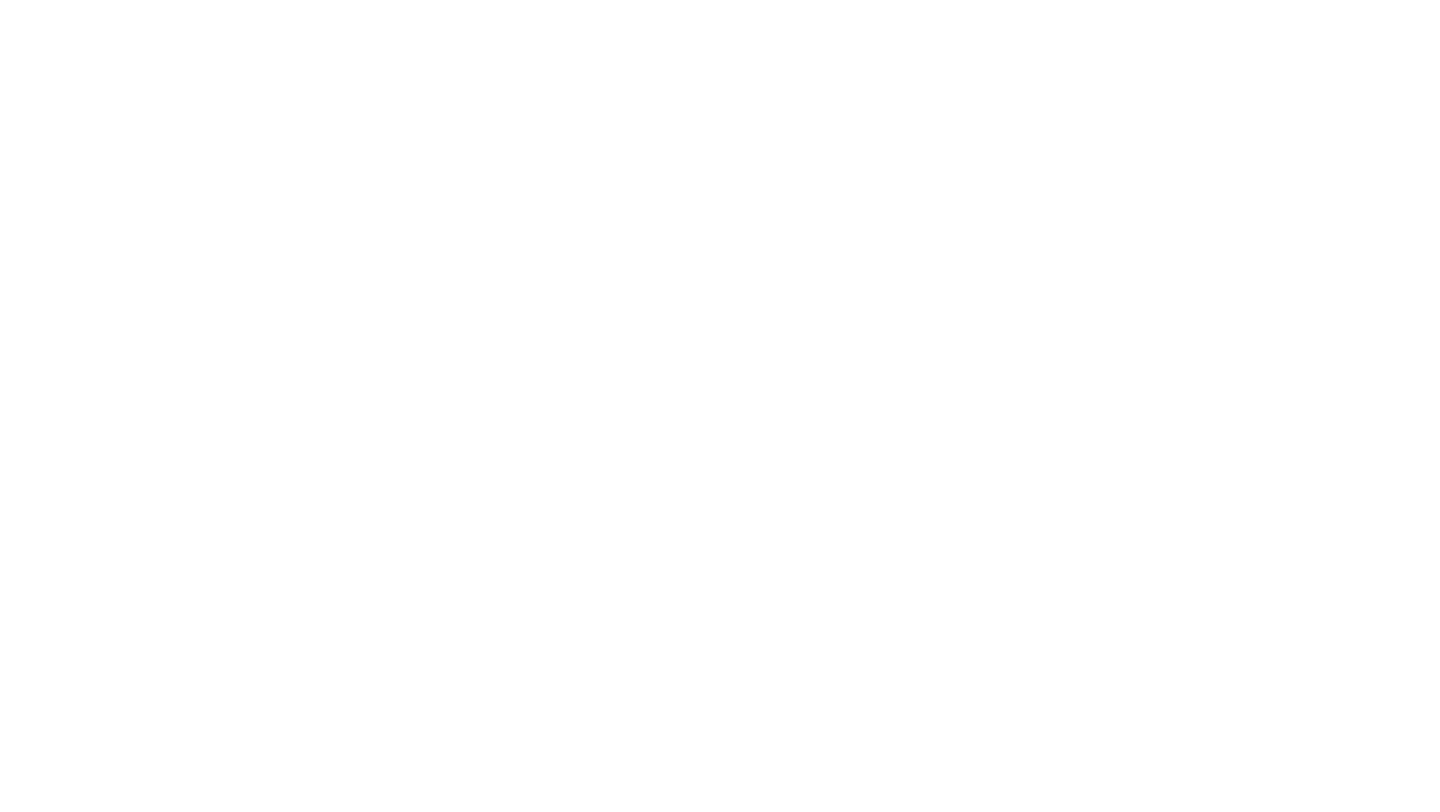 scroll, scrollTop: 0, scrollLeft: 0, axis: both 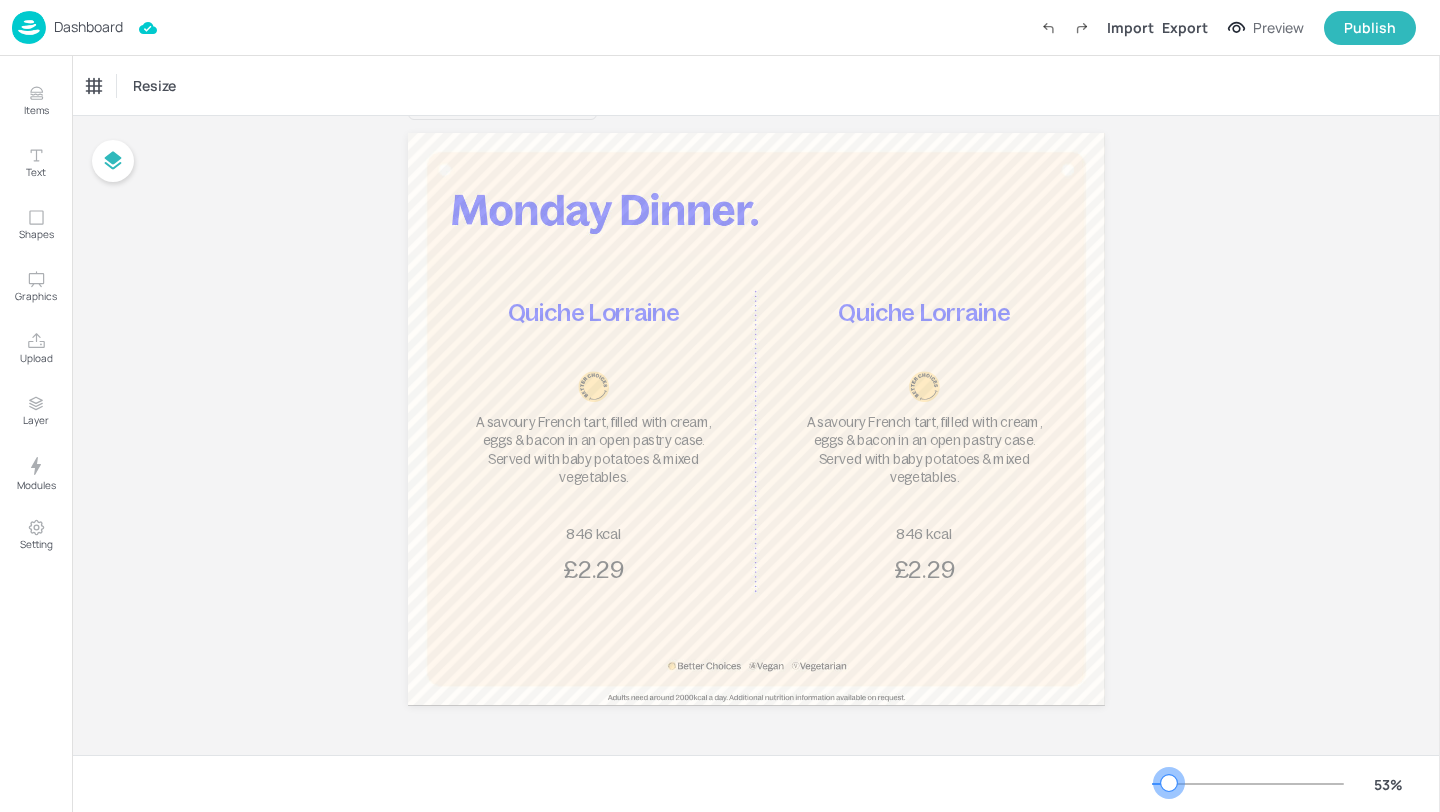 drag, startPoint x: 1182, startPoint y: 783, endPoint x: 1169, endPoint y: 783, distance: 13 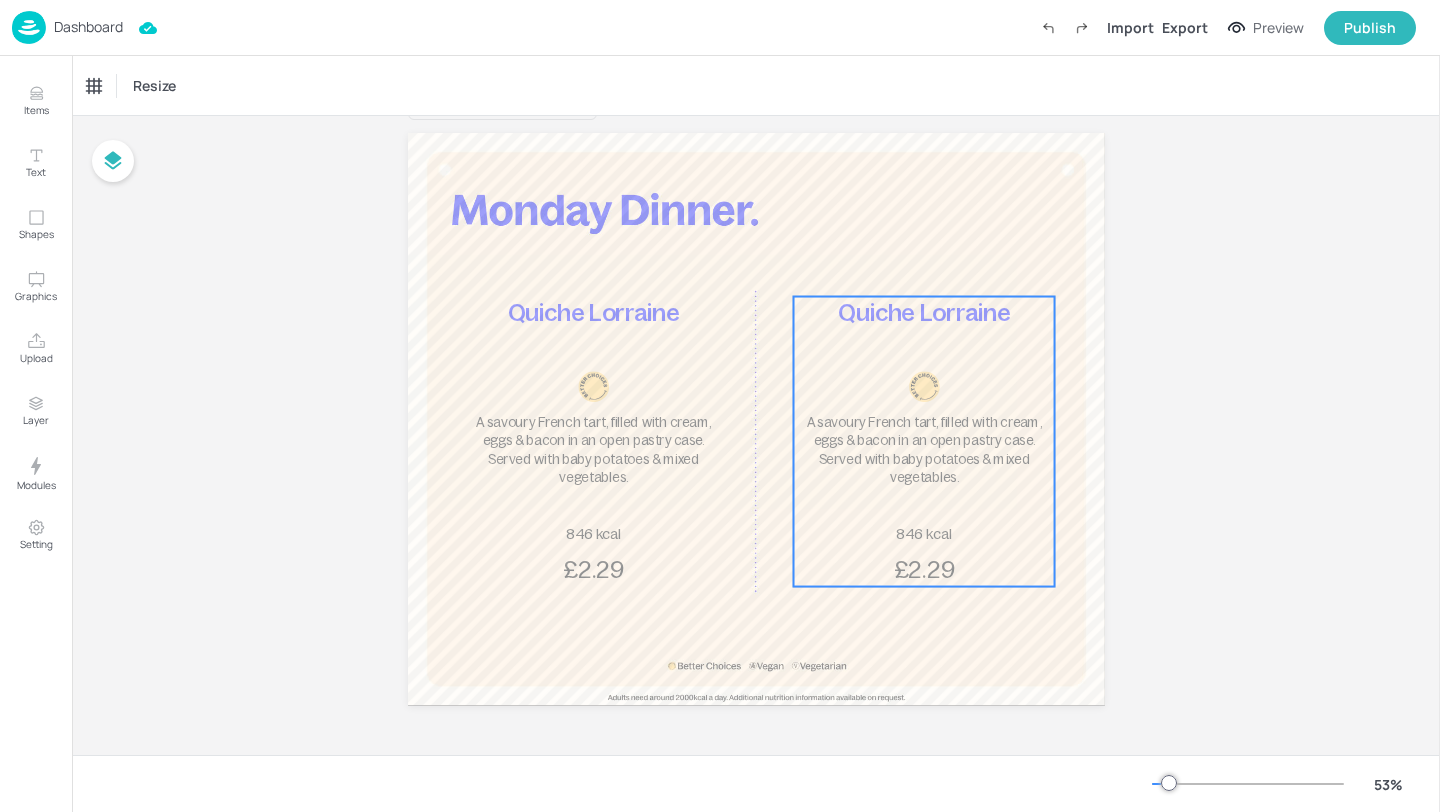 click on "Quiche Lorraine A savoury French tart, filled with cream, eggs & bacon in an open pastry case. Served with baby potatoes & mixed vegetables. 846 kcal £2.29" at bounding box center (924, 442) 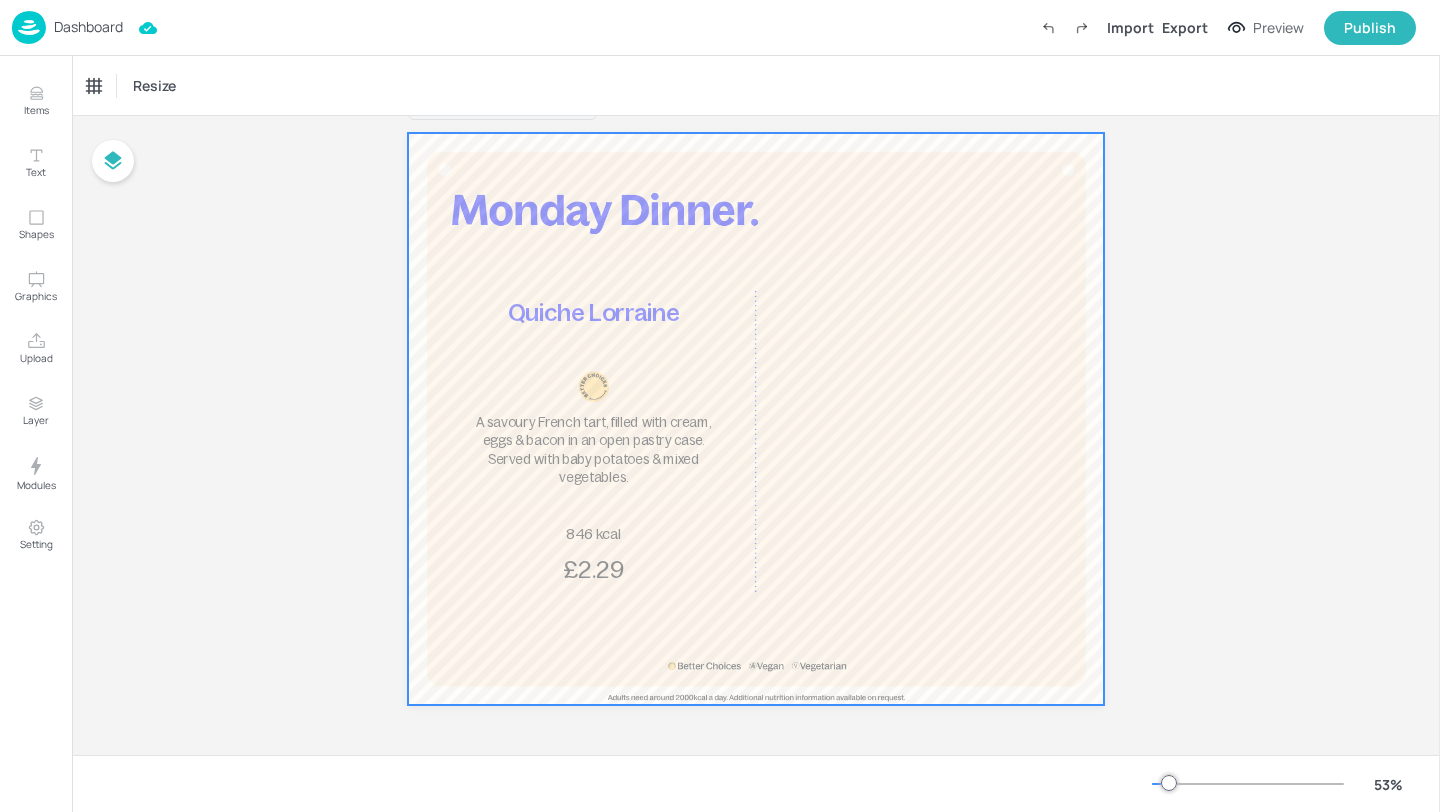 click at bounding box center (756, 419) 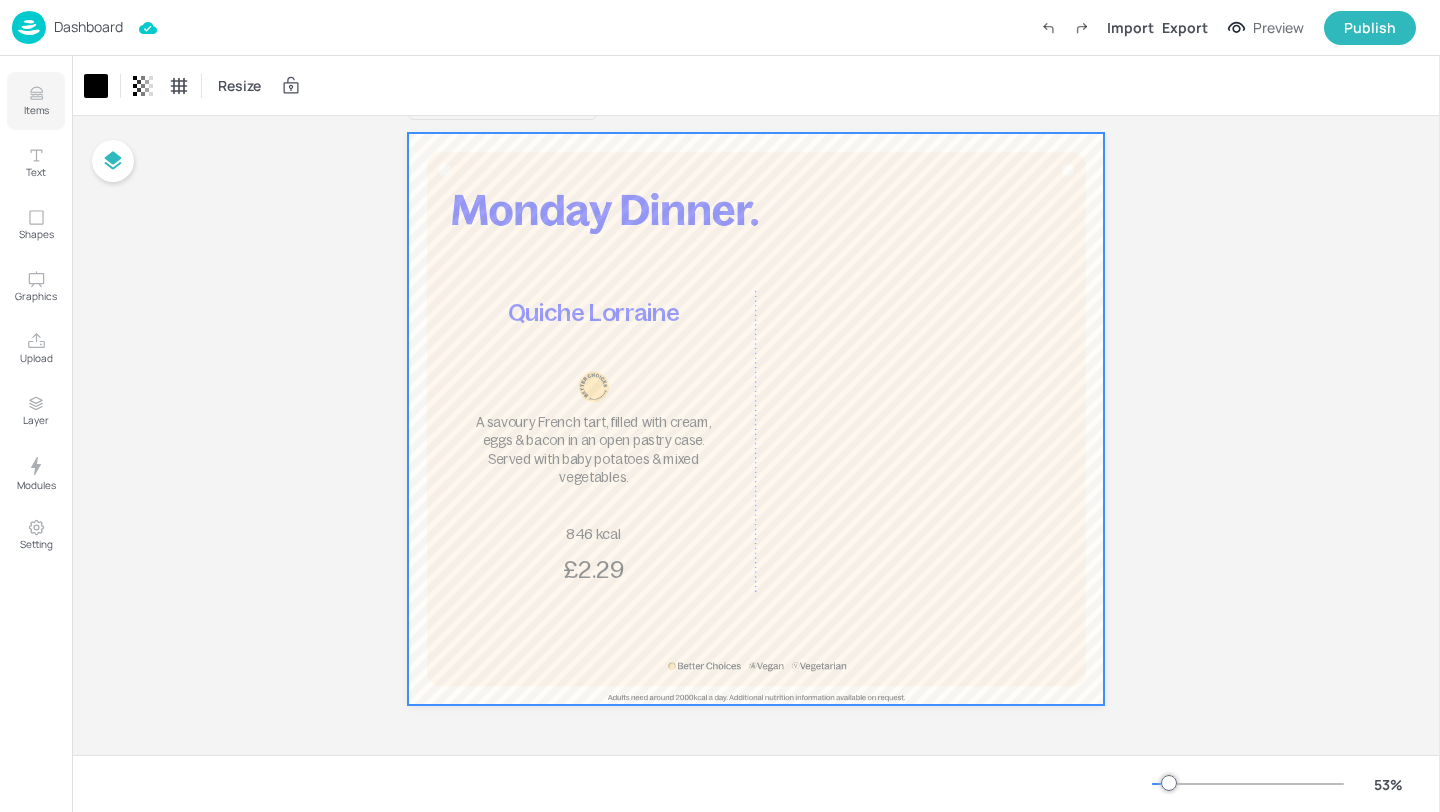 click 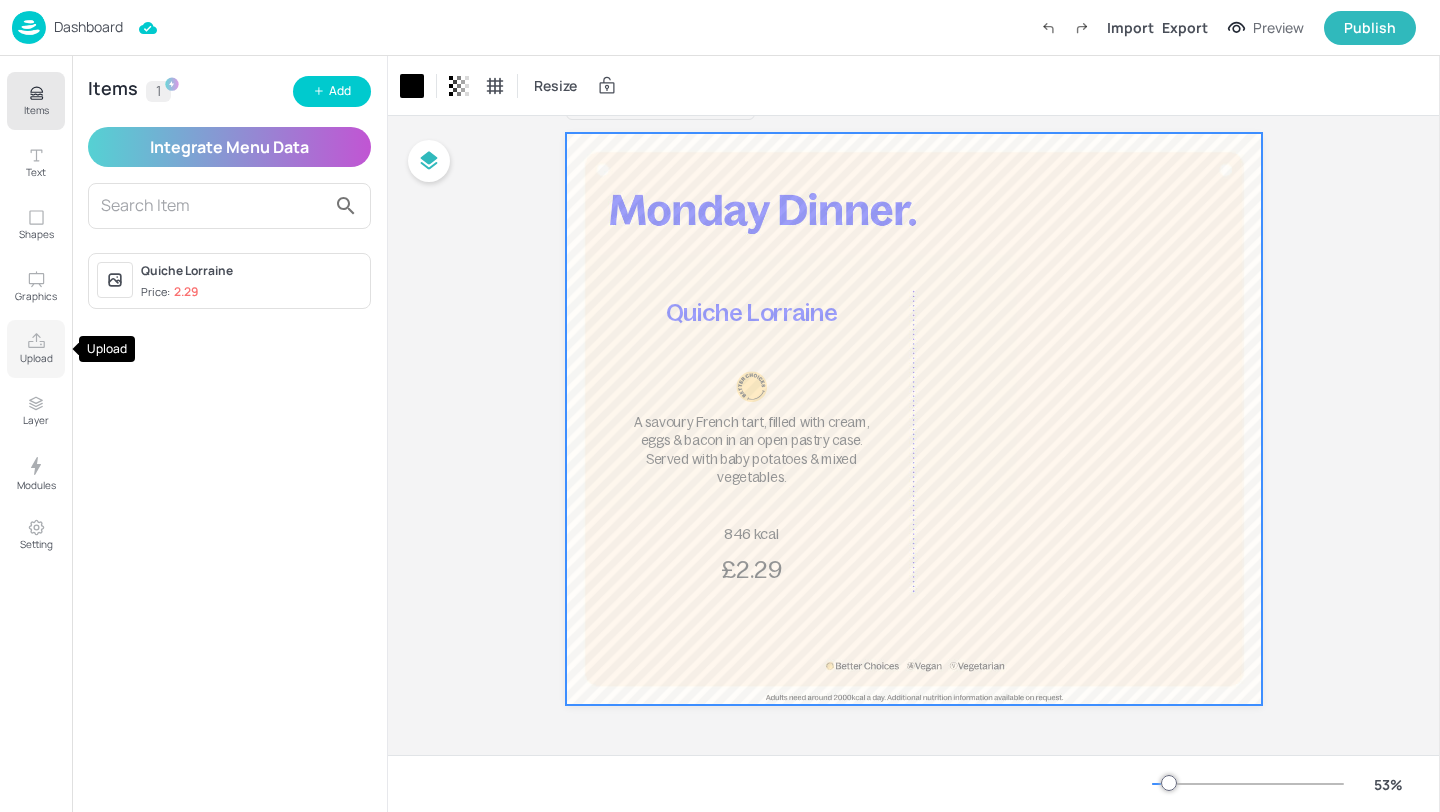 click 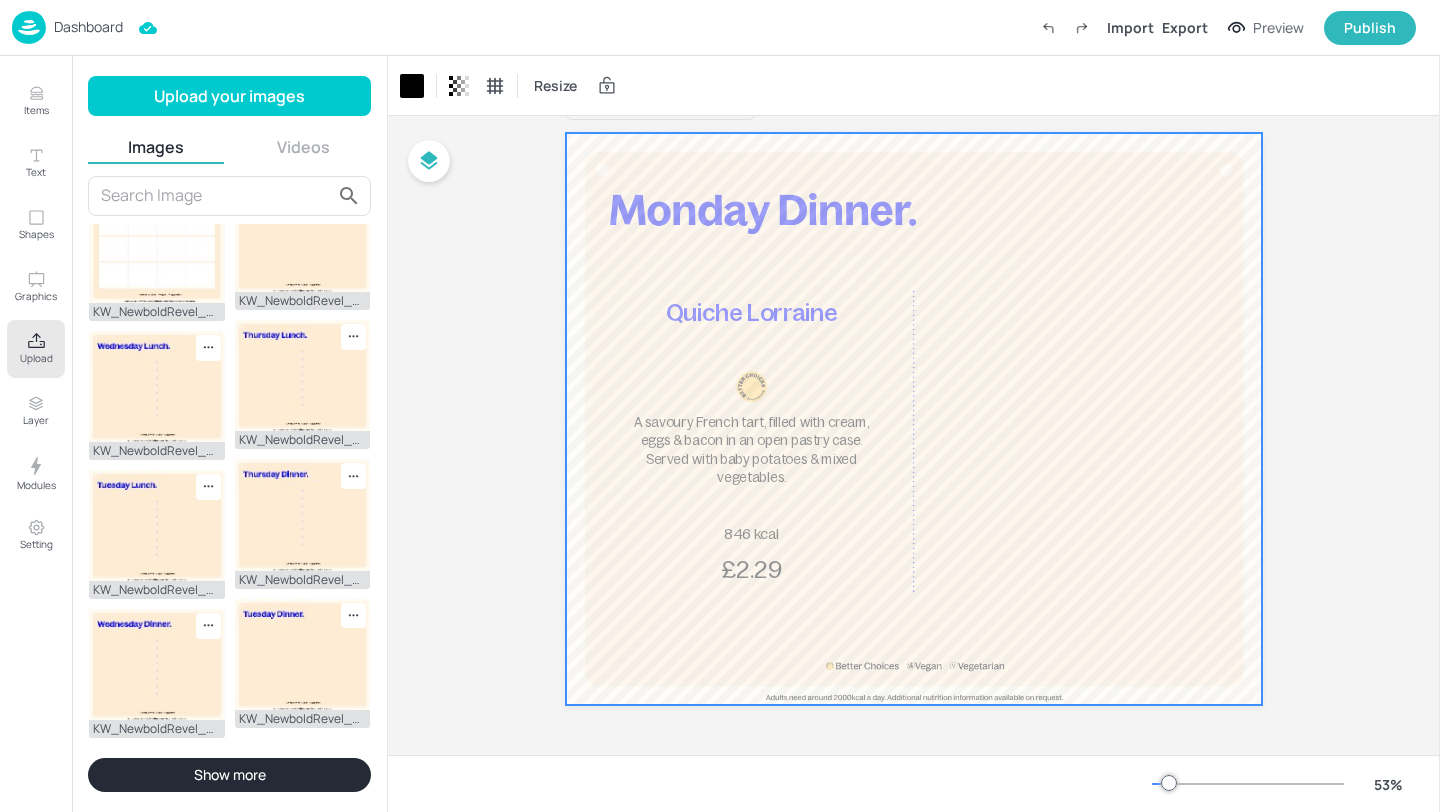 scroll, scrollTop: 929, scrollLeft: 0, axis: vertical 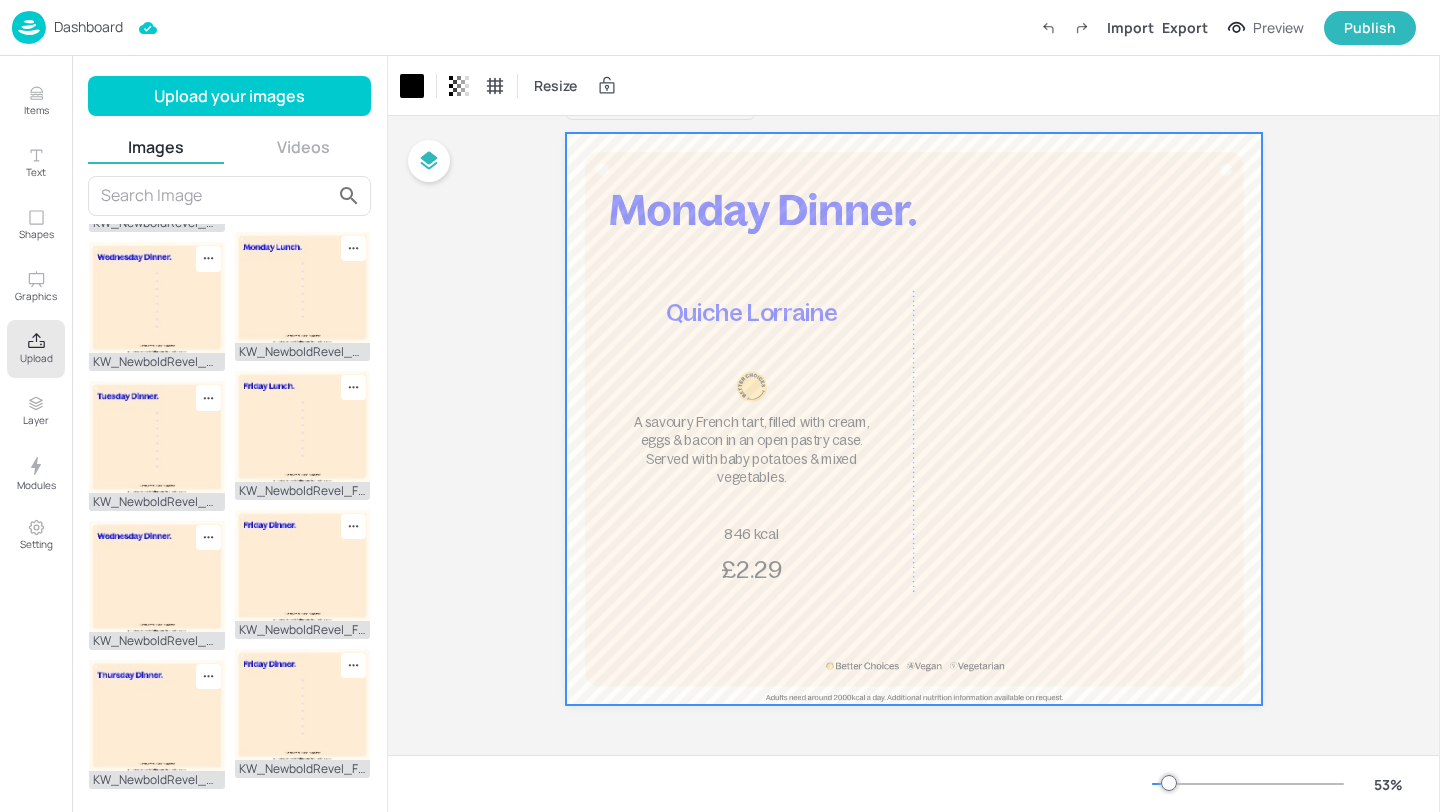 click at bounding box center [303, 8] 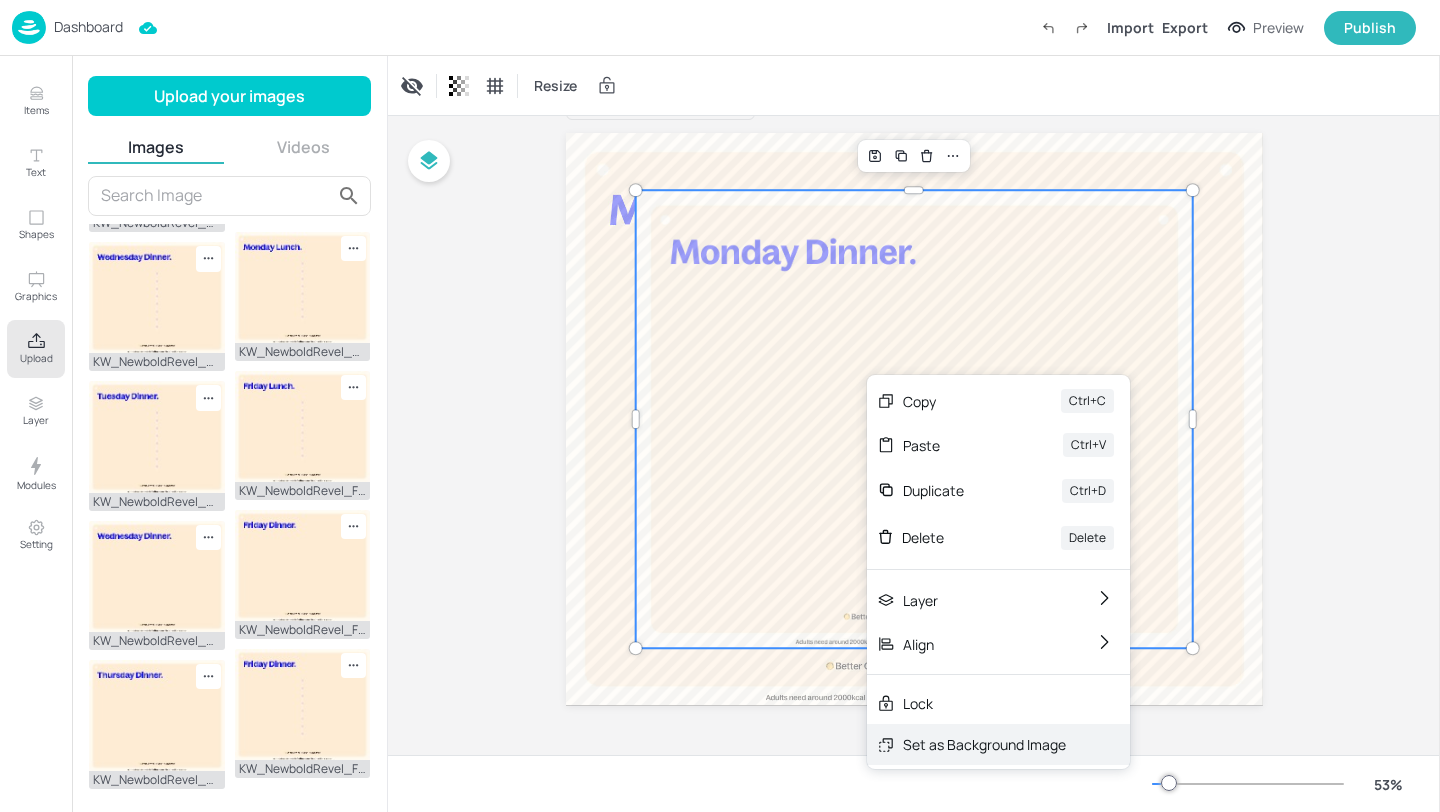 click on "Set as Background Image" at bounding box center (984, 744) 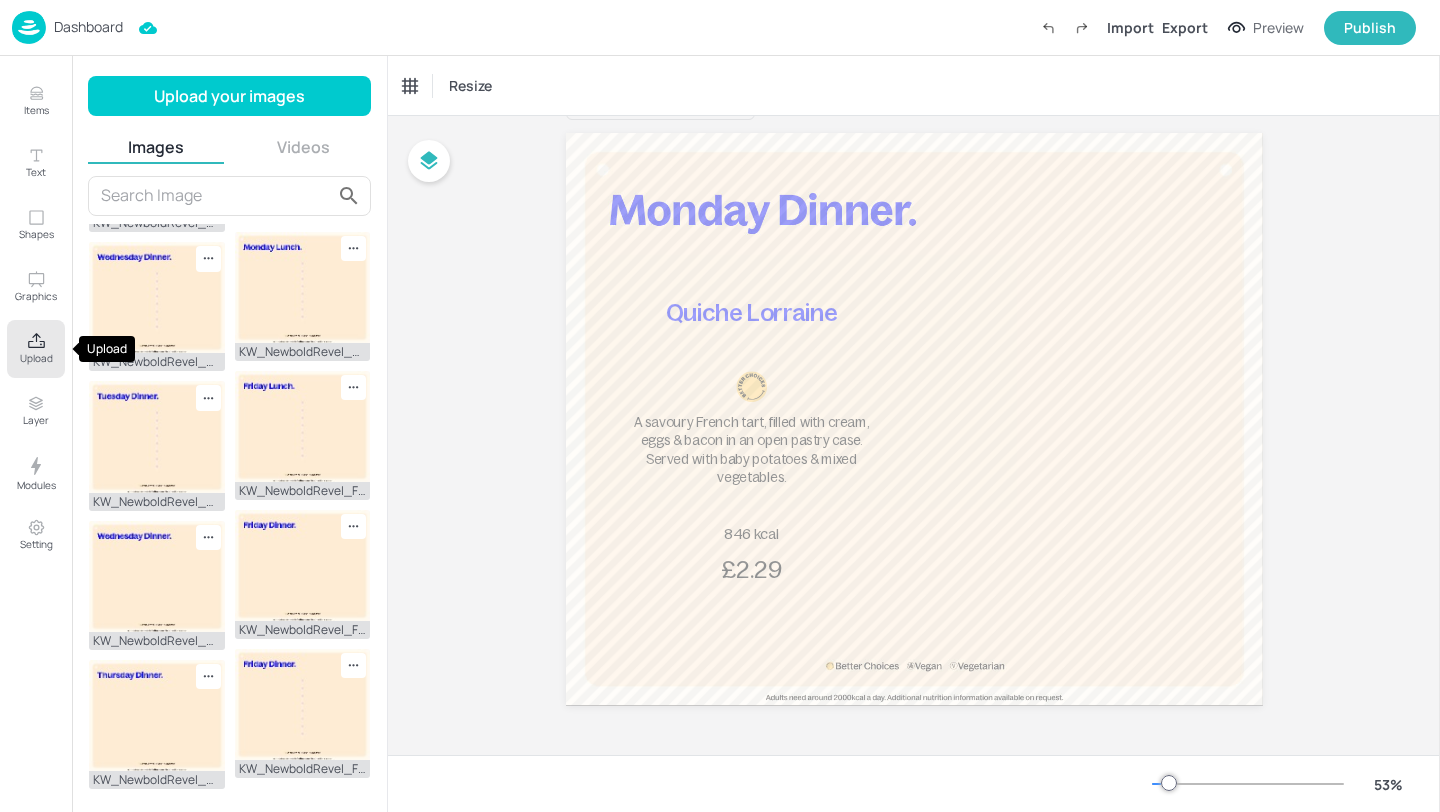 click 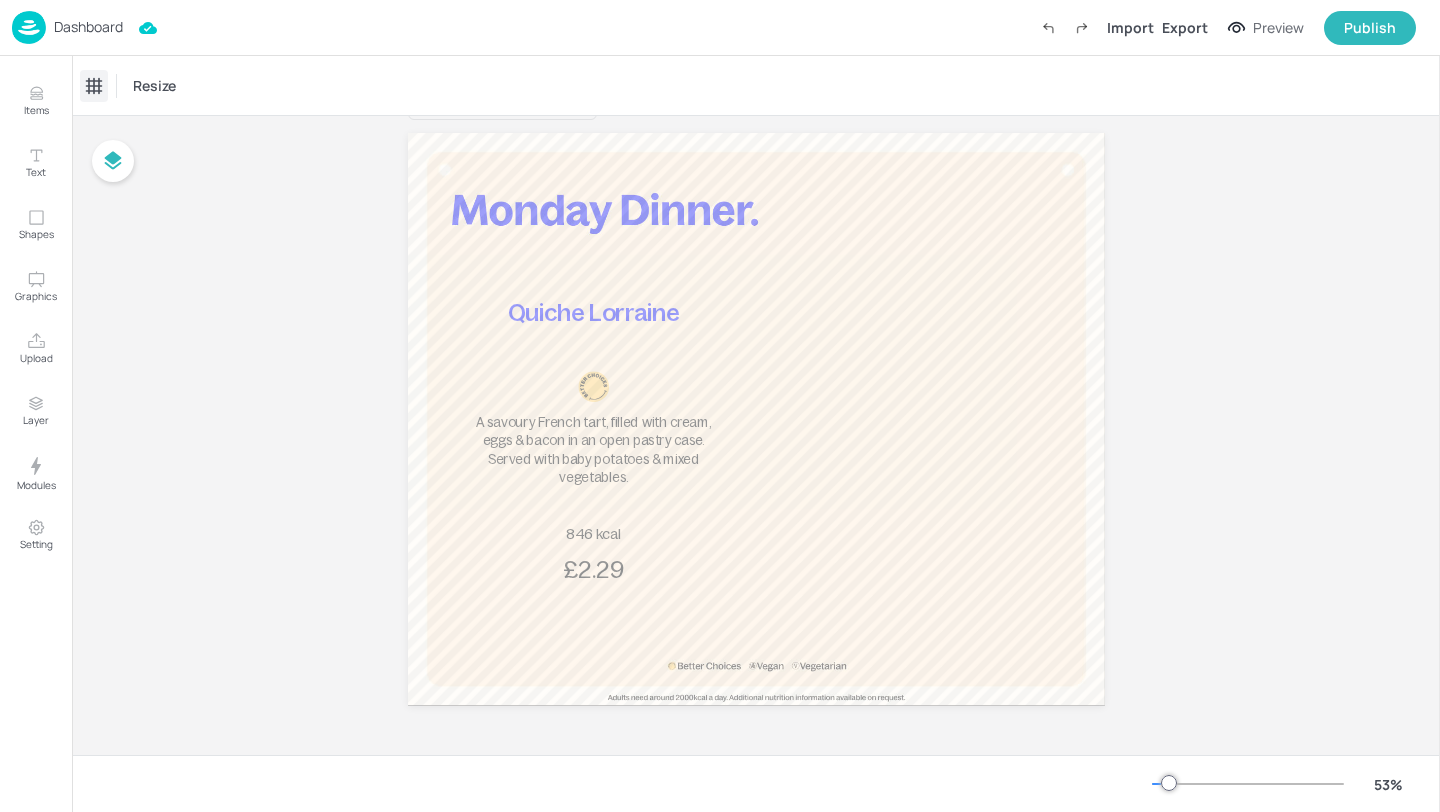 click 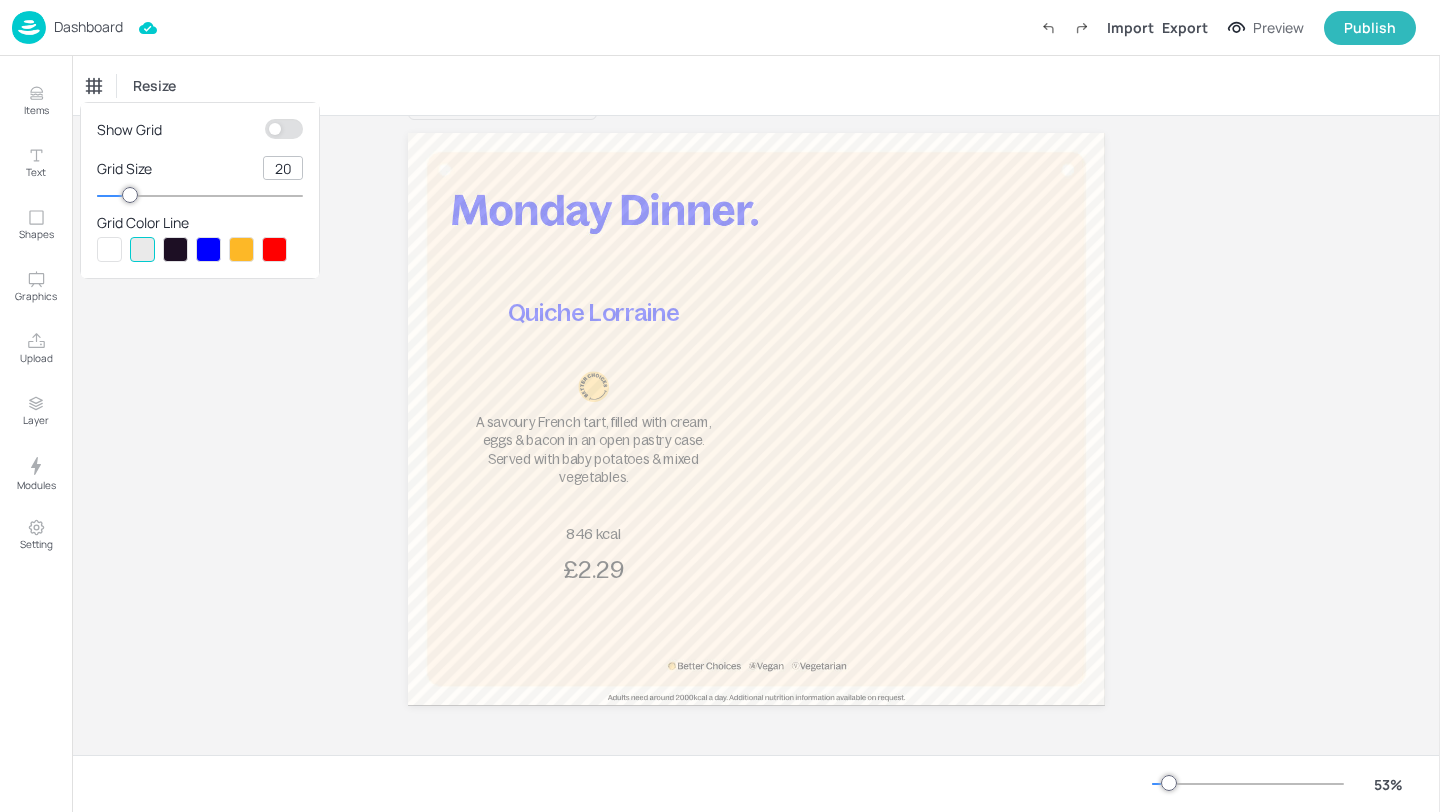 click at bounding box center [275, 129] 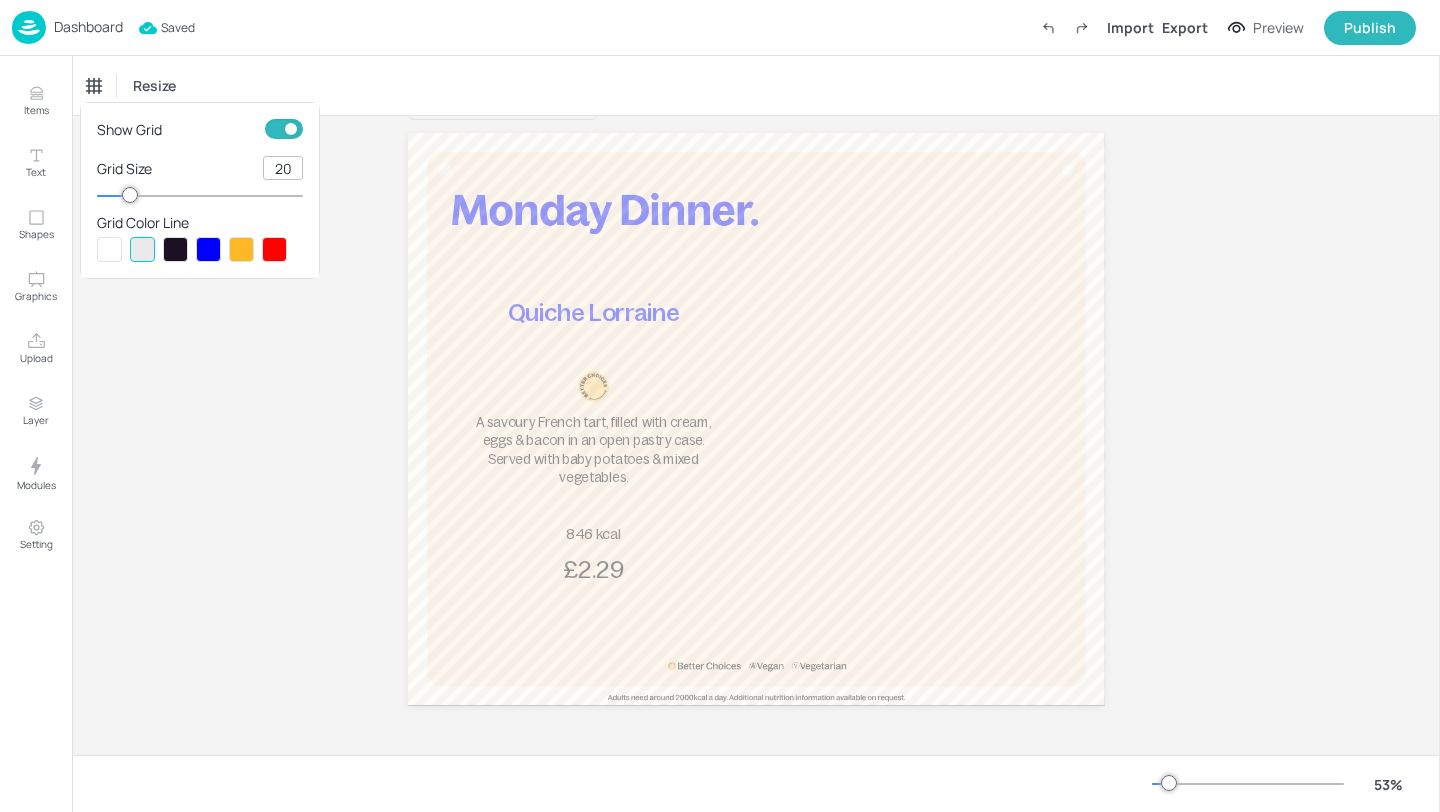 click at bounding box center (175, 249) 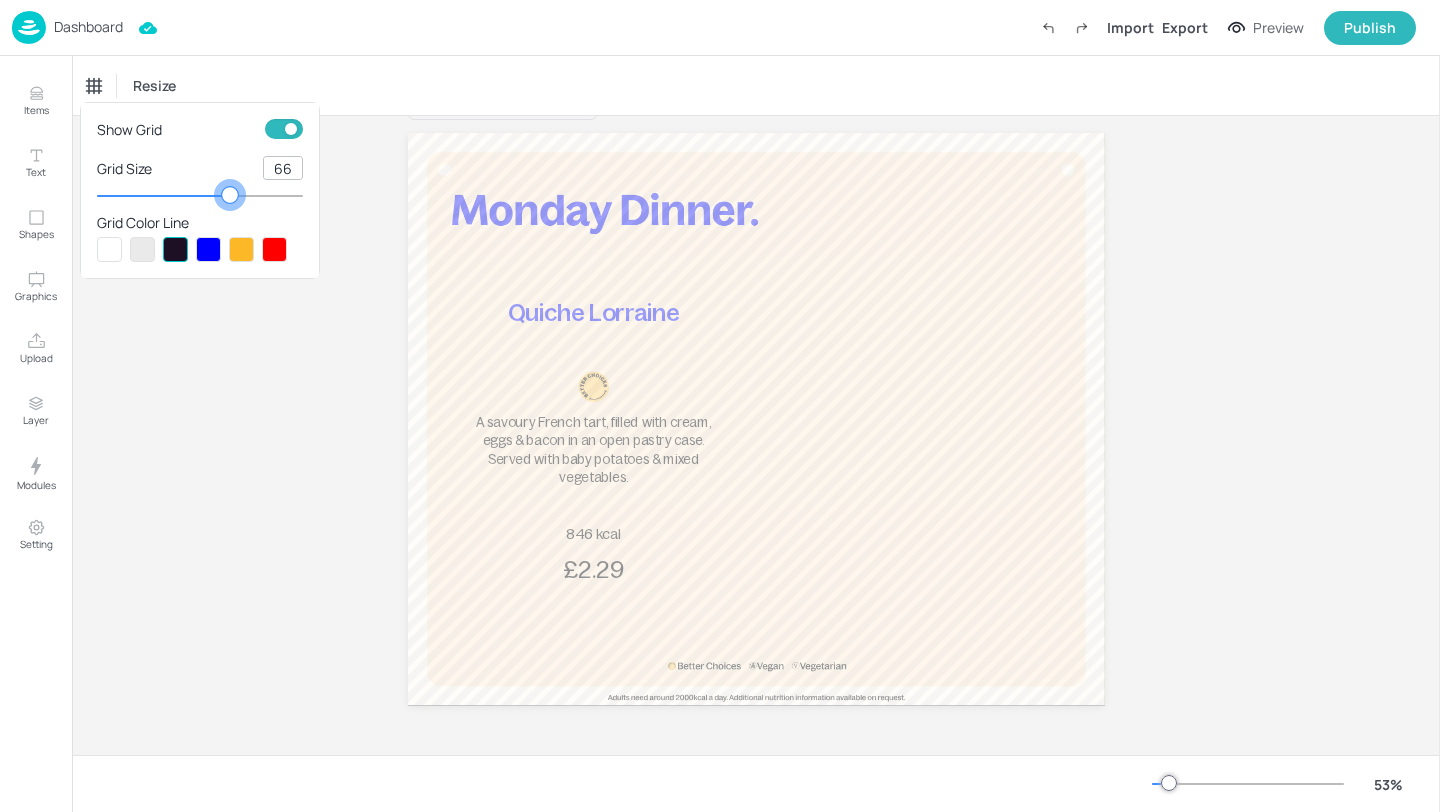 type on "67" 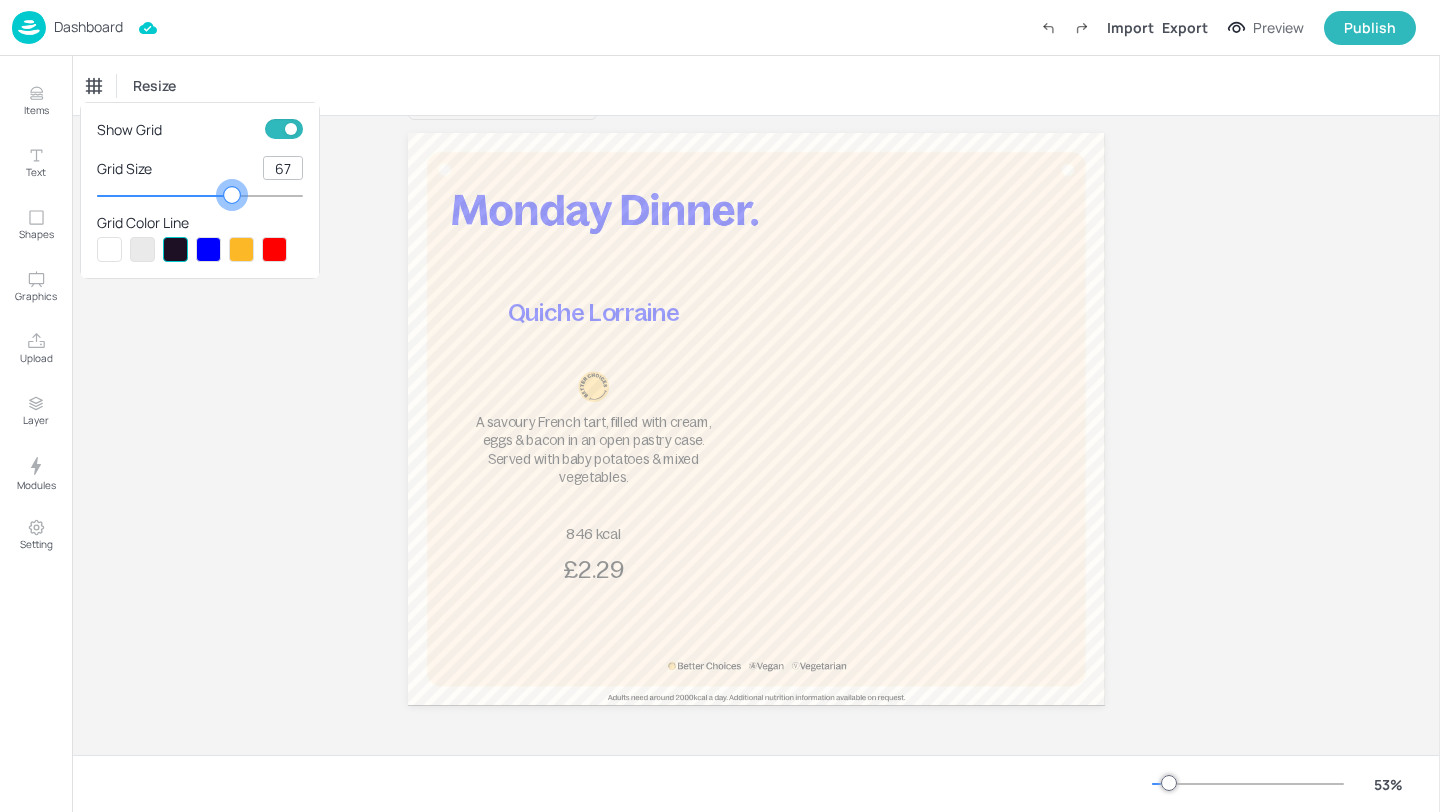 drag, startPoint x: 138, startPoint y: 192, endPoint x: 232, endPoint y: 183, distance: 94.42987 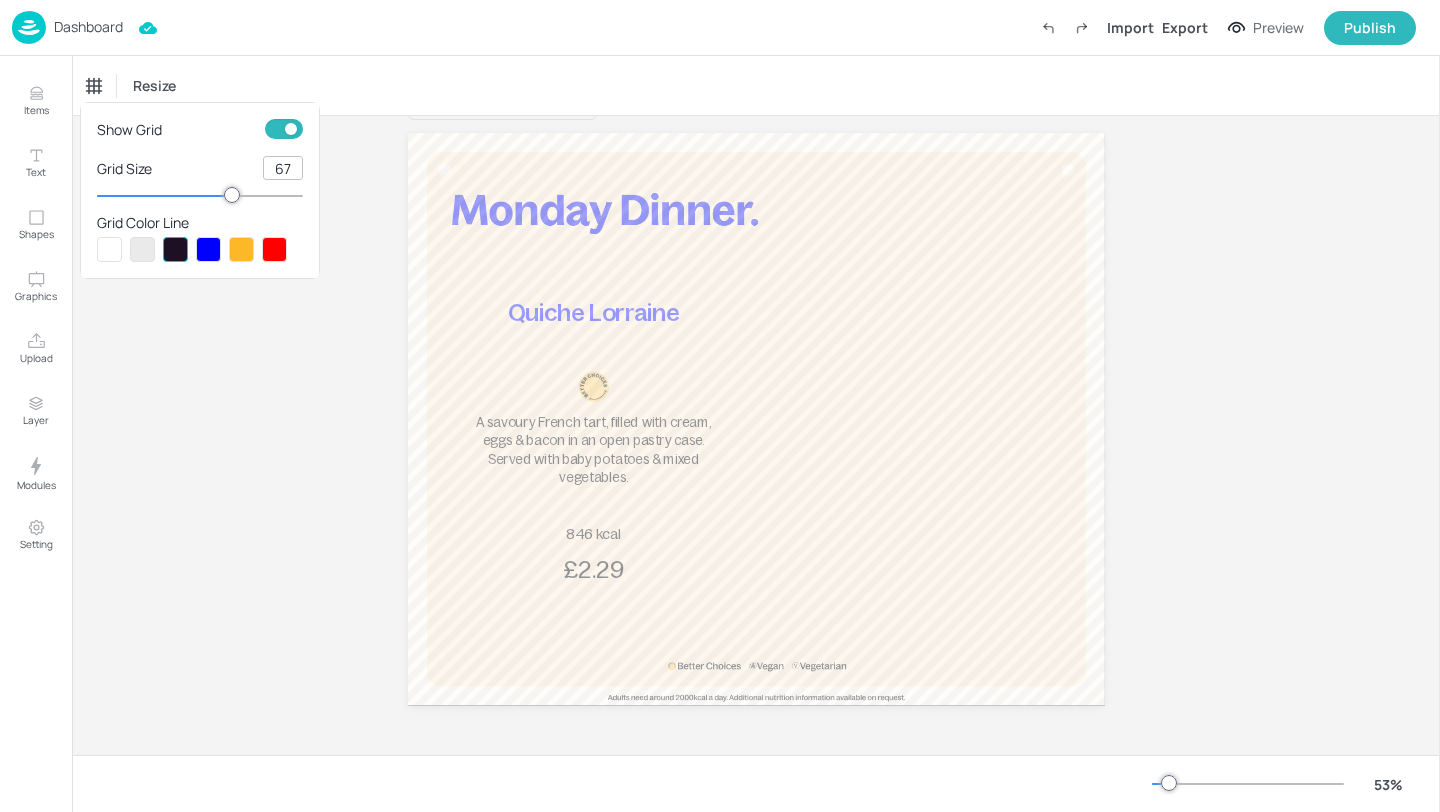 click at bounding box center [720, 406] 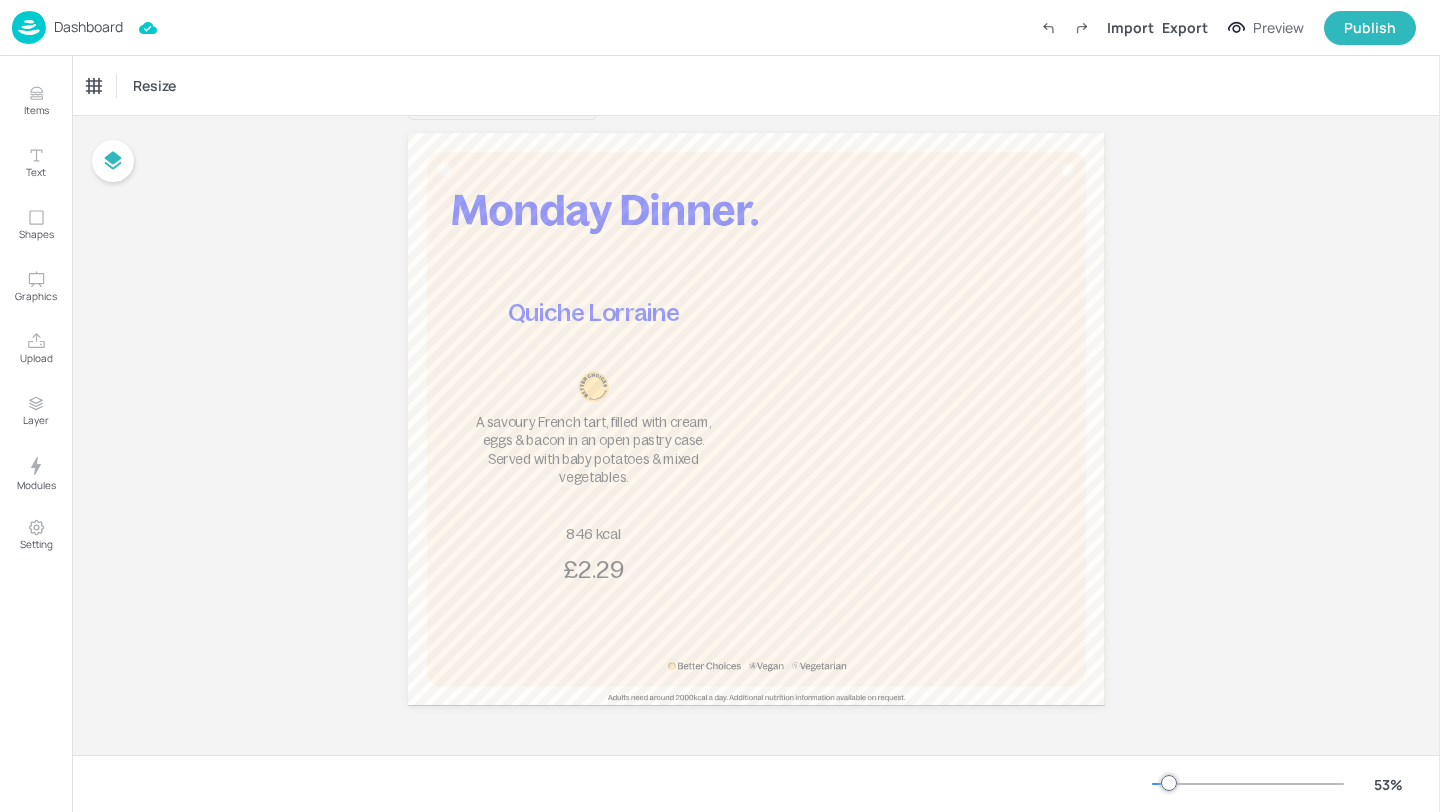 click on "Dashboard" at bounding box center (67, 27) 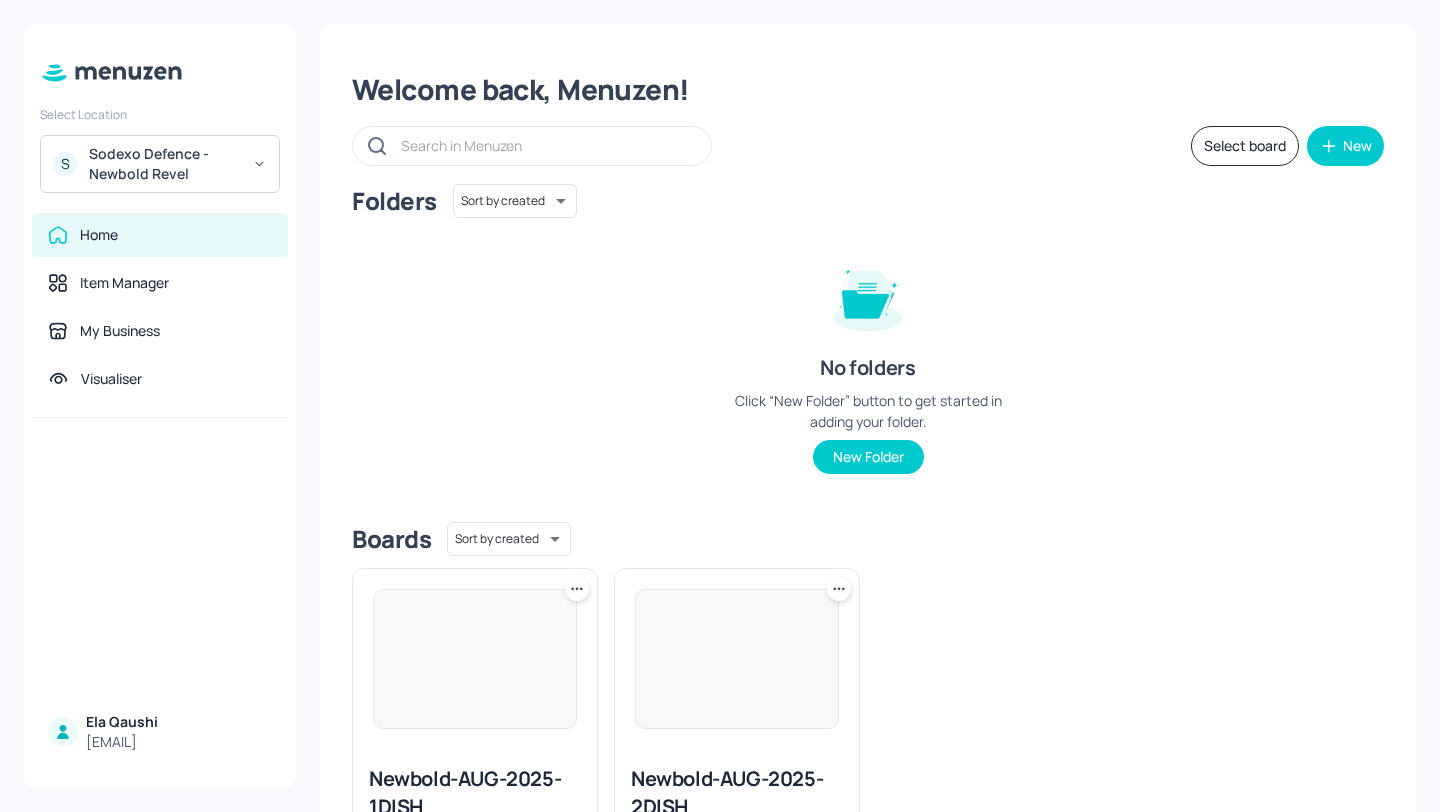 scroll, scrollTop: 151, scrollLeft: 0, axis: vertical 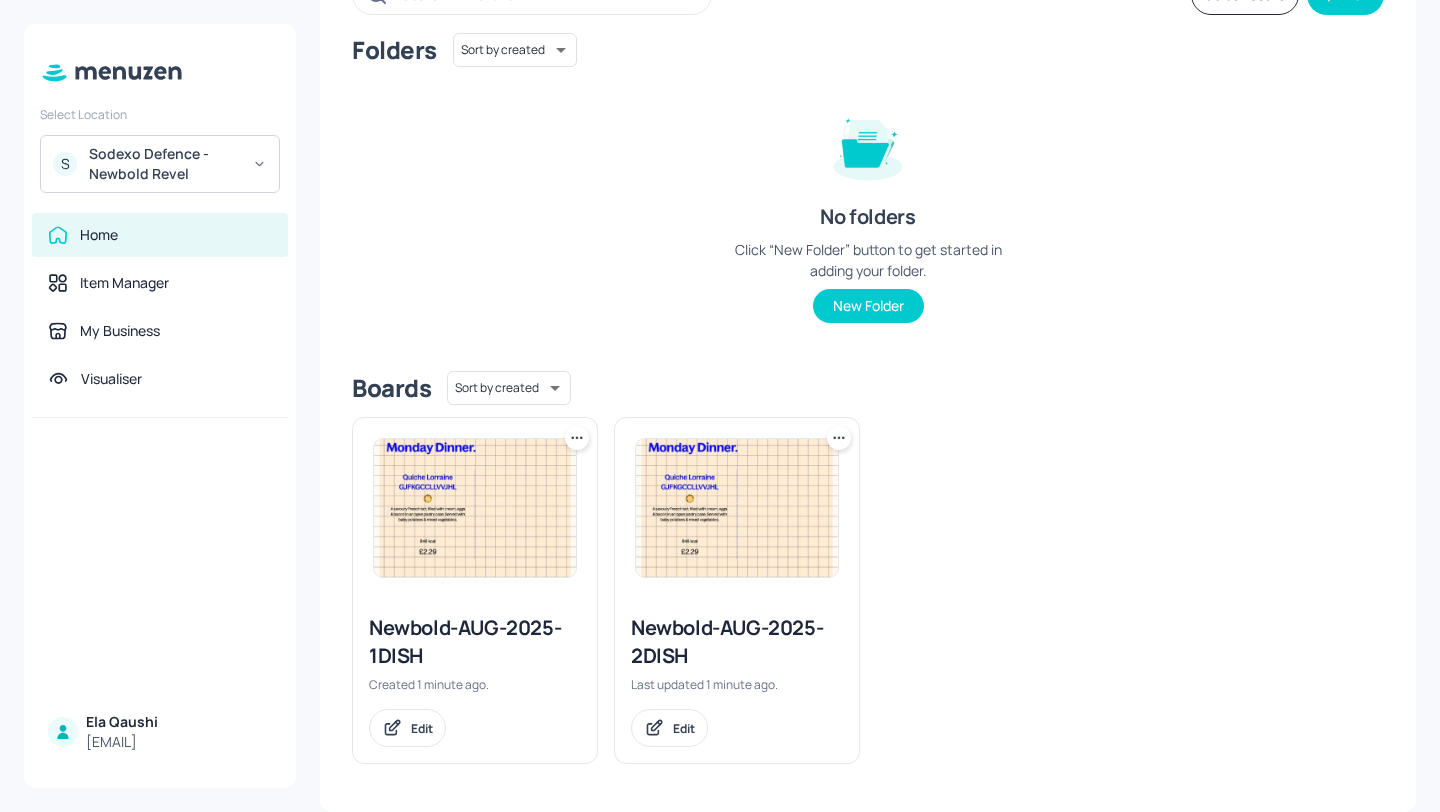 click on "Newbold-AUG-2025-2DISH" at bounding box center (737, 642) 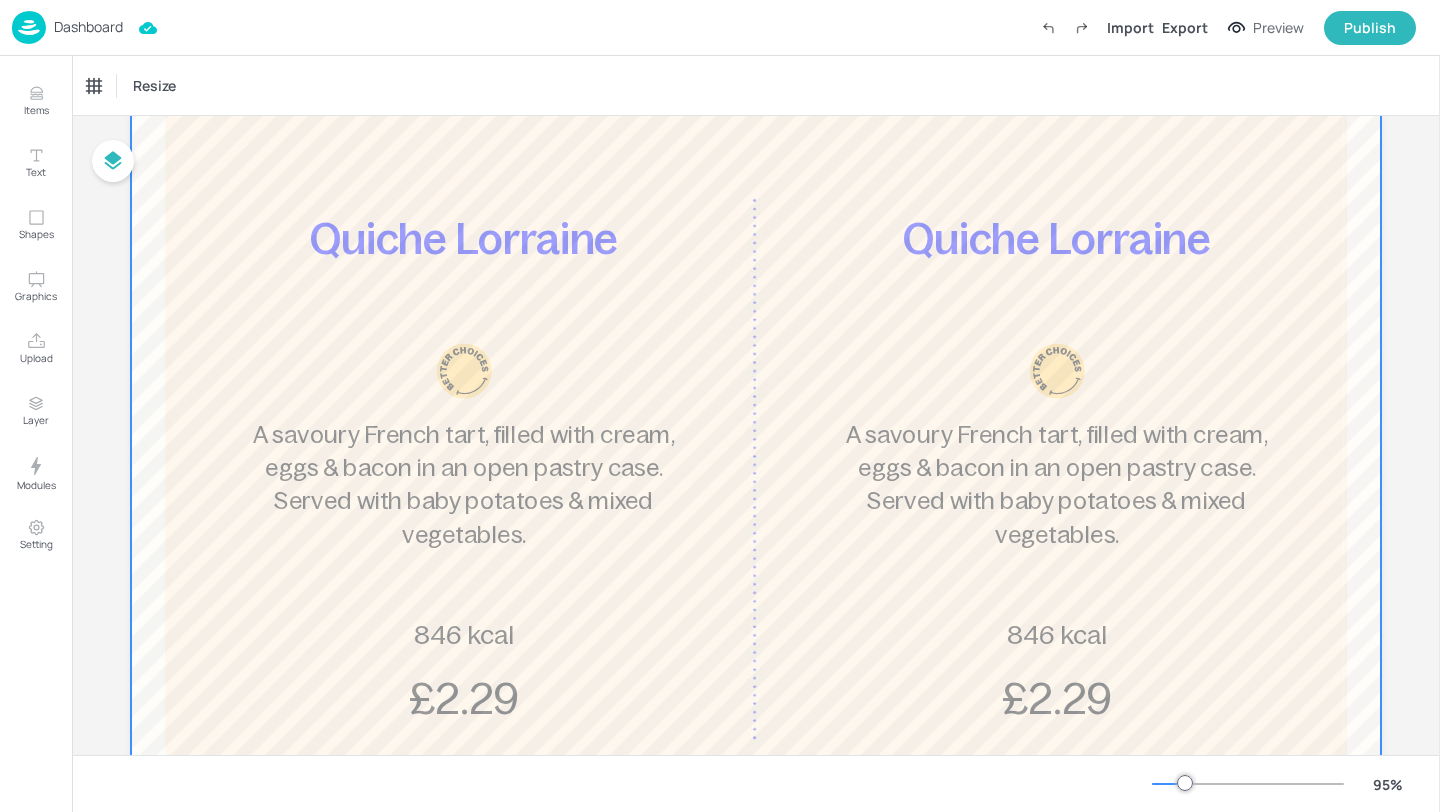 scroll, scrollTop: 310, scrollLeft: 0, axis: vertical 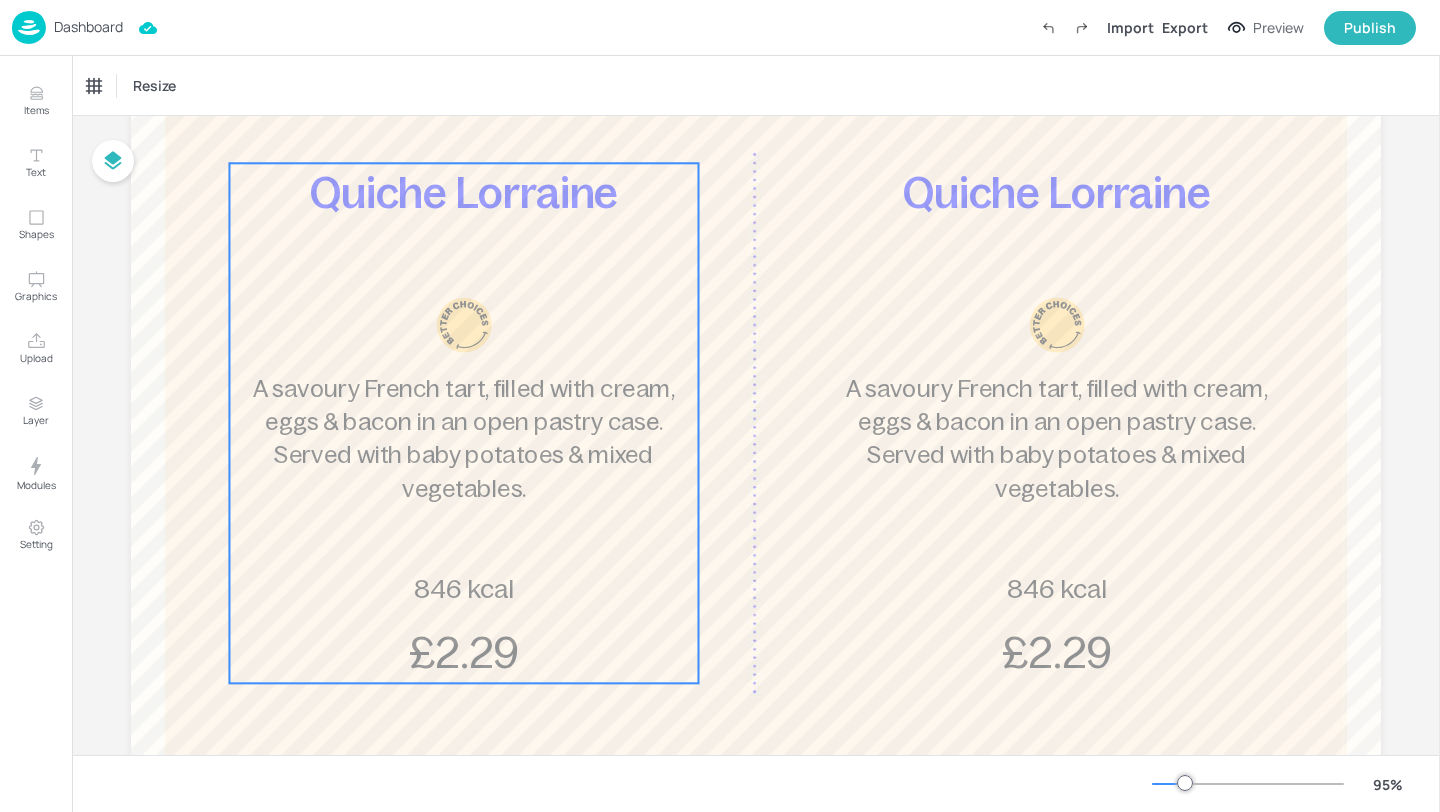 click on "Quiche Lorraine A savoury French tart, filled with cream, eggs & bacon in an open pastry case. Served with baby potatoes & mixed vegetables. 846 kcal £2.29" at bounding box center [463, 423] 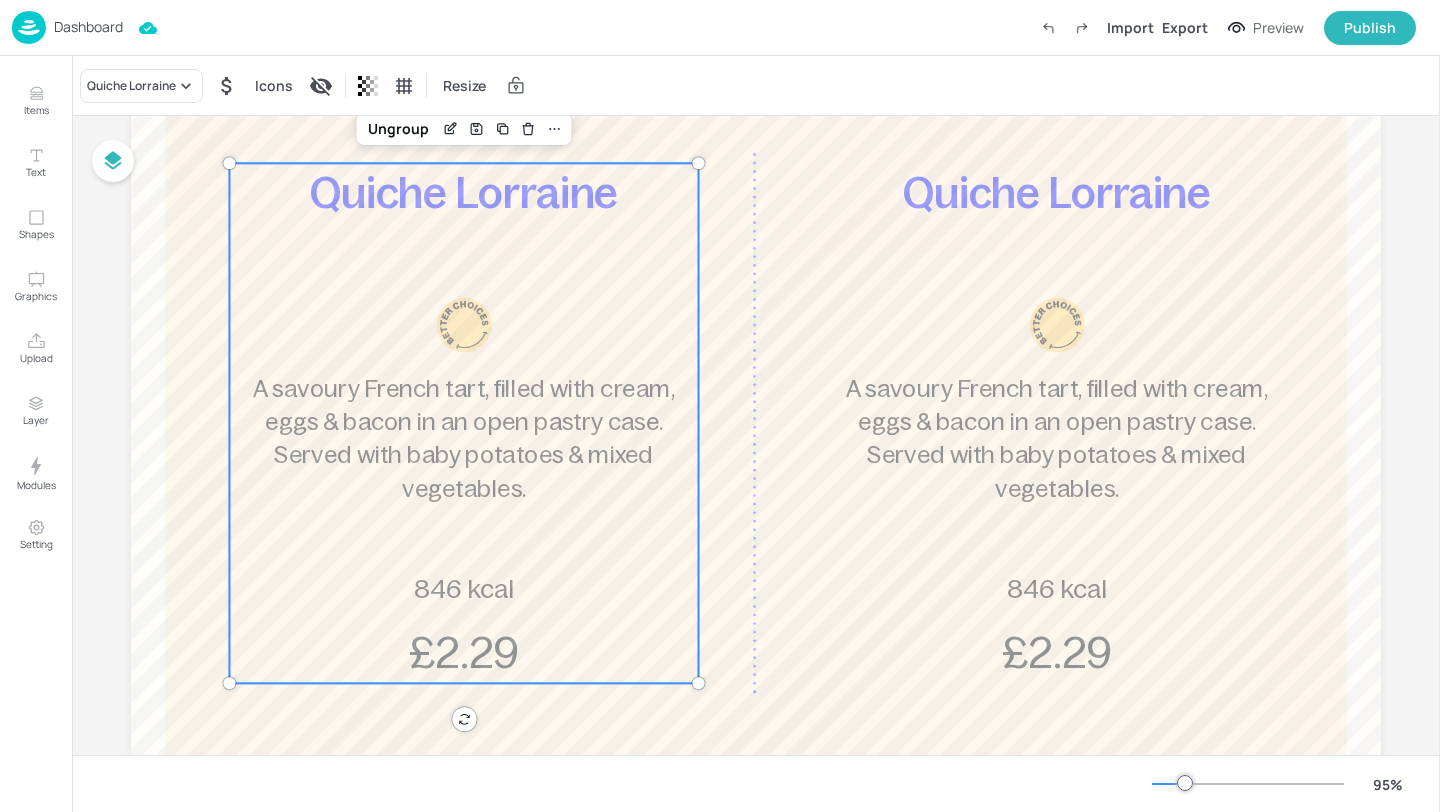 click on "Resize" at bounding box center [417, 86] 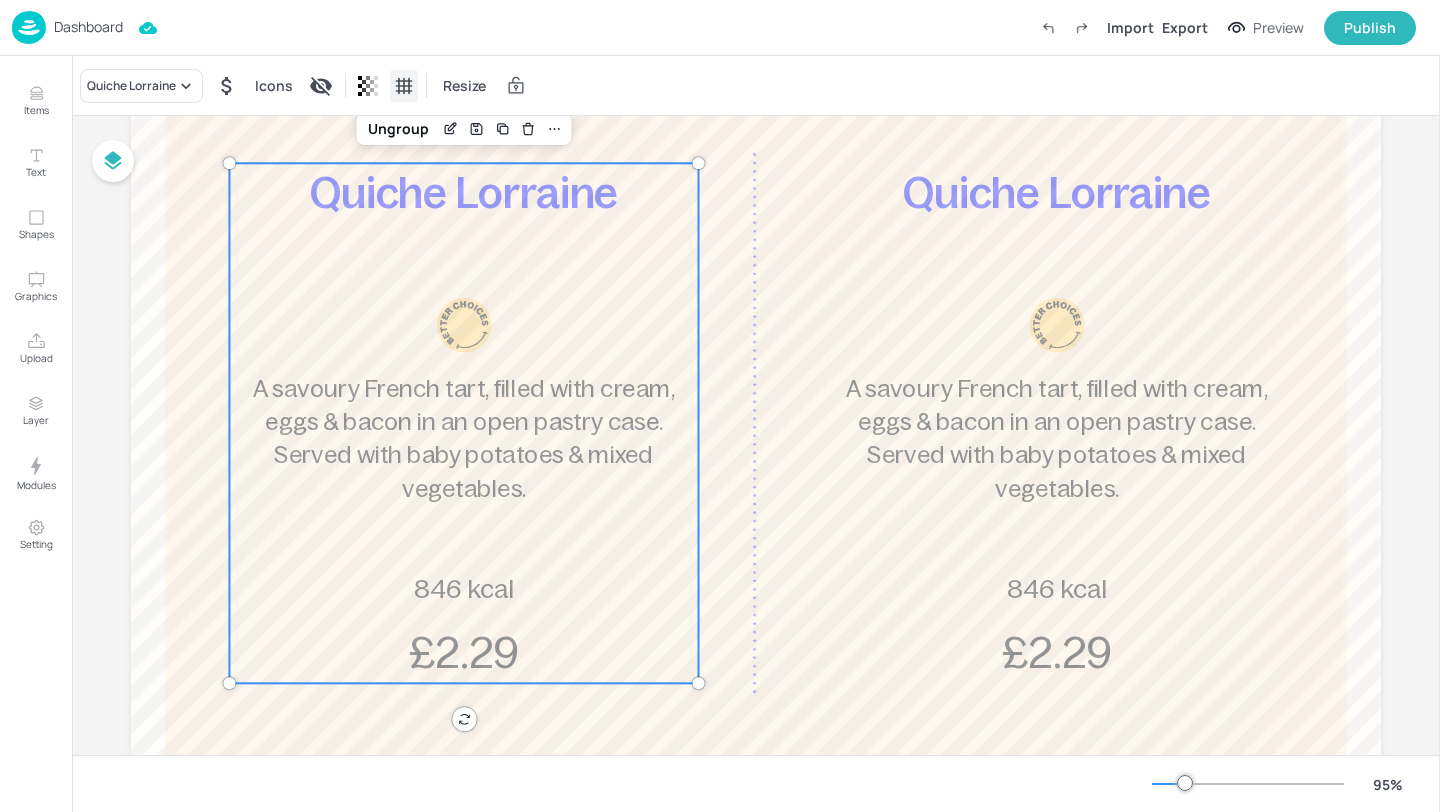 click 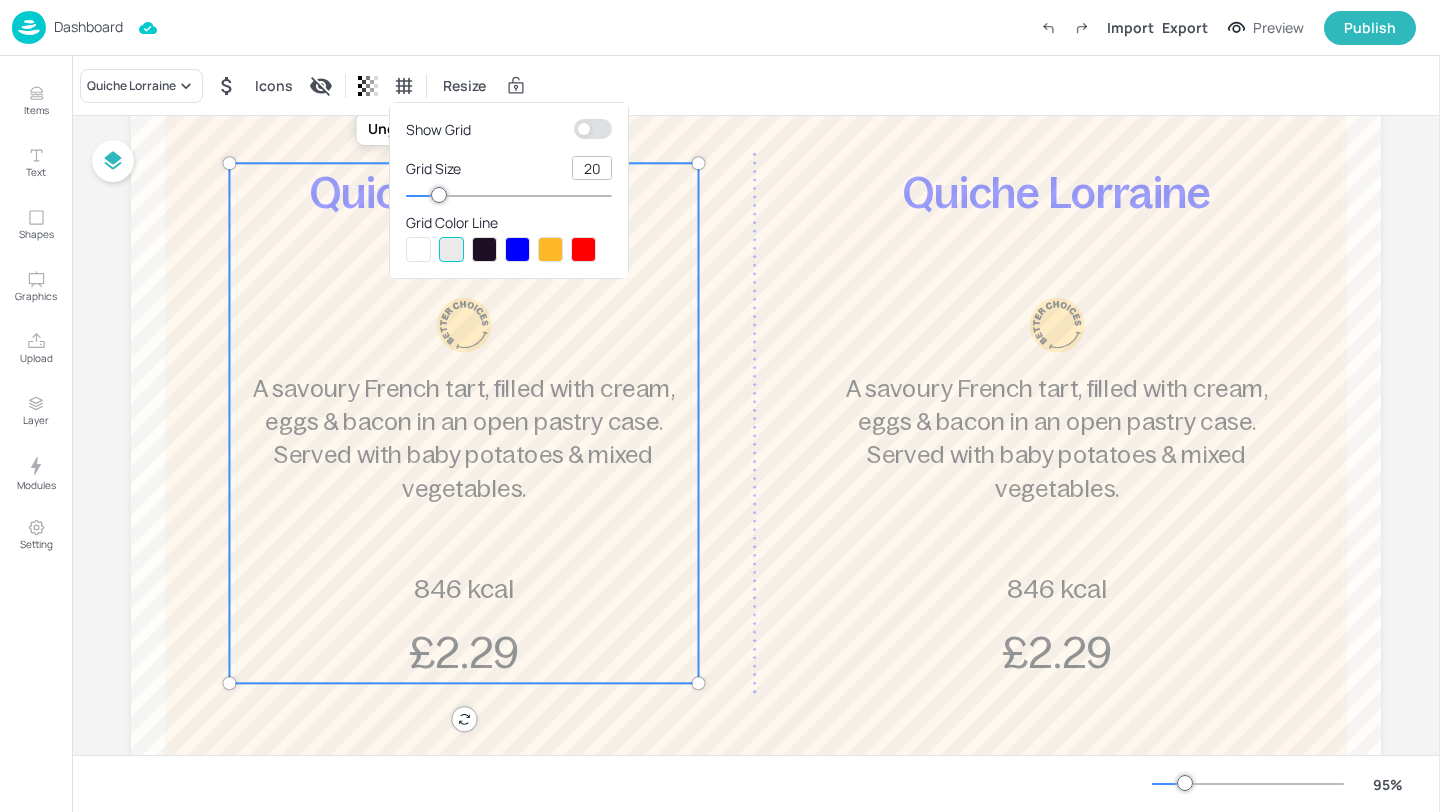 click at bounding box center (584, 129) 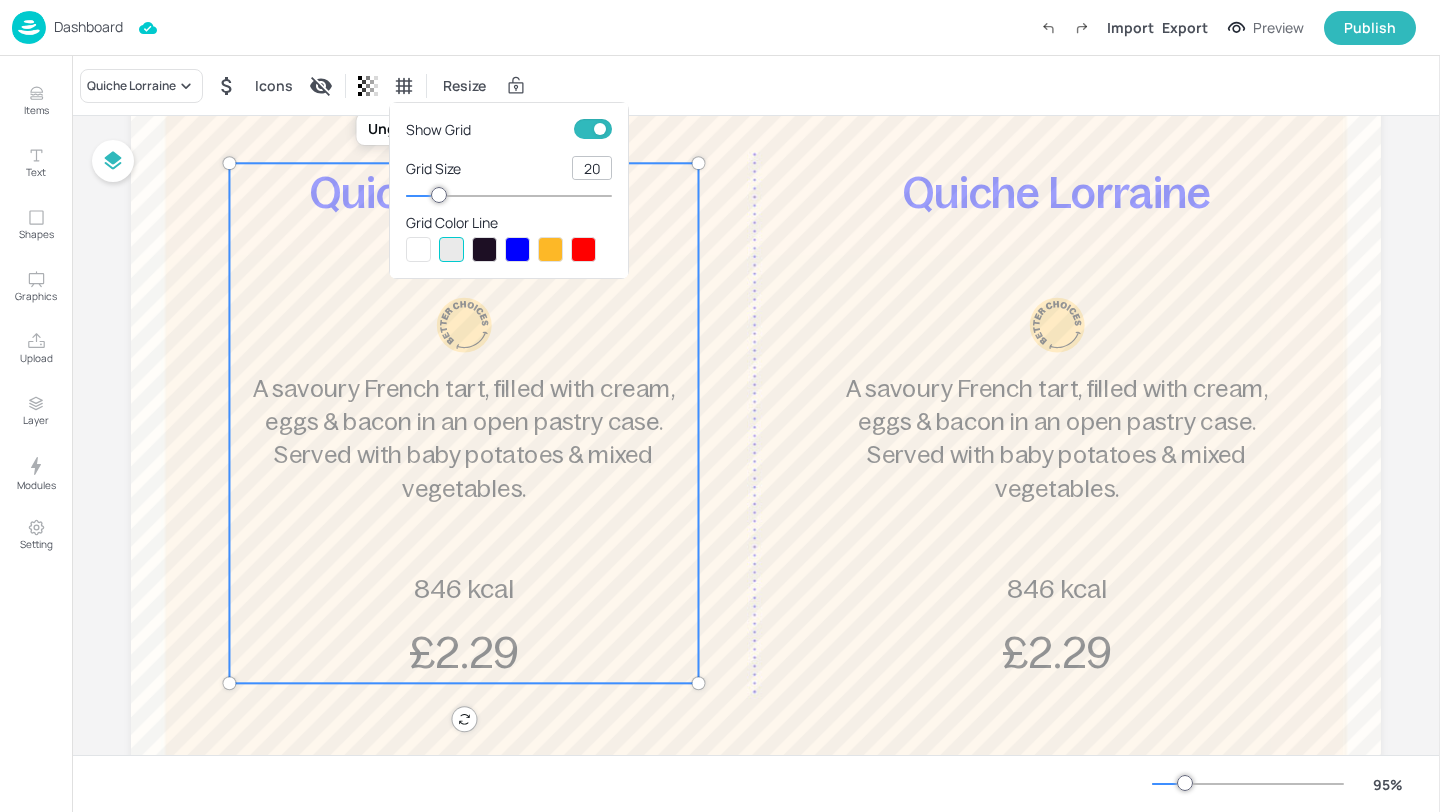 click at bounding box center (600, 129) 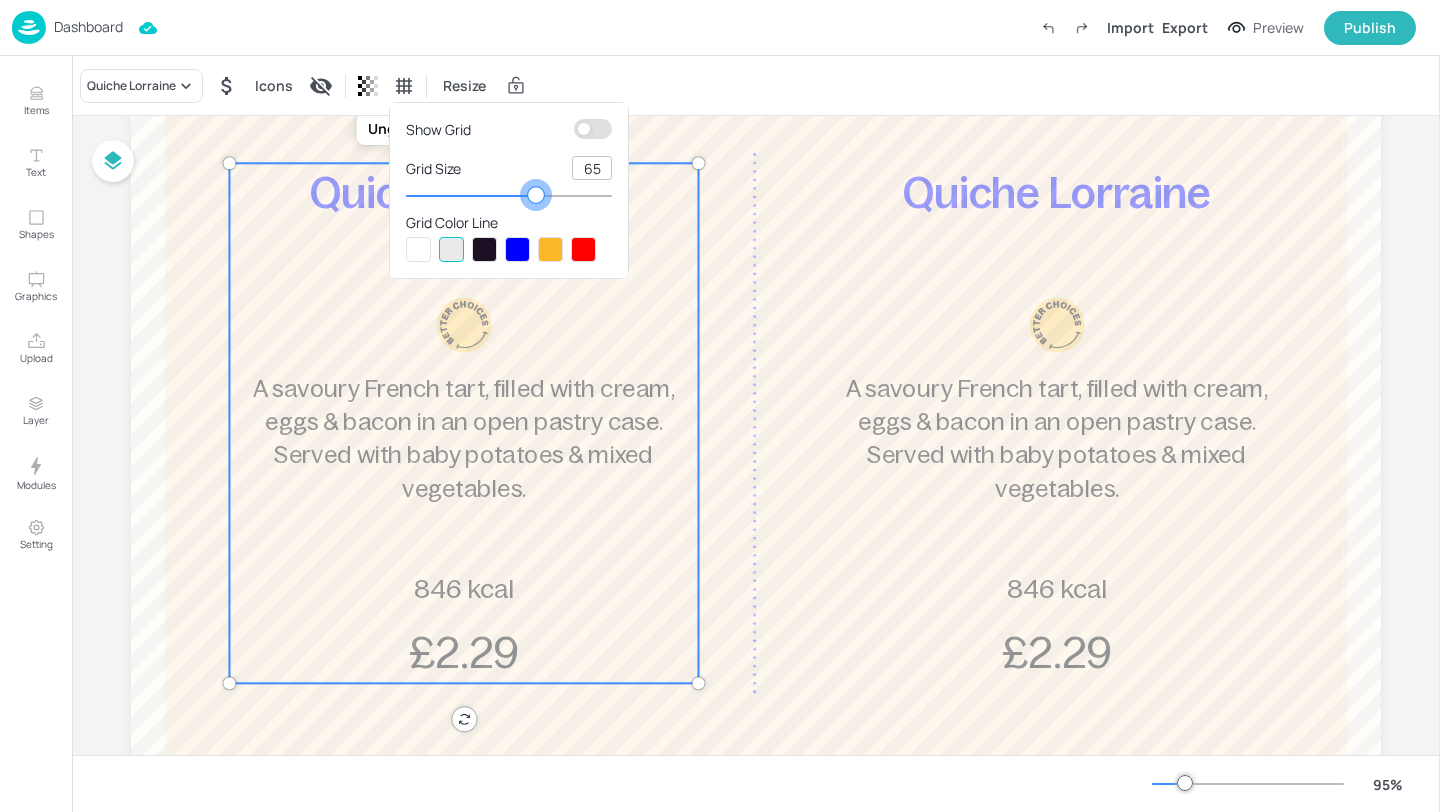 drag, startPoint x: 458, startPoint y: 188, endPoint x: 538, endPoint y: 186, distance: 80.024994 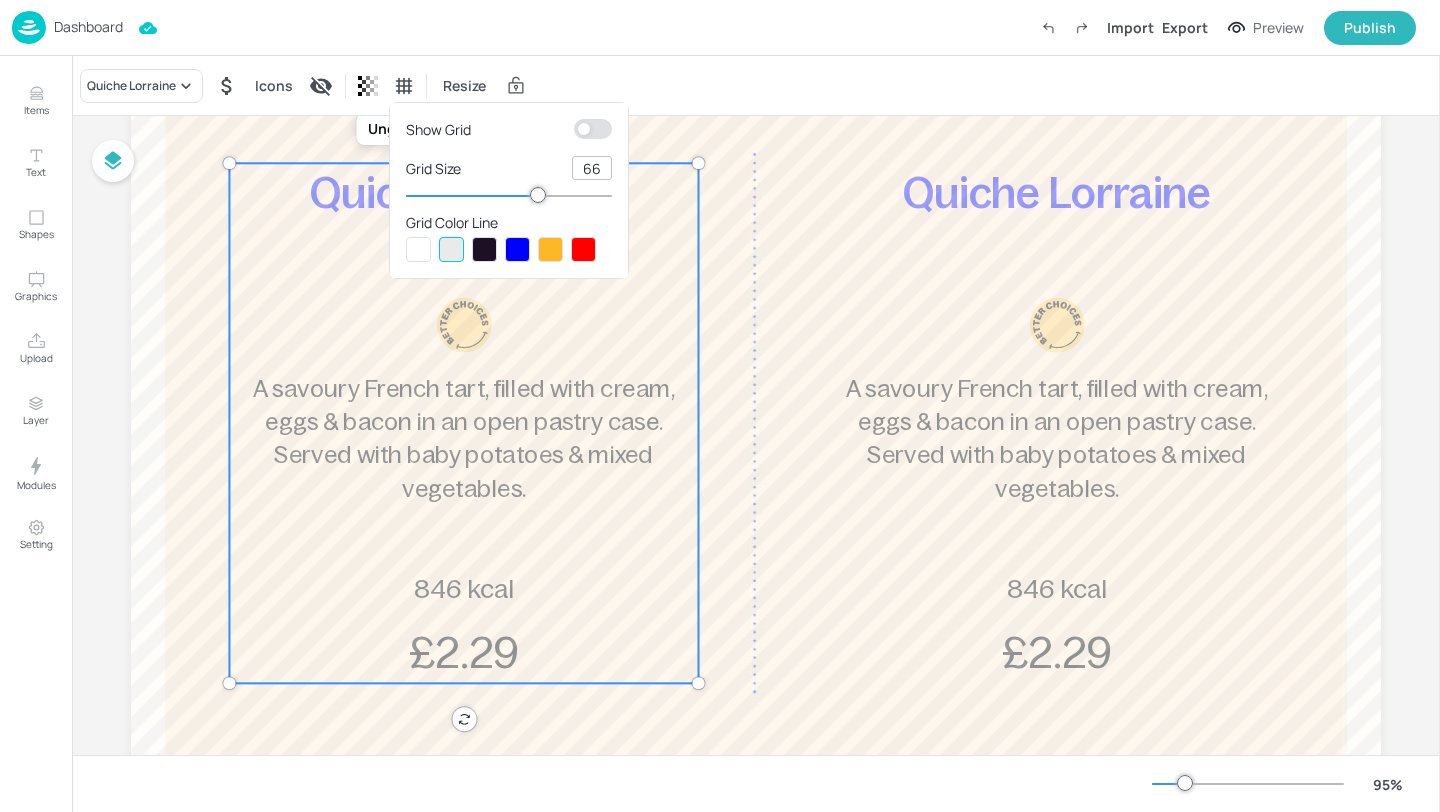 click on "66" at bounding box center [592, 168] 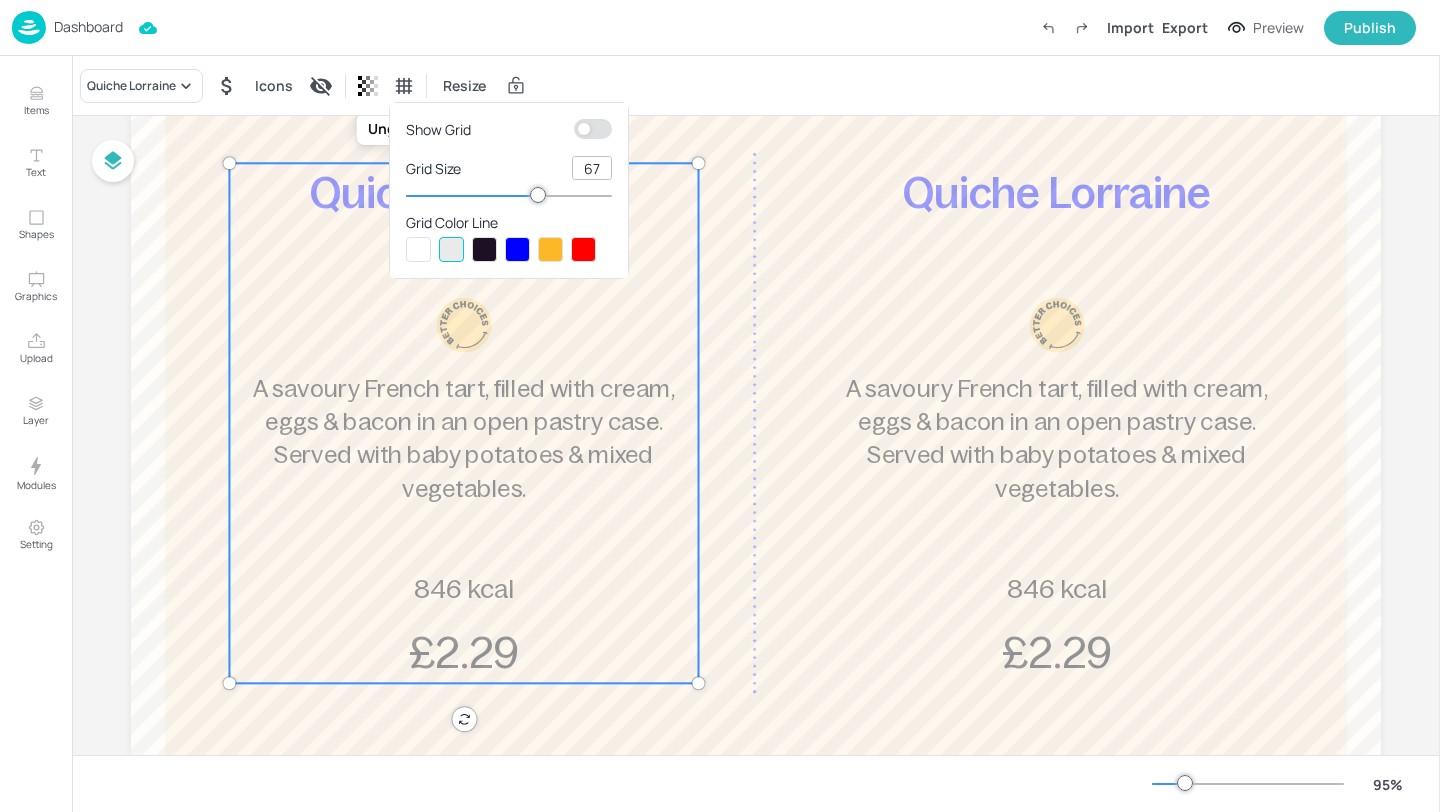 type on "67" 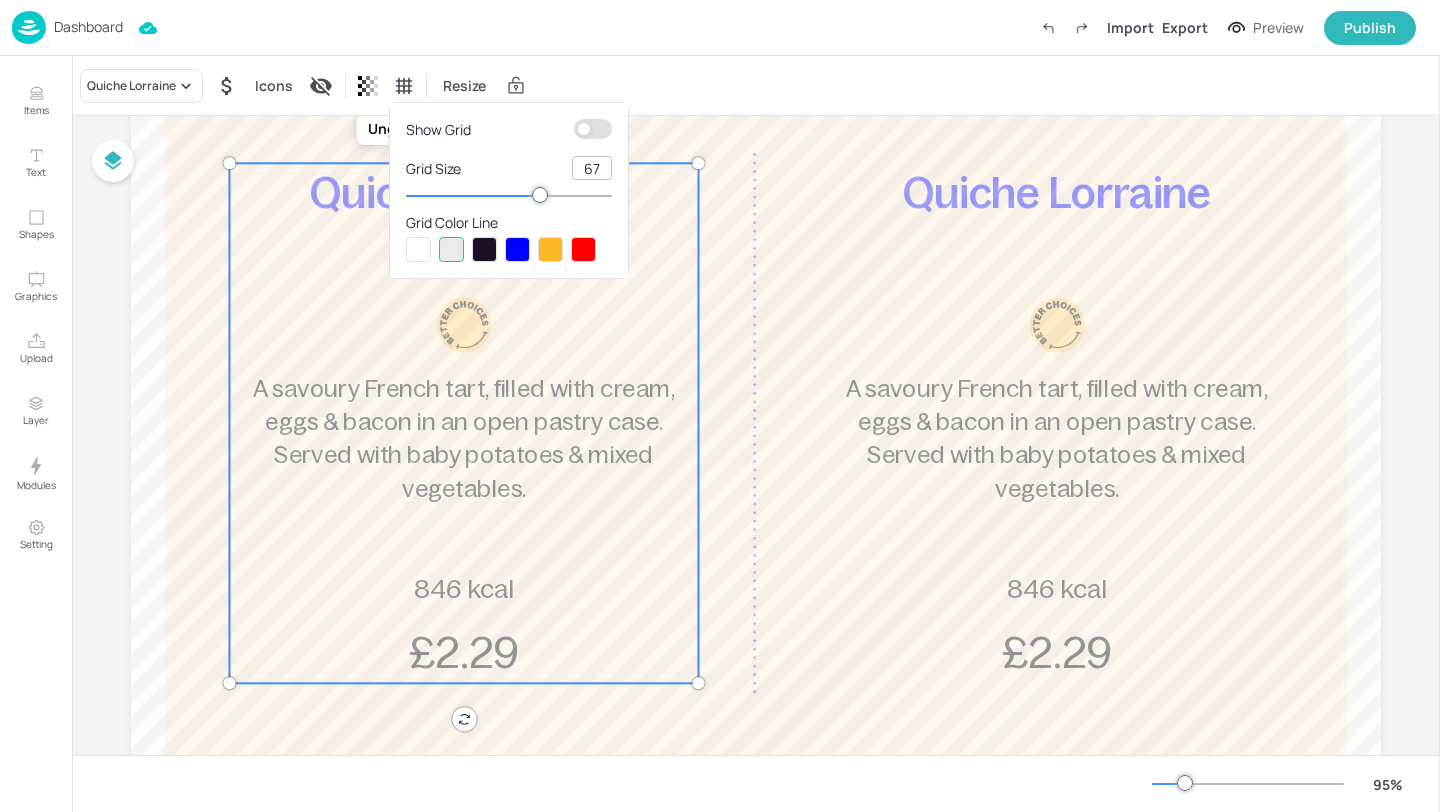 click at bounding box center [484, 249] 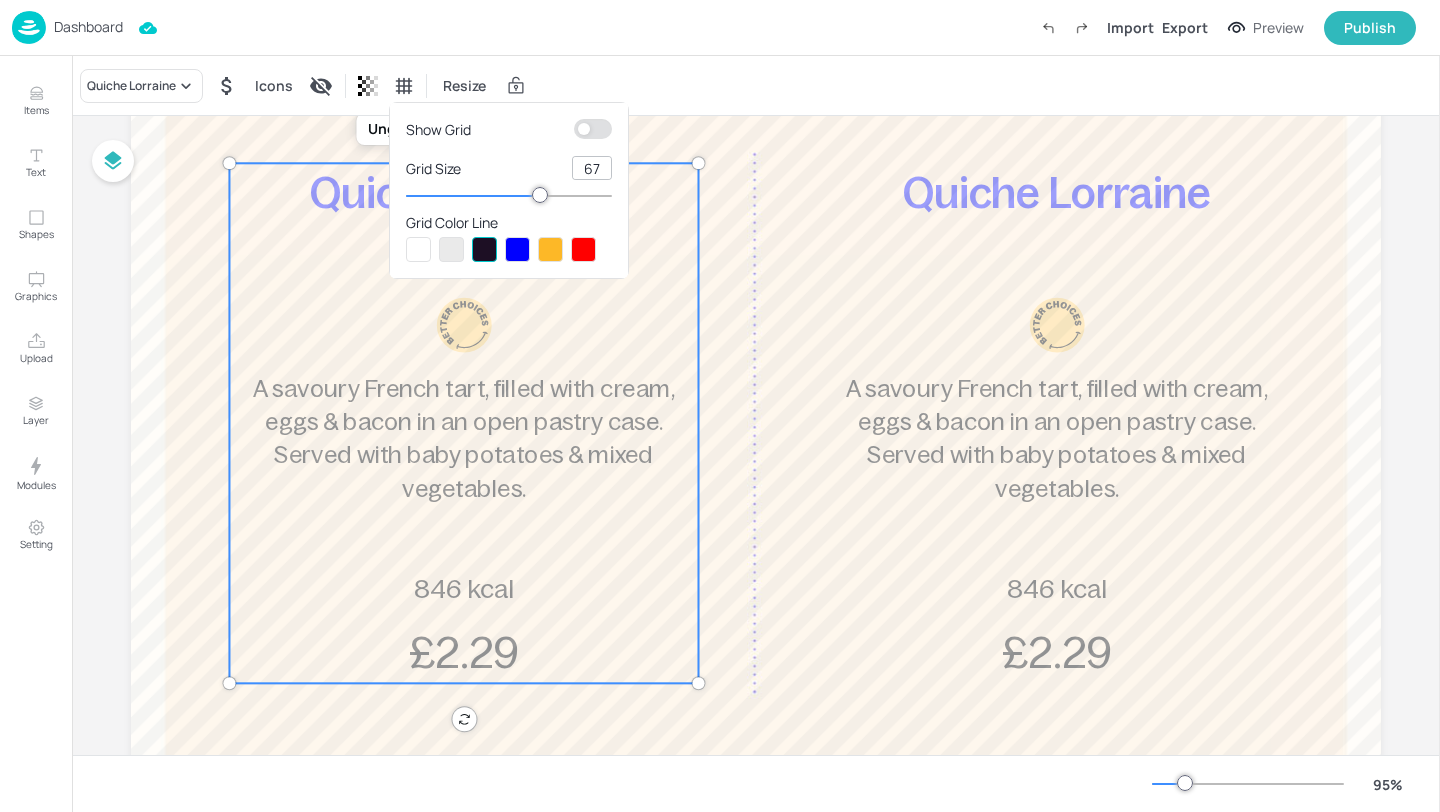 click at bounding box center [484, 249] 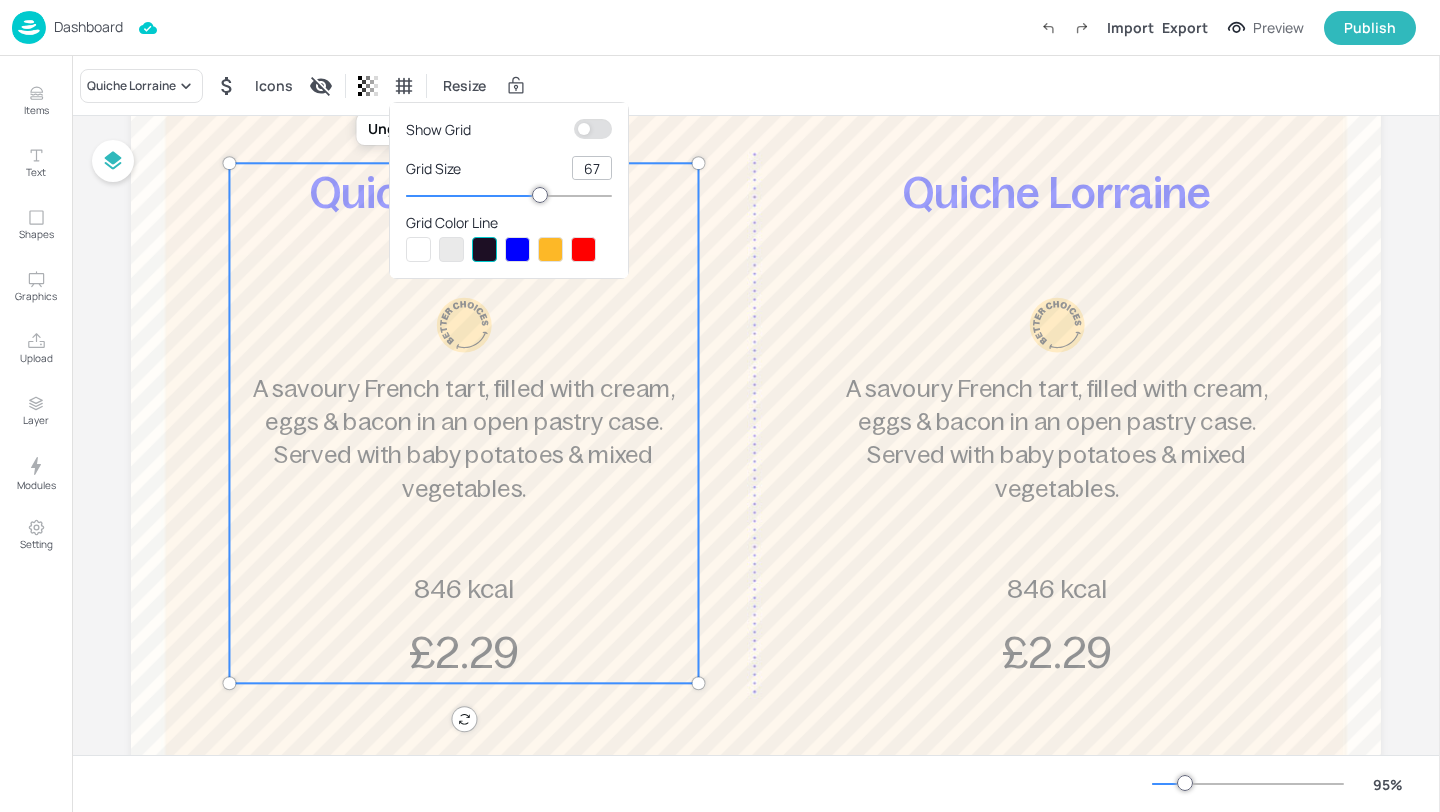 click at bounding box center (584, 129) 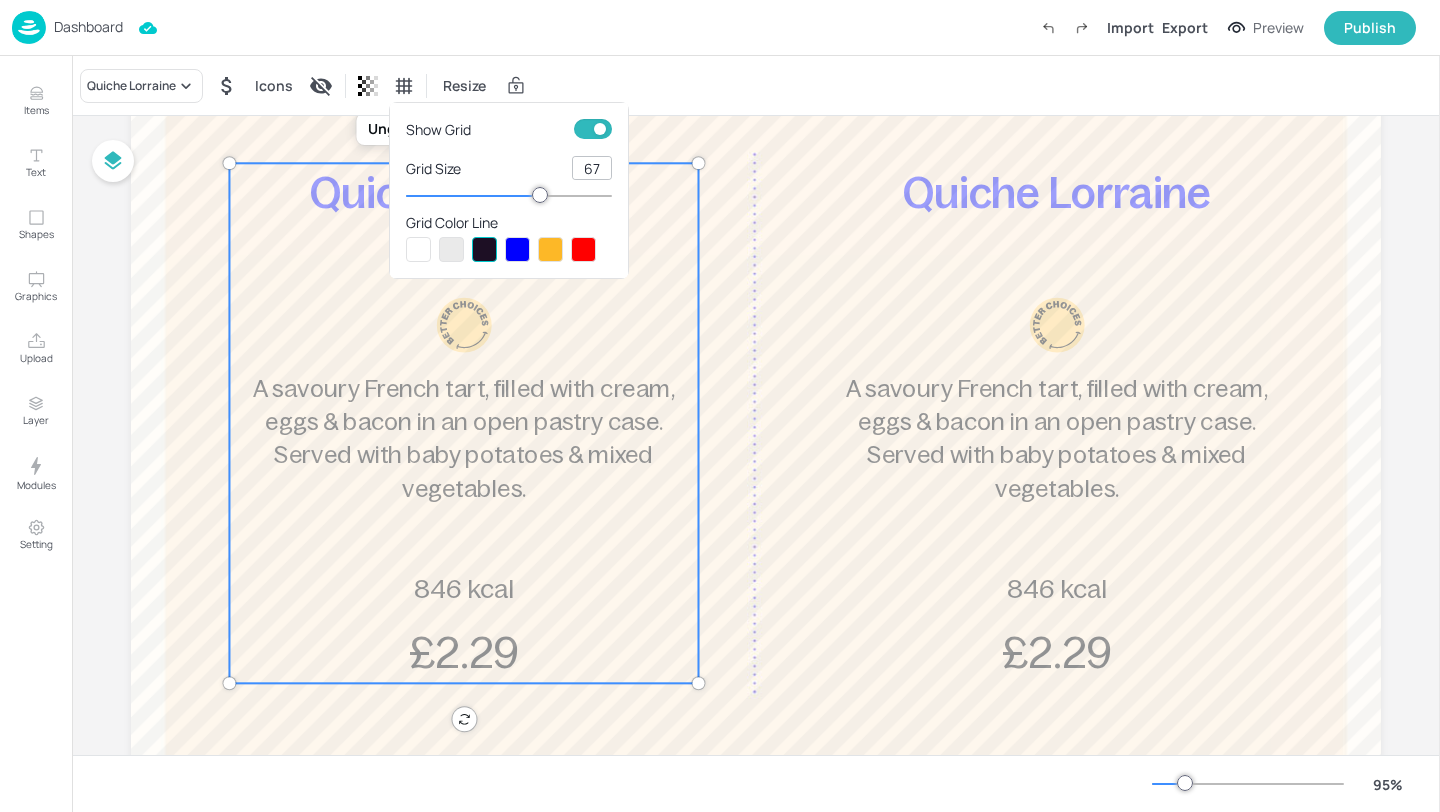 click at bounding box center [720, 406] 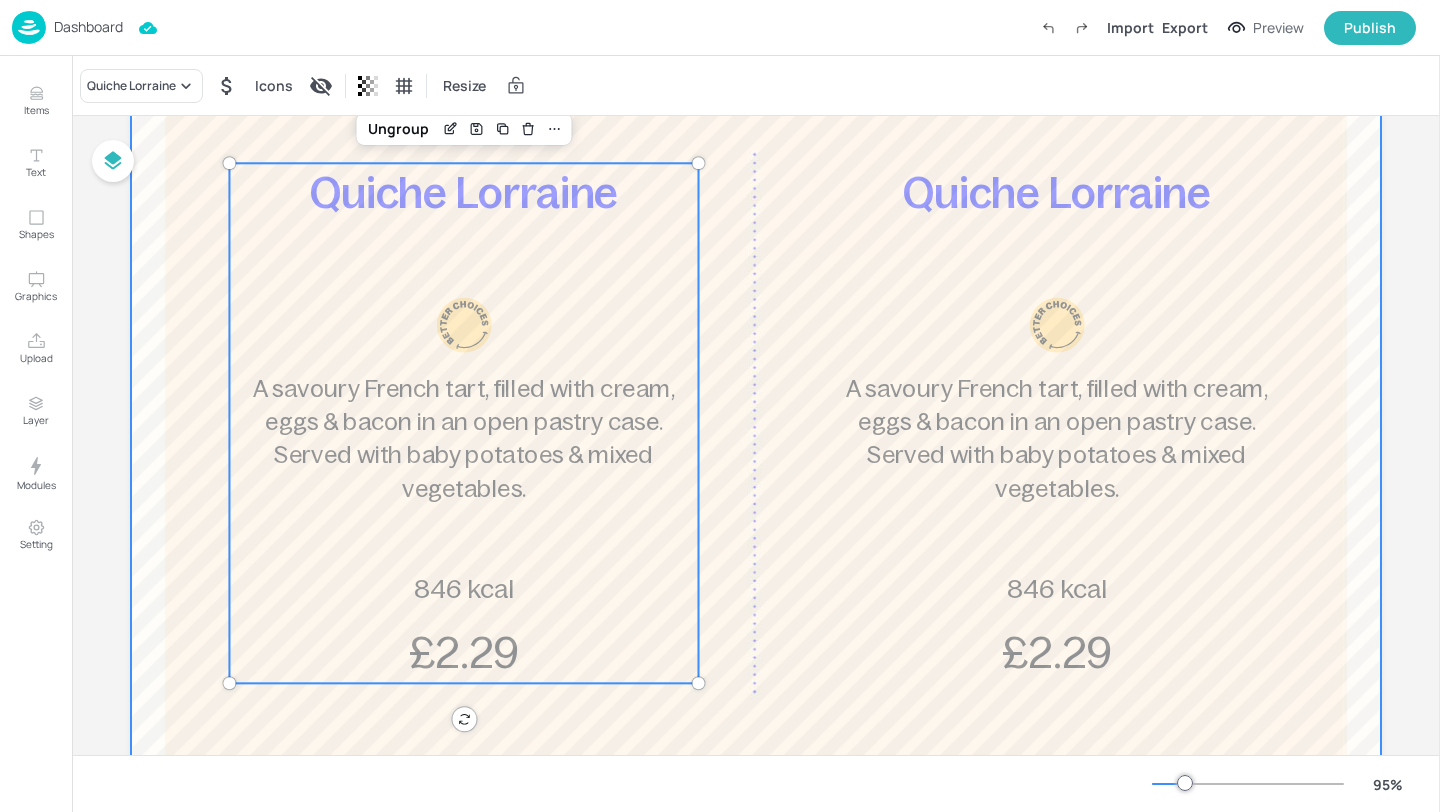 scroll, scrollTop: 379, scrollLeft: 0, axis: vertical 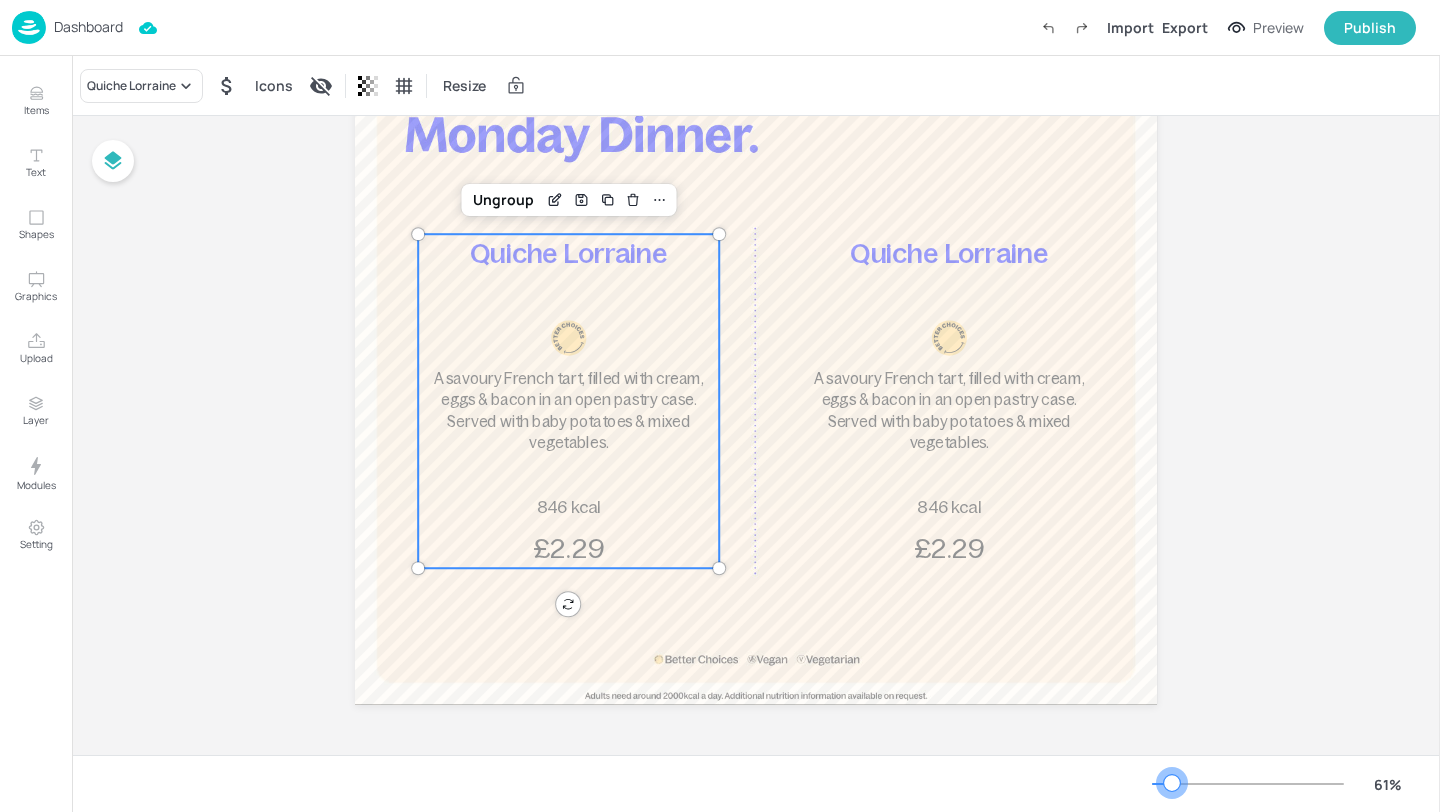 drag, startPoint x: 1183, startPoint y: 777, endPoint x: 1172, endPoint y: 776, distance: 11.045361 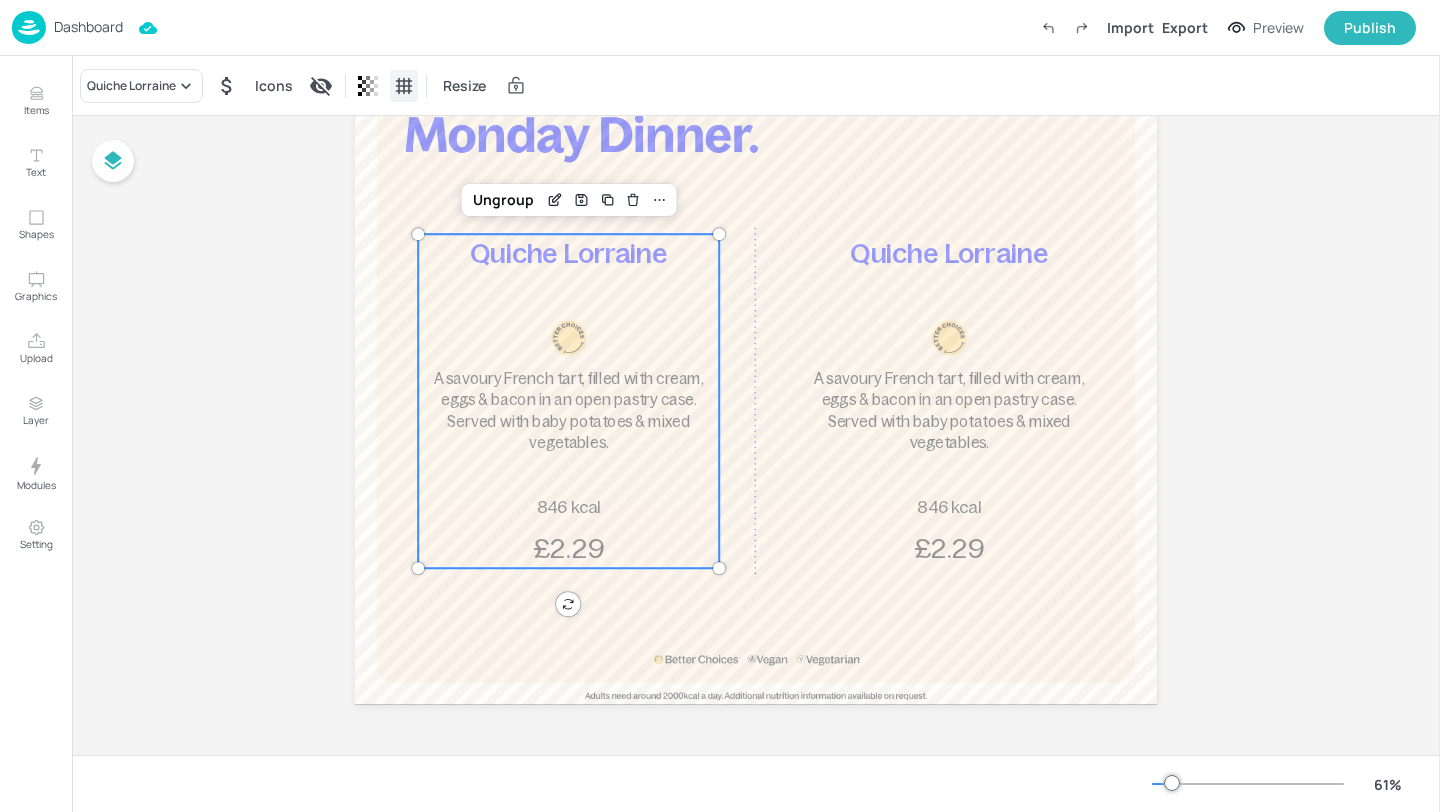 click 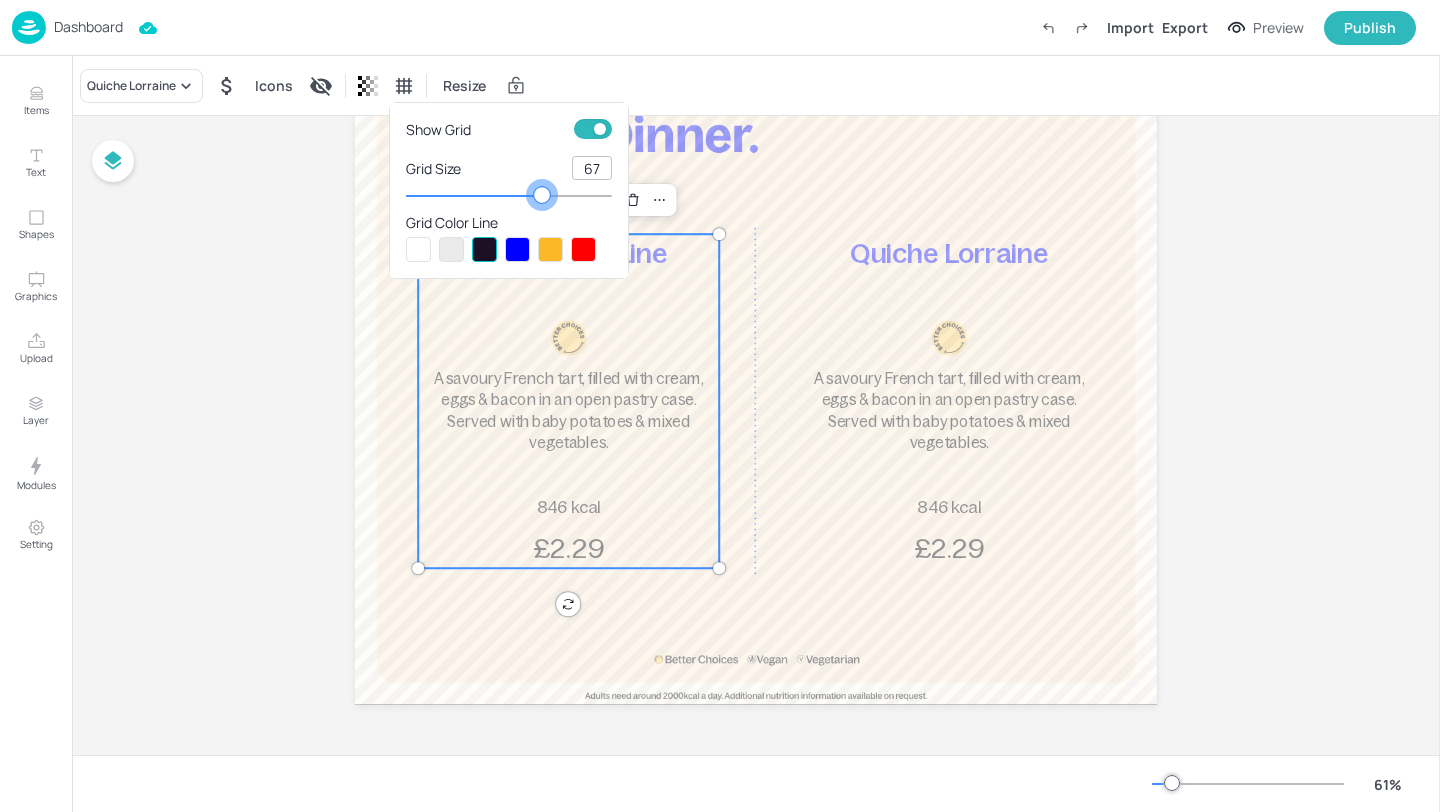 type on "66" 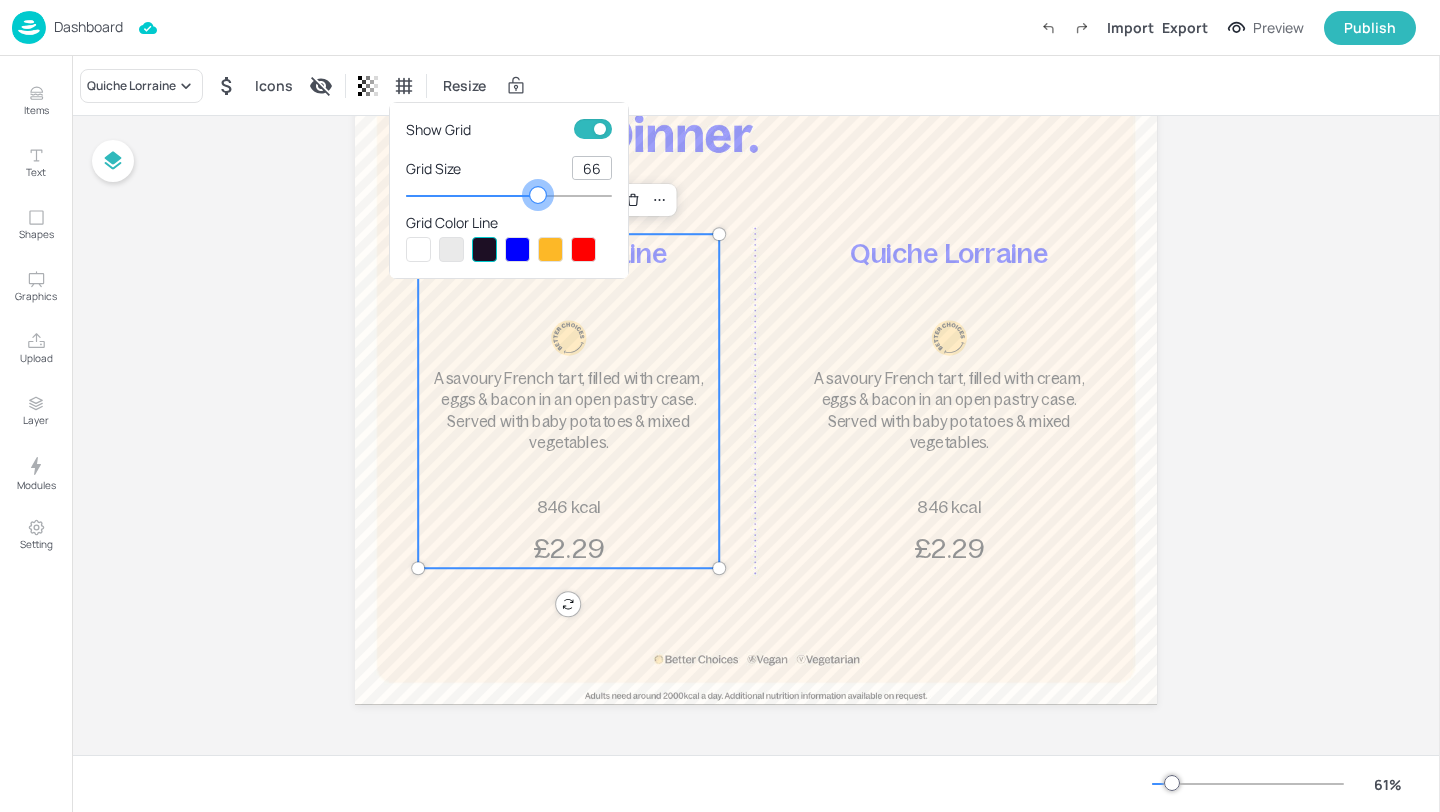 click at bounding box center [538, 195] 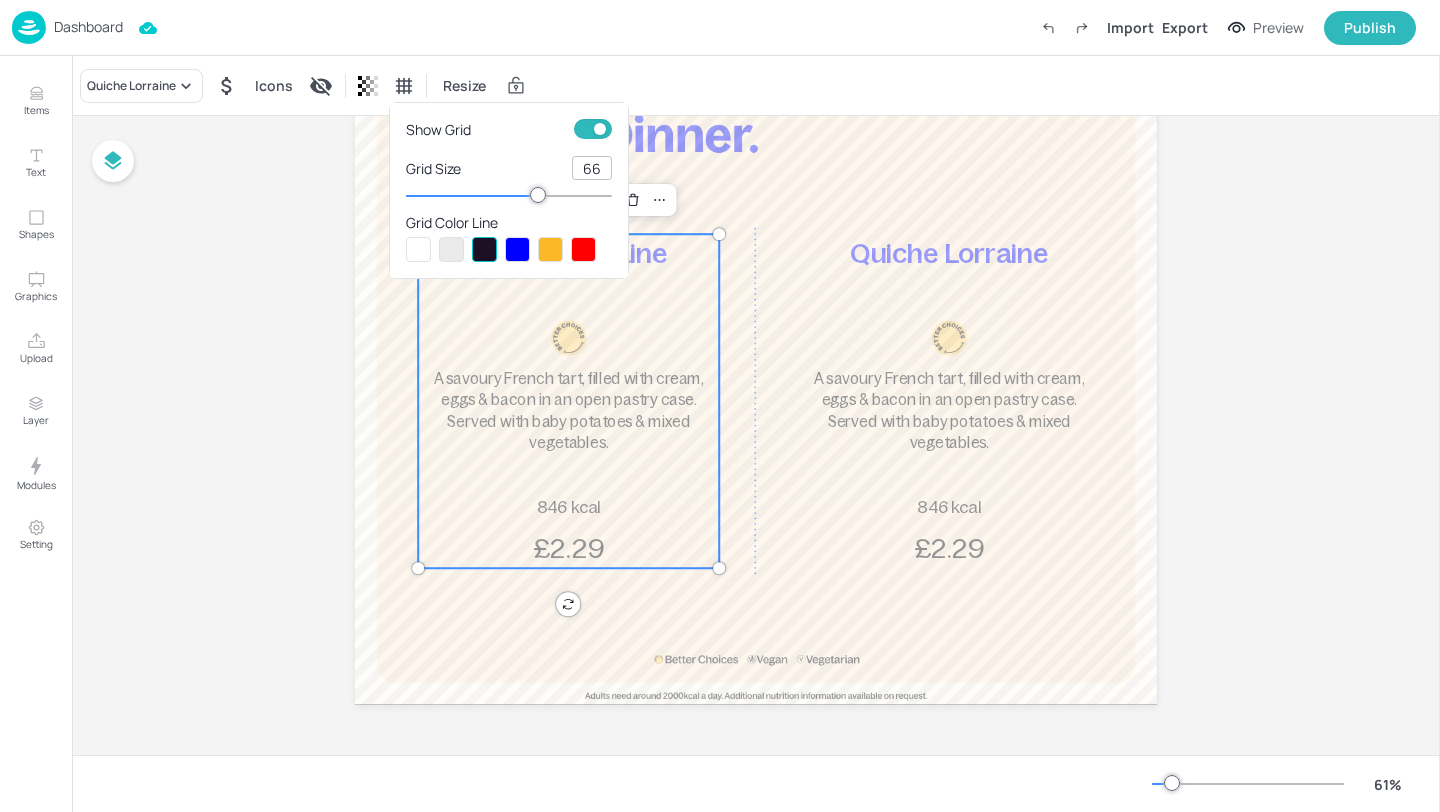 click at bounding box center [720, 406] 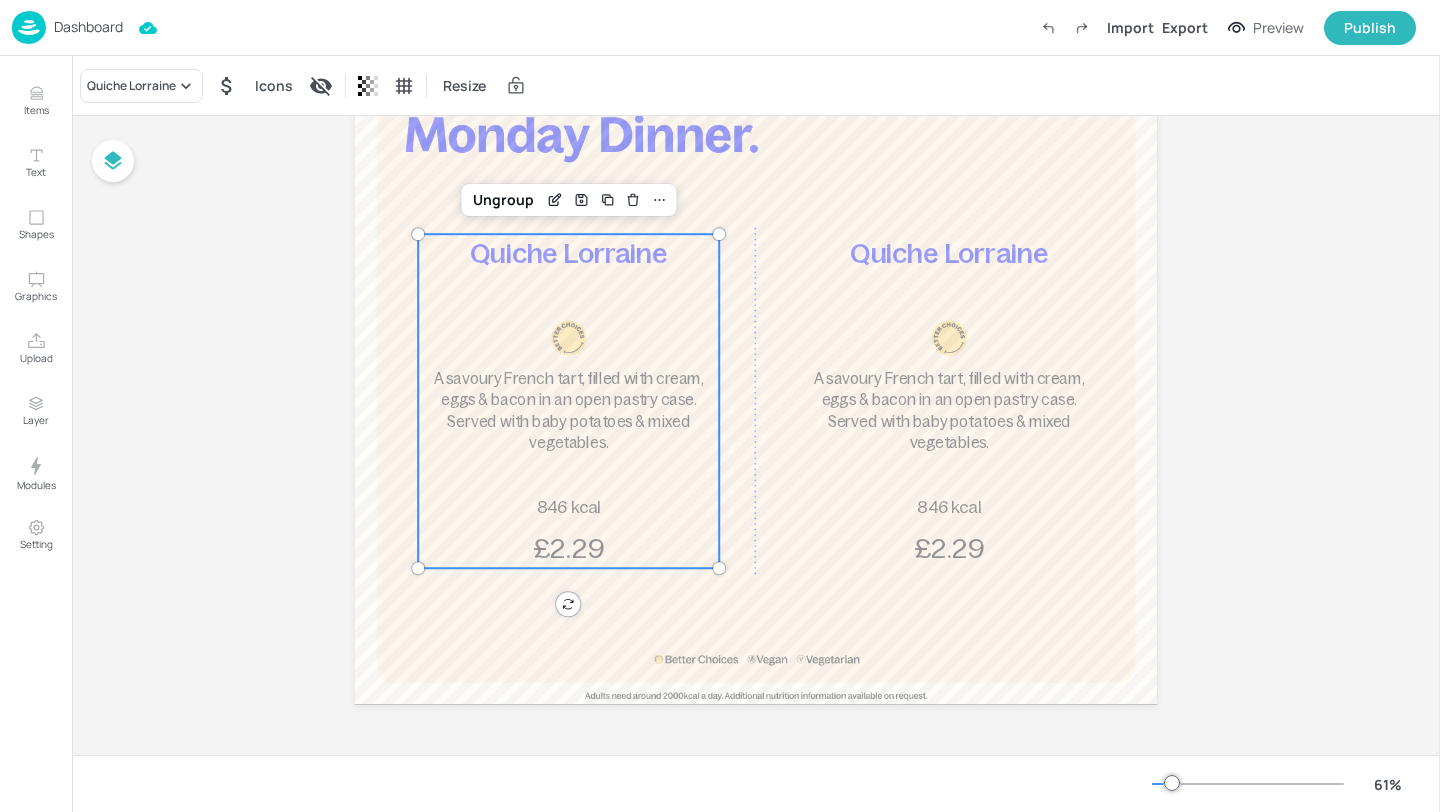 click on "Dashboard" at bounding box center [88, 27] 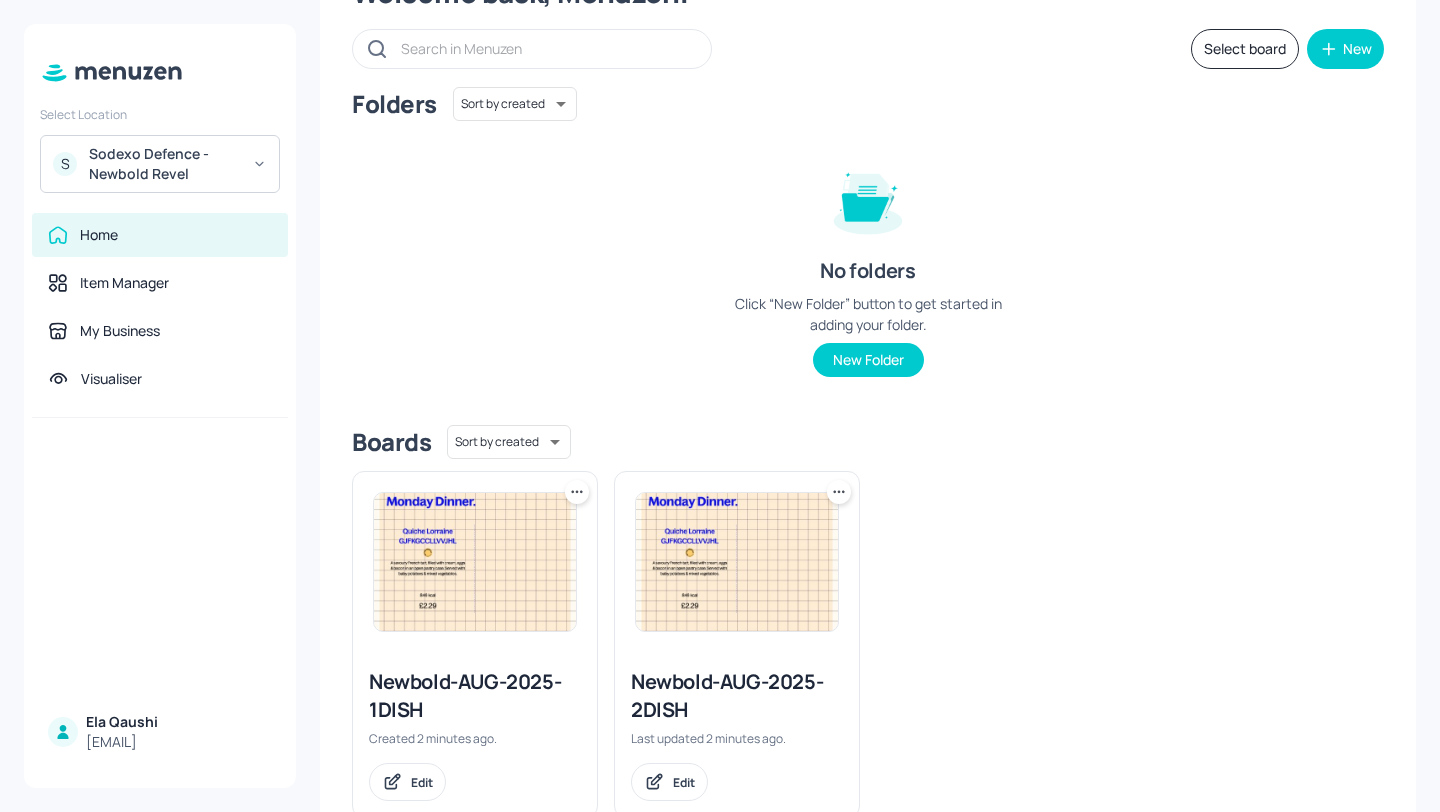 scroll, scrollTop: 151, scrollLeft: 0, axis: vertical 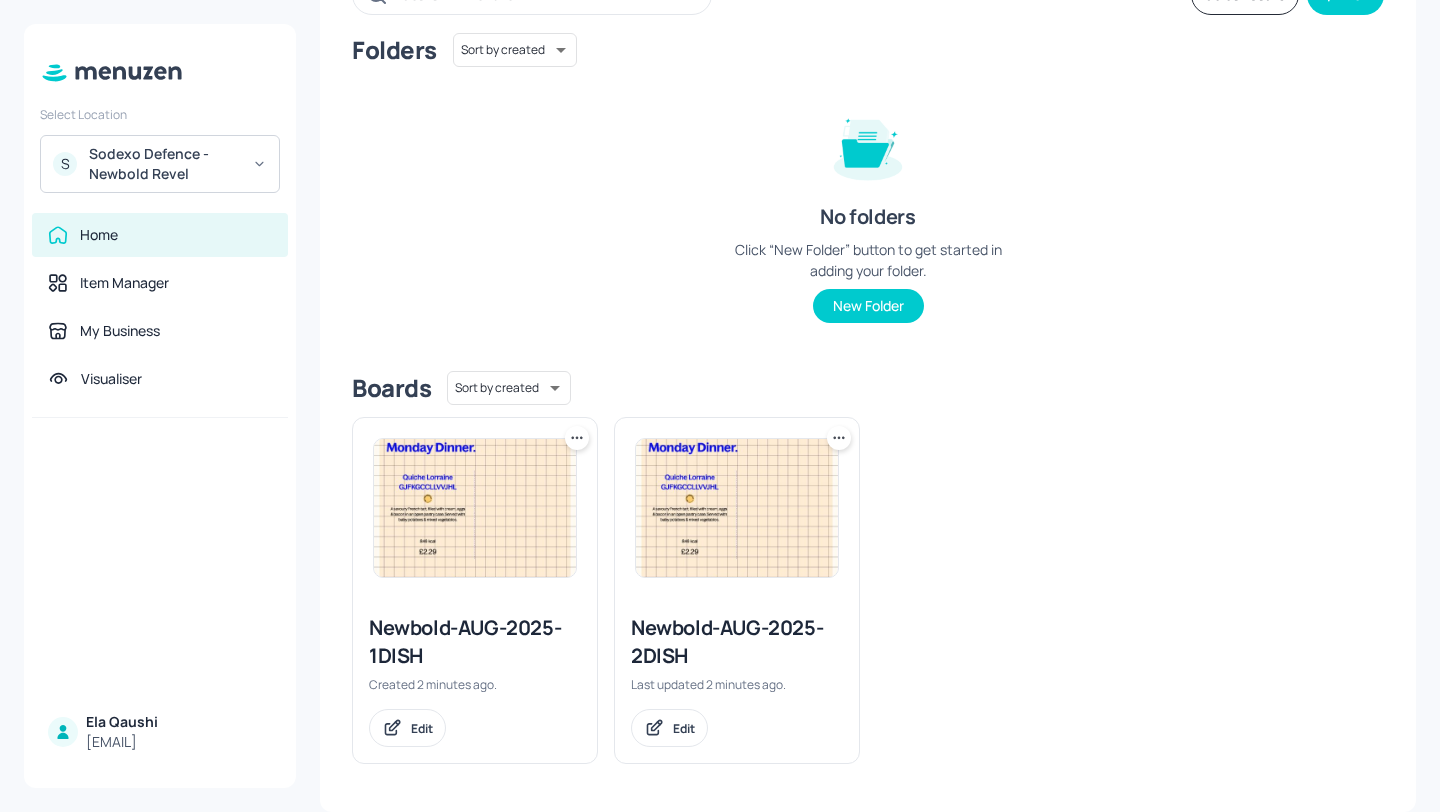 click on "Newbold-AUG-2025-2DISH" at bounding box center (737, 642) 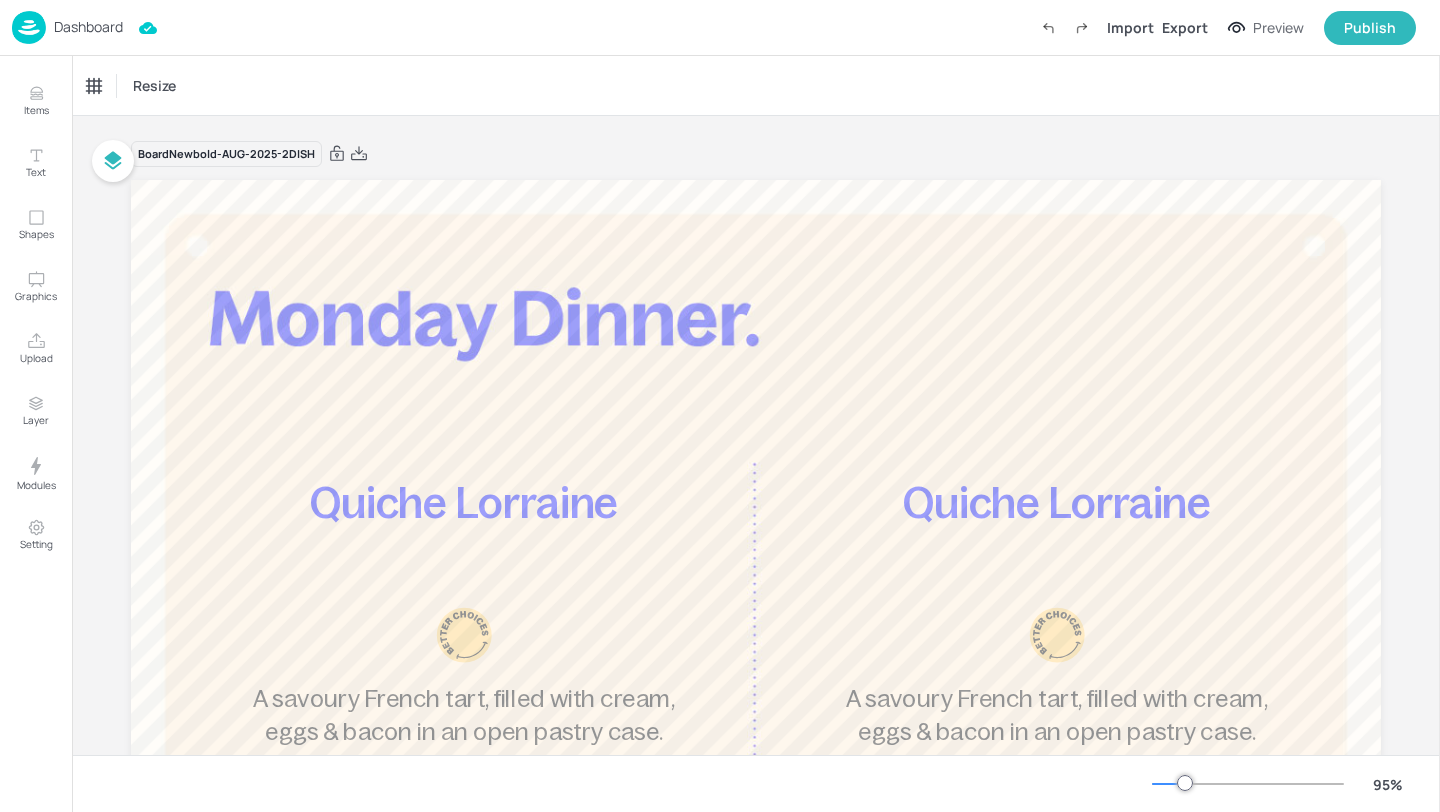 click on "Dashboard" at bounding box center (67, 27) 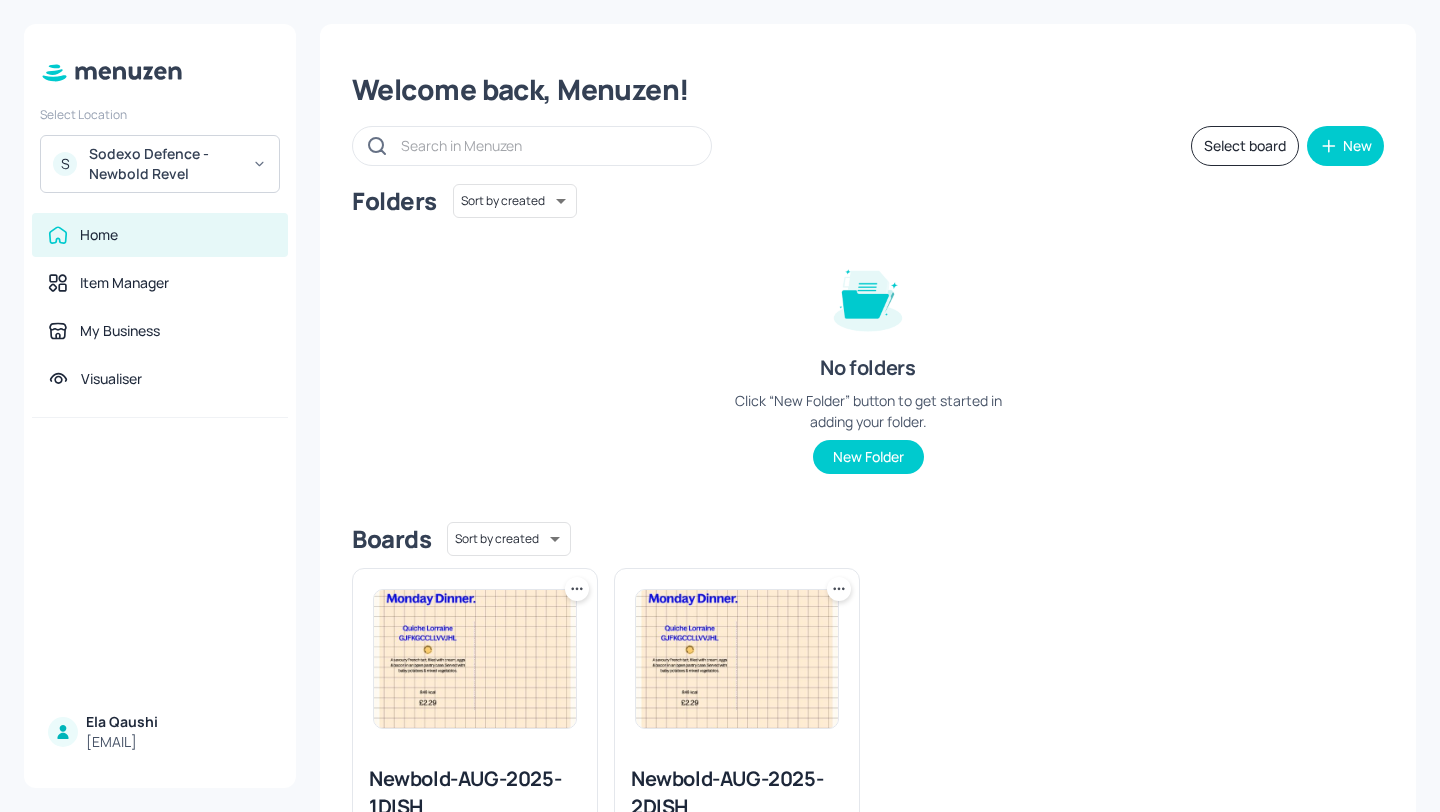scroll, scrollTop: 151, scrollLeft: 0, axis: vertical 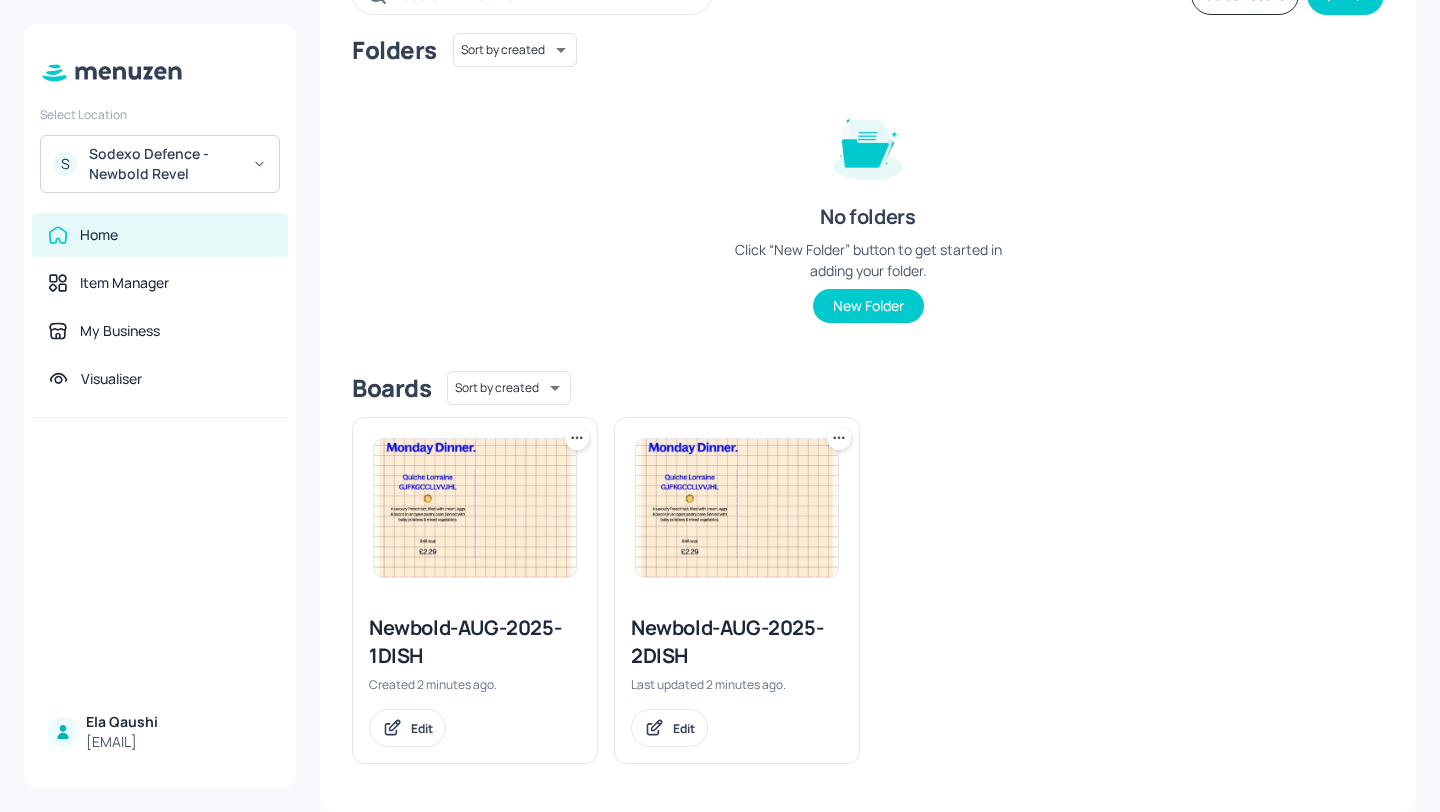 click on "Newbold-AUG-2025-1DISH" at bounding box center [475, 642] 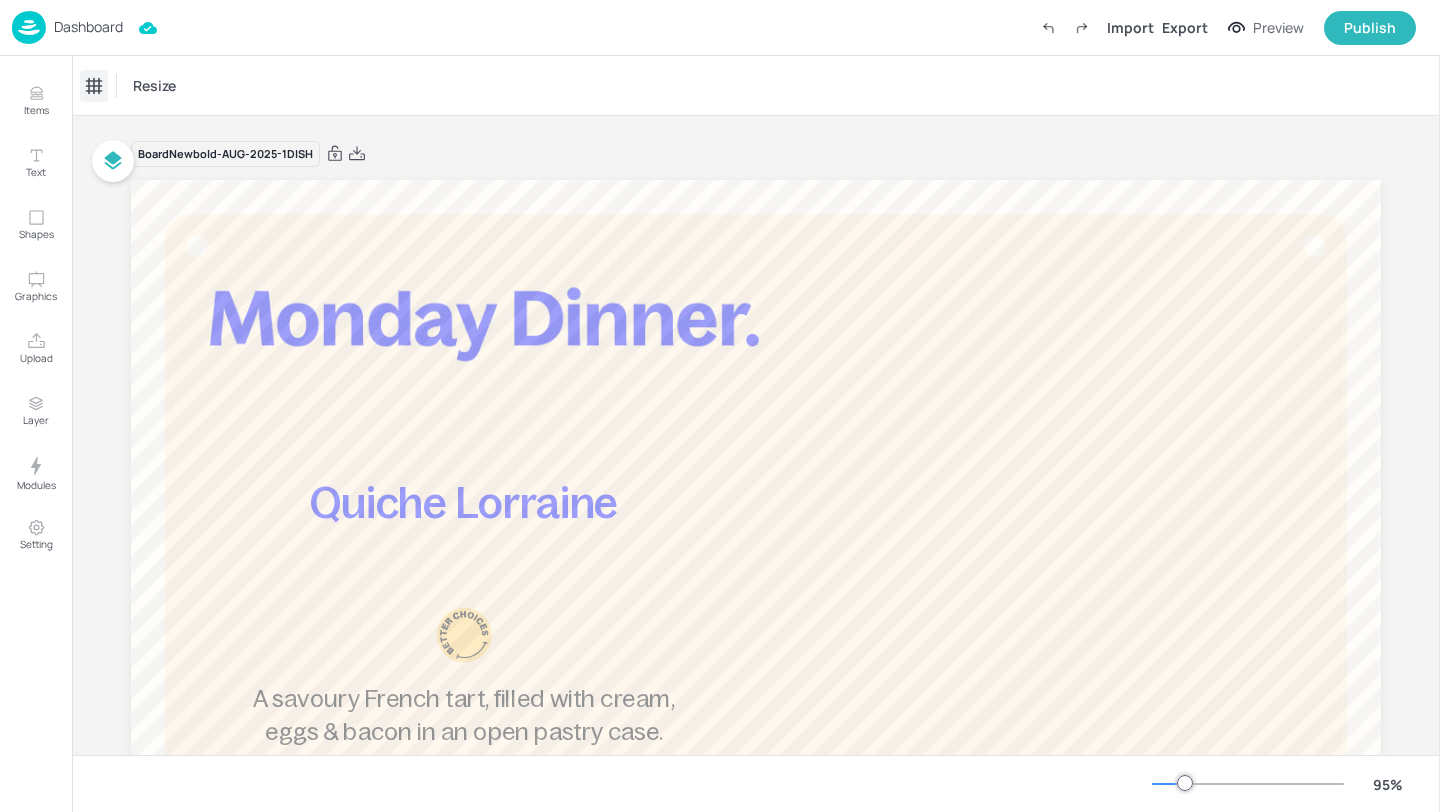 click 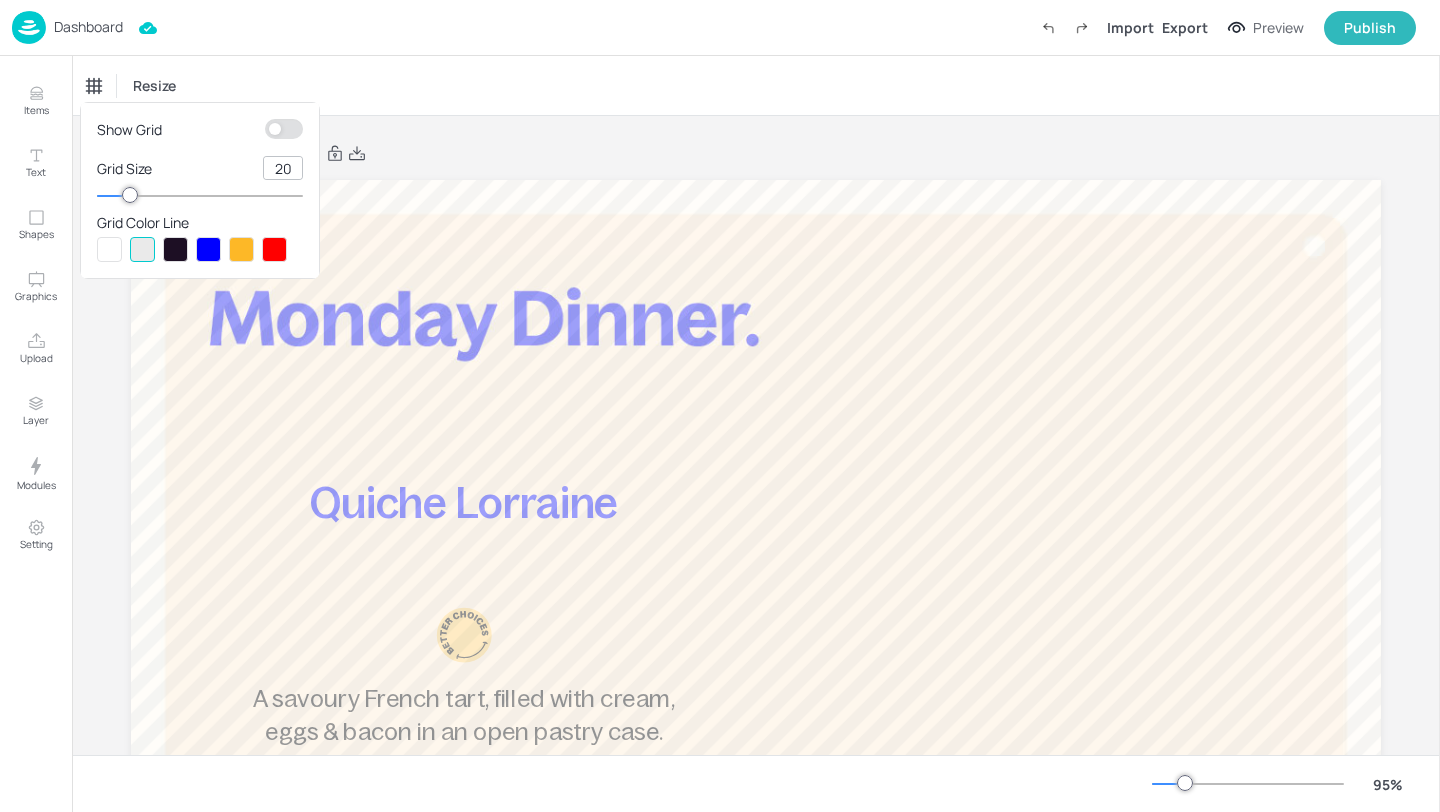 click at bounding box center (275, 129) 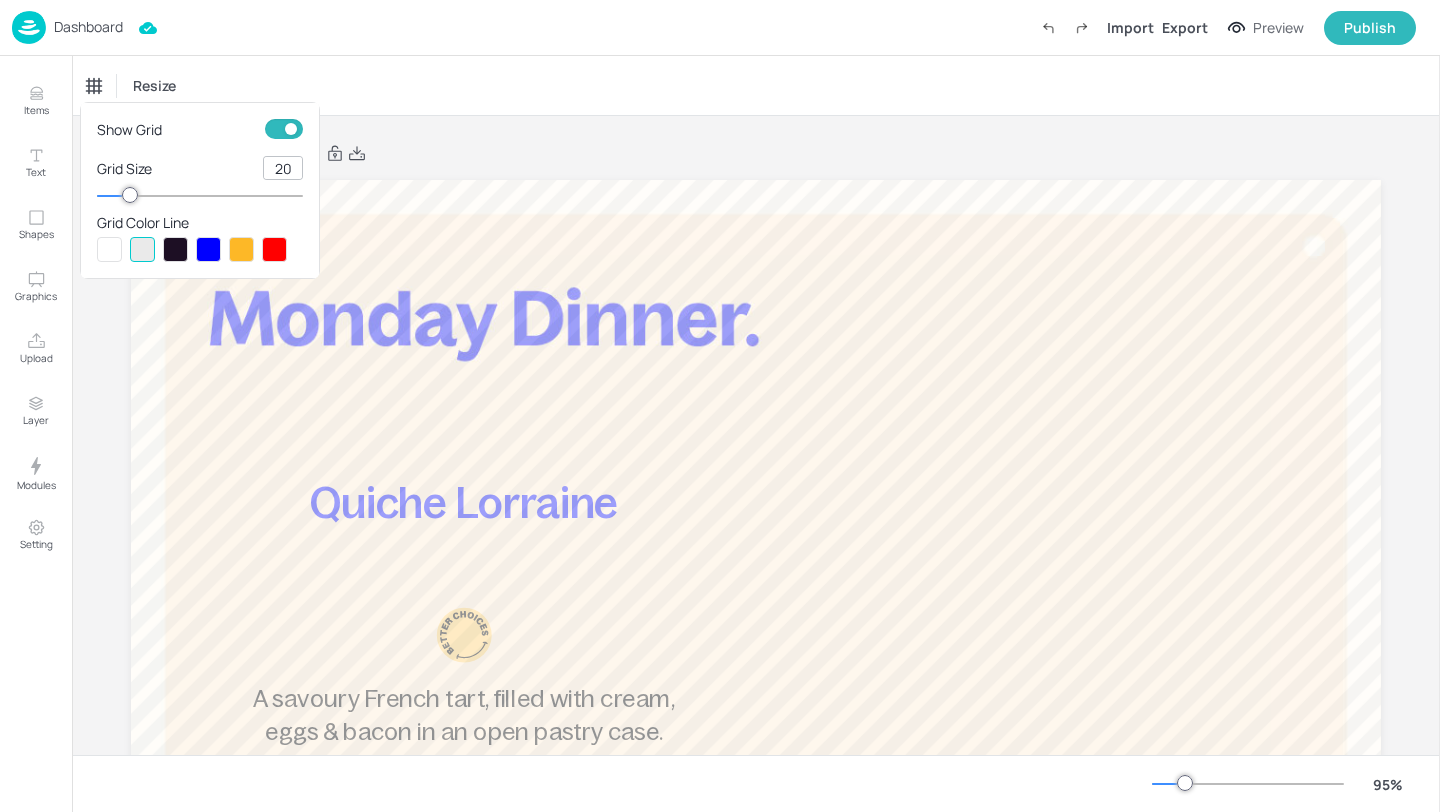 drag, startPoint x: 294, startPoint y: 172, endPoint x: 233, endPoint y: 169, distance: 61.073727 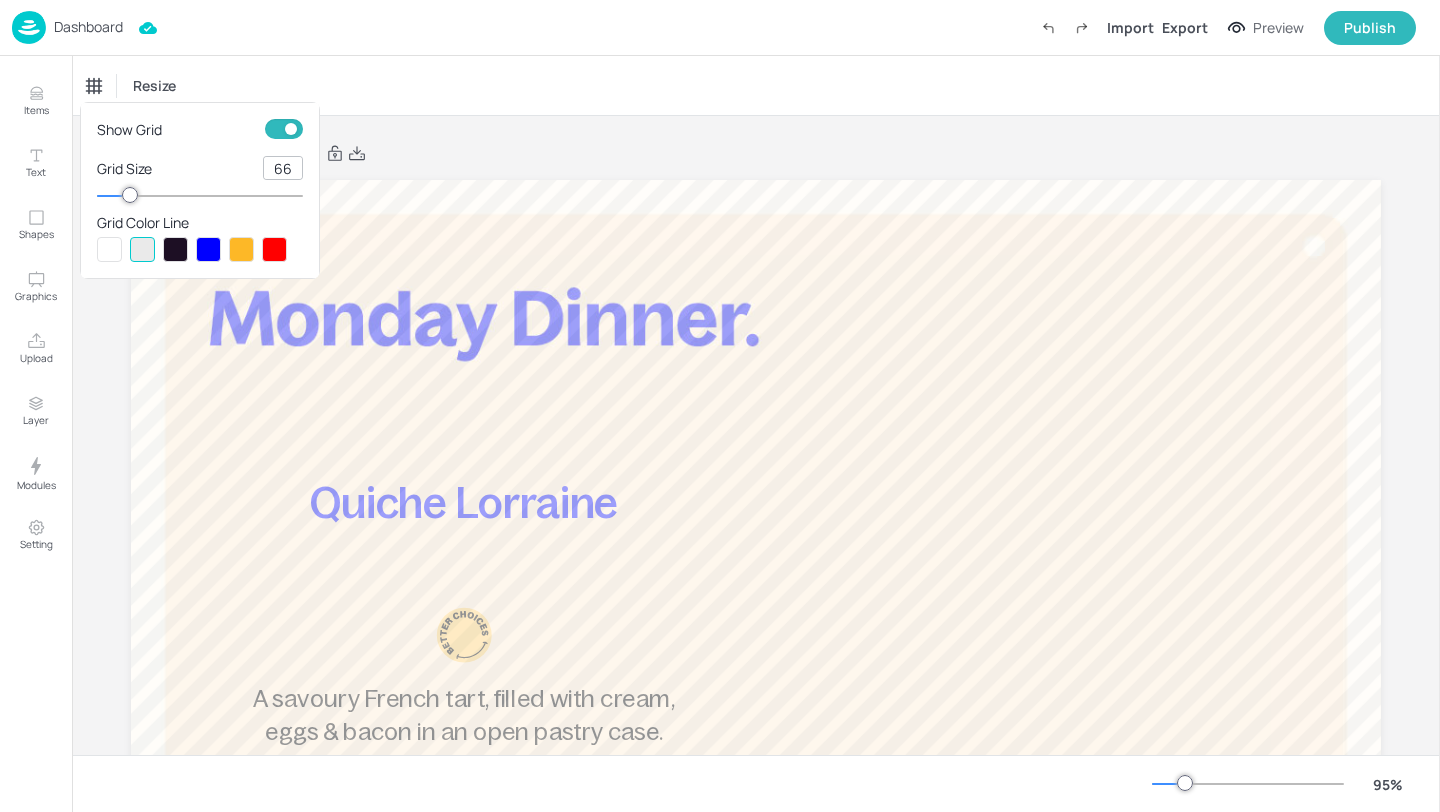 type on "66" 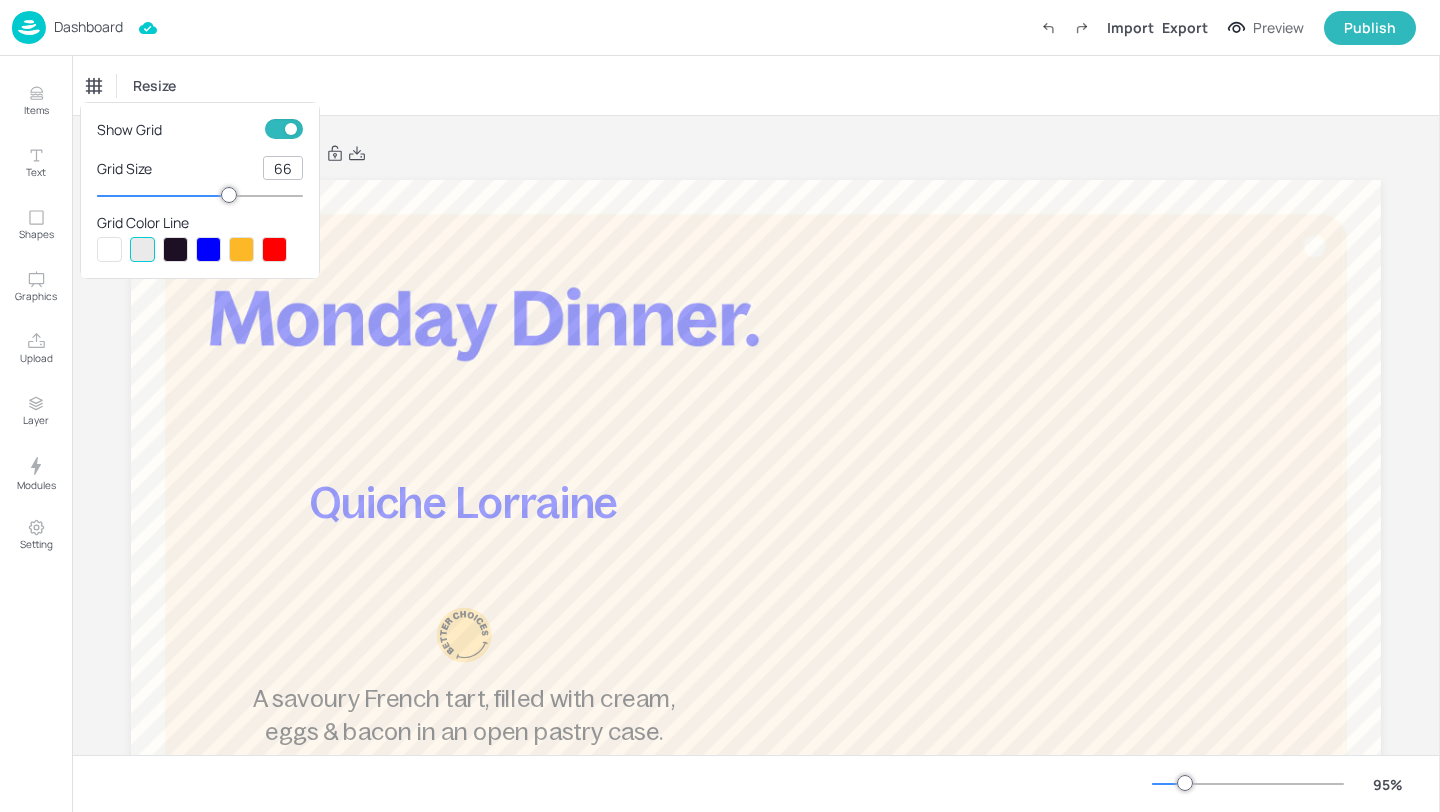 click at bounding box center [175, 249] 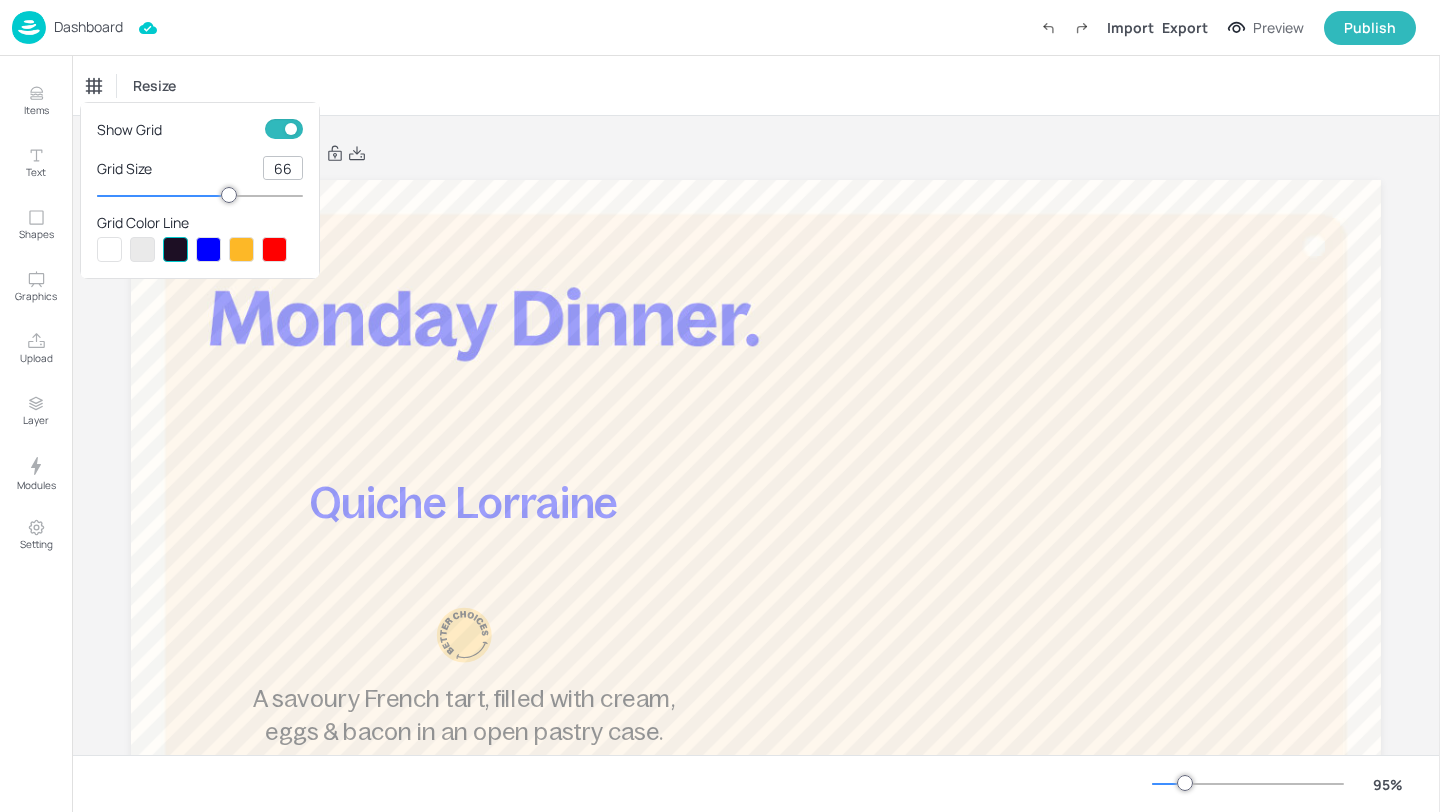 click at bounding box center [720, 406] 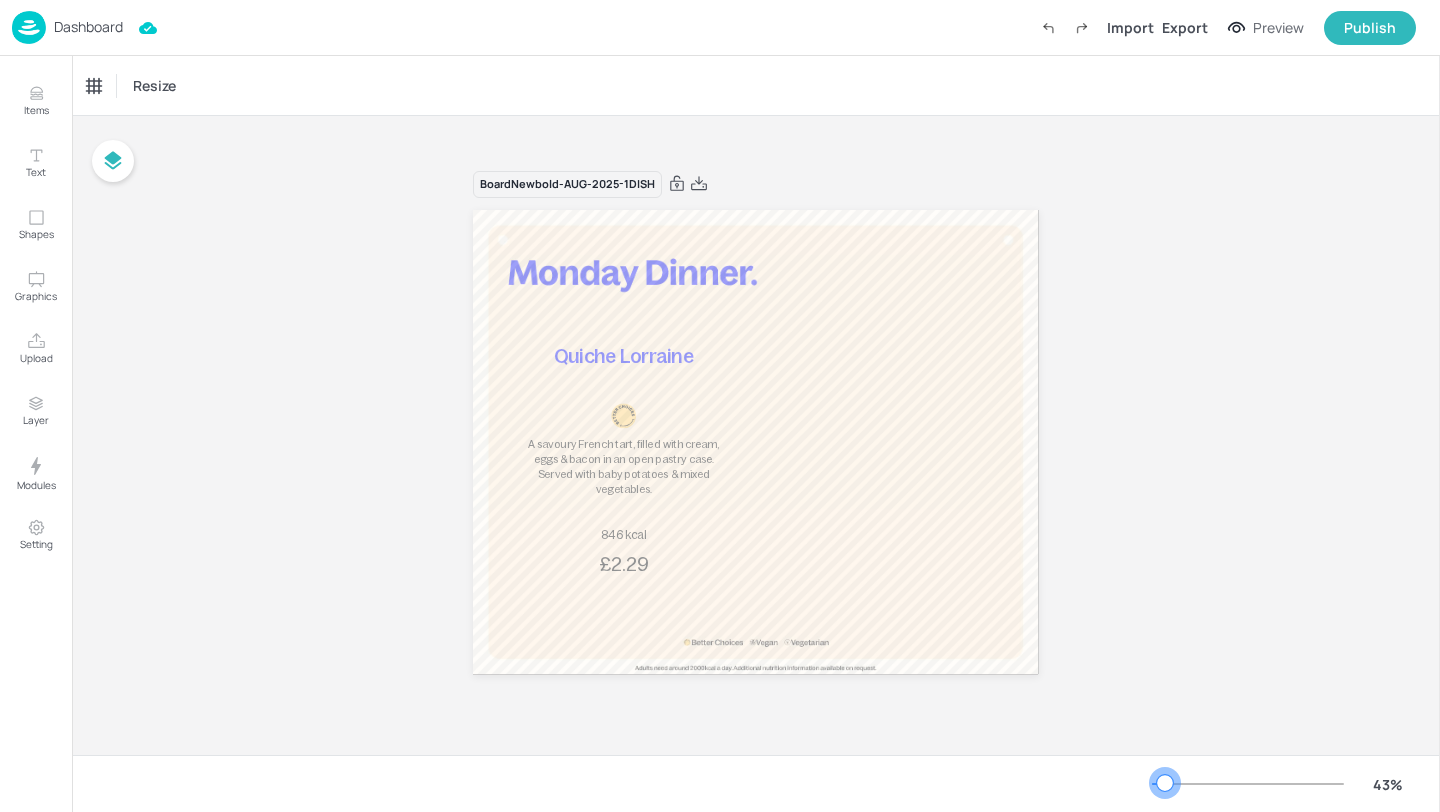 drag, startPoint x: 1184, startPoint y: 778, endPoint x: 1165, endPoint y: 776, distance: 19.104973 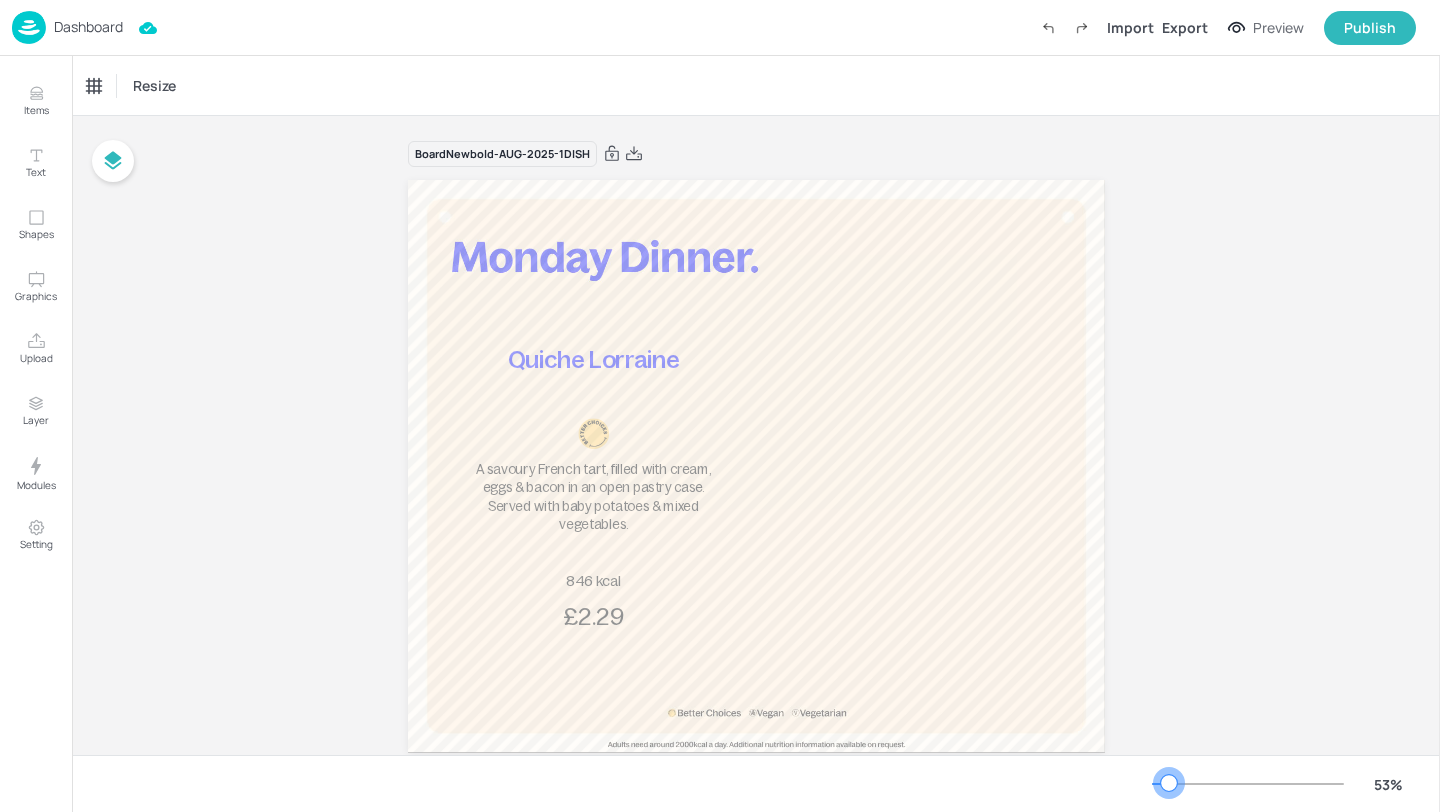 click at bounding box center (1169, 783) 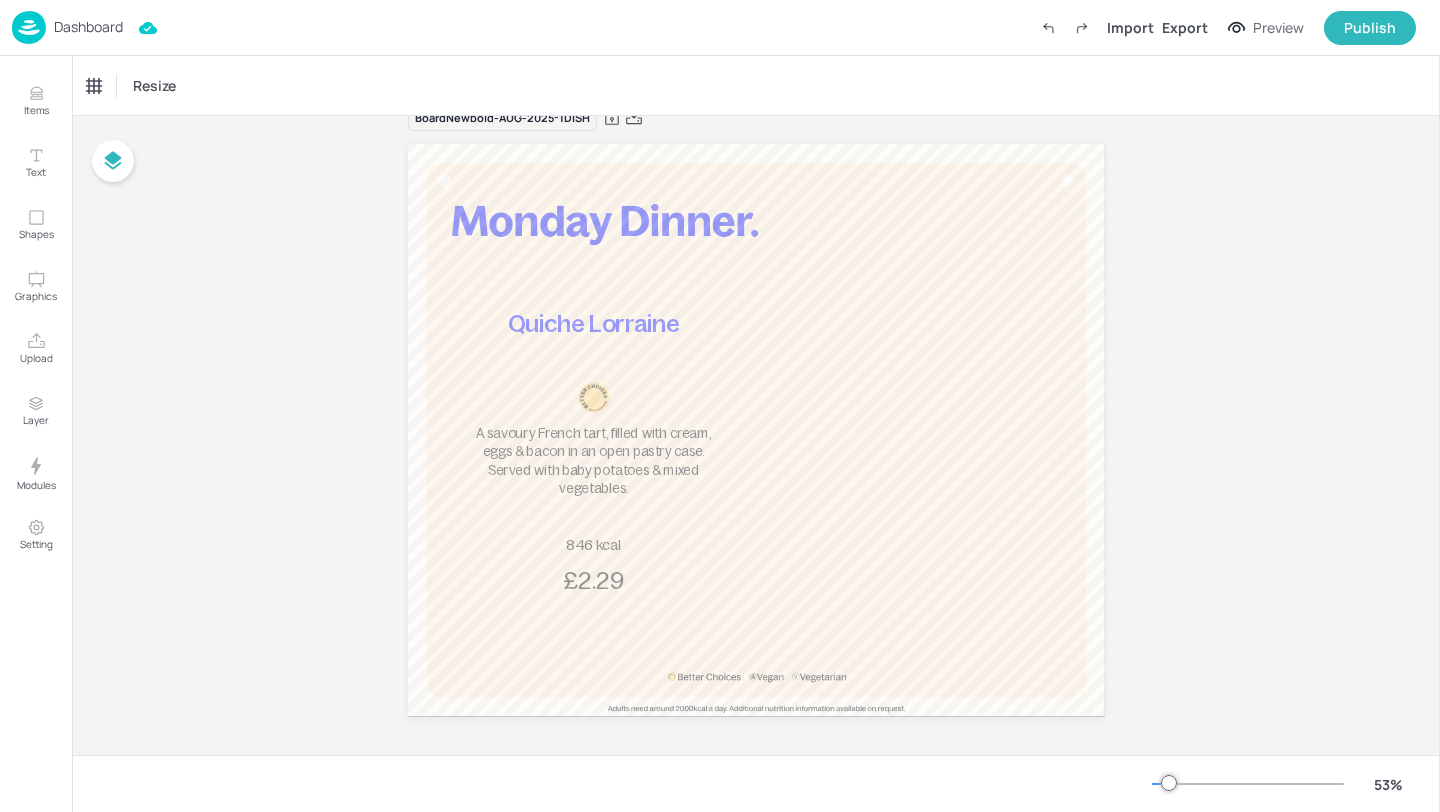 scroll, scrollTop: 47, scrollLeft: 0, axis: vertical 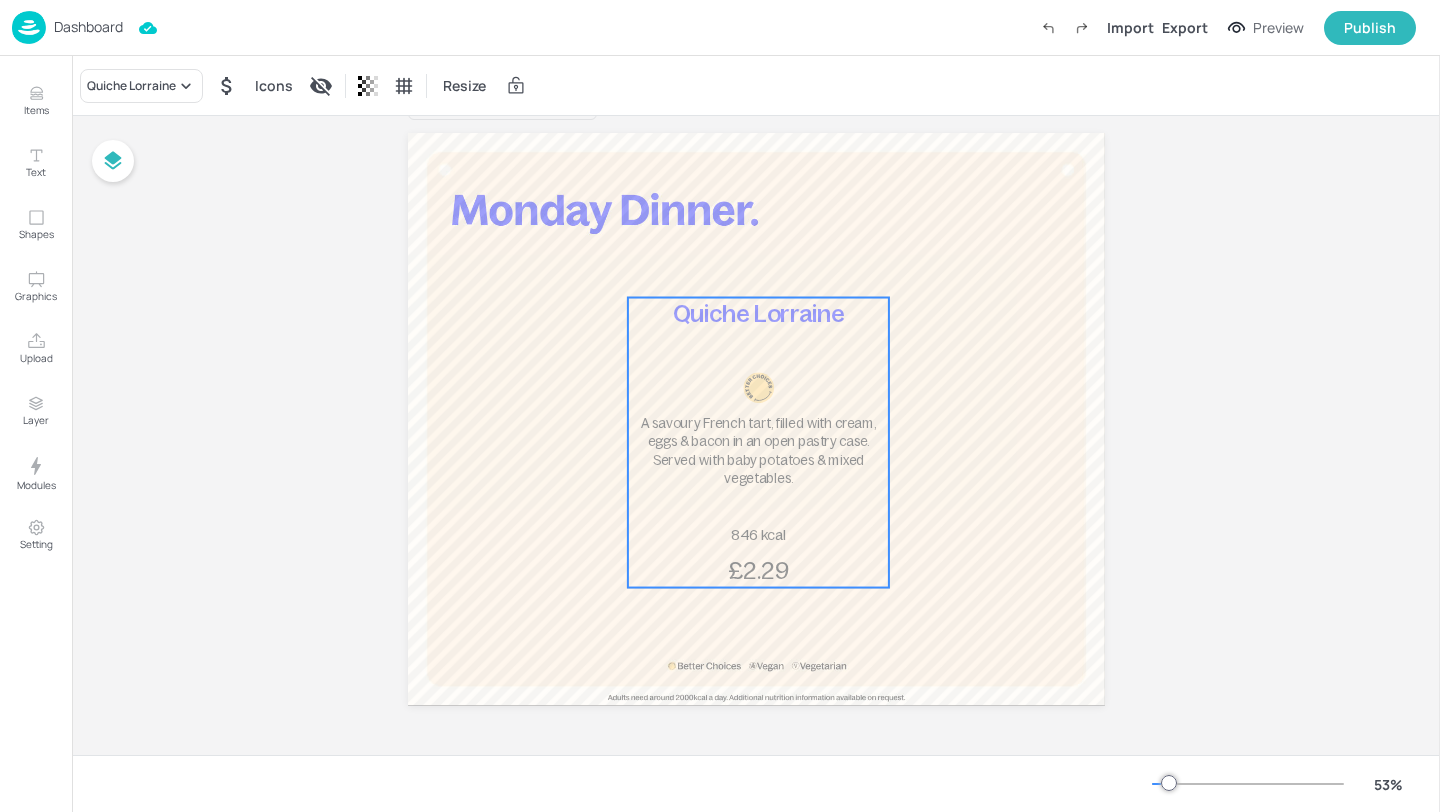 drag, startPoint x: 555, startPoint y: 405, endPoint x: 720, endPoint y: 406, distance: 165.00304 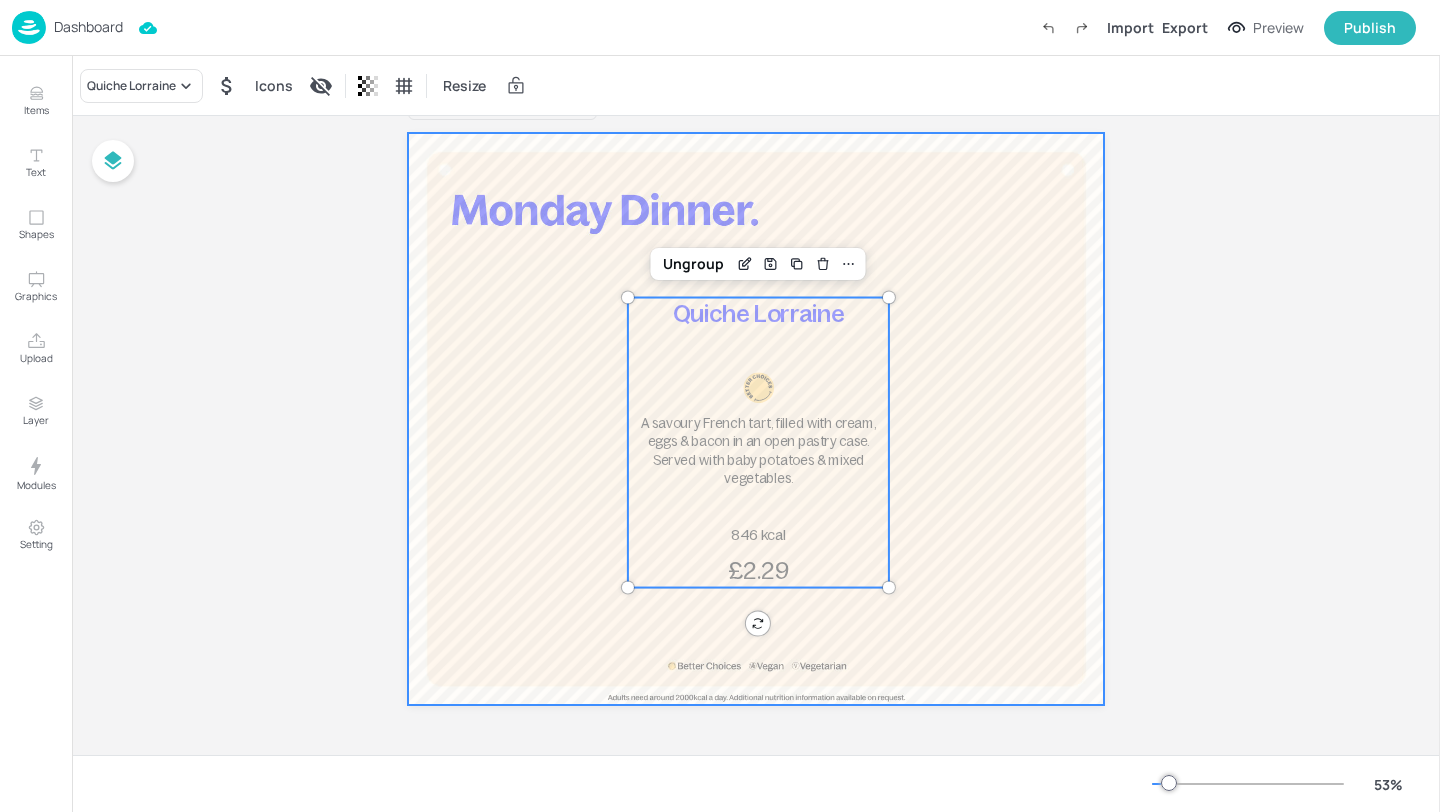 click at bounding box center [756, 419] 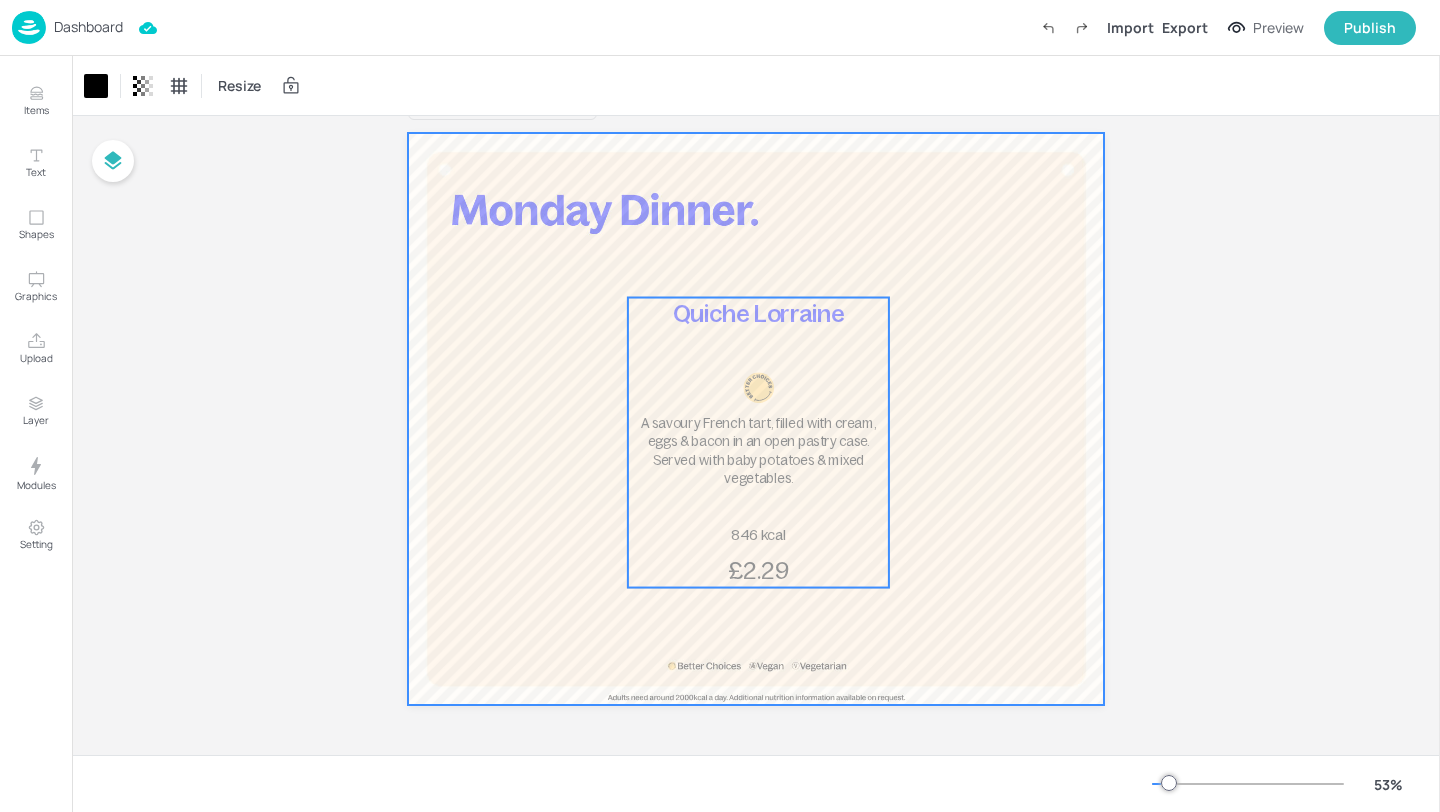 click on "Quiche Lorraine A savoury French tart, filled with cream, eggs & bacon in an open pastry case. Served with baby potatoes & mixed vegetables. 846 kcal £2.29" at bounding box center [758, 443] 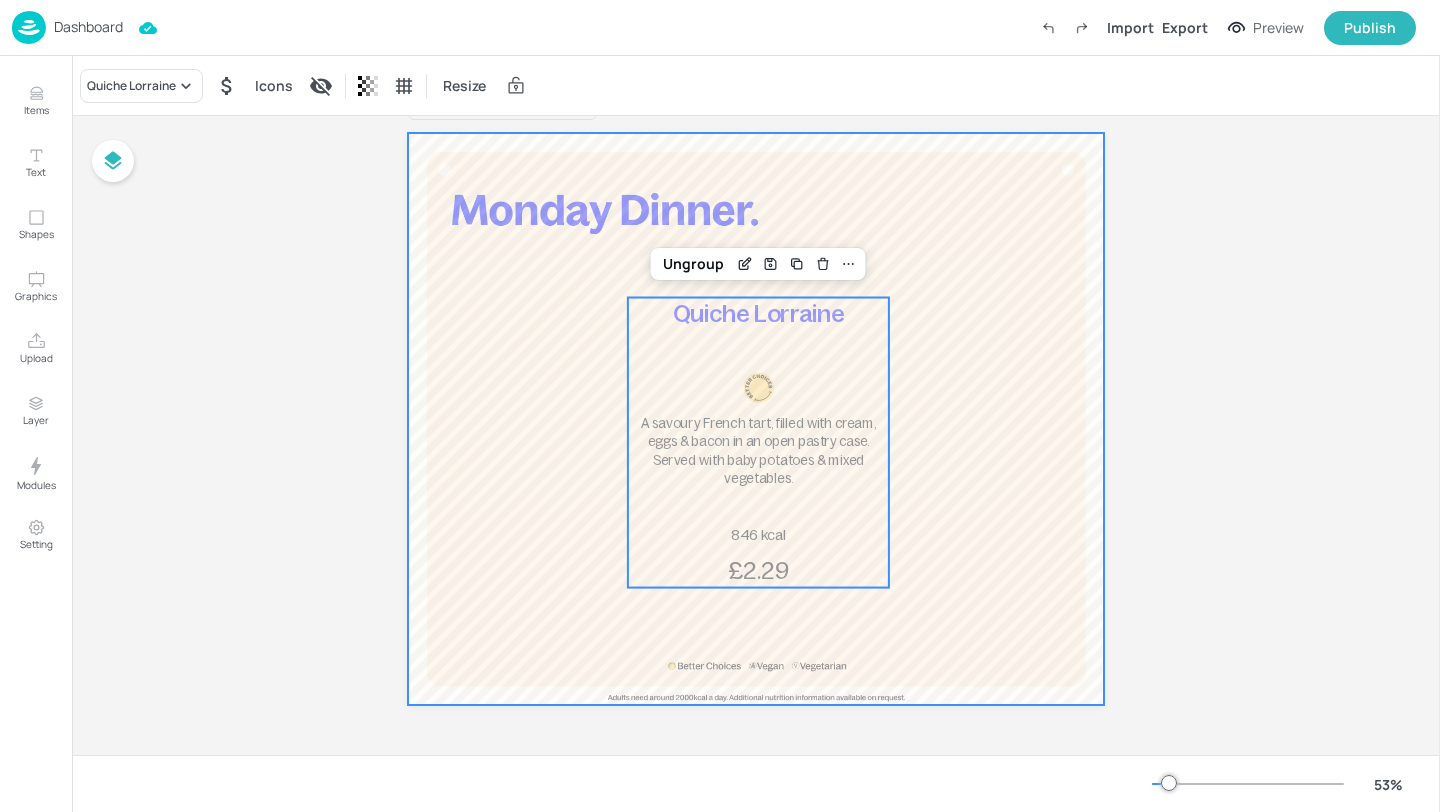 click at bounding box center [756, 419] 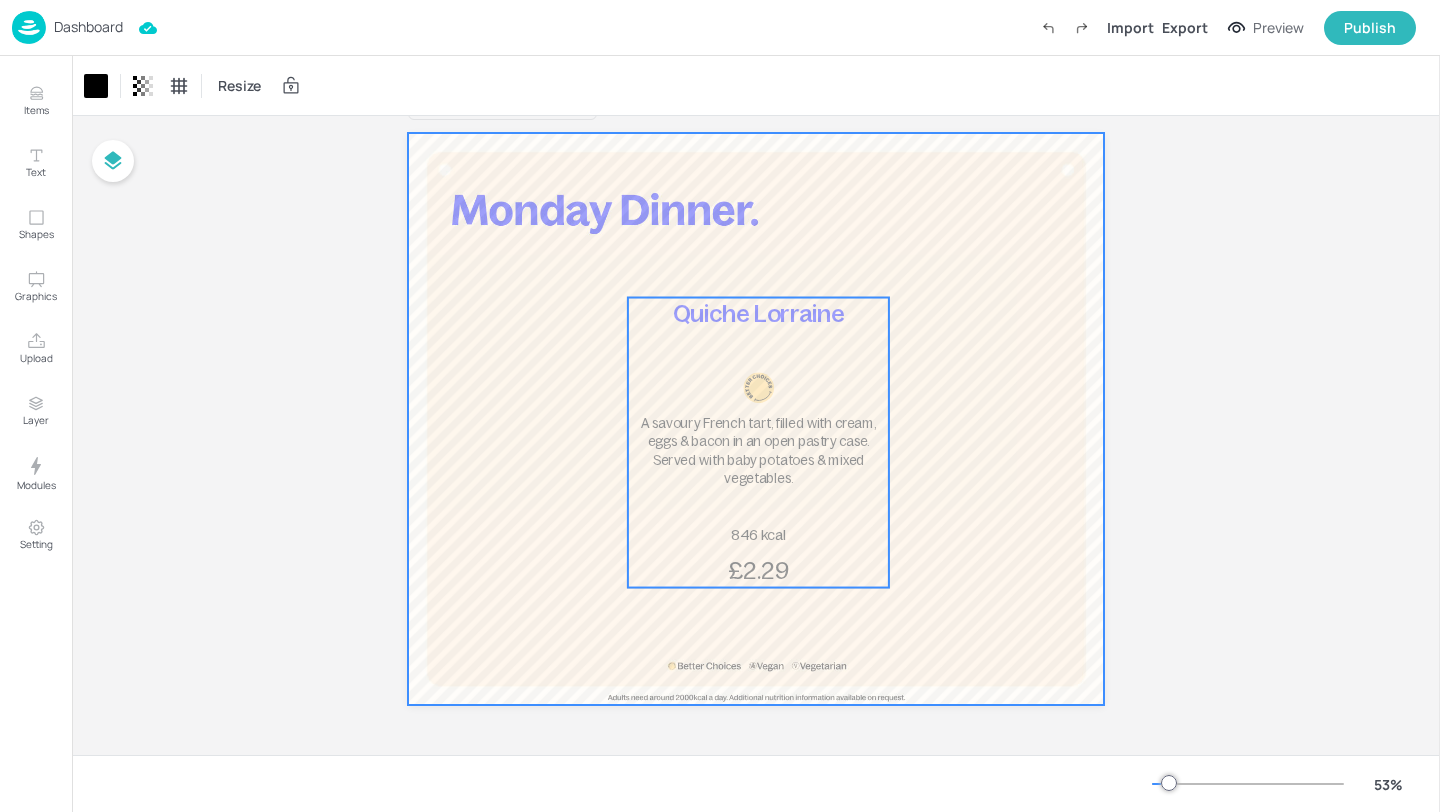 click on "Quiche Lorraine A savoury French tart, filled with cream, eggs & bacon in an open pastry case. Served with baby potatoes & mixed vegetables. 846 kcal £2.29" at bounding box center [758, 443] 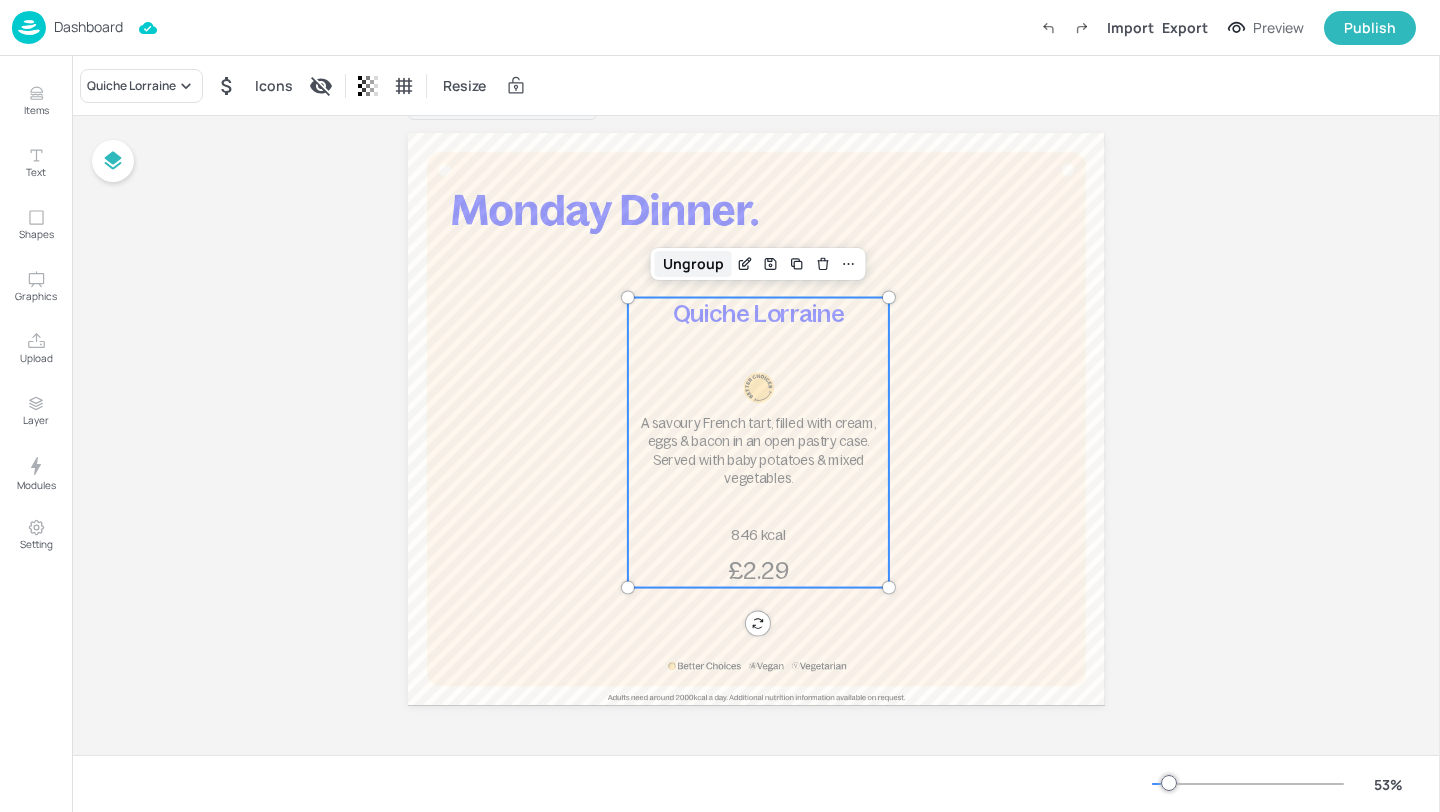 click on "Ungroup" at bounding box center (693, 264) 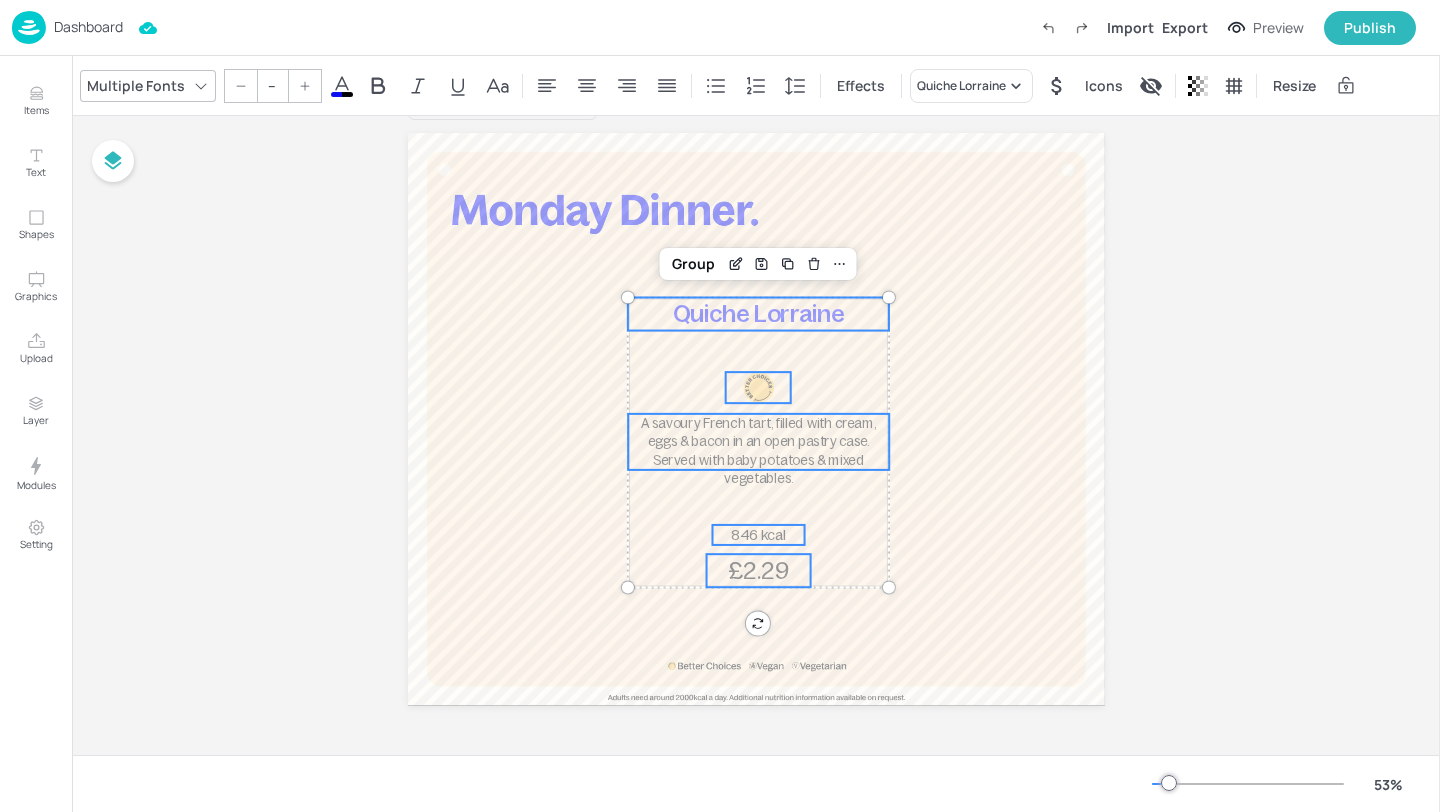 click on "Quiche Lorraine" at bounding box center (758, 314) 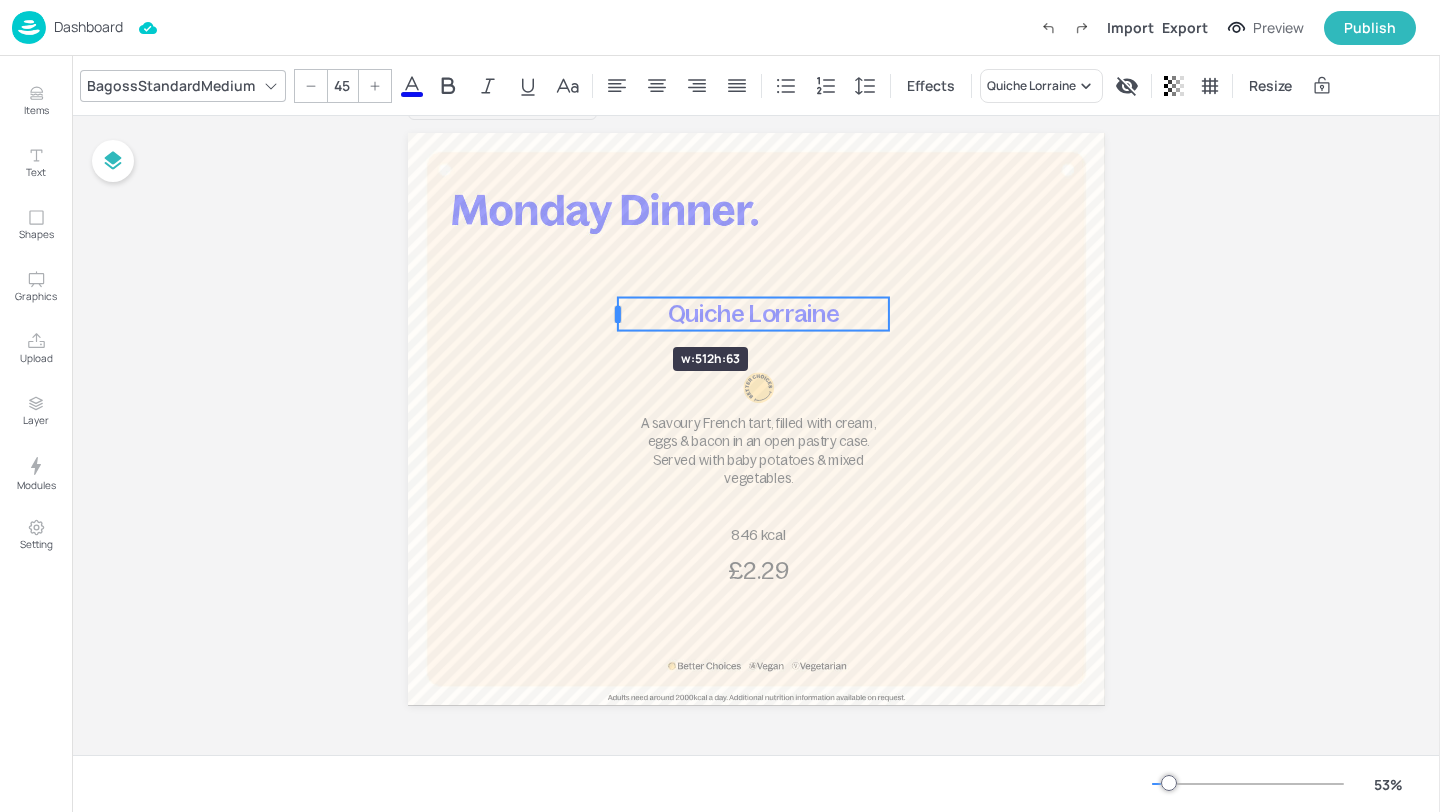 click at bounding box center (617, 314) 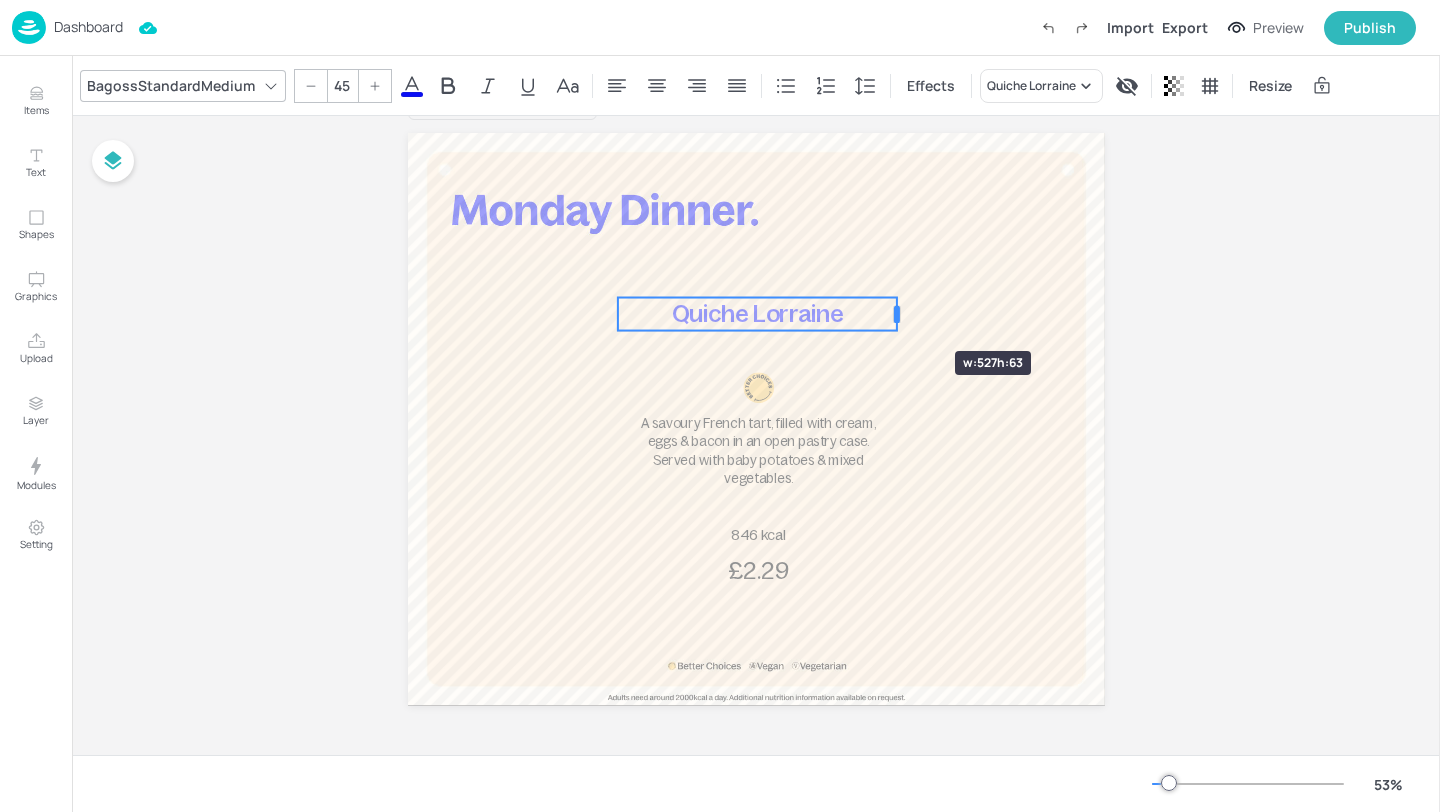 click at bounding box center (897, 314) 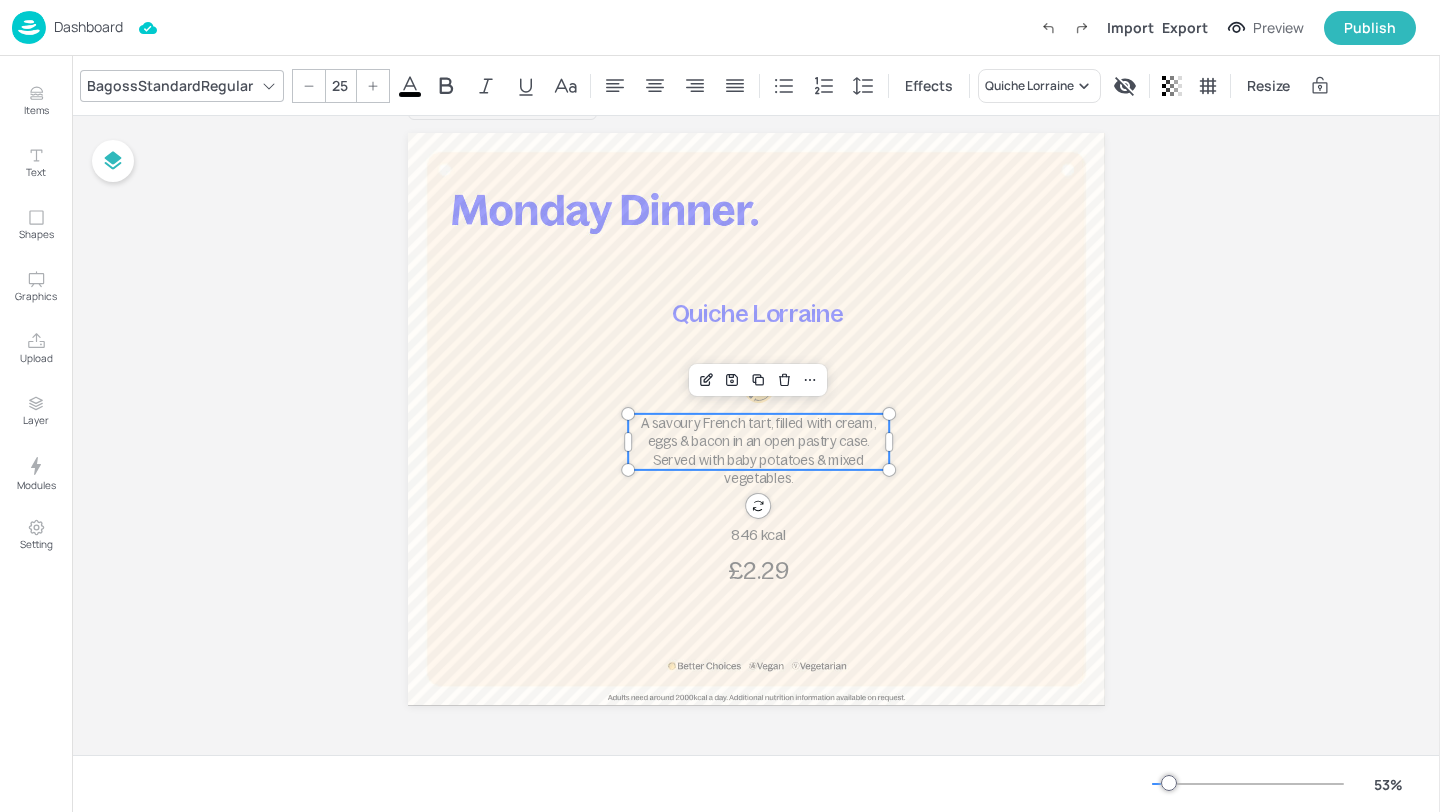 click on "A savoury French tart, filled with cream, eggs & bacon in an open pastry case. Served with baby potatoes & mixed vegetables." at bounding box center (758, 450) 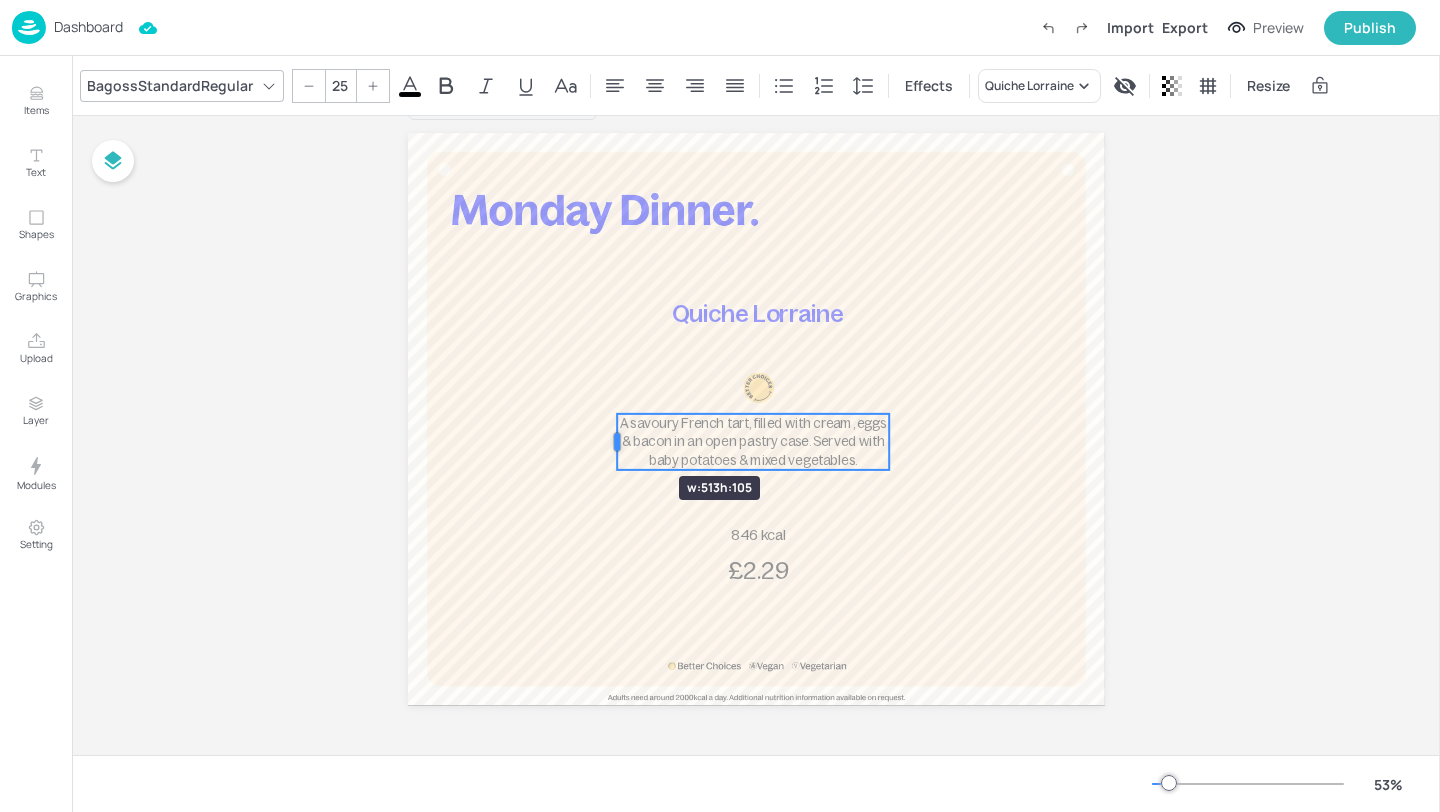 drag, startPoint x: 630, startPoint y: 441, endPoint x: 619, endPoint y: 440, distance: 11.045361 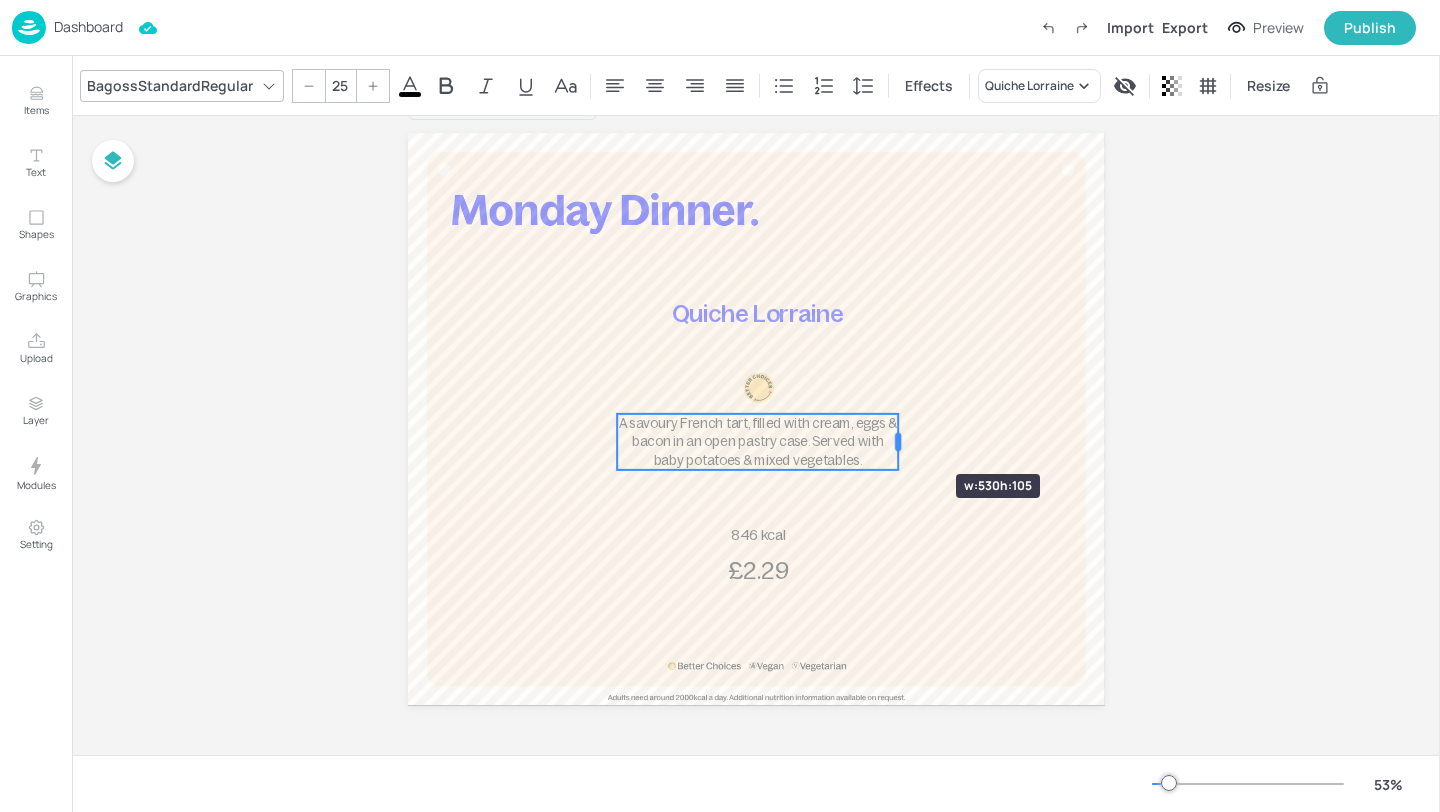 click at bounding box center [898, 442] 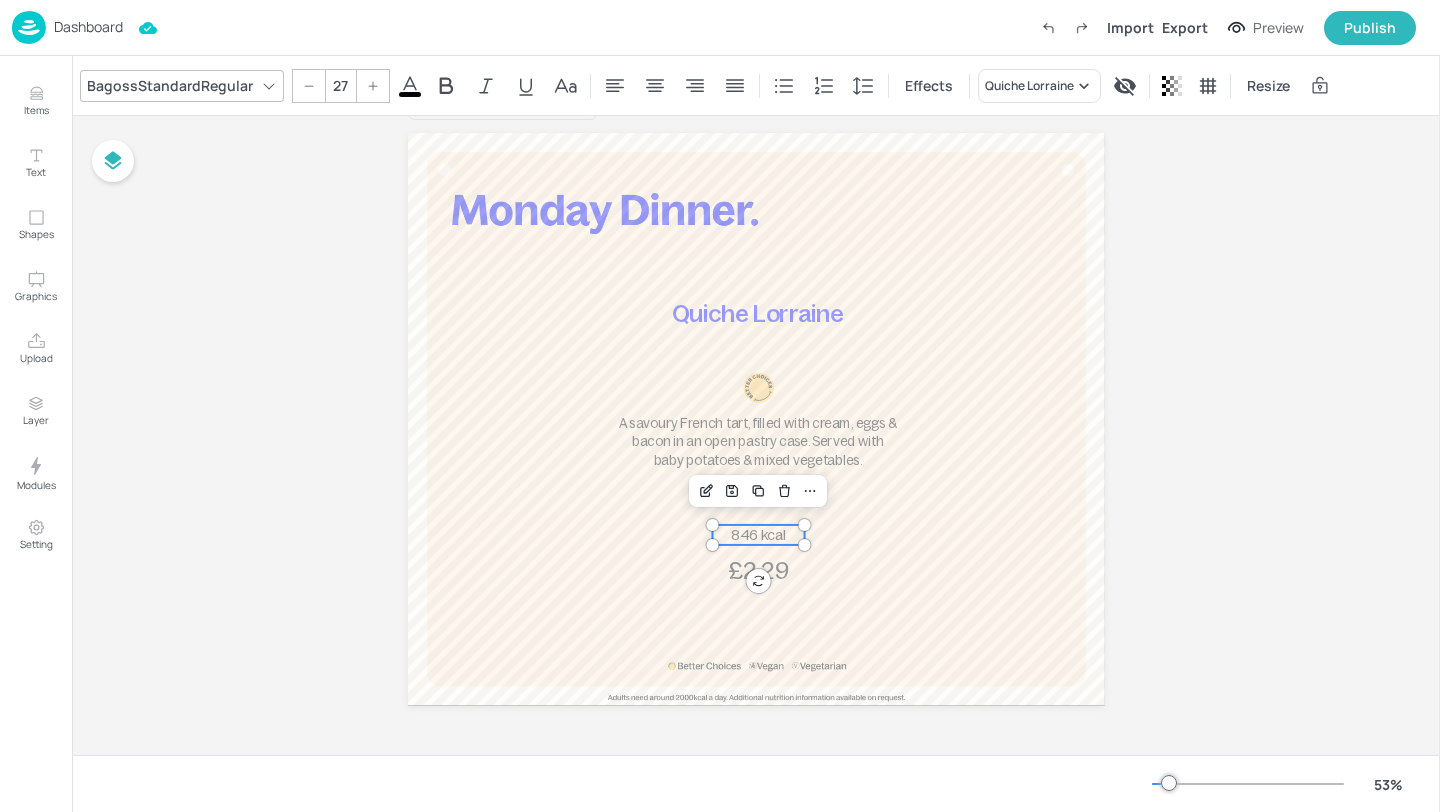 click on "846 kcal" at bounding box center (758, 535) 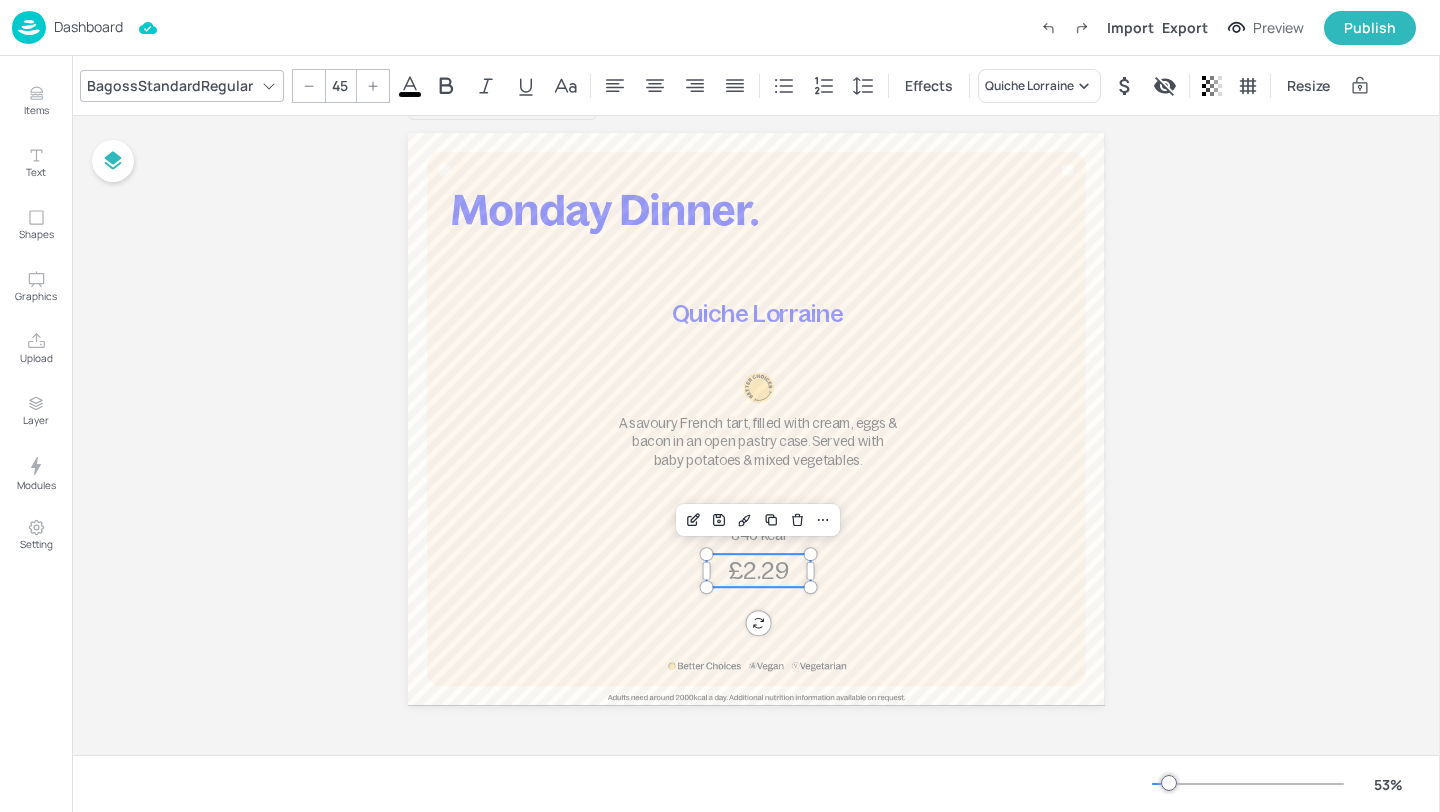 click on "£2.29" at bounding box center (757, 570) 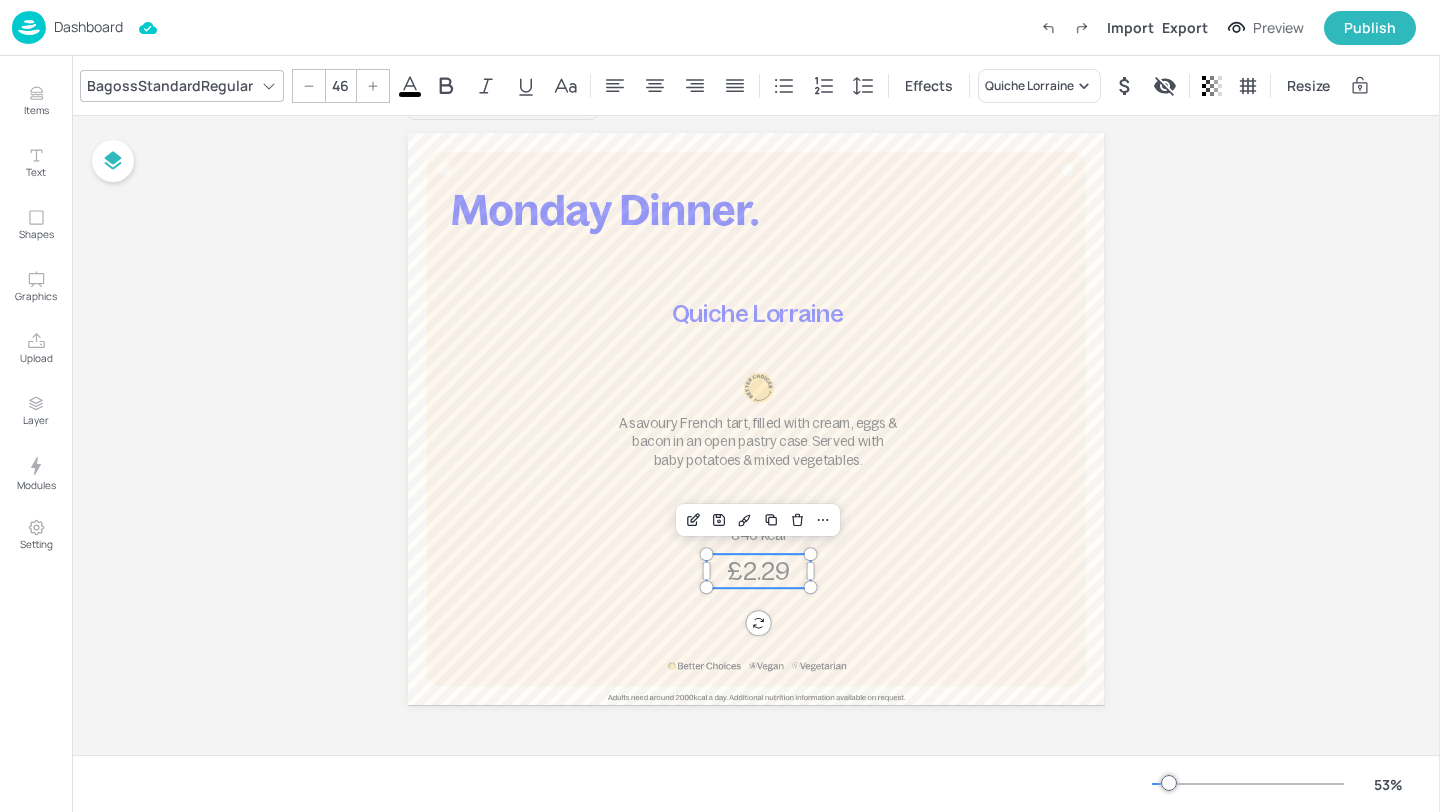 click at bounding box center [373, 86] 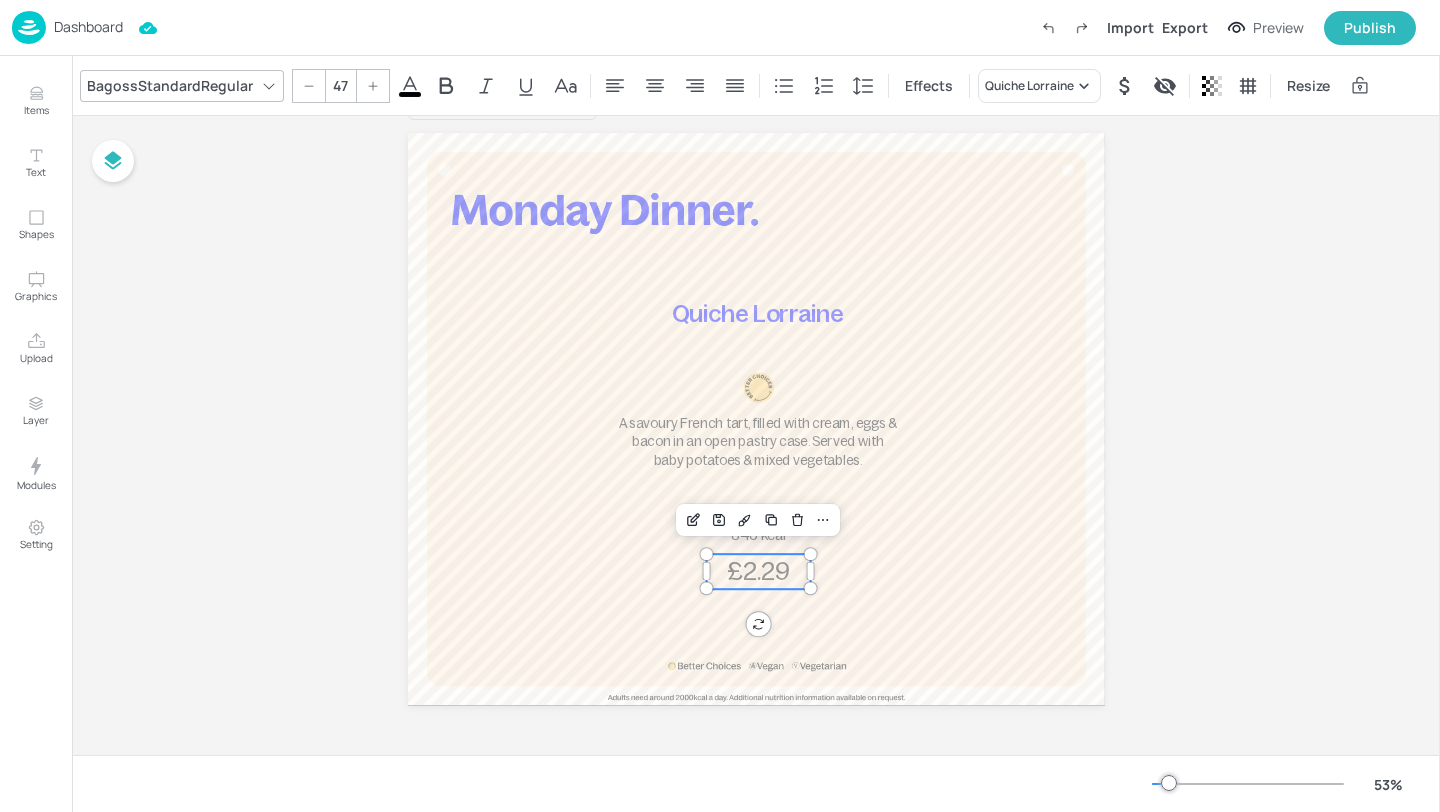 click at bounding box center (373, 86) 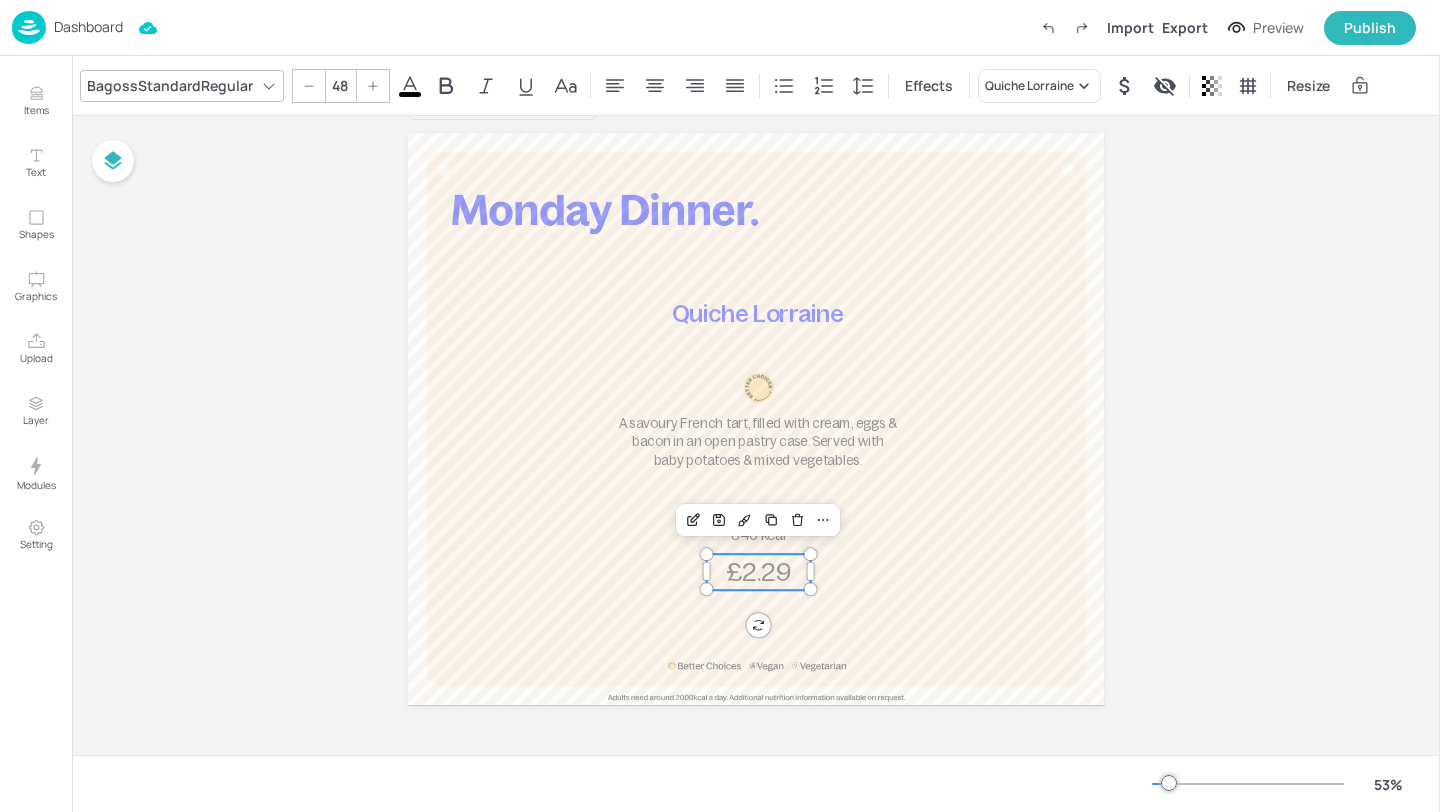 click at bounding box center [373, 86] 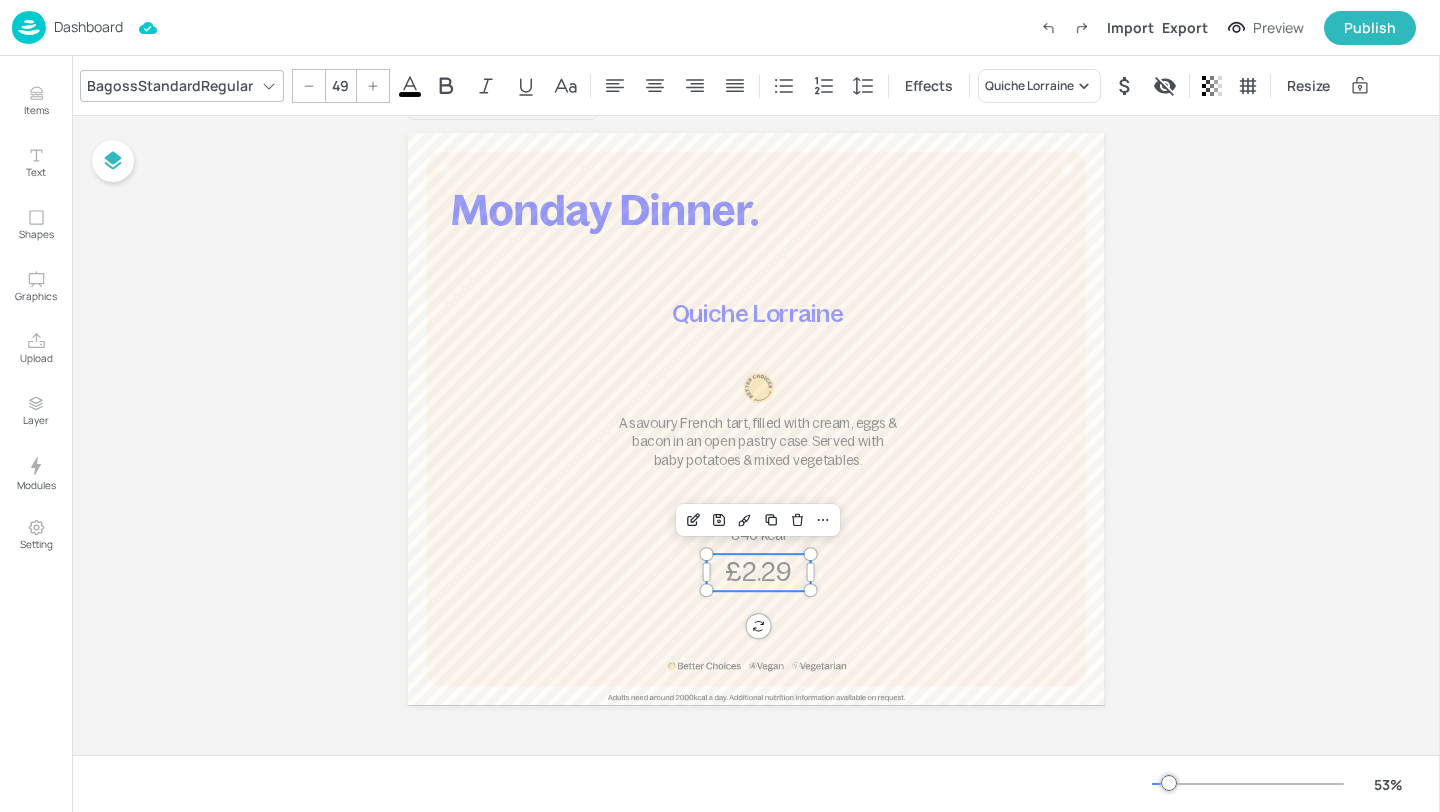 click at bounding box center [373, 86] 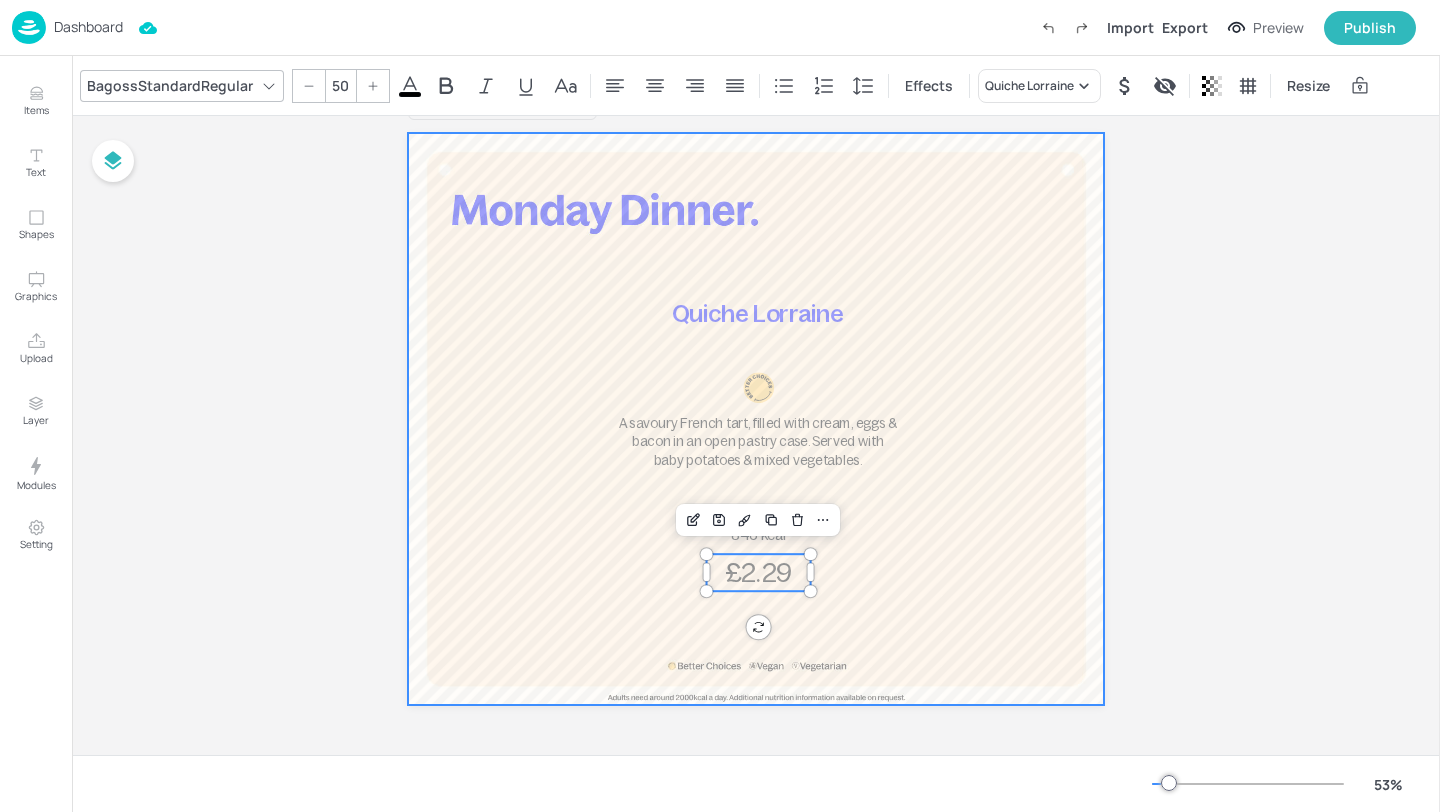 click at bounding box center (756, 419) 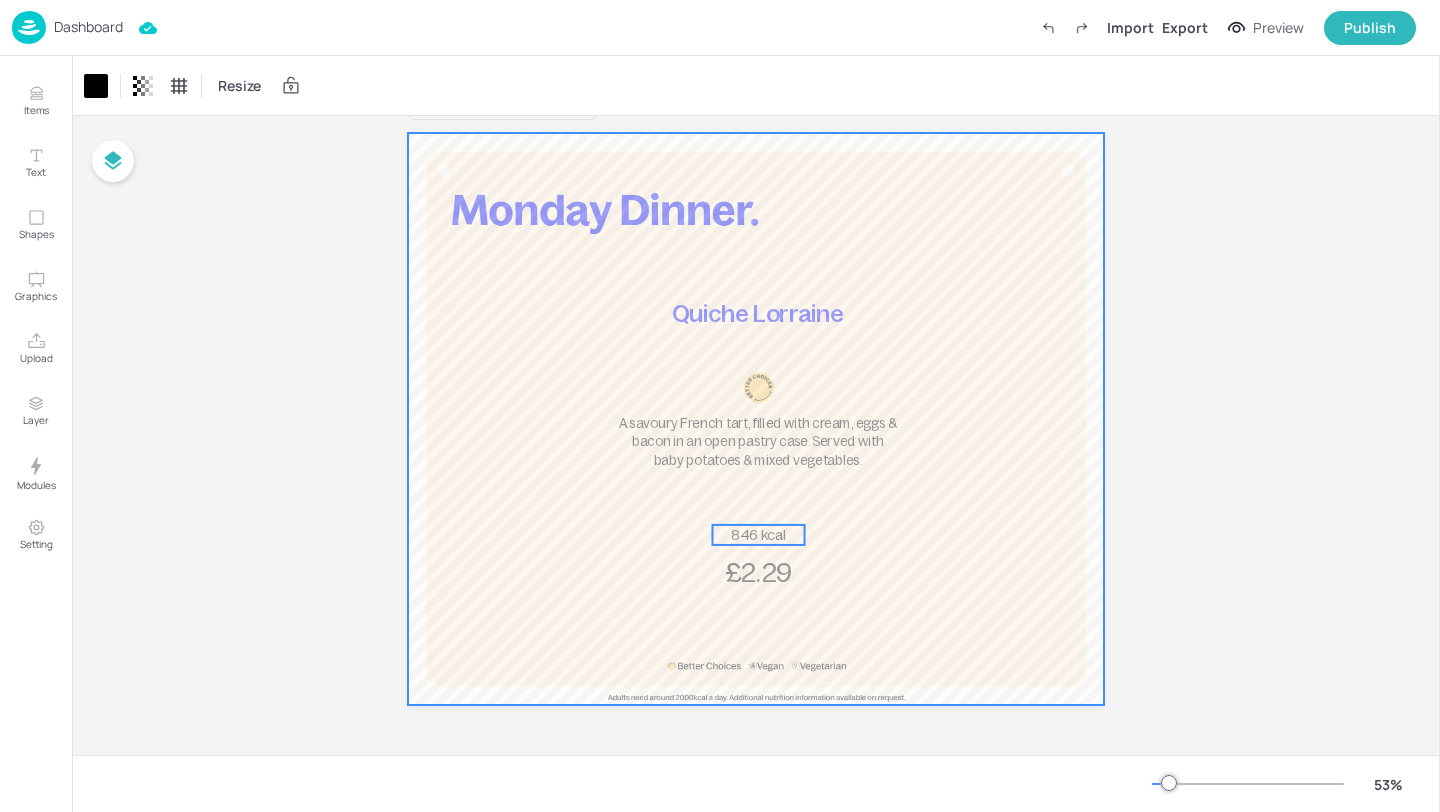 click on "846 kcal" at bounding box center (758, 535) 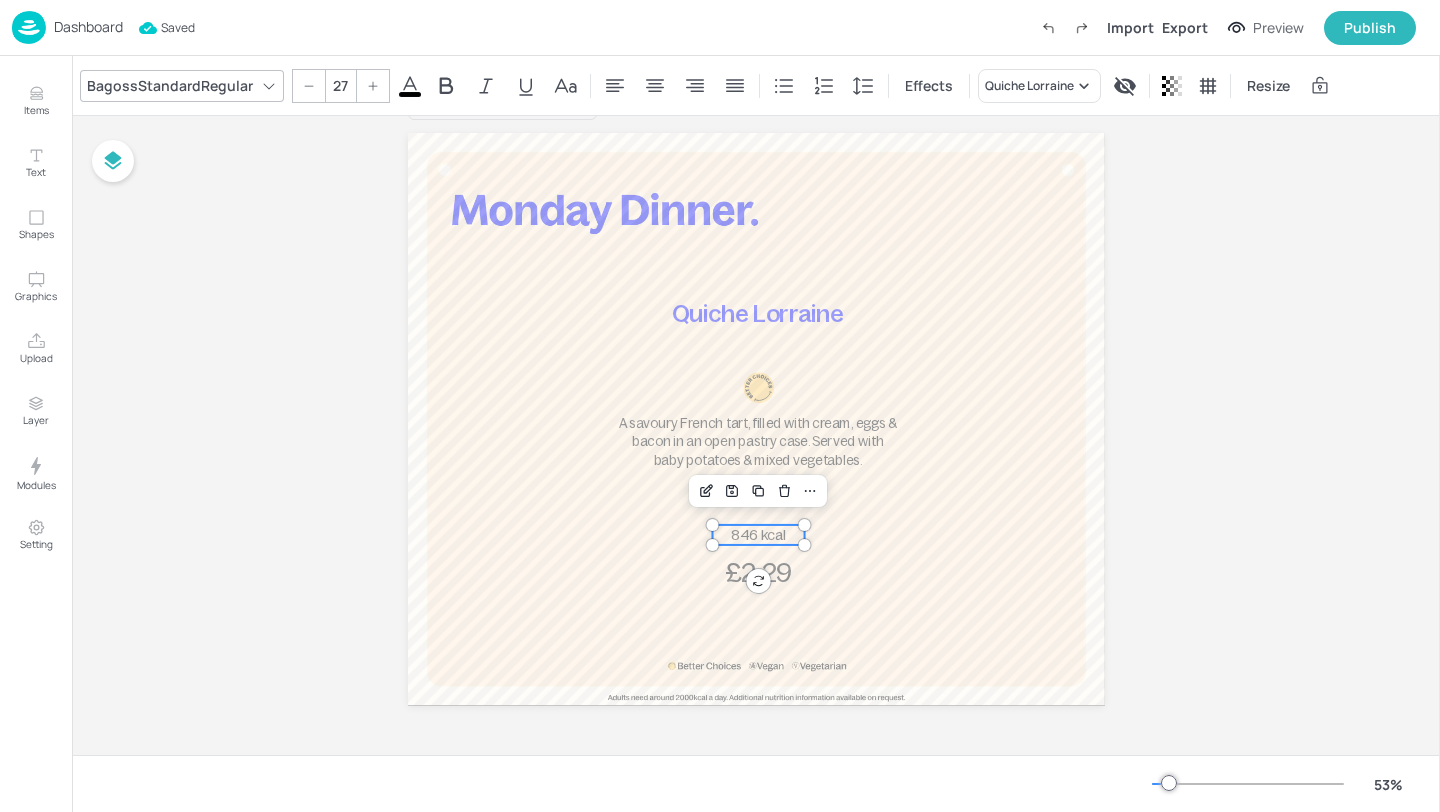 click 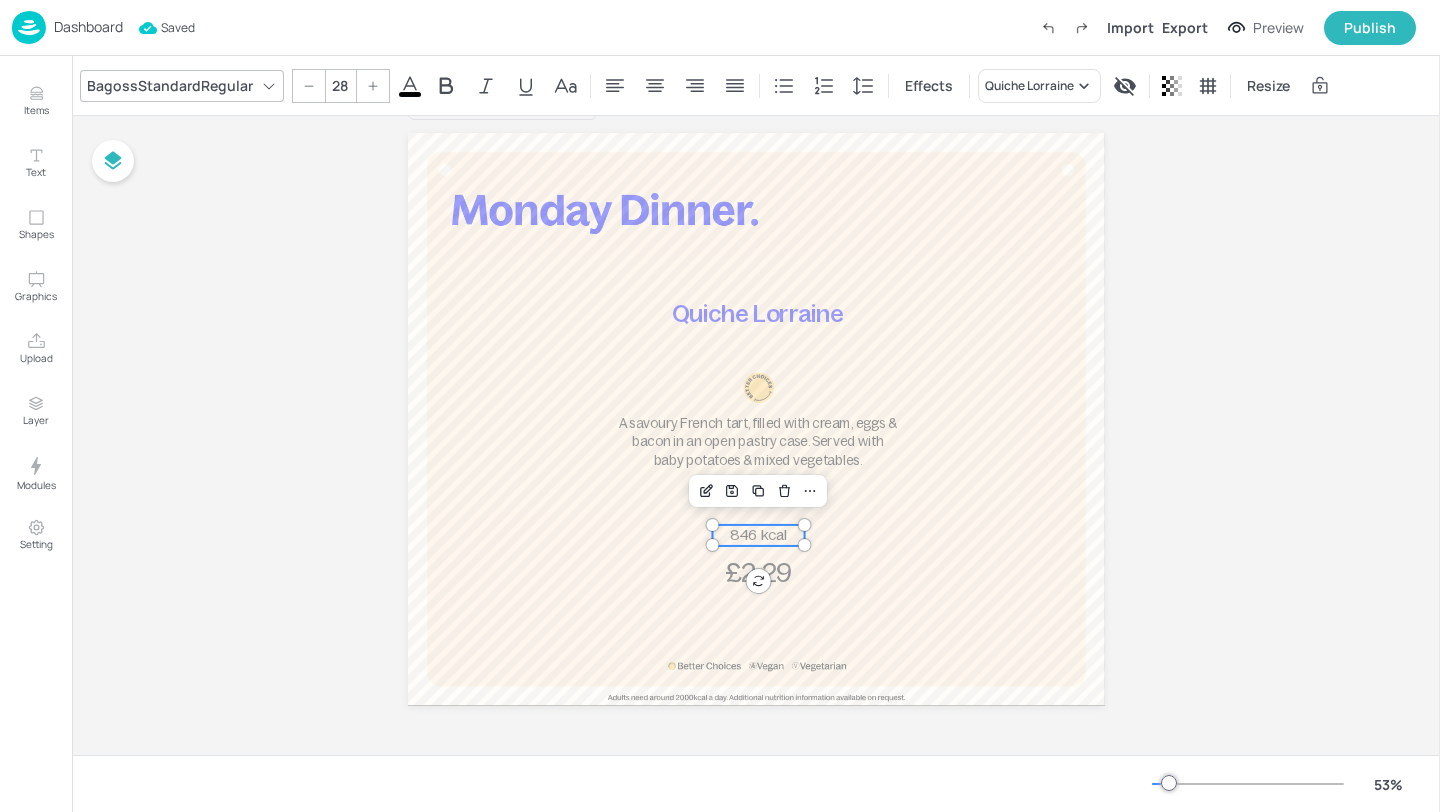 click 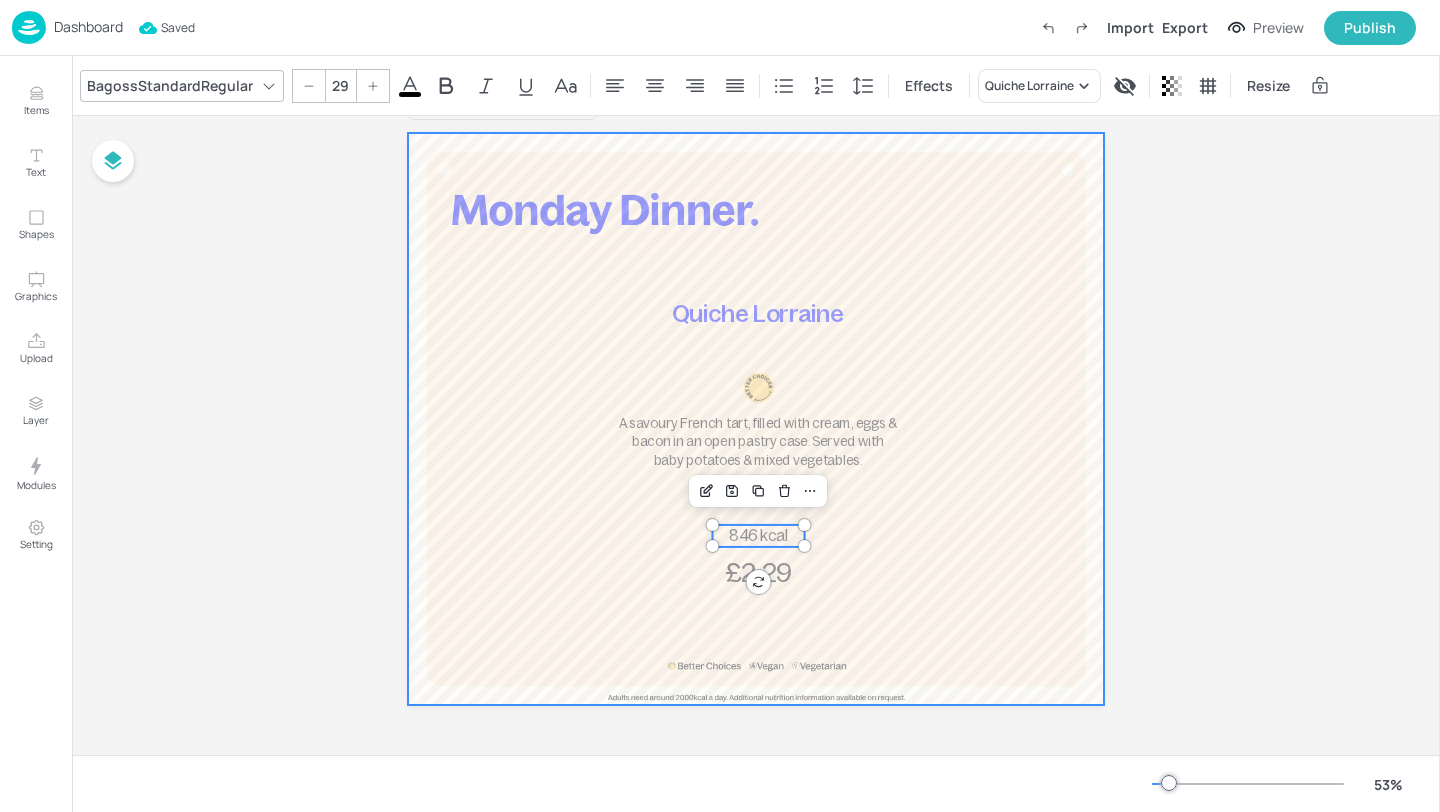 click at bounding box center [756, 419] 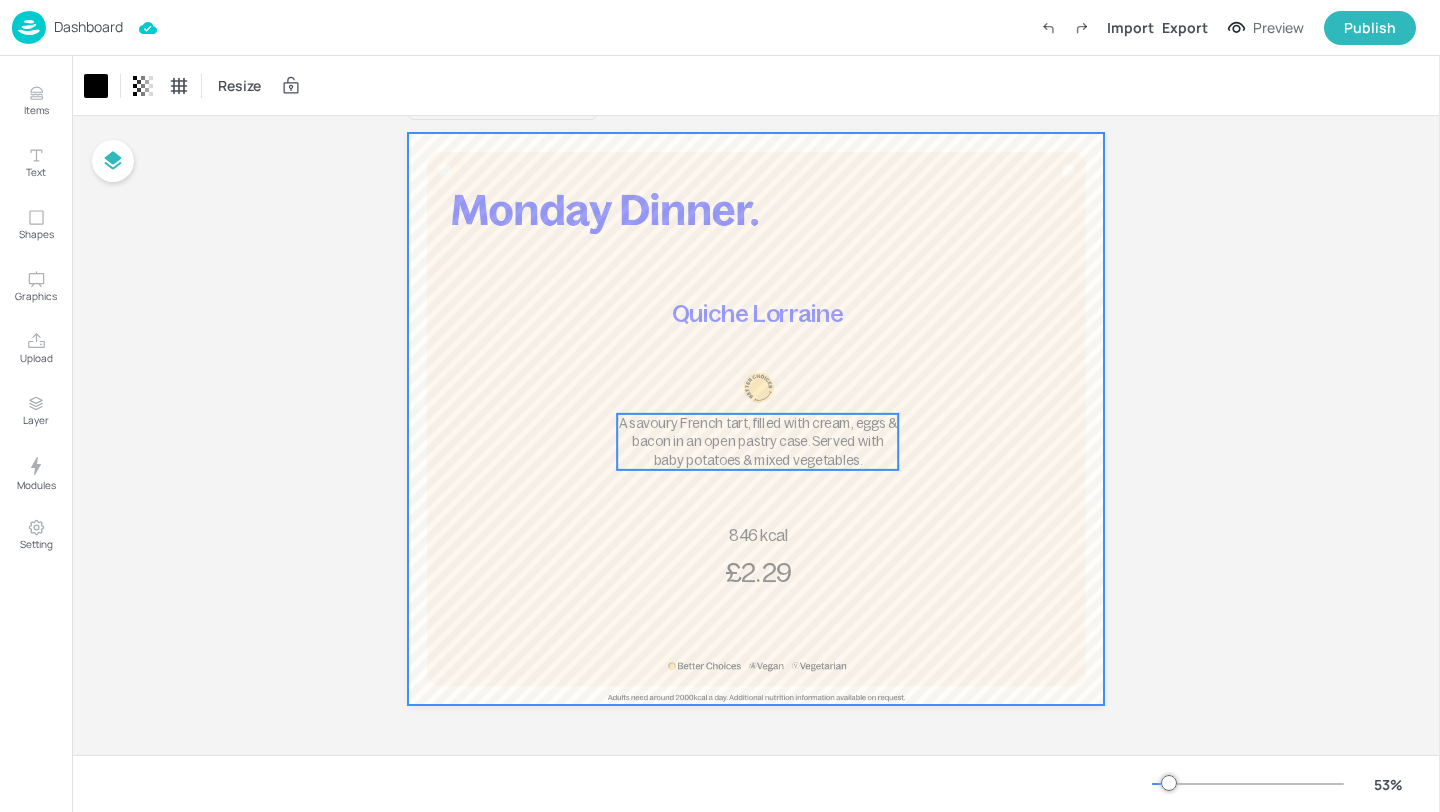 click on "A savoury French tart, filled with cream, eggs & bacon in an open pastry case. Served with baby potatoes & mixed vegetables." at bounding box center (757, 441) 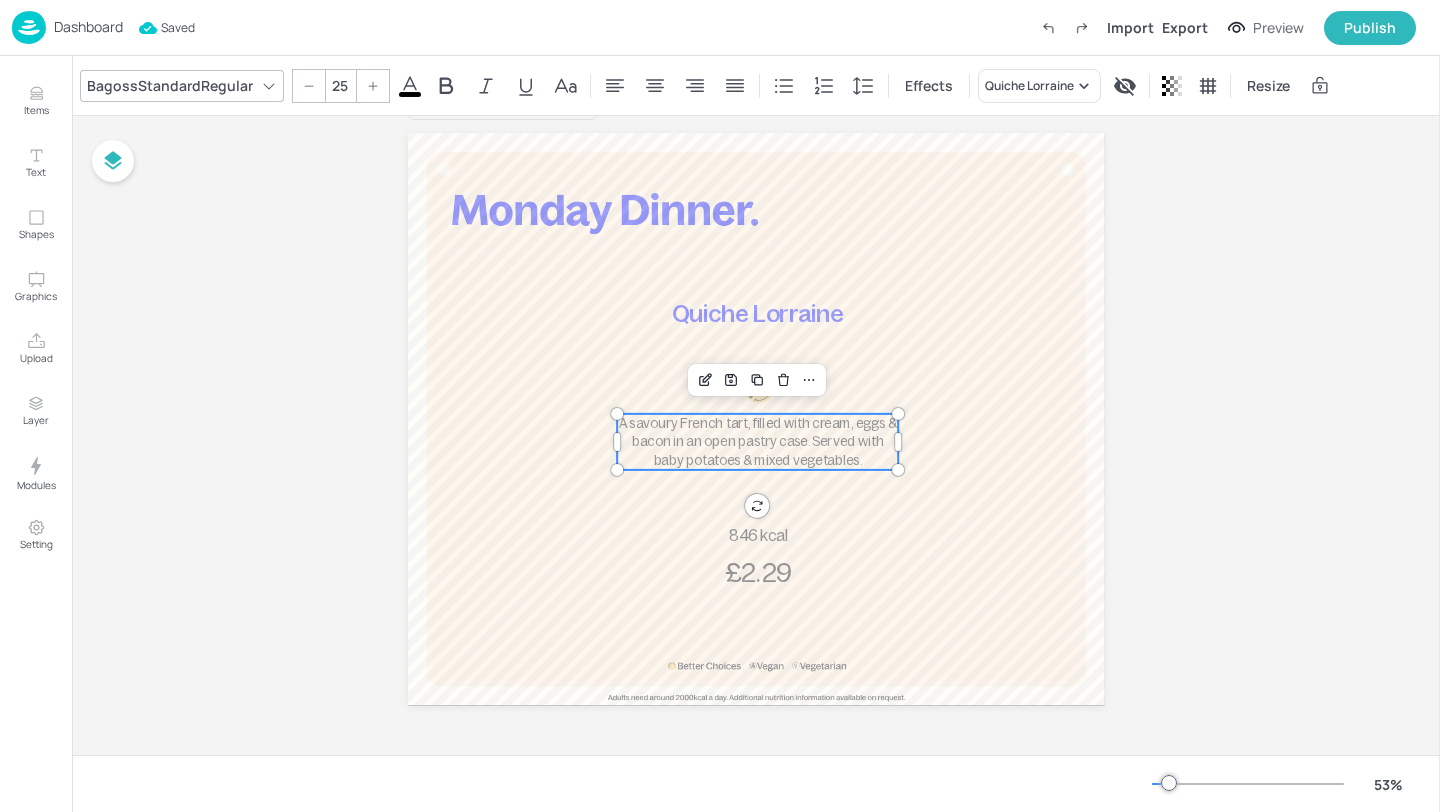 click 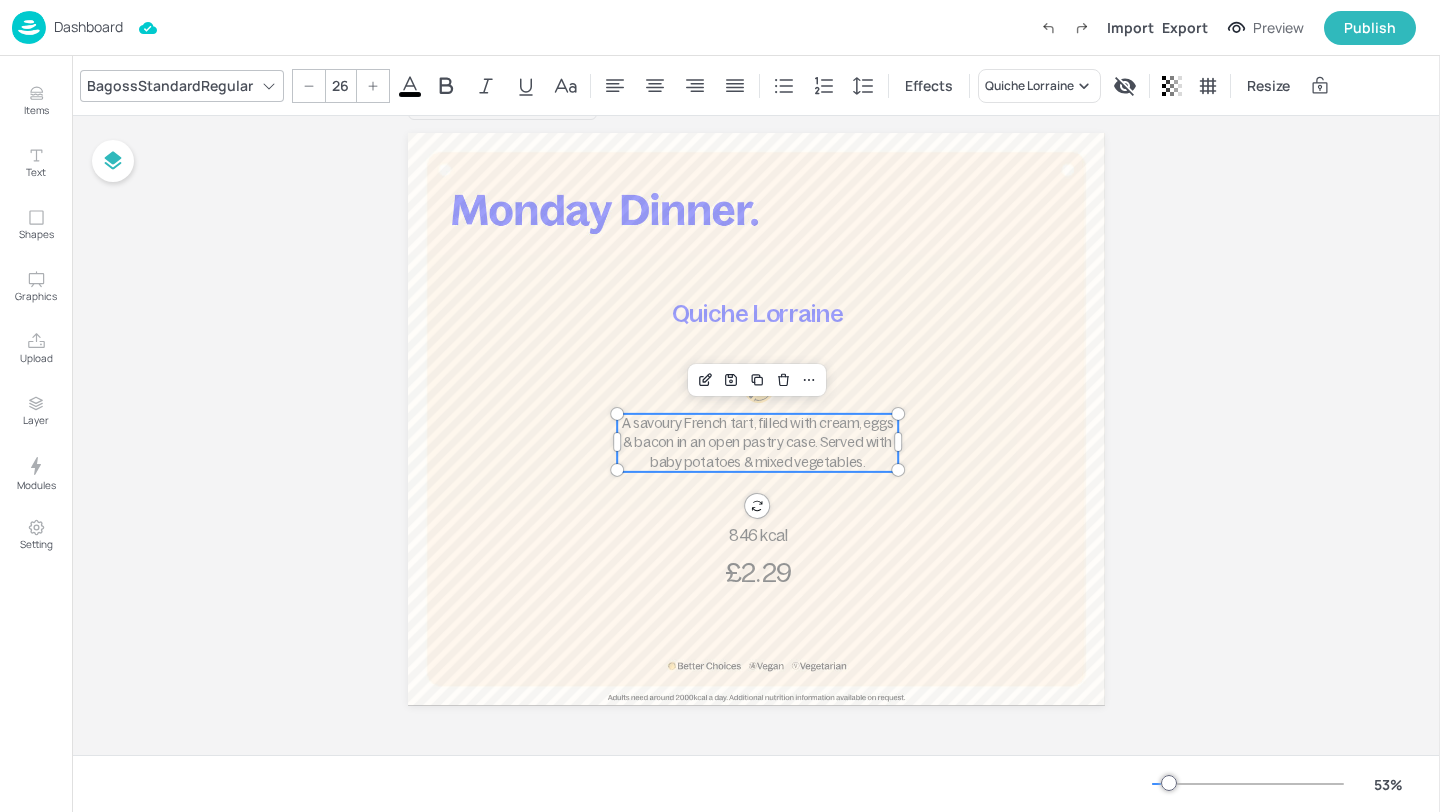 click 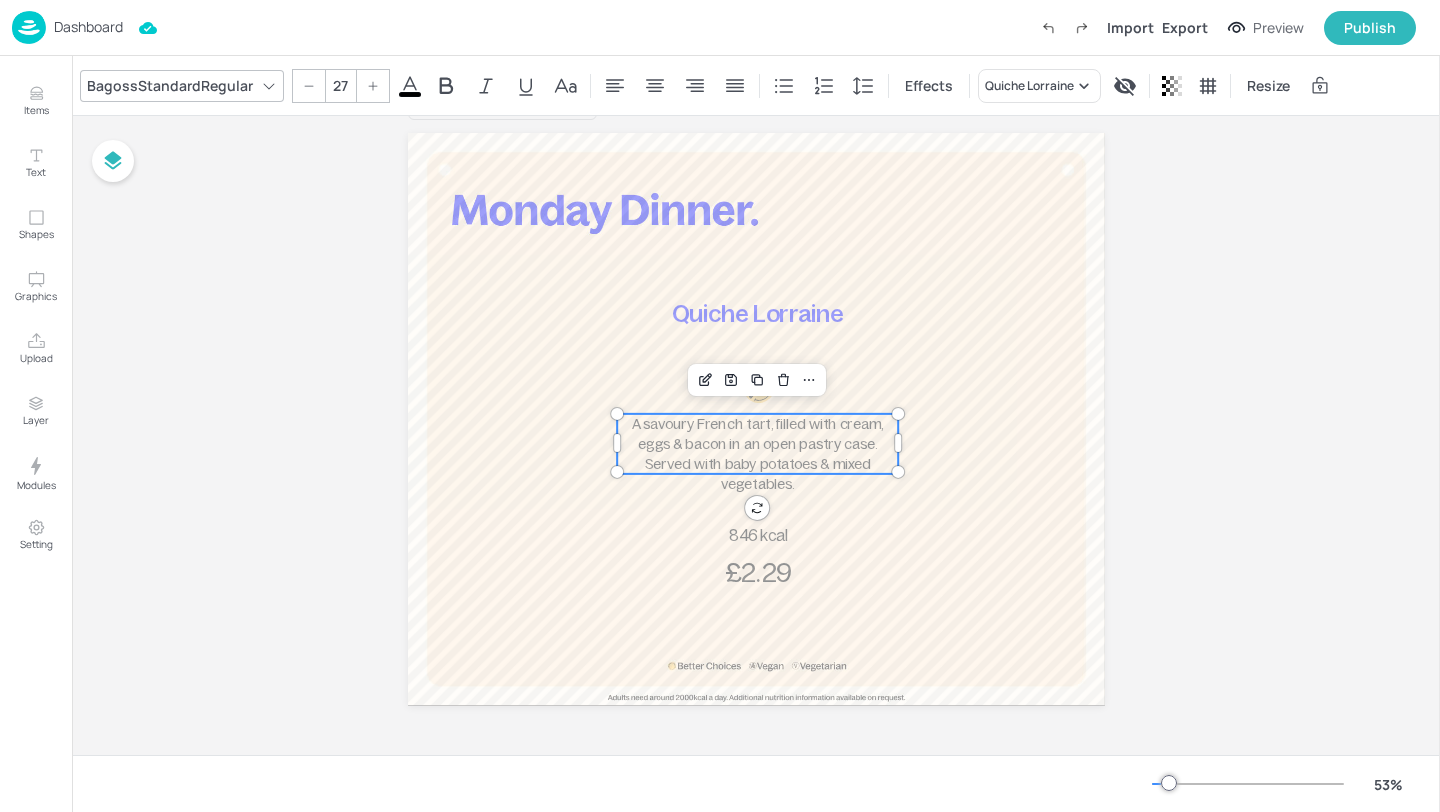 click on "A savoury French tart, filled with cream, eggs & bacon in an open pastry case. Served with baby potatoes & mixed vegetables." at bounding box center (757, 454) 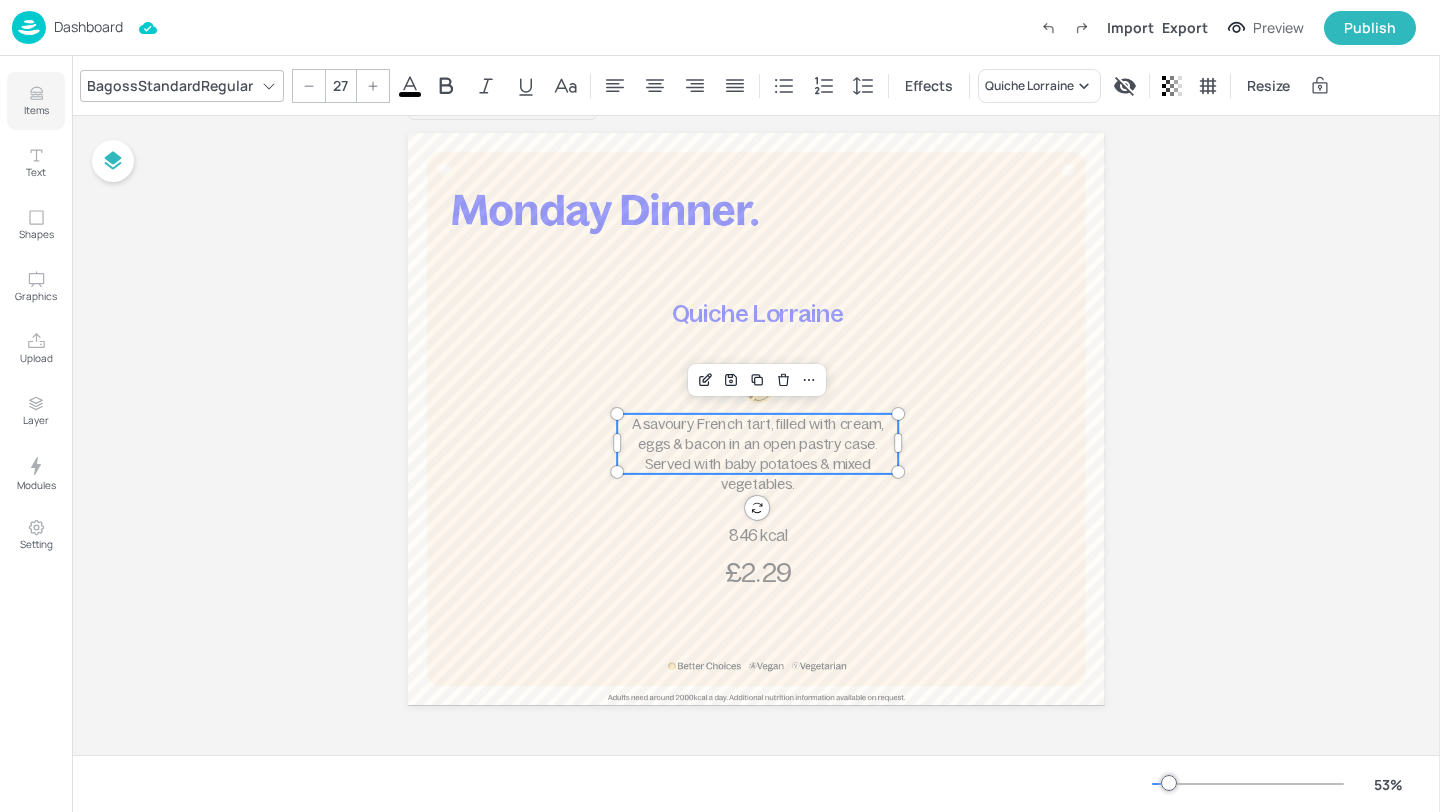 click on "Items" at bounding box center (36, 110) 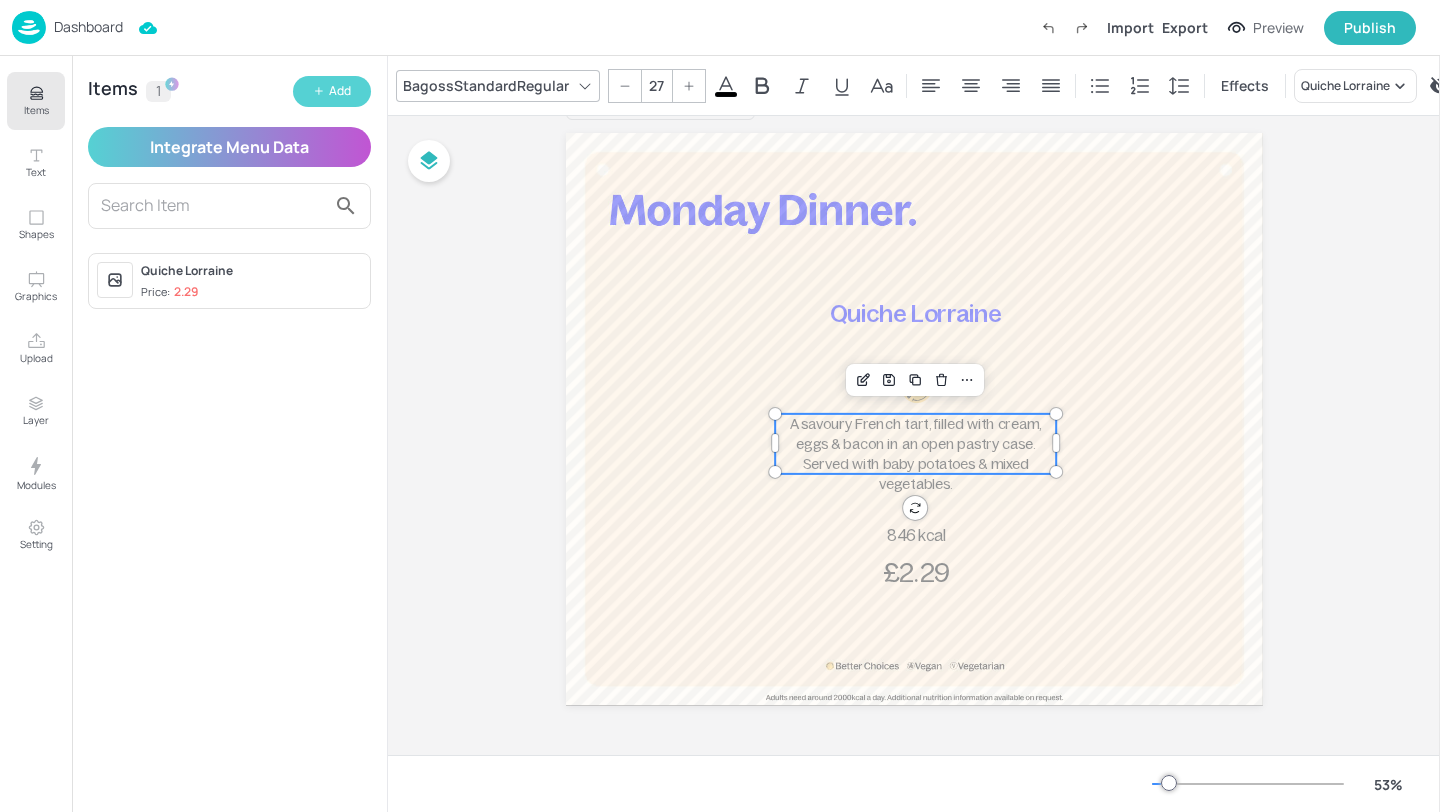 click on "Add" at bounding box center [340, 91] 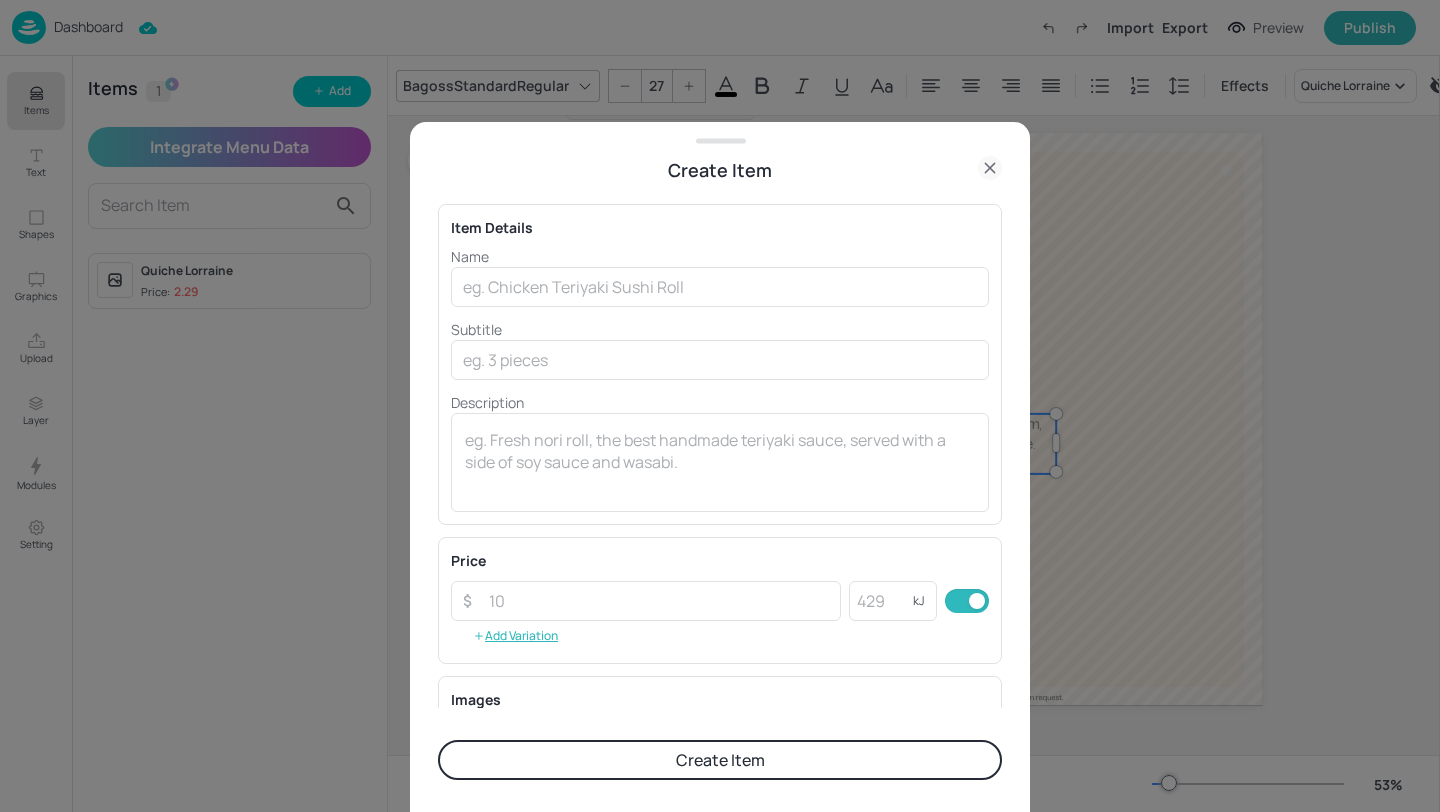 click 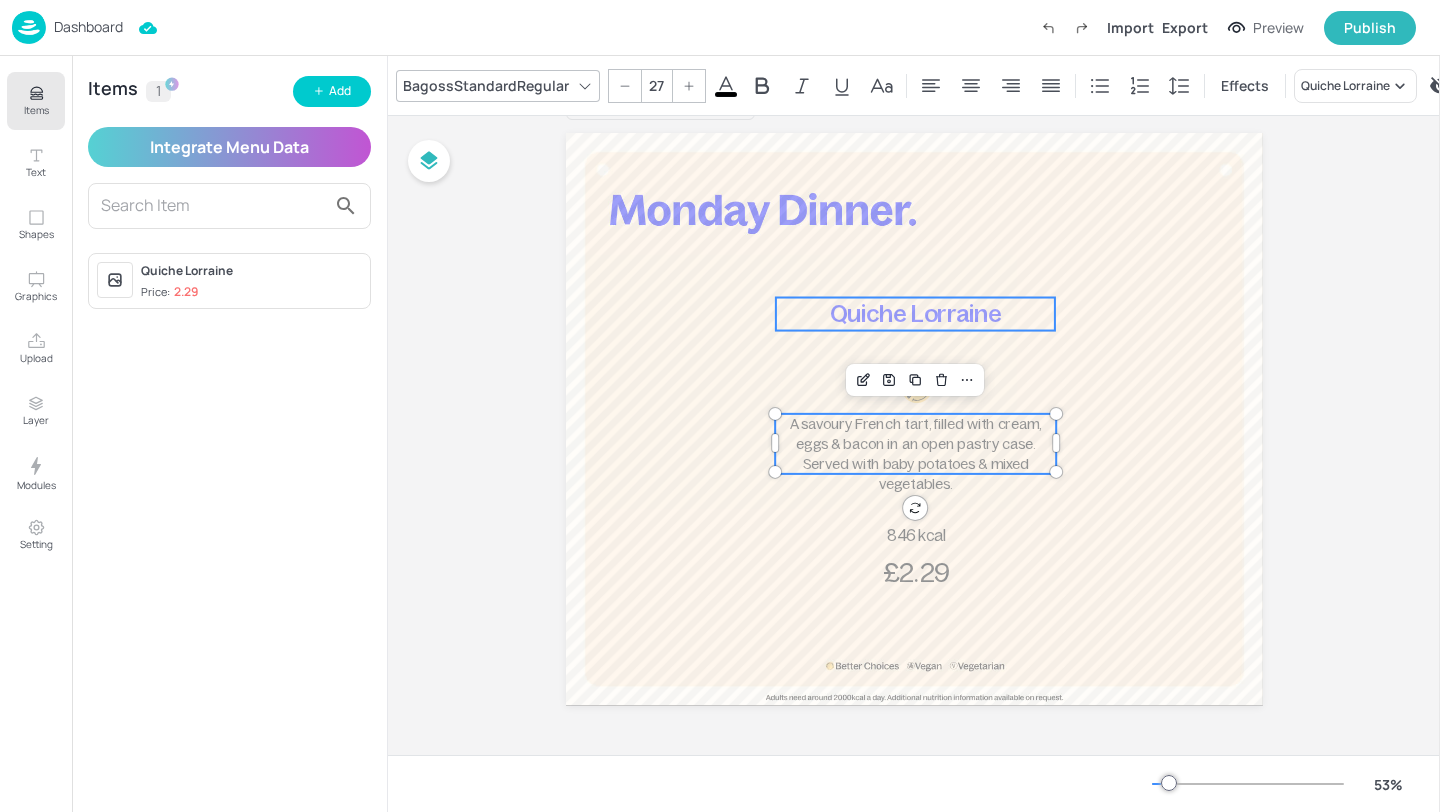 type on "45" 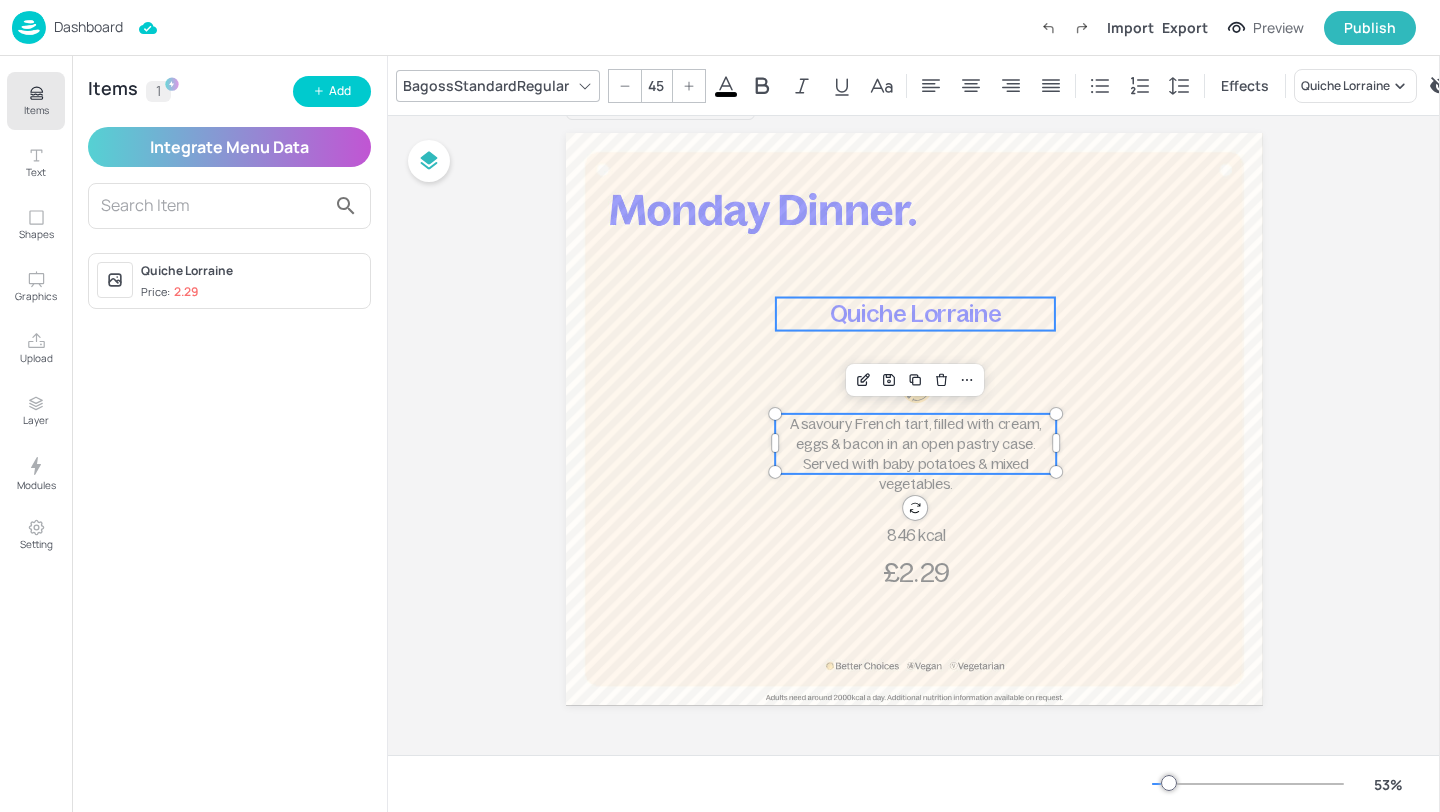 click on "Quiche Lorraine" at bounding box center (915, 314) 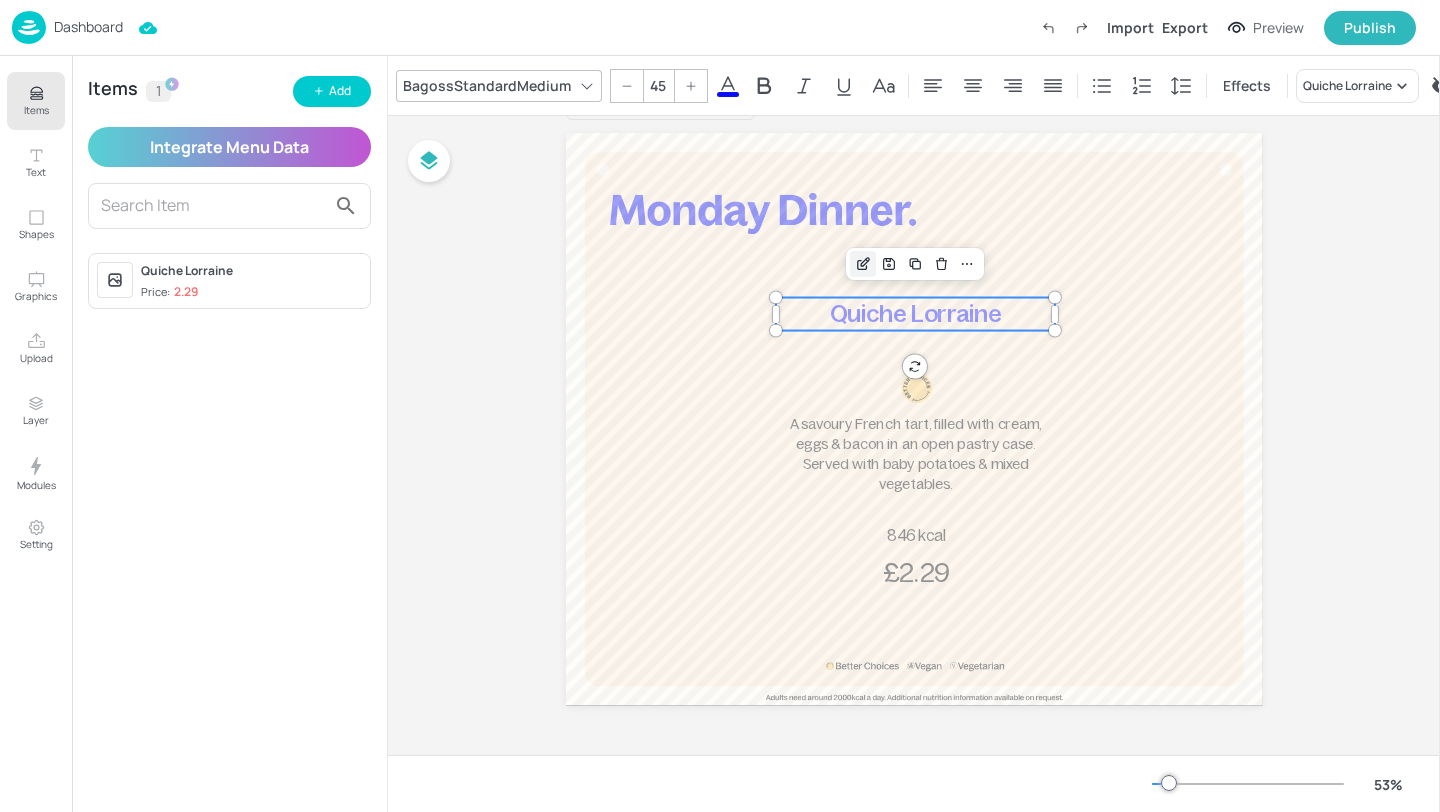 click 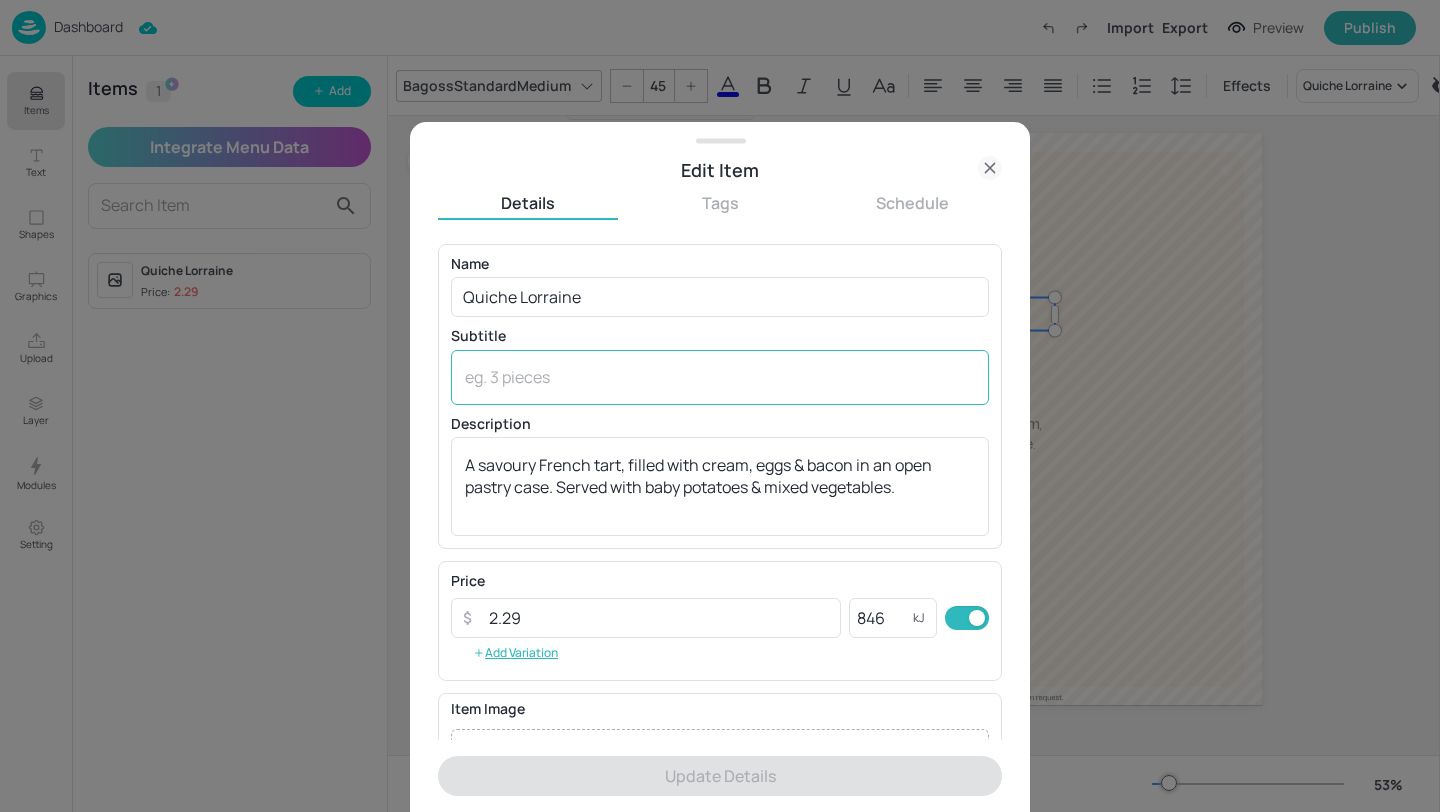 click at bounding box center [720, 377] 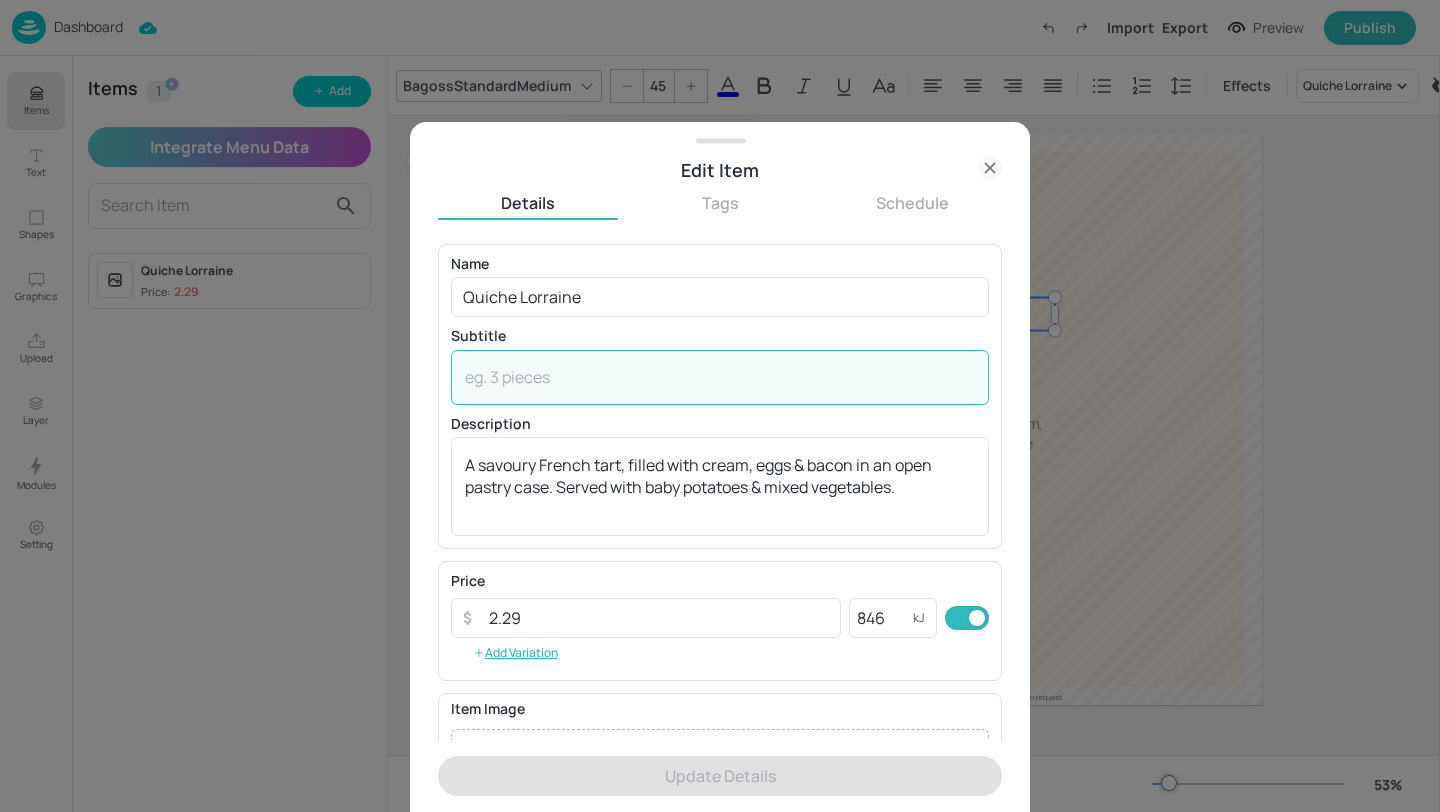 click at bounding box center (720, 377) 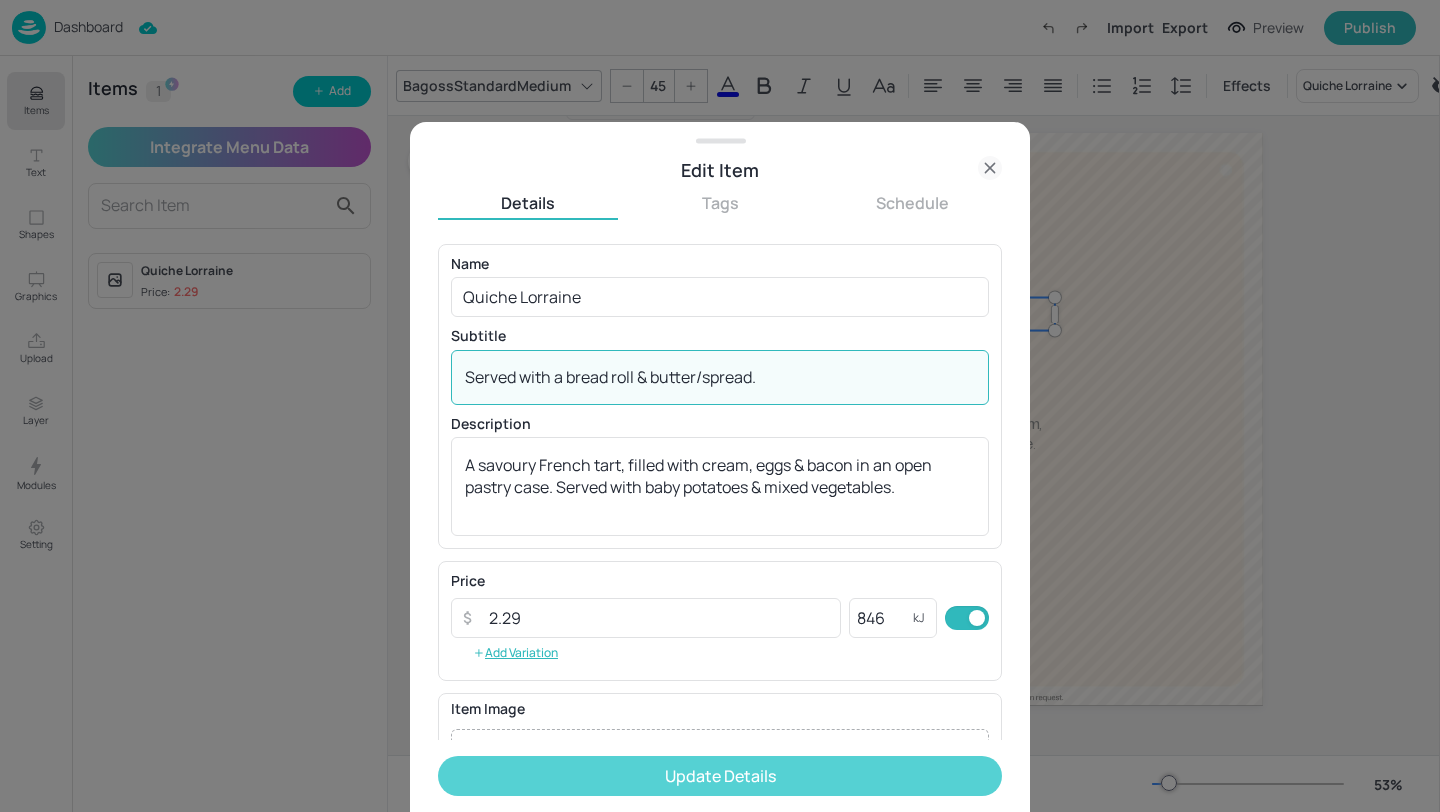 type on "Served with a bread roll & butter/spread." 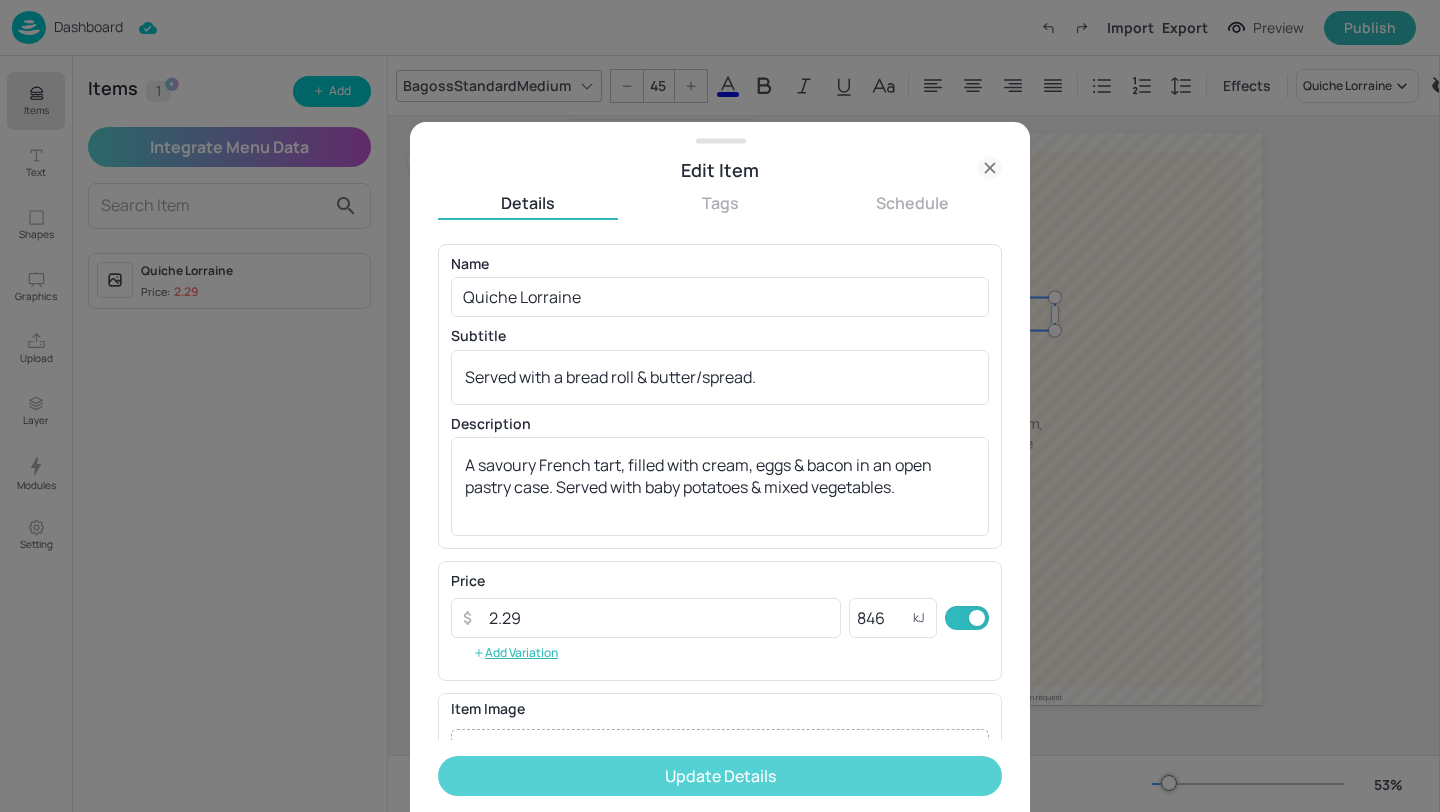 click on "Update Details" at bounding box center (720, 776) 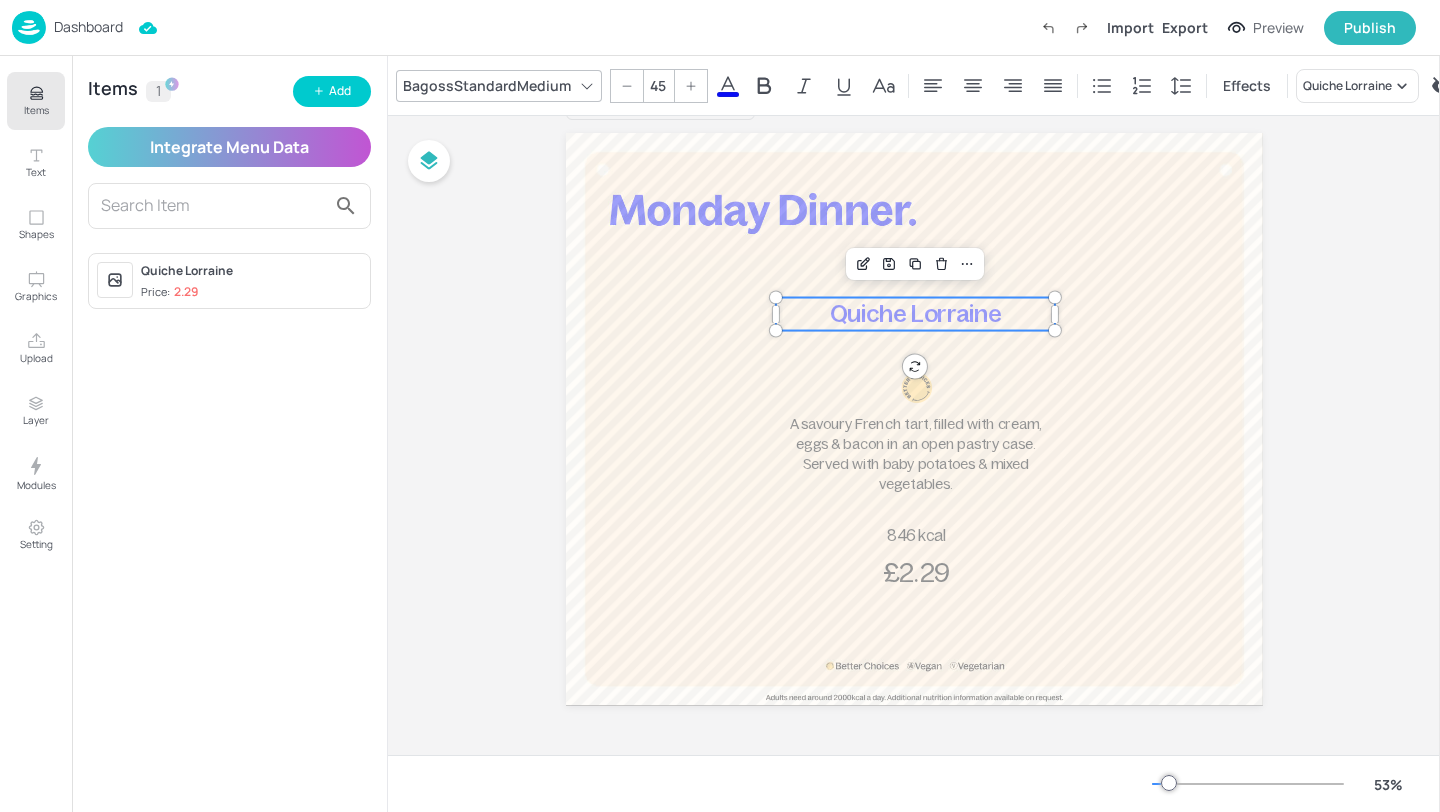 click on "Price: 2.29" at bounding box center (251, 292) 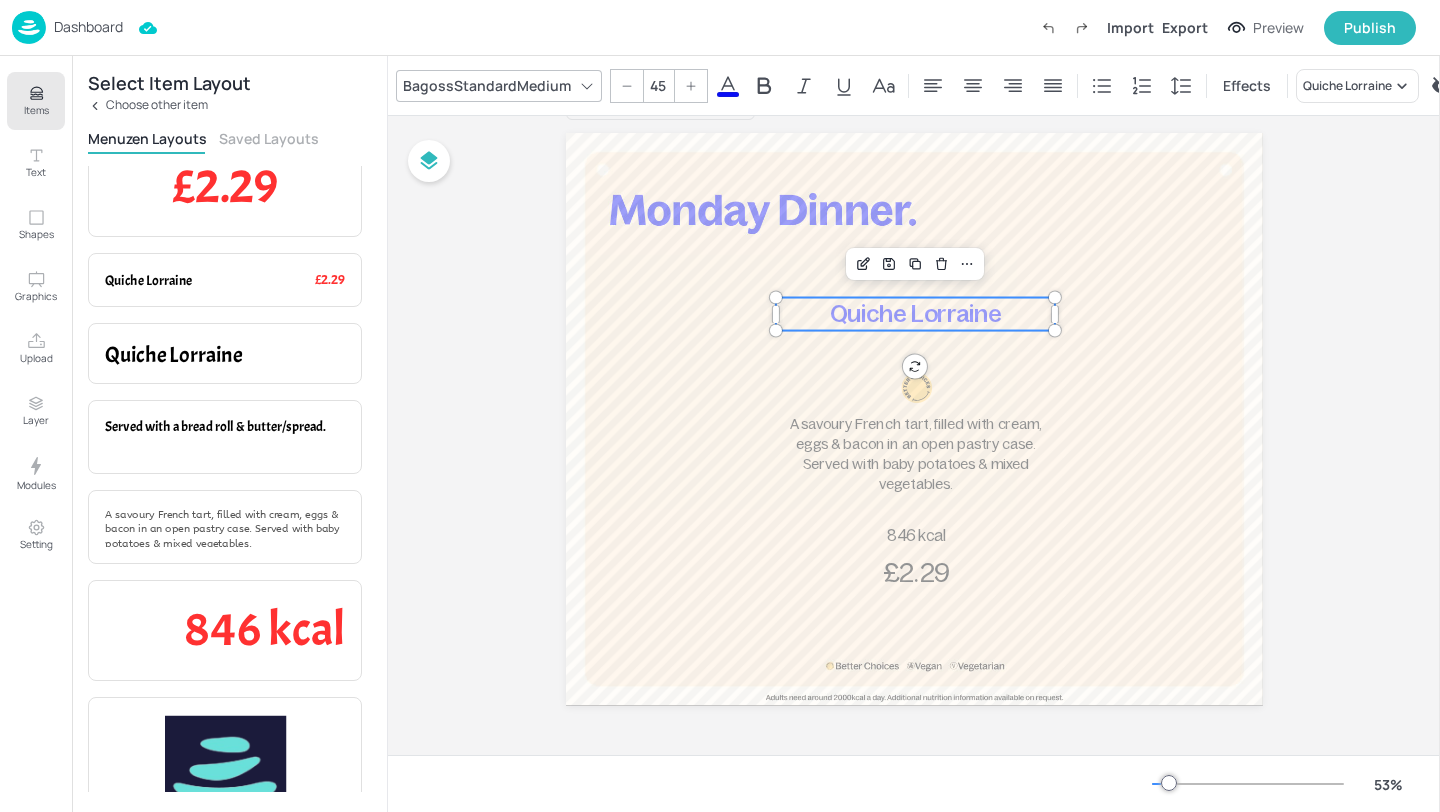 scroll, scrollTop: 34, scrollLeft: 0, axis: vertical 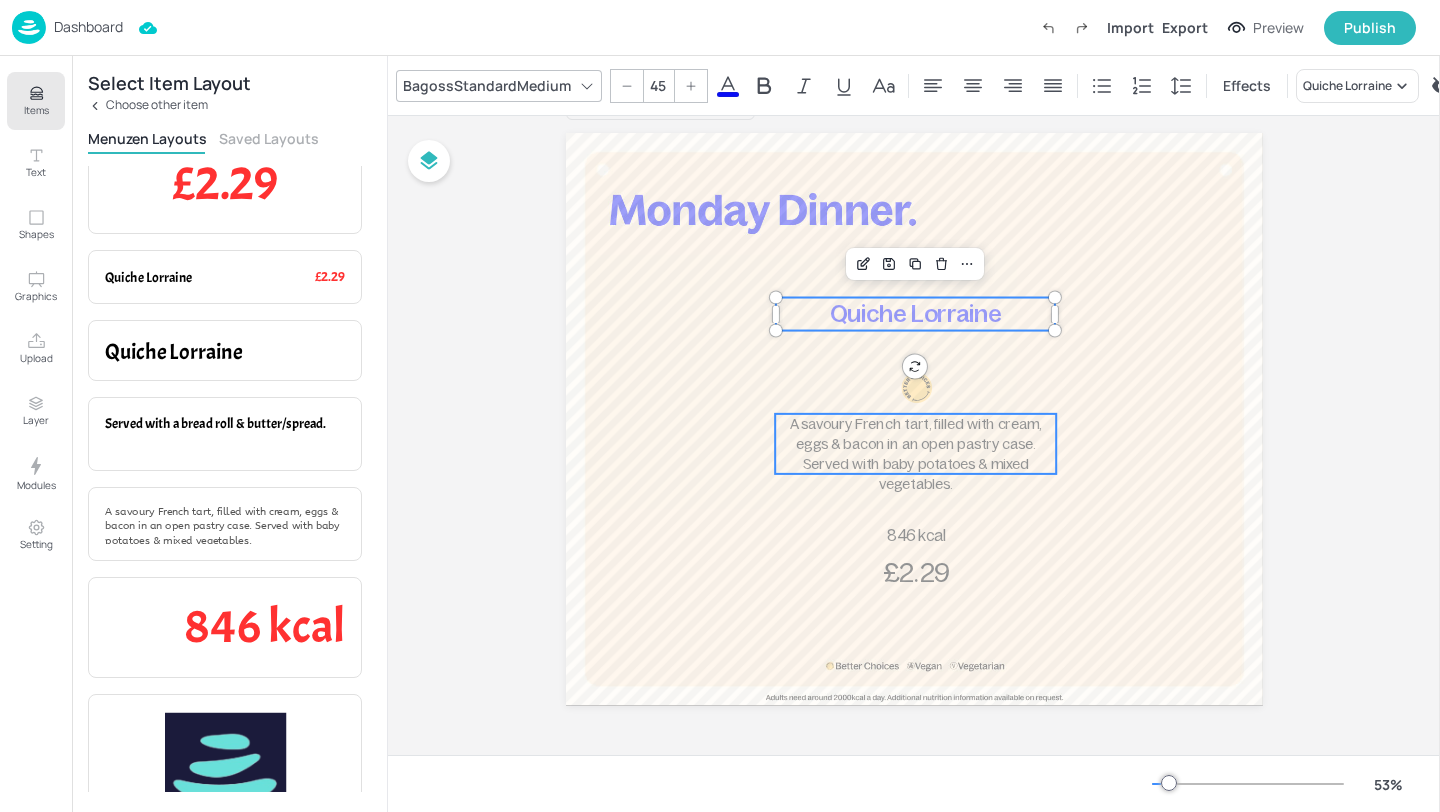 click on "A savoury French tart, filled with cream, eggs & bacon in an open pastry case. Served with baby potatoes & mixed vegetables." at bounding box center [915, 453] 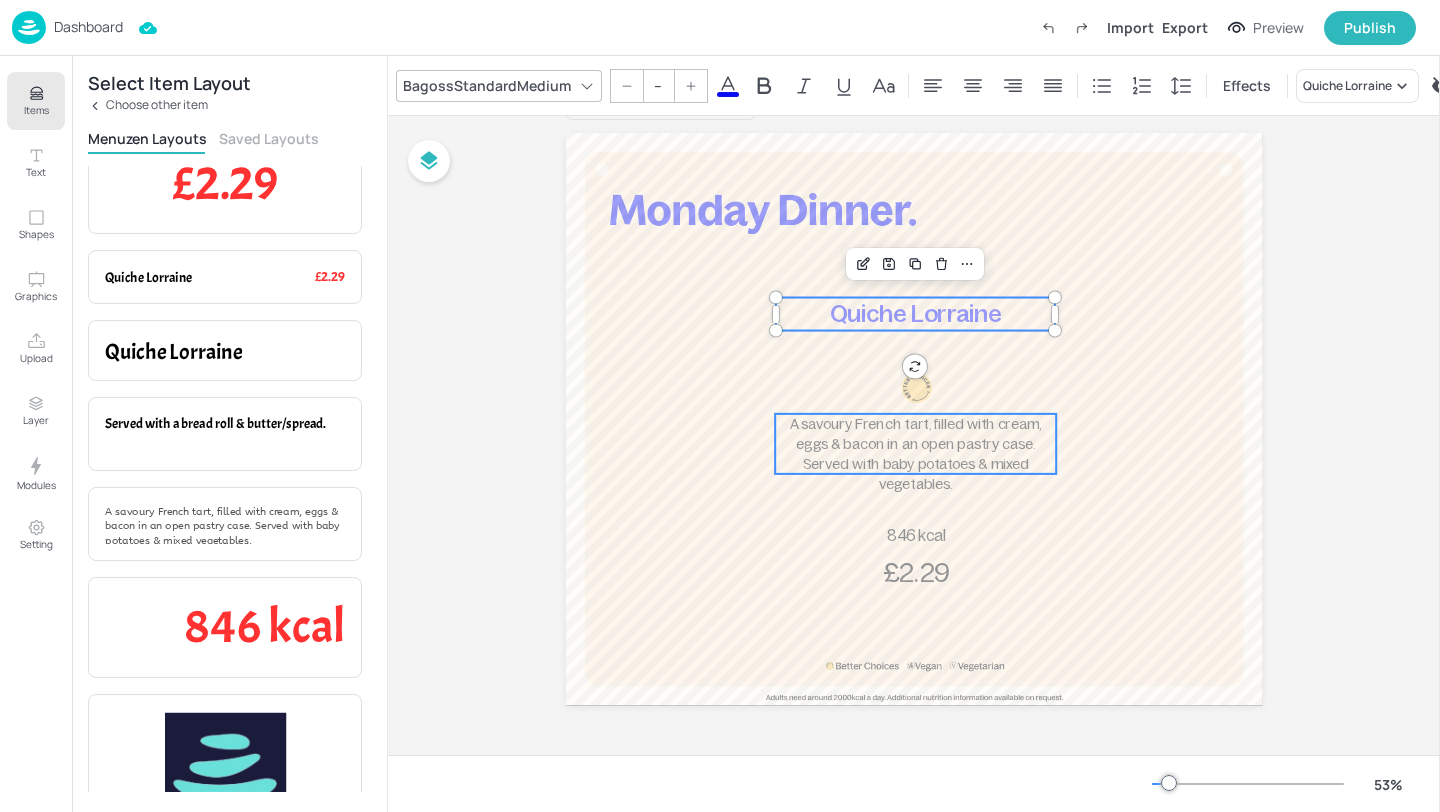 type on "27" 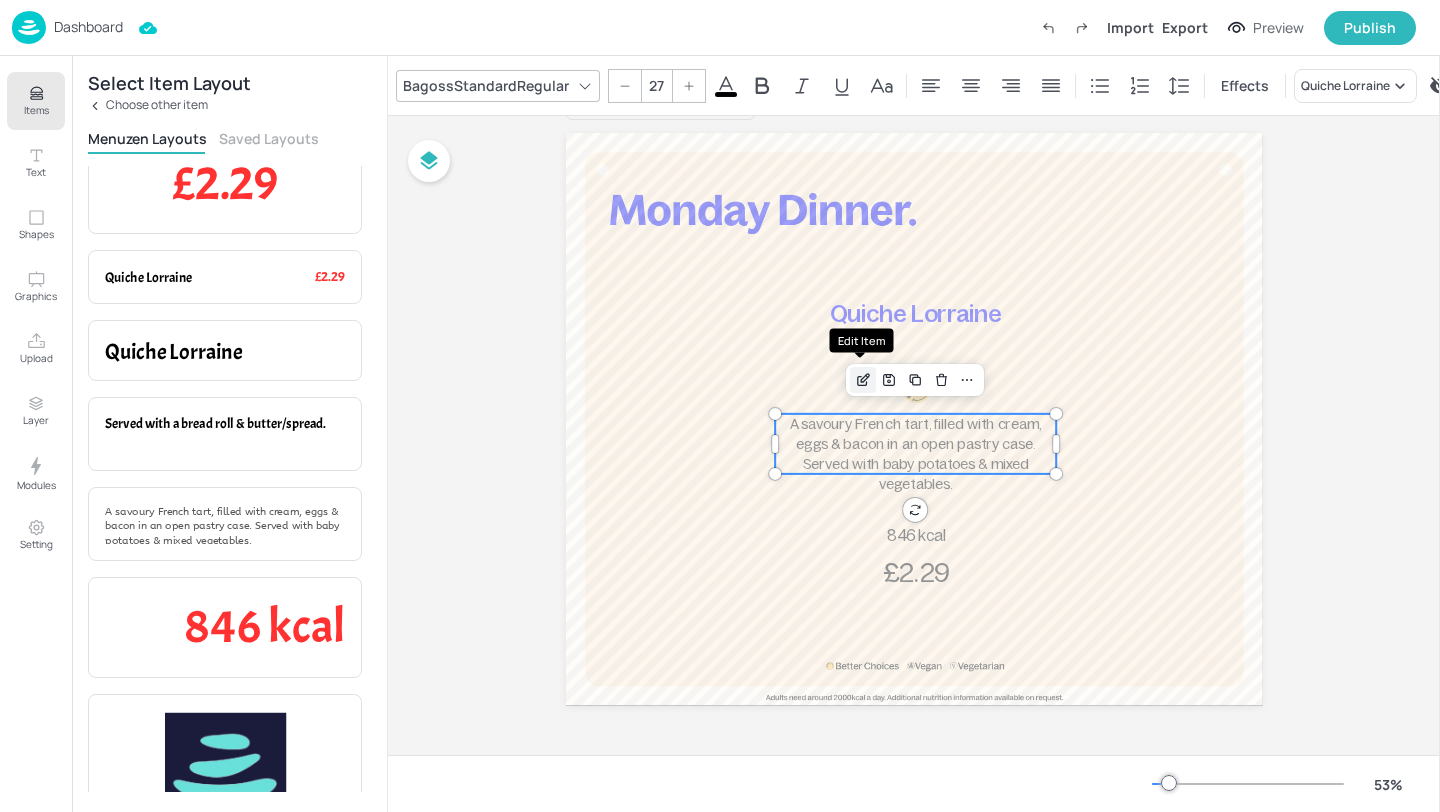 click 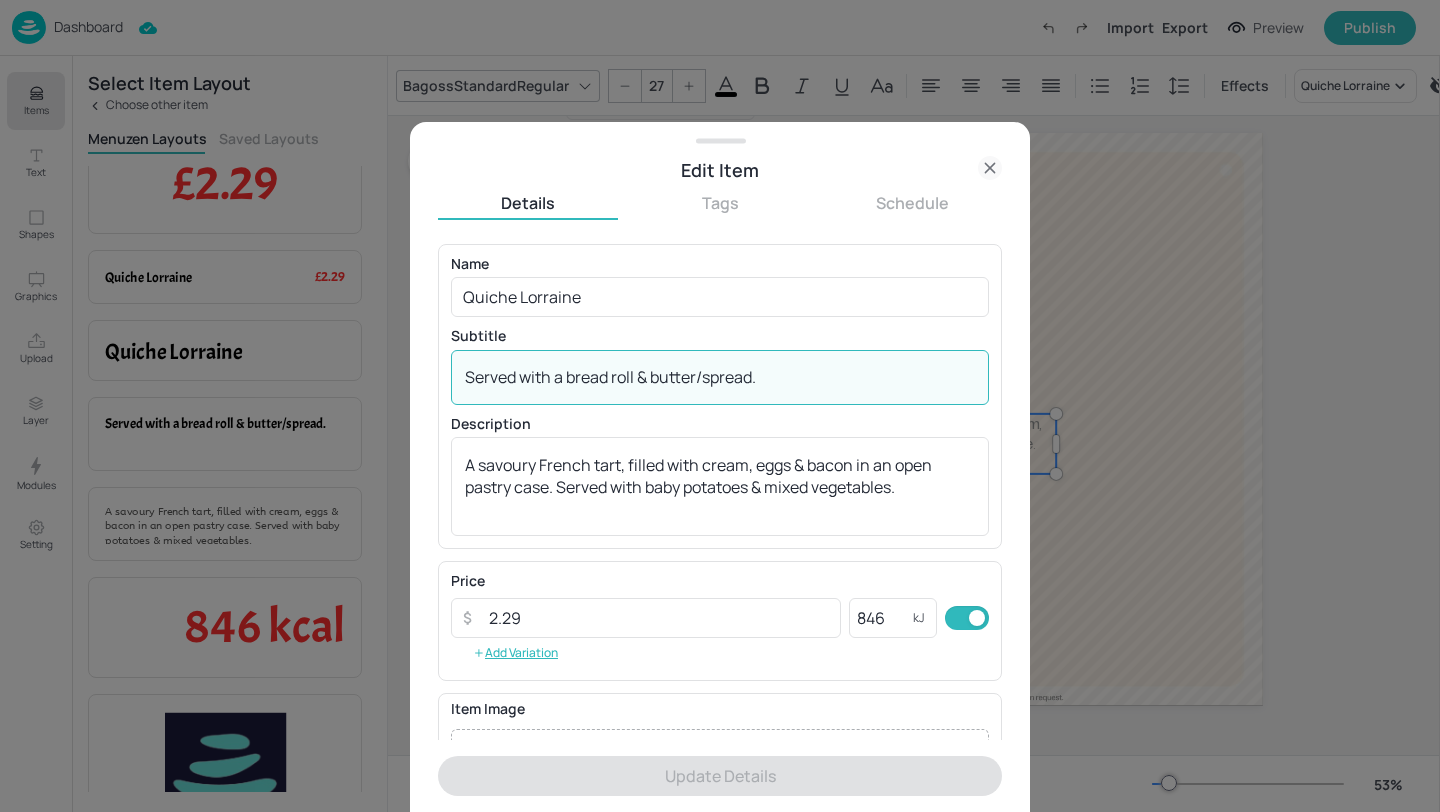drag, startPoint x: 783, startPoint y: 378, endPoint x: 330, endPoint y: 378, distance: 453 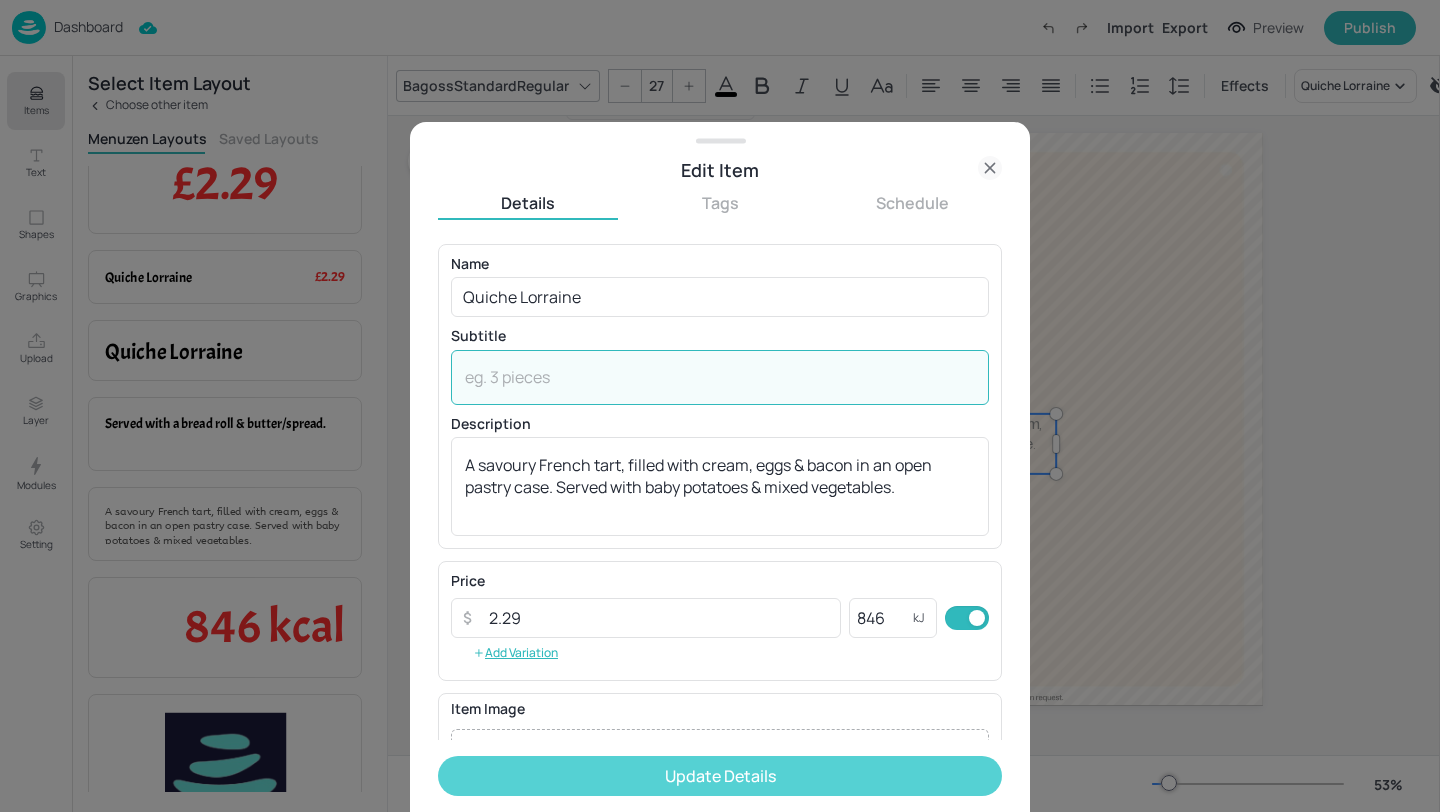 type 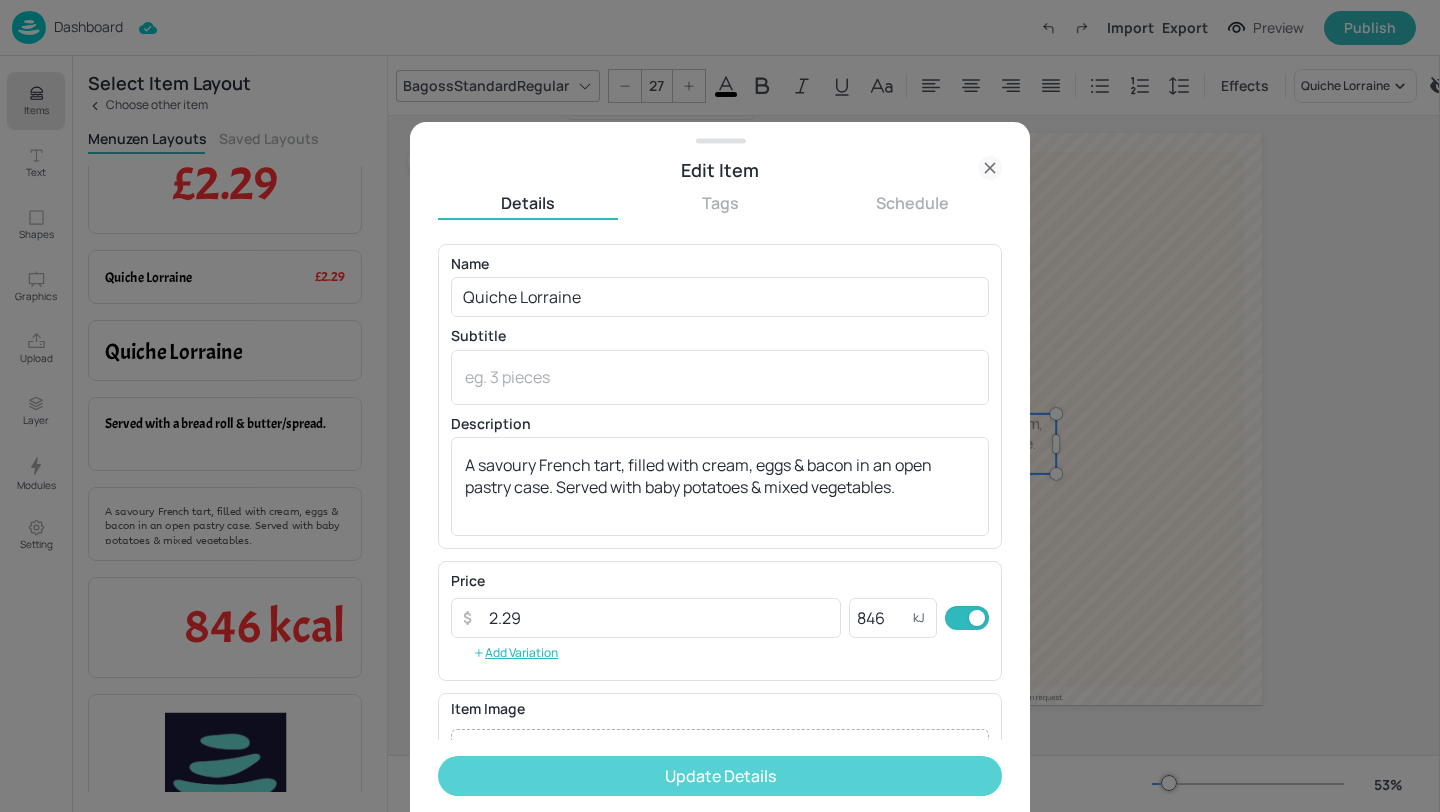 click on "Update Details" at bounding box center (720, 776) 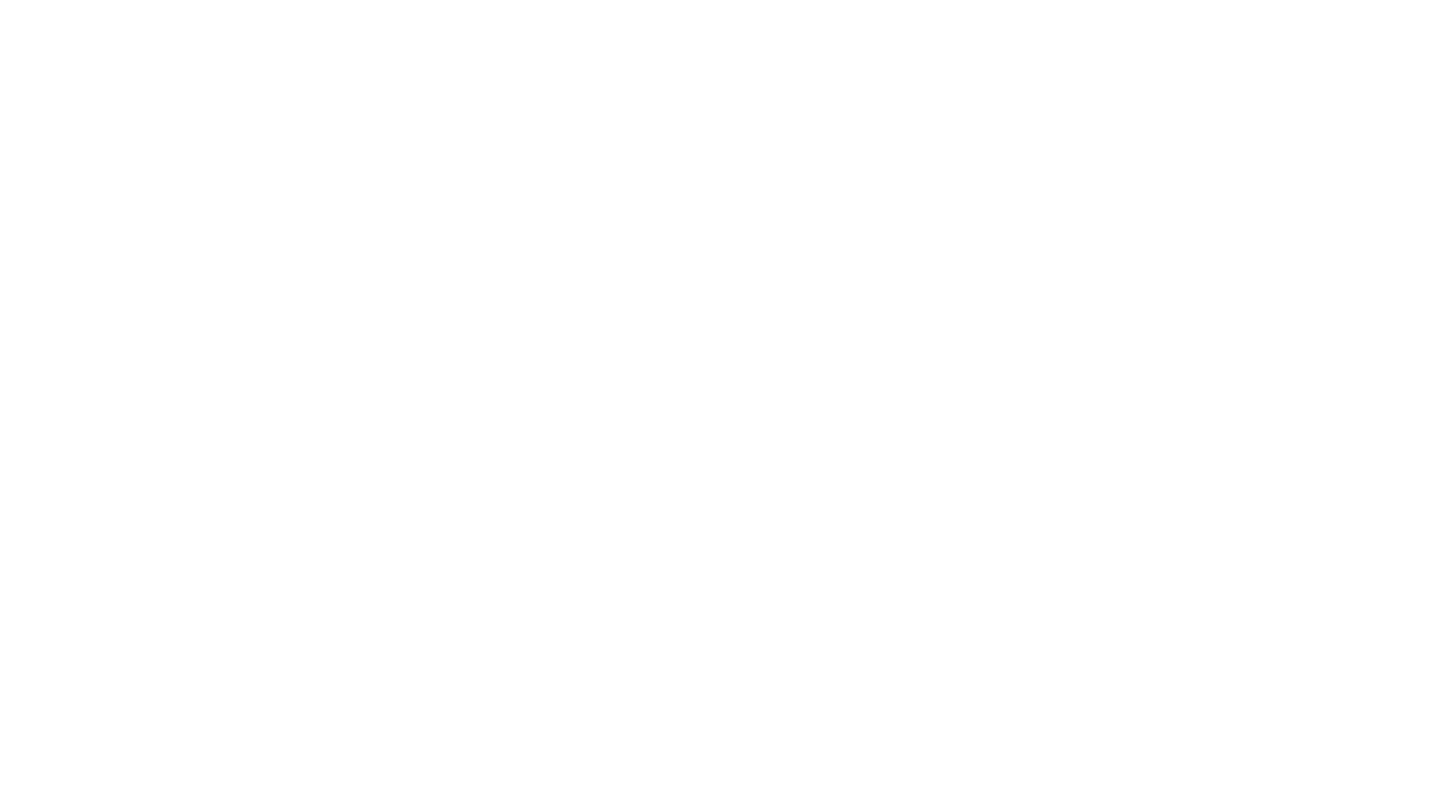 scroll, scrollTop: 0, scrollLeft: 0, axis: both 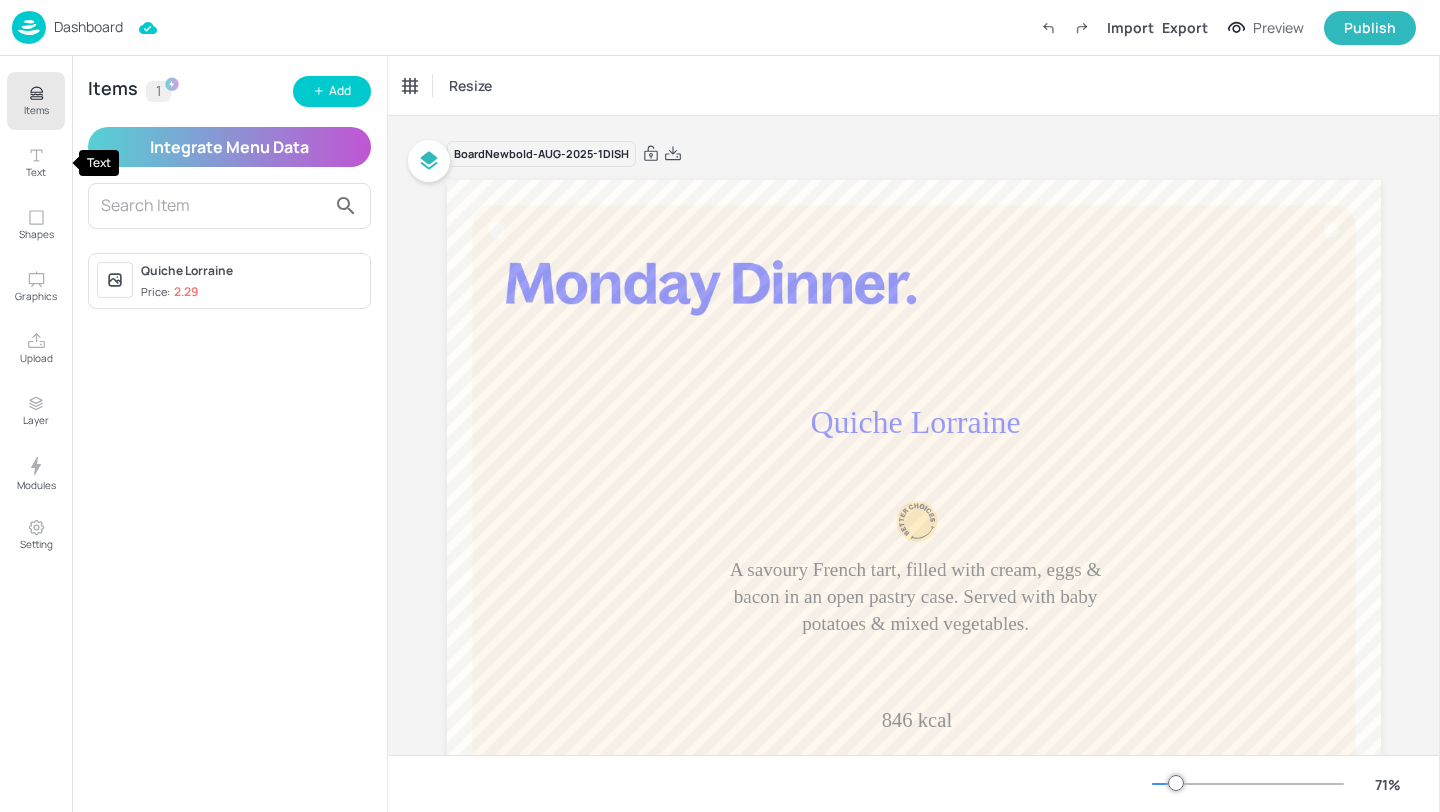 click on "Items" at bounding box center [36, 110] 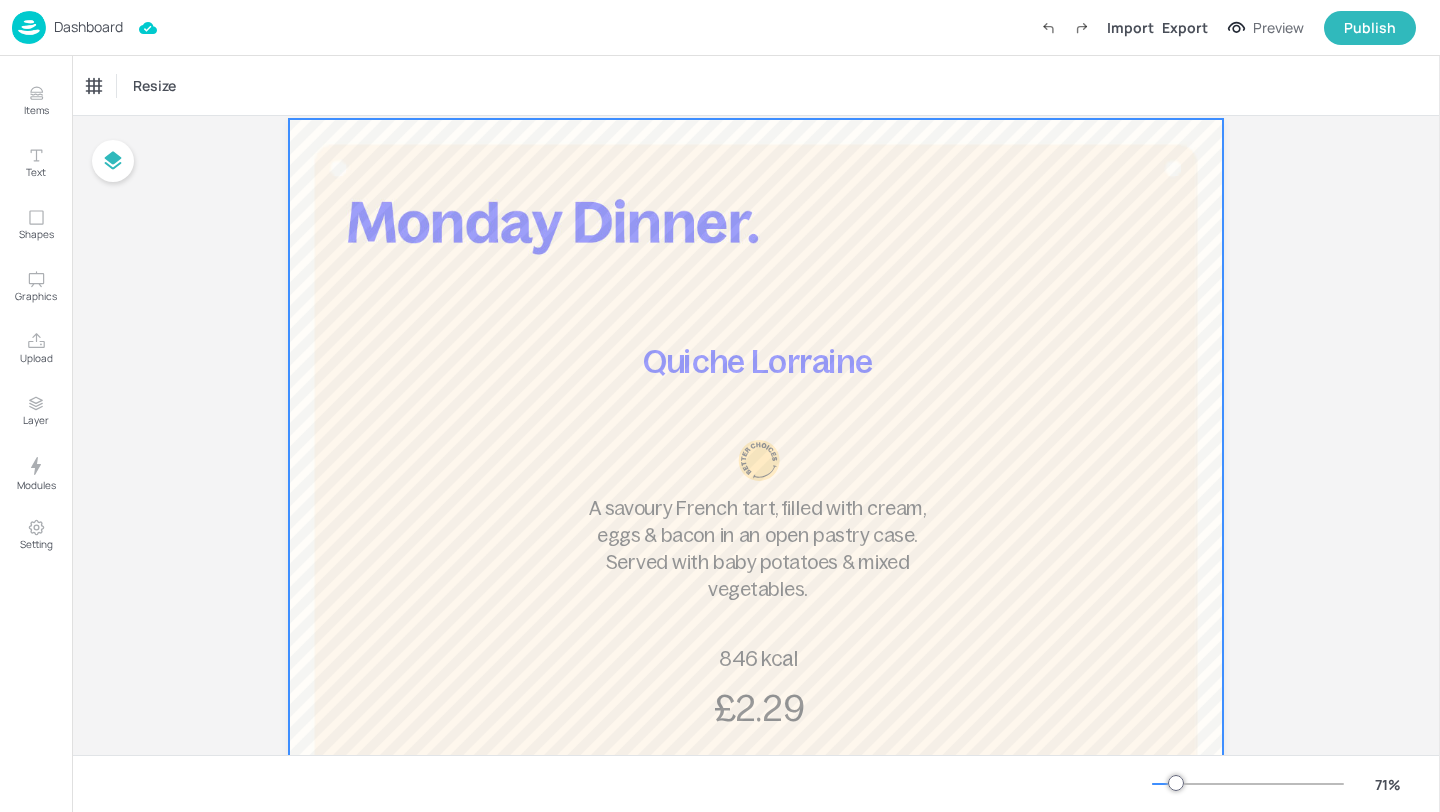 scroll, scrollTop: 75, scrollLeft: 0, axis: vertical 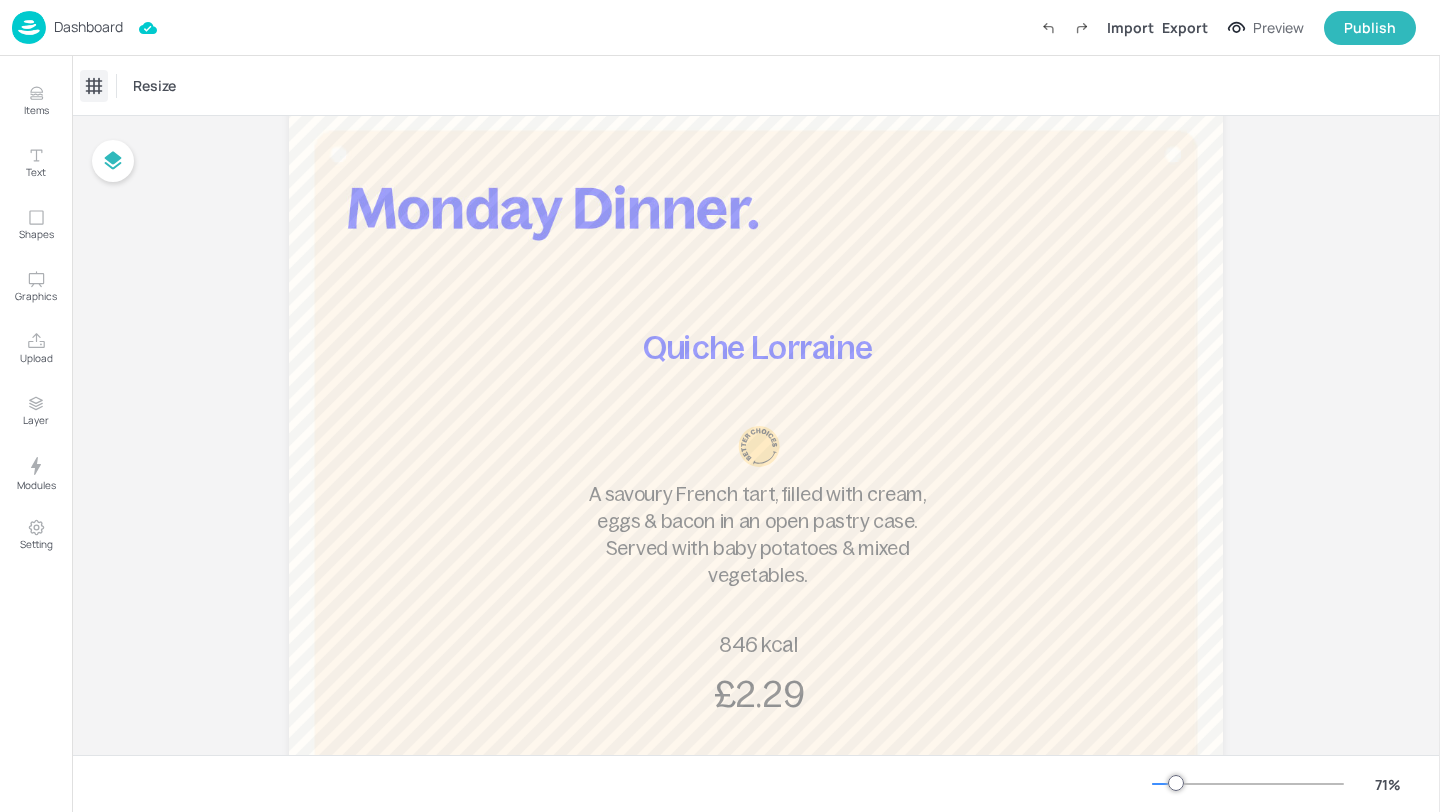click 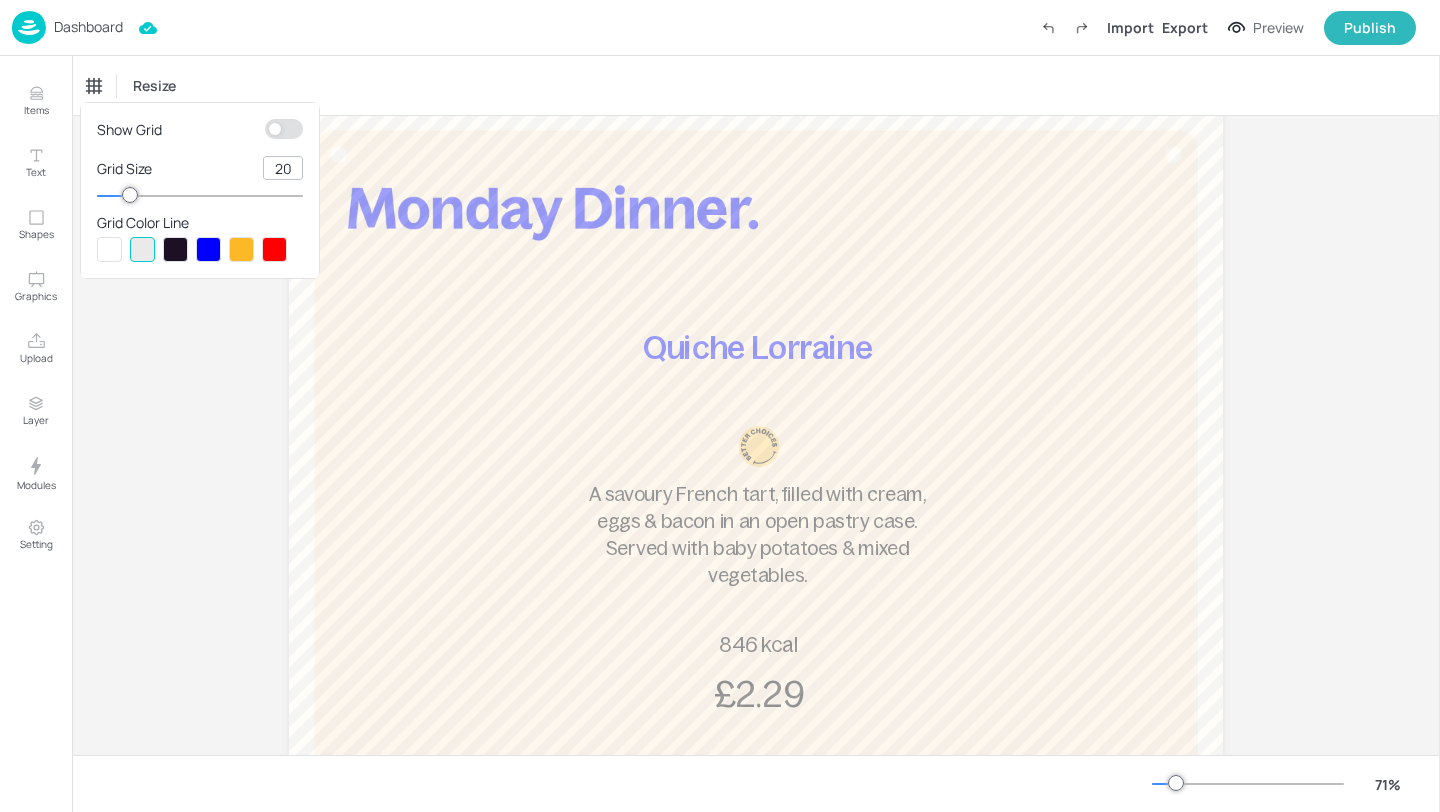 click on "Show Grid Grid Size 20 Grid Color Line" at bounding box center [200, 190] 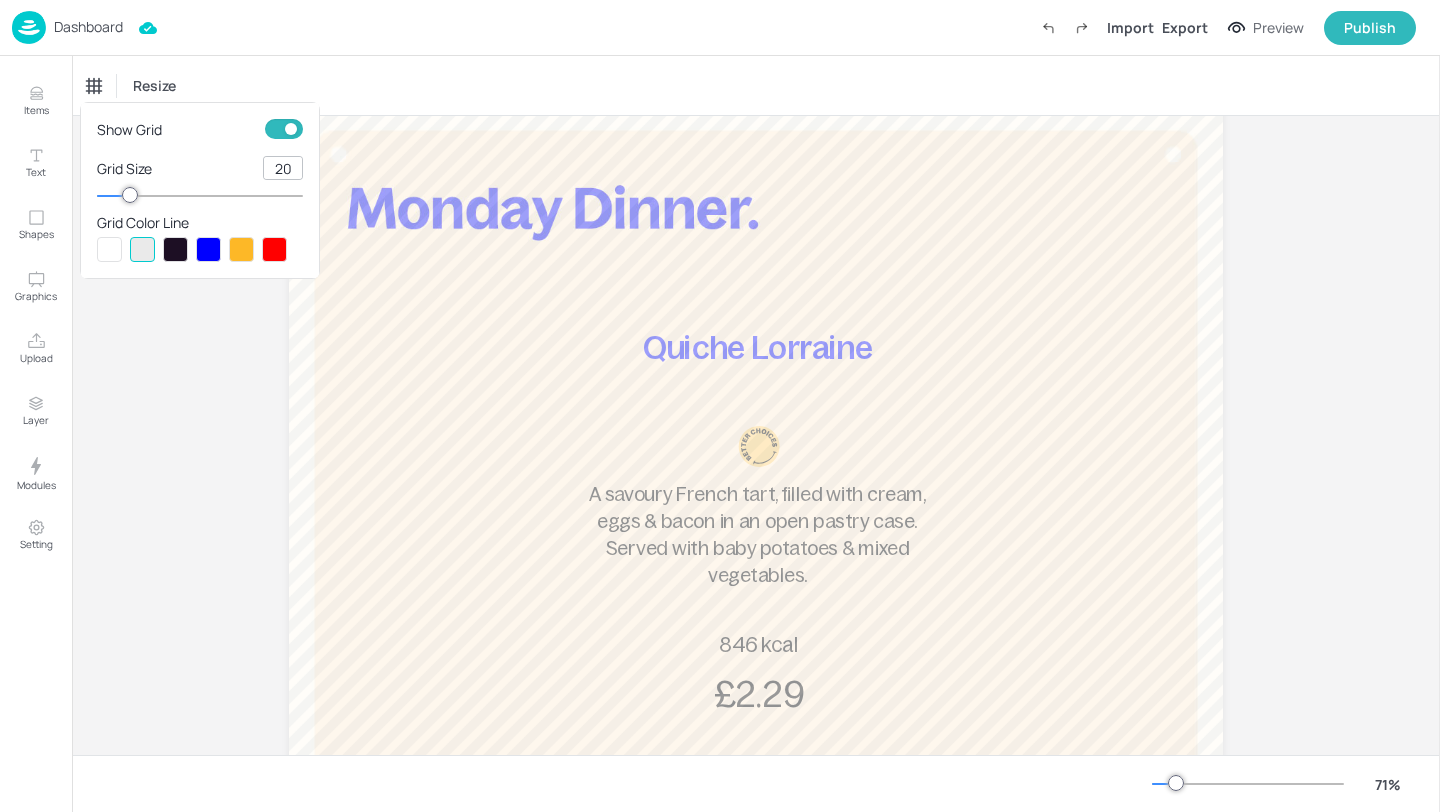 drag, startPoint x: 290, startPoint y: 165, endPoint x: 267, endPoint y: 163, distance: 23.086792 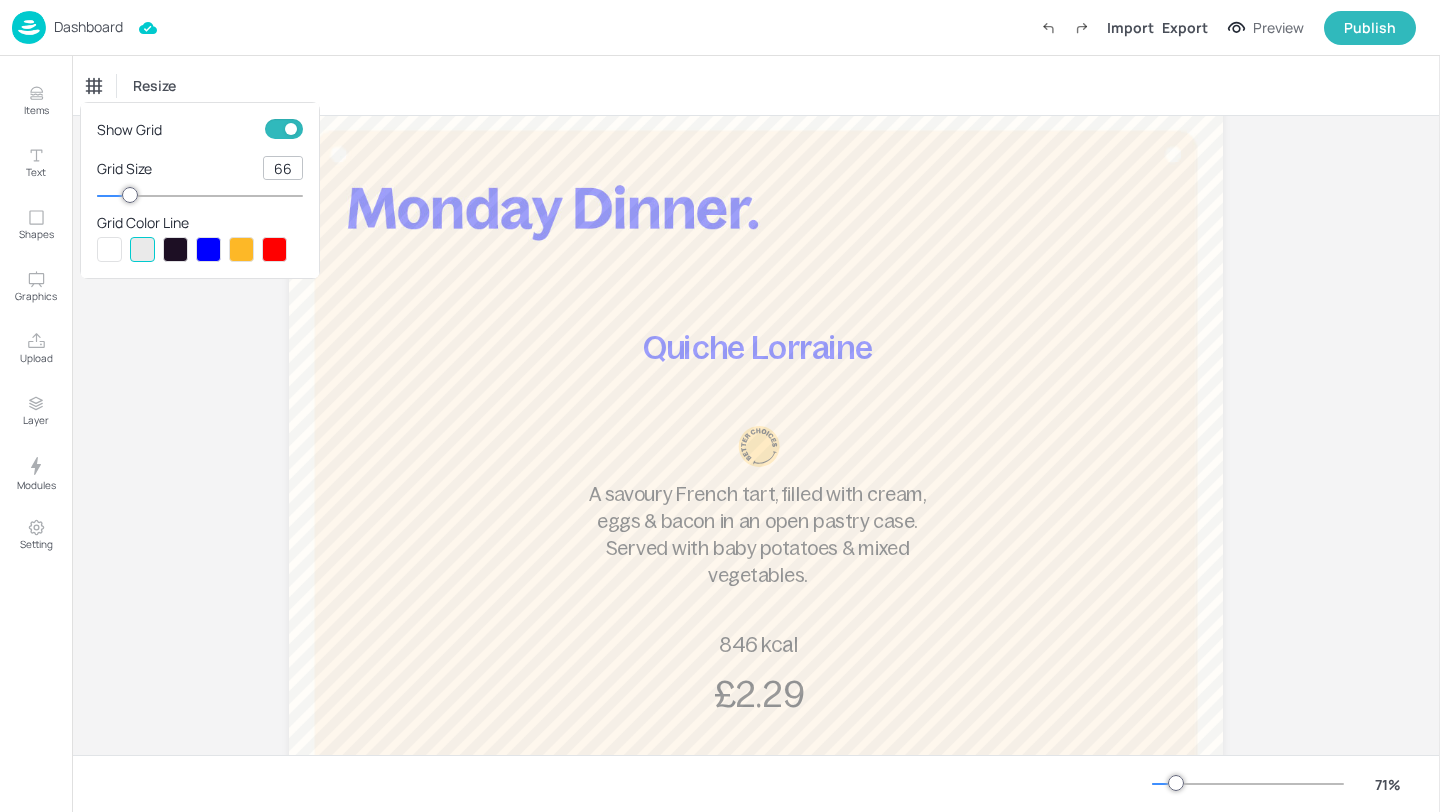 type on "66" 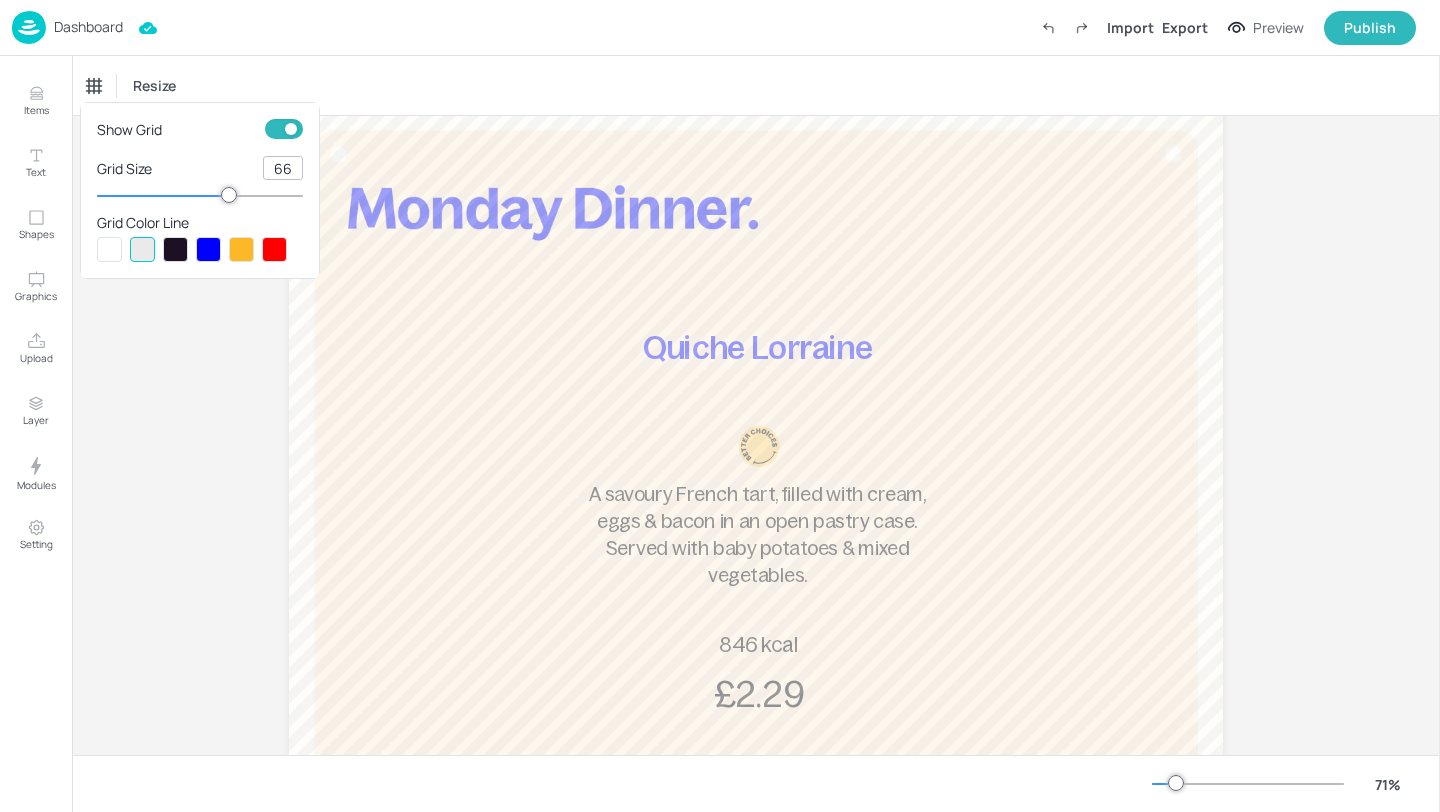 click at bounding box center [175, 249] 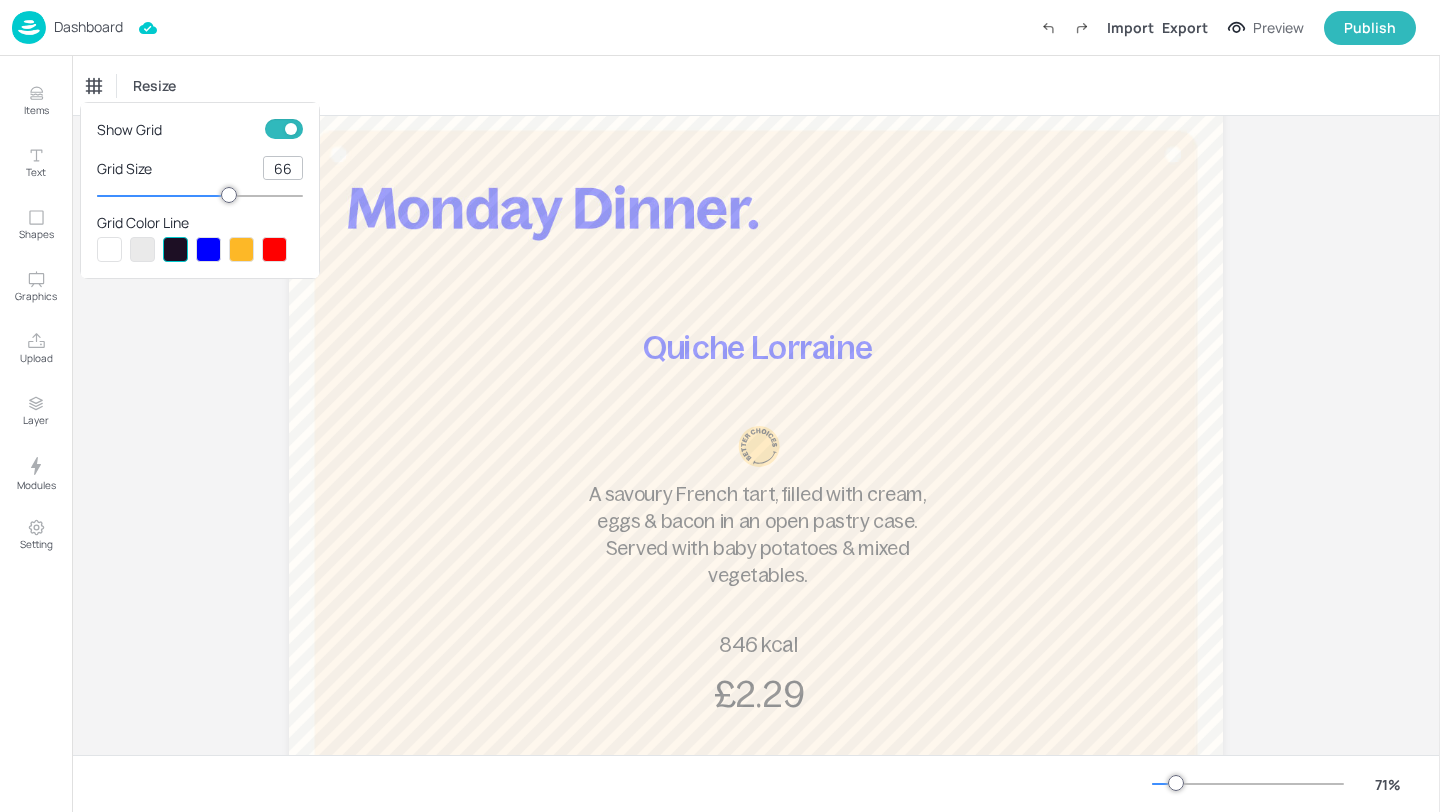 click at bounding box center (720, 406) 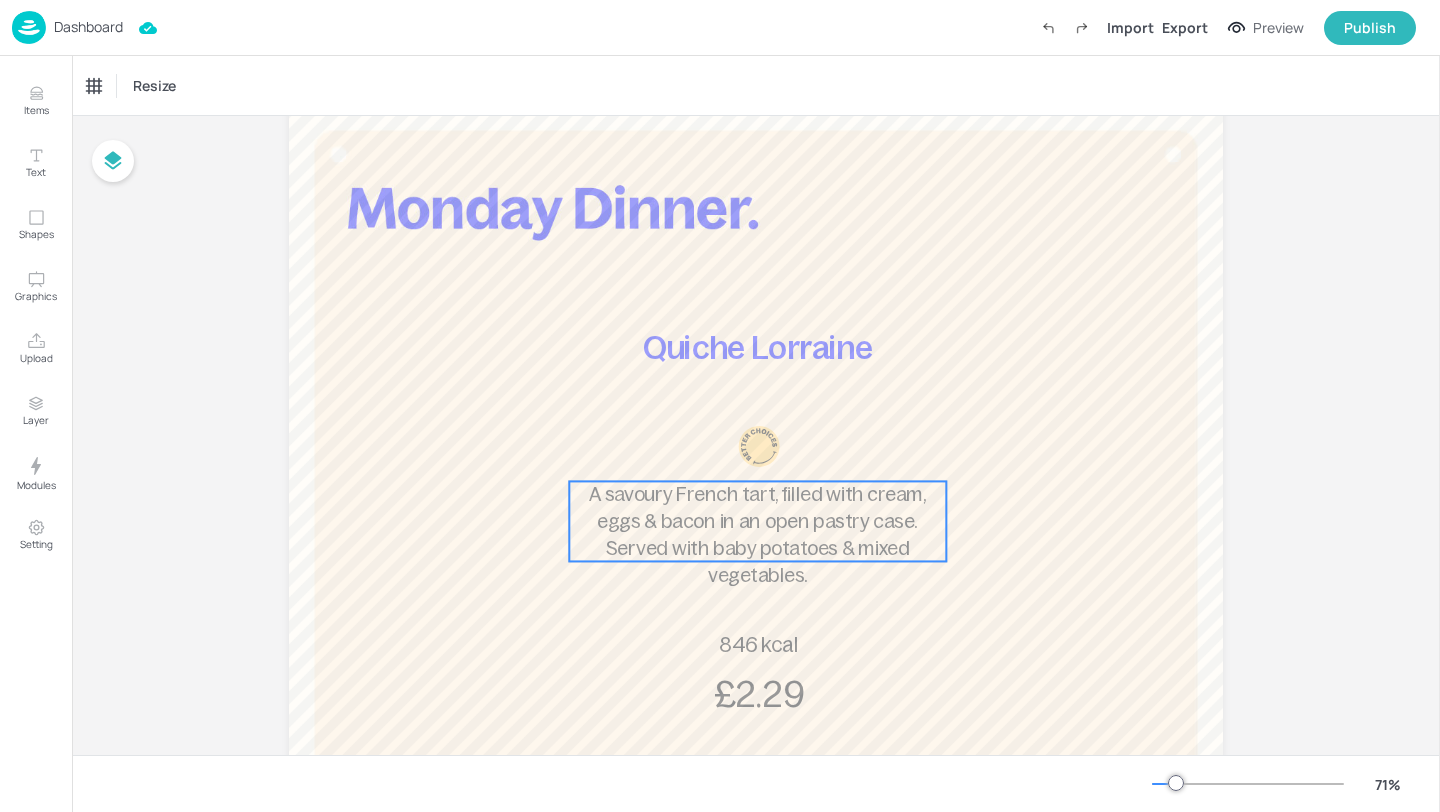 click on "A savoury French tart, filled with cream, eggs & bacon in an open pastry case. Served with baby potatoes & mixed vegetables." at bounding box center [757, 535] 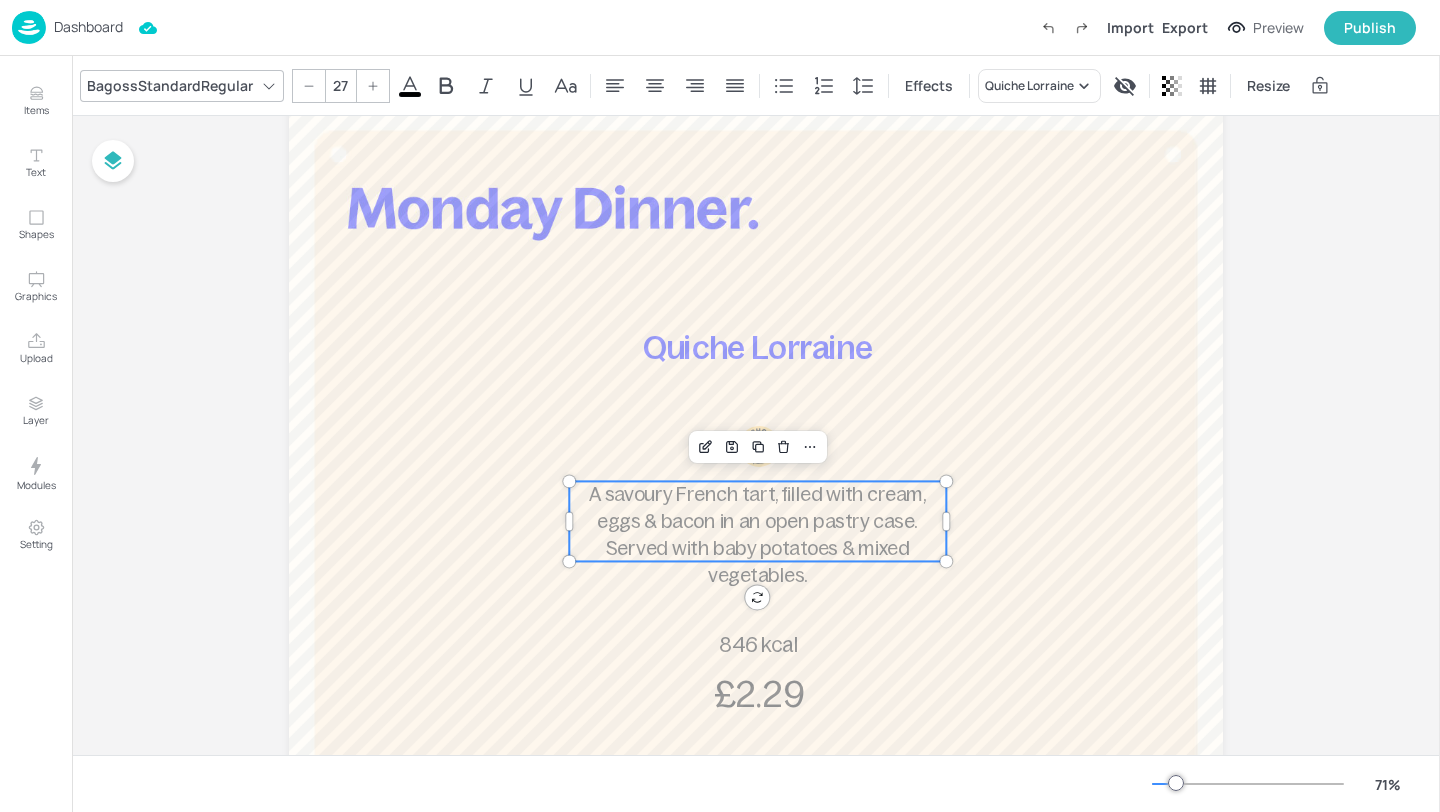 click 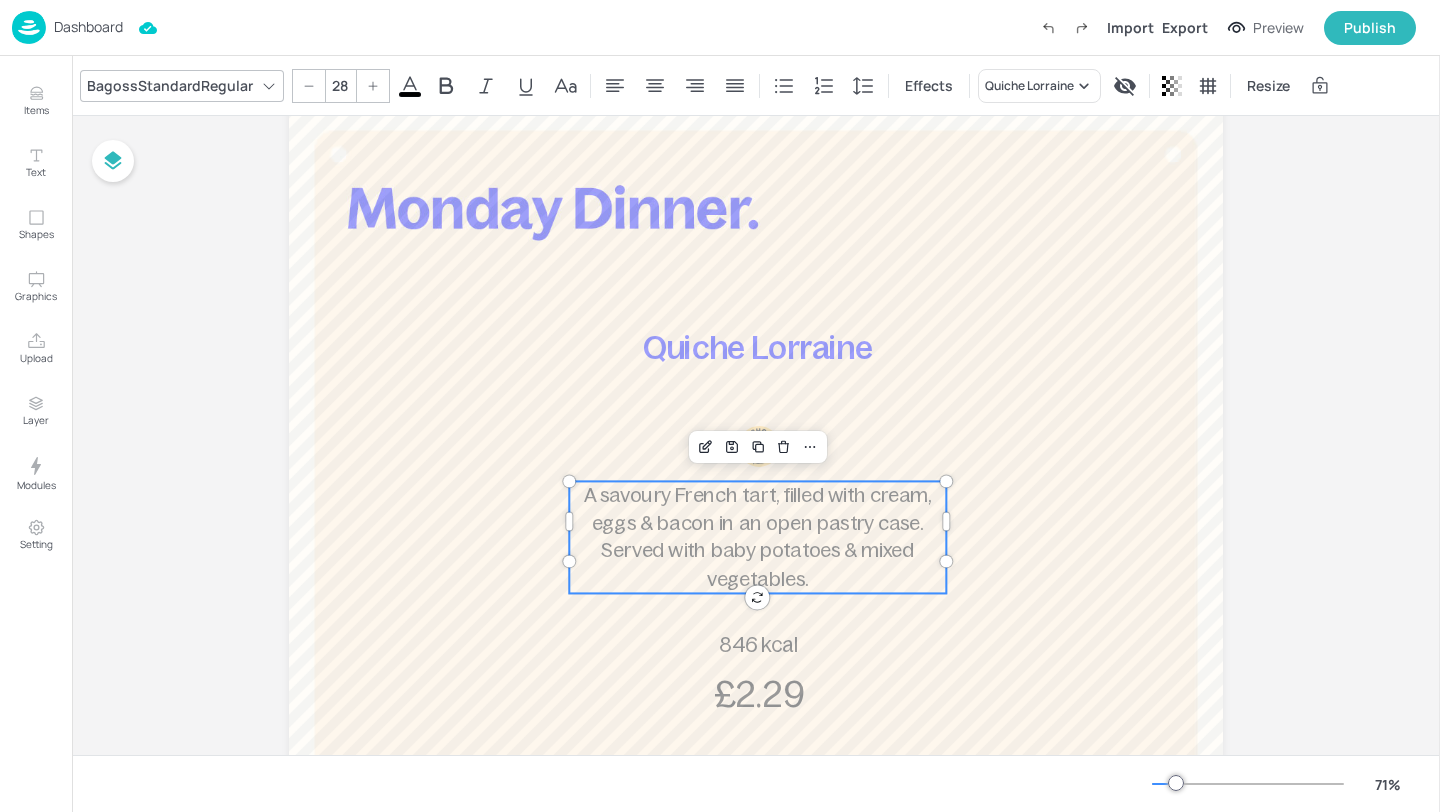 click 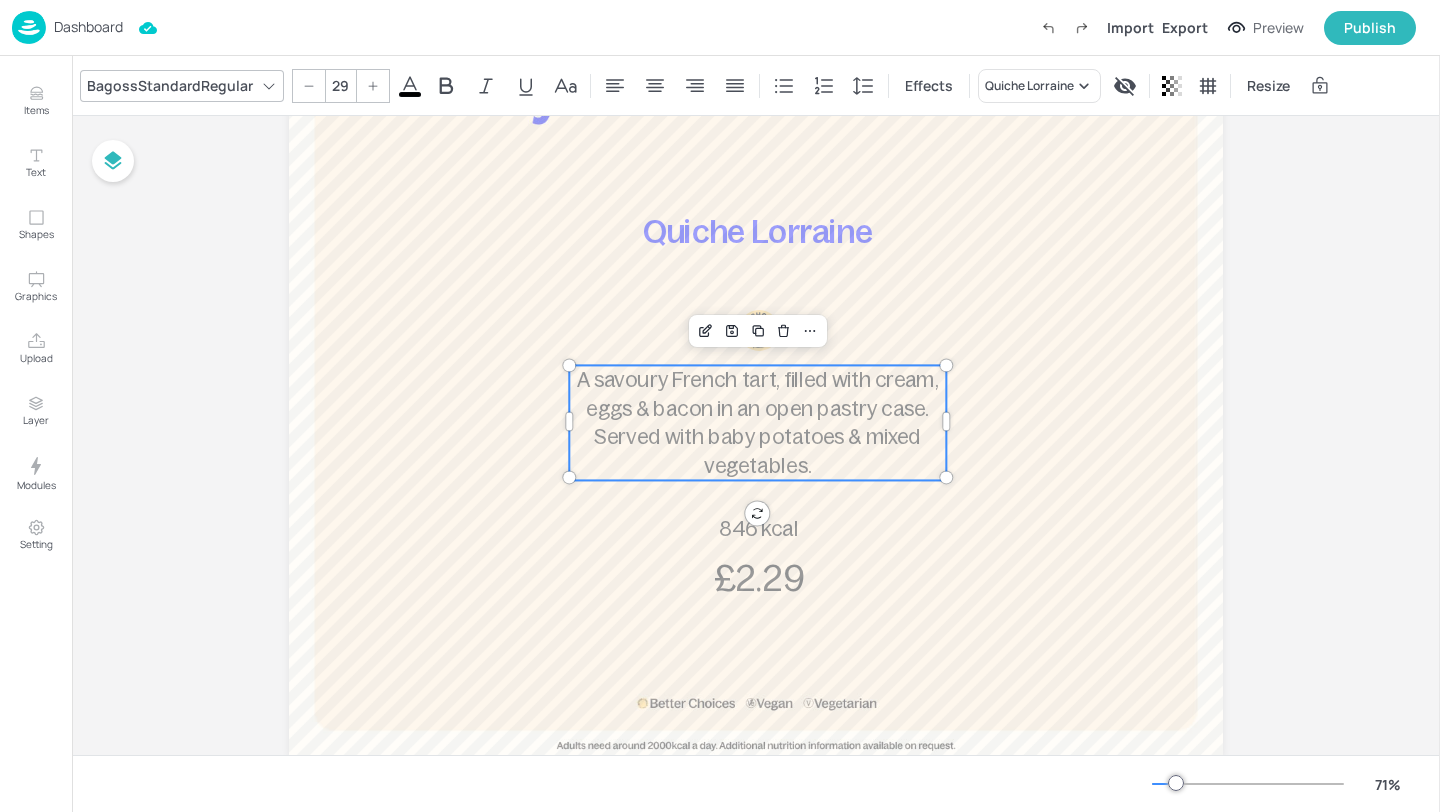 scroll, scrollTop: 202, scrollLeft: 0, axis: vertical 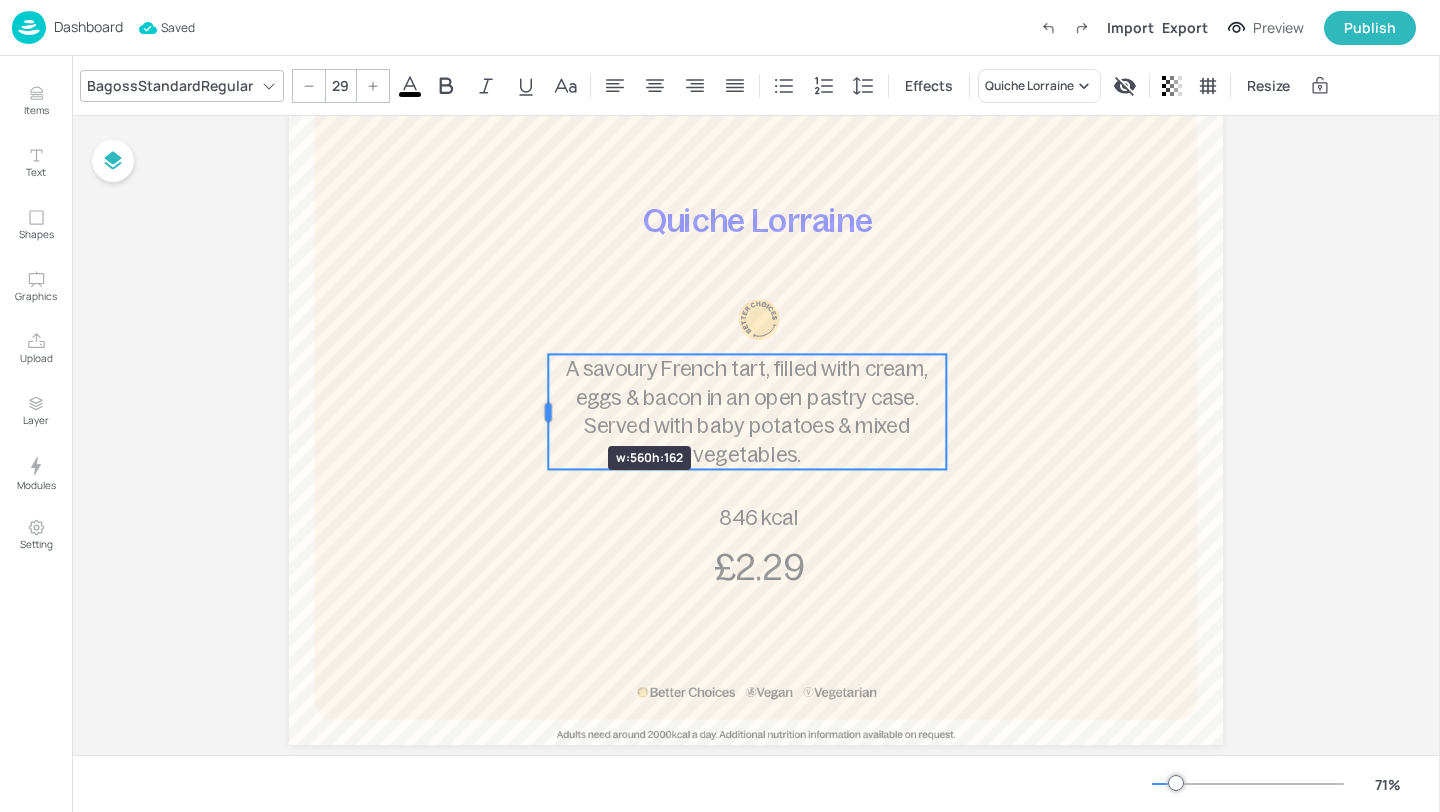 drag, startPoint x: 569, startPoint y: 412, endPoint x: 548, endPoint y: 410, distance: 21.095022 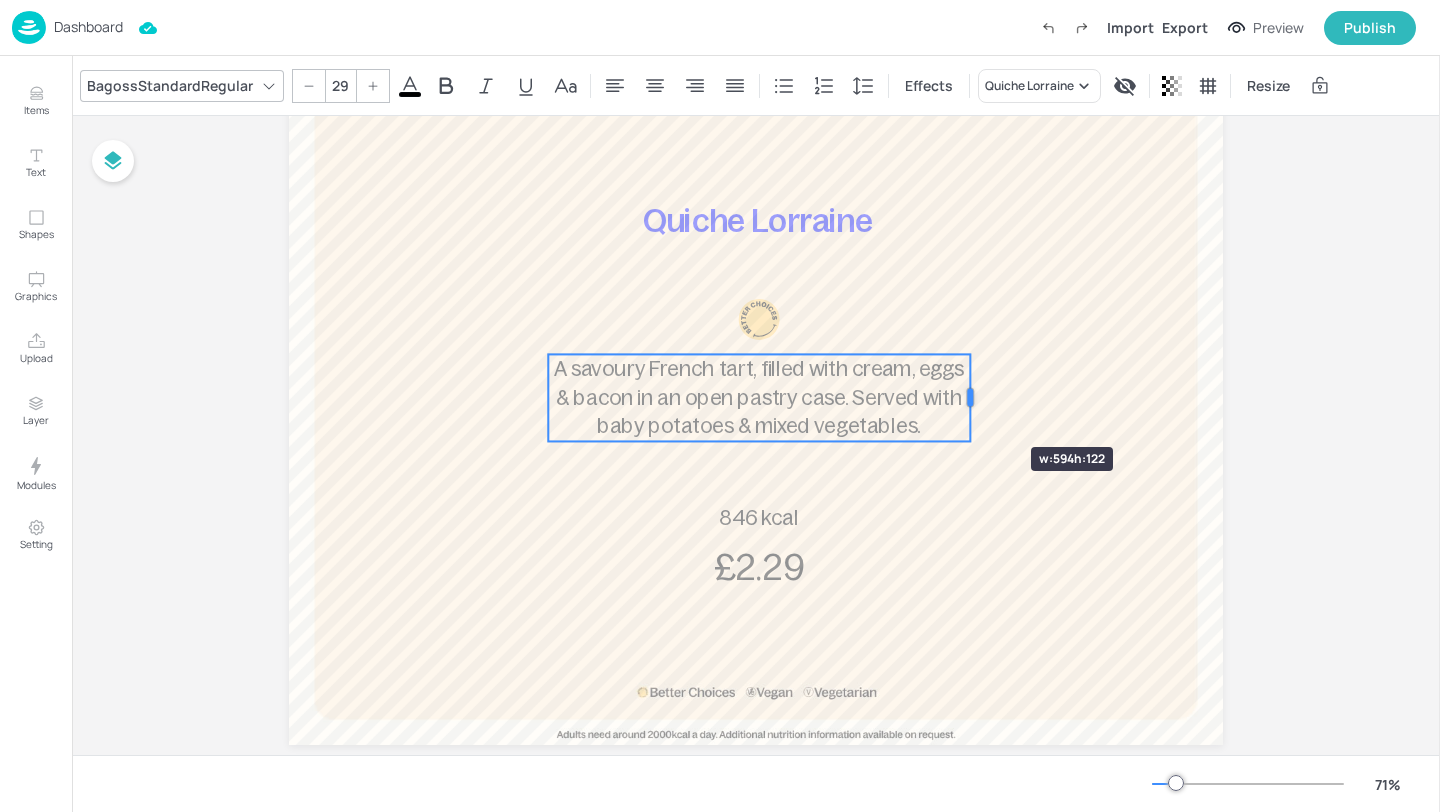 drag, startPoint x: 947, startPoint y: 411, endPoint x: 971, endPoint y: 411, distance: 24 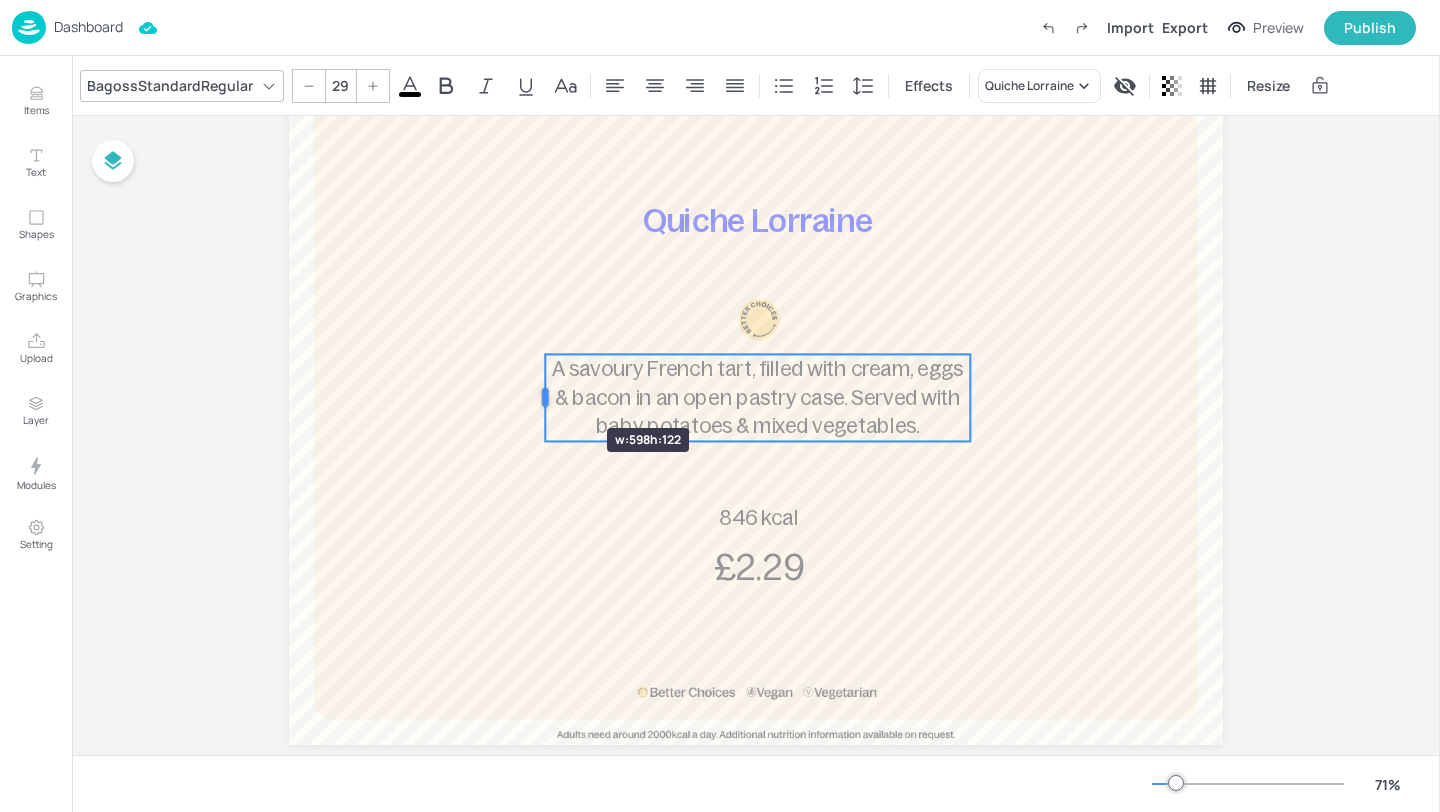 click at bounding box center [545, 397] 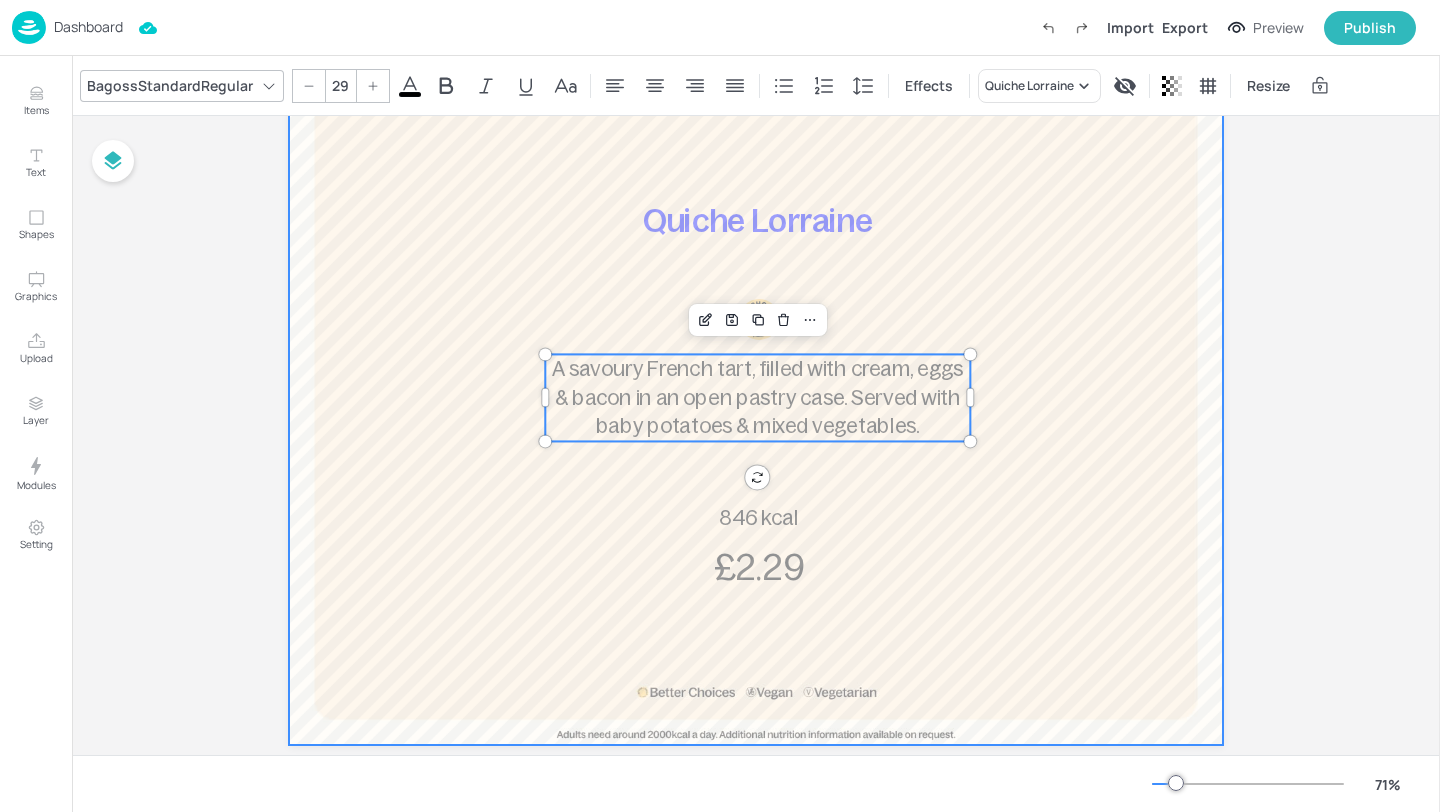 scroll, scrollTop: 189, scrollLeft: 0, axis: vertical 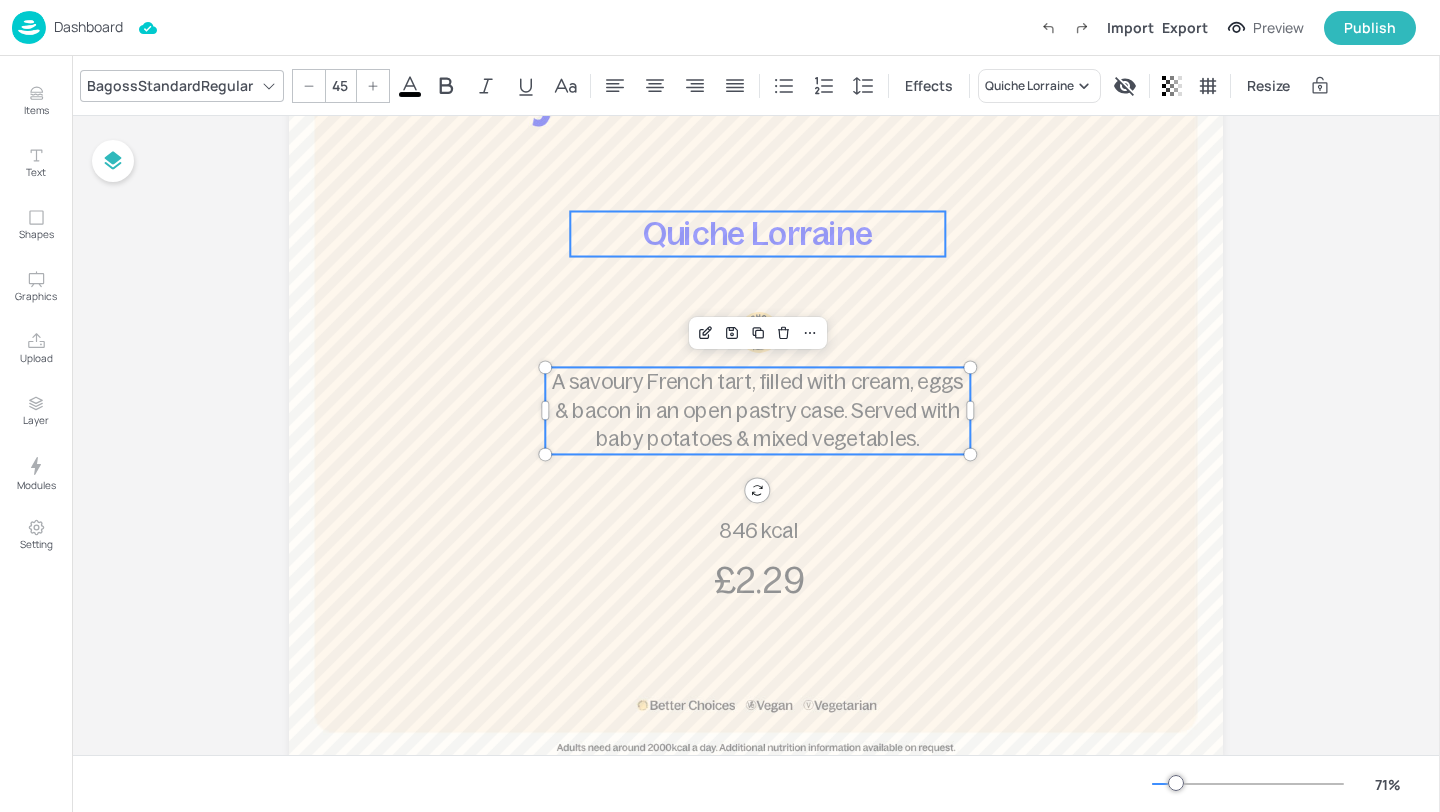 click on "Quiche Lorraine" at bounding box center (758, 234) 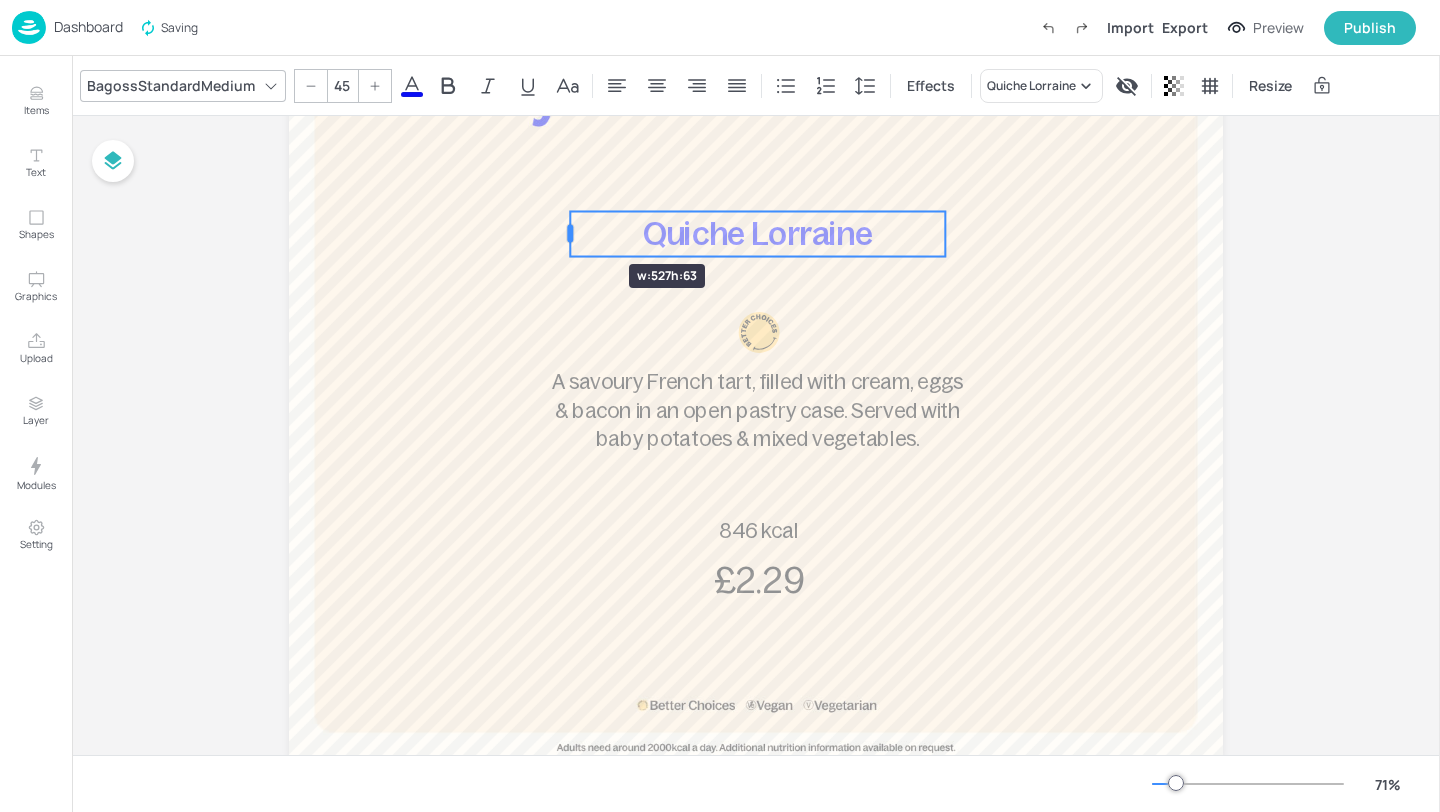 click at bounding box center [570, 234] 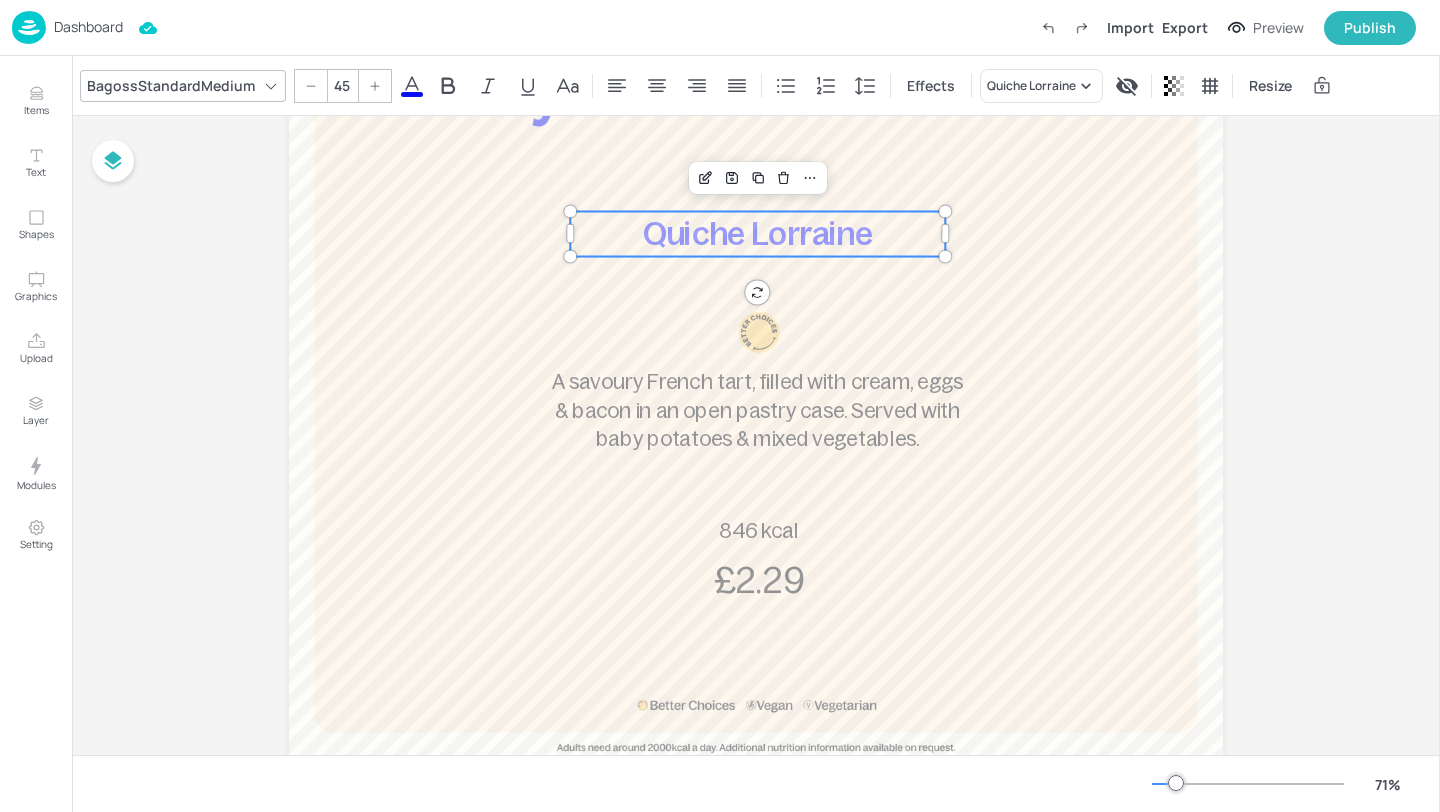 click 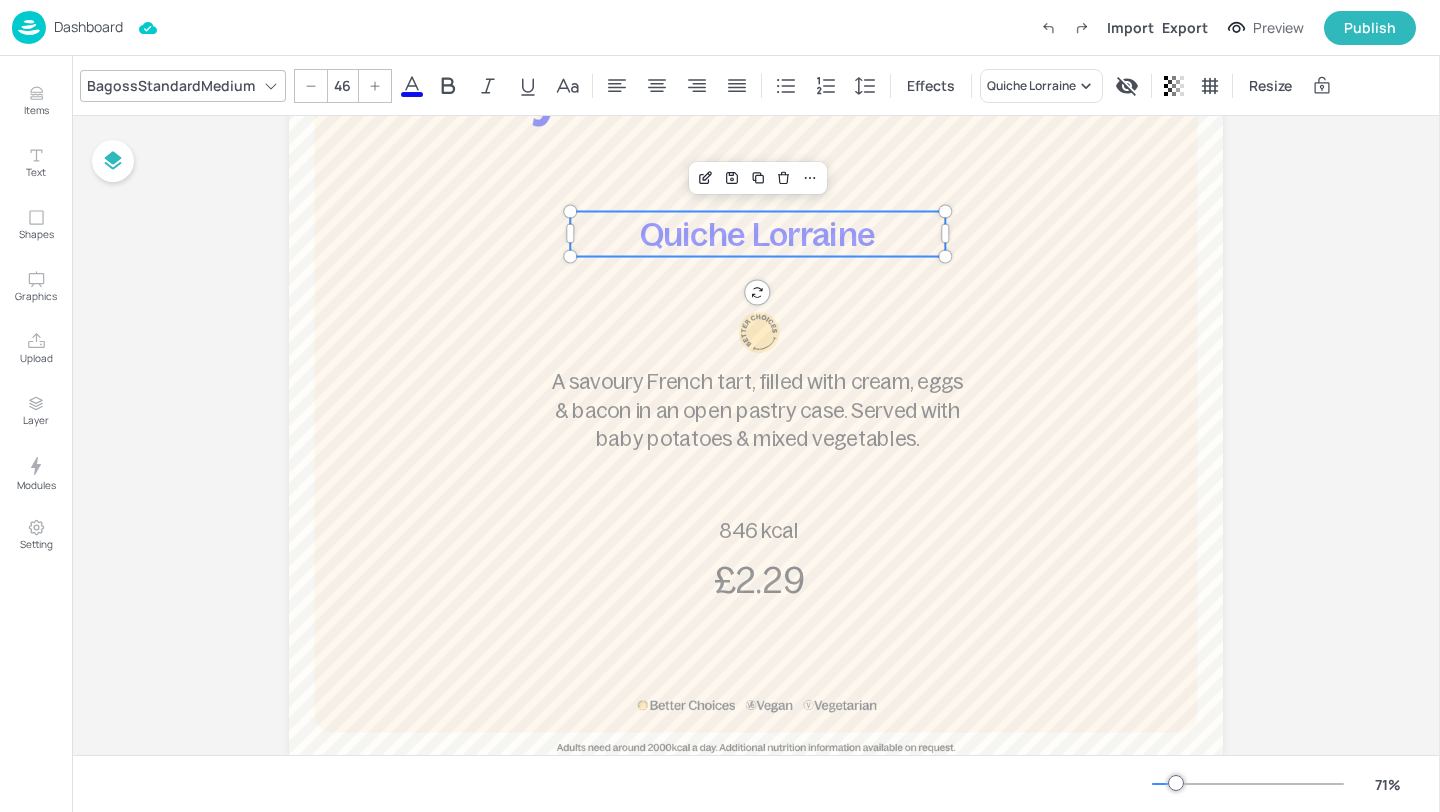 click 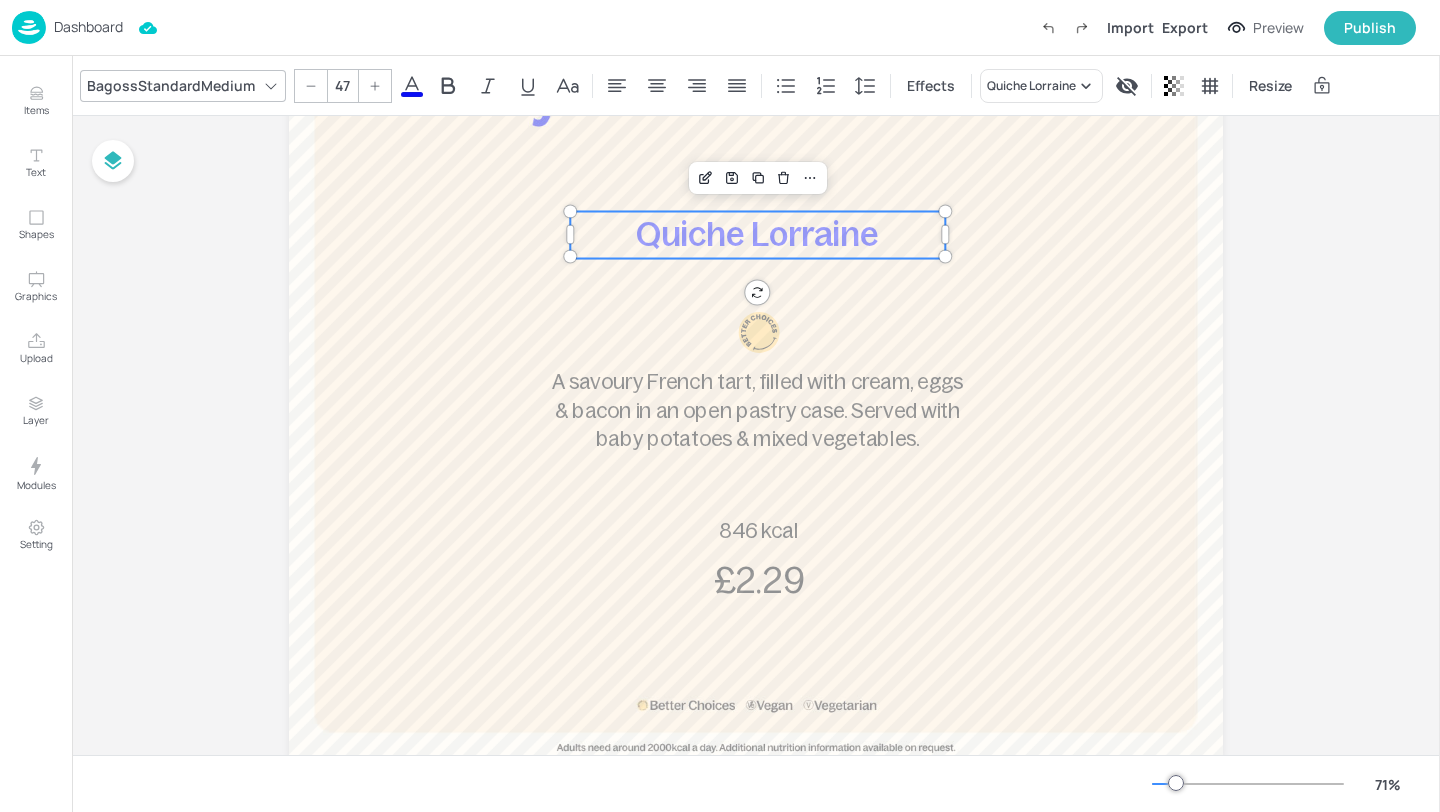 click 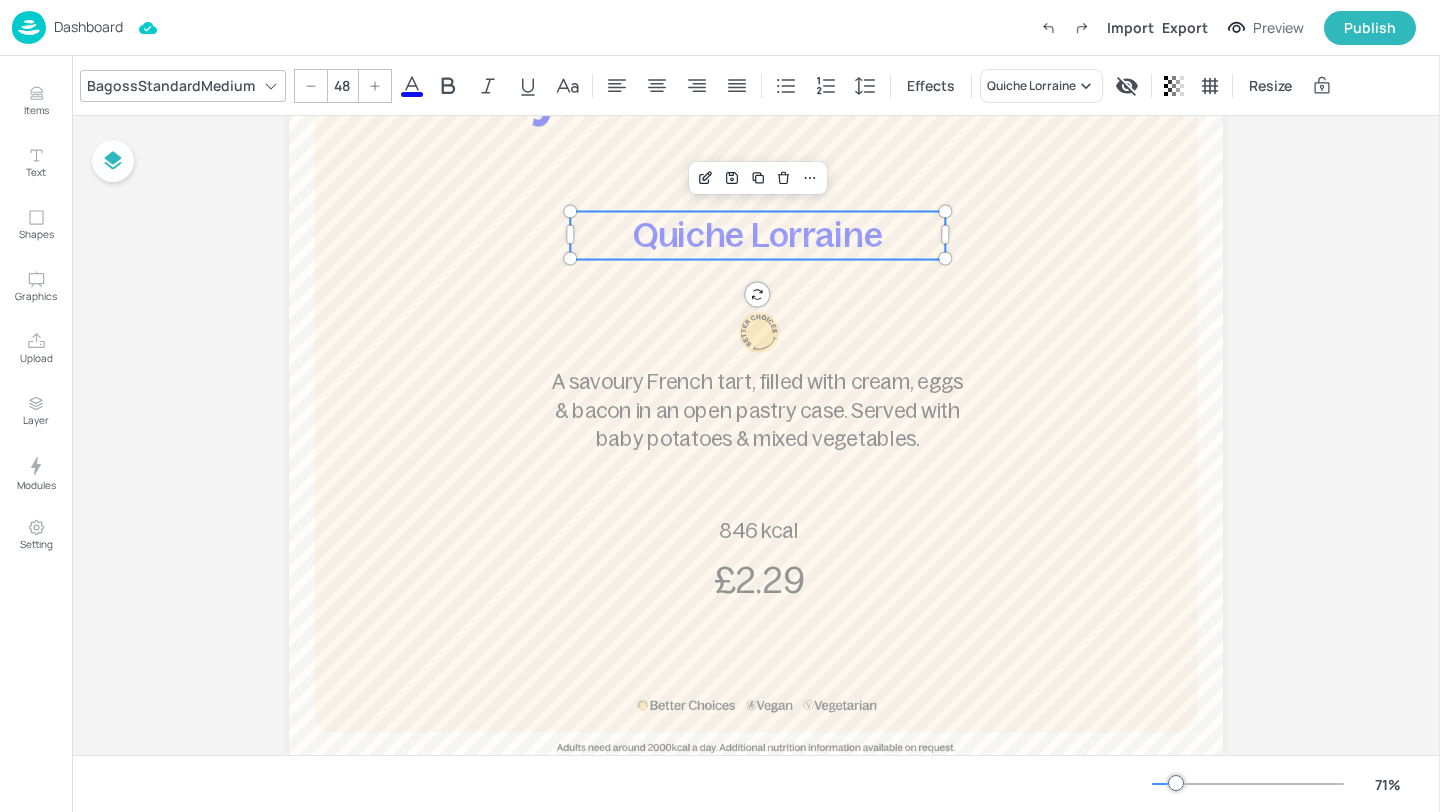 click 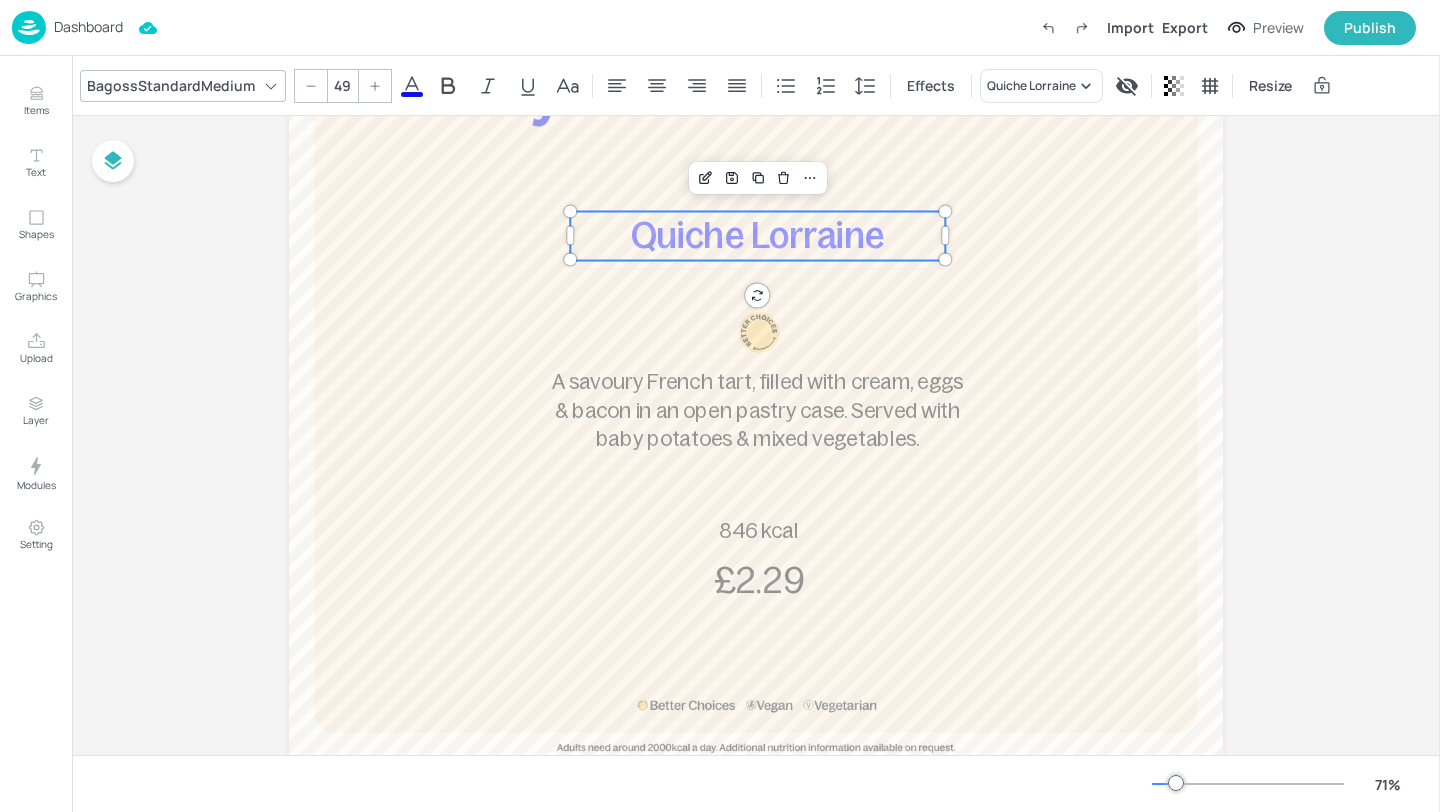 click 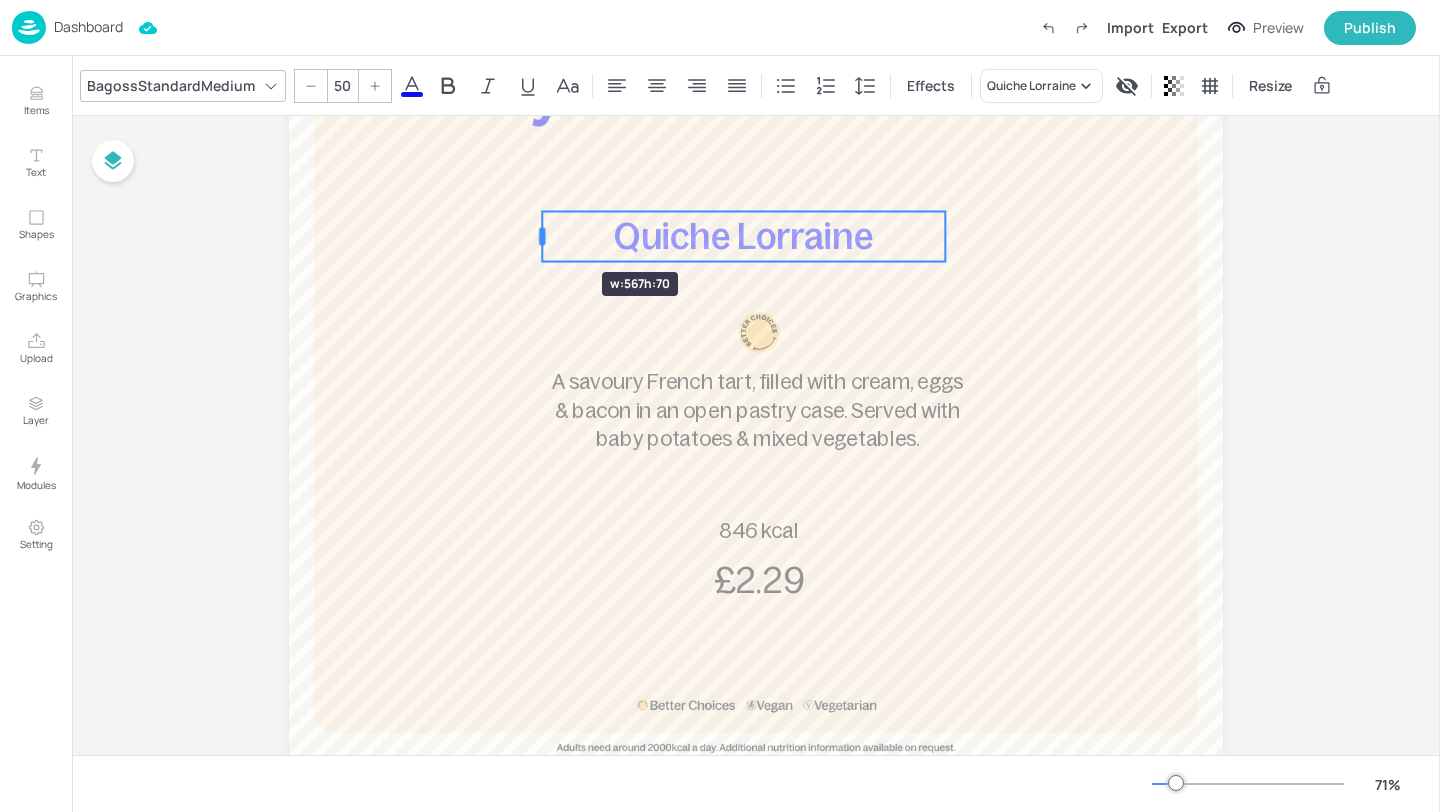 drag, startPoint x: 570, startPoint y: 236, endPoint x: 542, endPoint y: 236, distance: 28 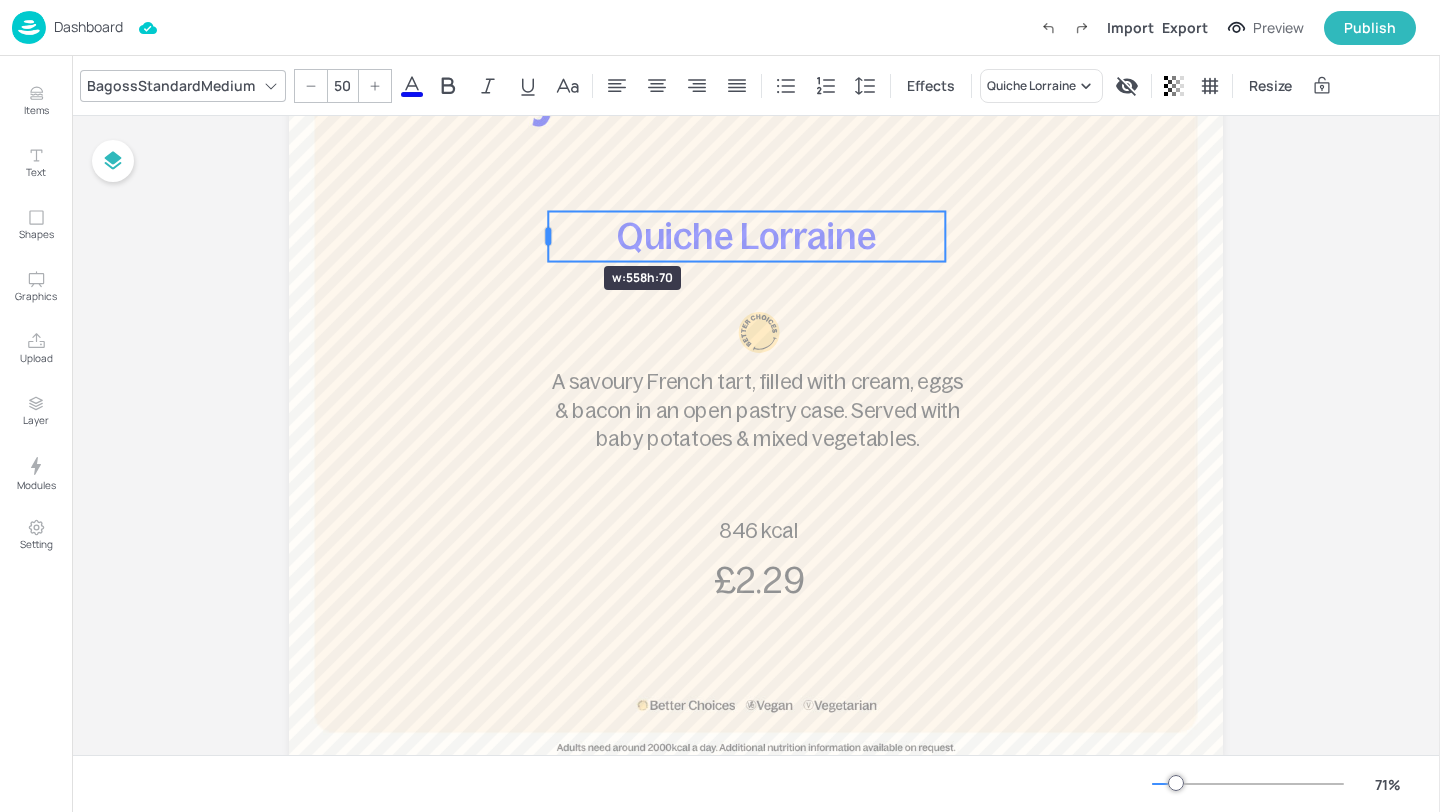 click at bounding box center [548, 236] 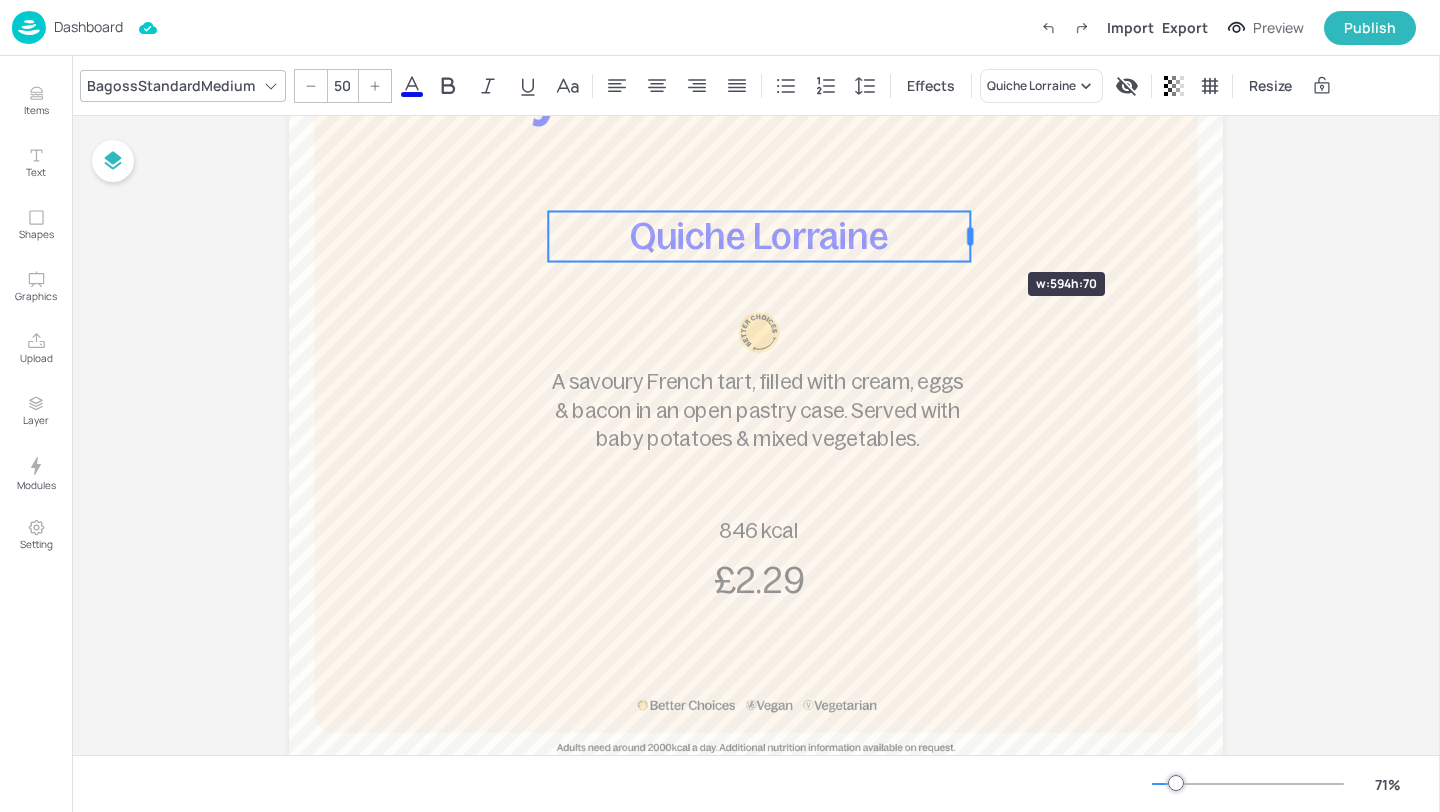 drag, startPoint x: 943, startPoint y: 235, endPoint x: 968, endPoint y: 236, distance: 25.019993 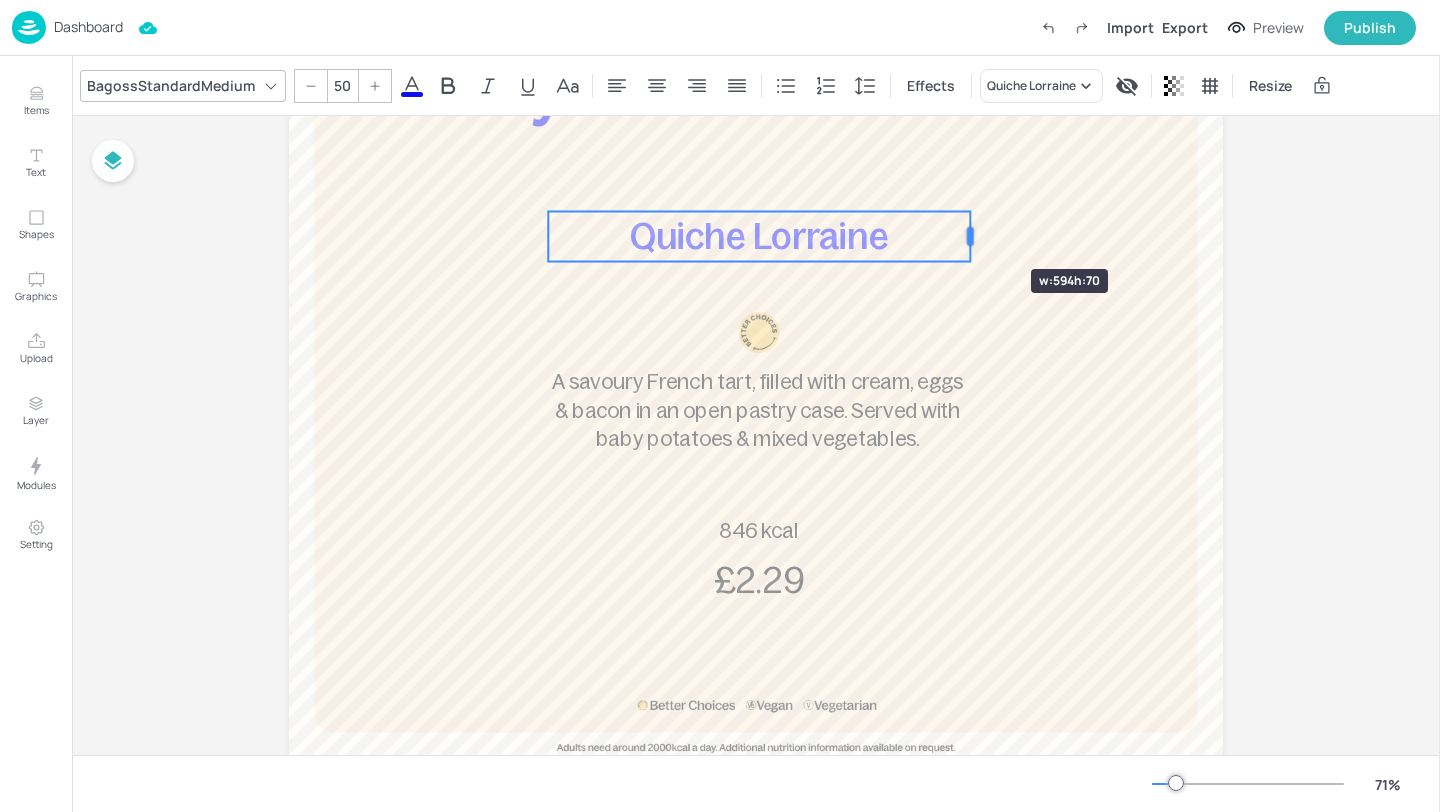 click at bounding box center [970, 237] 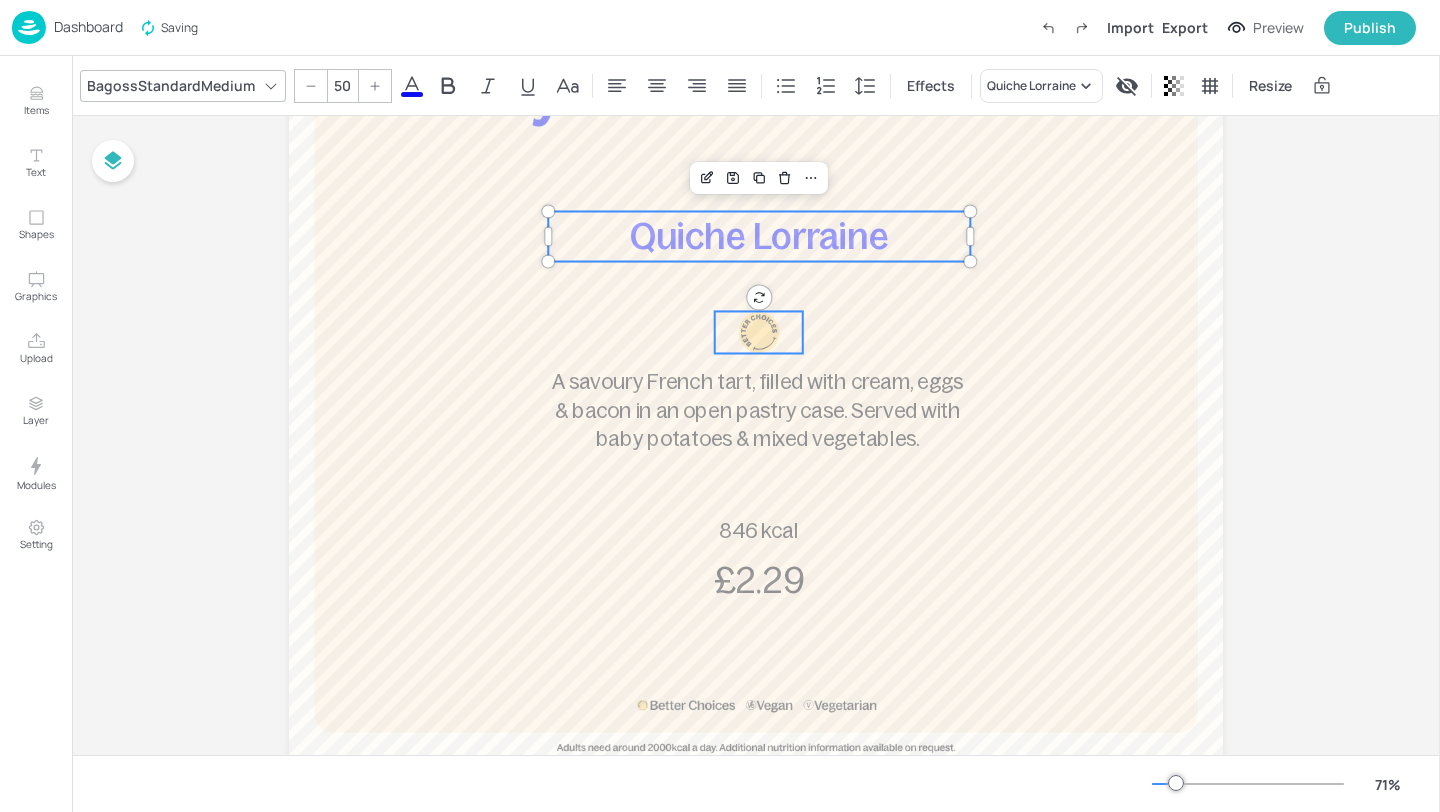 click at bounding box center [759, 332] 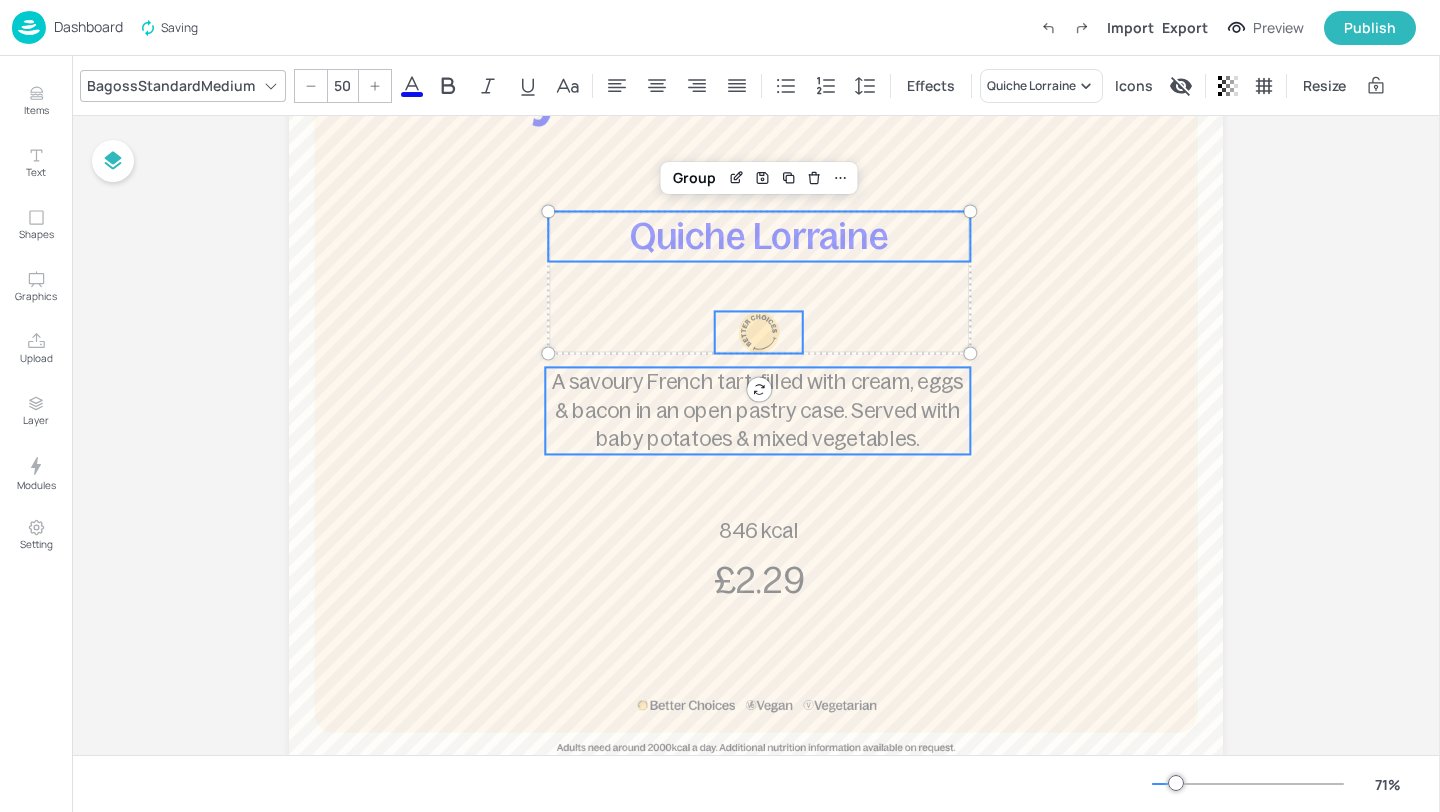 click on "A savoury French tart, filled with cream, eggs & bacon in an open pastry case. Served with baby potatoes & mixed vegetables." at bounding box center [757, 410] 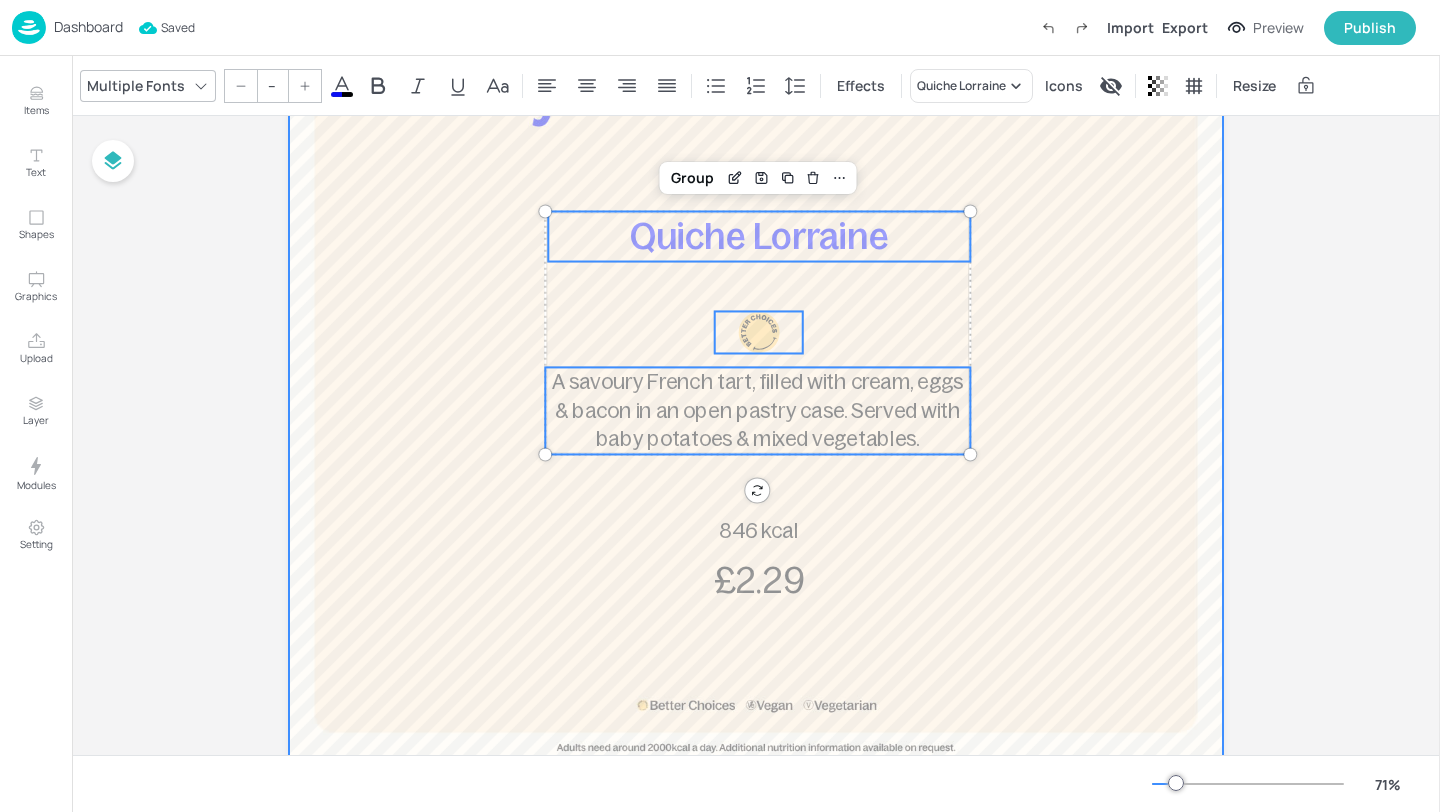click at bounding box center (756, 374) 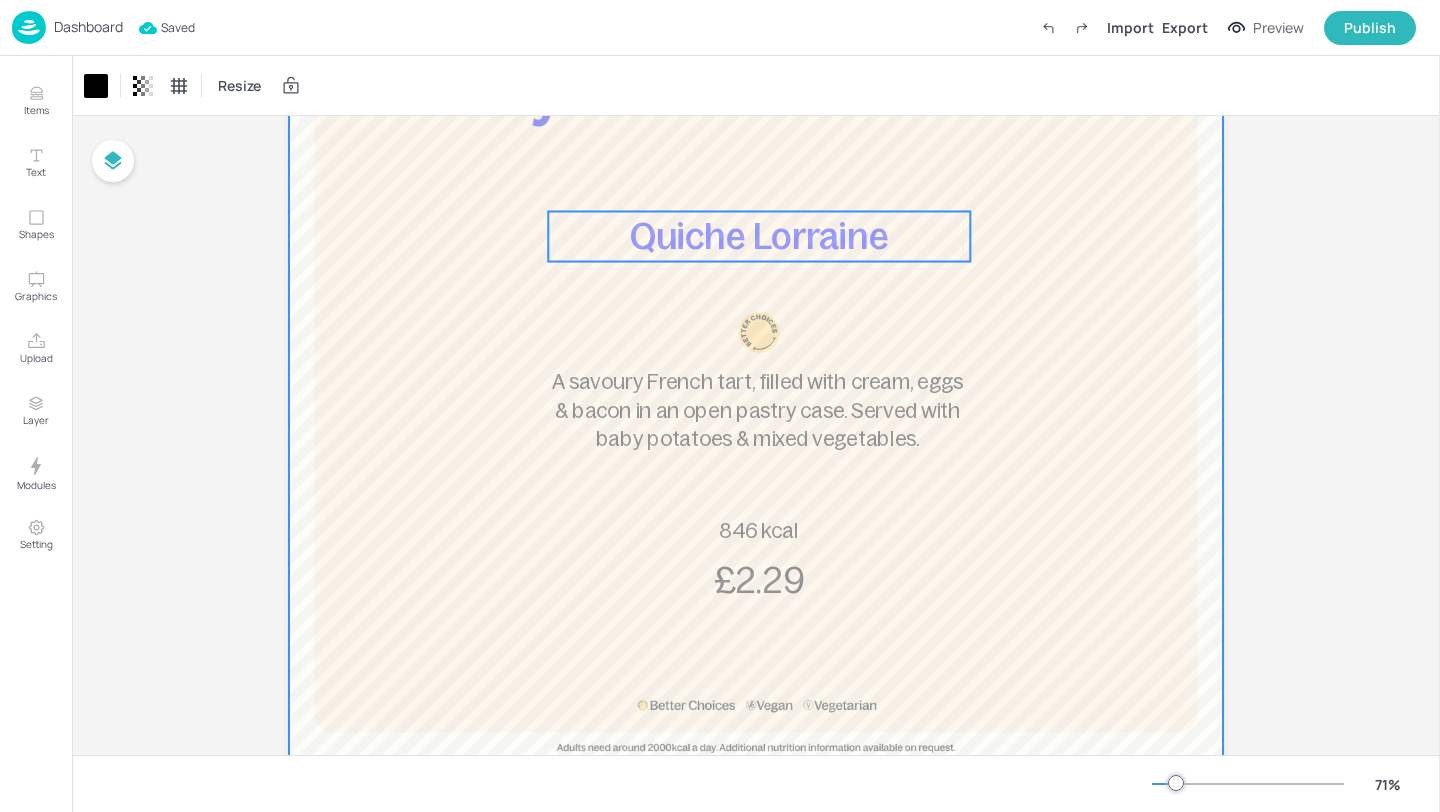 click on "Quiche Lorraine" at bounding box center [759, 237] 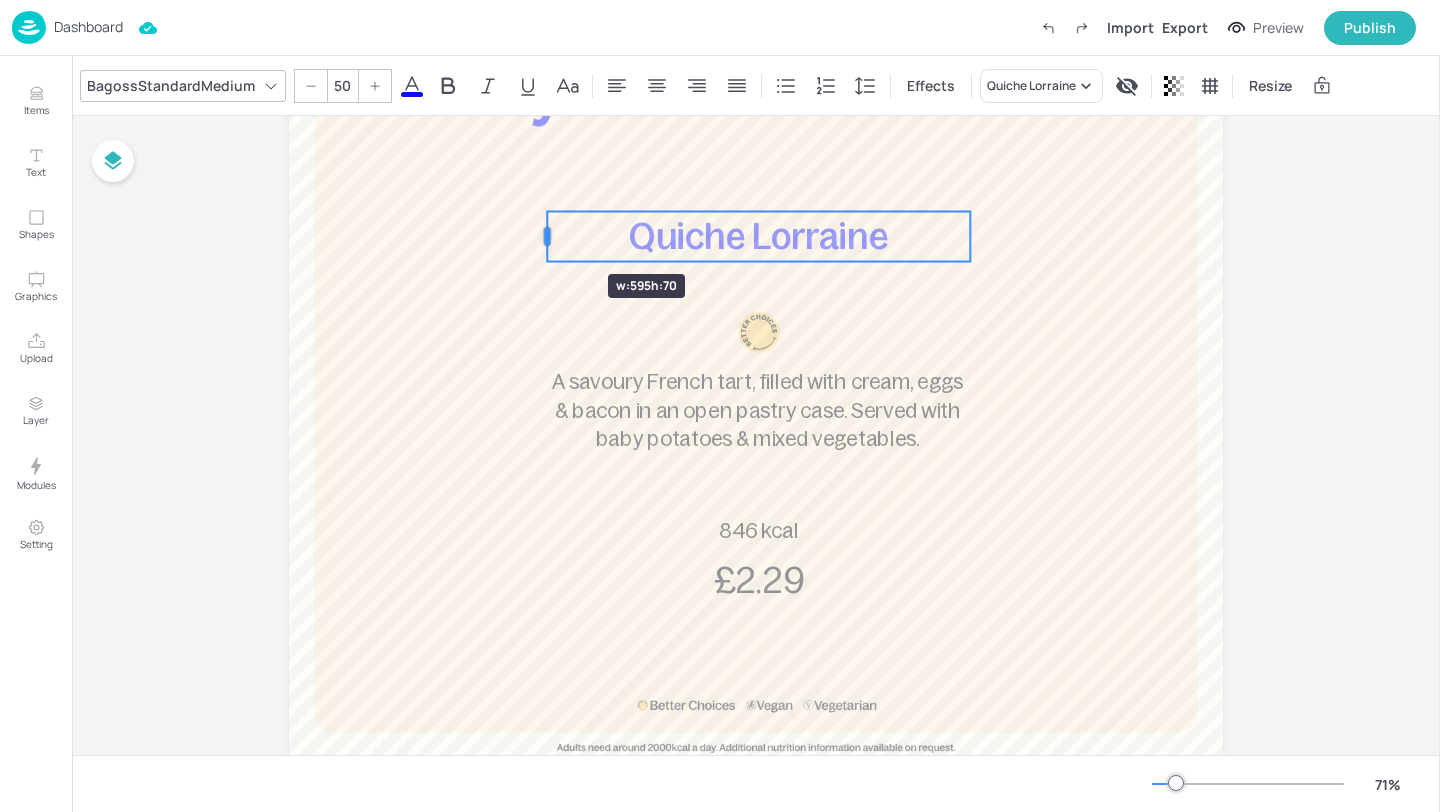 click at bounding box center (547, 237) 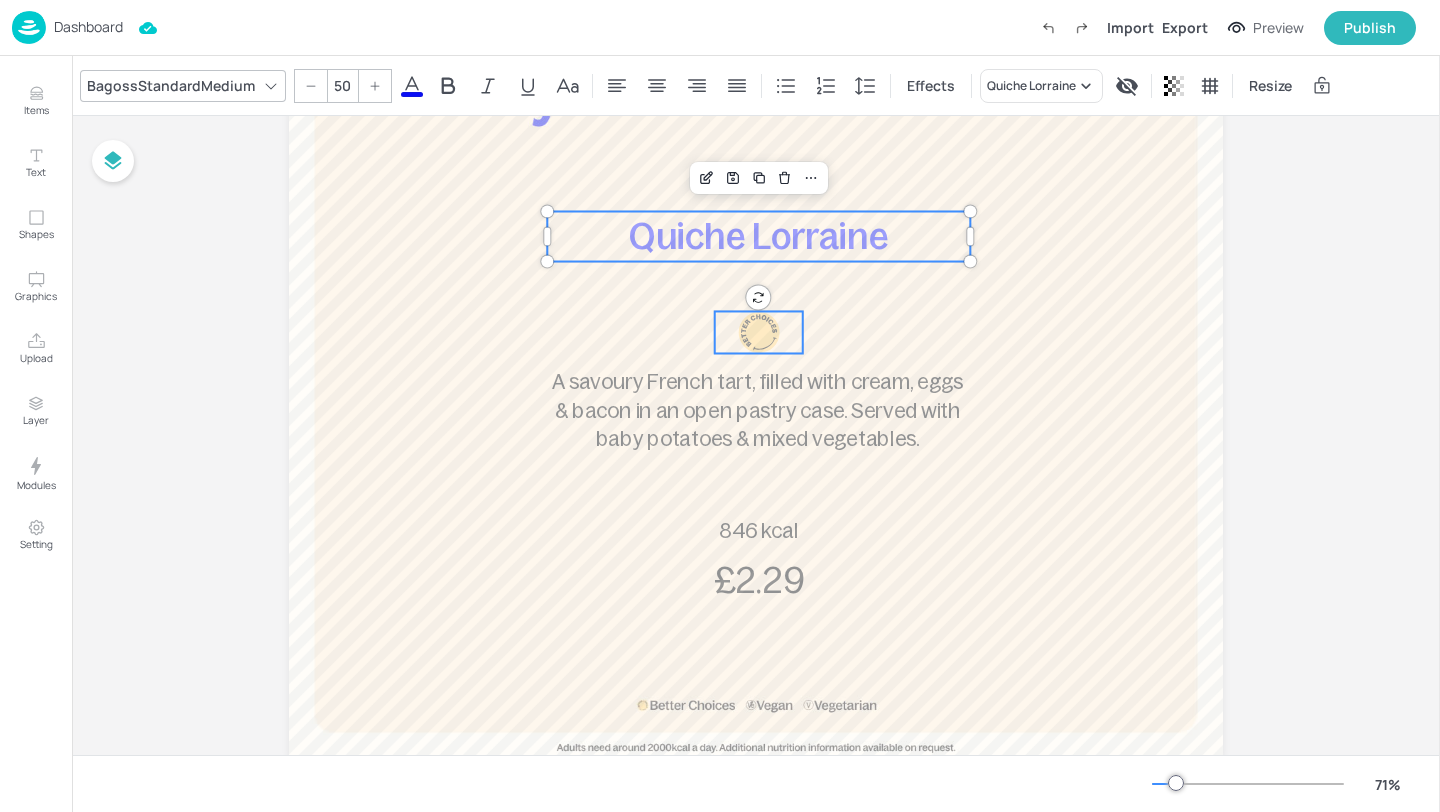 click at bounding box center (759, 332) 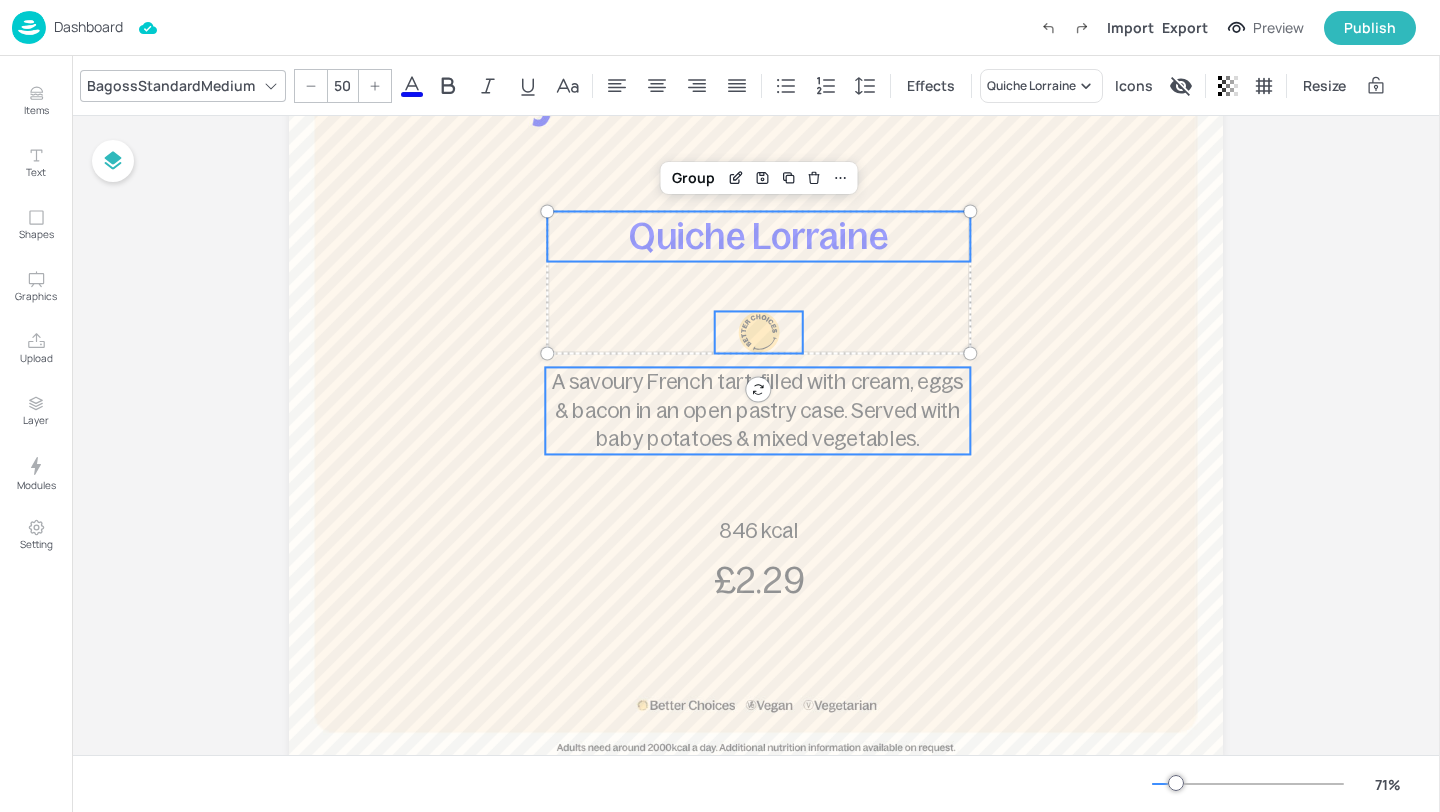 click on "A savoury French tart, filled with cream, eggs & bacon in an open pastry case. Served with baby potatoes & mixed vegetables." at bounding box center (757, 410) 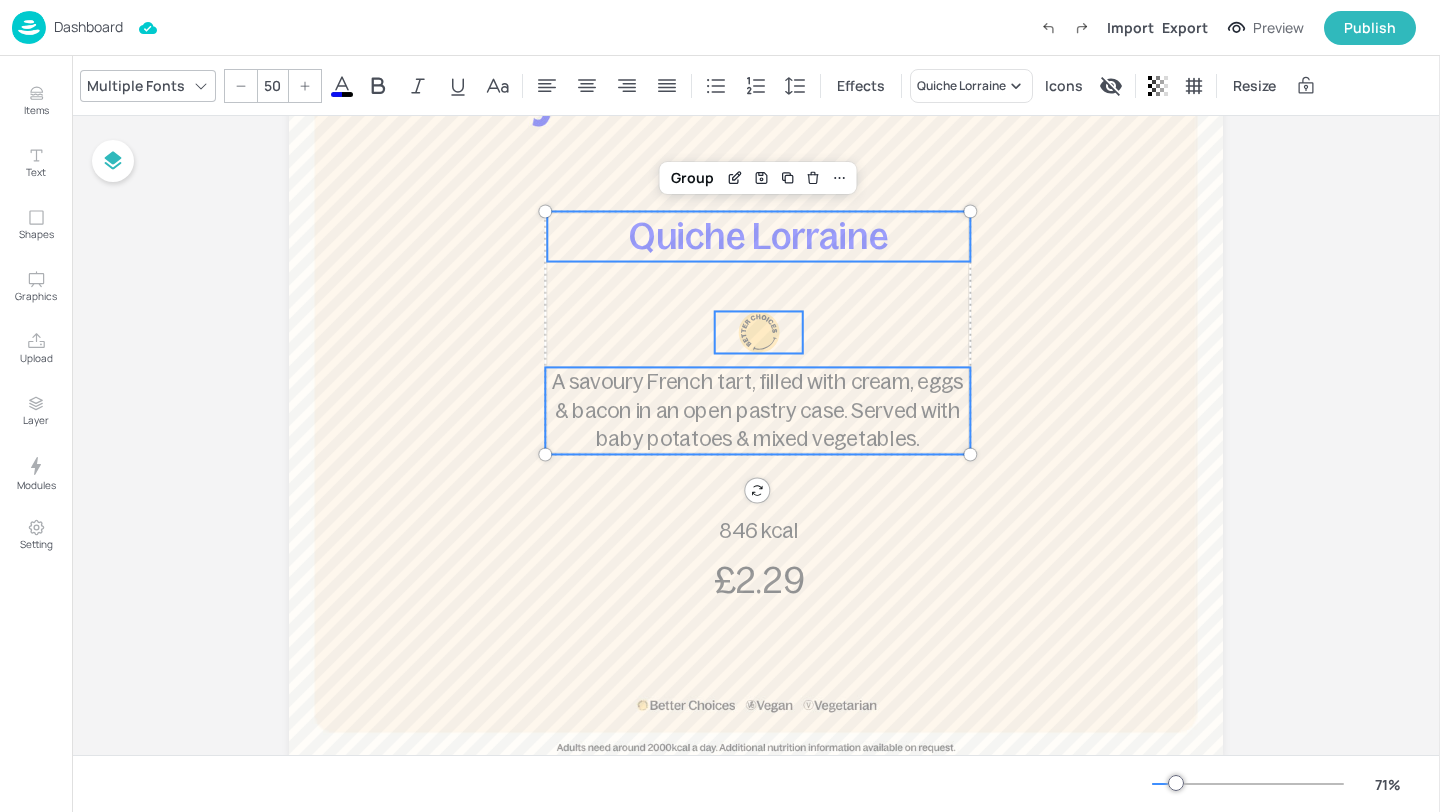 type on "--" 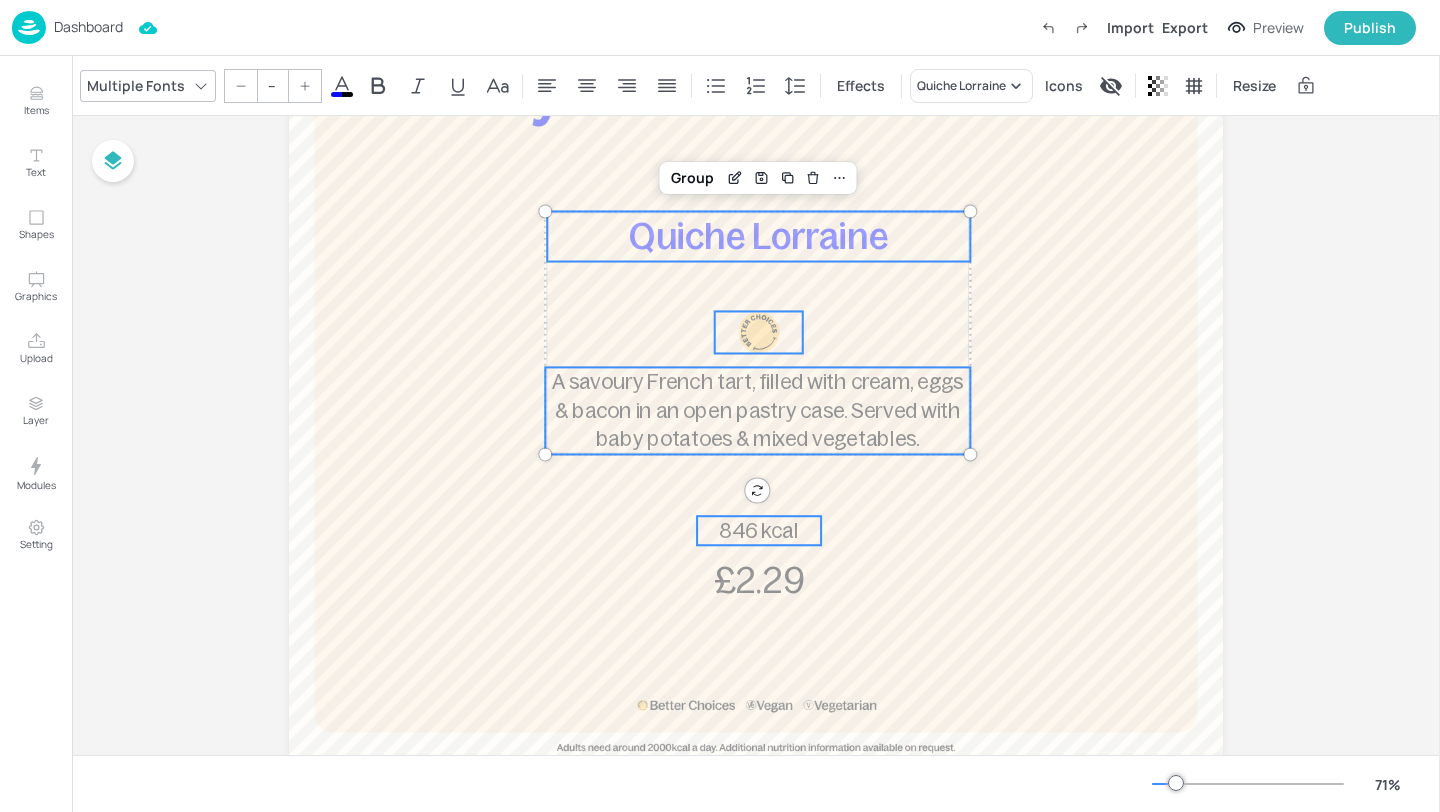 click on "846 kcal" at bounding box center (759, 530) 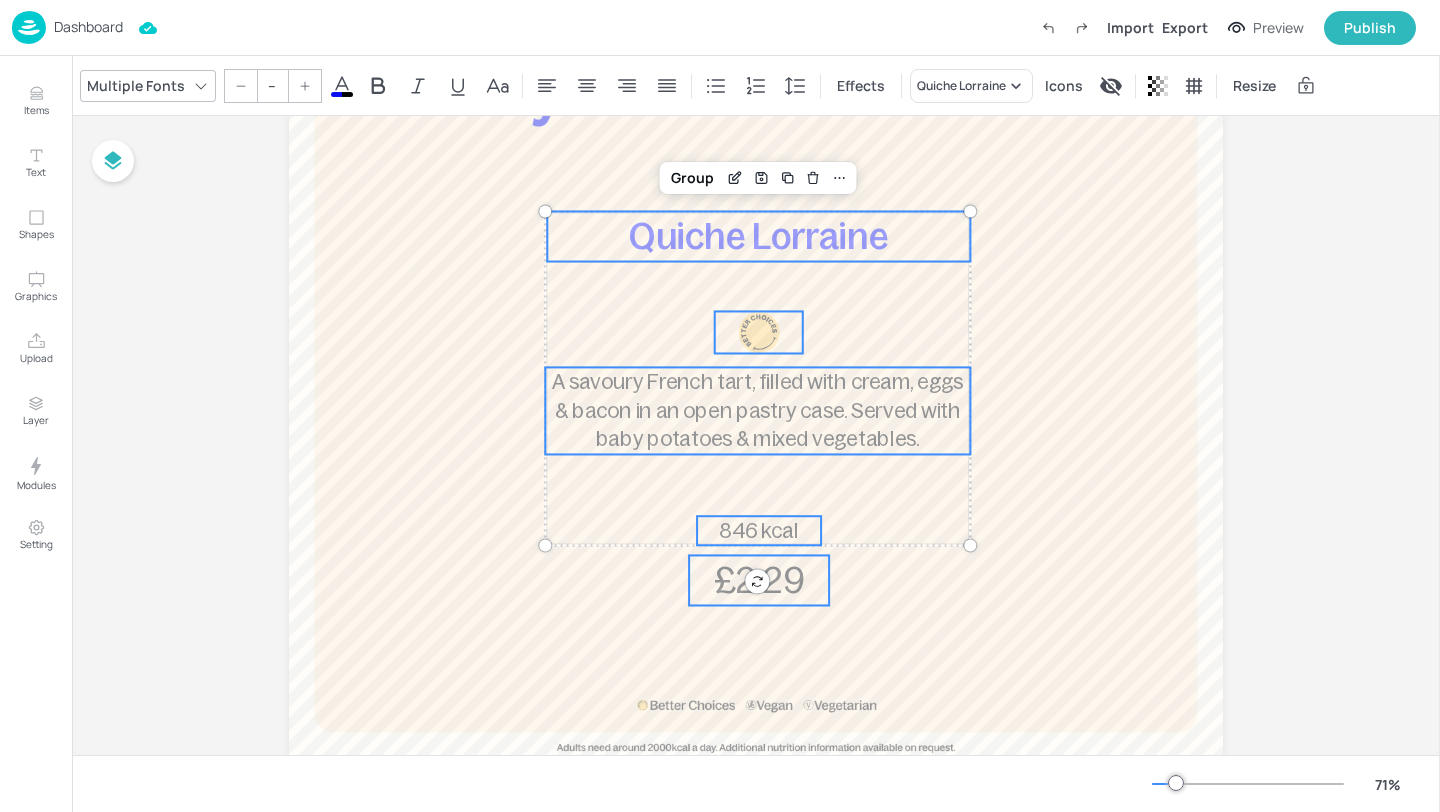 click on "£2.29" at bounding box center [759, 580] 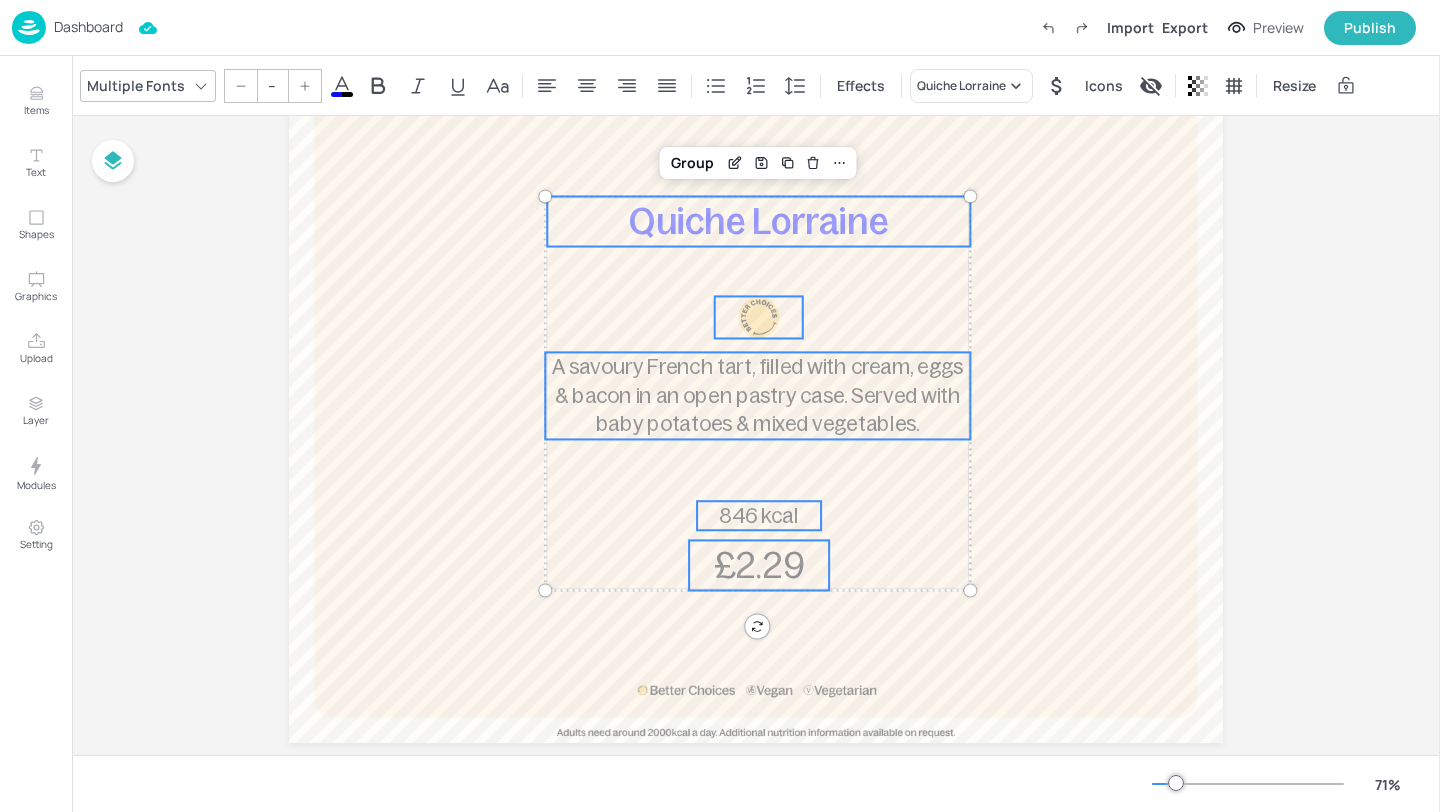 scroll, scrollTop: 189, scrollLeft: 0, axis: vertical 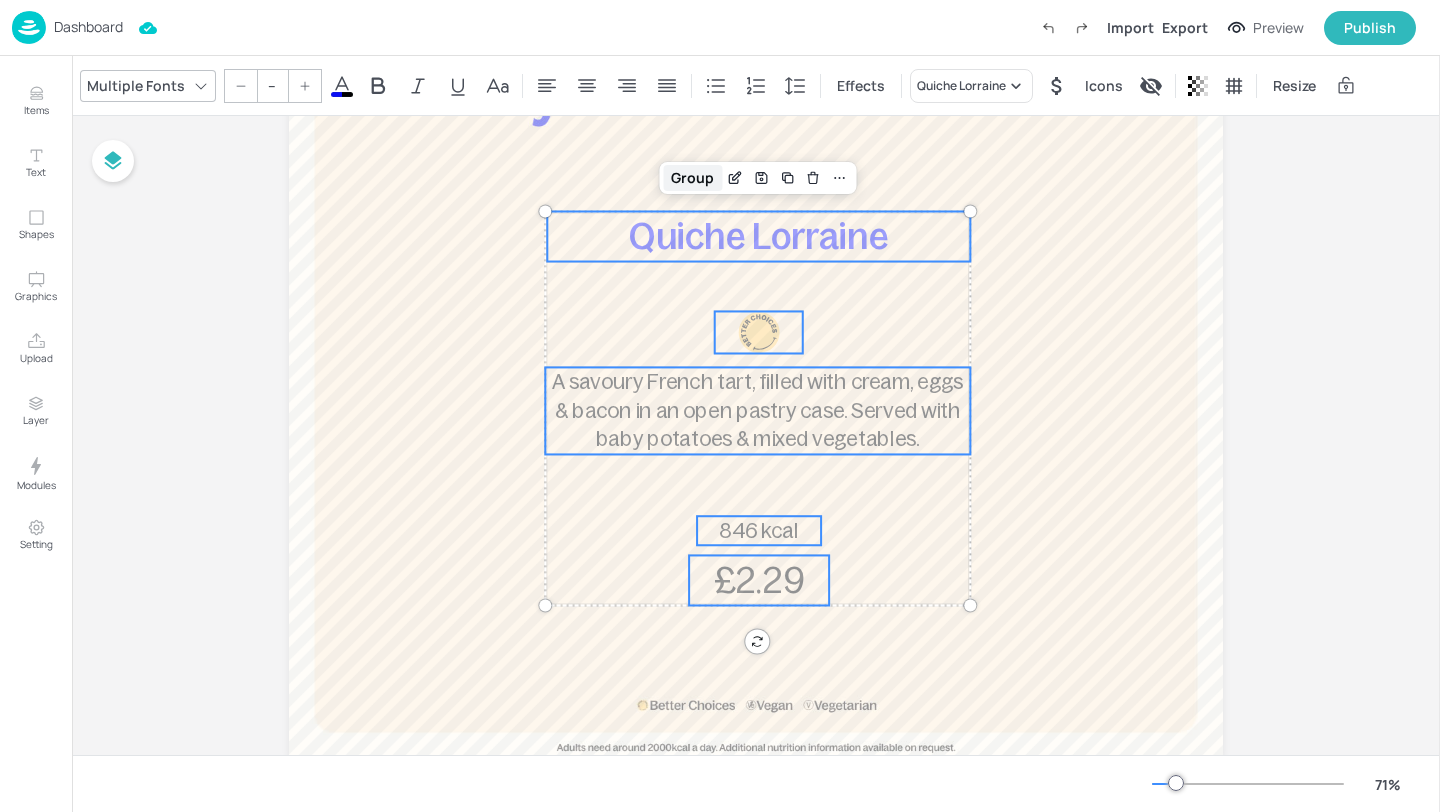 click on "Group" at bounding box center (692, 178) 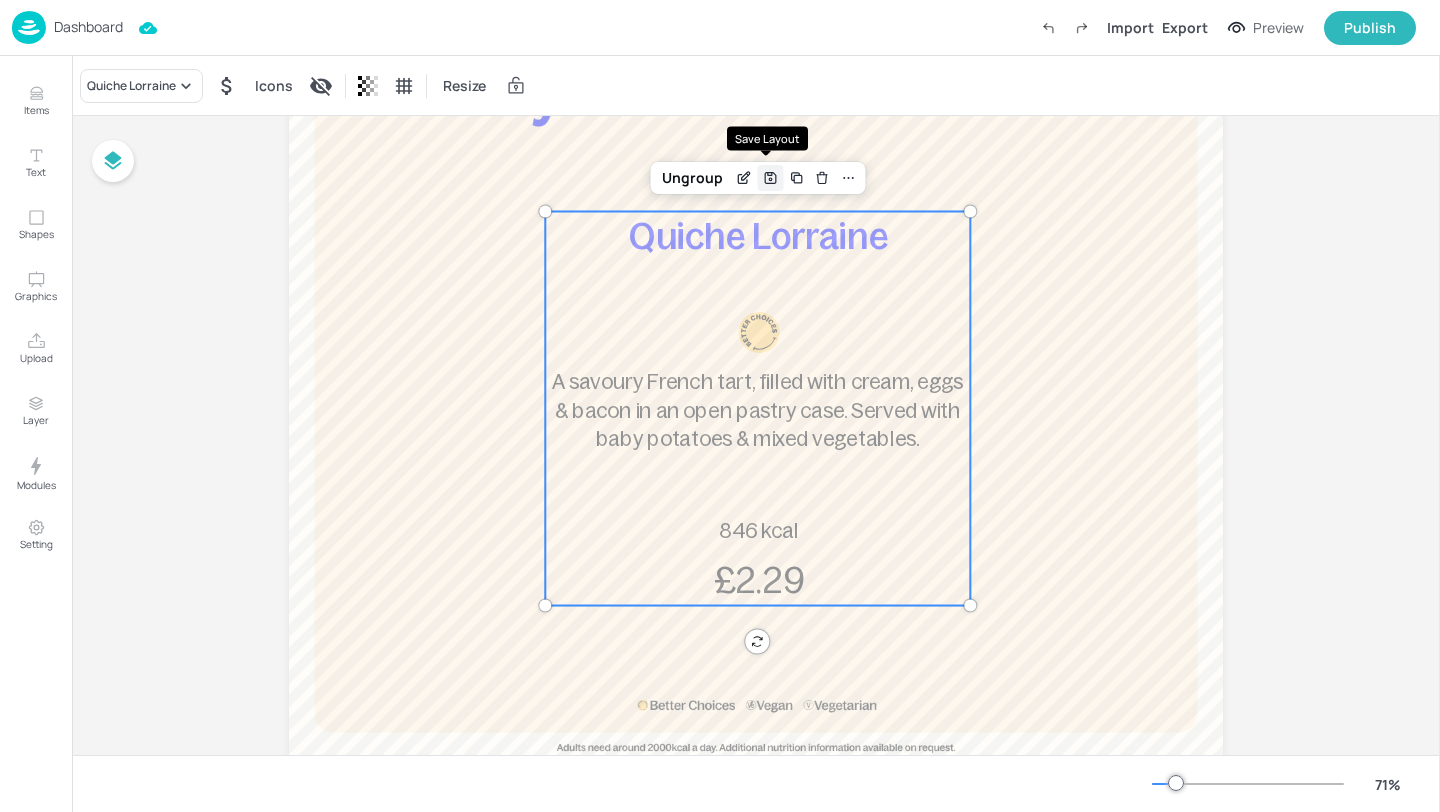 click 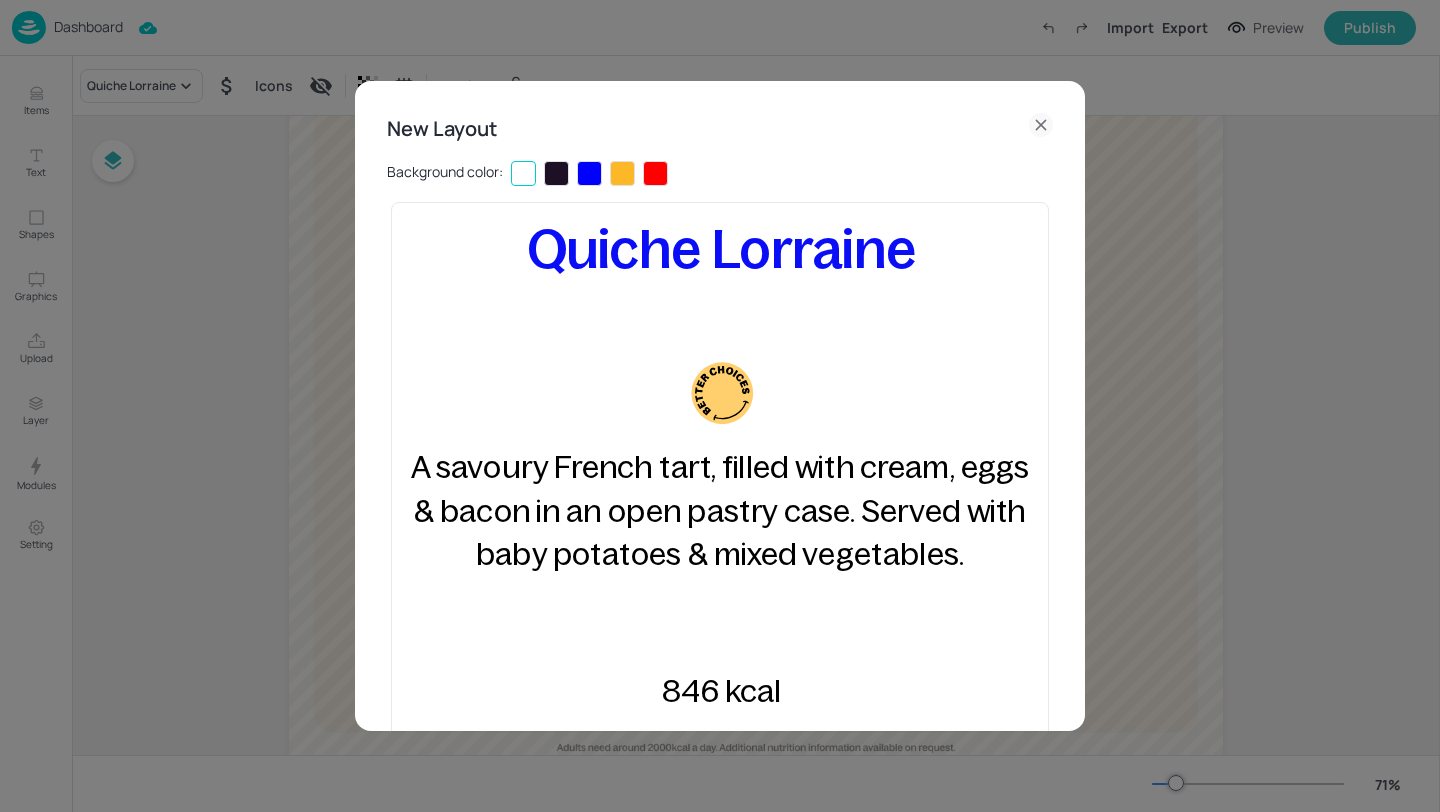 click 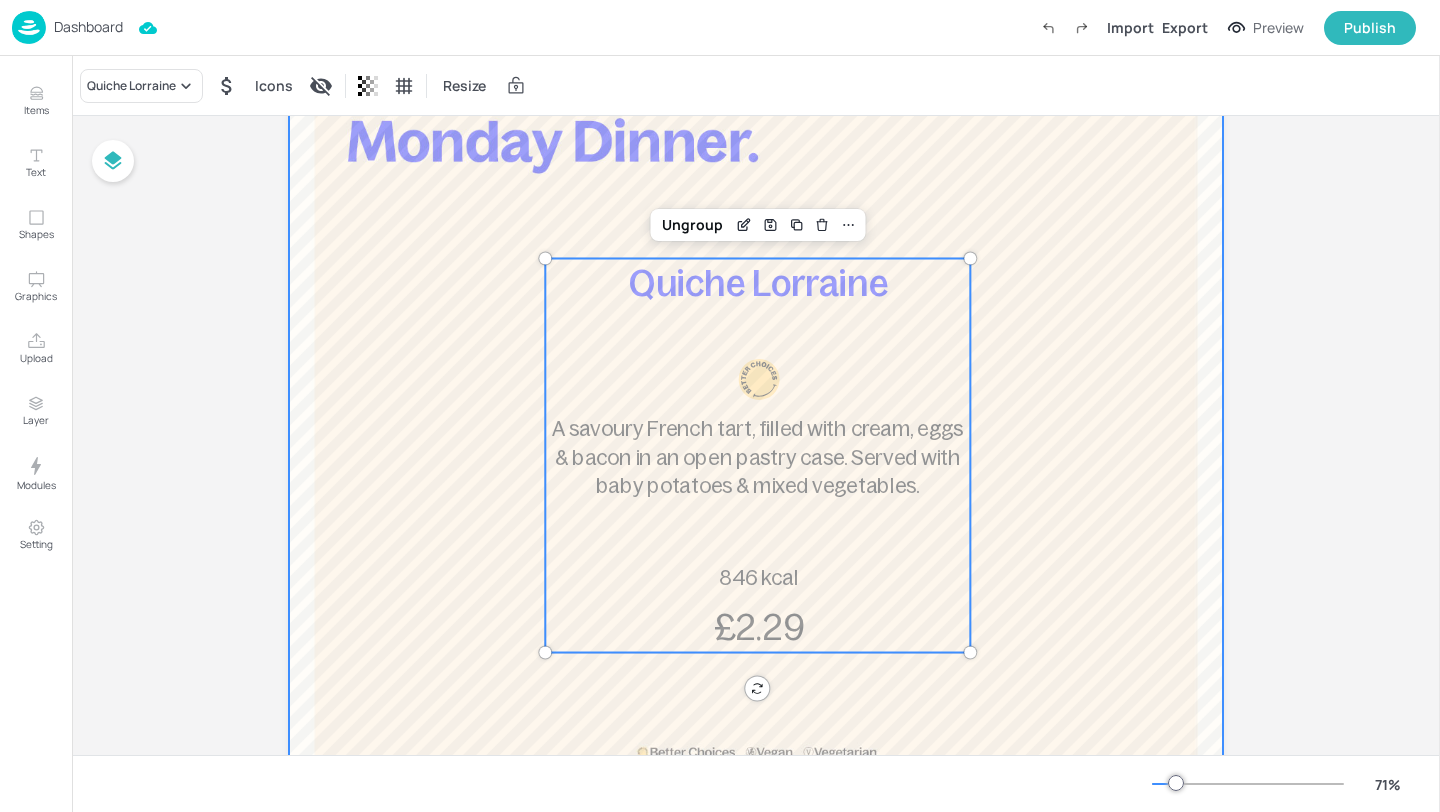 scroll, scrollTop: 138, scrollLeft: 0, axis: vertical 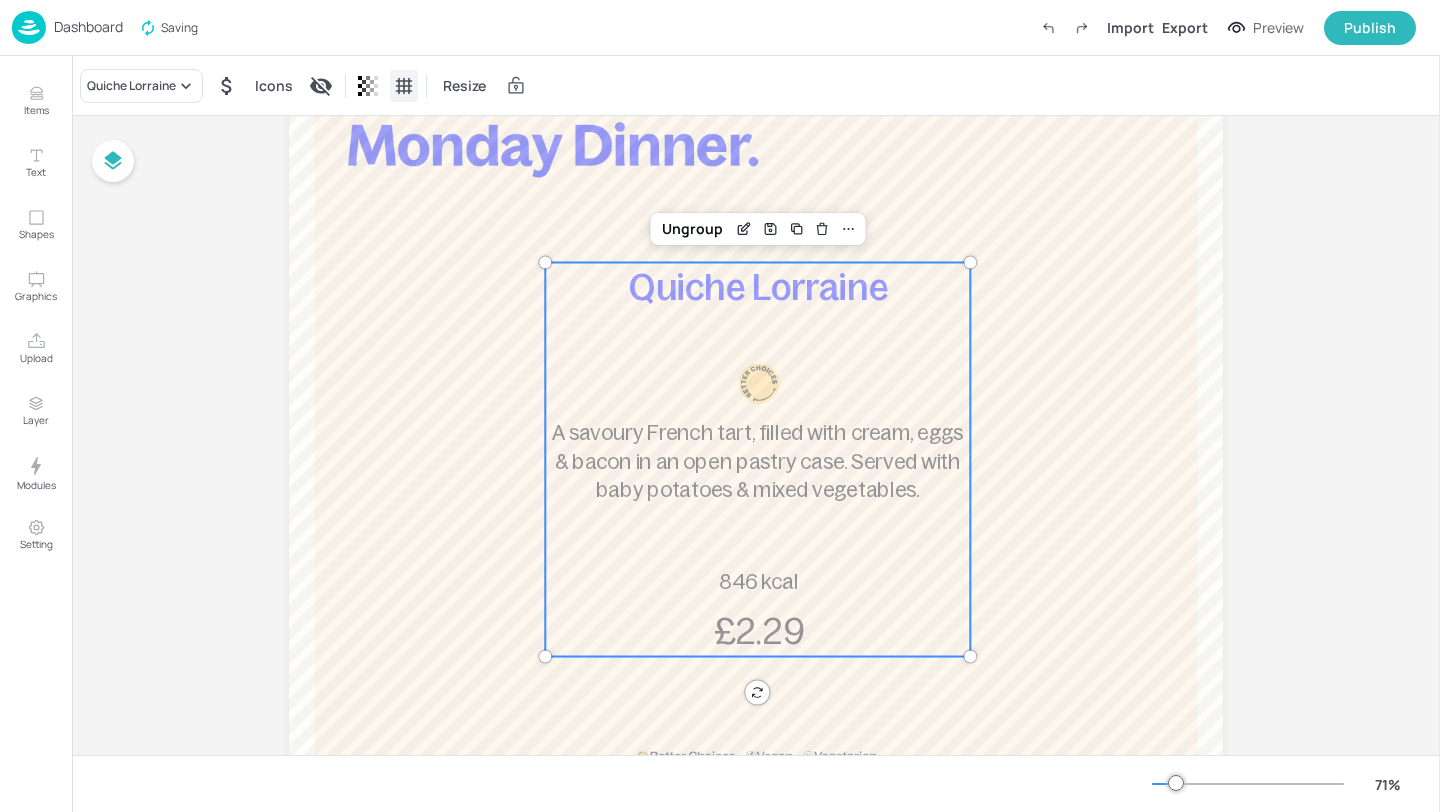 click 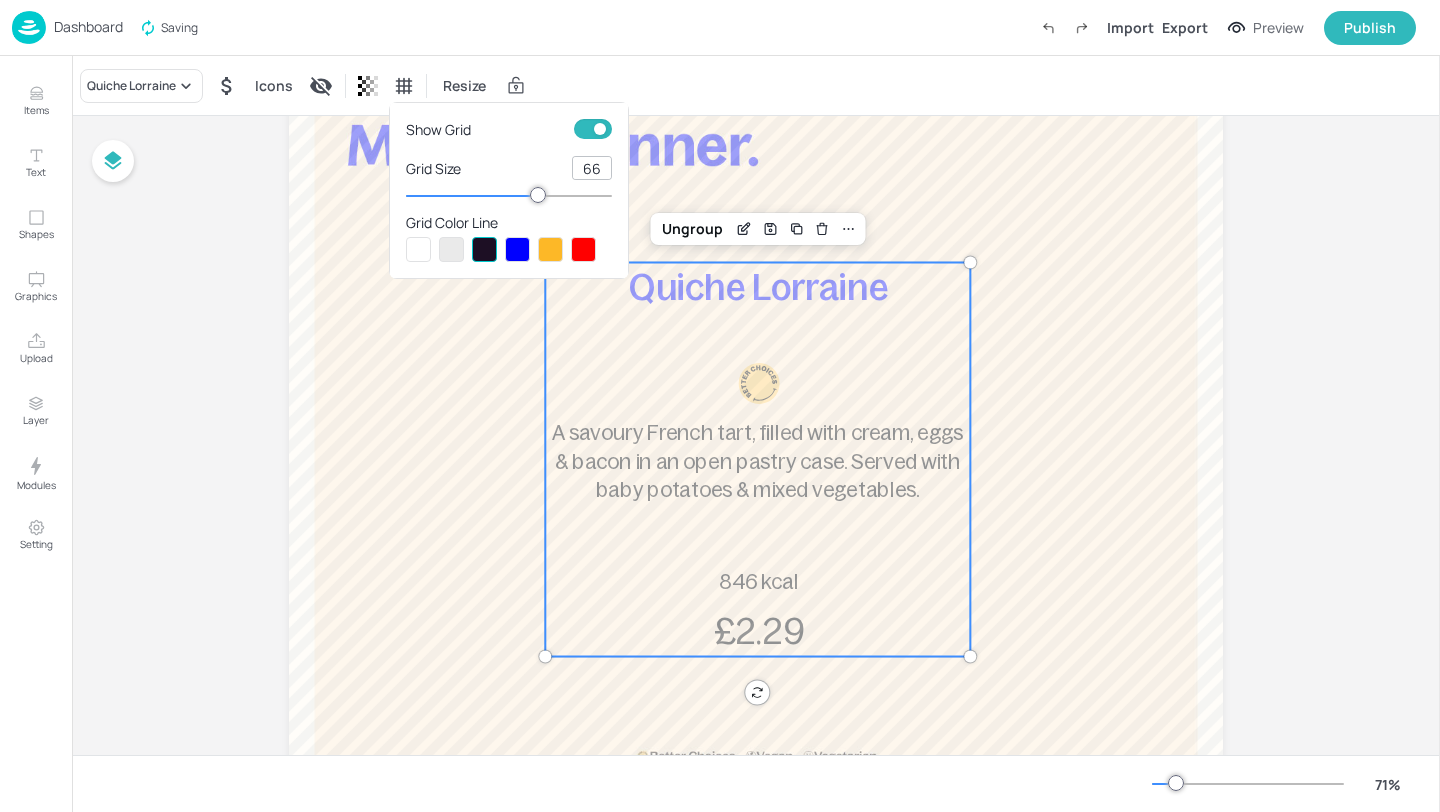 click at bounding box center [600, 129] 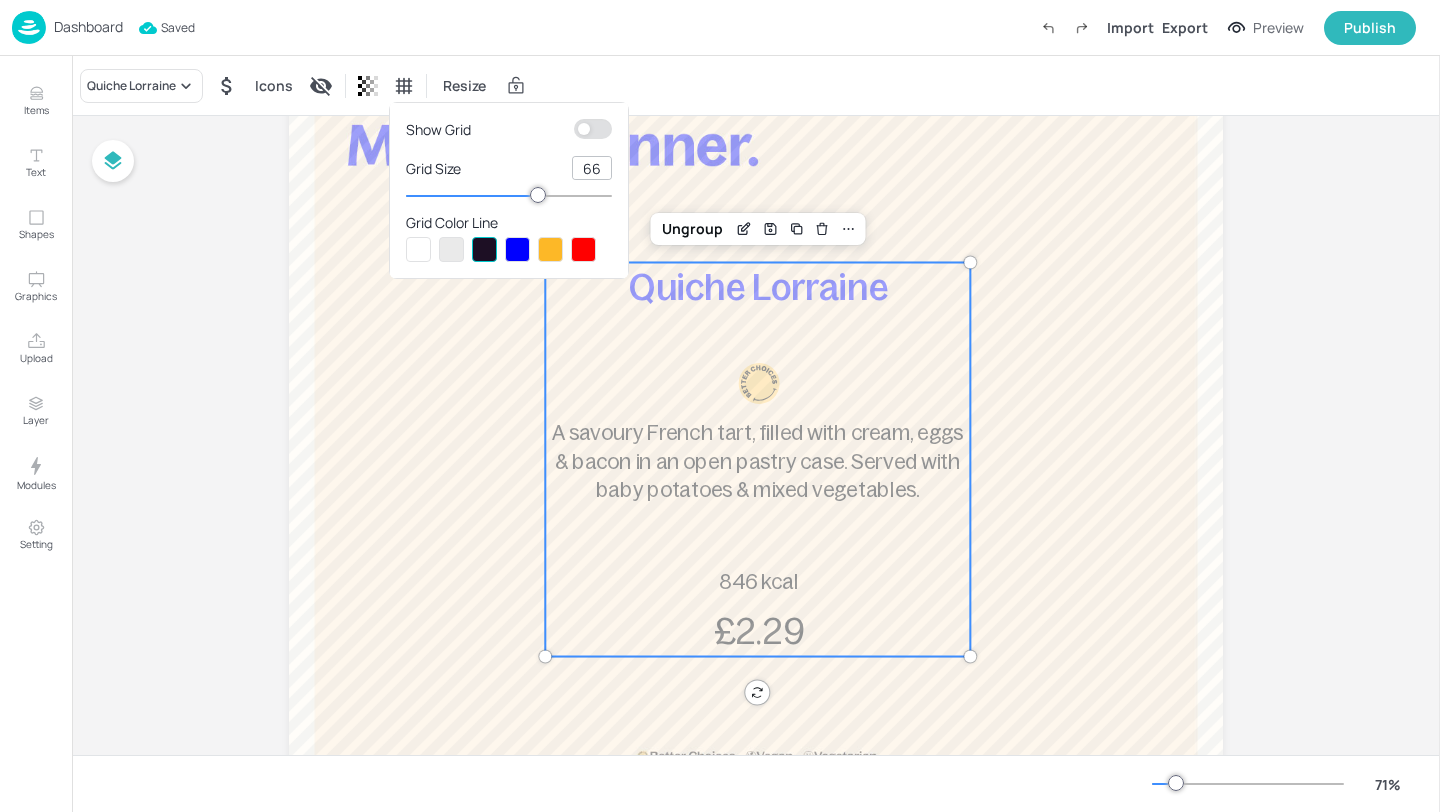 click at bounding box center [720, 406] 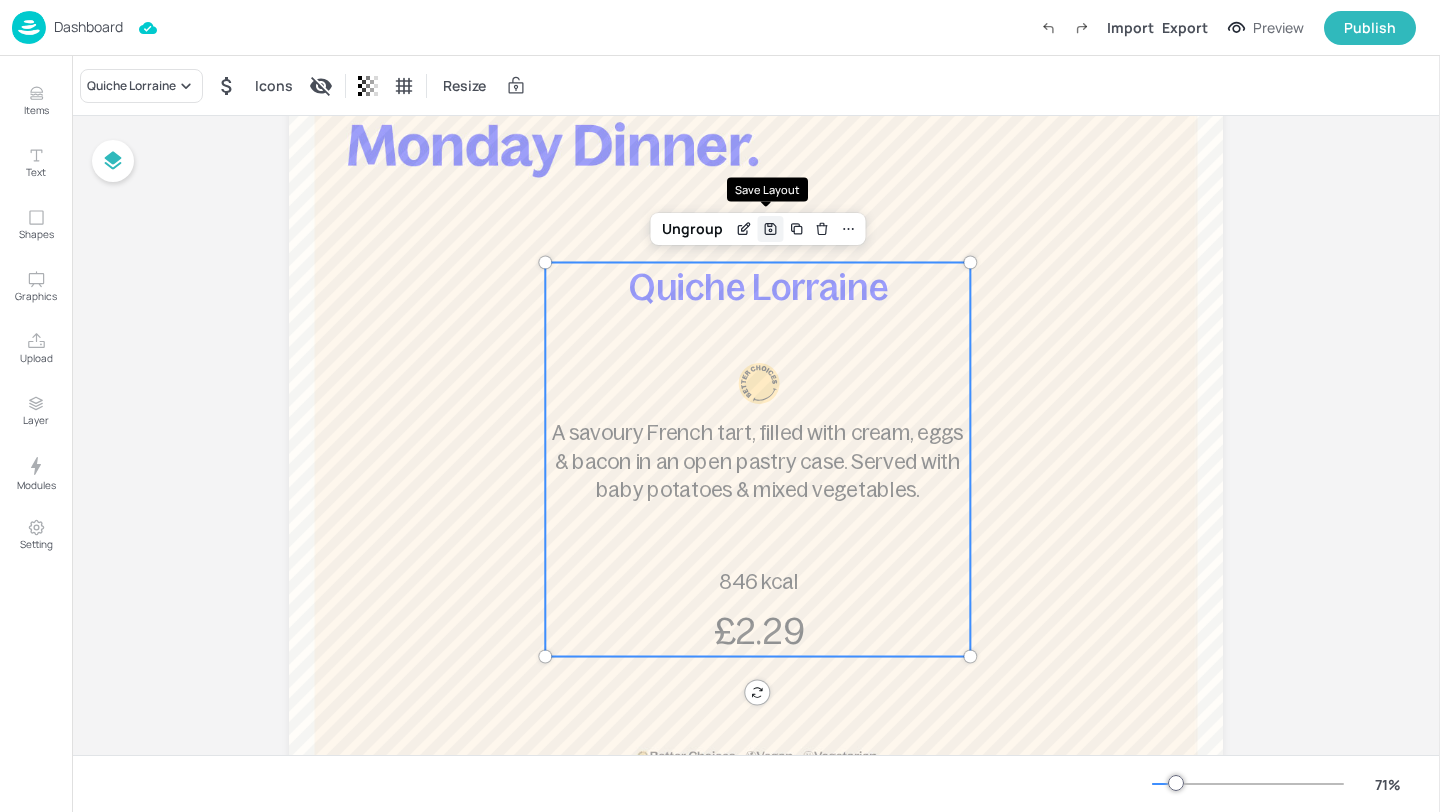 click at bounding box center [770, 229] 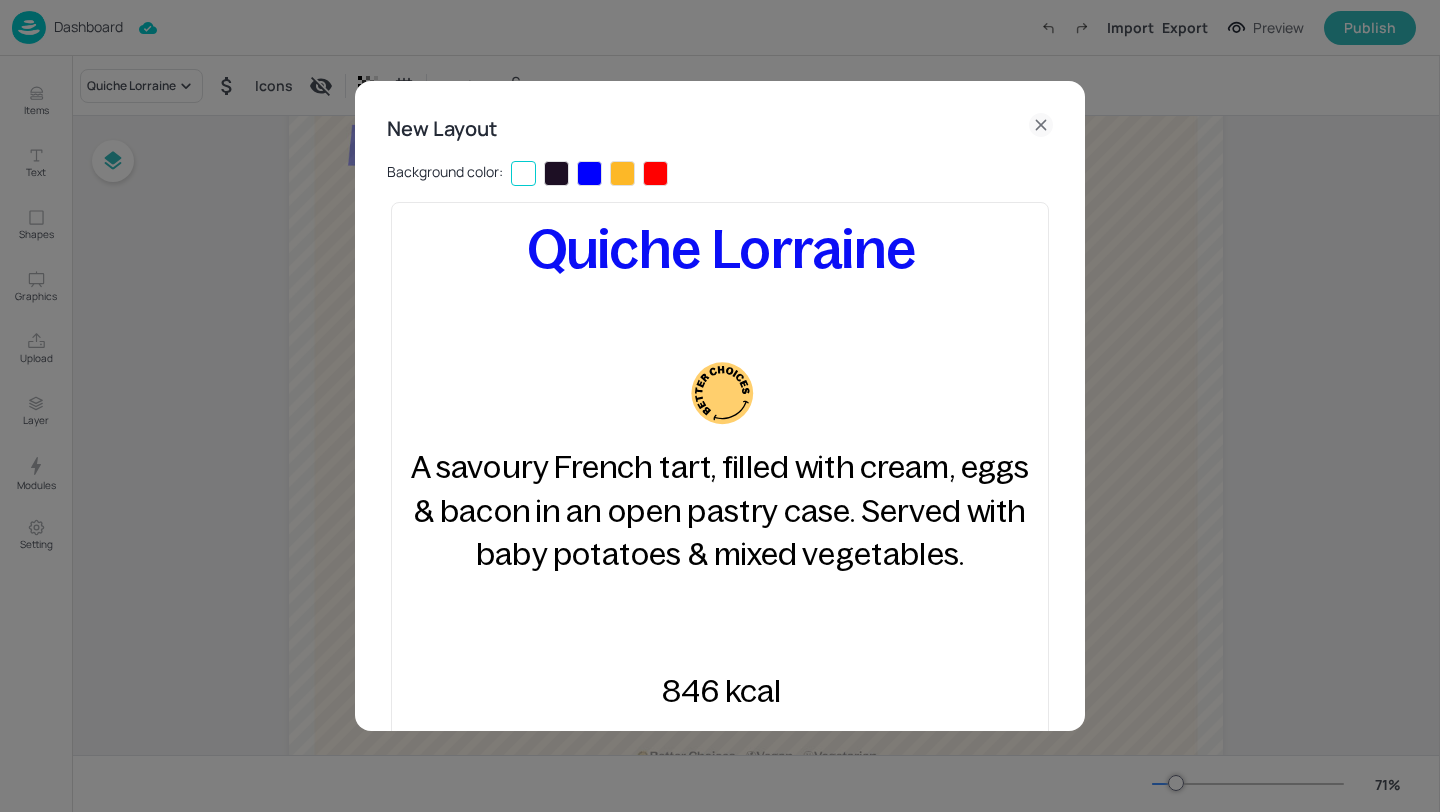 scroll, scrollTop: 170, scrollLeft: 0, axis: vertical 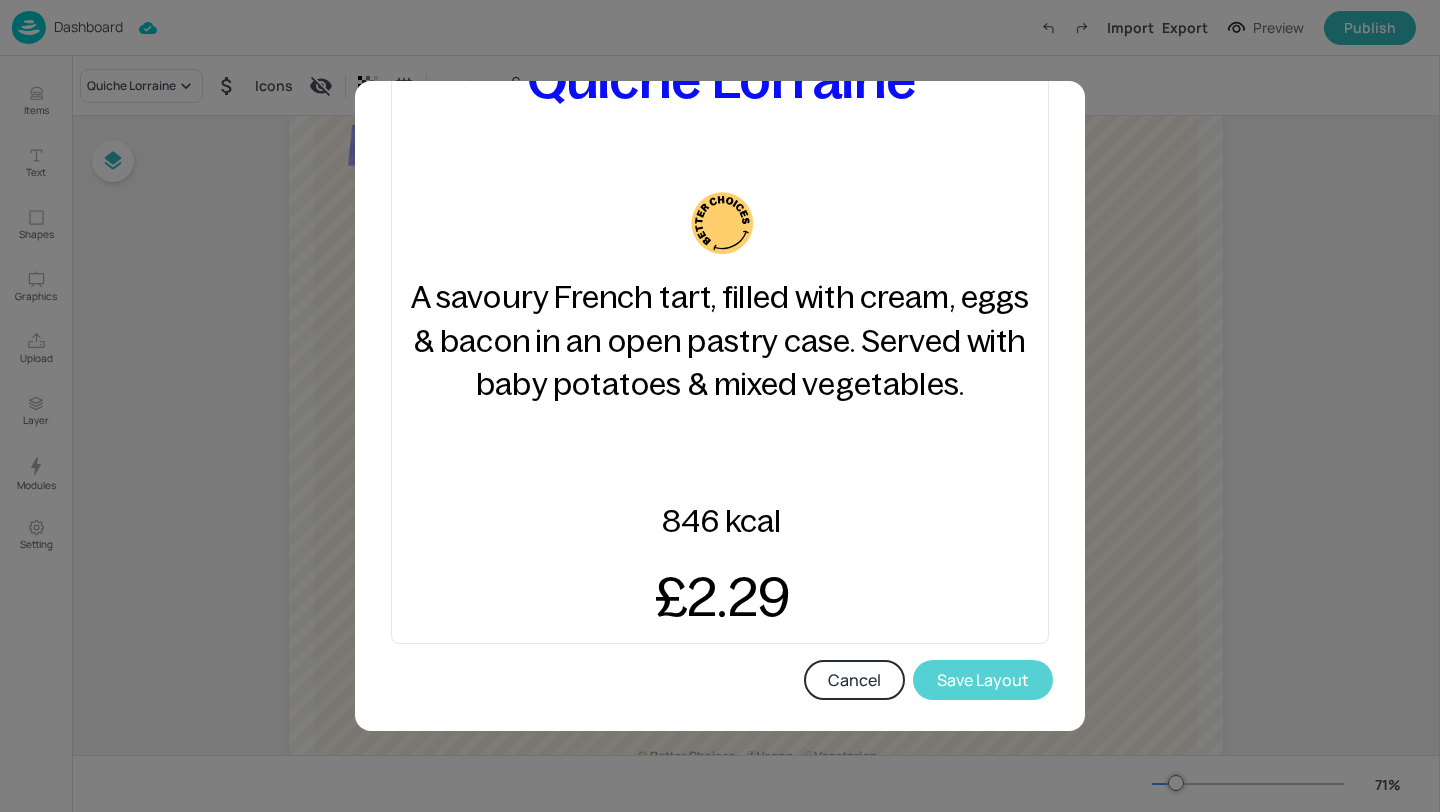 click on "Save Layout" at bounding box center (983, 680) 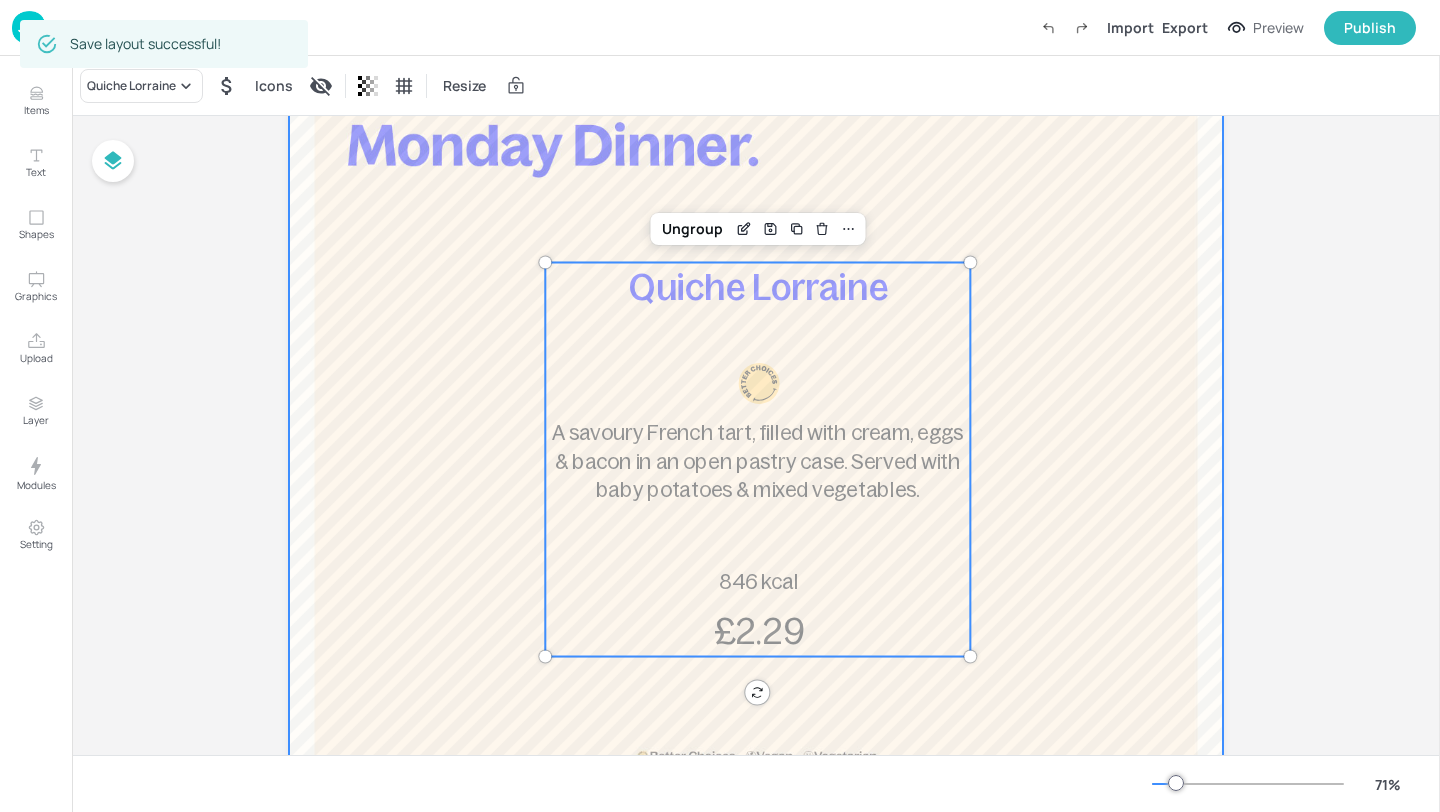 click at bounding box center [756, 425] 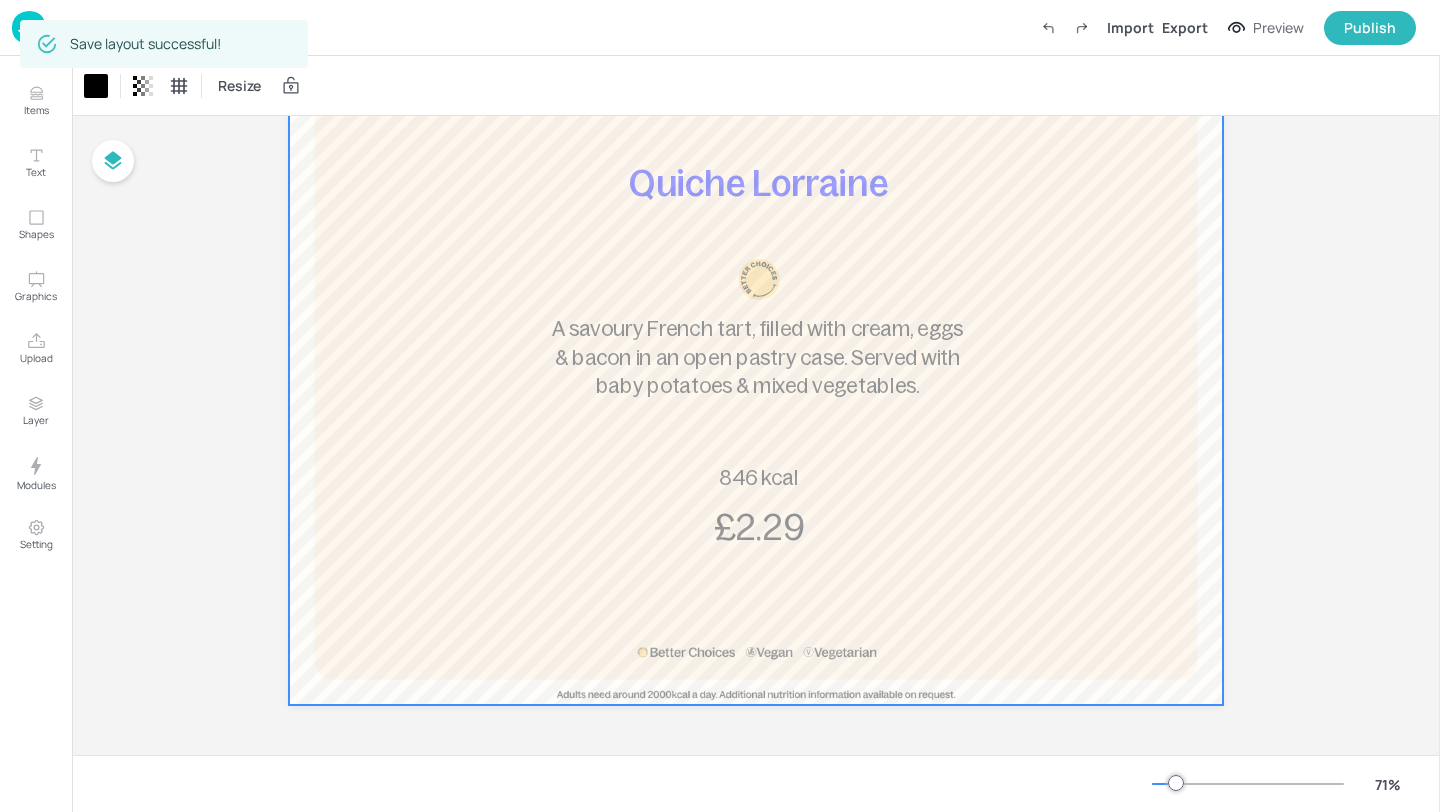 scroll, scrollTop: 0, scrollLeft: 0, axis: both 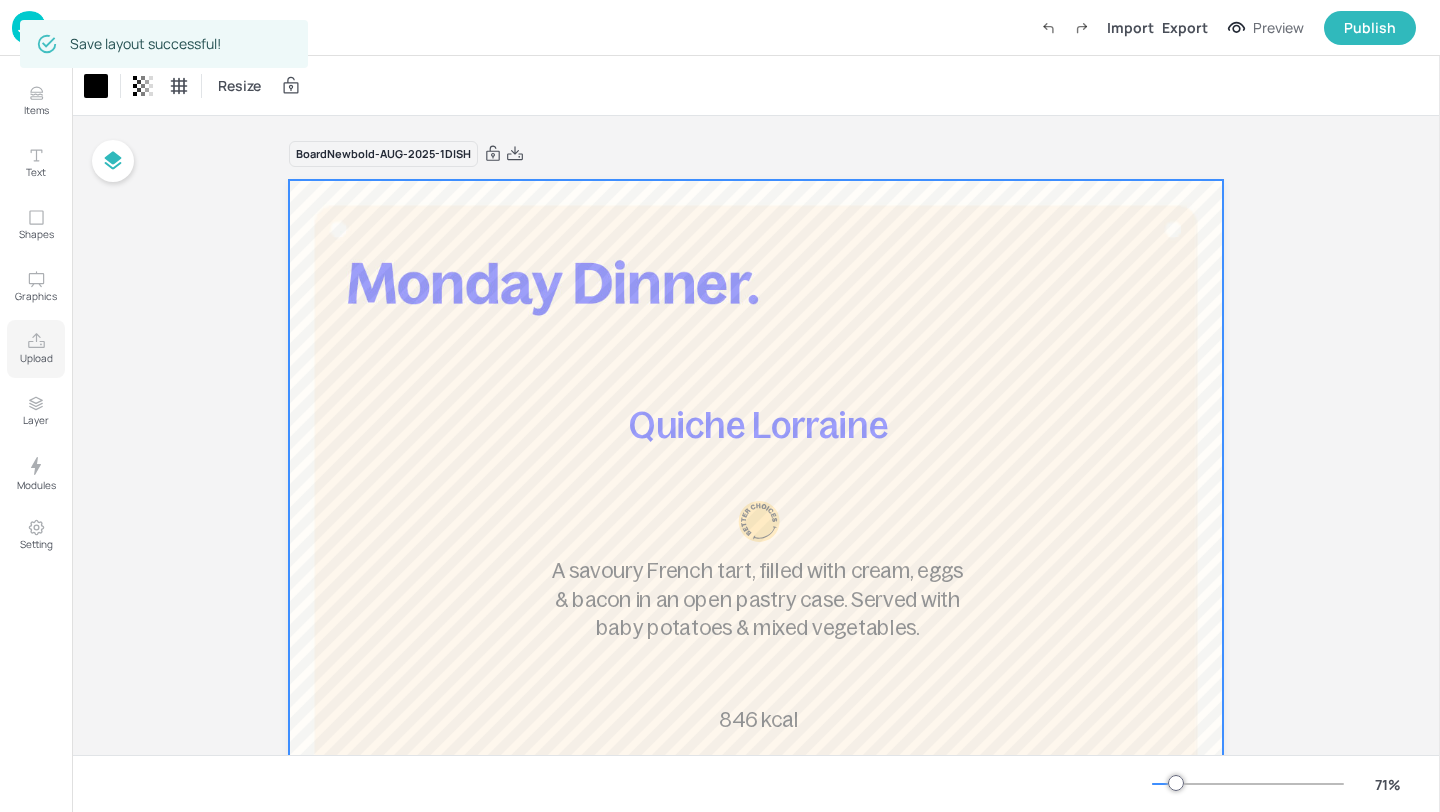 click on "Upload" at bounding box center [36, 349] 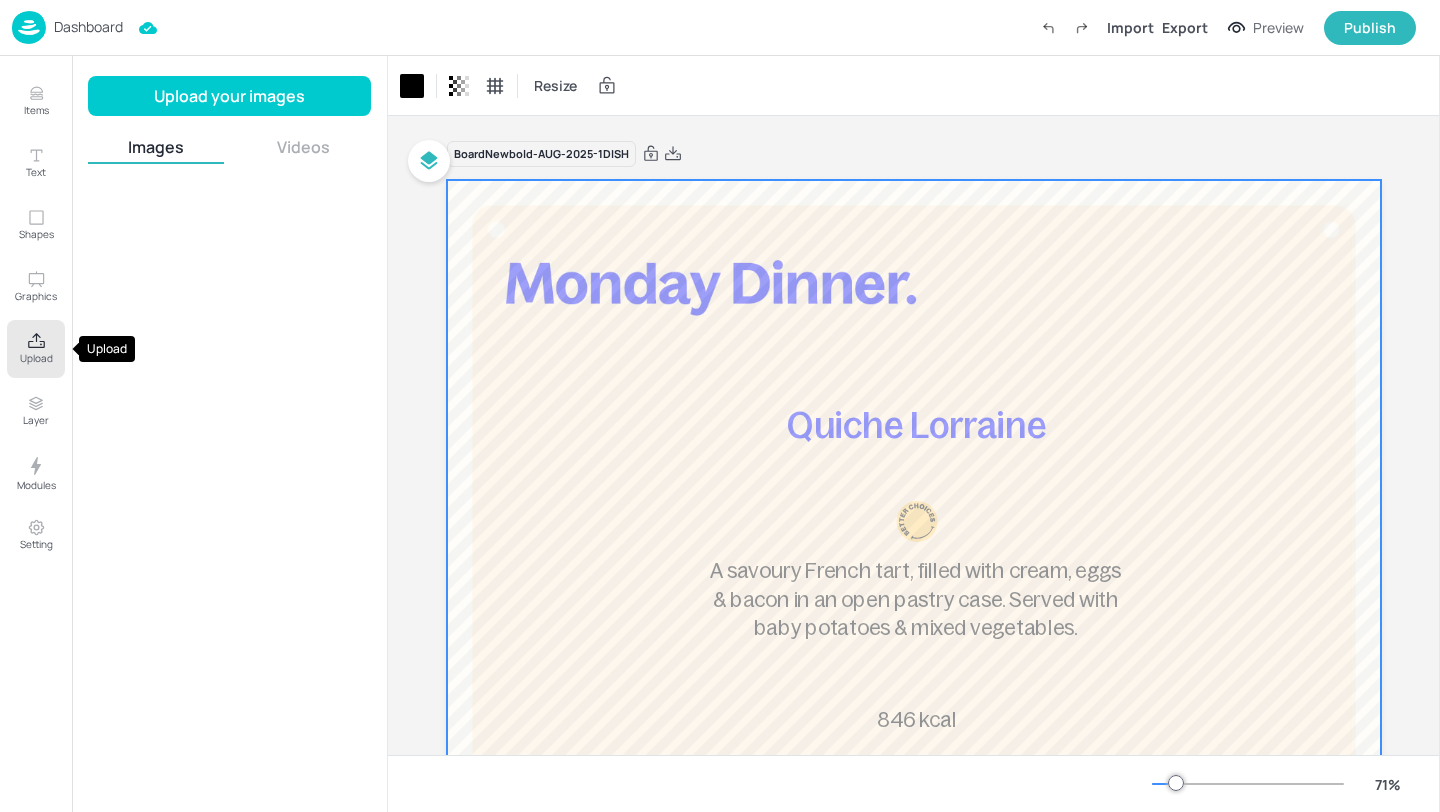 click on "Upload" at bounding box center (36, 349) 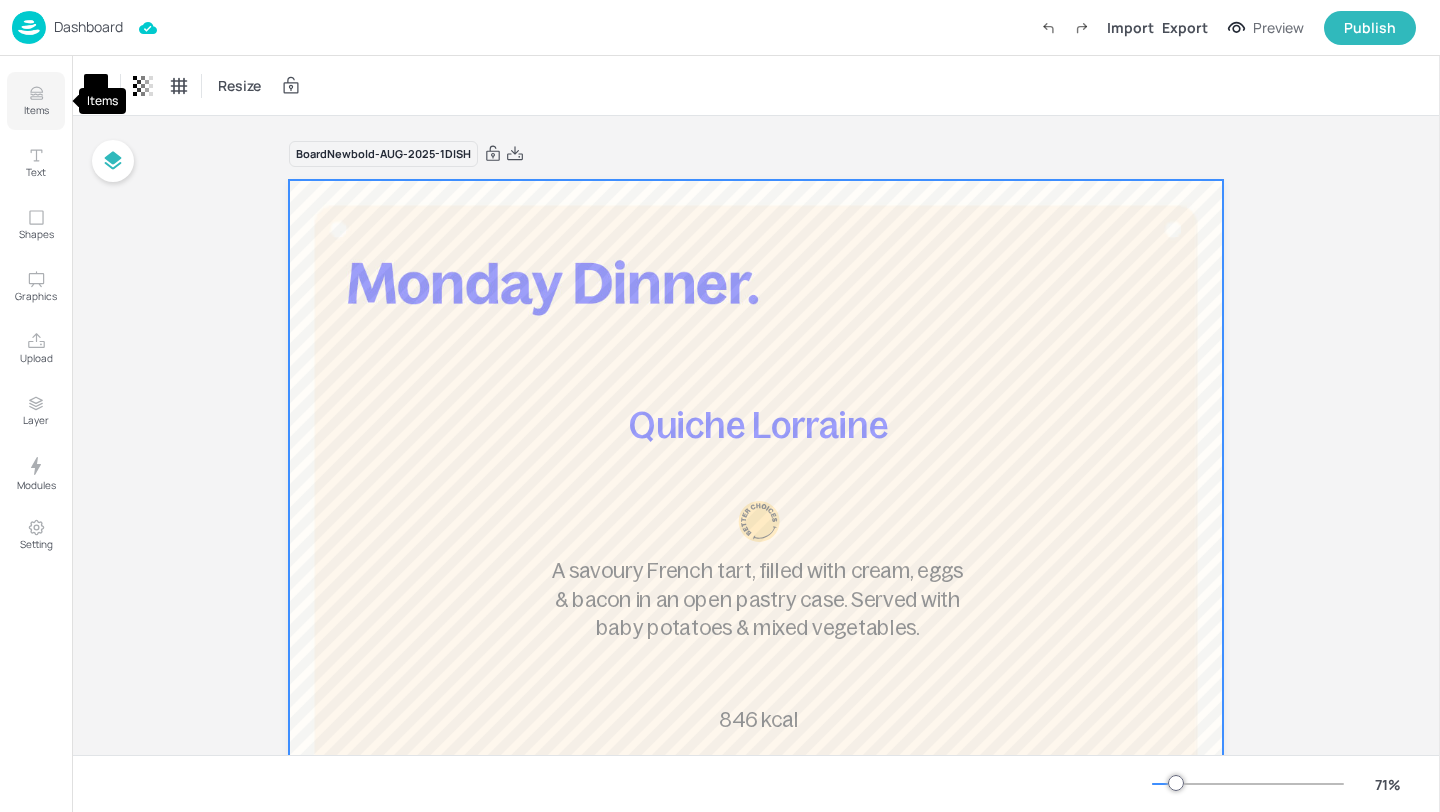 click 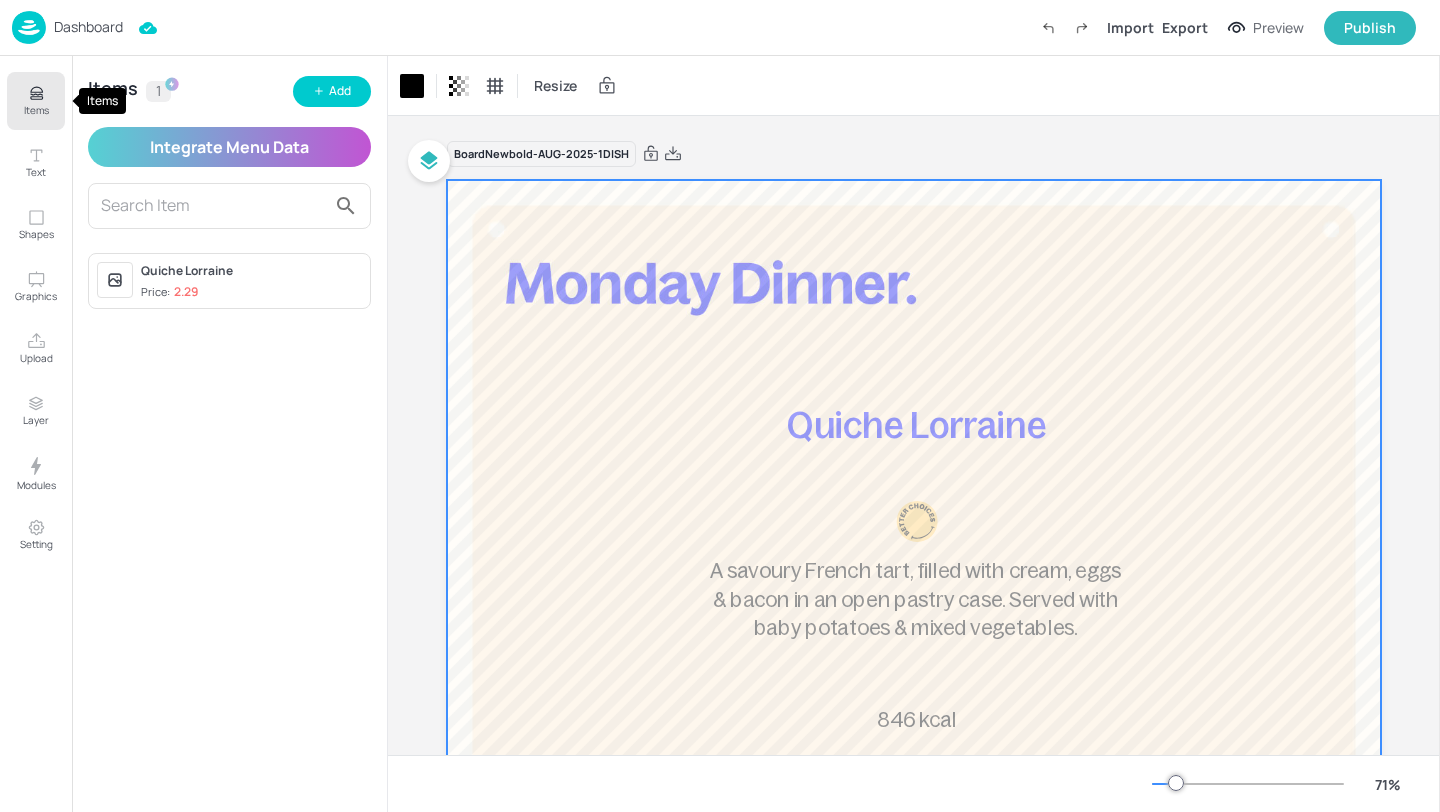 click on "Items" at bounding box center [36, 110] 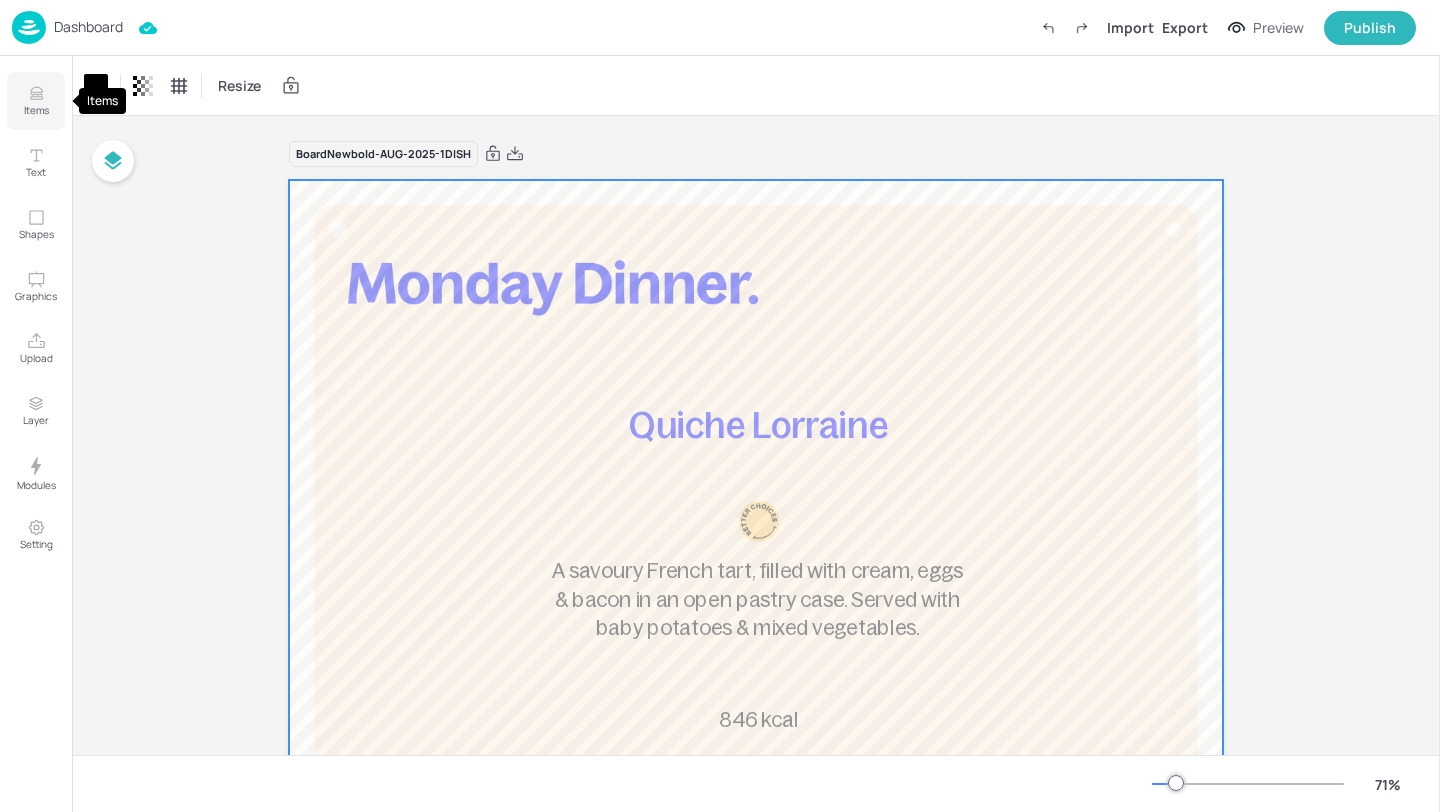 click on "Items" at bounding box center (36, 110) 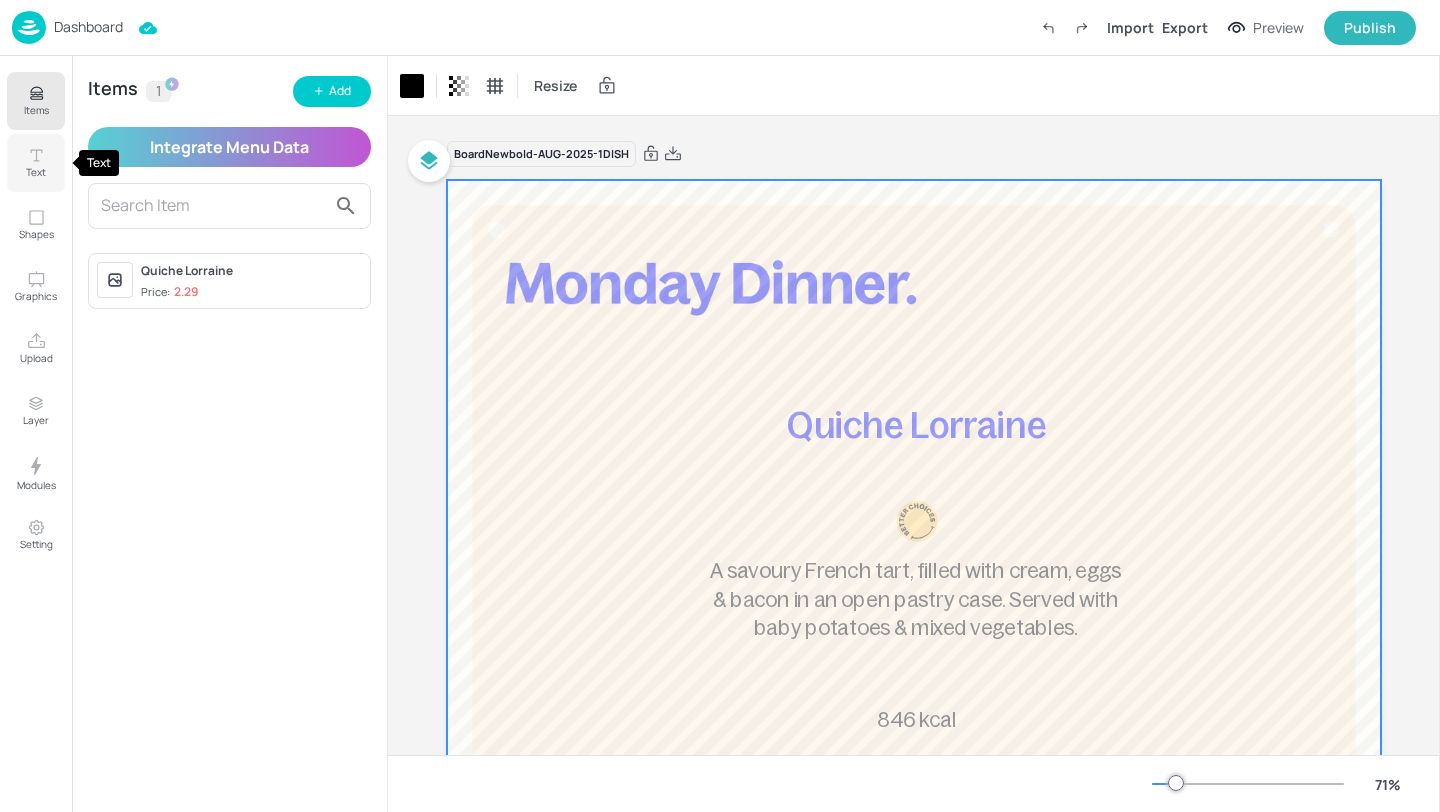 click 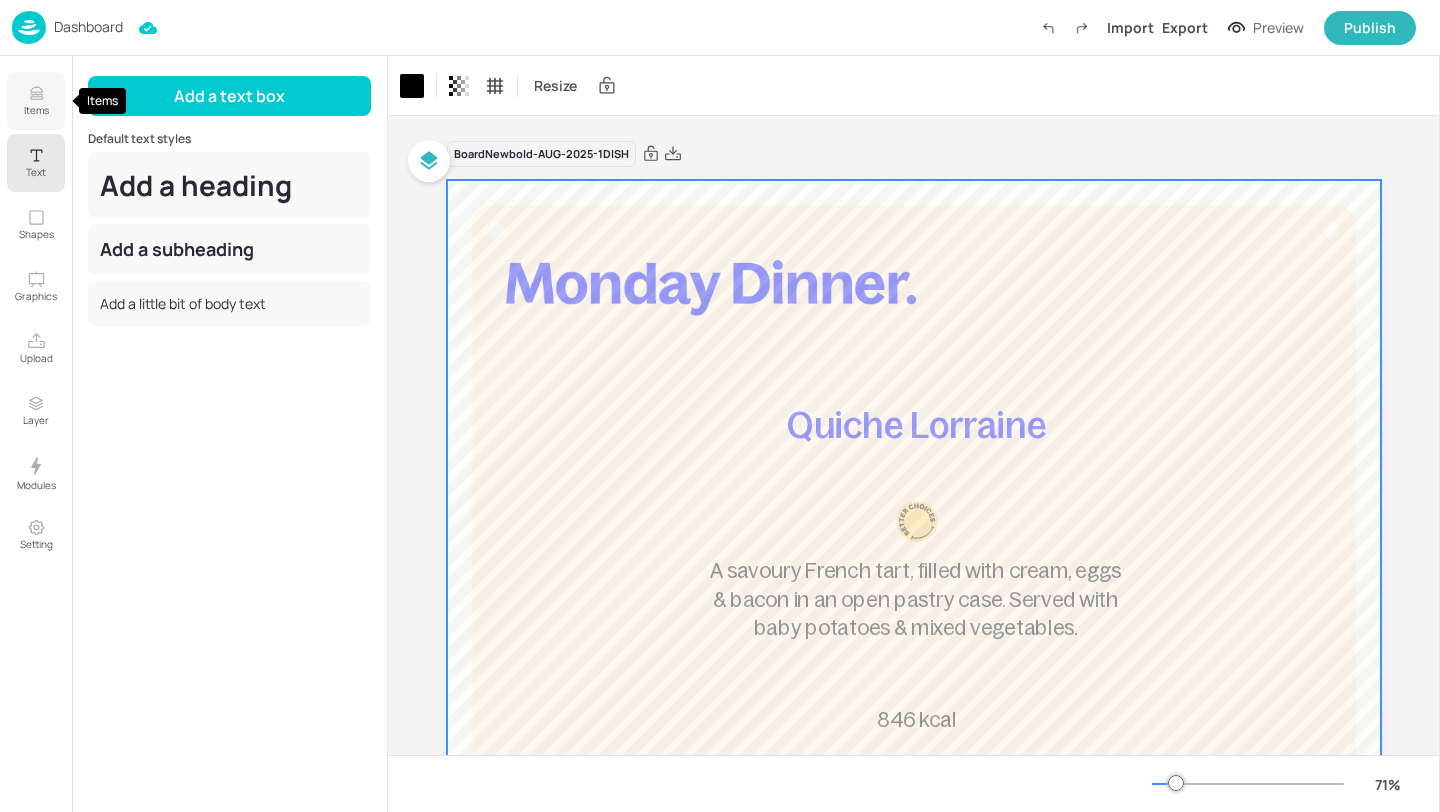 click on "Items" at bounding box center (36, 110) 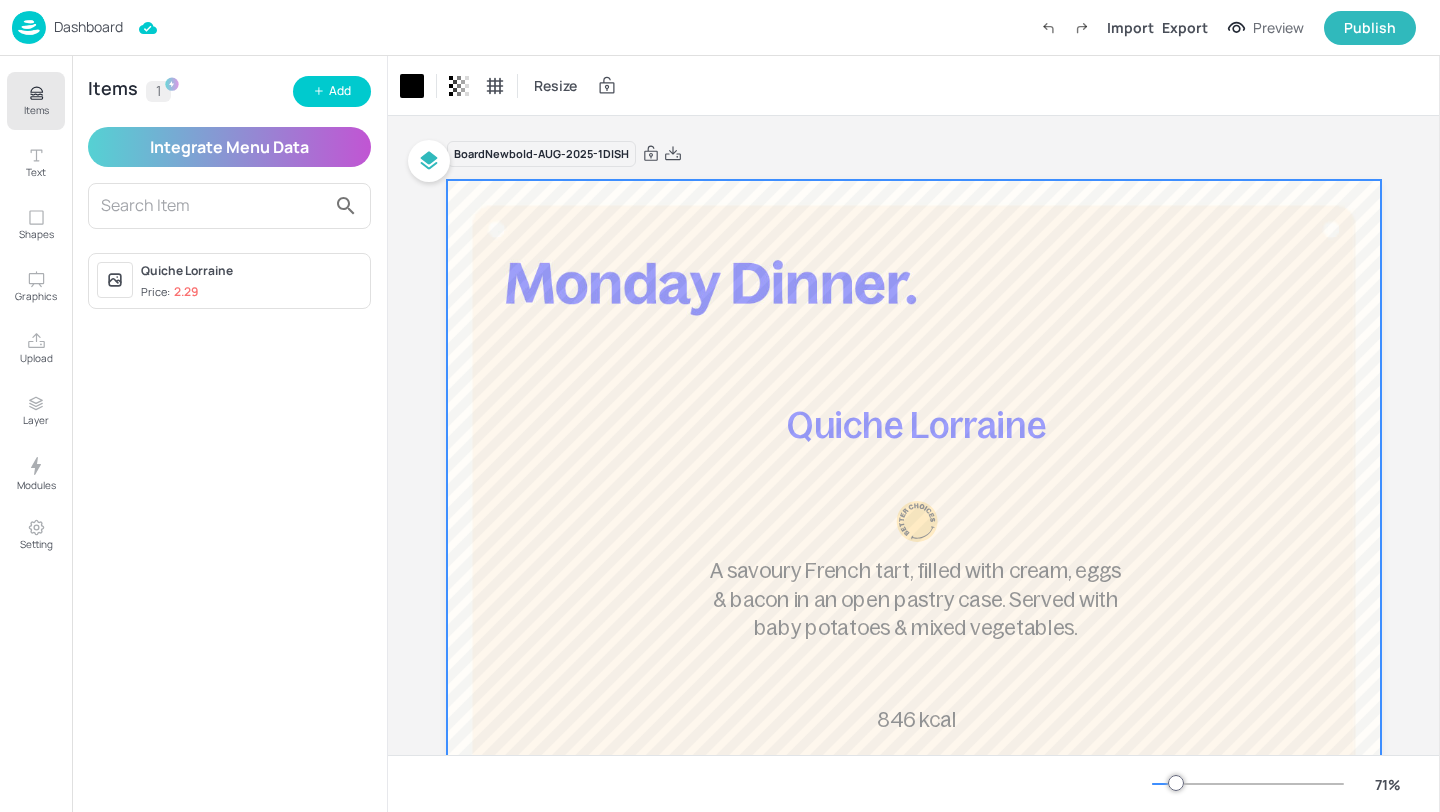 click on "Items" at bounding box center [36, 101] 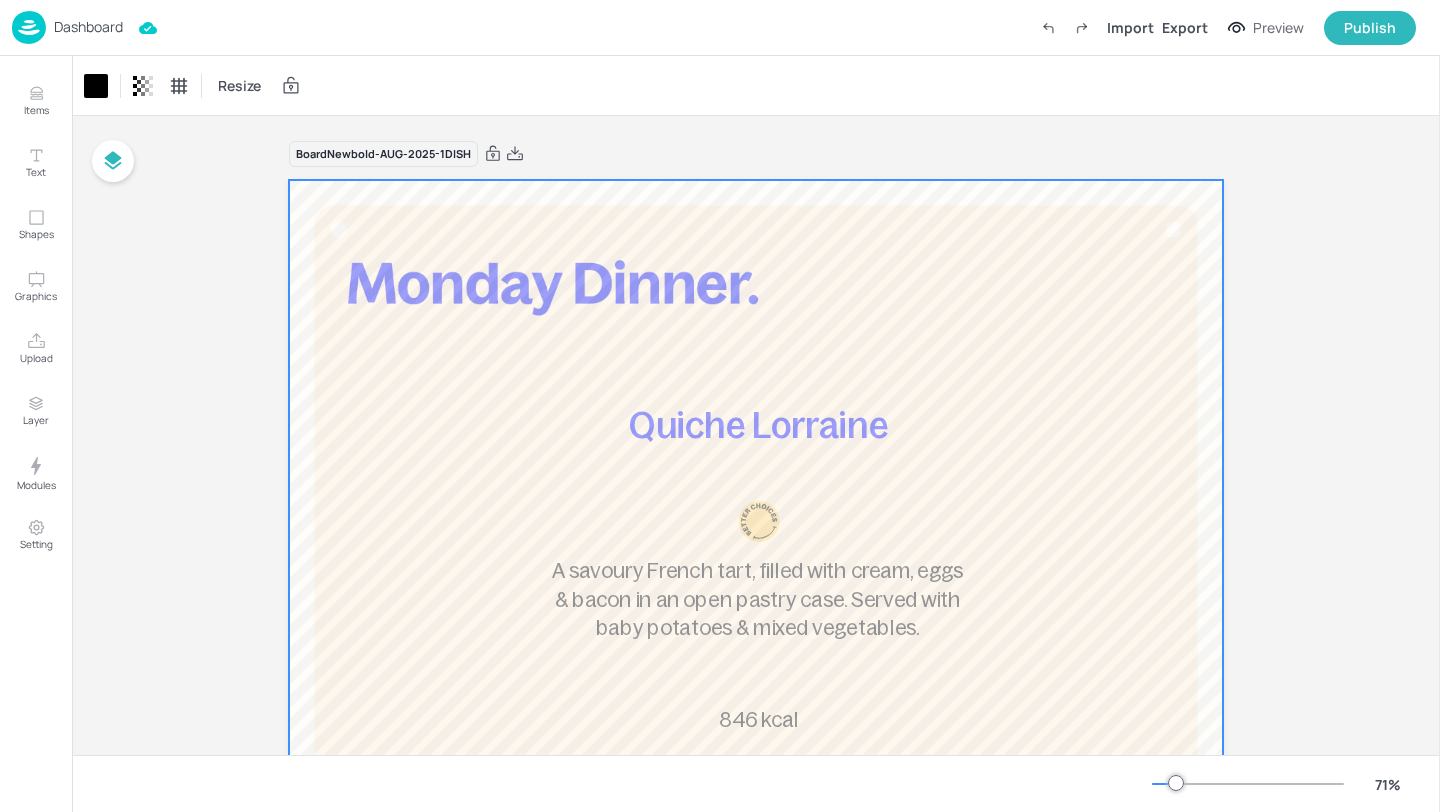 click on "Dashboard" at bounding box center [88, 27] 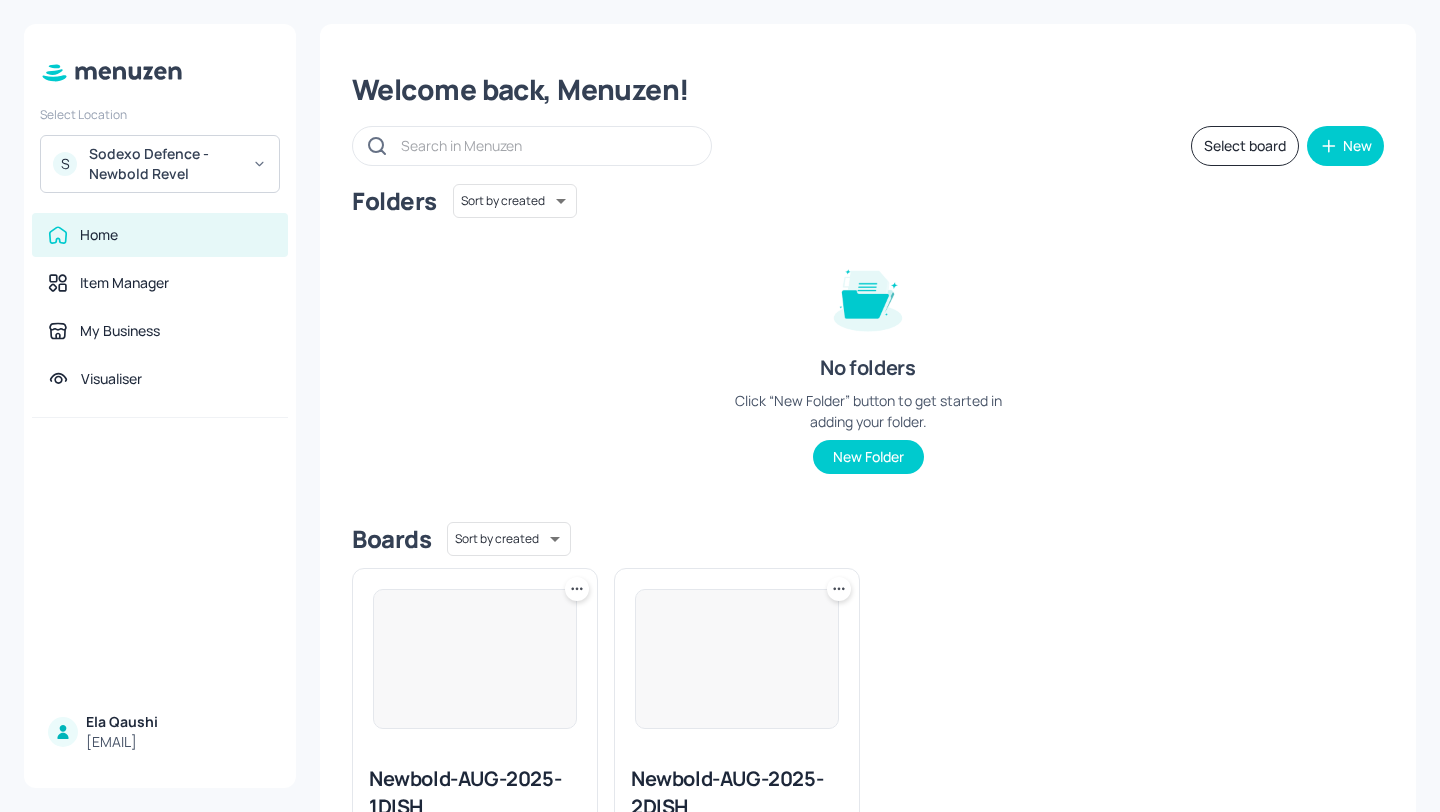 scroll, scrollTop: 151, scrollLeft: 0, axis: vertical 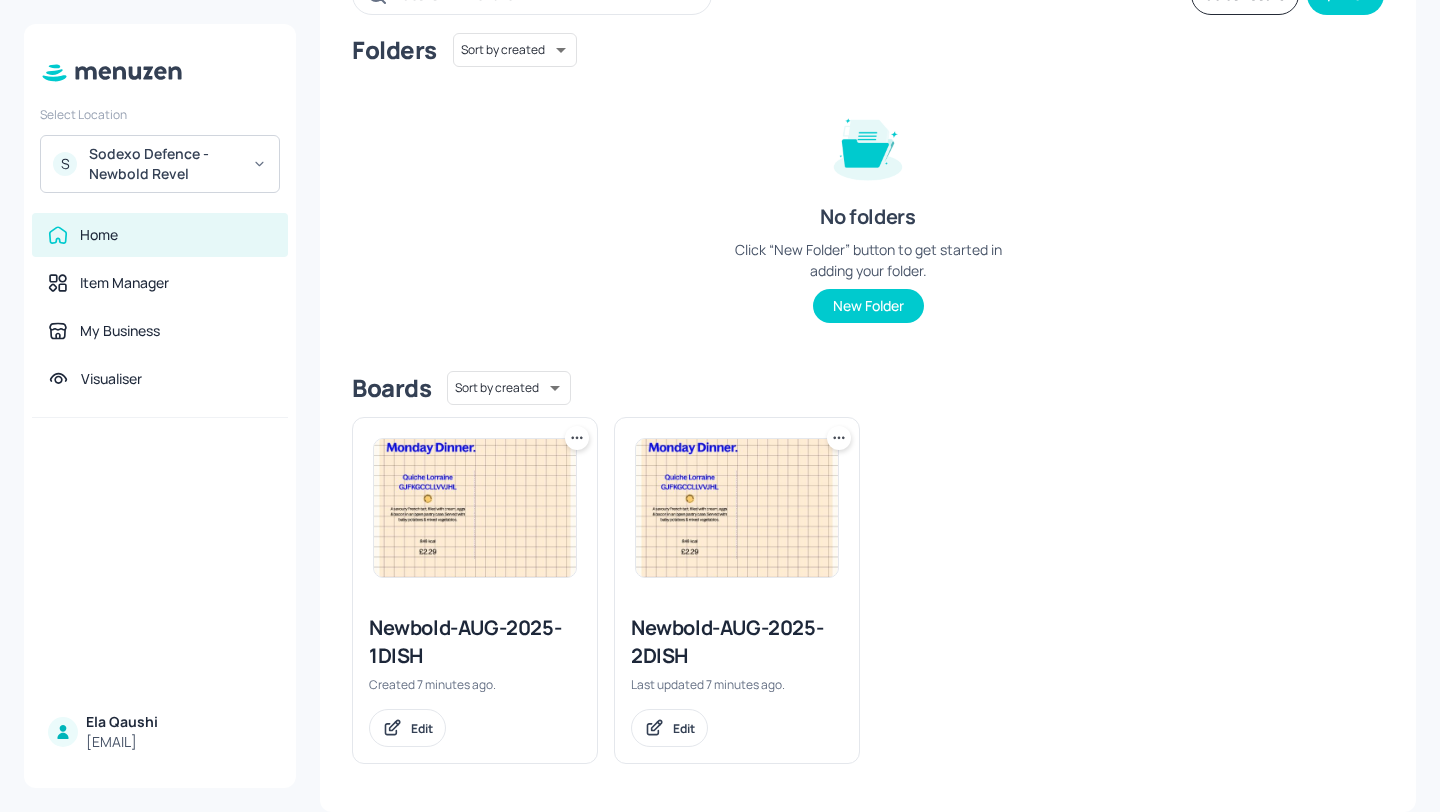 click 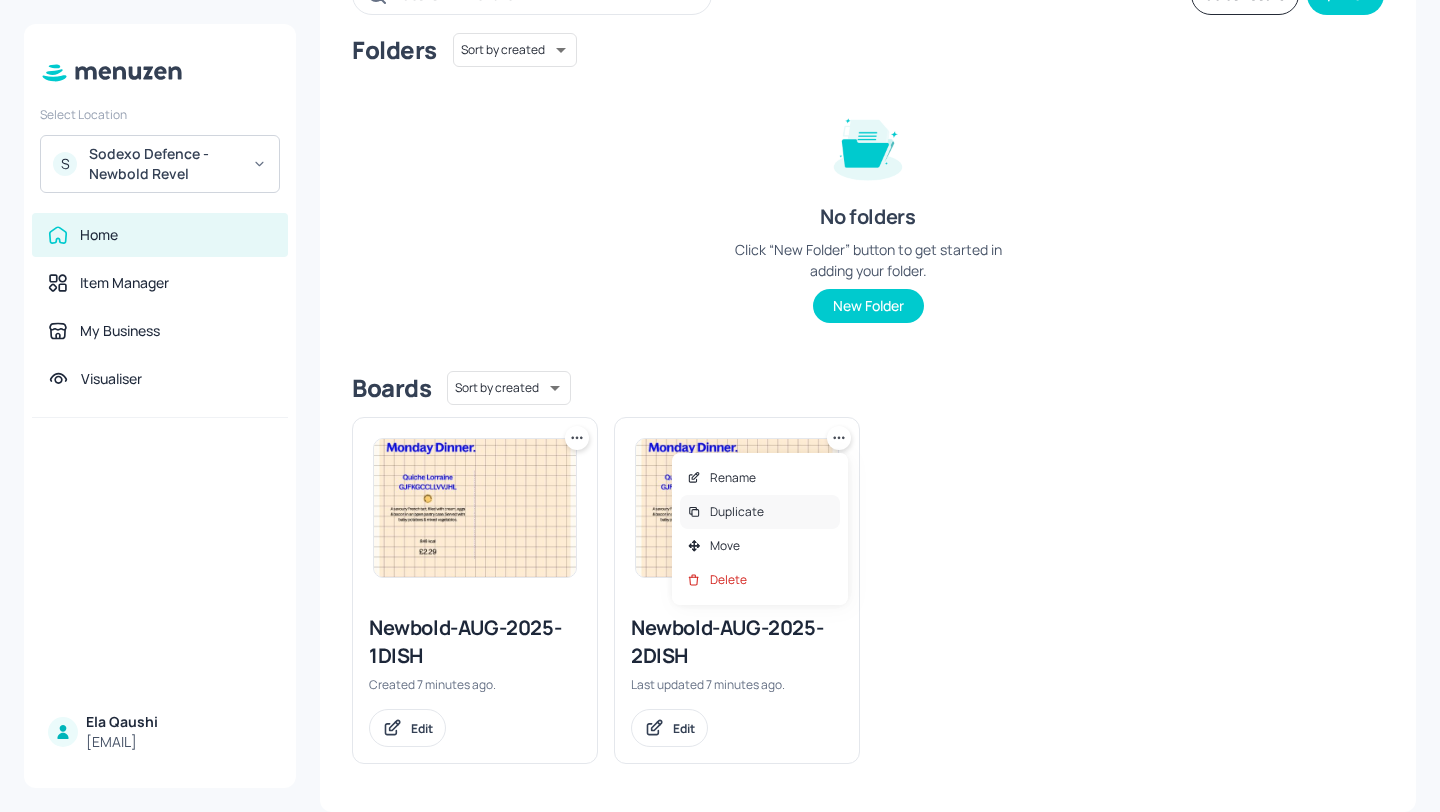 click on "Duplicate" at bounding box center [760, 512] 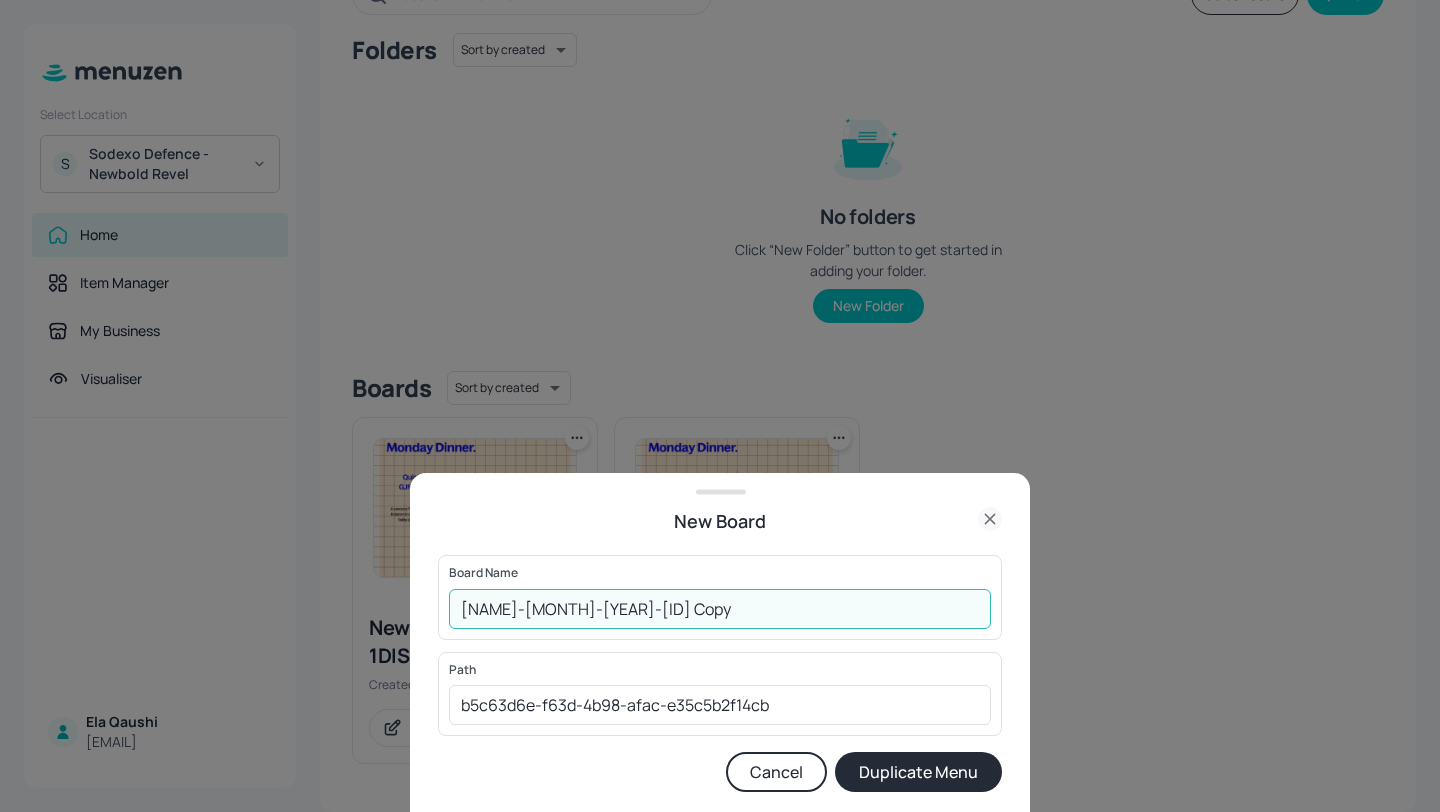 drag, startPoint x: 750, startPoint y: 620, endPoint x: 658, endPoint y: 599, distance: 94.36631 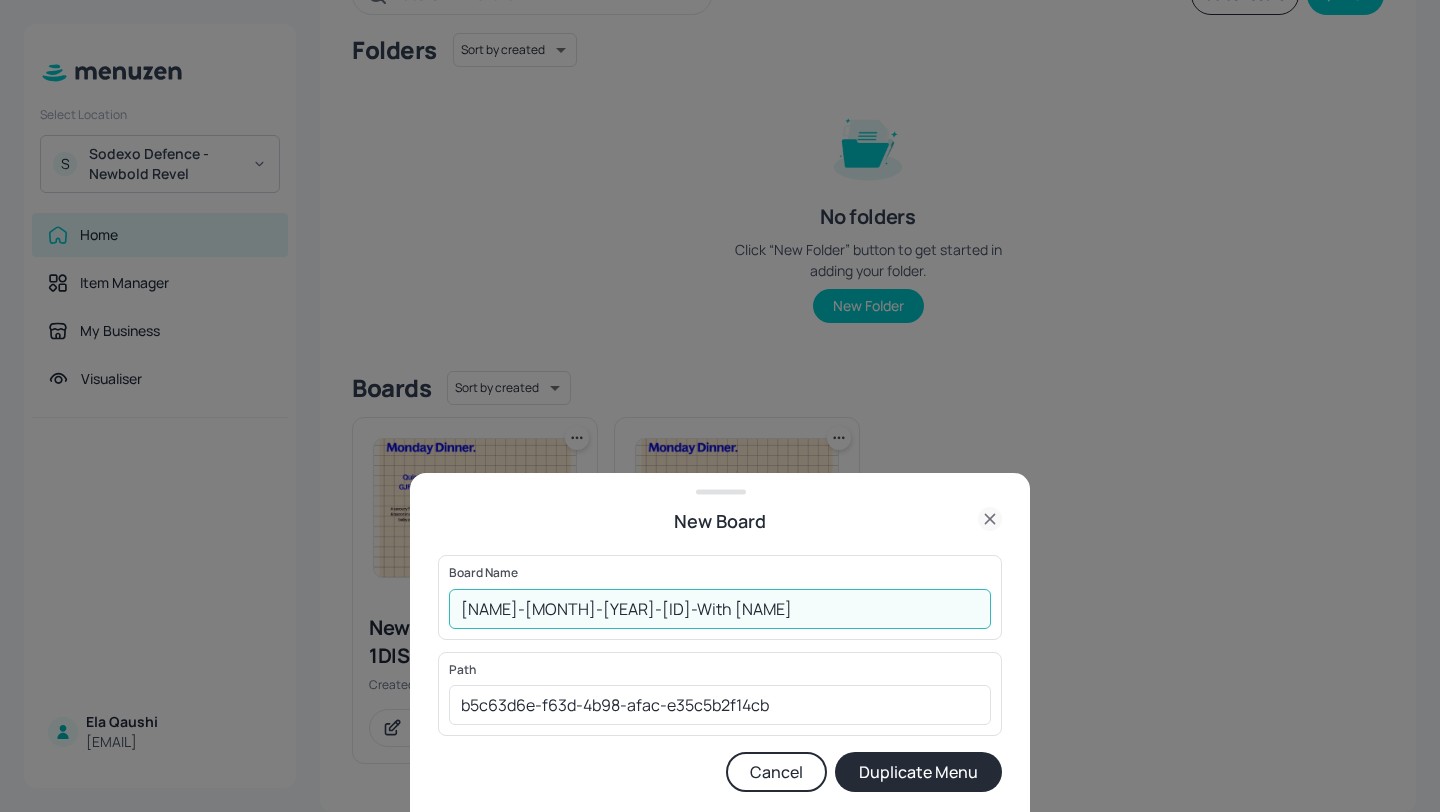 click on "Newbold-AUG-2025-2DISH-With Jacket" at bounding box center [720, 609] 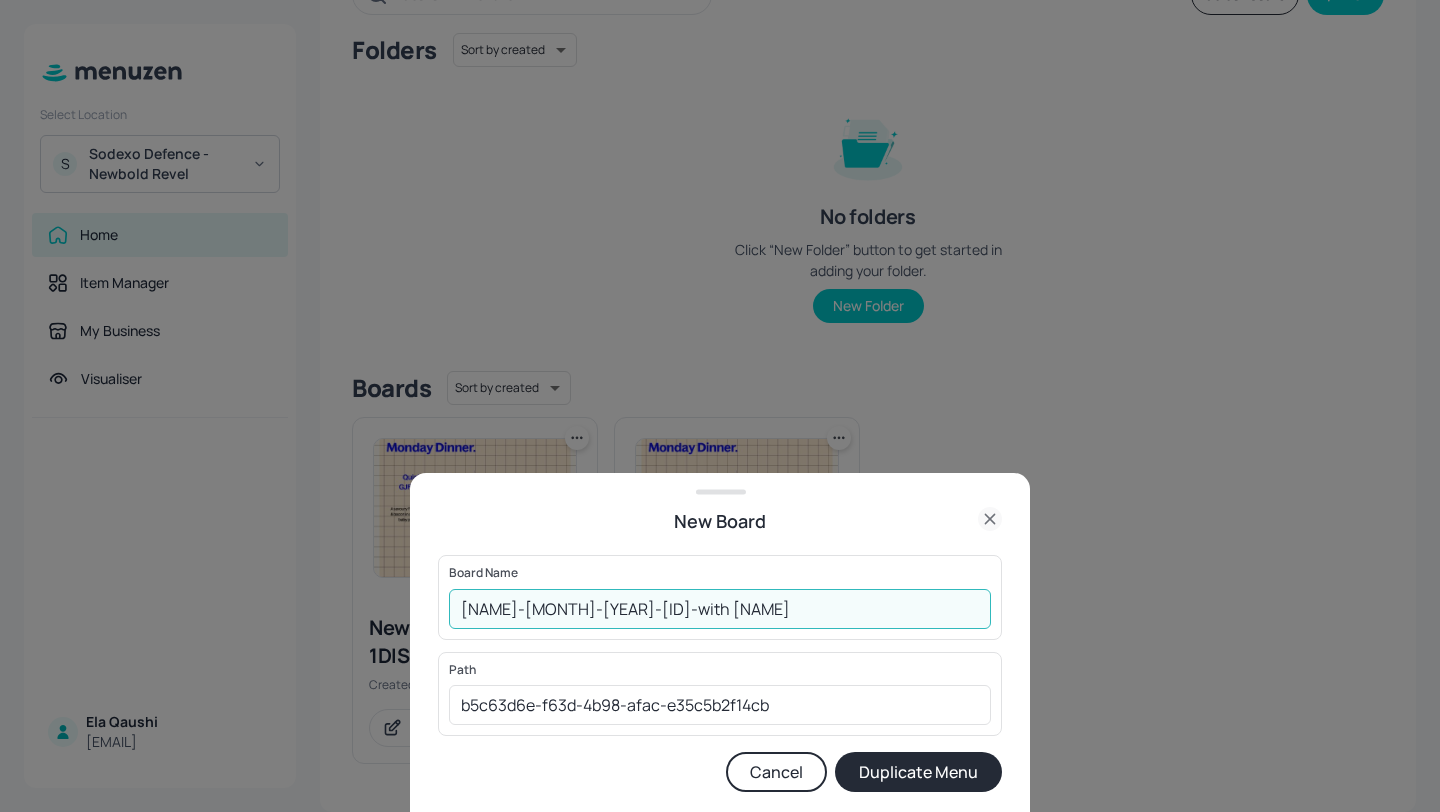 type on "Newbold-AUG-2025-2DISH-with Jacket" 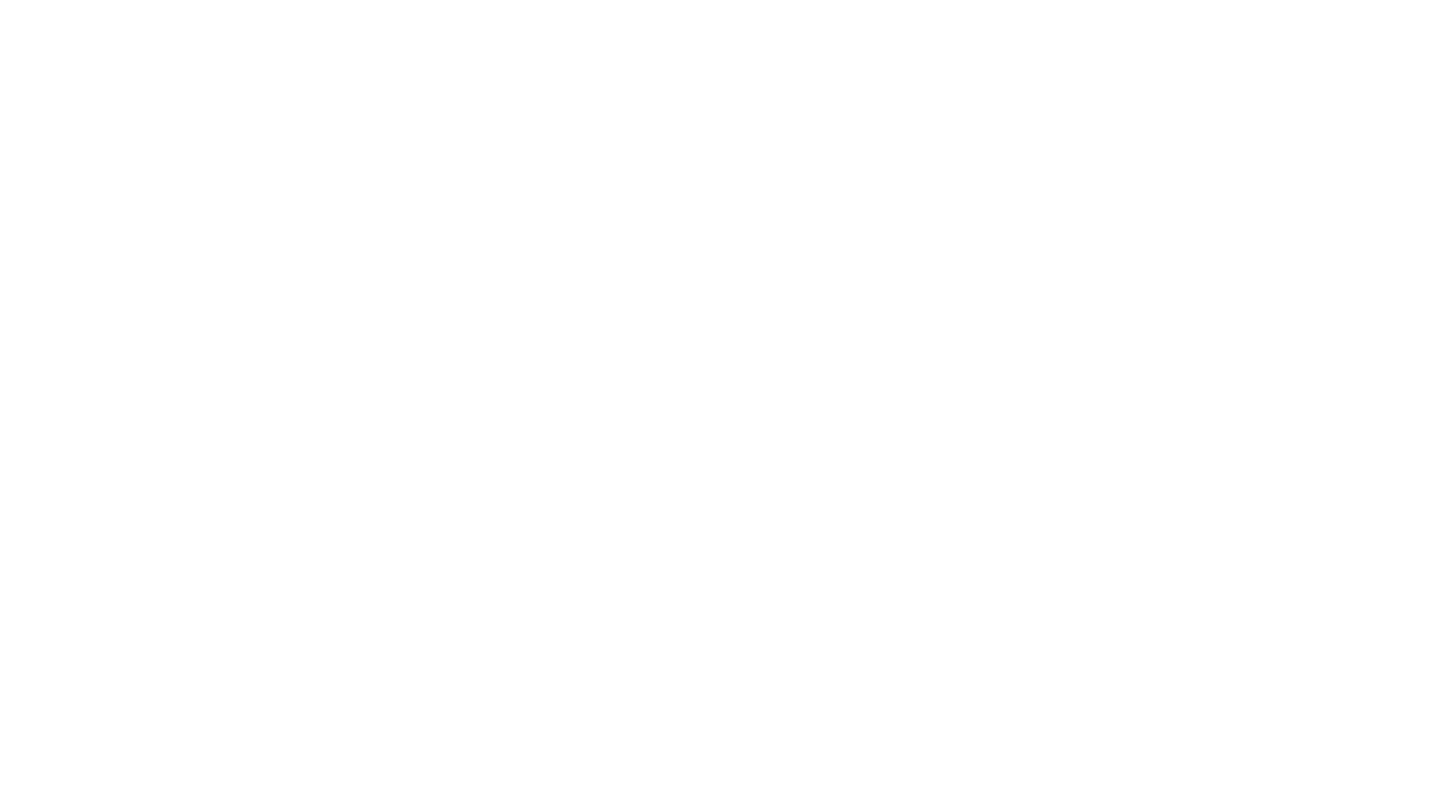scroll, scrollTop: 0, scrollLeft: 0, axis: both 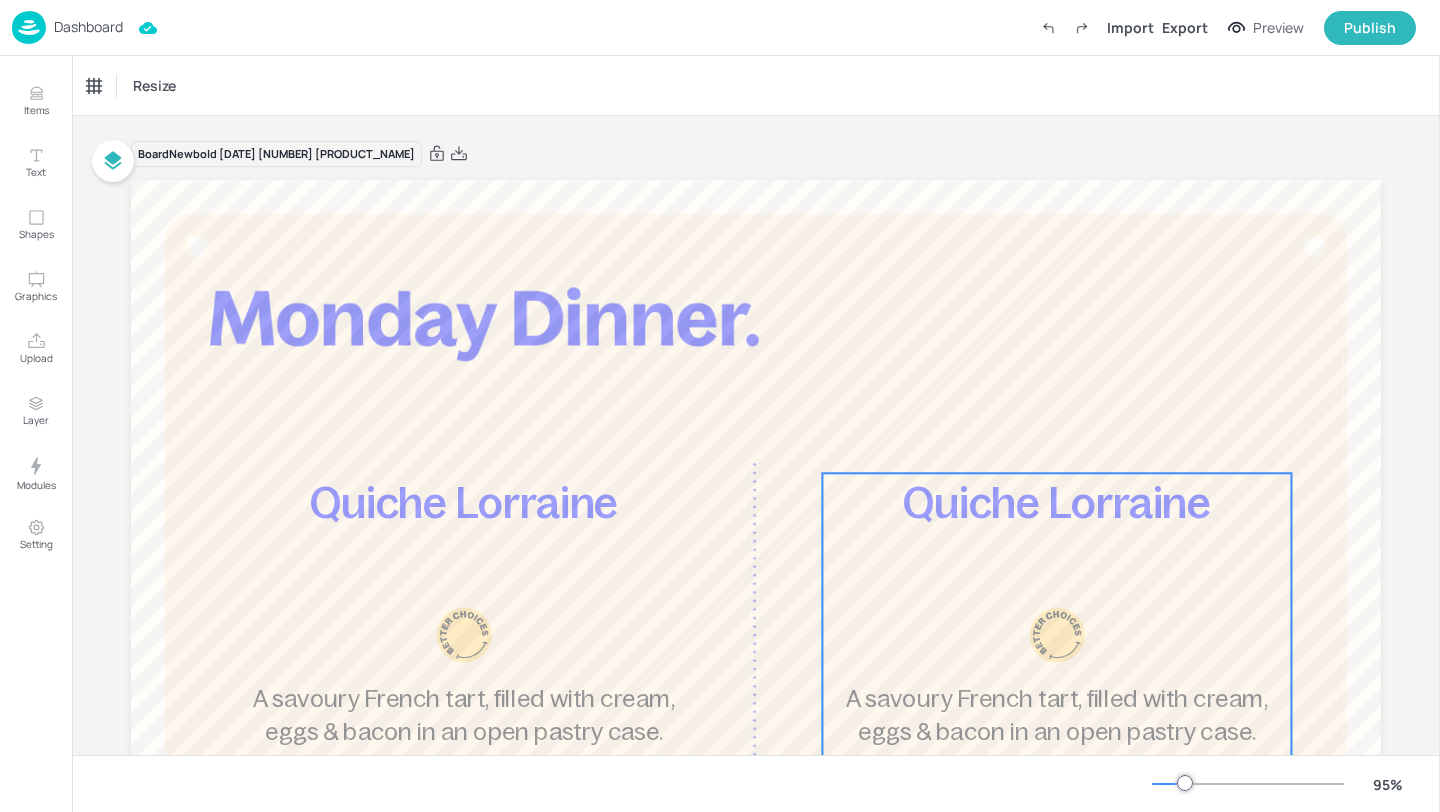 click at bounding box center (1057, 635) 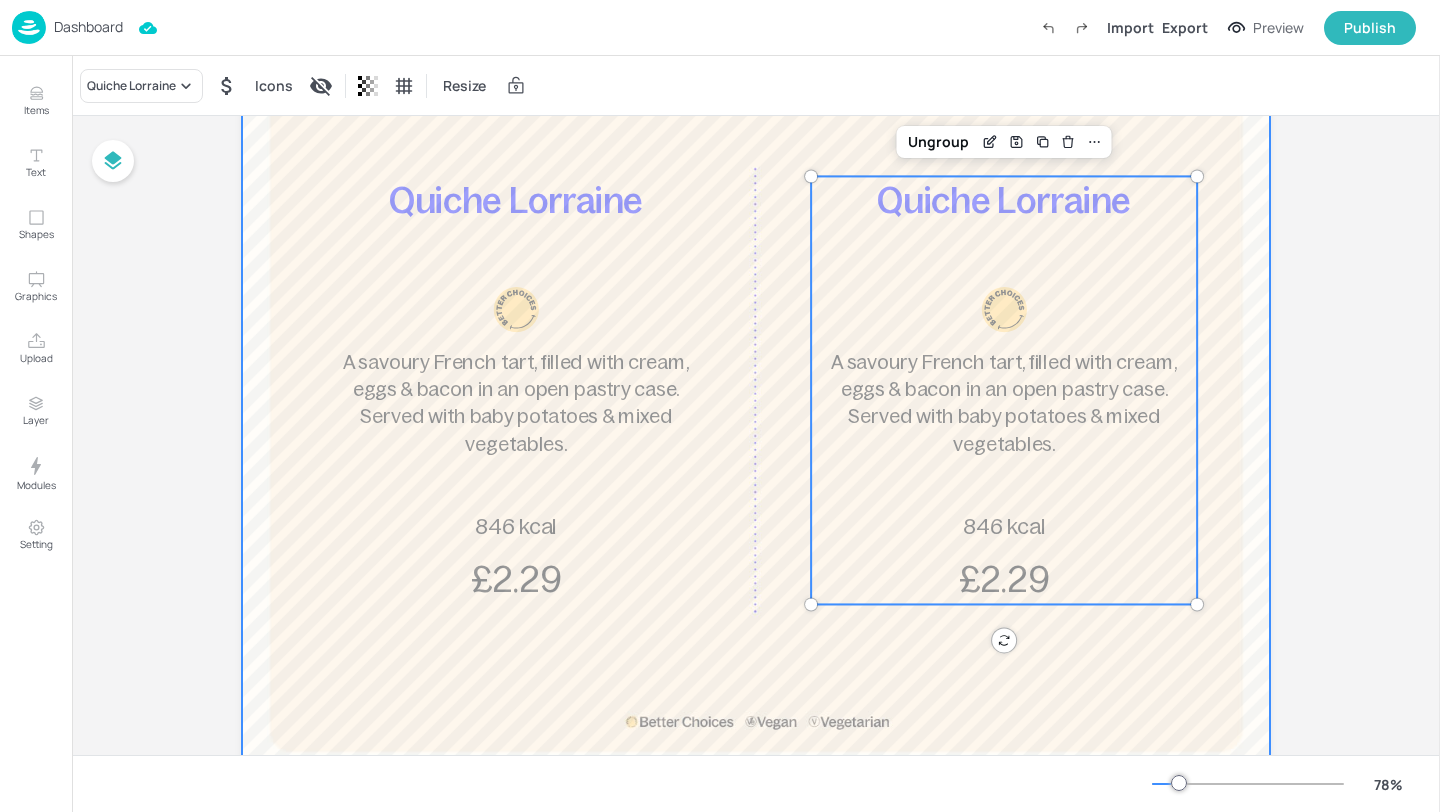 scroll, scrollTop: 220, scrollLeft: 0, axis: vertical 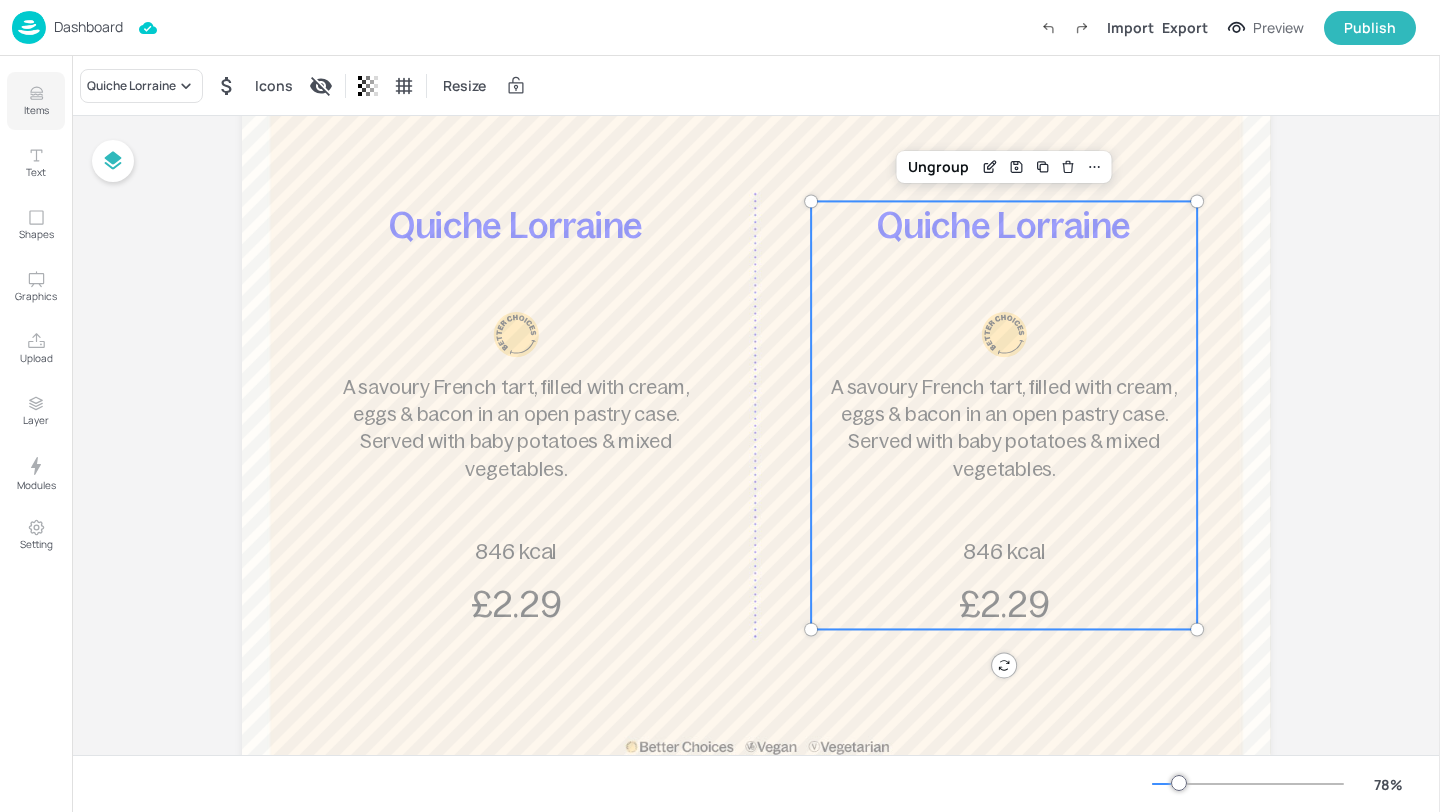 click 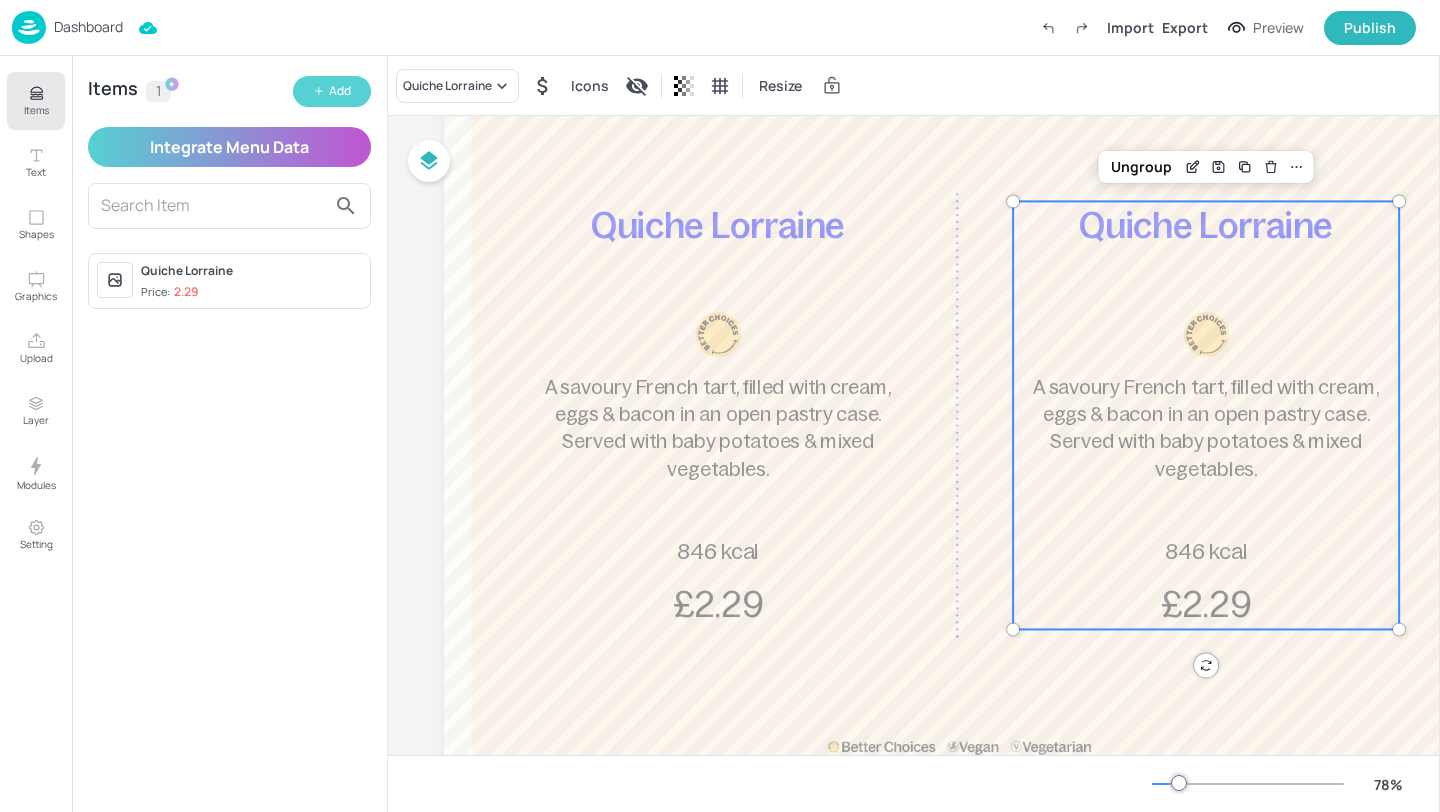 click on "Add" at bounding box center (340, 91) 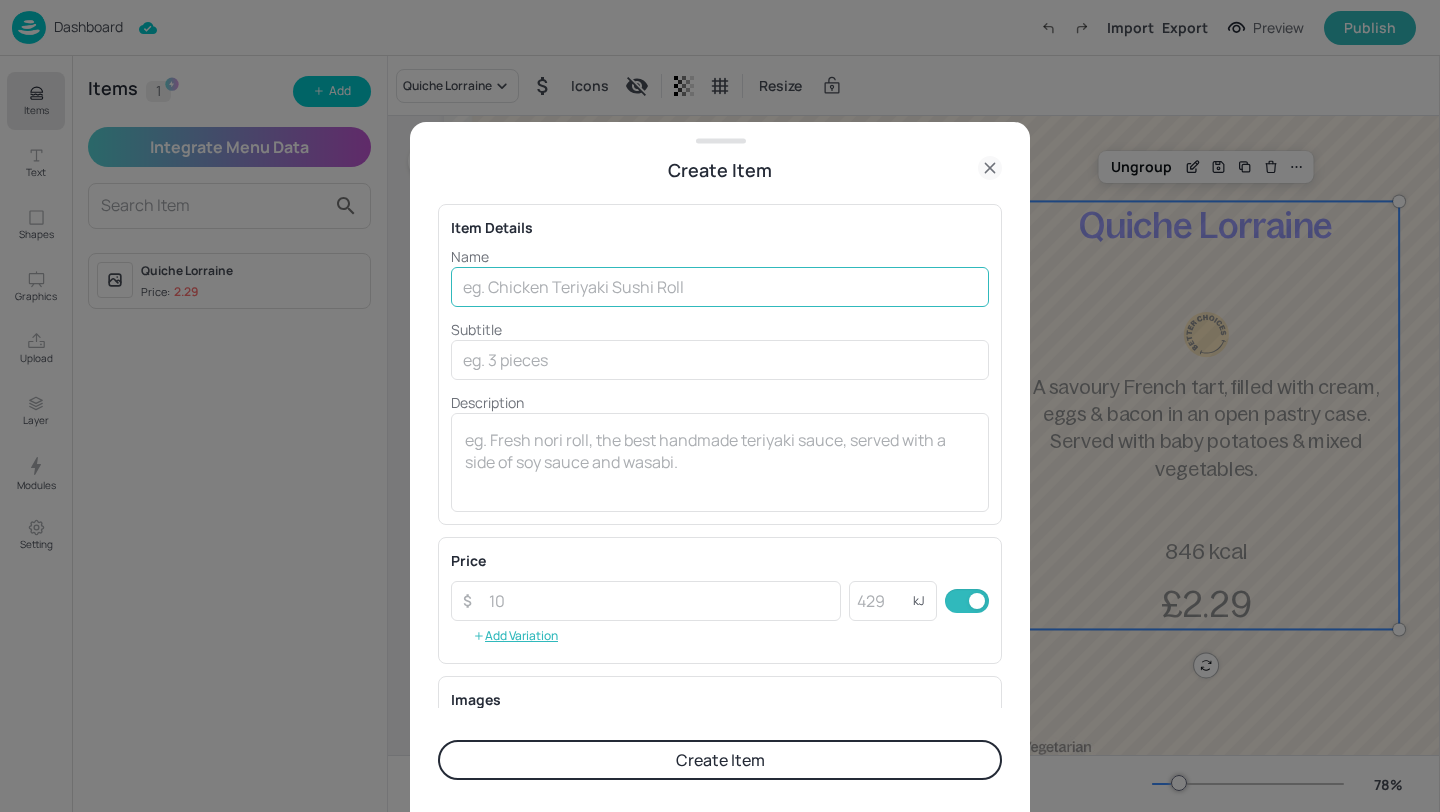 click at bounding box center (720, 287) 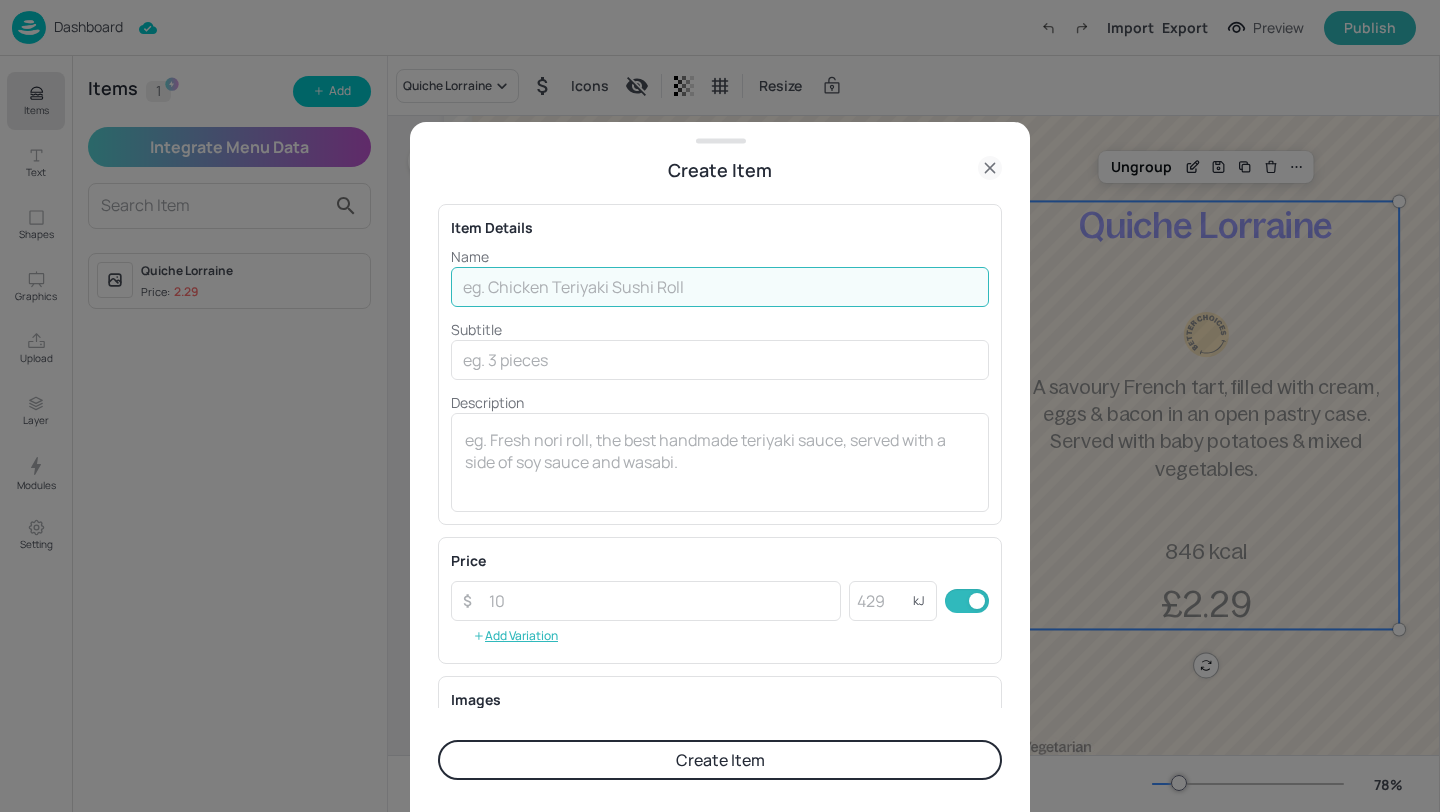 paste on "Jacket Potatoes" 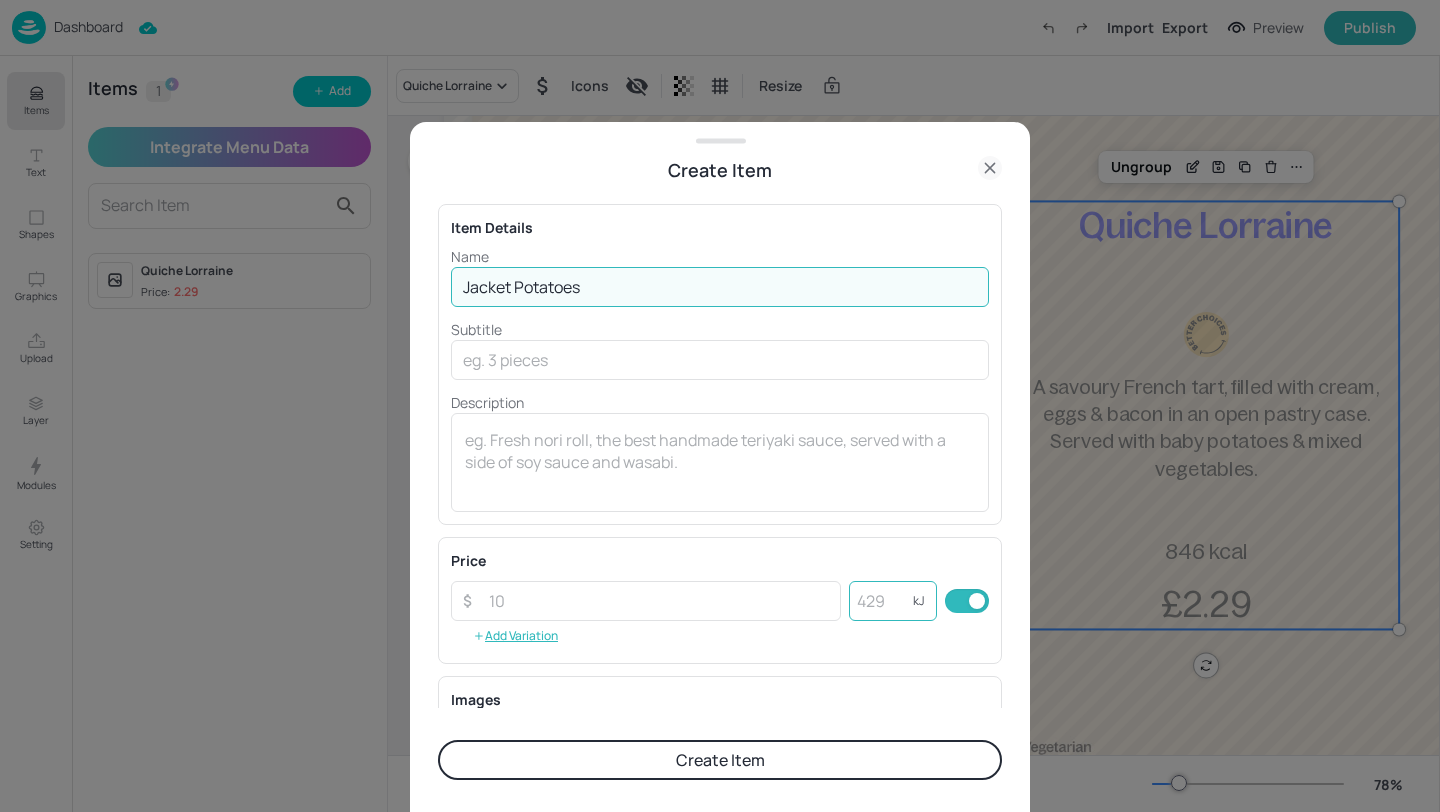 type on "Jacket Potatoes" 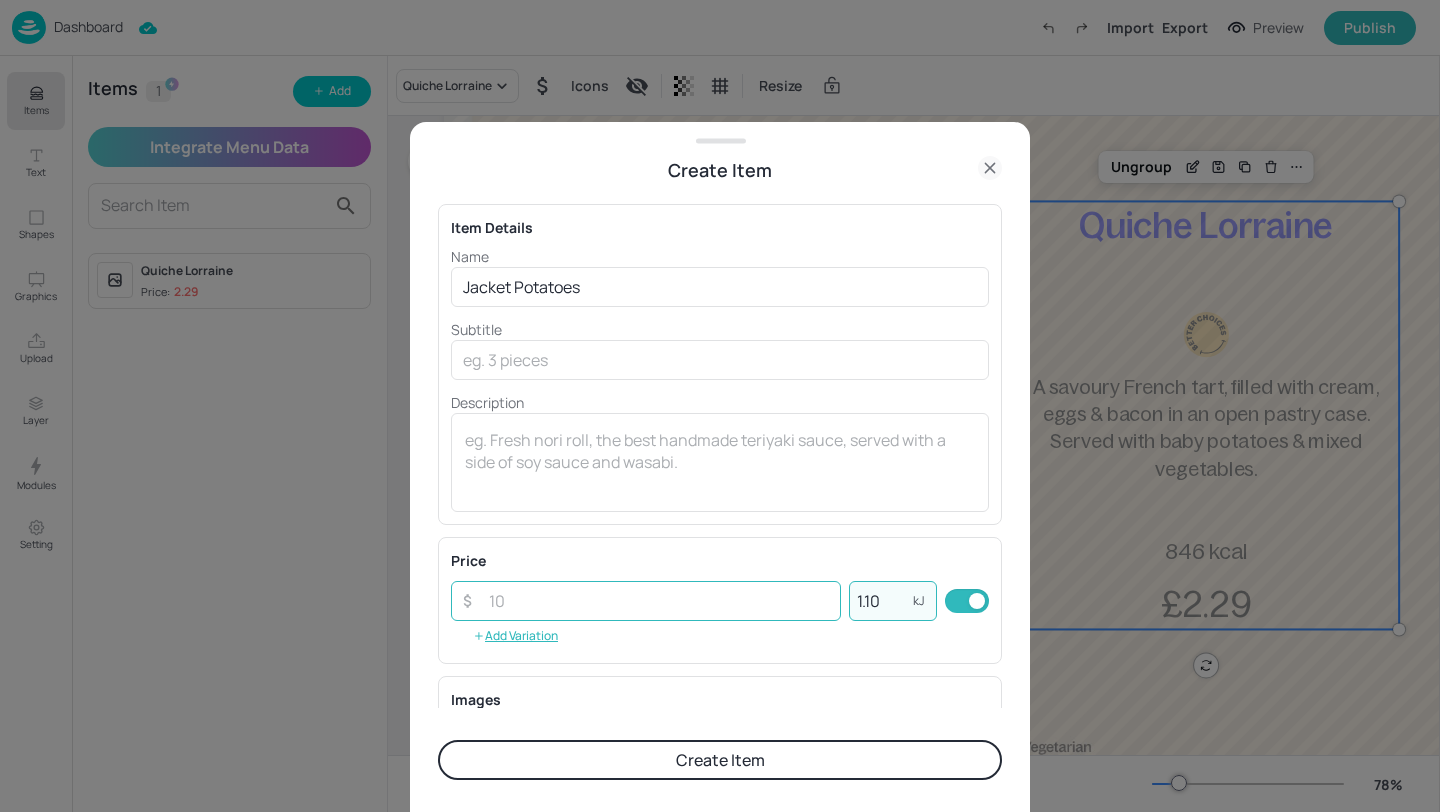 type on "1.10" 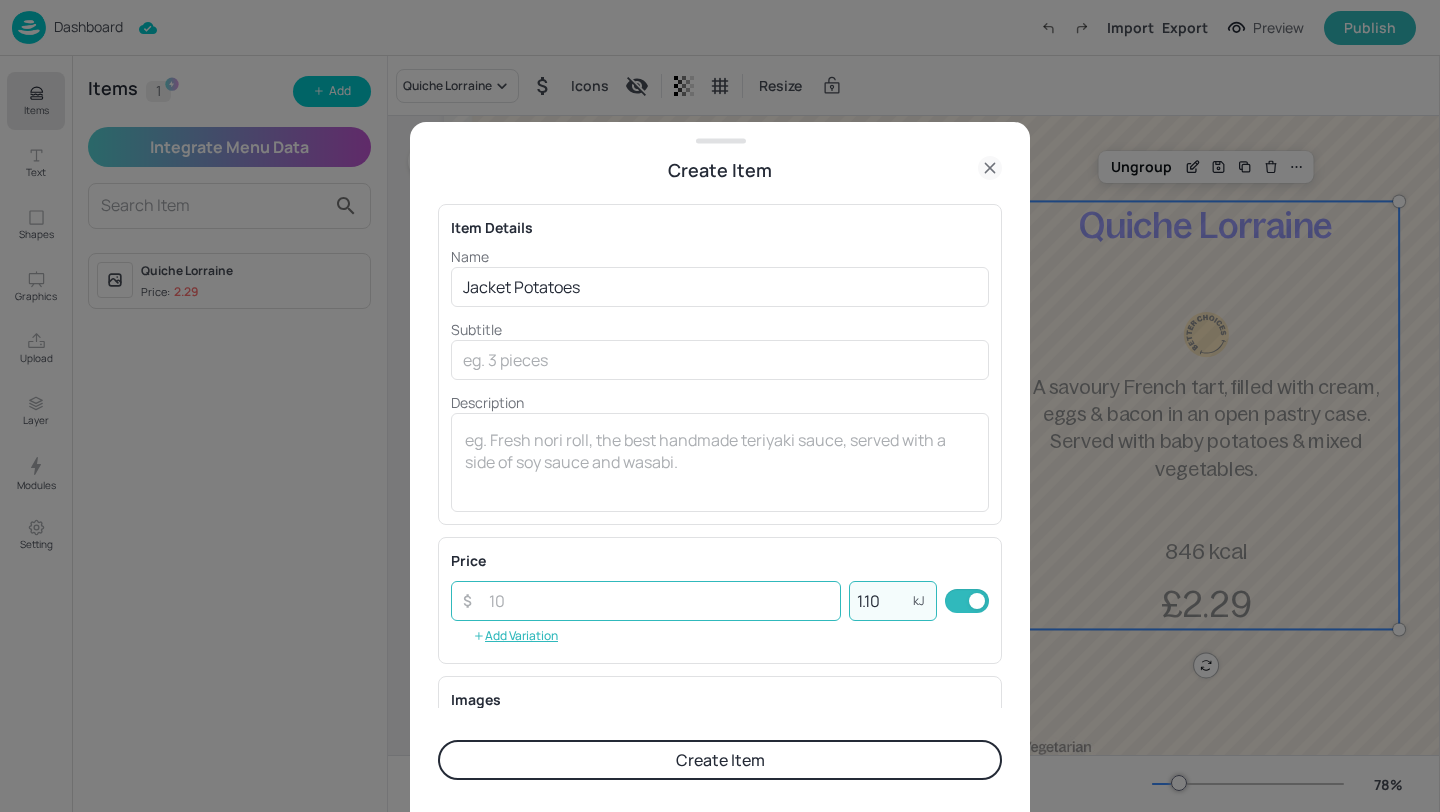 drag, startPoint x: 856, startPoint y: 600, endPoint x: 732, endPoint y: 587, distance: 124.67959 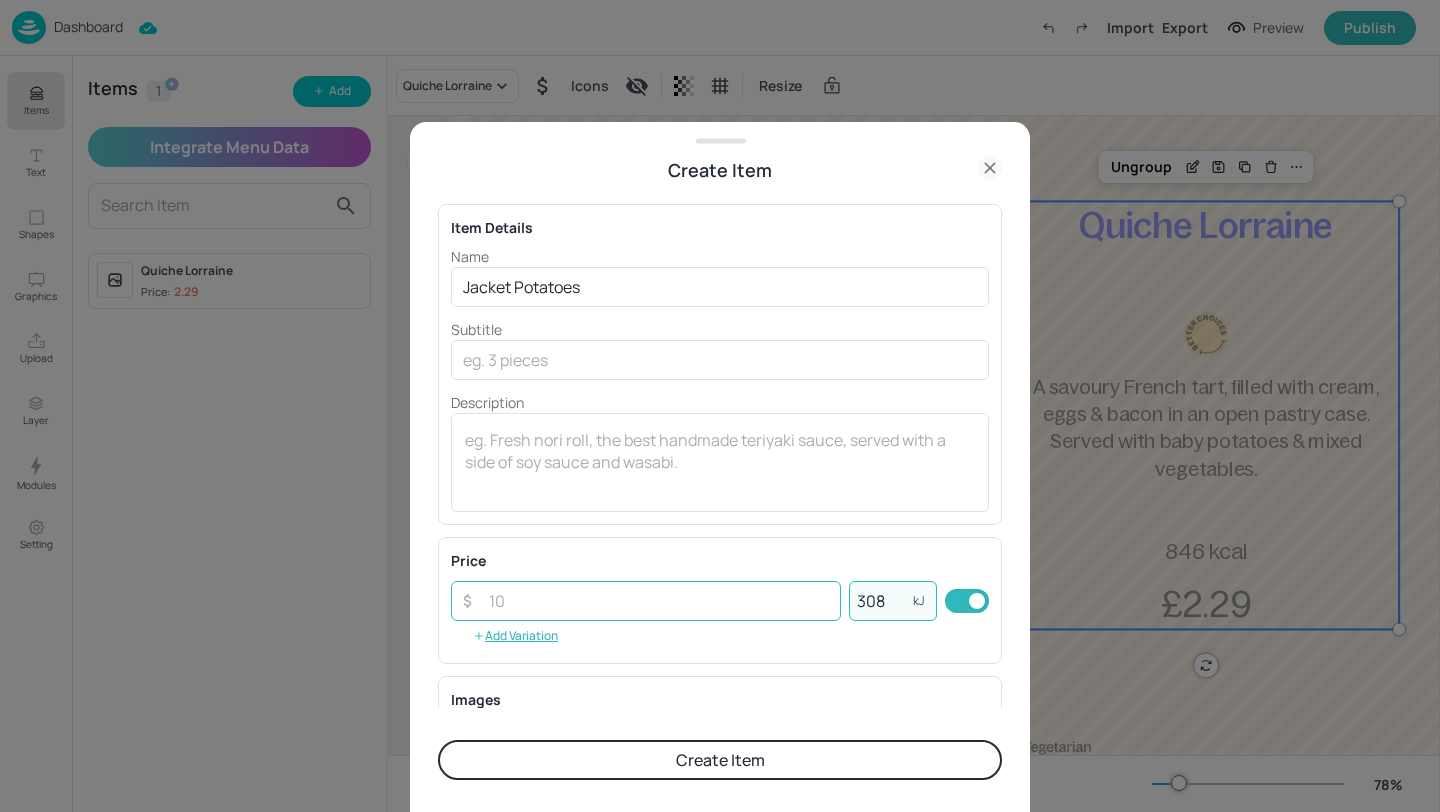 type on "308" 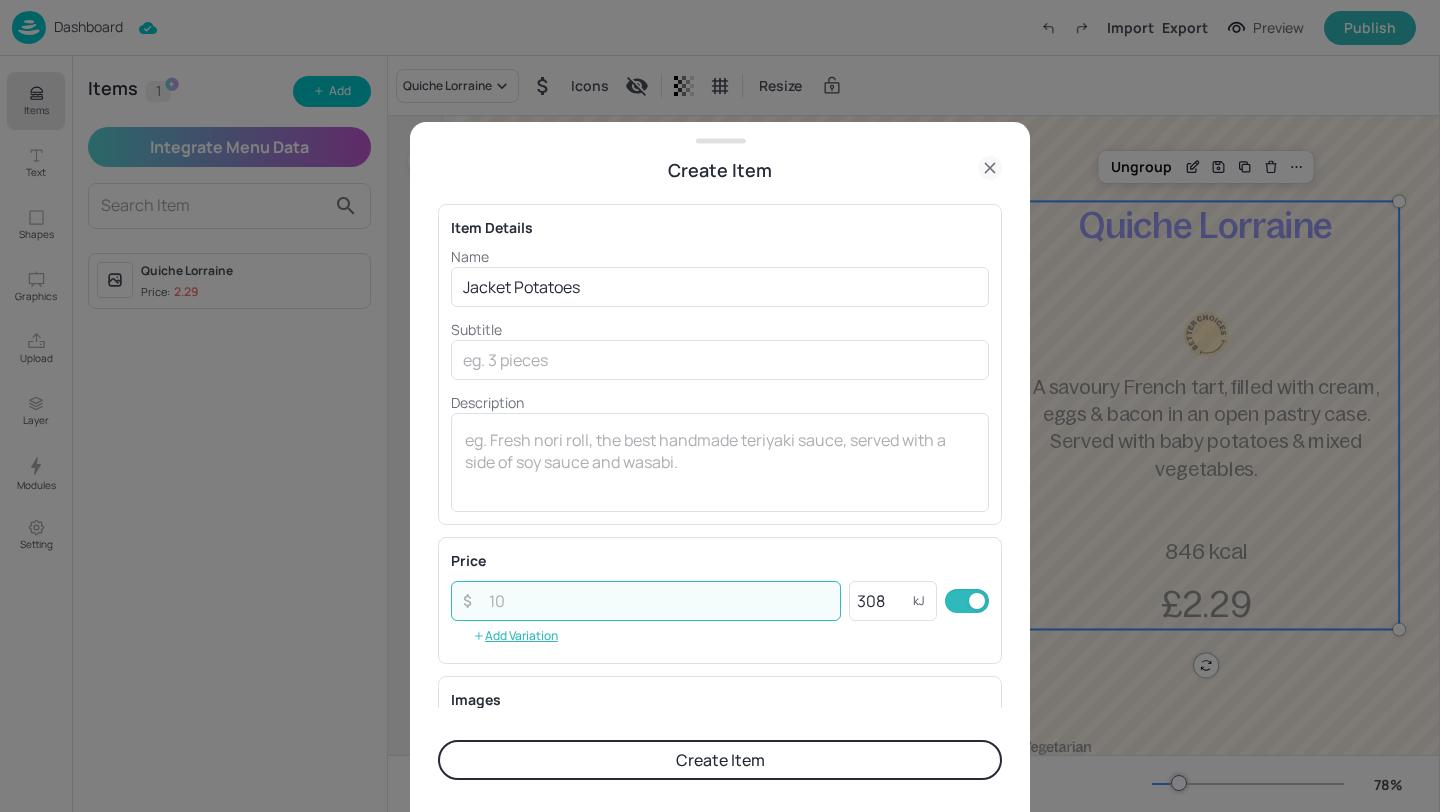 click at bounding box center [659, 601] 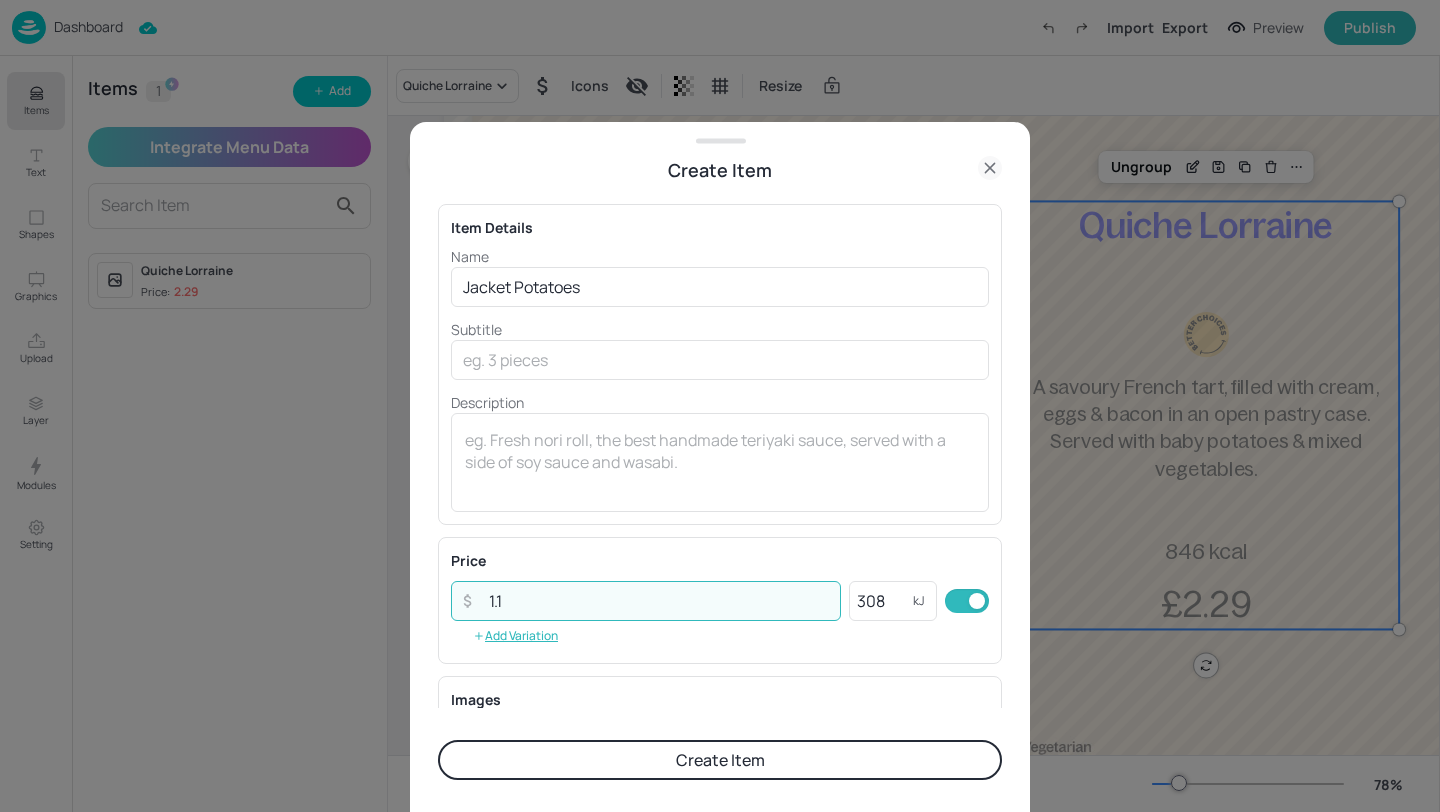 type on "1.1" 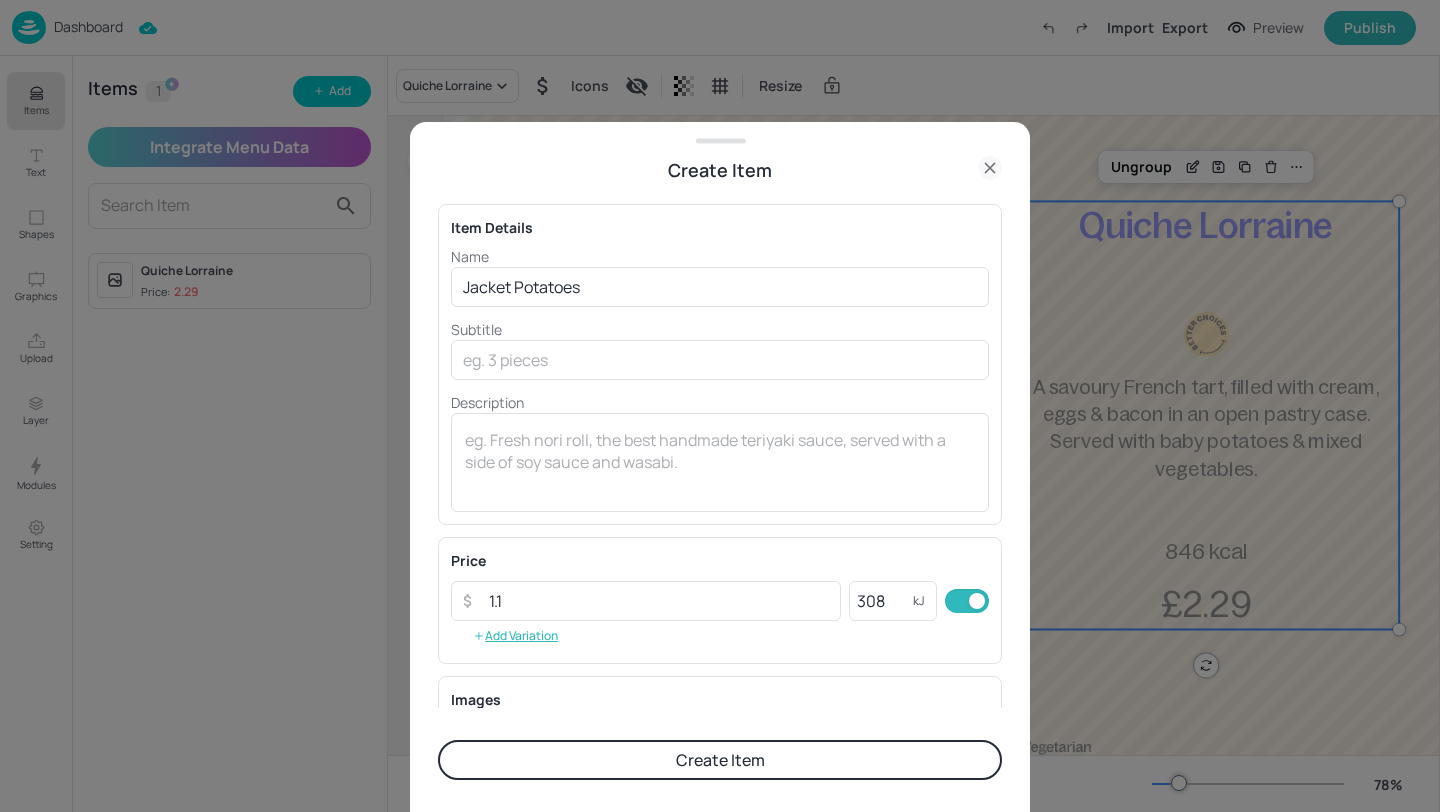 click on "Create Item" at bounding box center [720, 760] 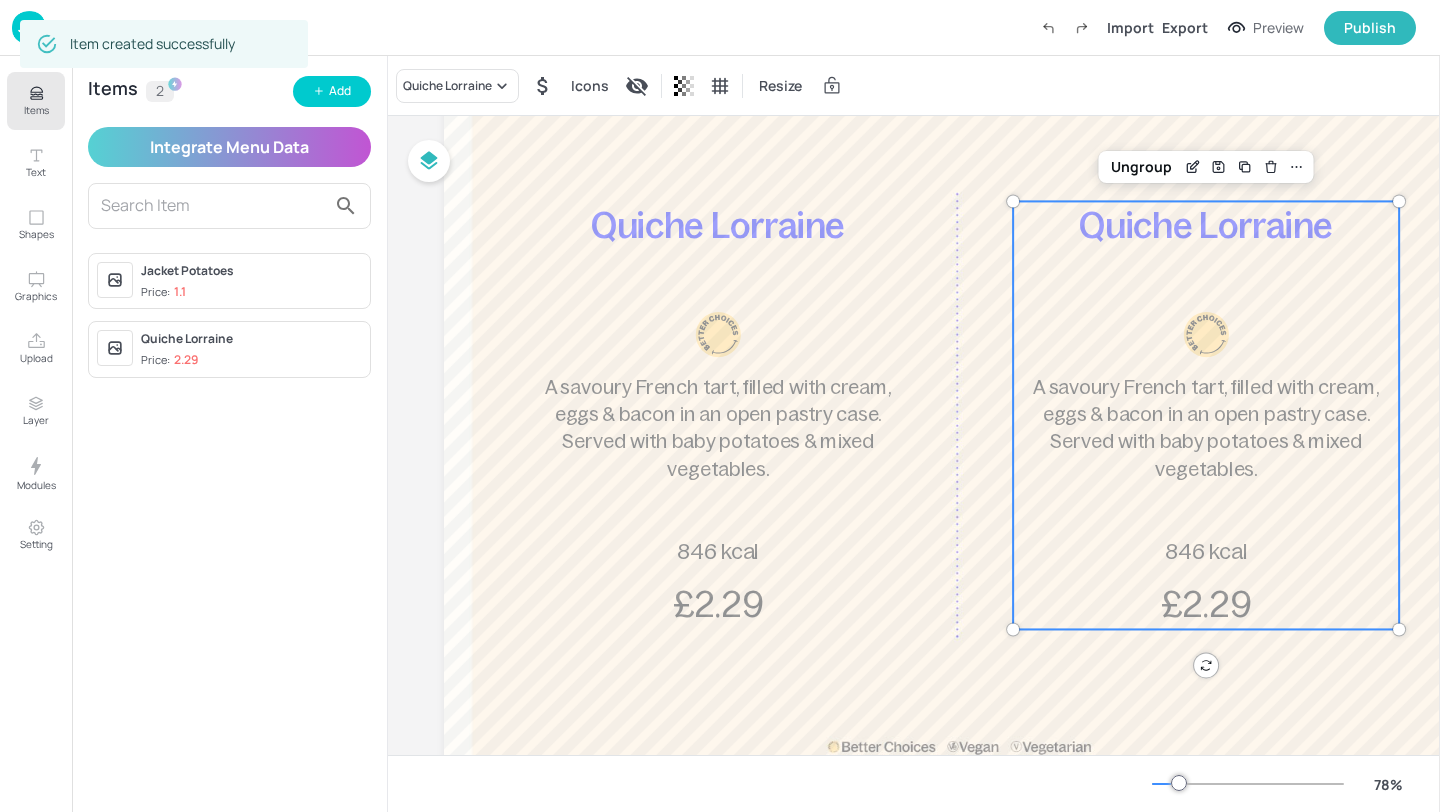 click on "Items 2 Add Integrate Menu Data Jacket Potatoes Price: 1.1 Quiche Lorraine Price: 2.29" at bounding box center (229, 434) 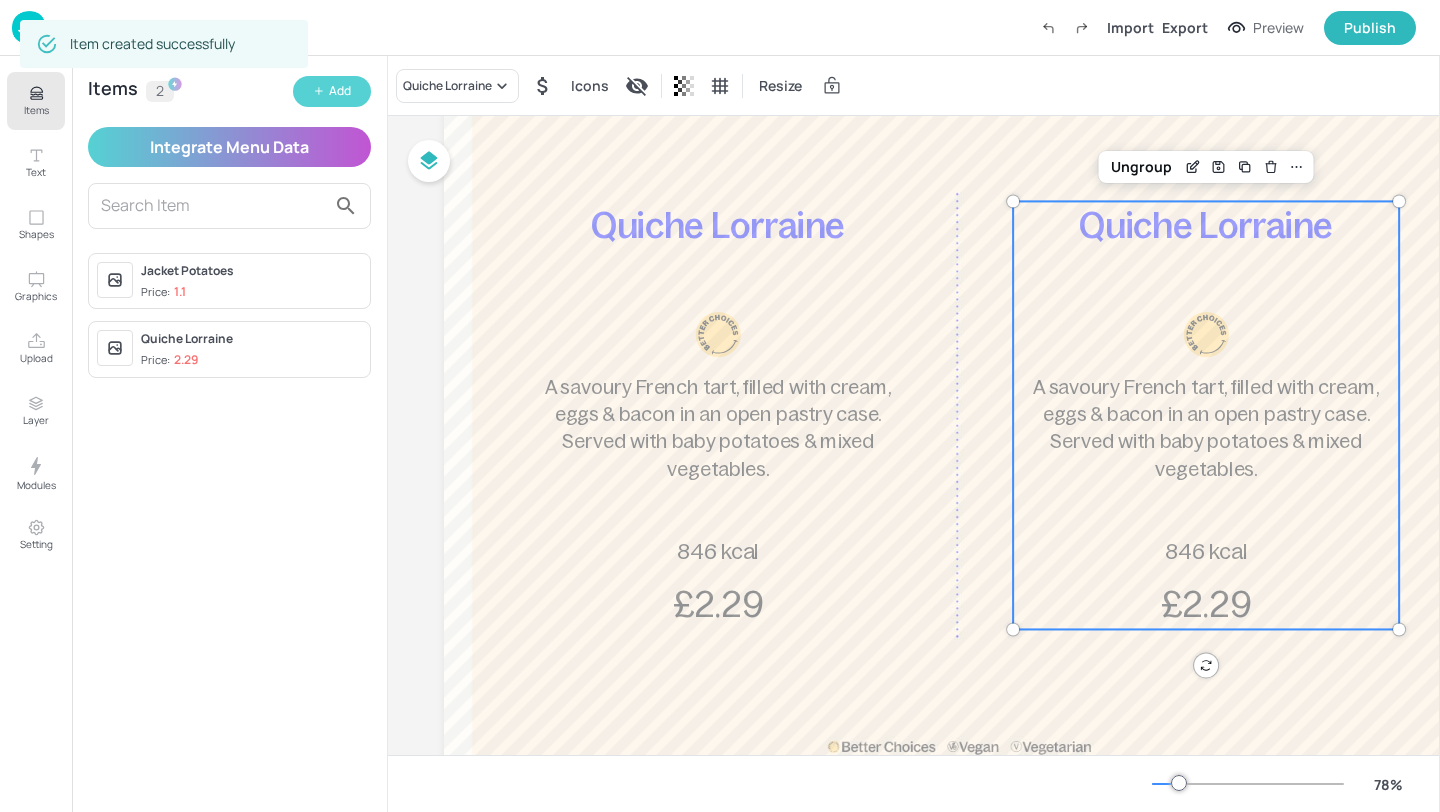 click on "Add" at bounding box center [332, 91] 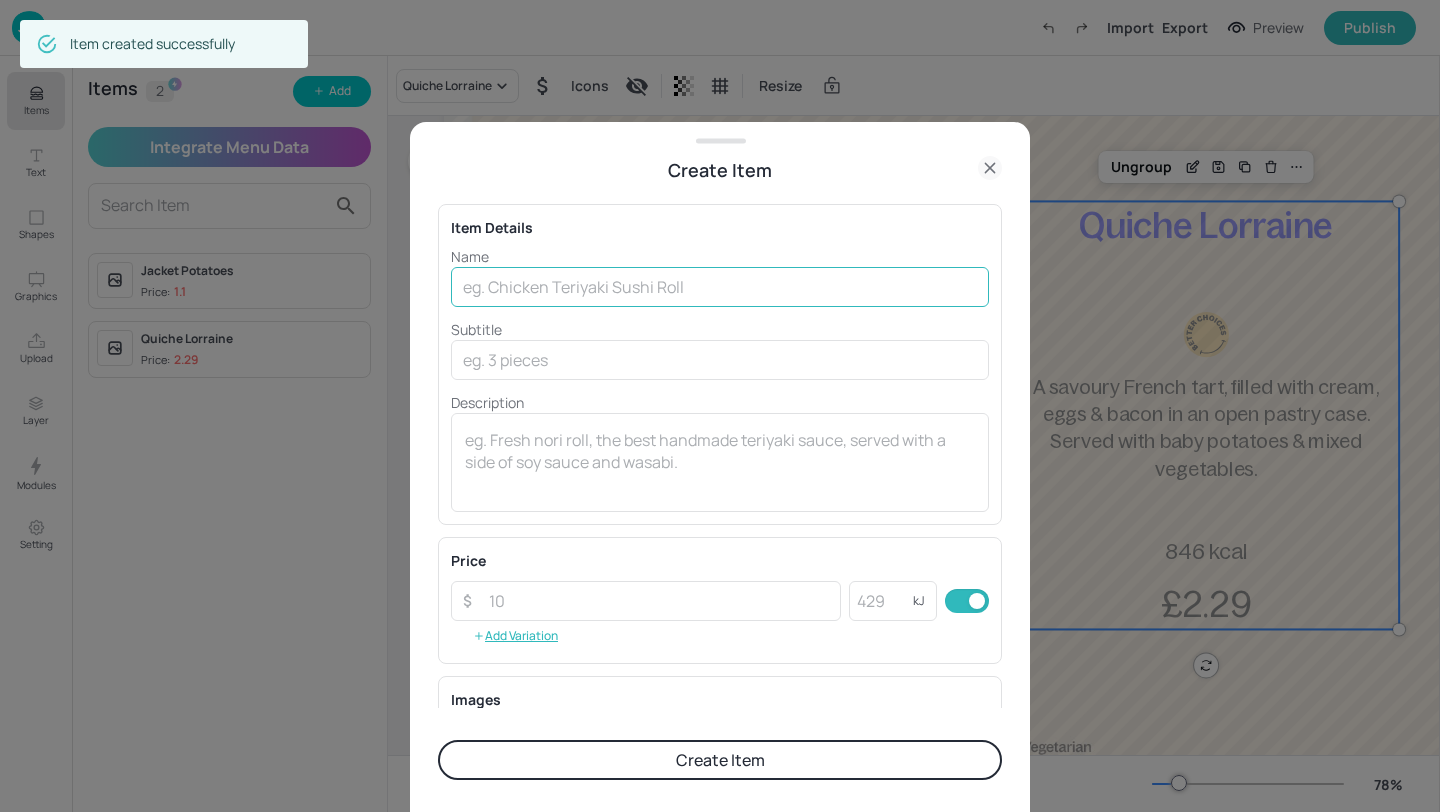 click at bounding box center [720, 287] 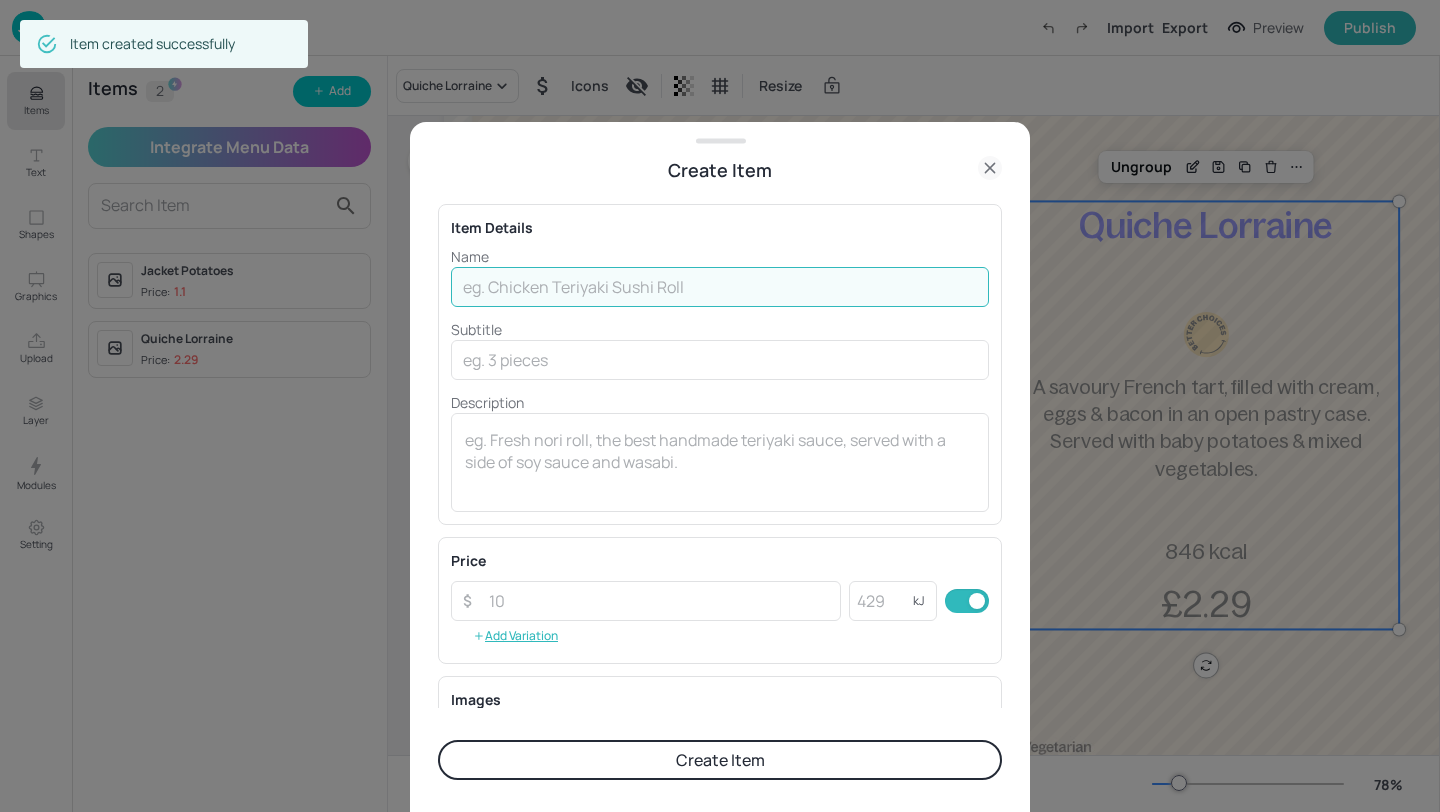 paste on "Fluffy oven baked potato with one filling:" 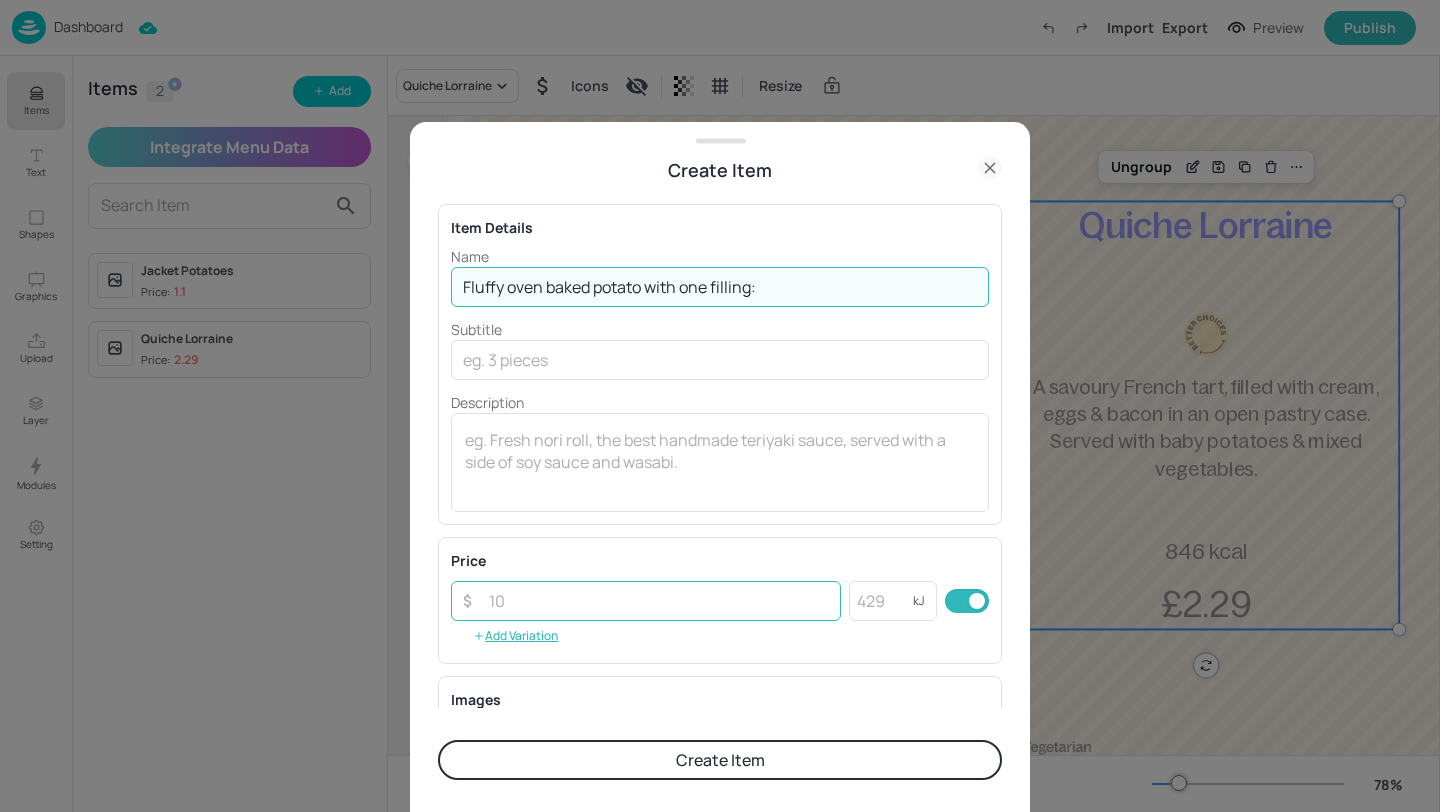 type on "Fluffy oven baked potato with one filling:" 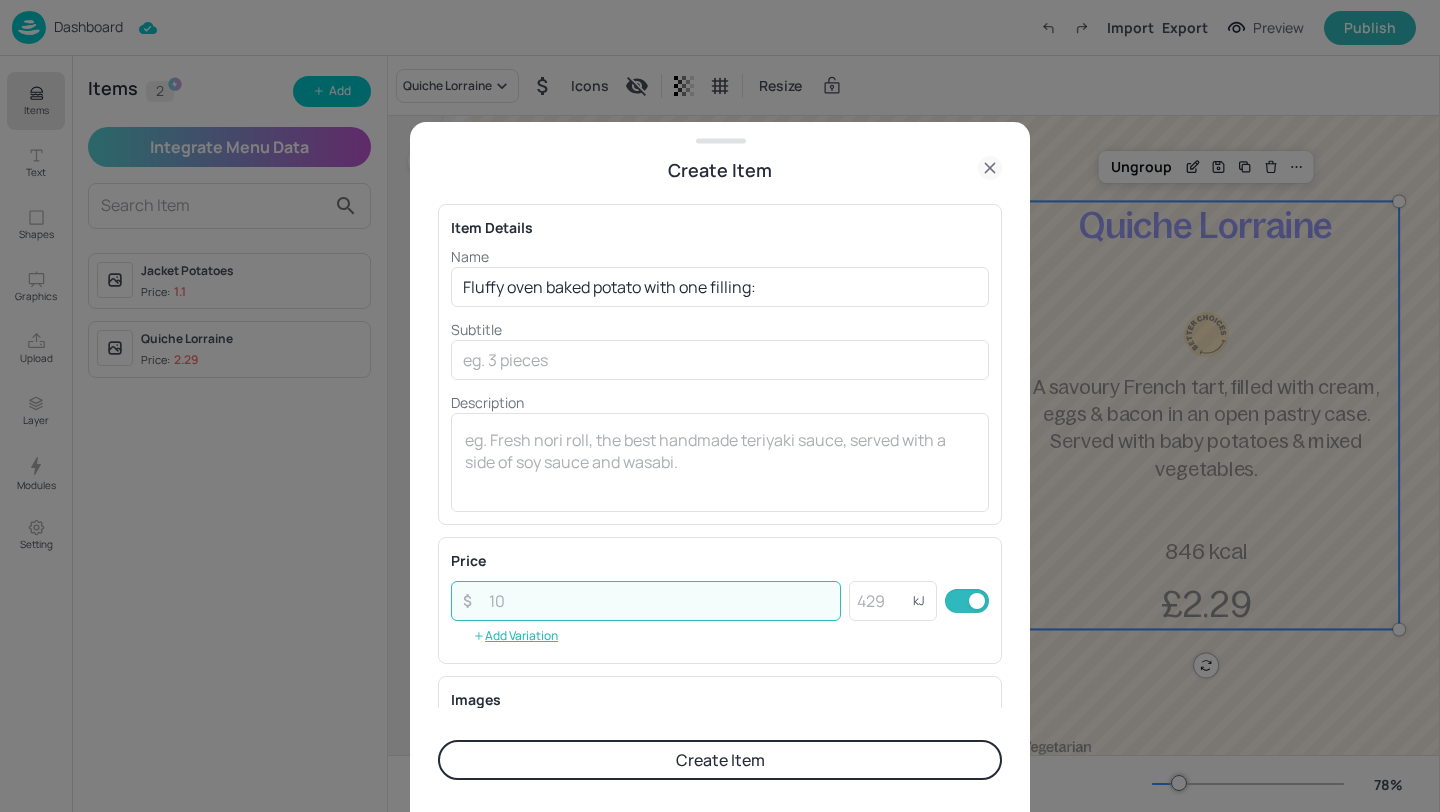click at bounding box center [659, 601] 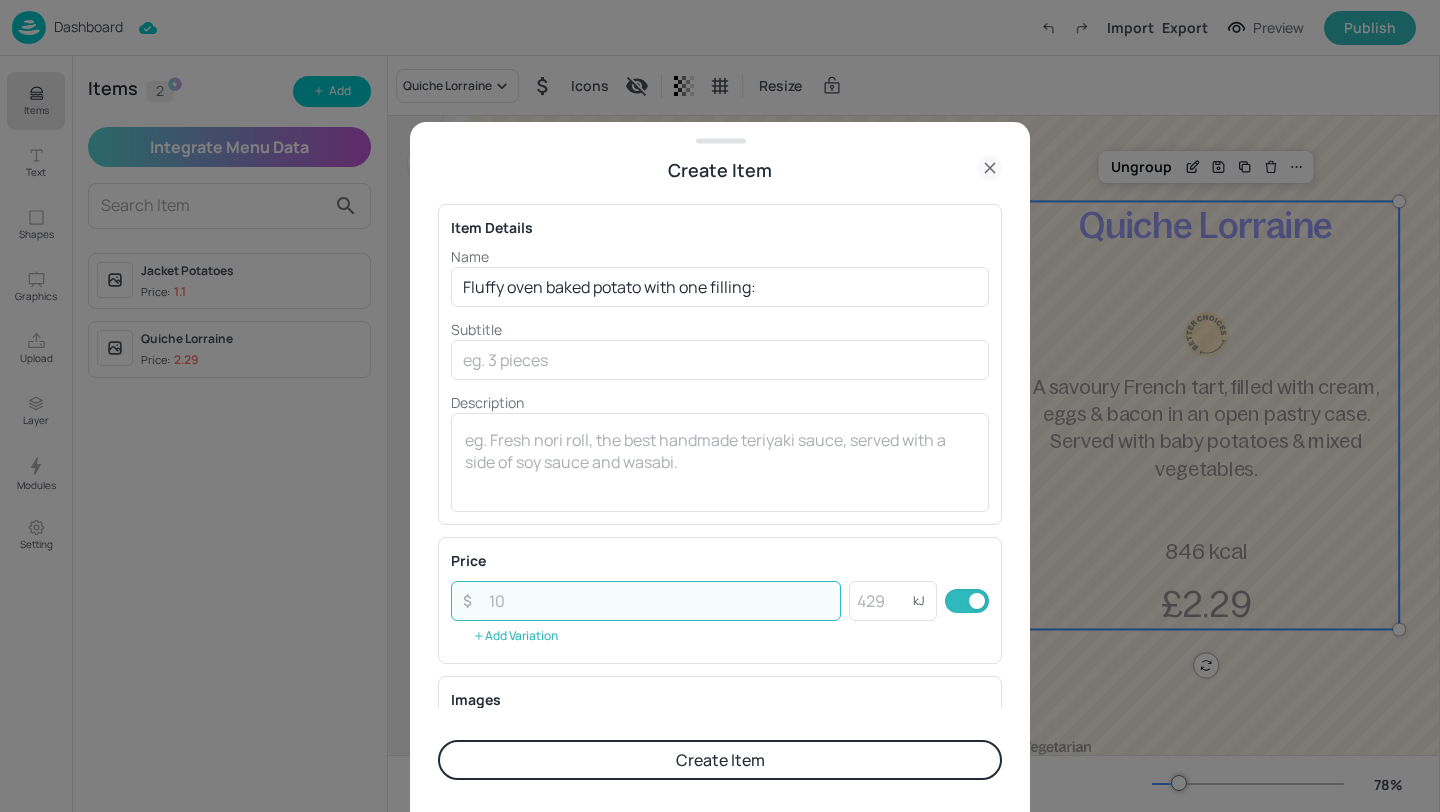 click on "Add Variation" at bounding box center [515, 636] 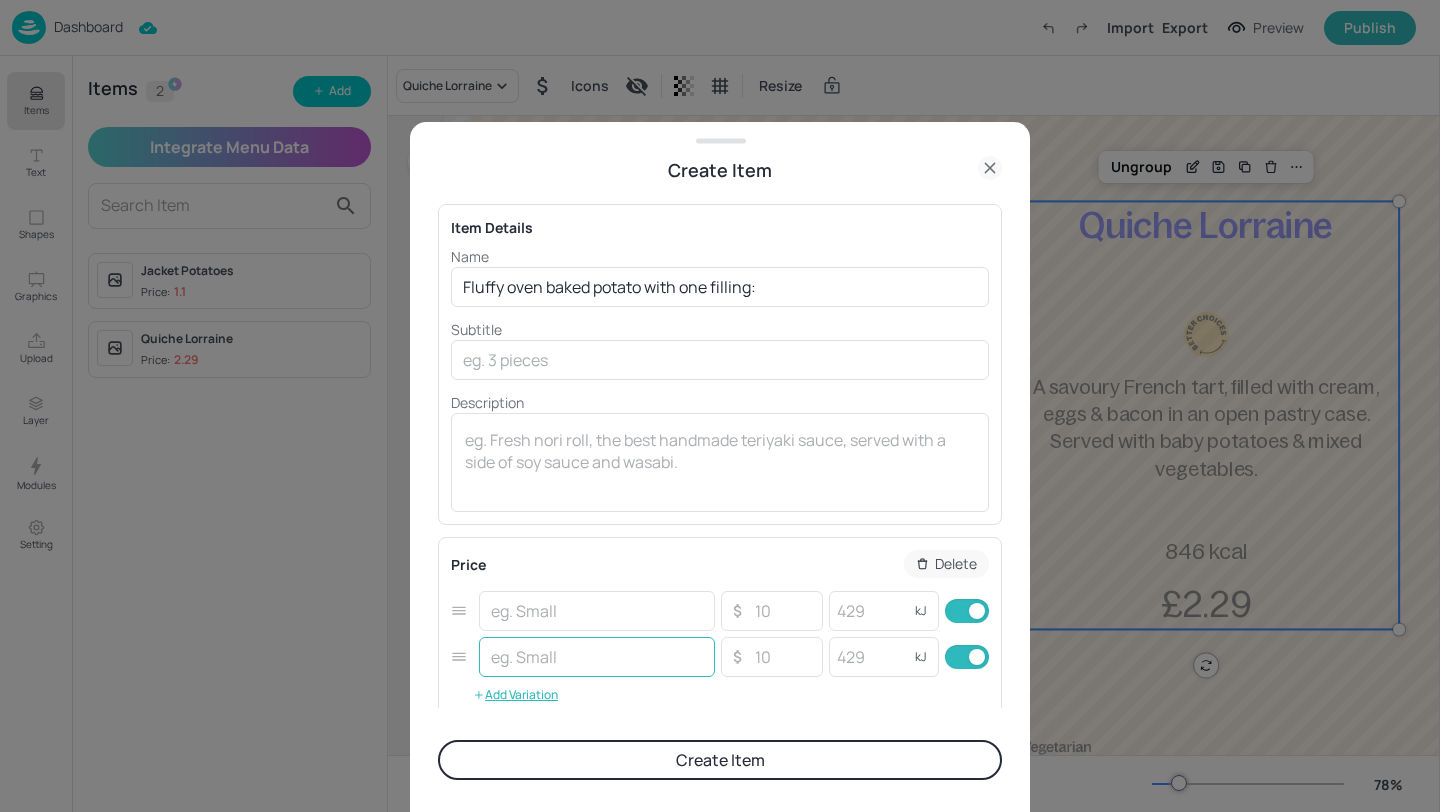 click at bounding box center (597, 657) 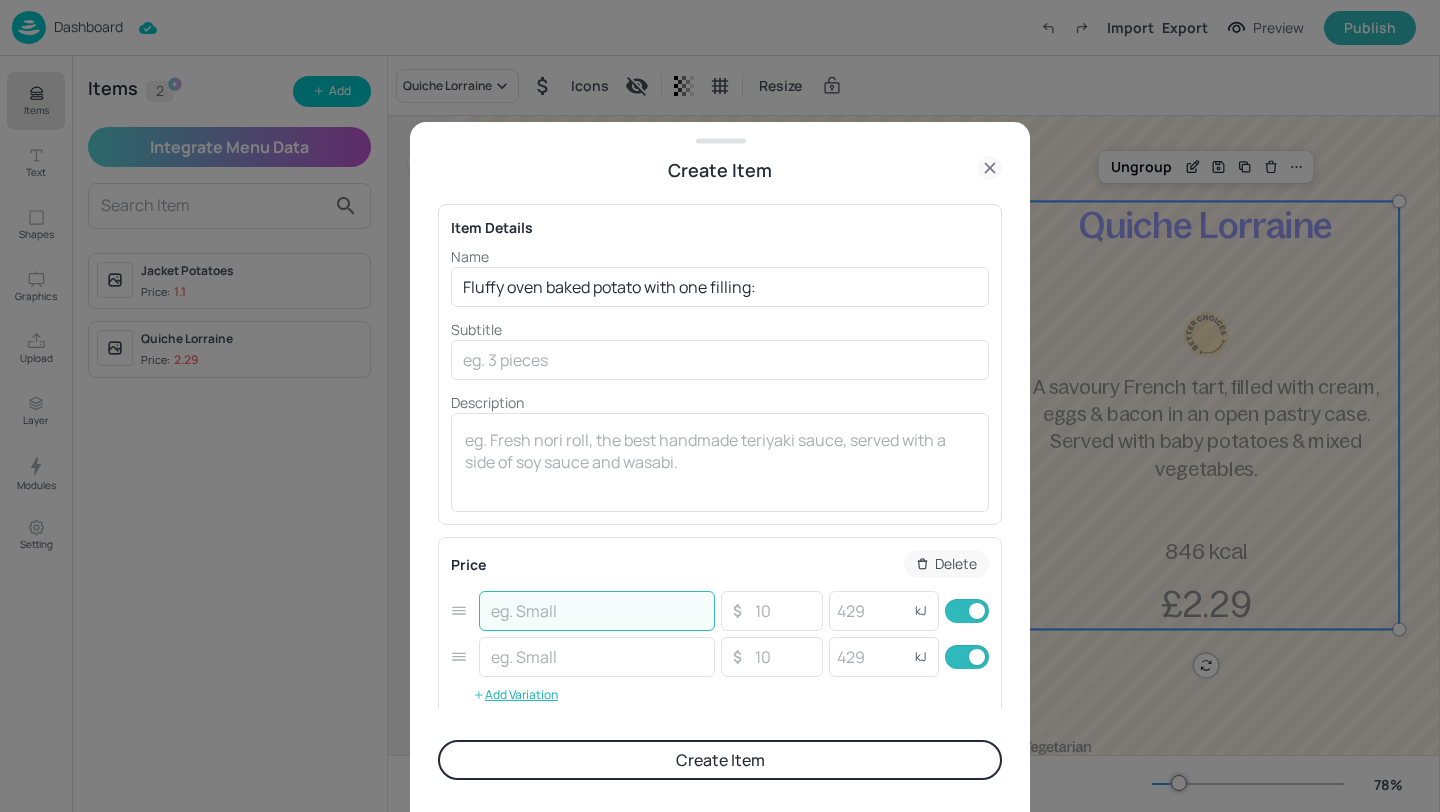 click at bounding box center [597, 611] 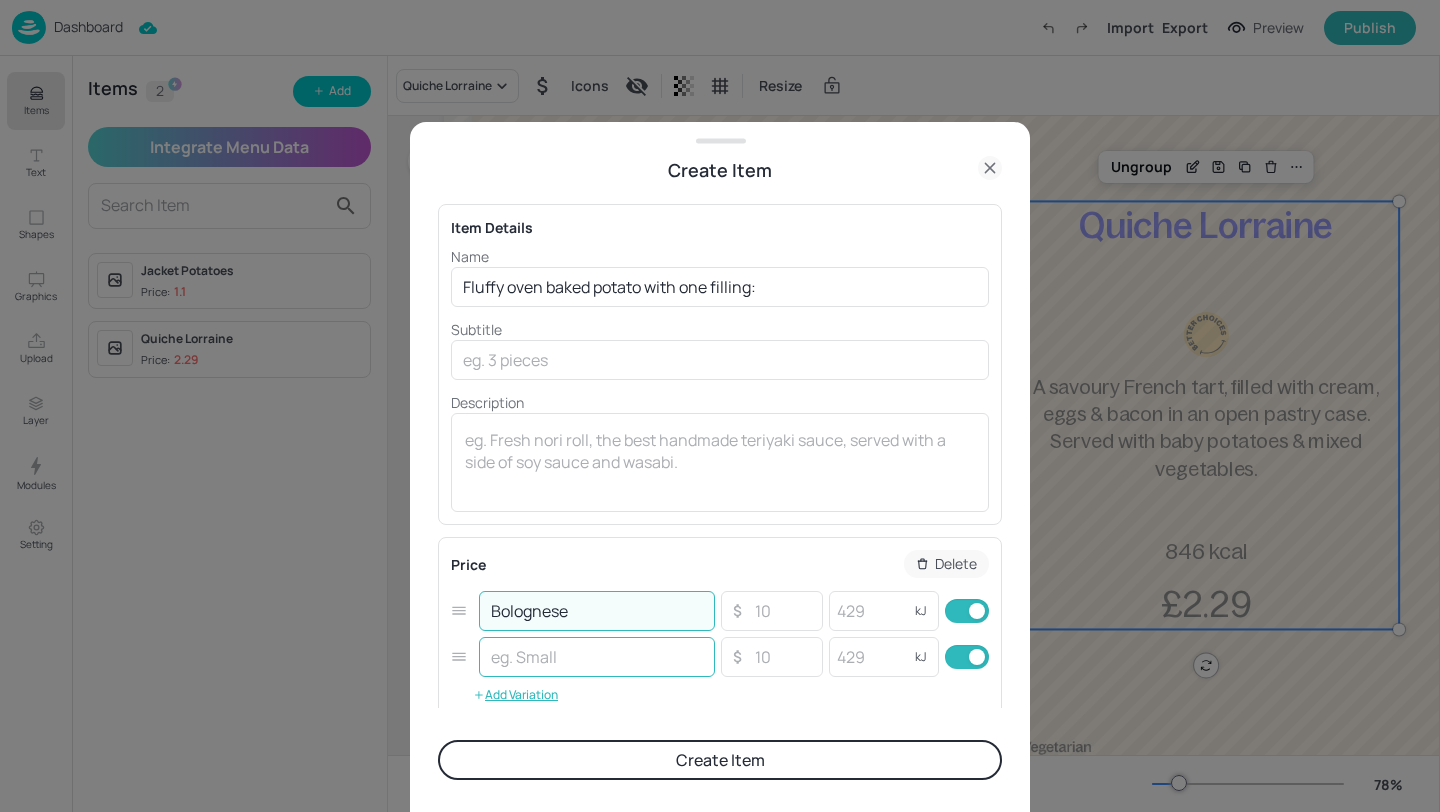 type on "Bolognese" 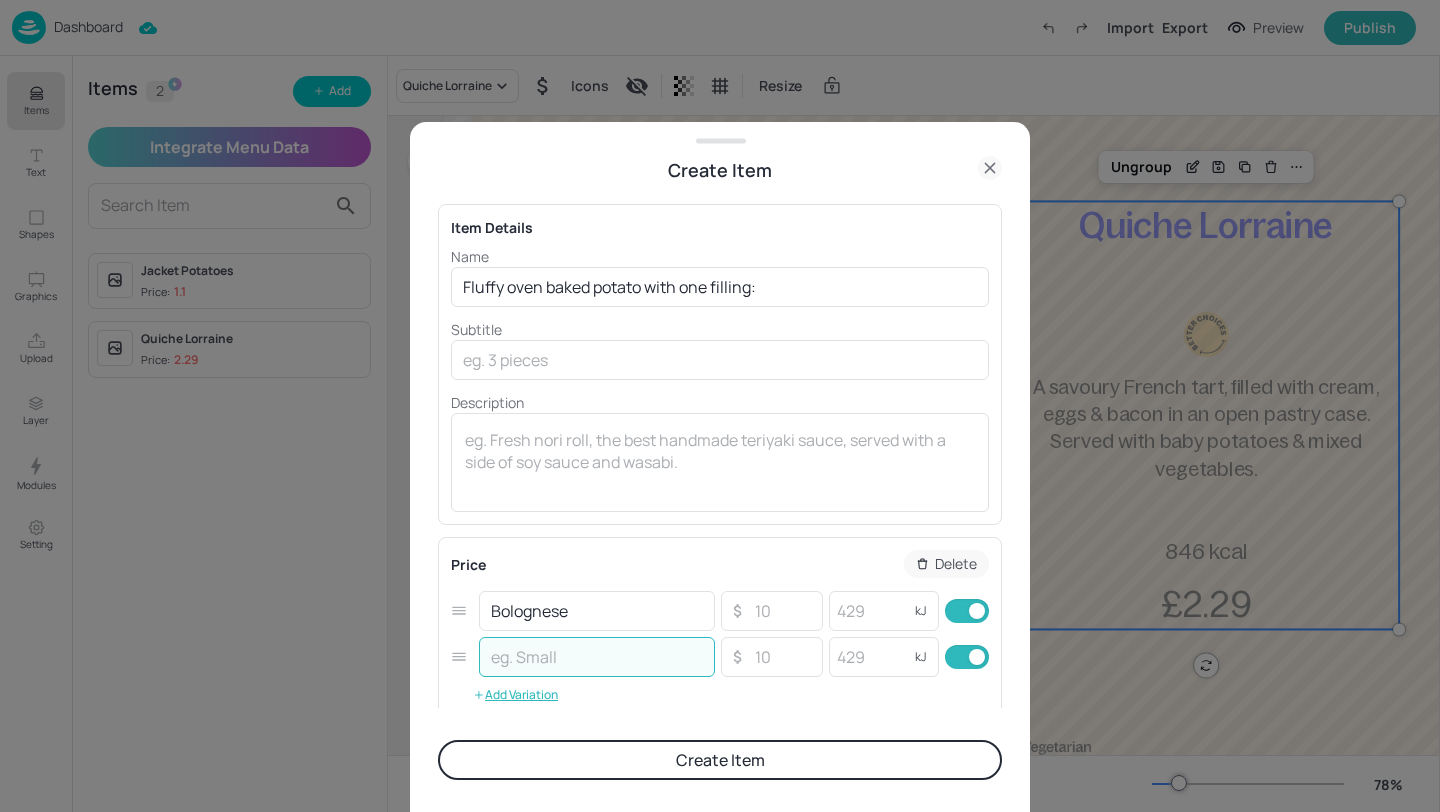 click at bounding box center [597, 657] 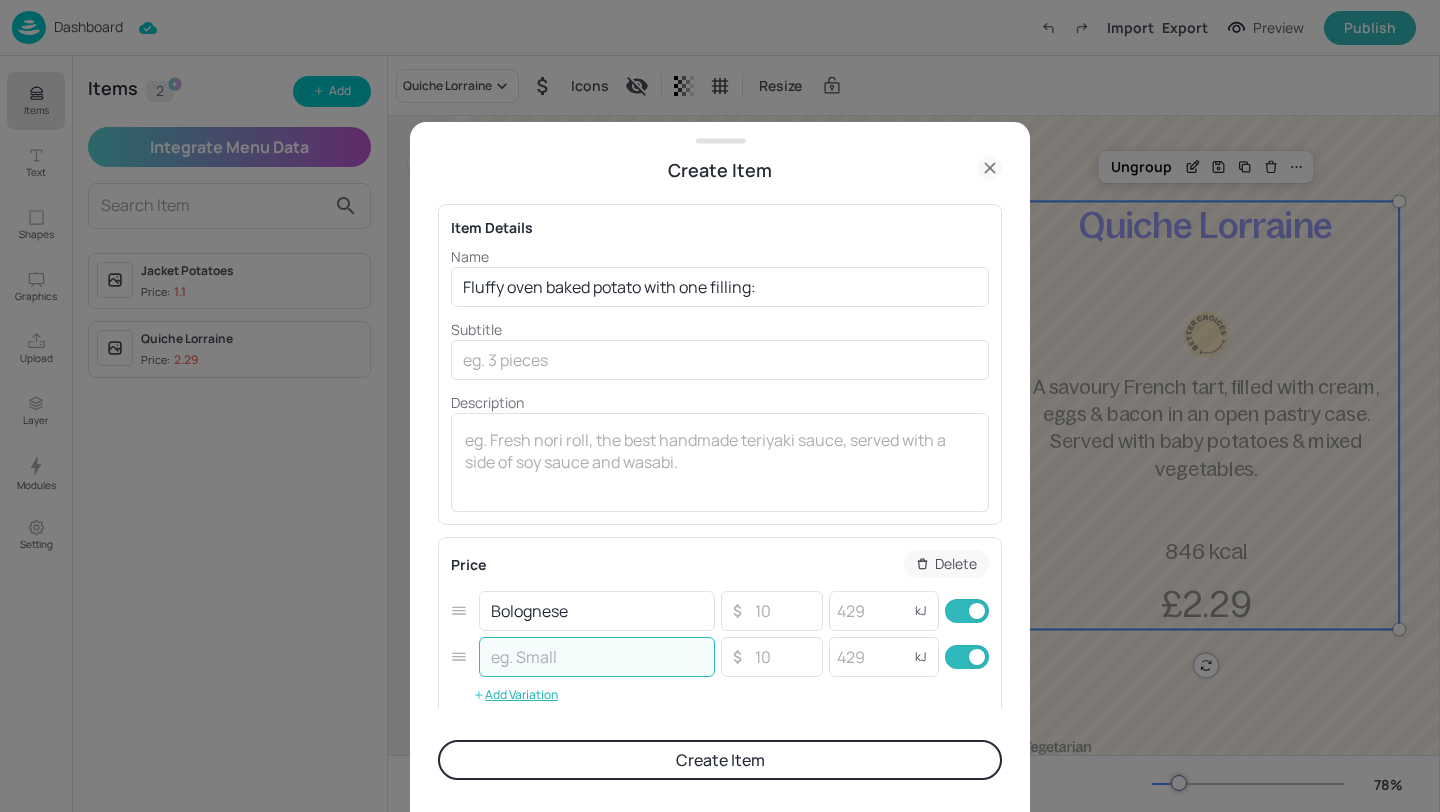 click at bounding box center (597, 657) 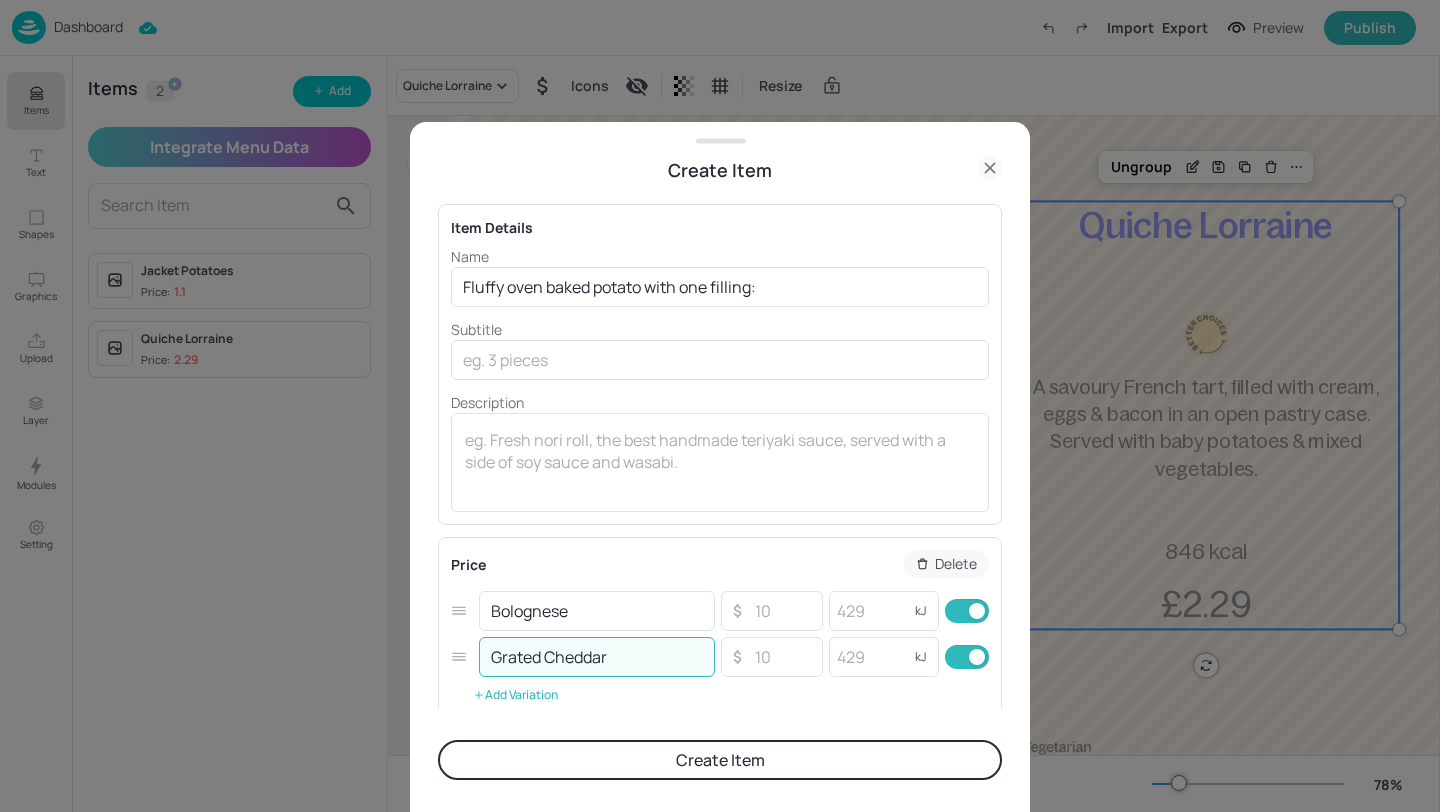 type on "Grated Cheddar" 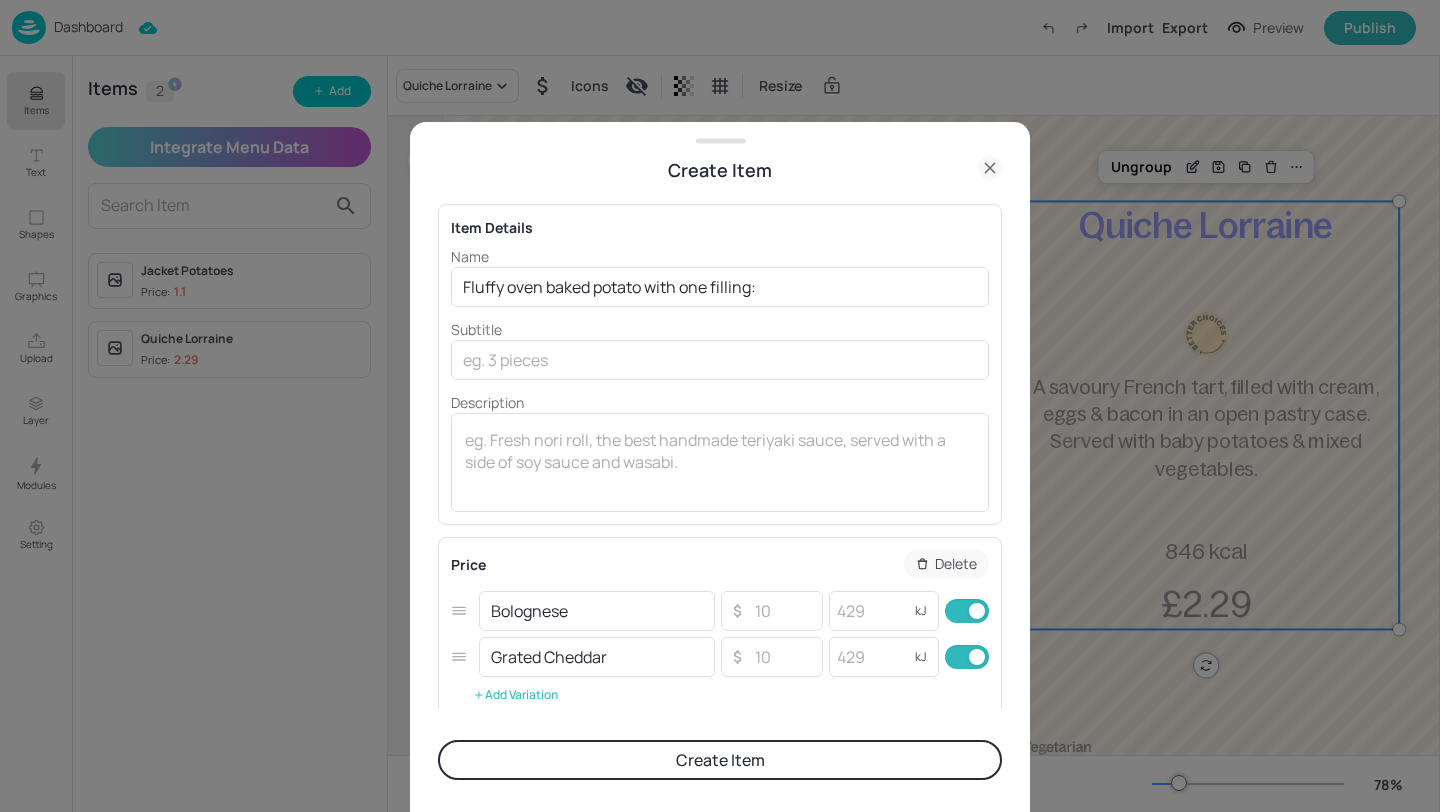 click on "Add Variation" at bounding box center (515, 695) 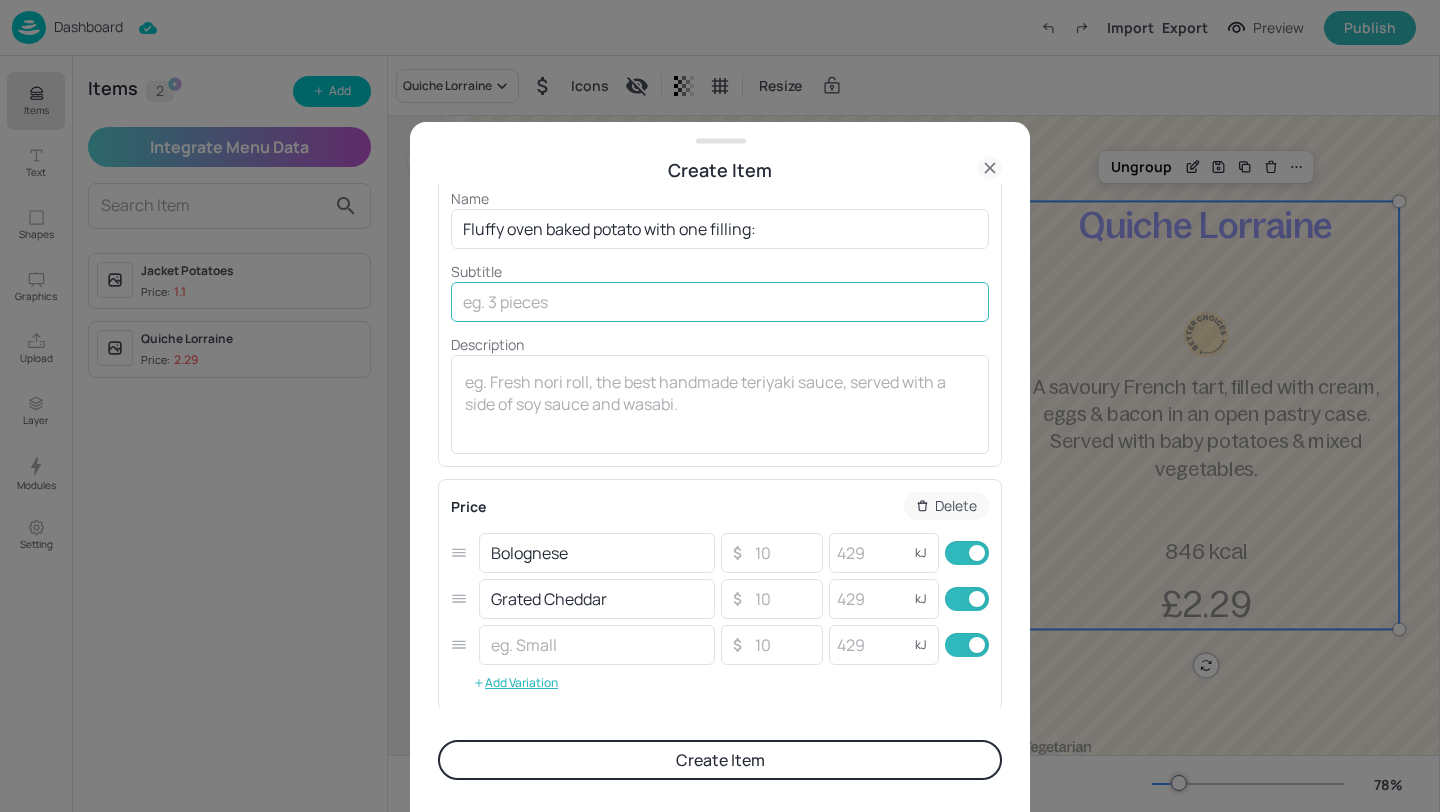scroll, scrollTop: 126, scrollLeft: 0, axis: vertical 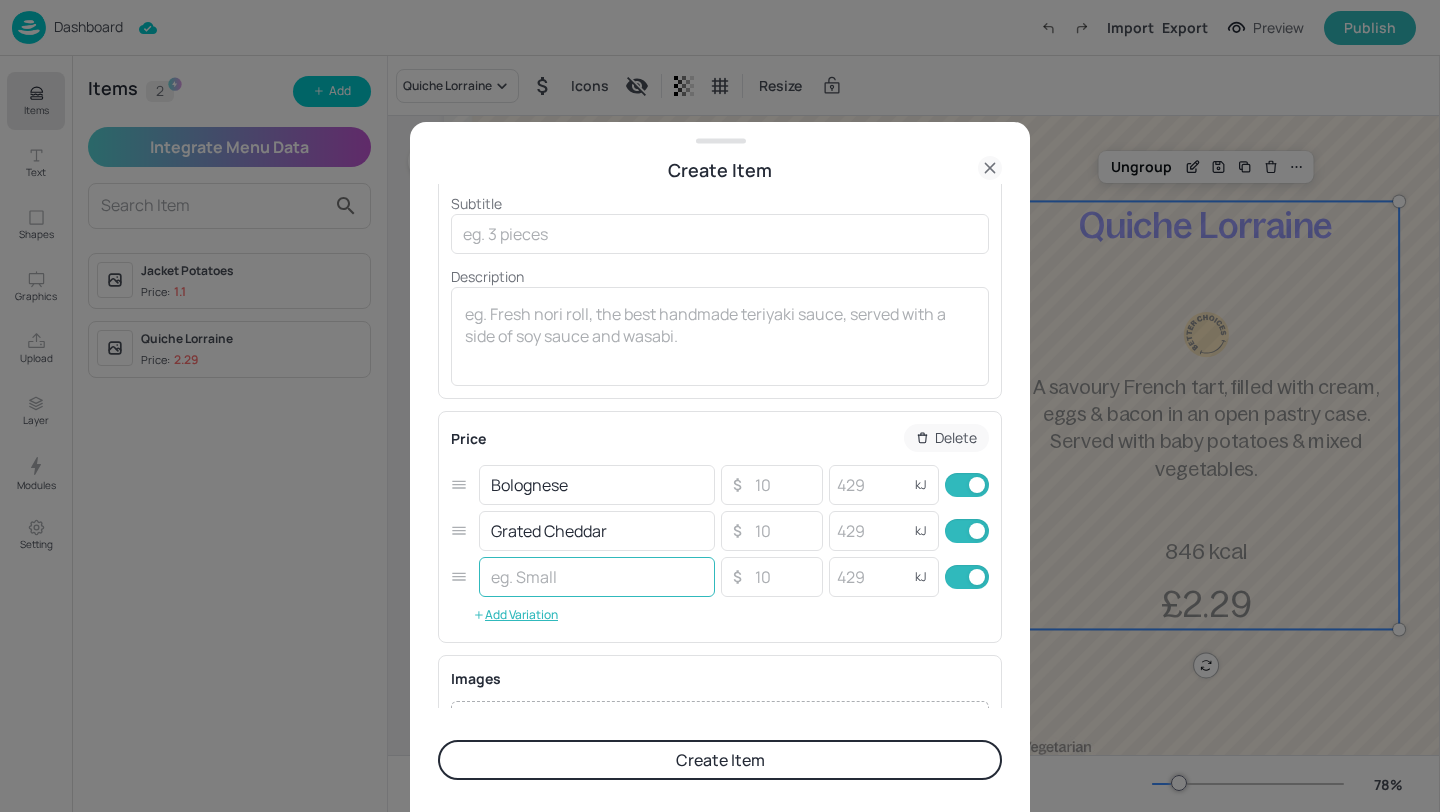click at bounding box center (597, 577) 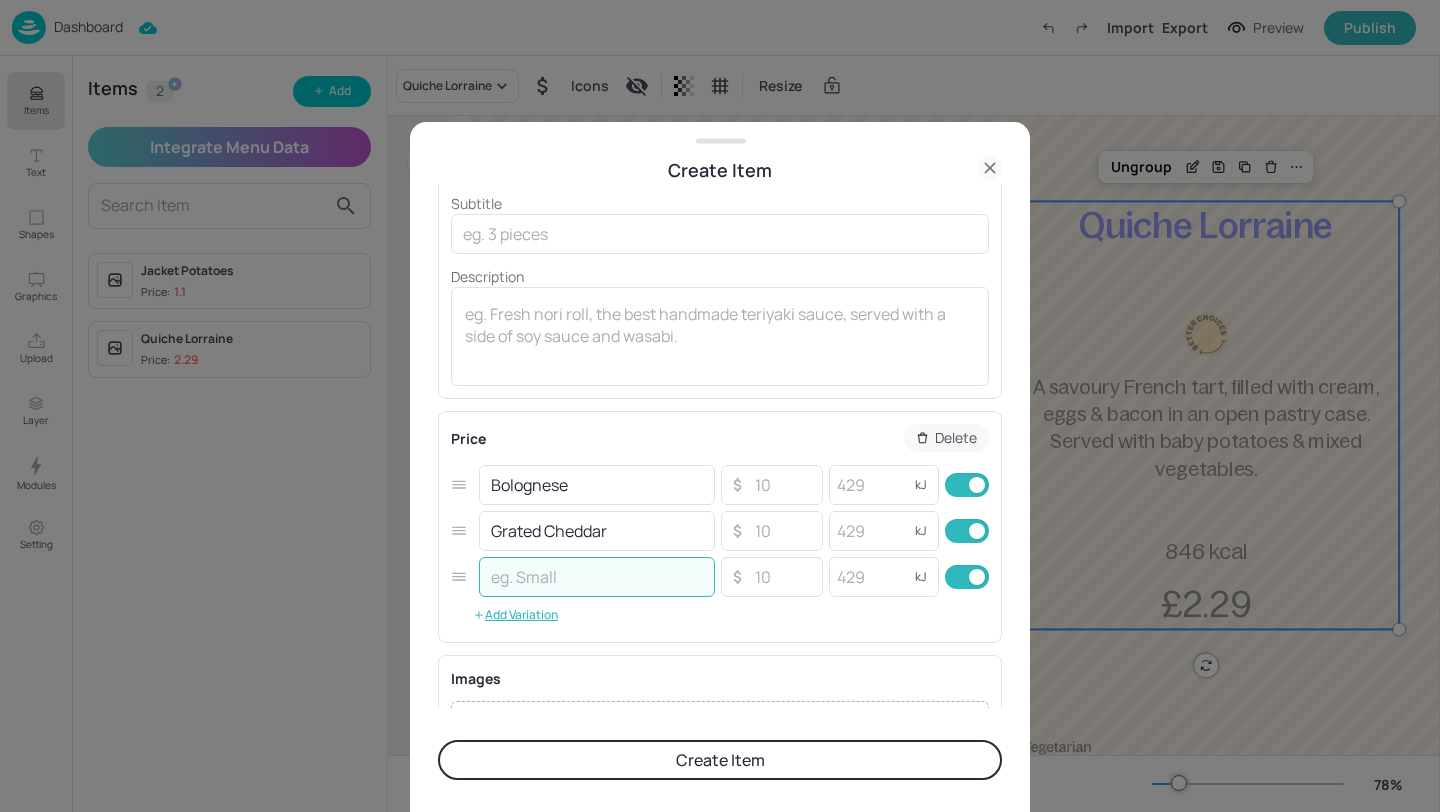 paste on "Flaked Tuna" 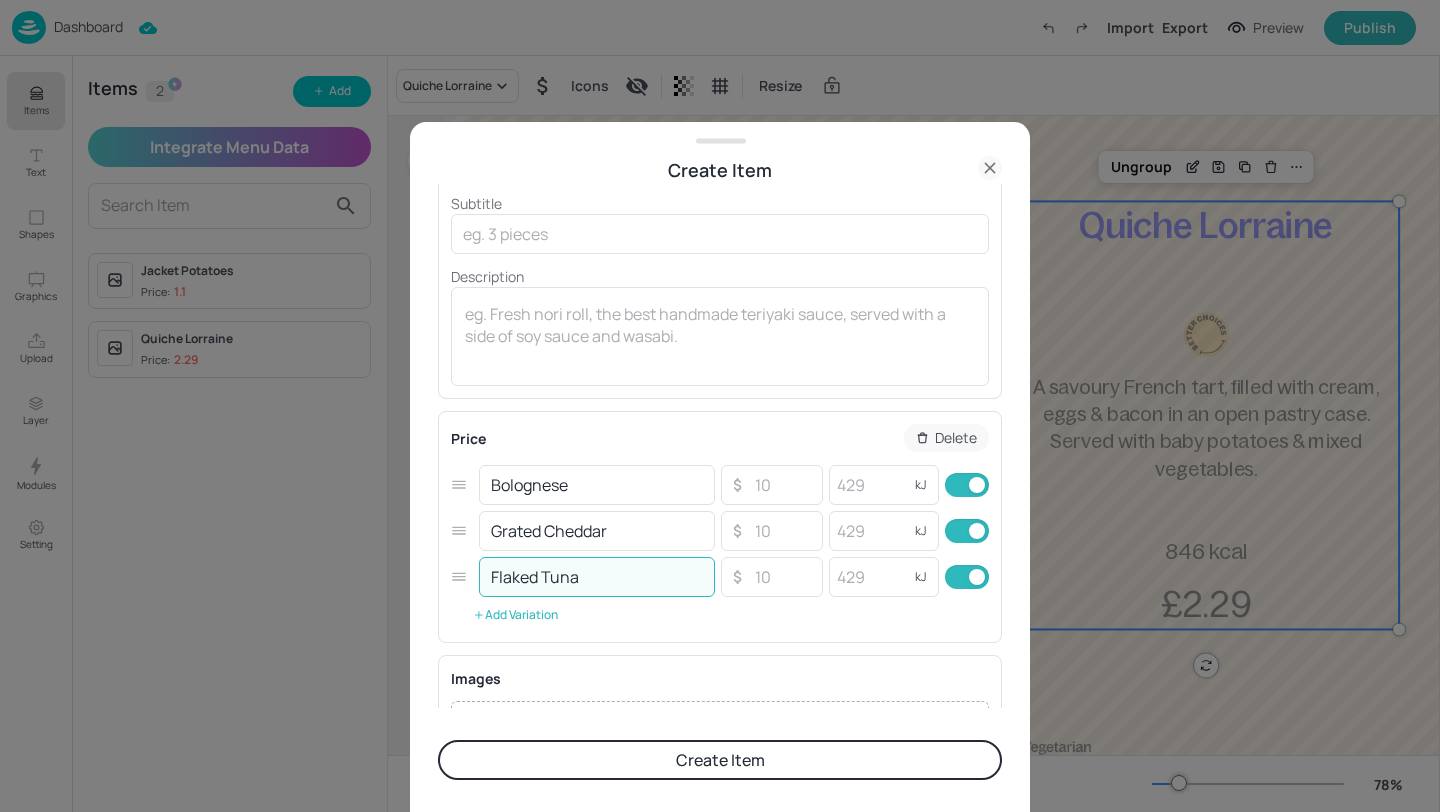 type on "Flaked Tuna" 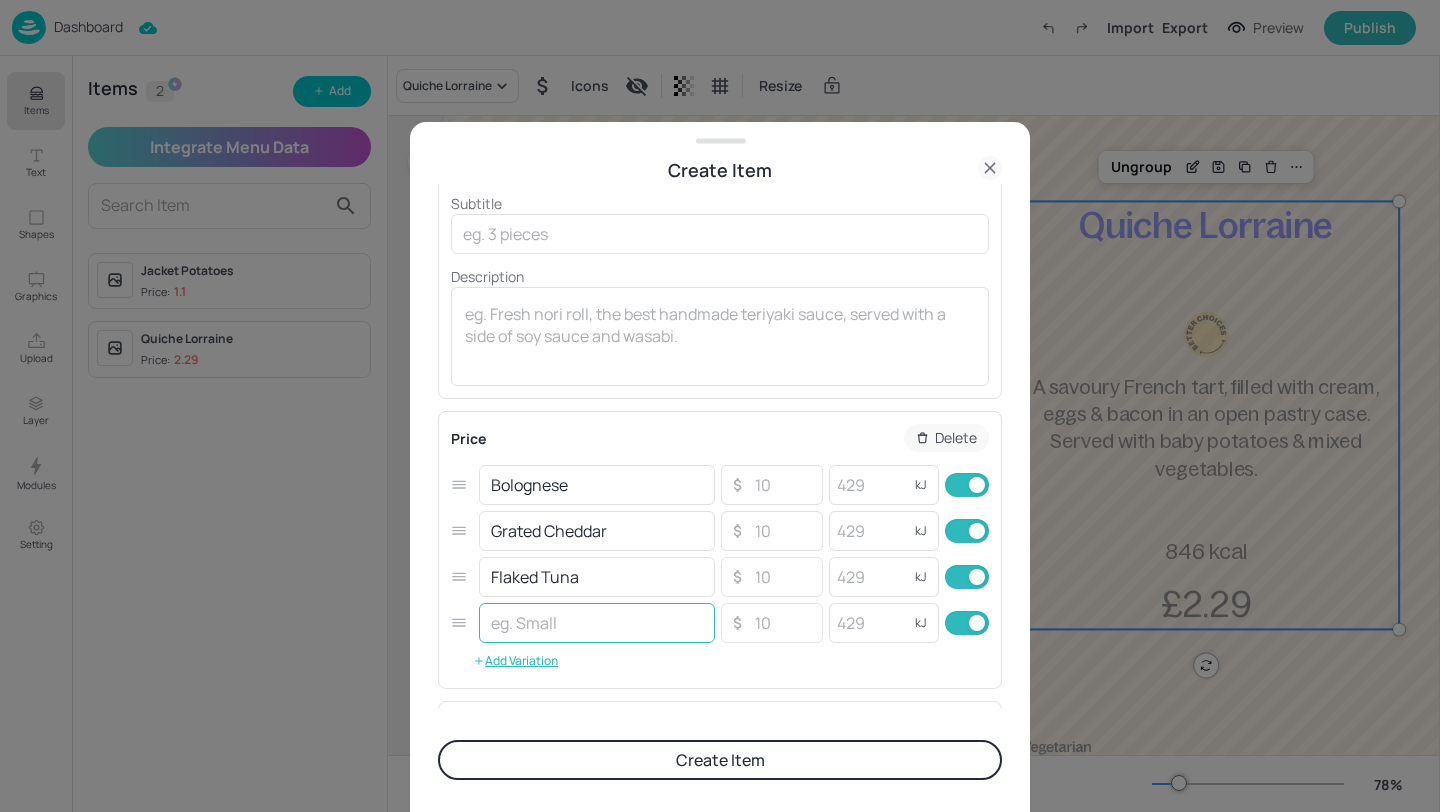 click at bounding box center (597, 623) 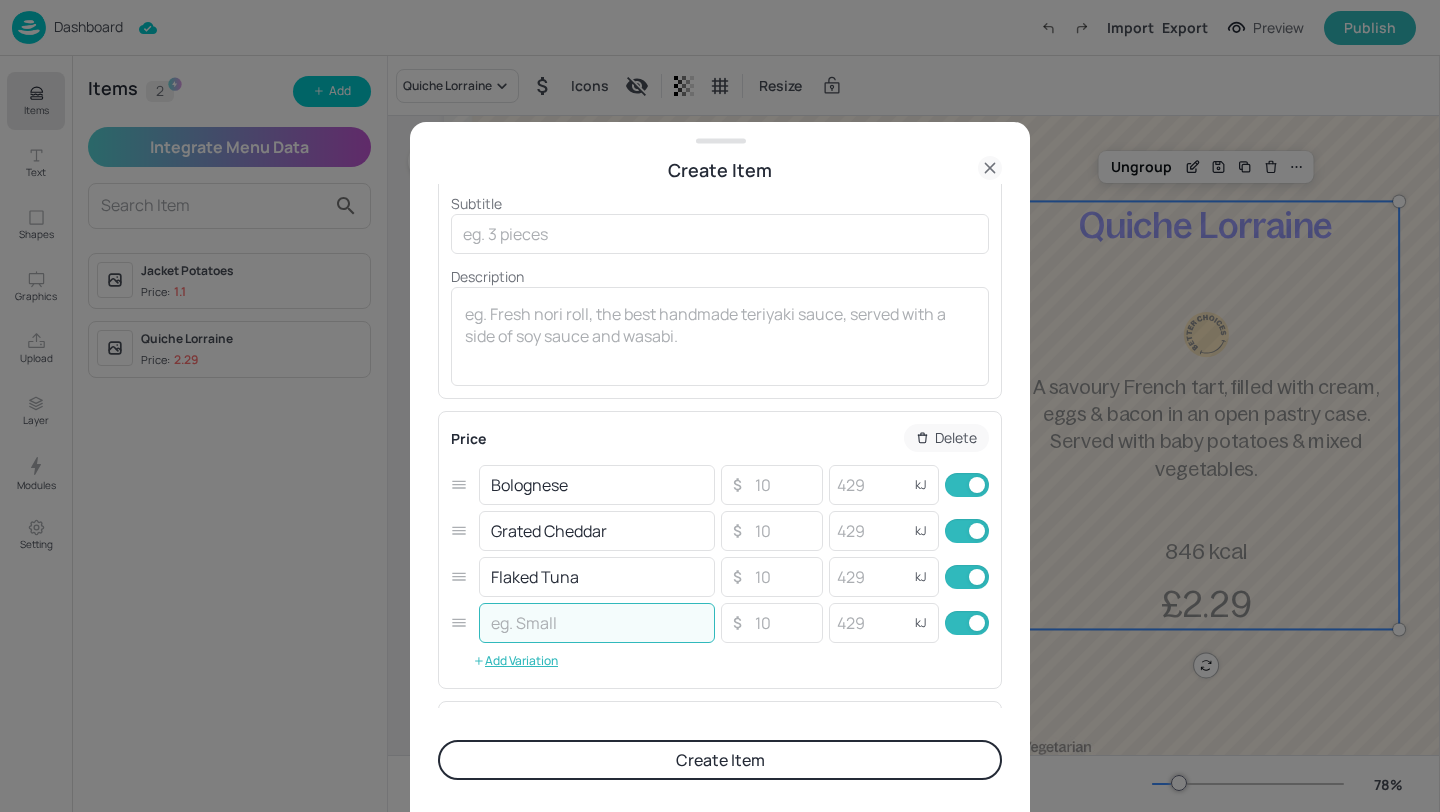 paste on "Baked Beans" 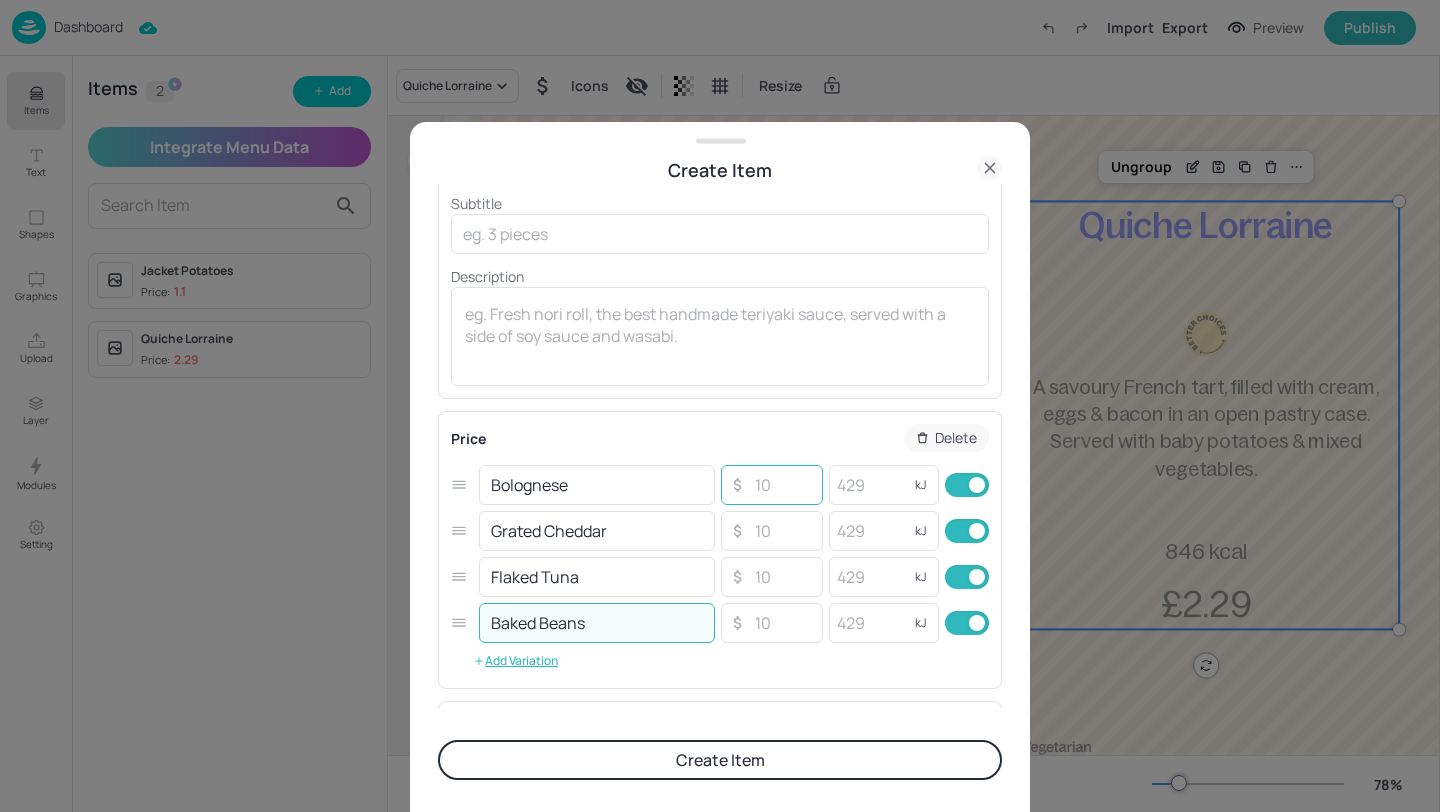 type on "Baked Beans" 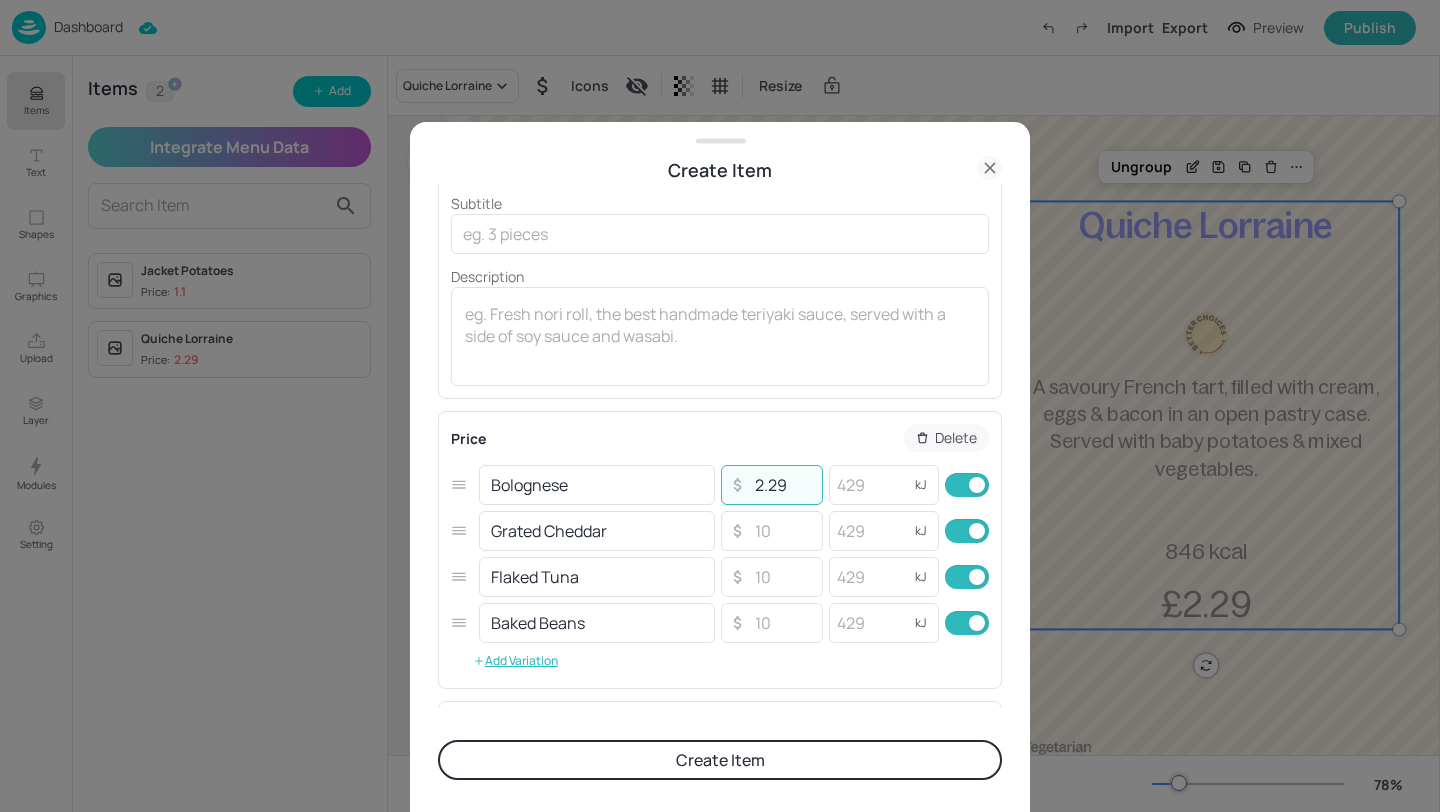 drag, startPoint x: 792, startPoint y: 485, endPoint x: 715, endPoint y: 481, distance: 77.10383 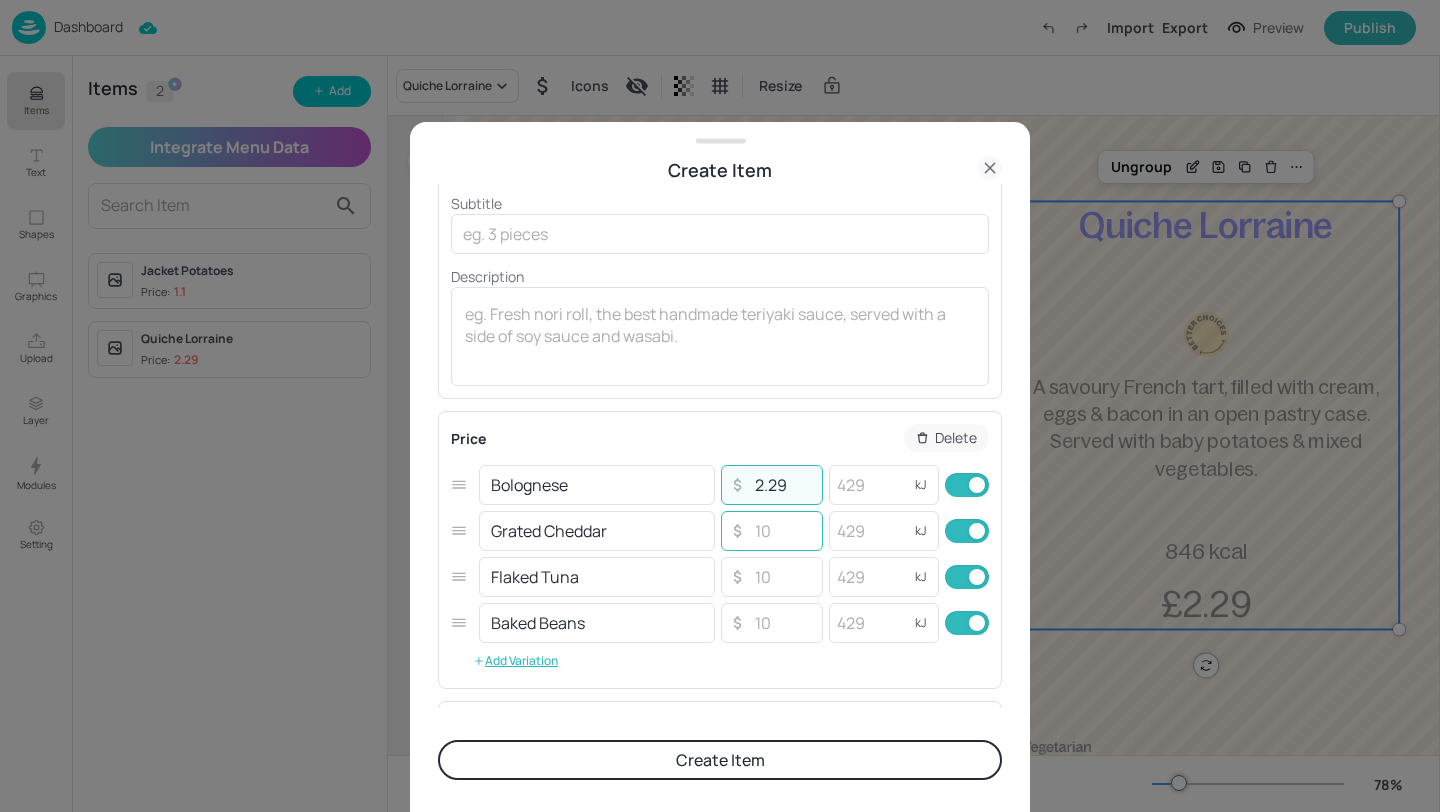 type on "2.29" 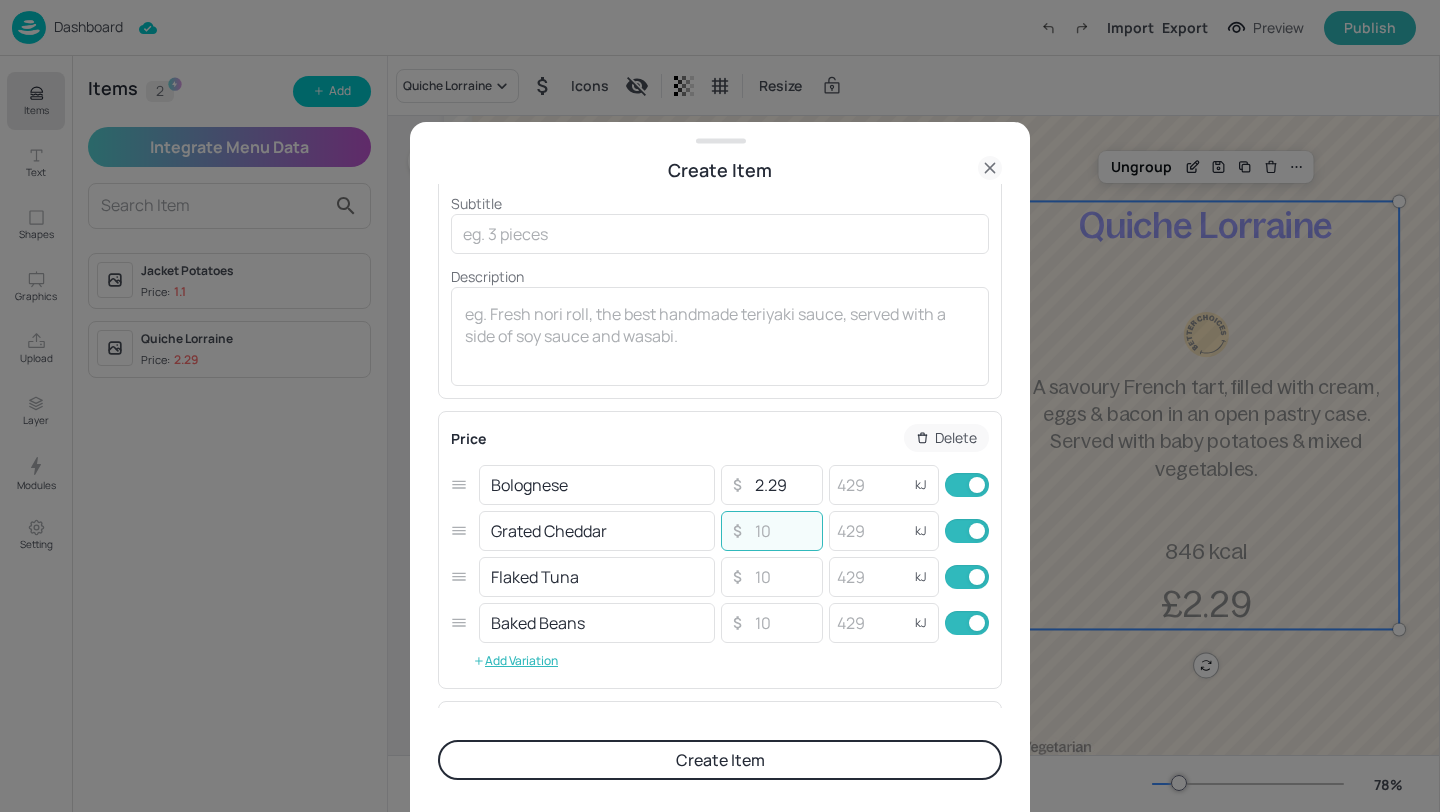 click at bounding box center [782, 531] 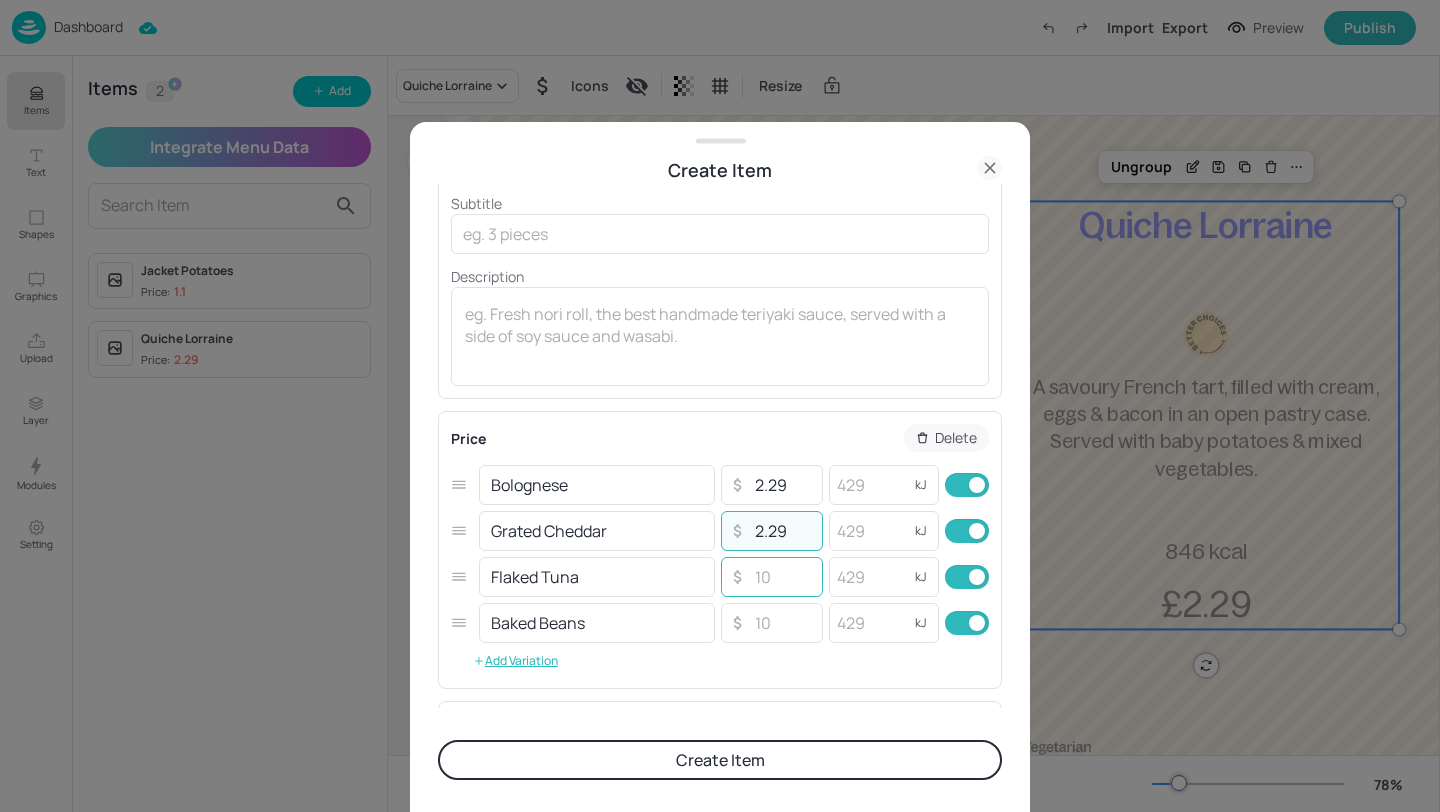type on "2.29" 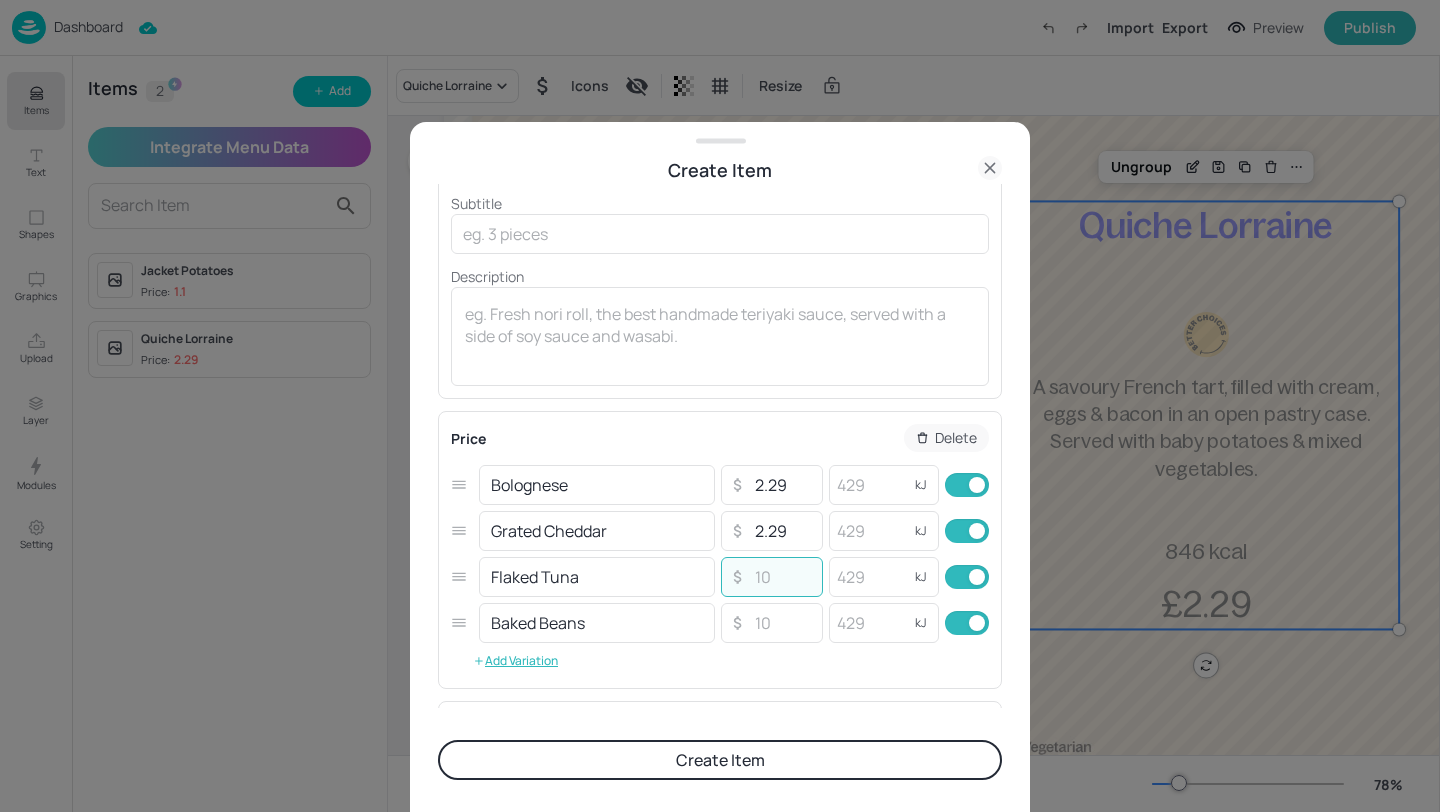click at bounding box center [782, 577] 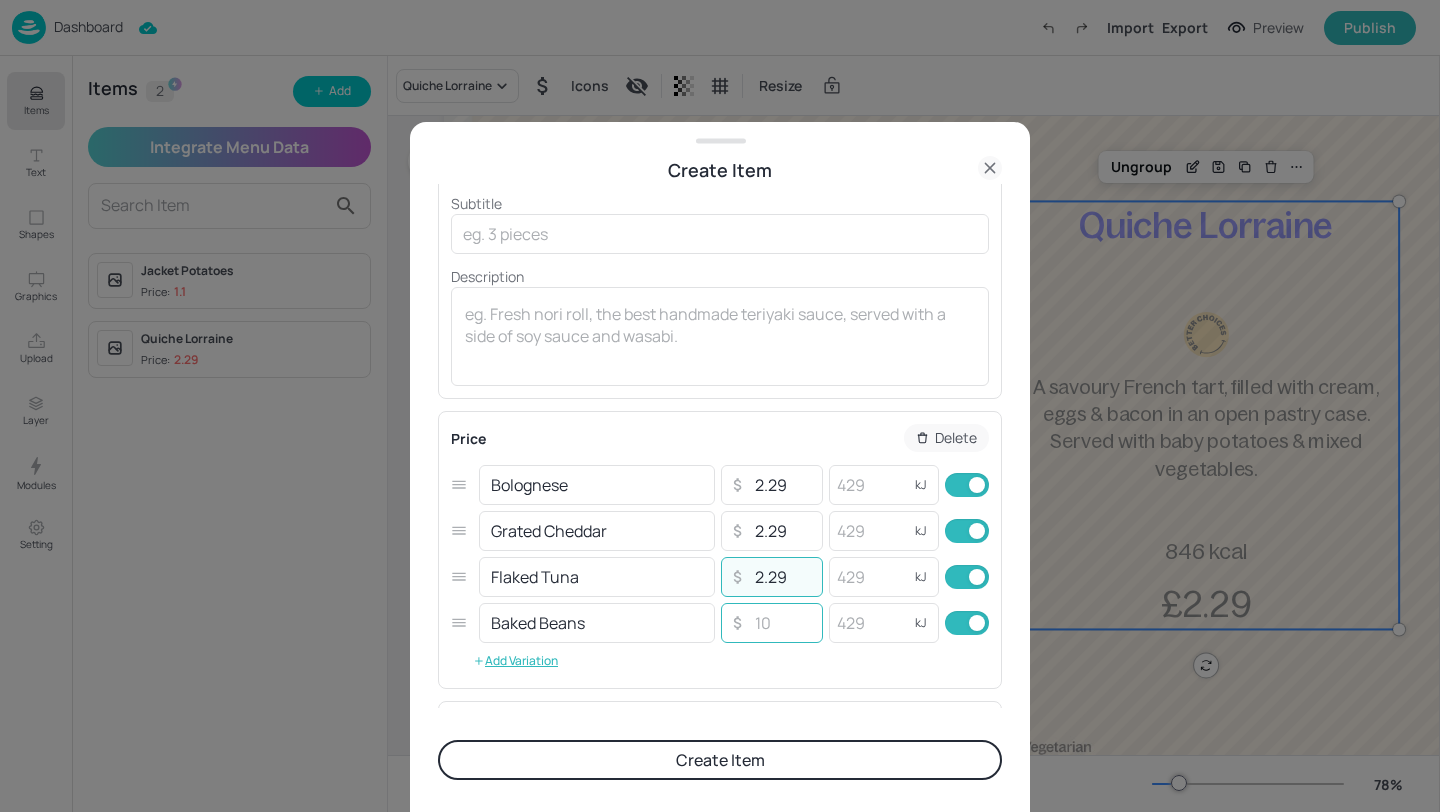 type on "2.29" 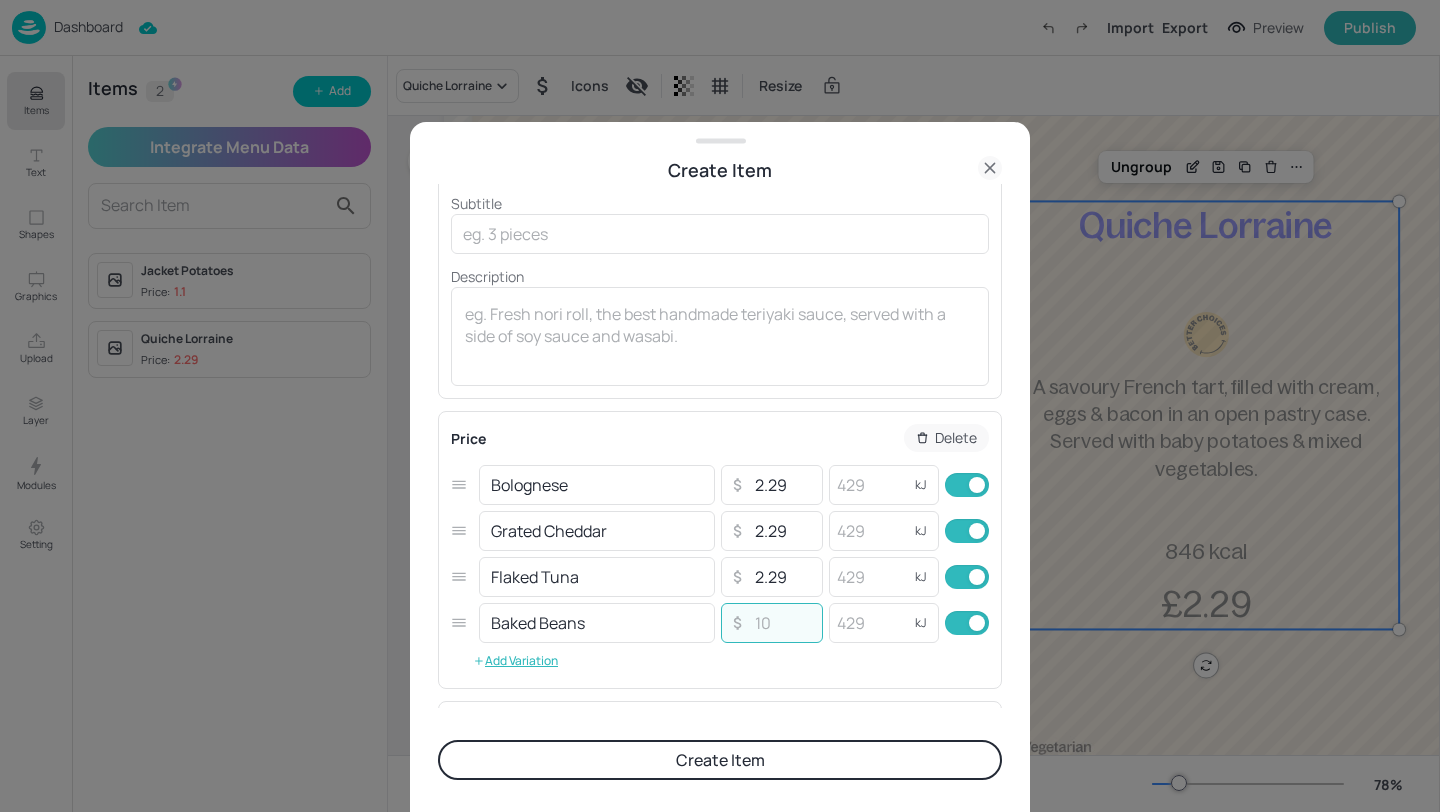 paste on "2.29" 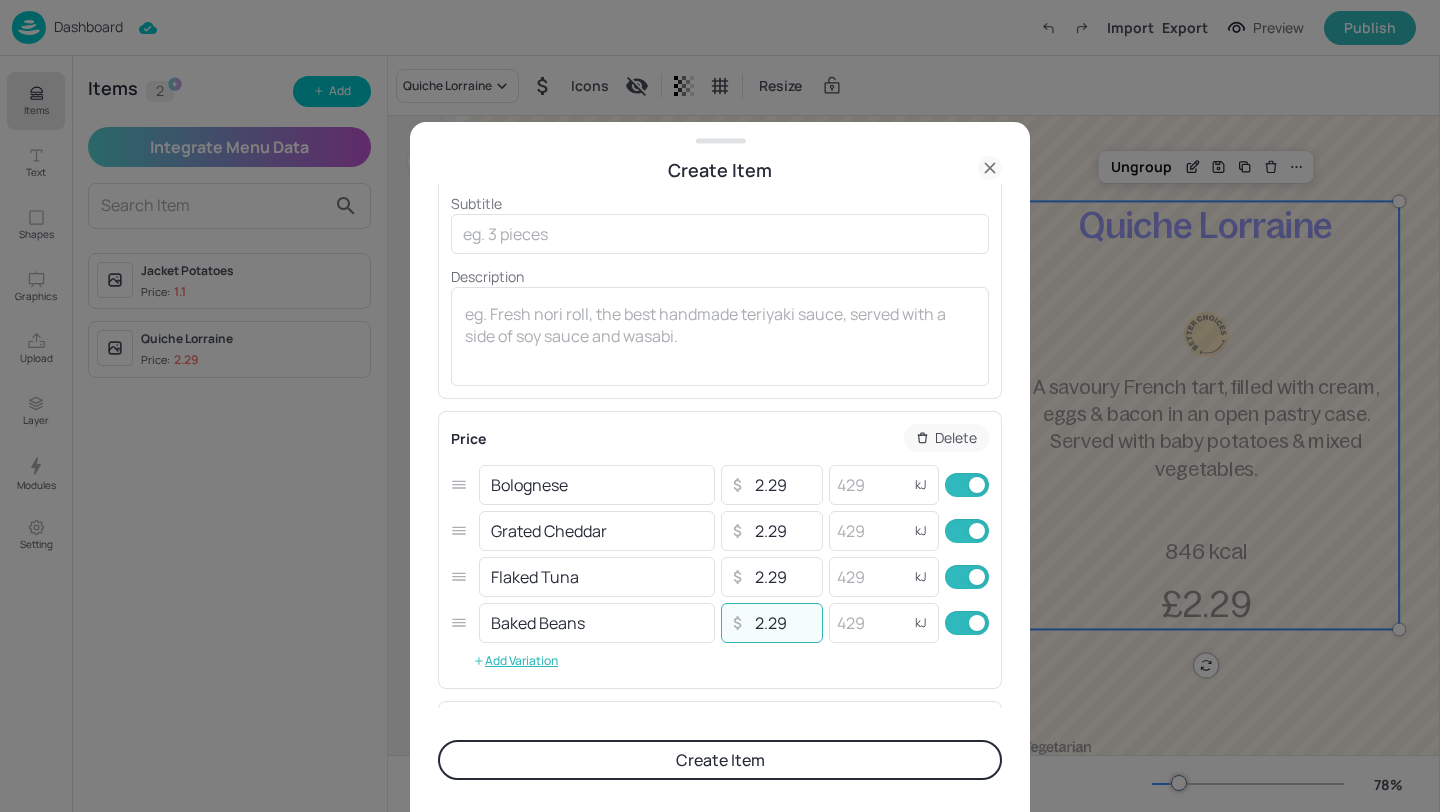 type on "2.29" 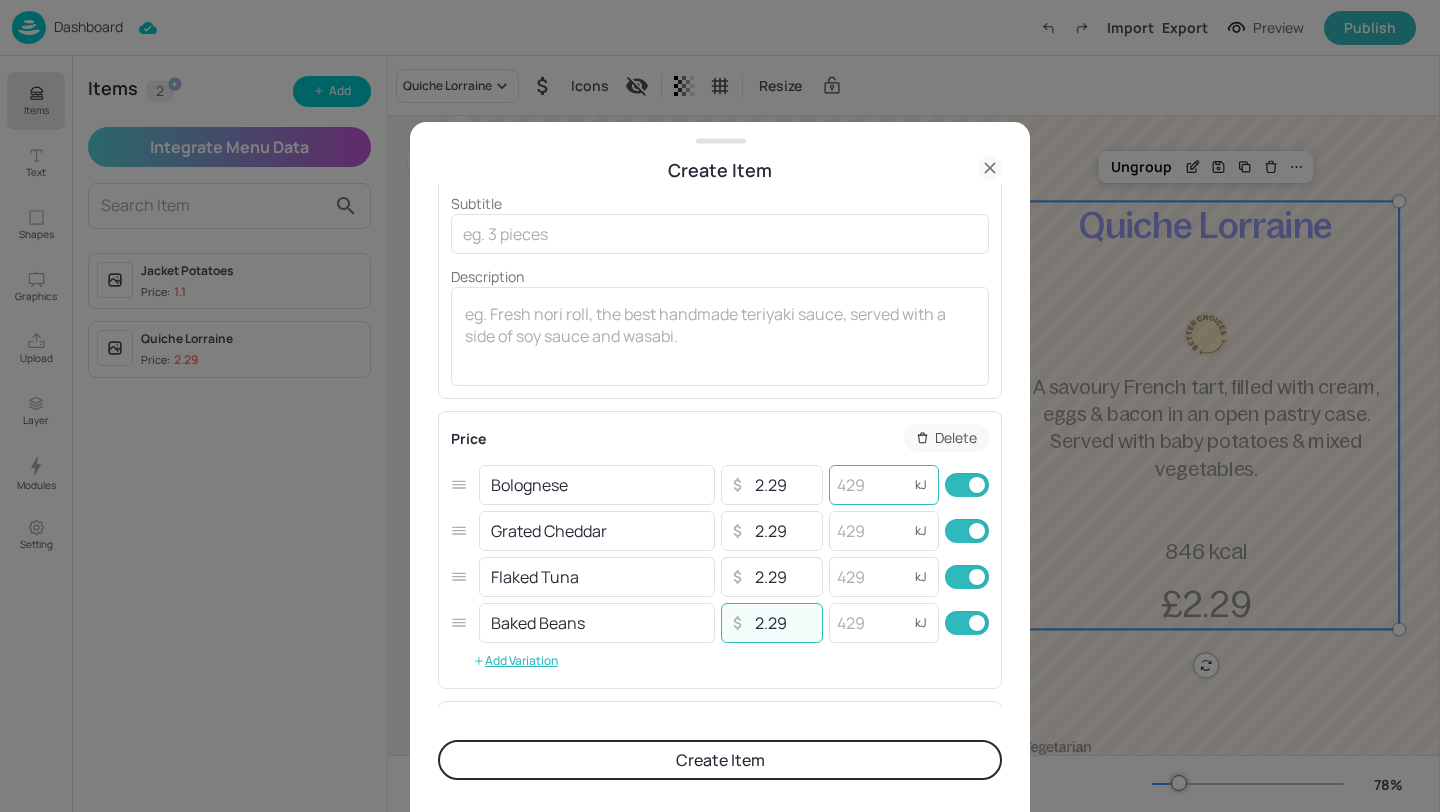 click at bounding box center (869, 485) 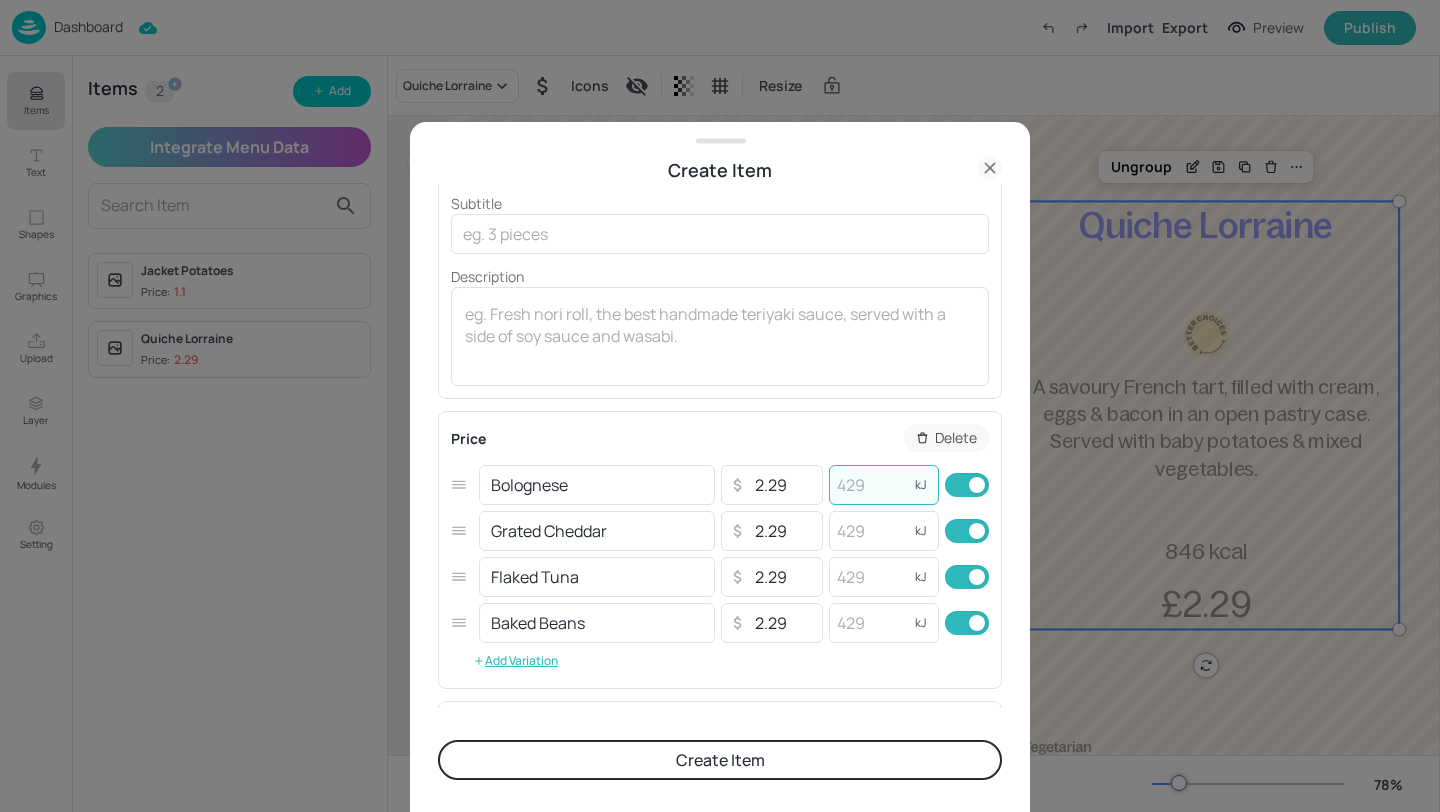 paste on "184" 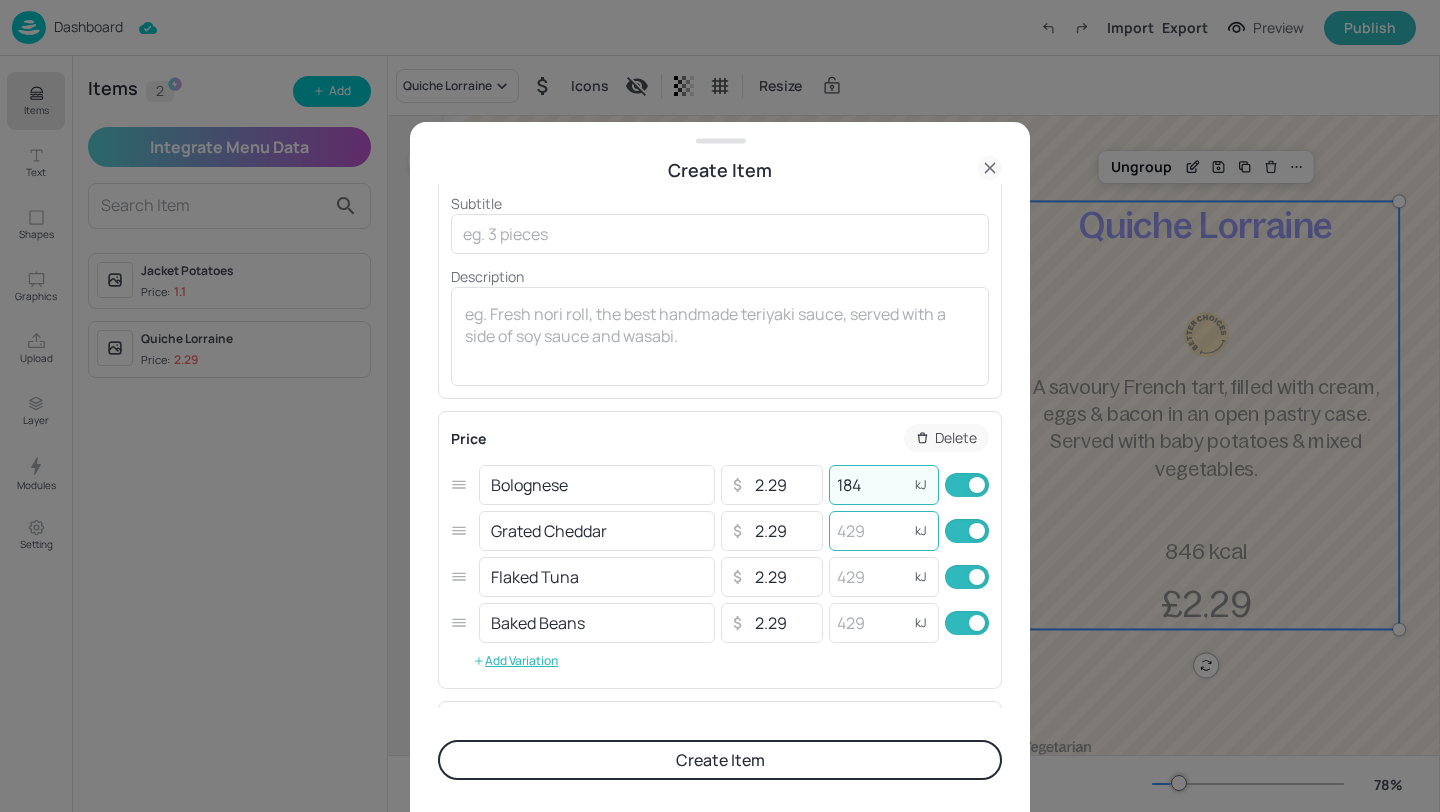 type on "184" 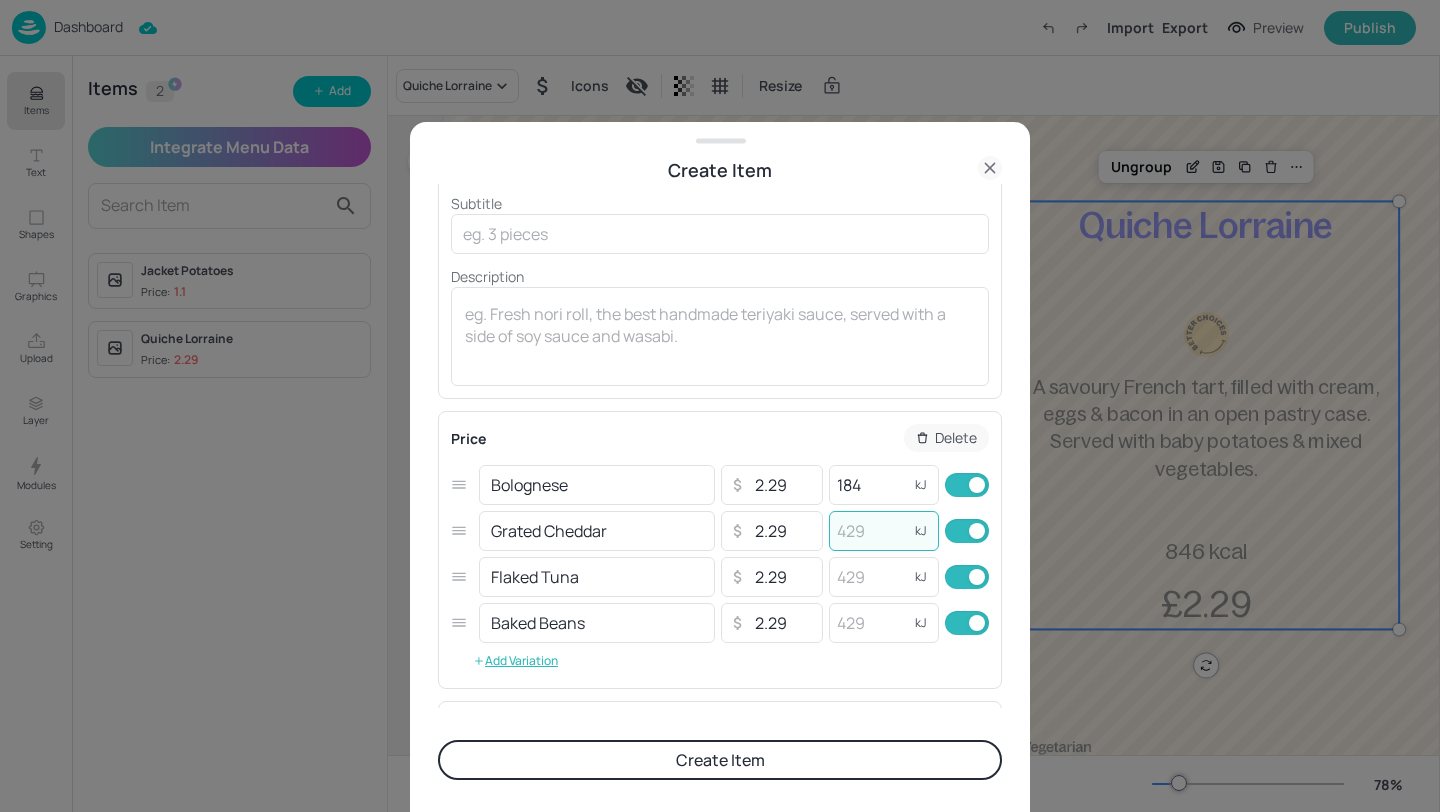 click at bounding box center [869, 531] 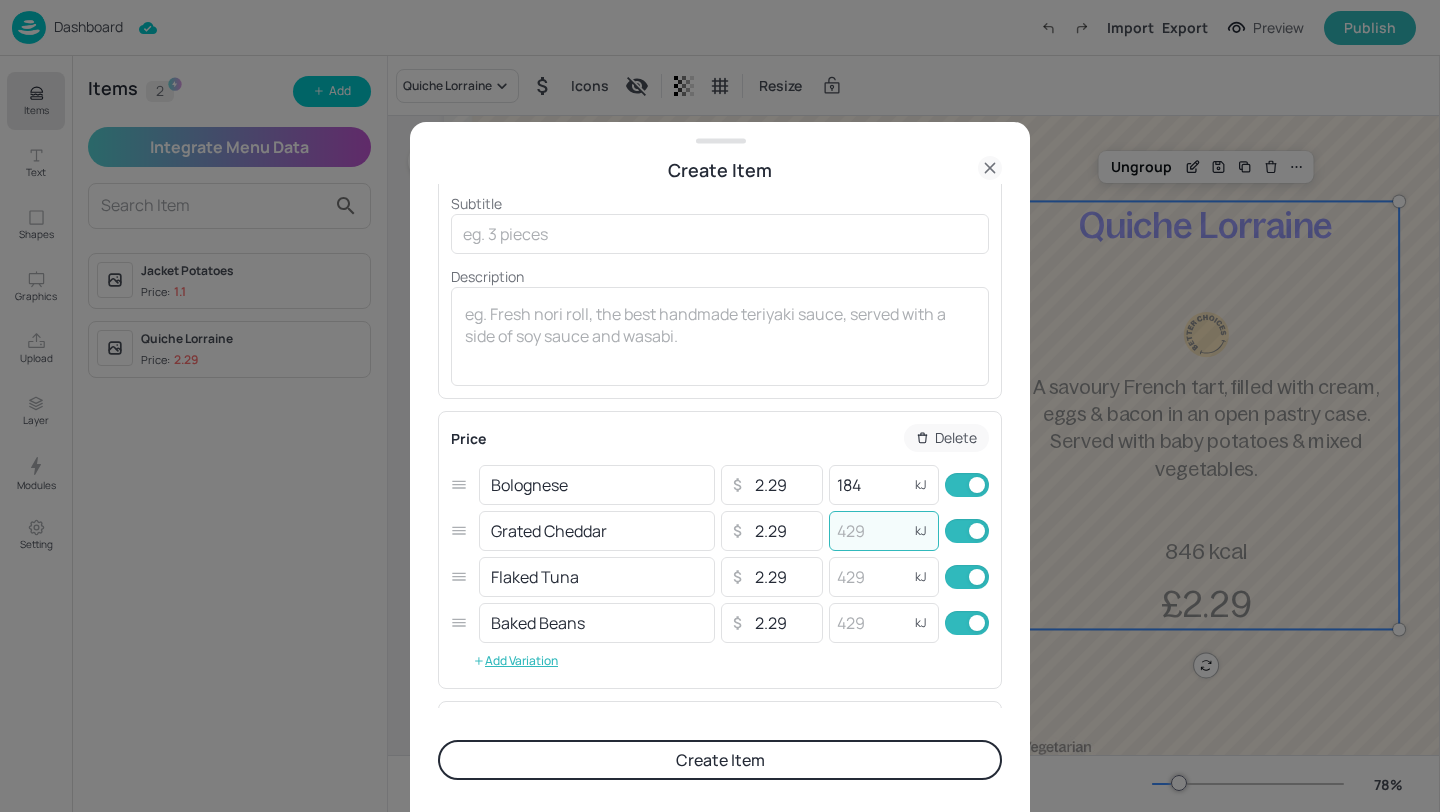 click at bounding box center [869, 531] 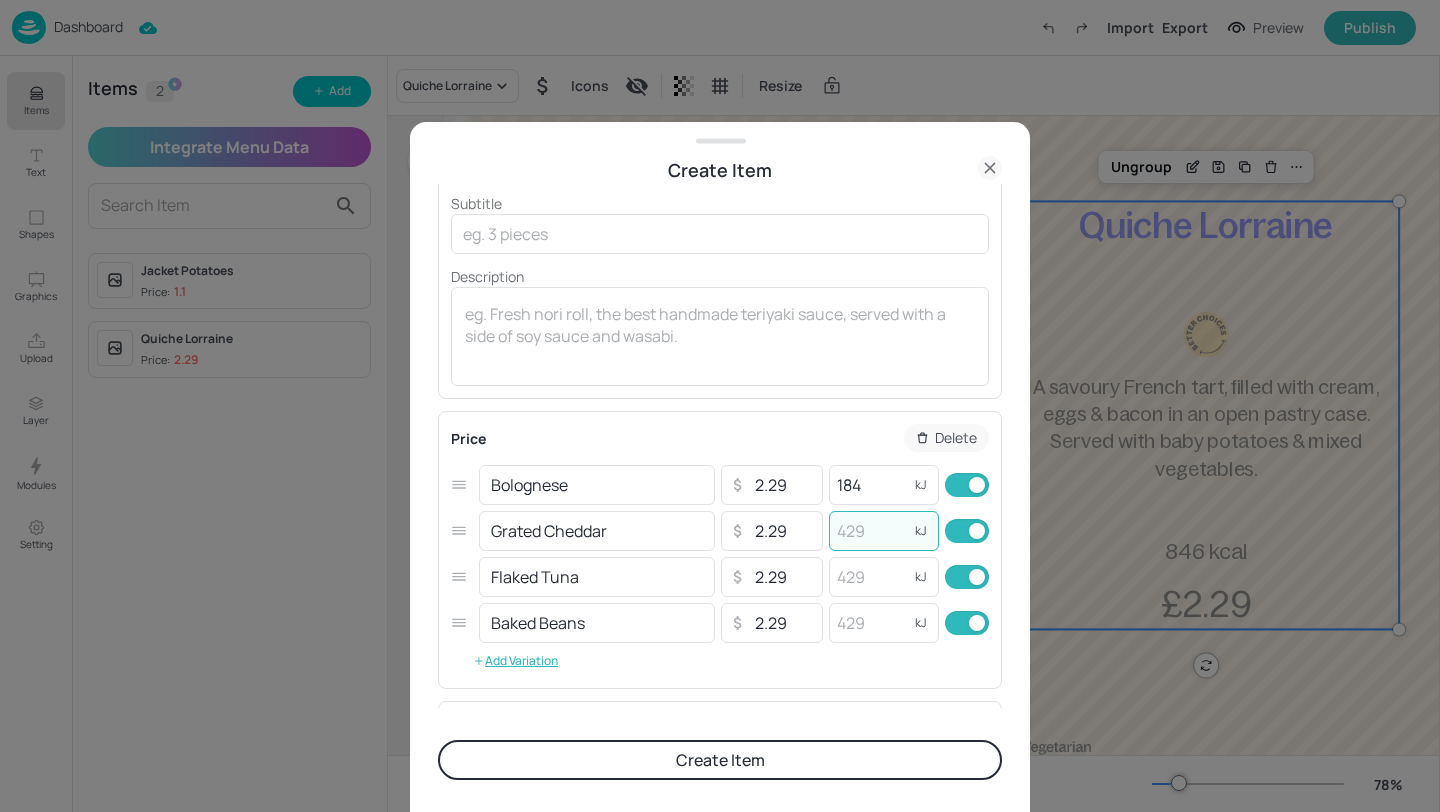 paste on "331" 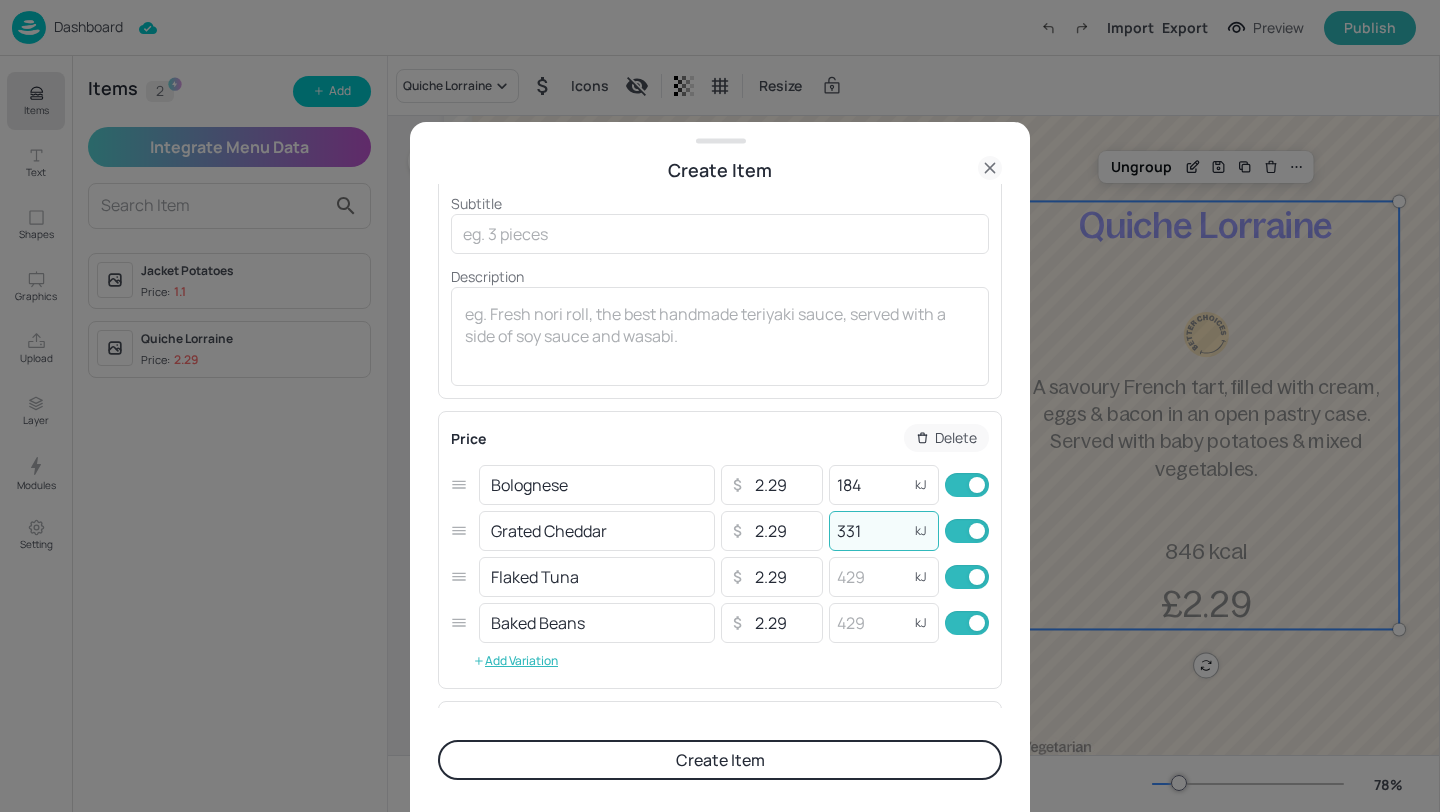 type on "331" 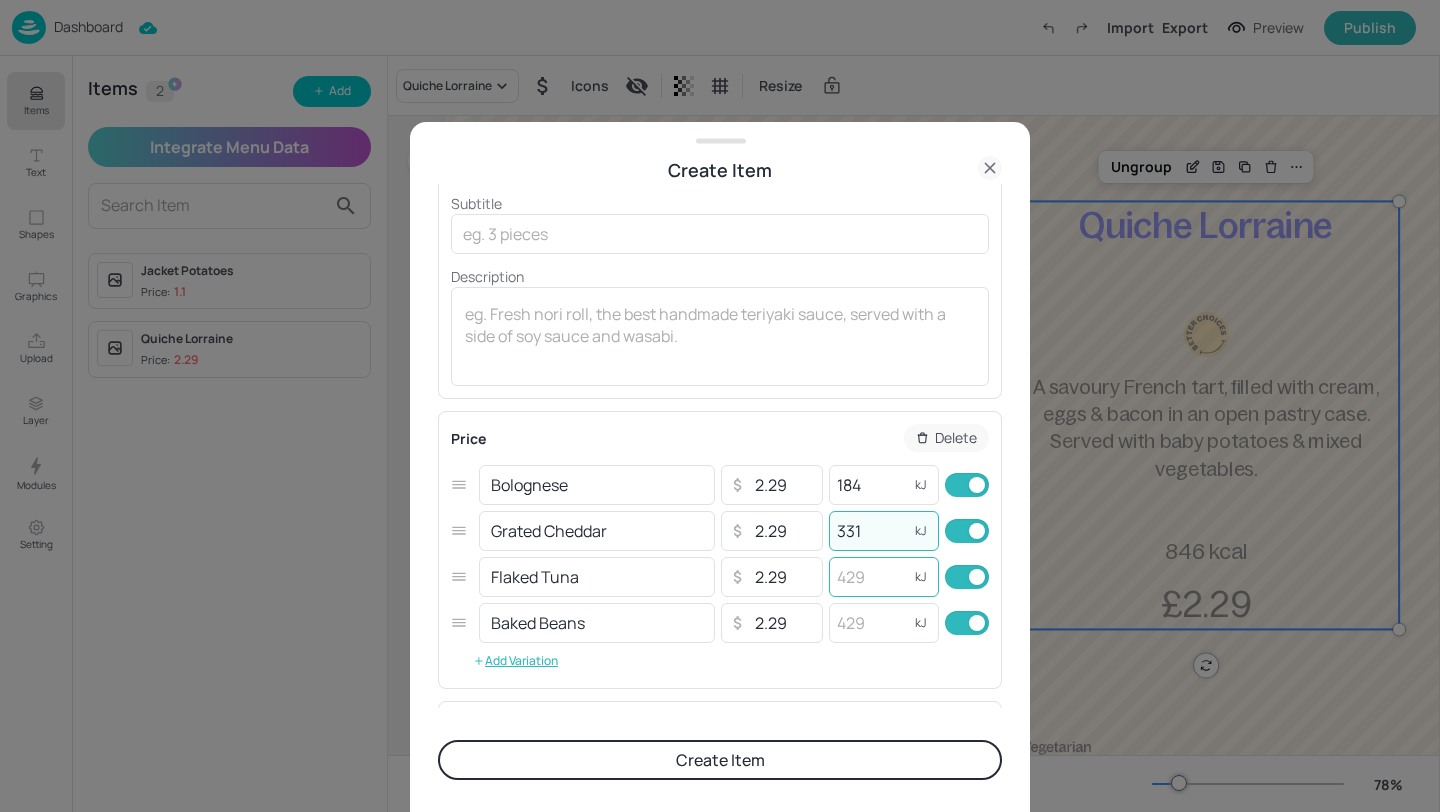 click at bounding box center [869, 577] 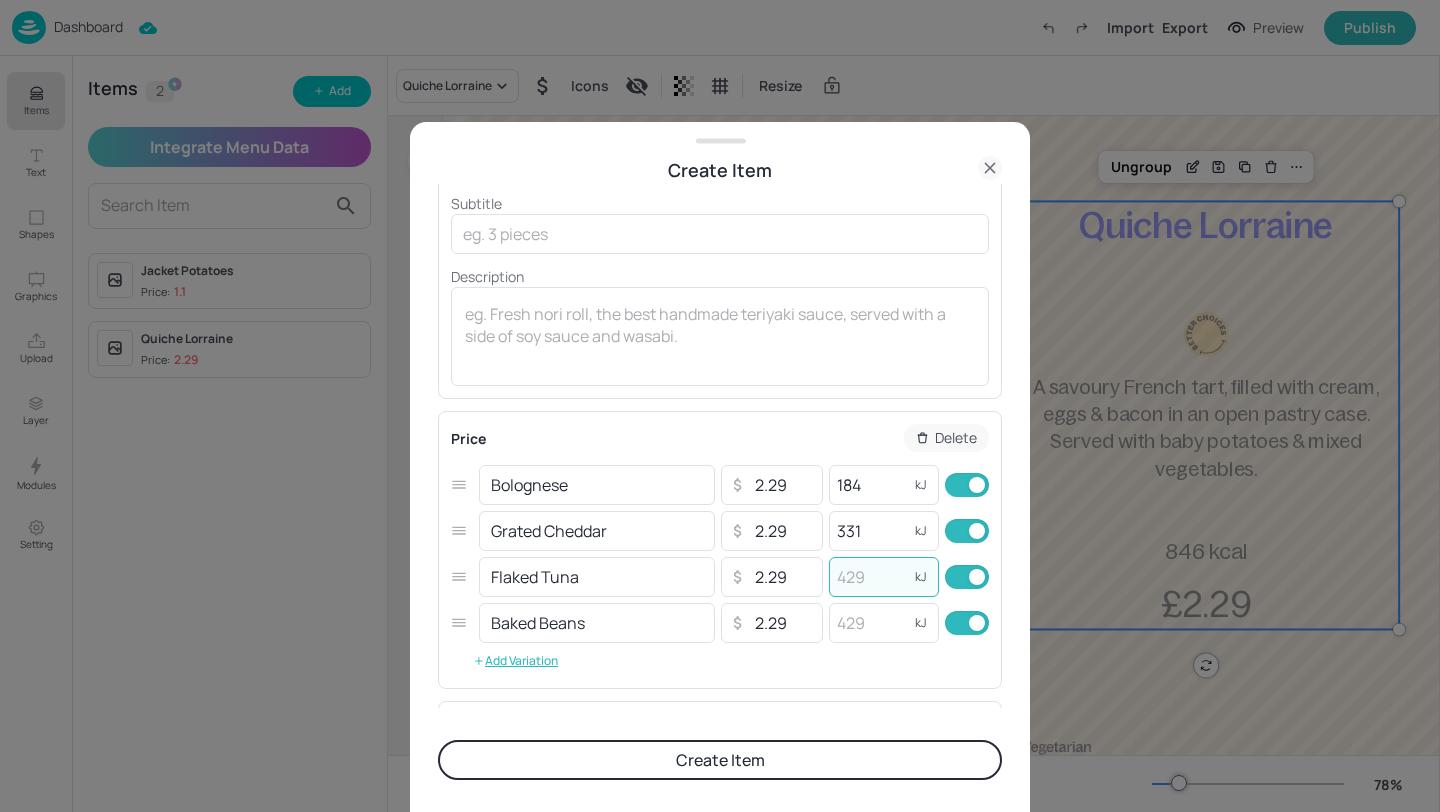 paste on "131" 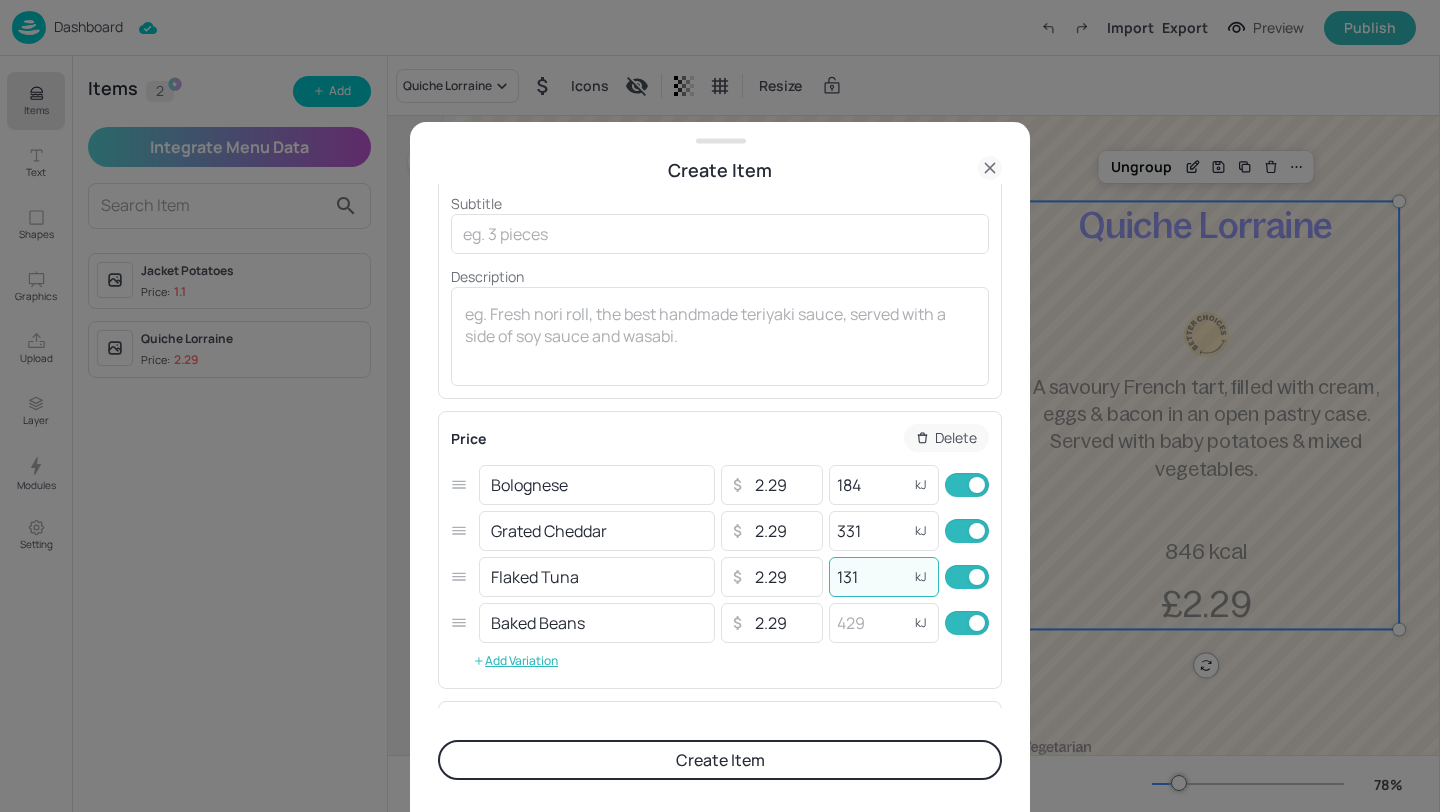 type on "131" 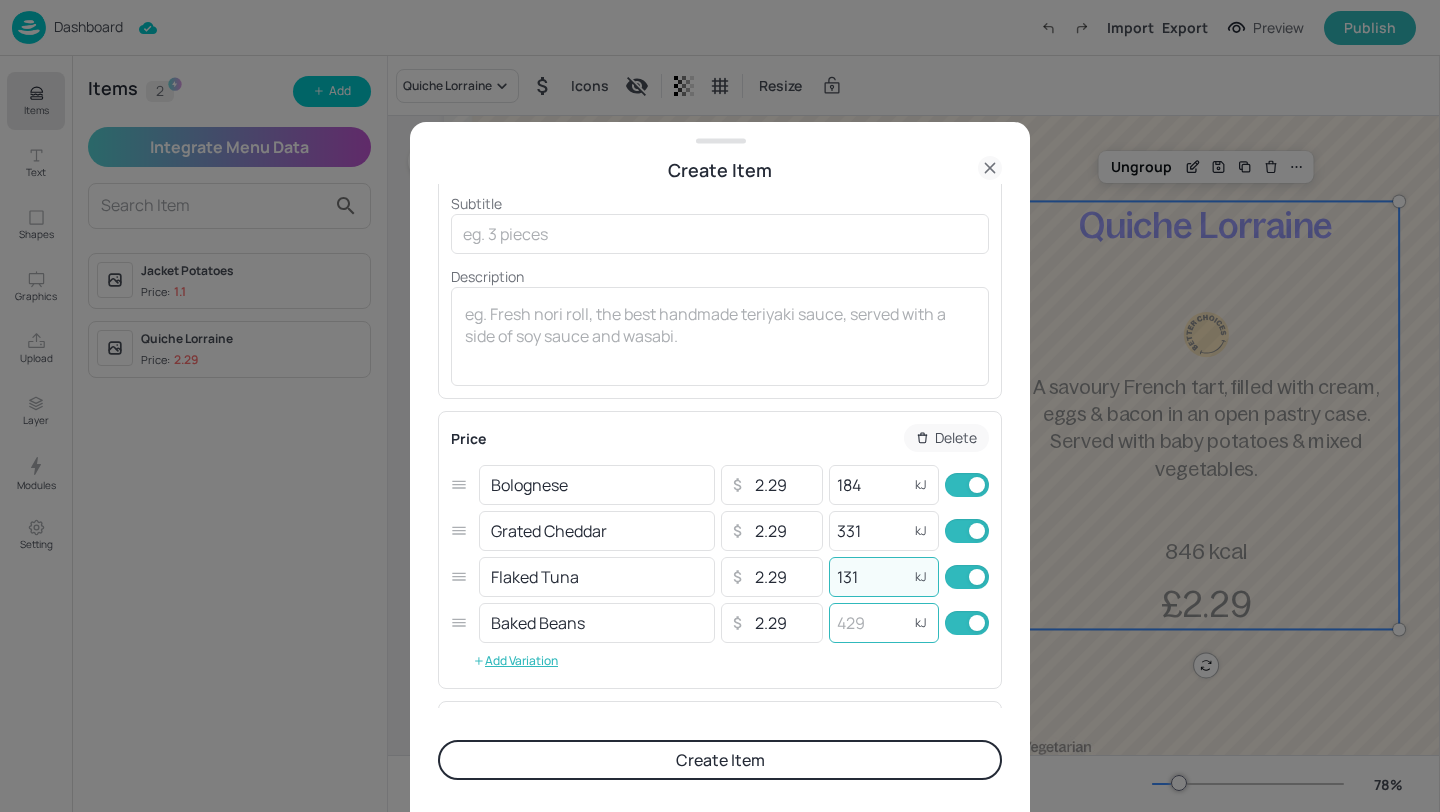 click at bounding box center [869, 623] 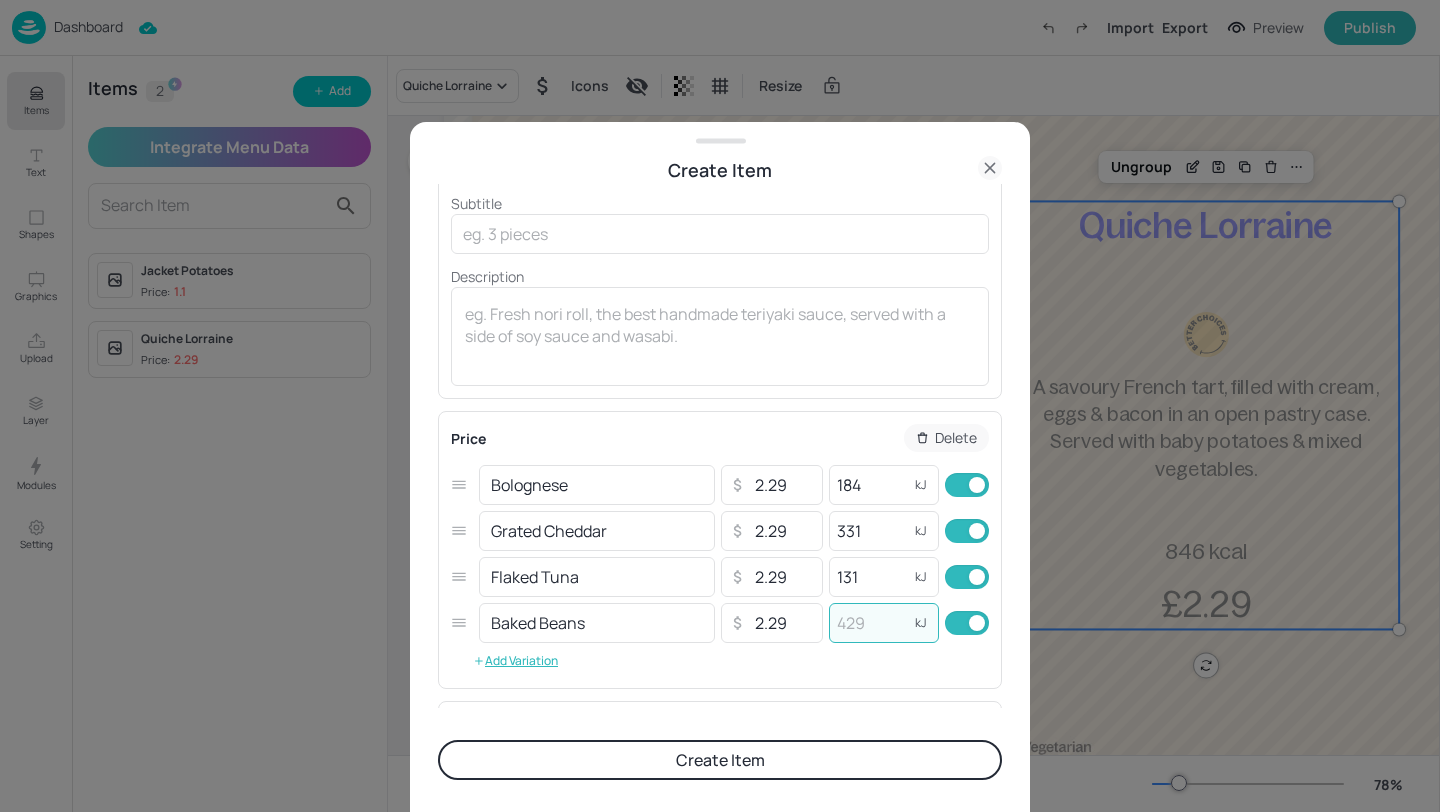 paste on "91" 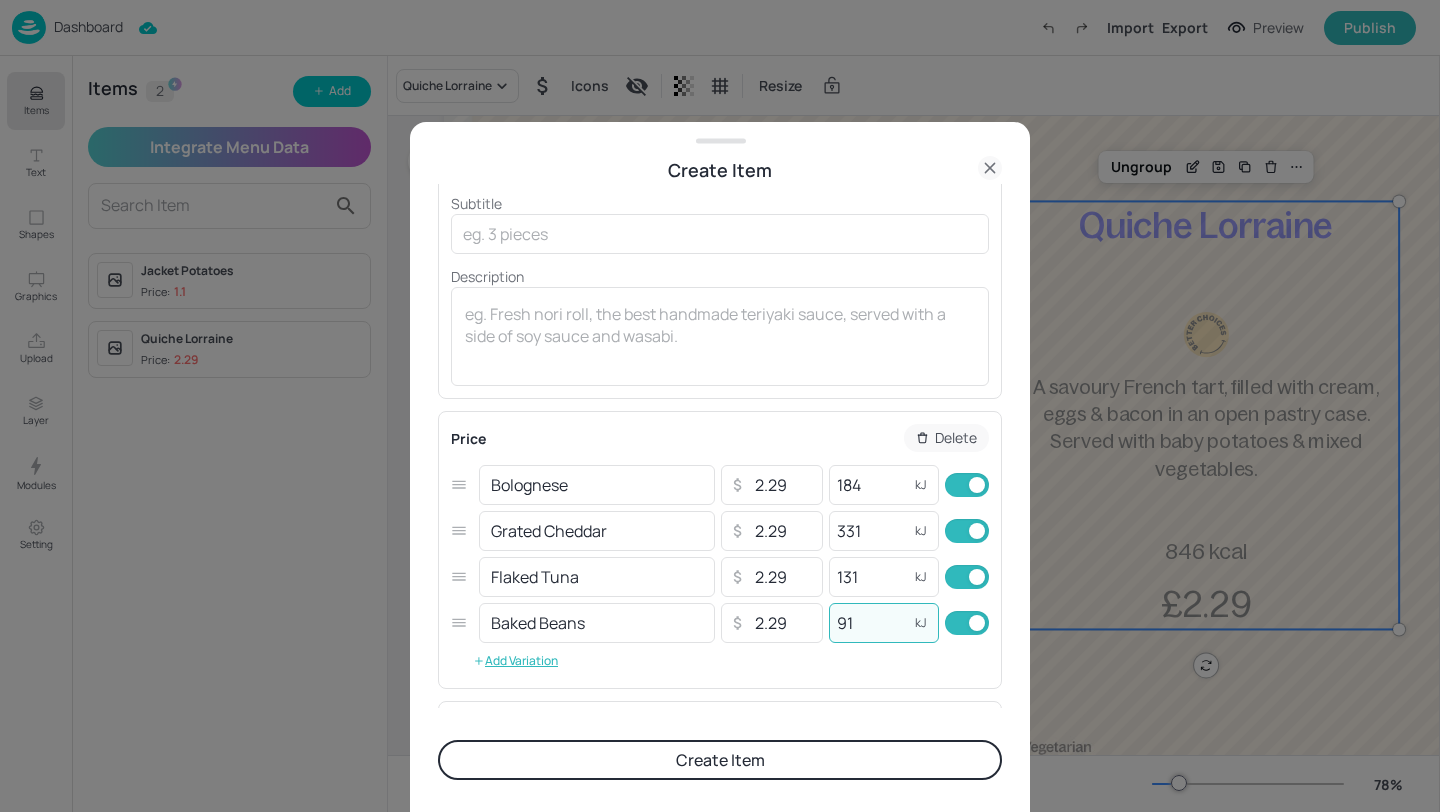 type on "91" 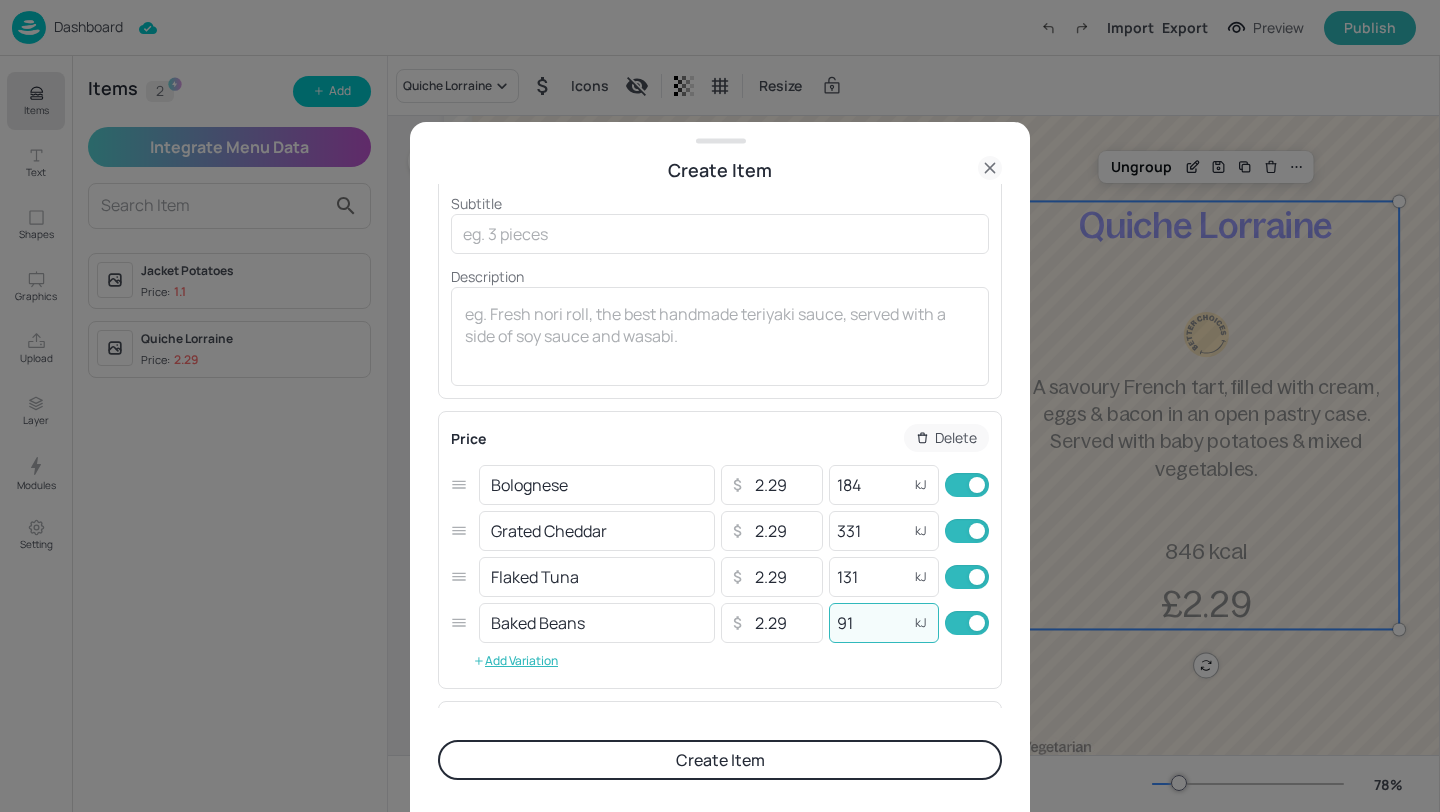click on "Create Item" at bounding box center (720, 760) 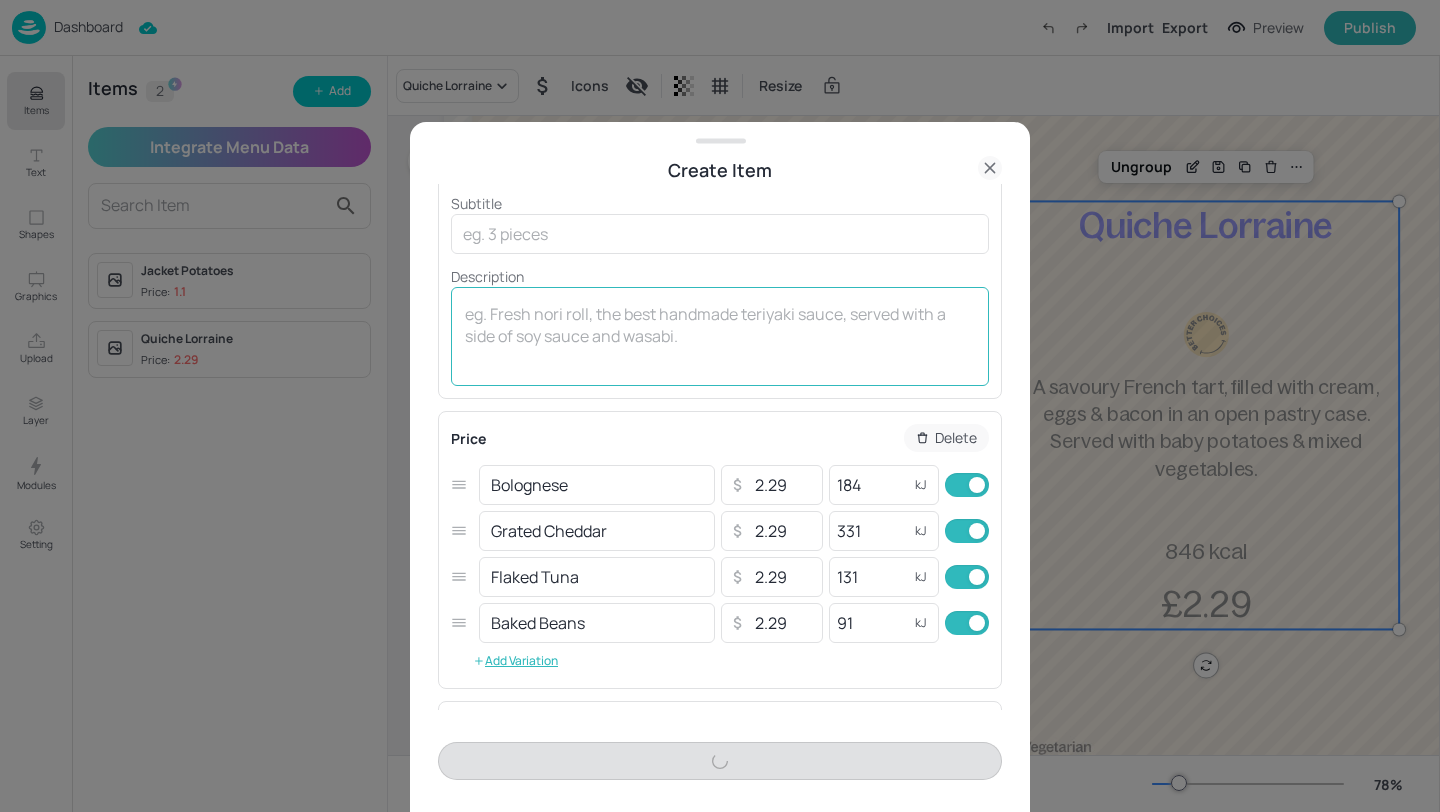 scroll, scrollTop: 0, scrollLeft: 0, axis: both 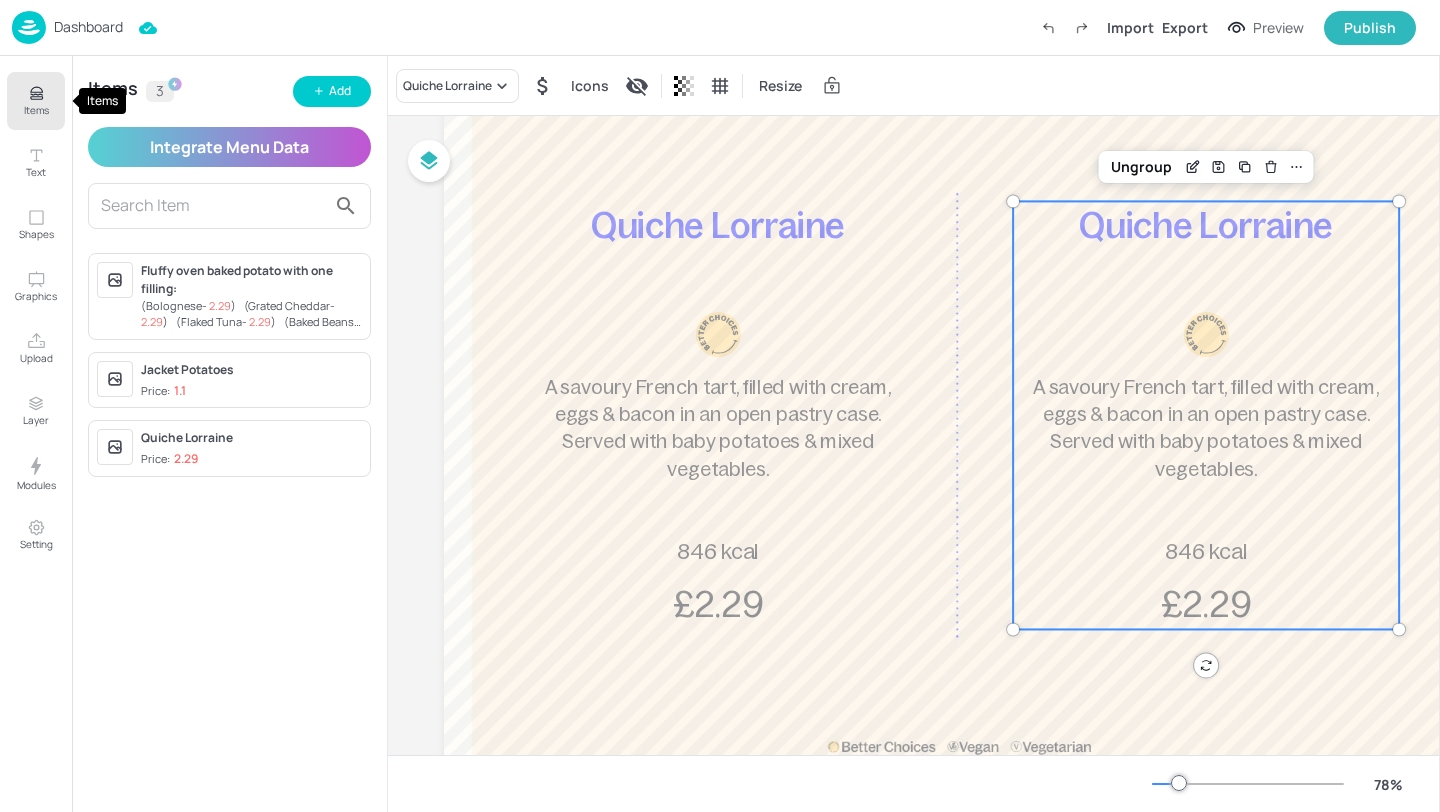 click on "Items" at bounding box center (36, 110) 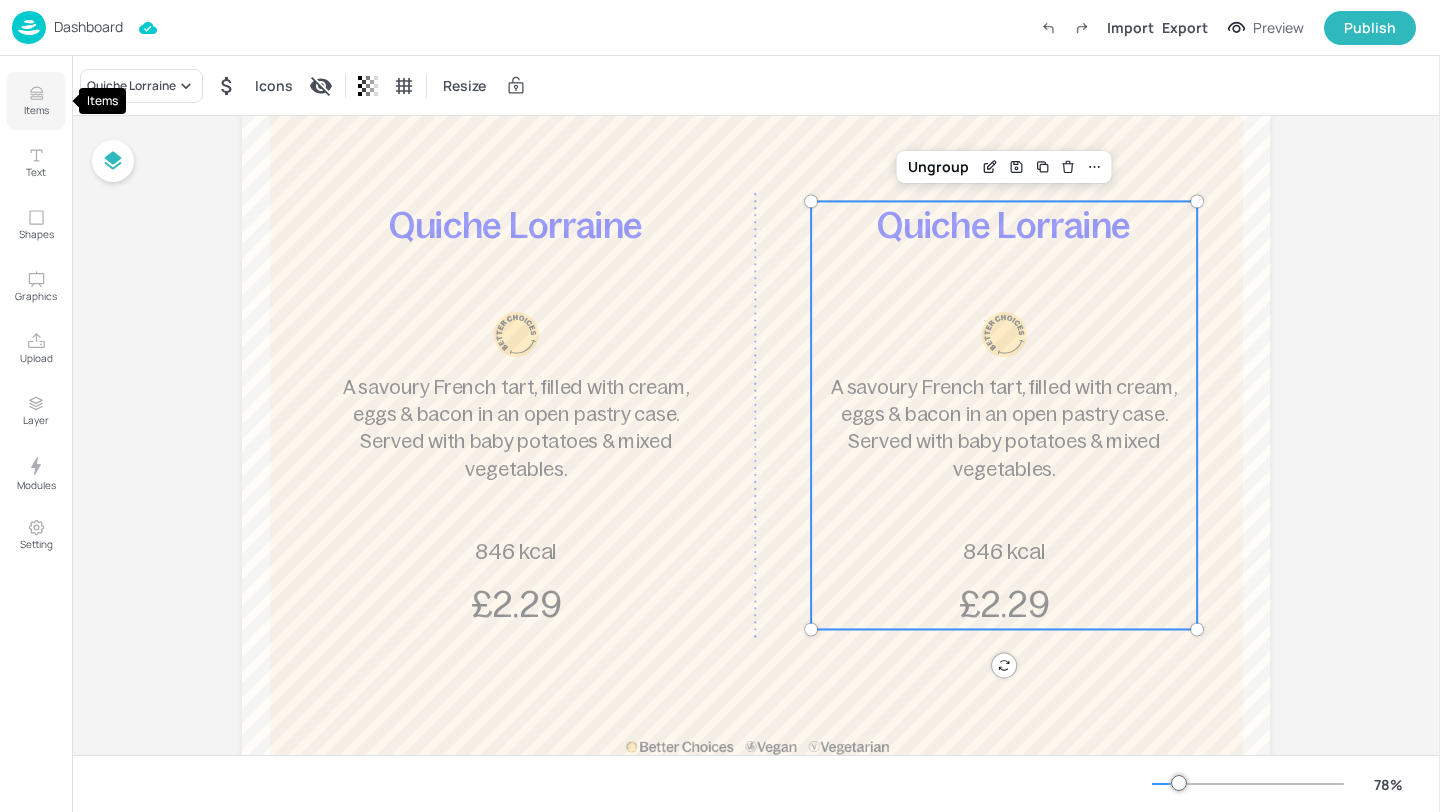 click on "Items" at bounding box center (36, 110) 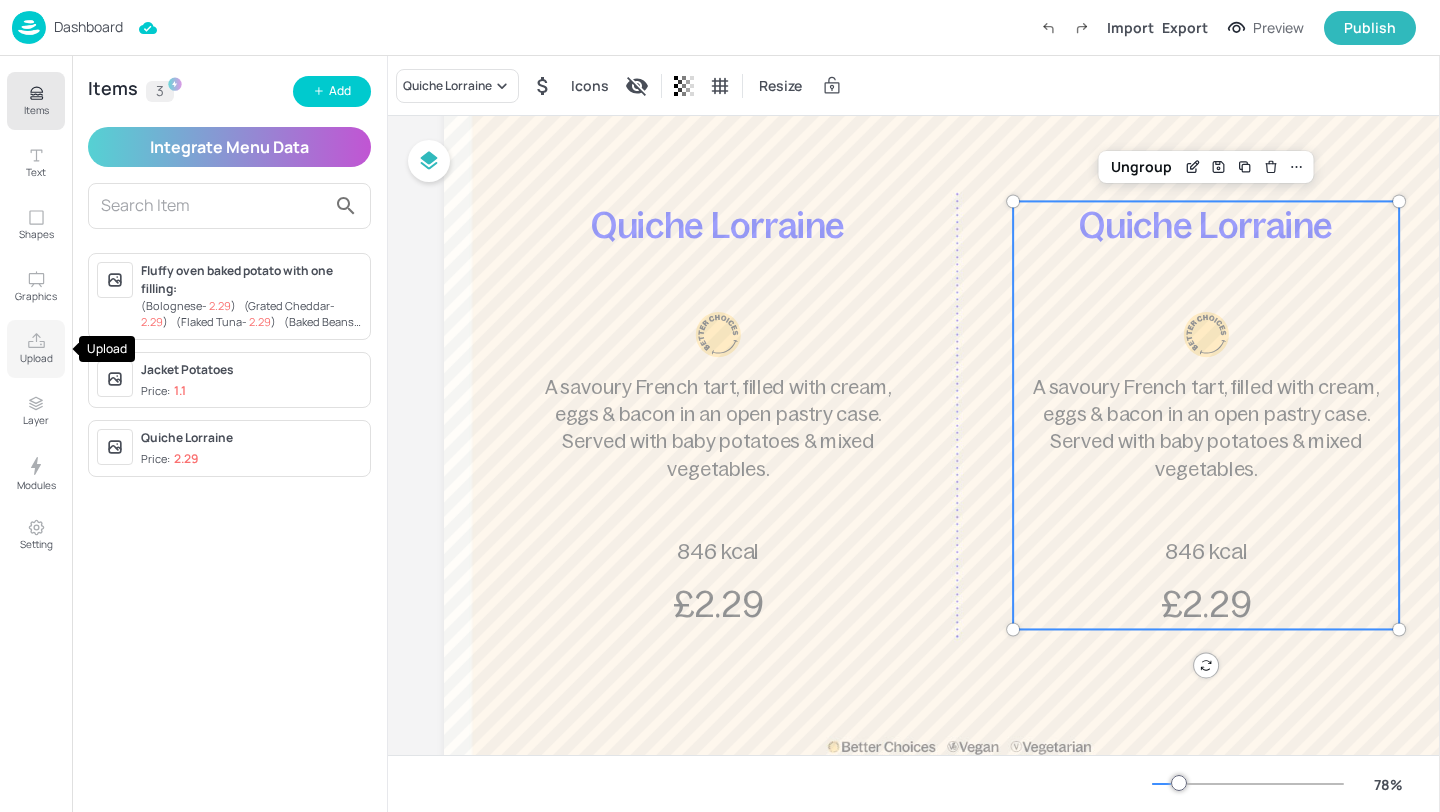 click 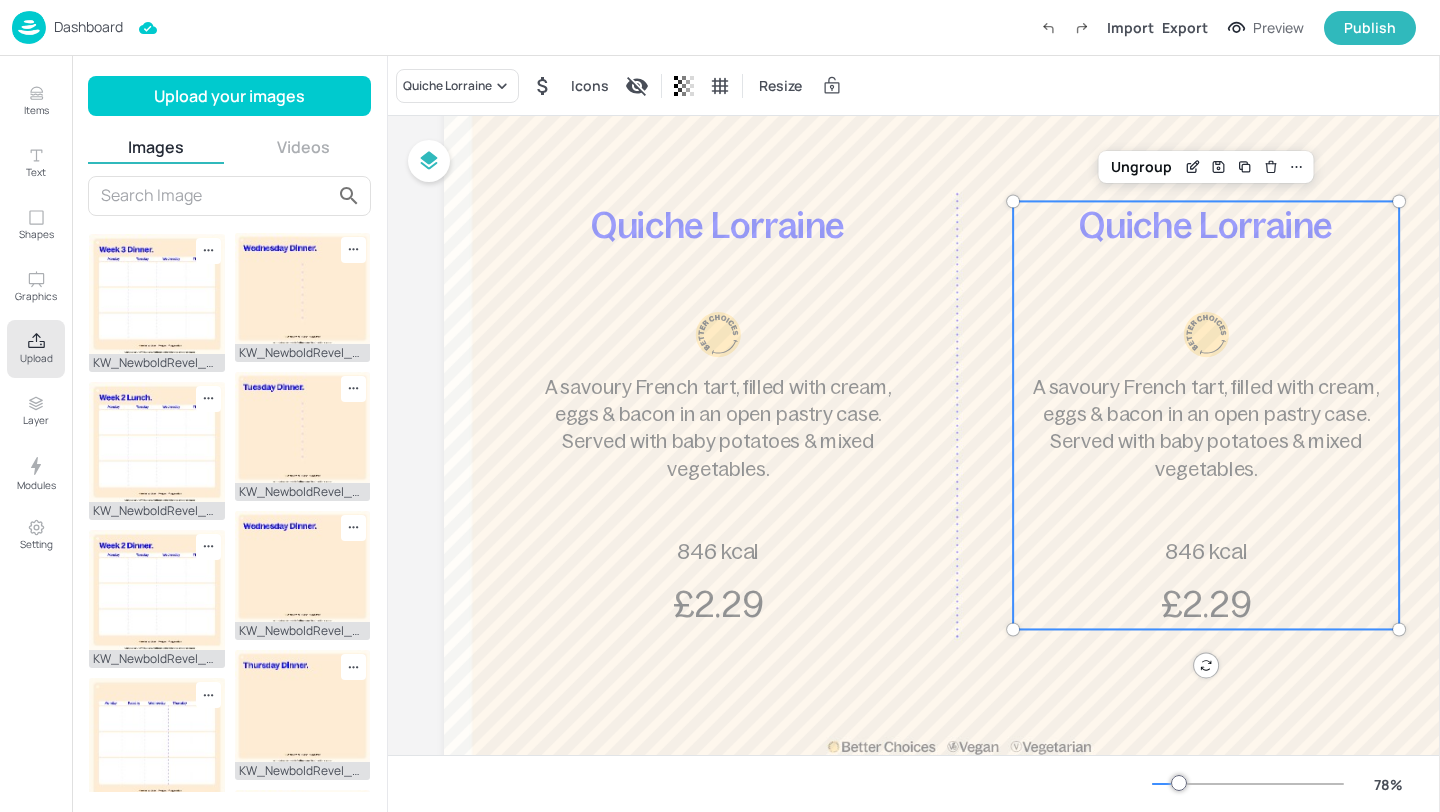 scroll, scrollTop: 23, scrollLeft: 0, axis: vertical 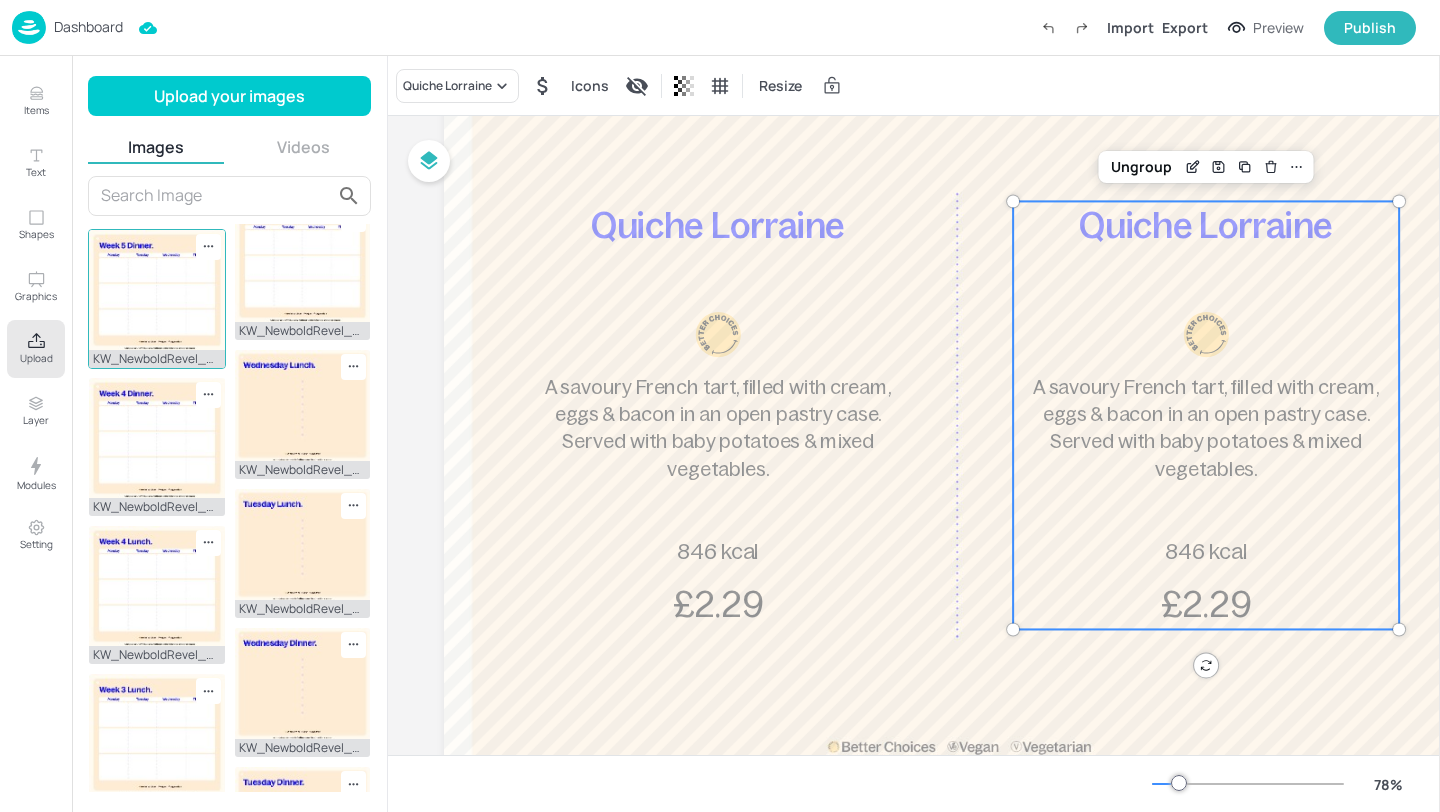 click 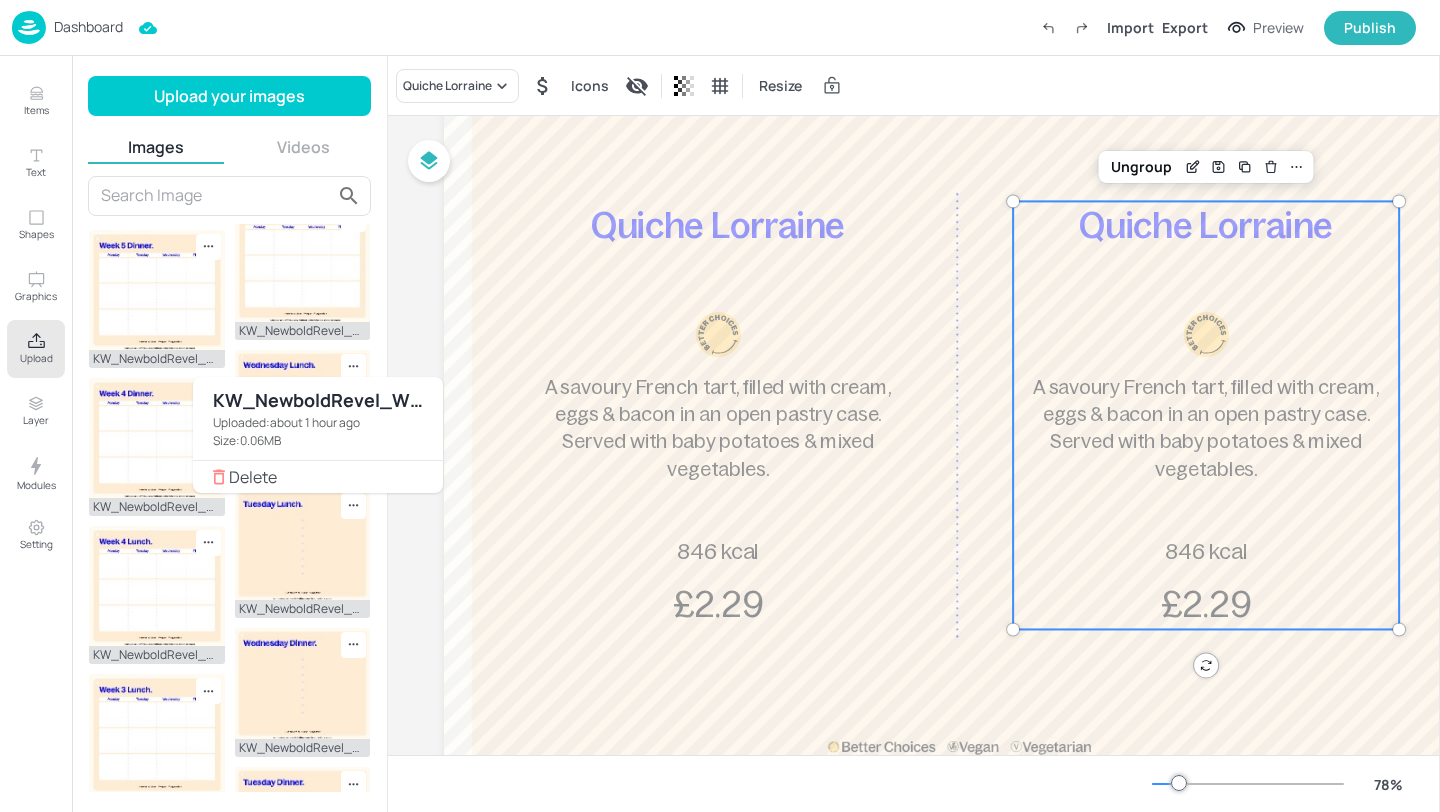 click on "Delete" at bounding box center (318, 477) 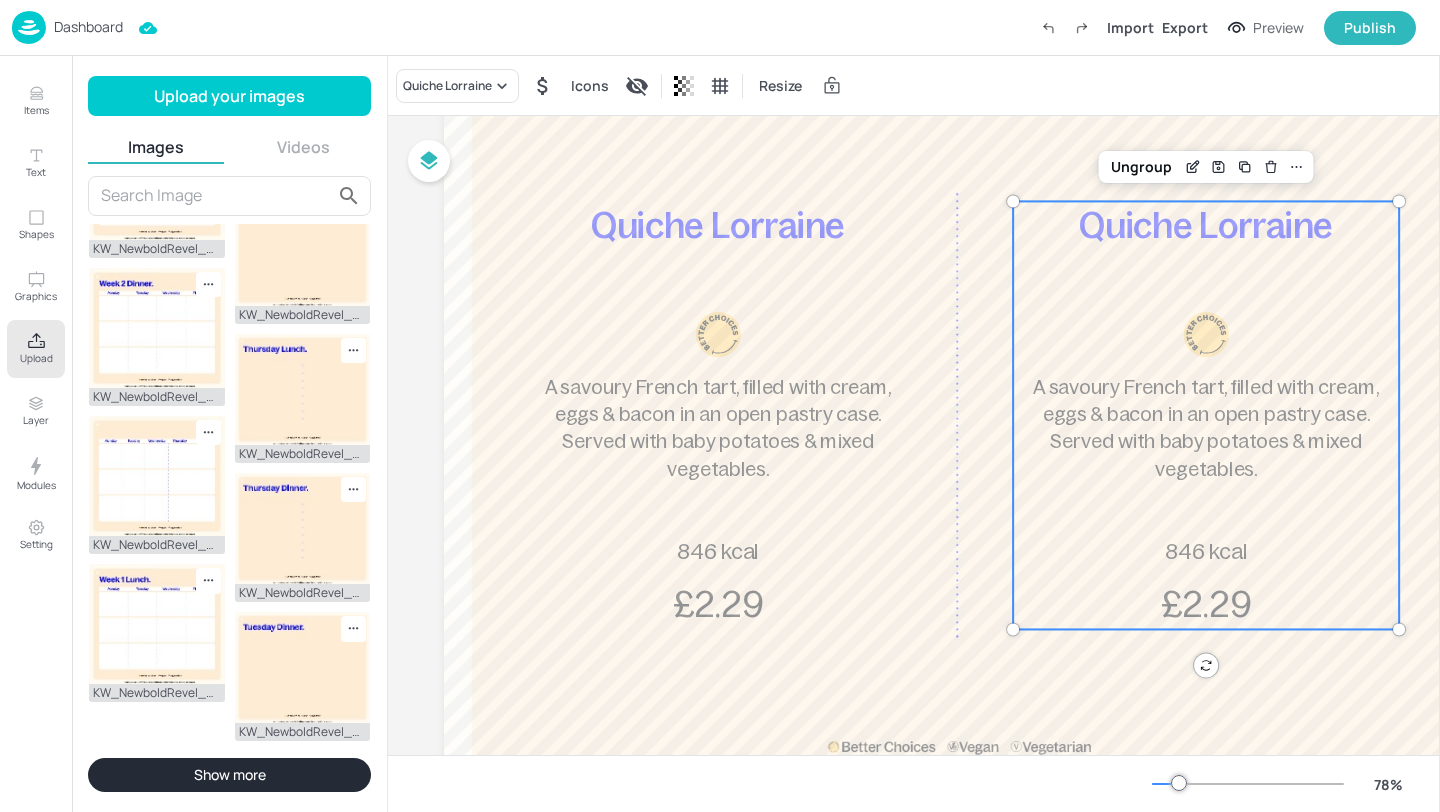 scroll, scrollTop: 929, scrollLeft: 0, axis: vertical 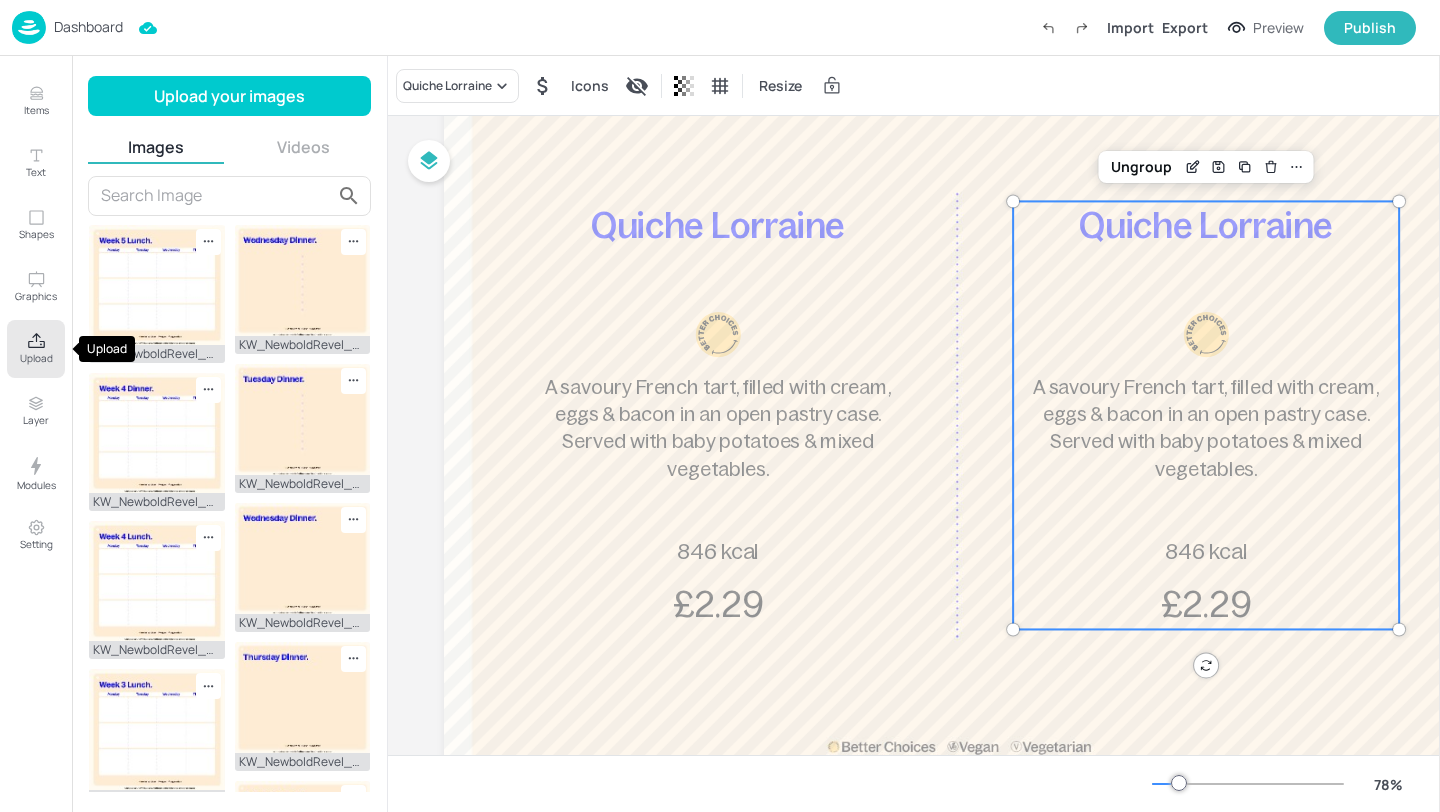 click 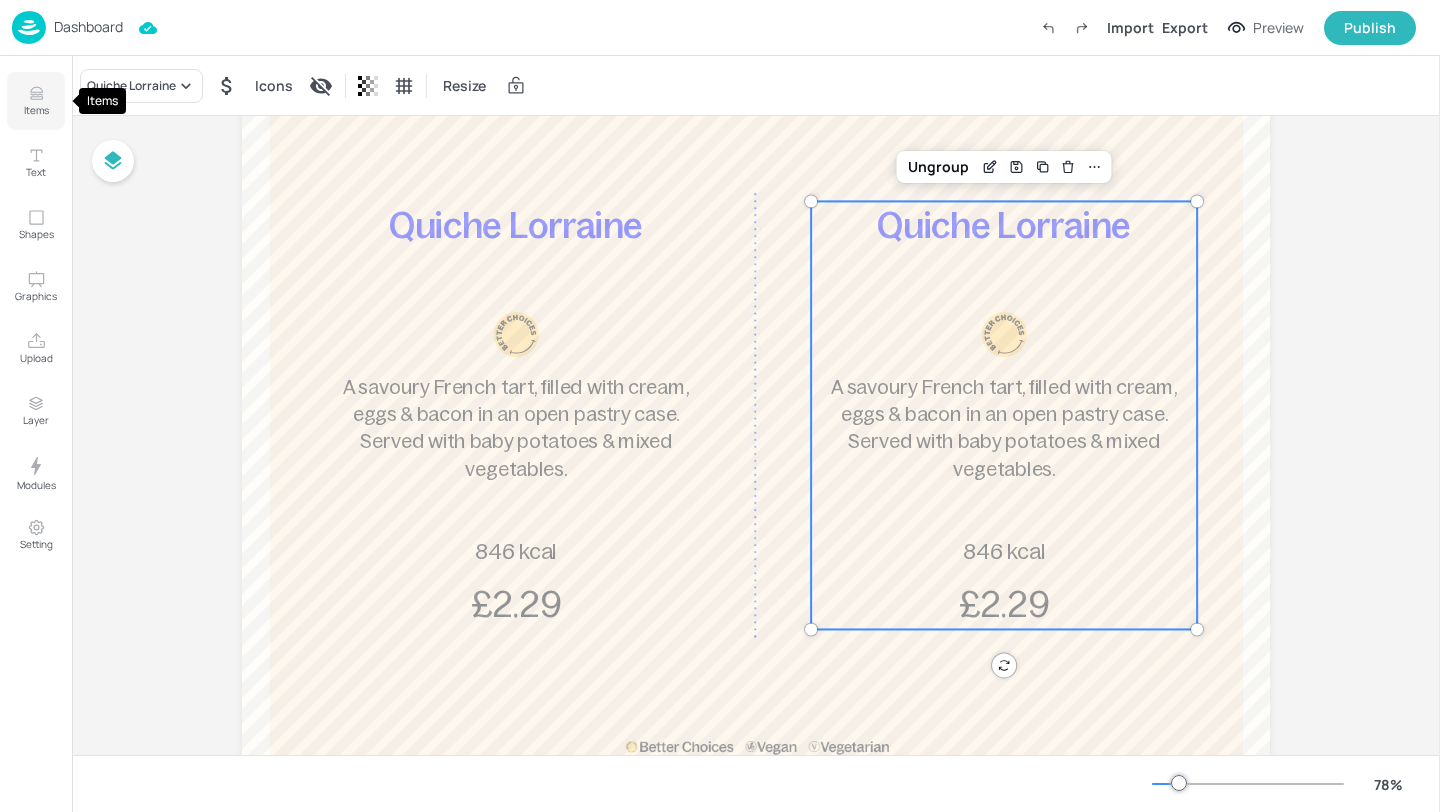 click on "Items" at bounding box center (36, 101) 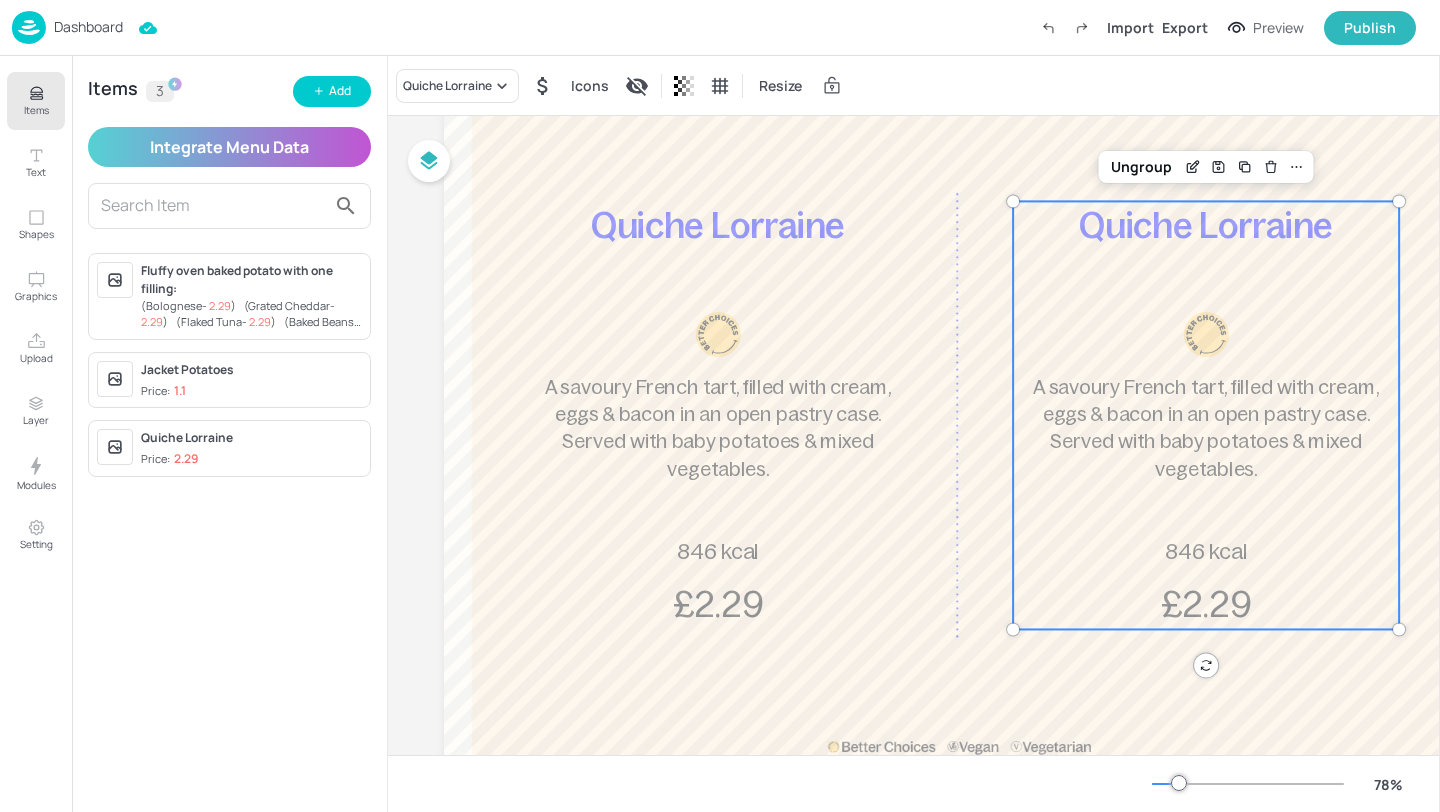click on "Items" at bounding box center (36, 110) 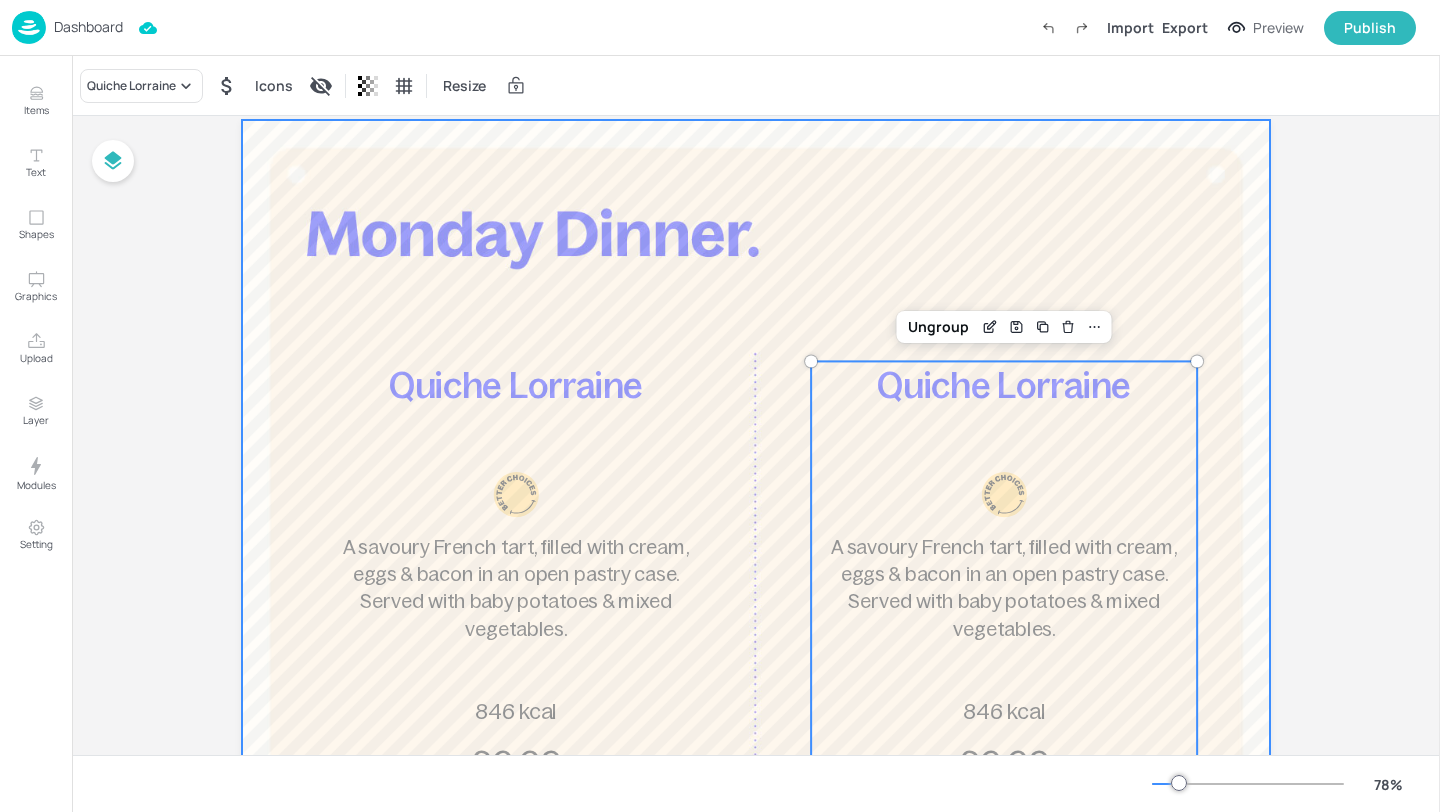 scroll, scrollTop: 0, scrollLeft: 0, axis: both 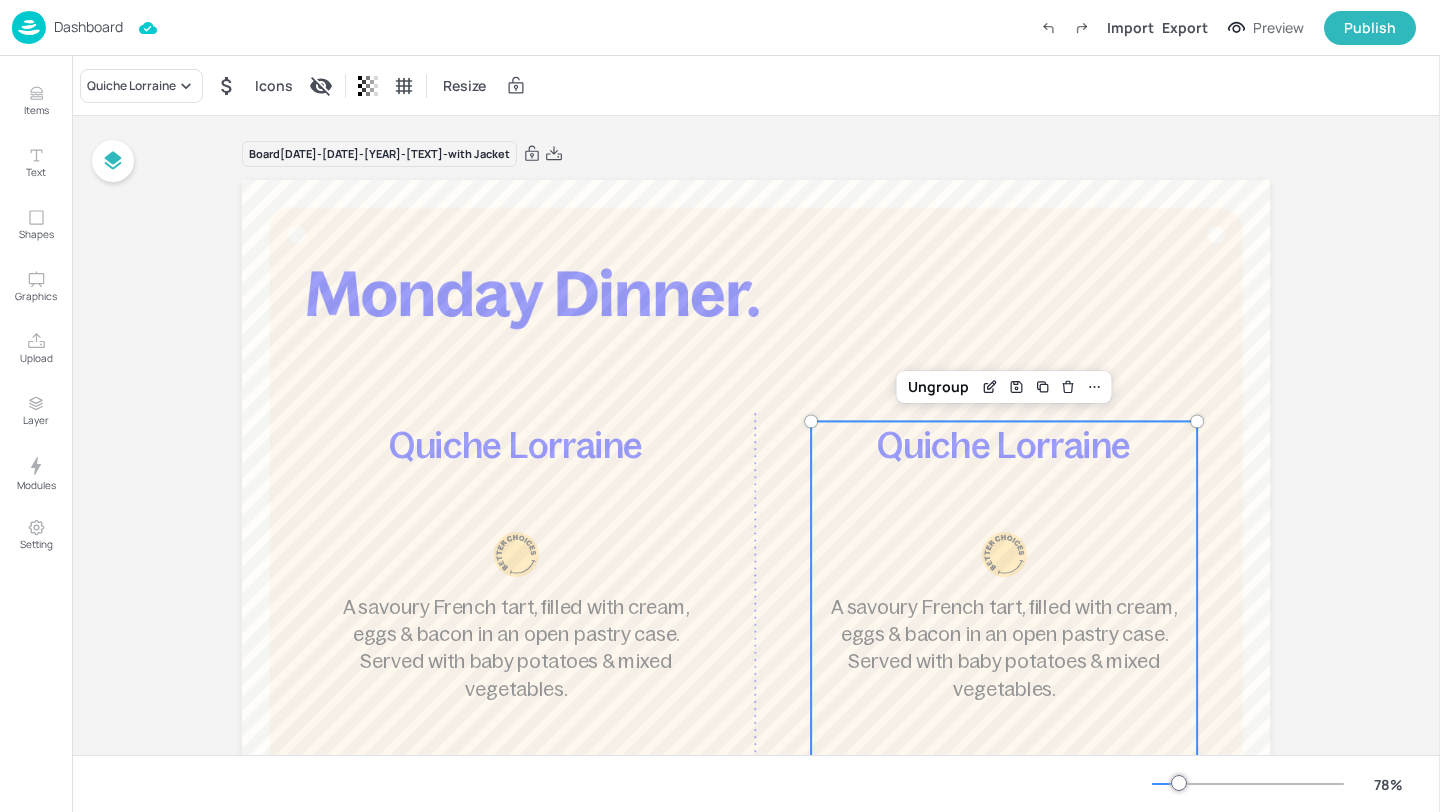 click on "Dashboard" 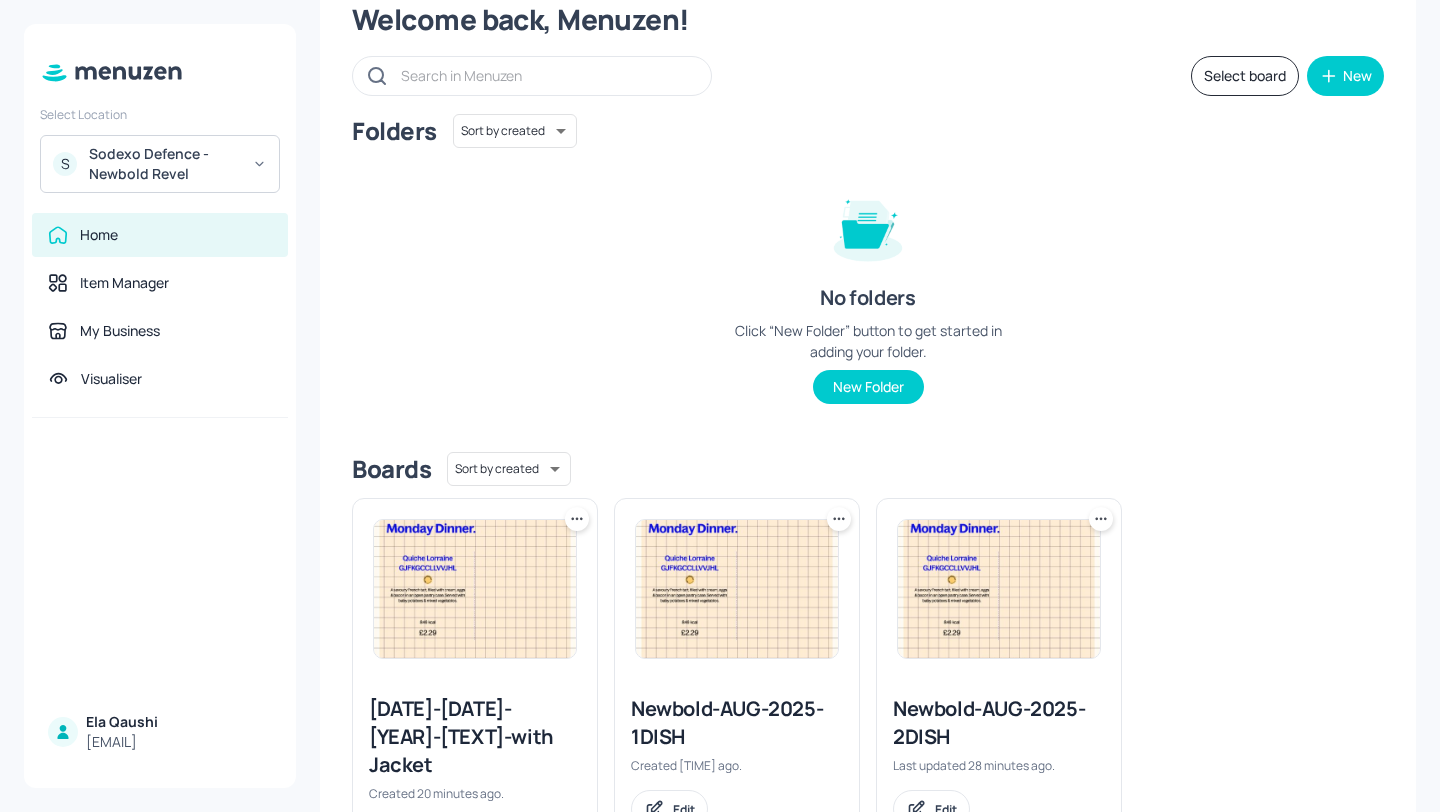 scroll, scrollTop: 151, scrollLeft: 0, axis: vertical 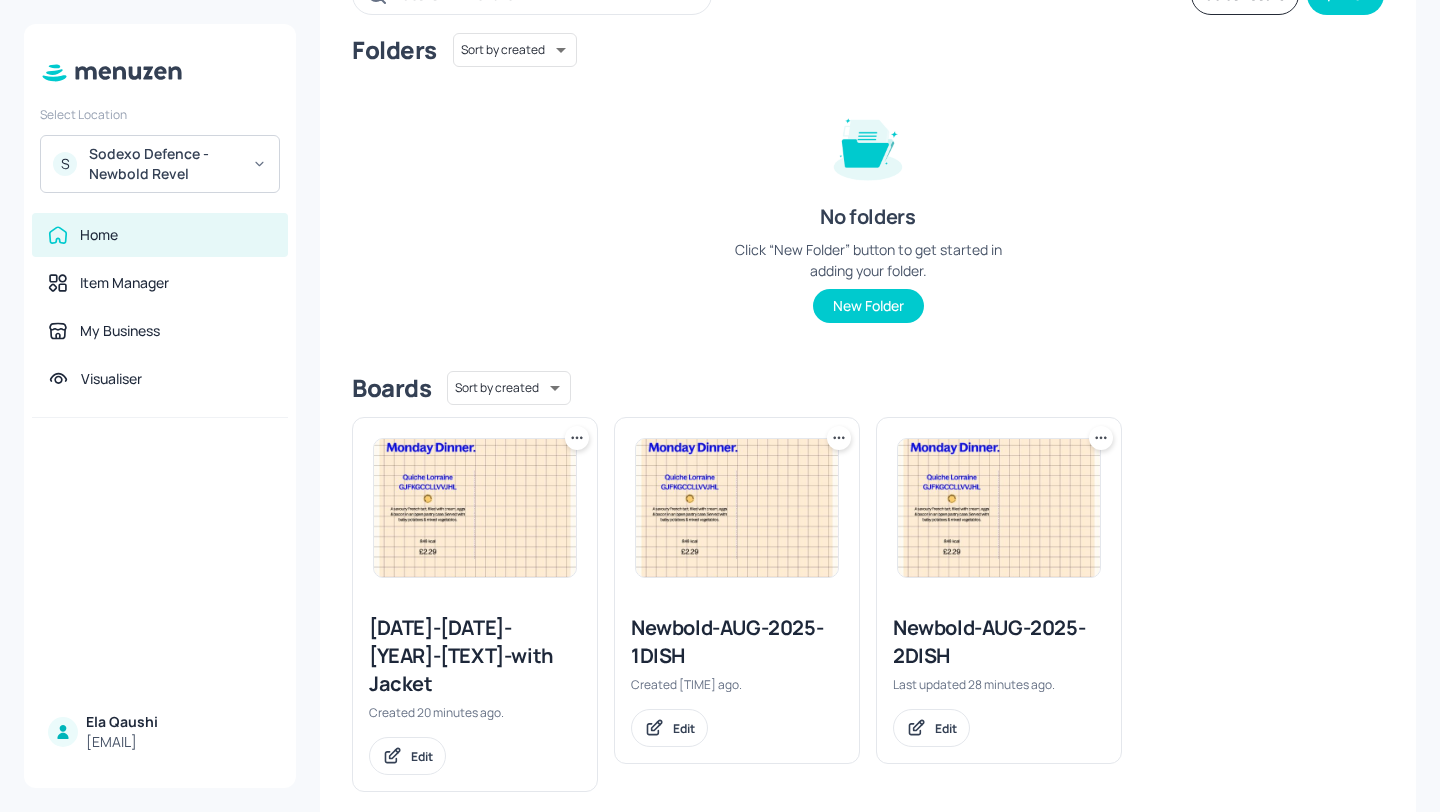 click on "Boards Sort by created id ​" 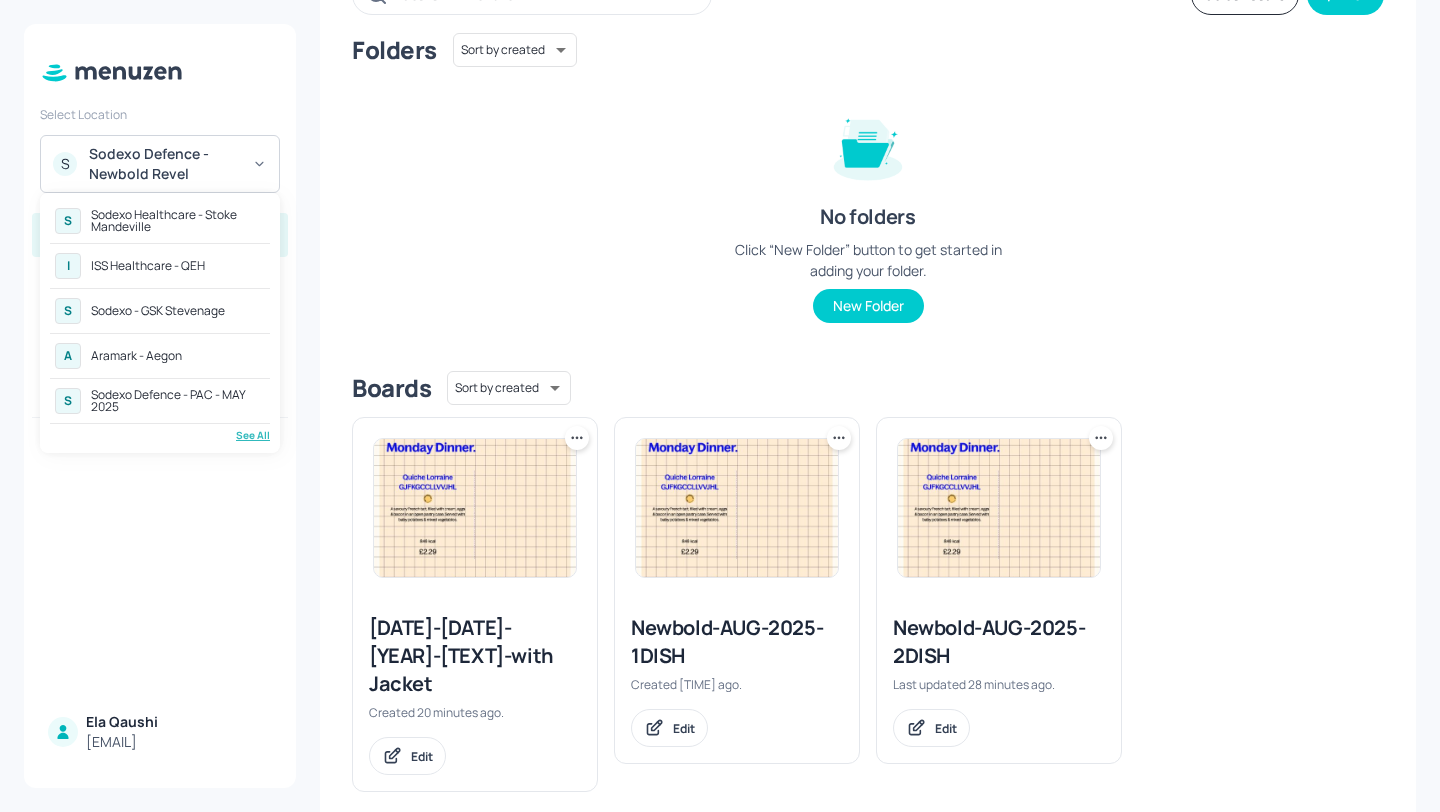 click on "Sodexo Healthcare - Stoke Mandeville" 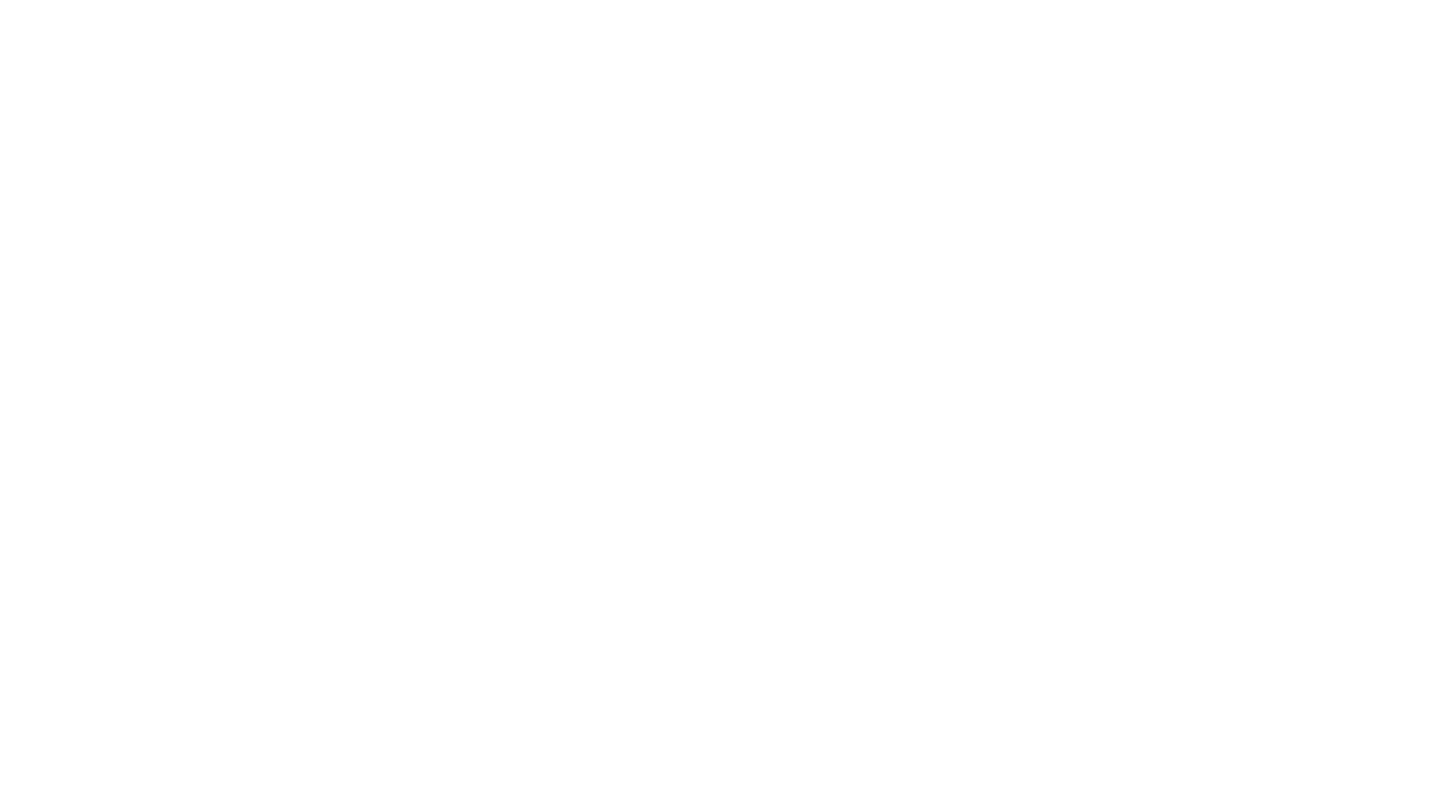 scroll, scrollTop: 0, scrollLeft: 0, axis: both 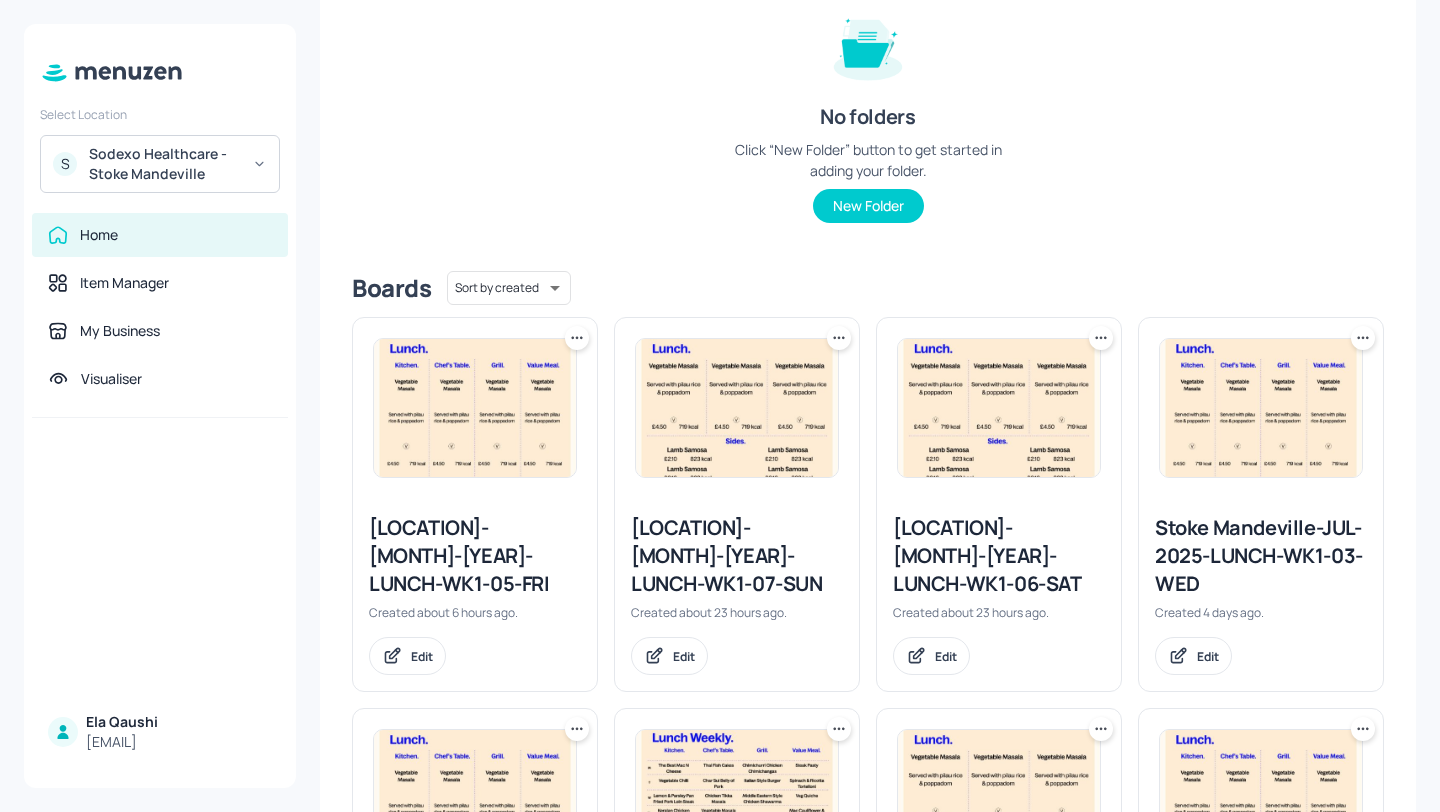 click on "Stoke Mandeville-JUL-2025-LUNCH-WK1-07-SUN" at bounding box center [737, 556] 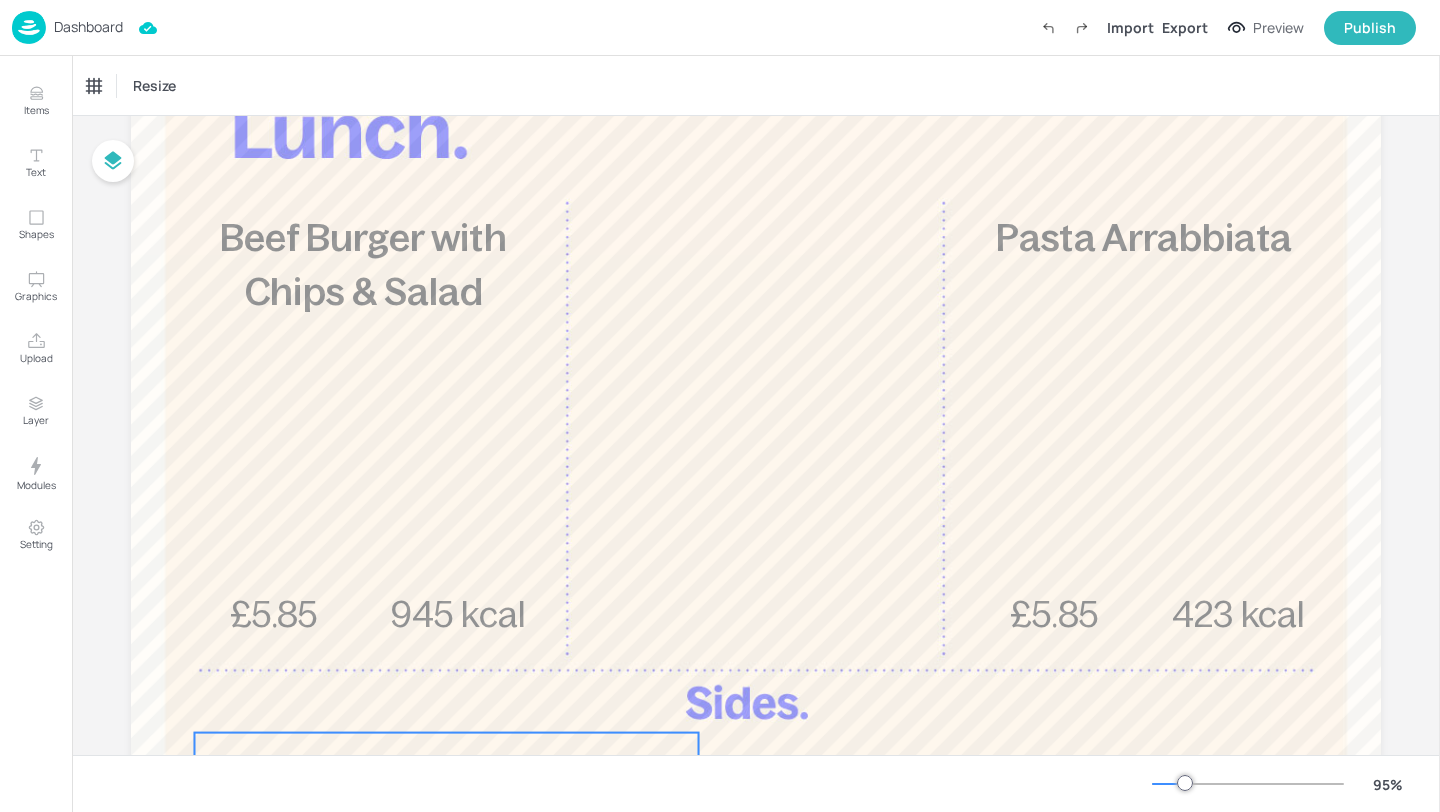 scroll, scrollTop: 165, scrollLeft: 0, axis: vertical 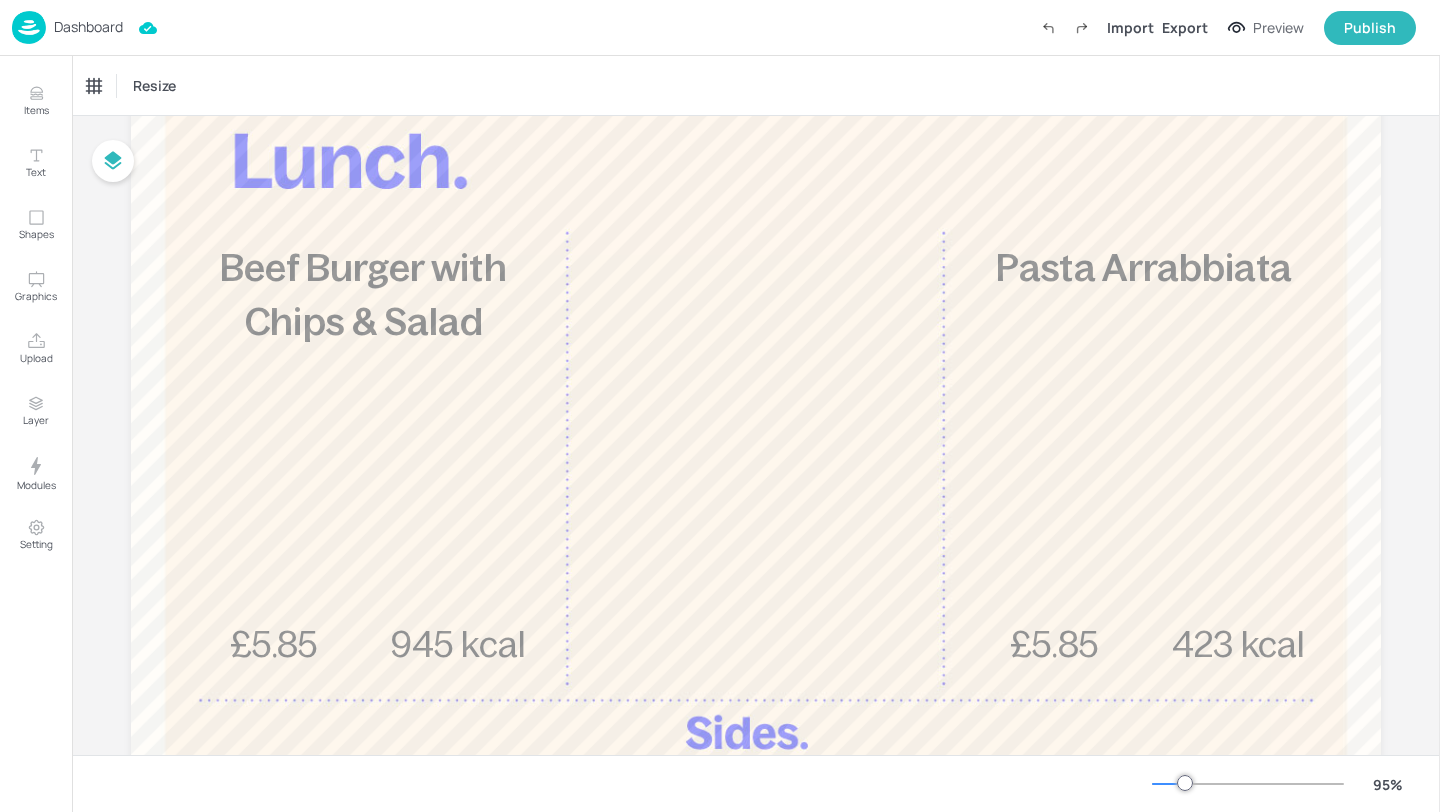 click on "Dashboard" at bounding box center (88, 27) 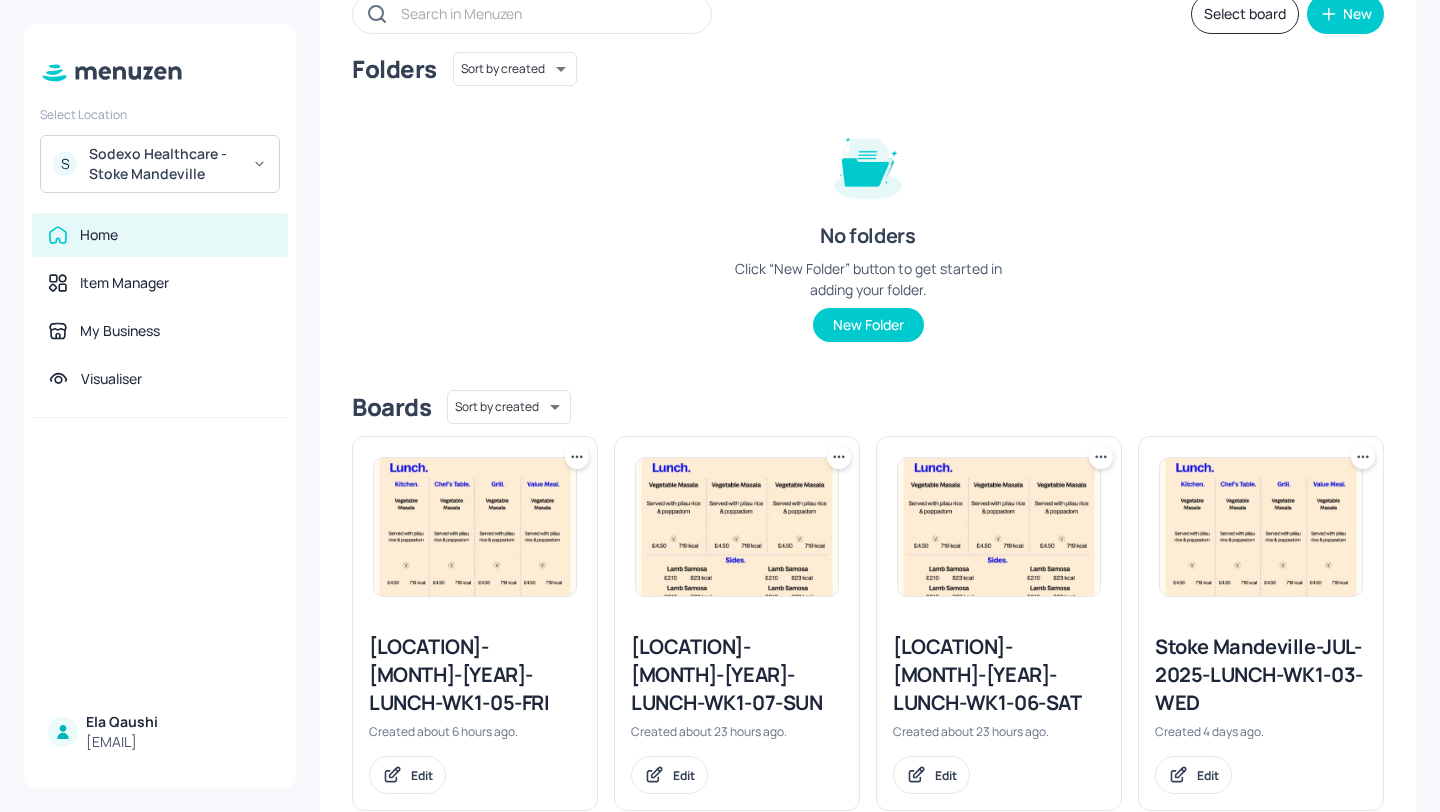 scroll, scrollTop: 194, scrollLeft: 0, axis: vertical 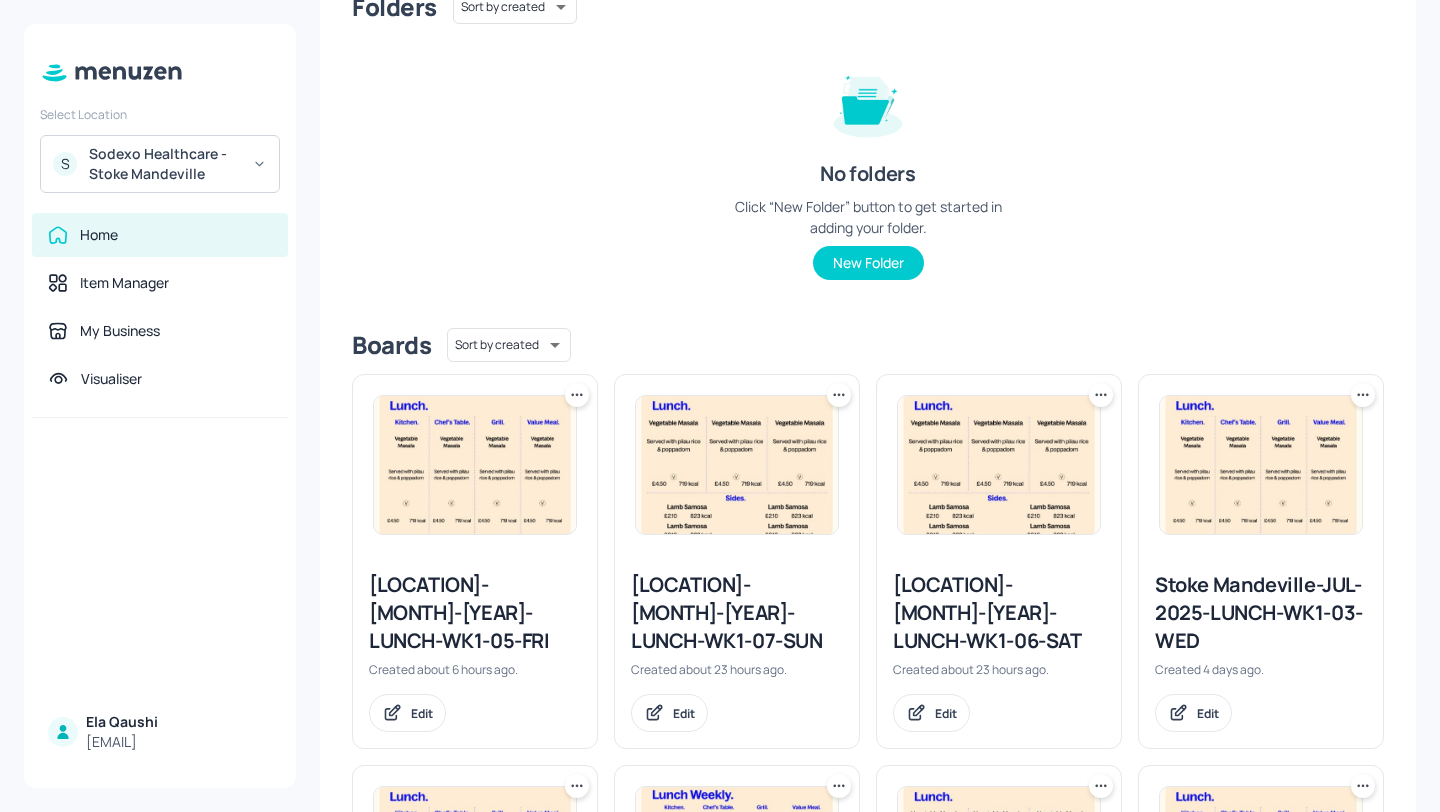 click on "Stoke Mandeville-JUL-2025-LUNCH-WK1-06-SAT" at bounding box center [999, 613] 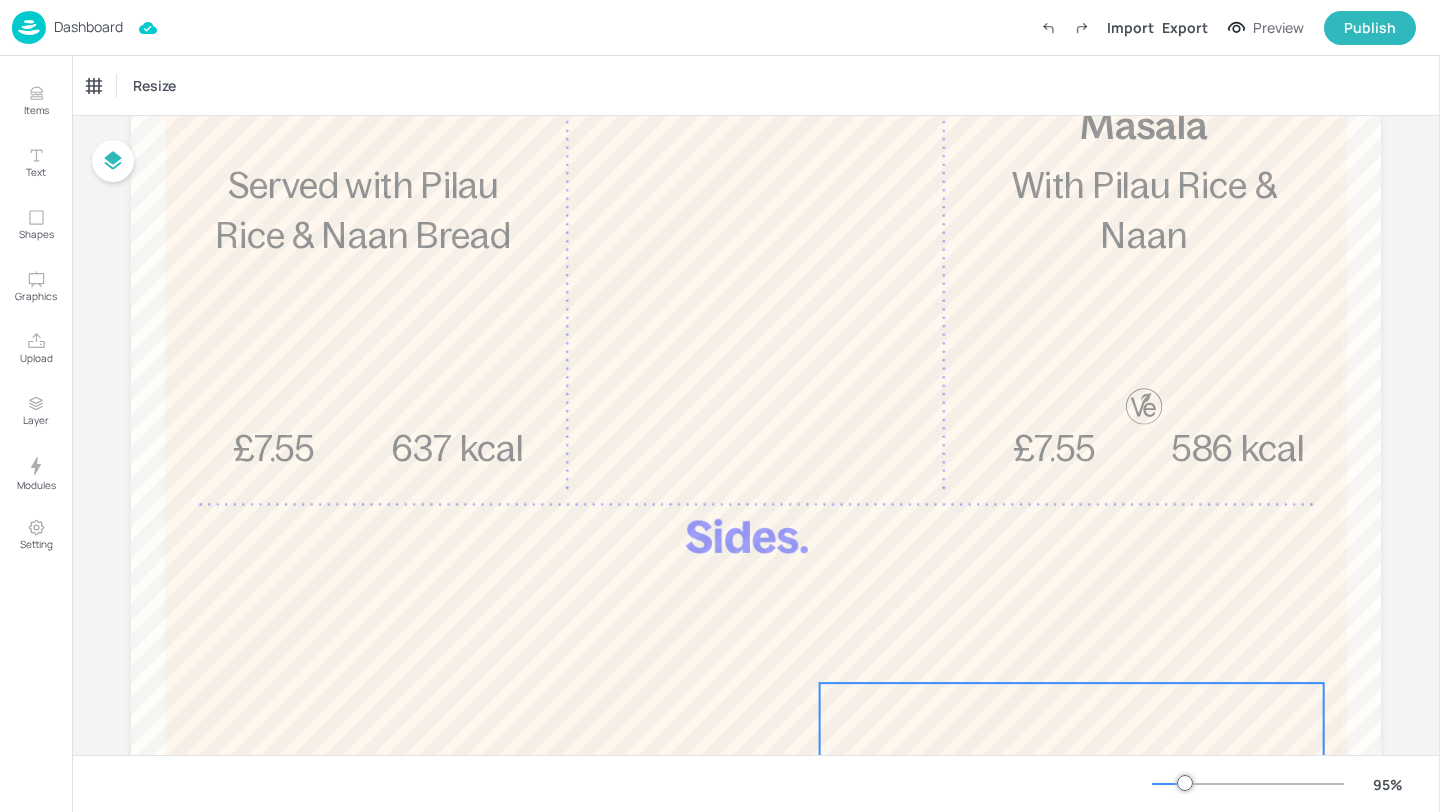 scroll, scrollTop: 324, scrollLeft: 0, axis: vertical 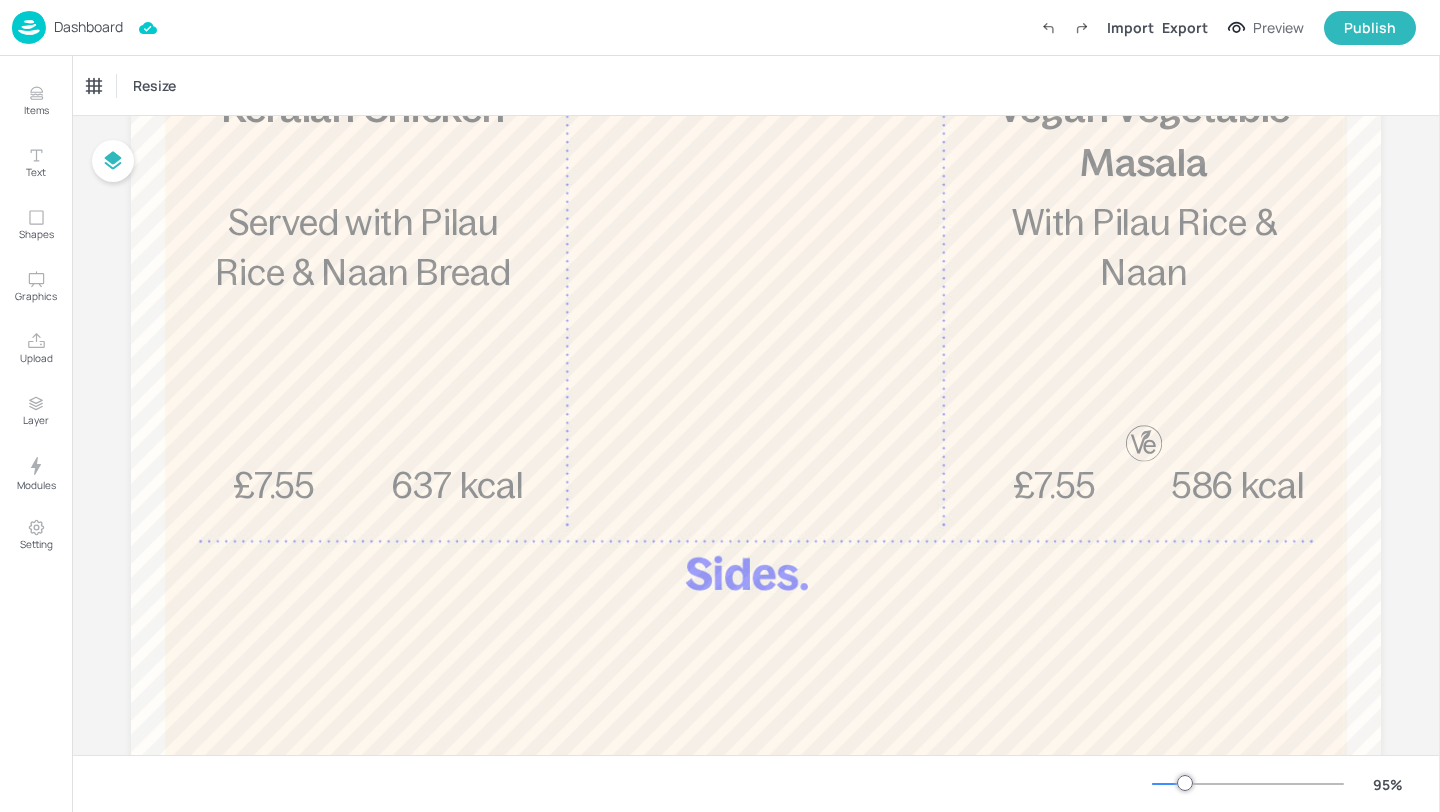 click on "Dashboard" at bounding box center [67, 27] 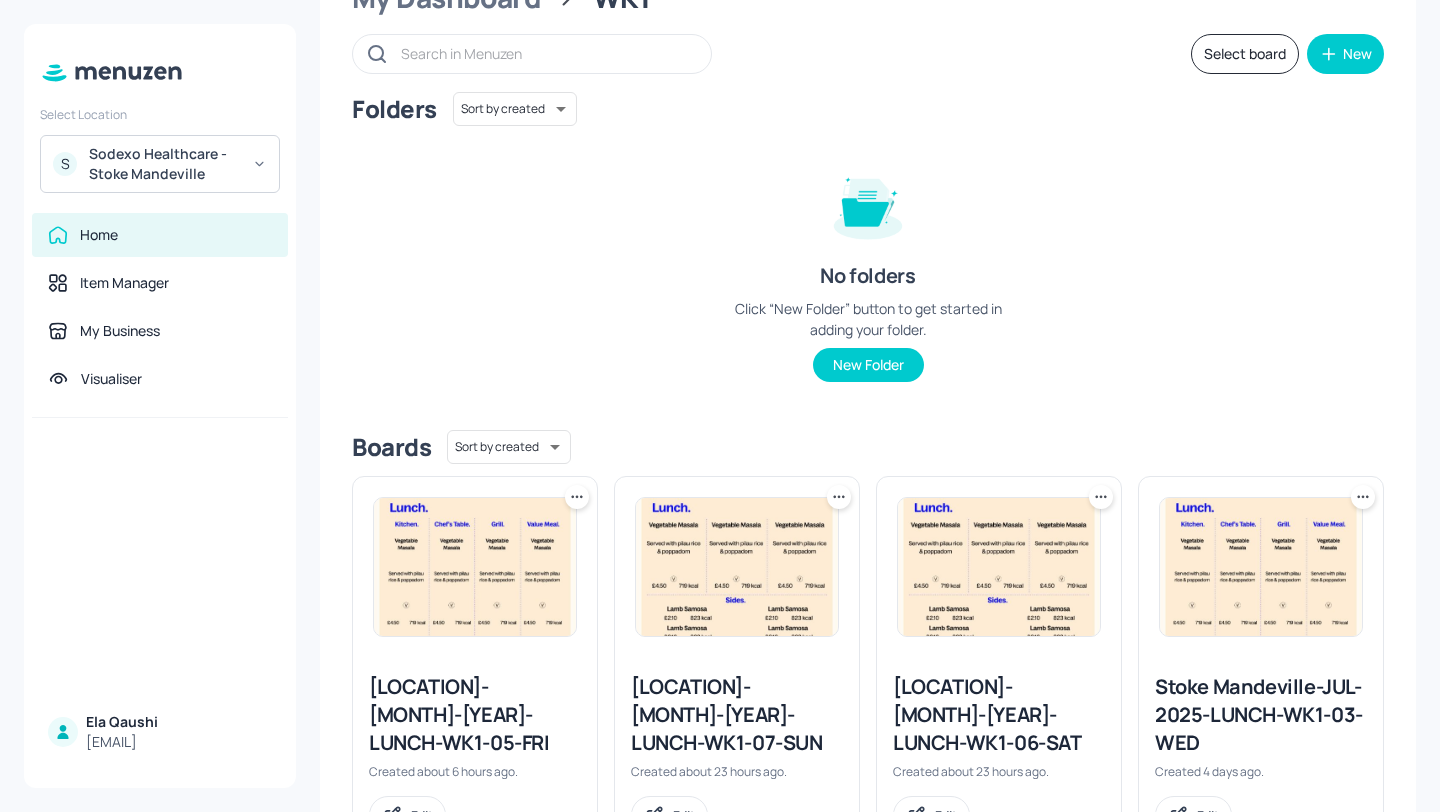 scroll, scrollTop: 161, scrollLeft: 0, axis: vertical 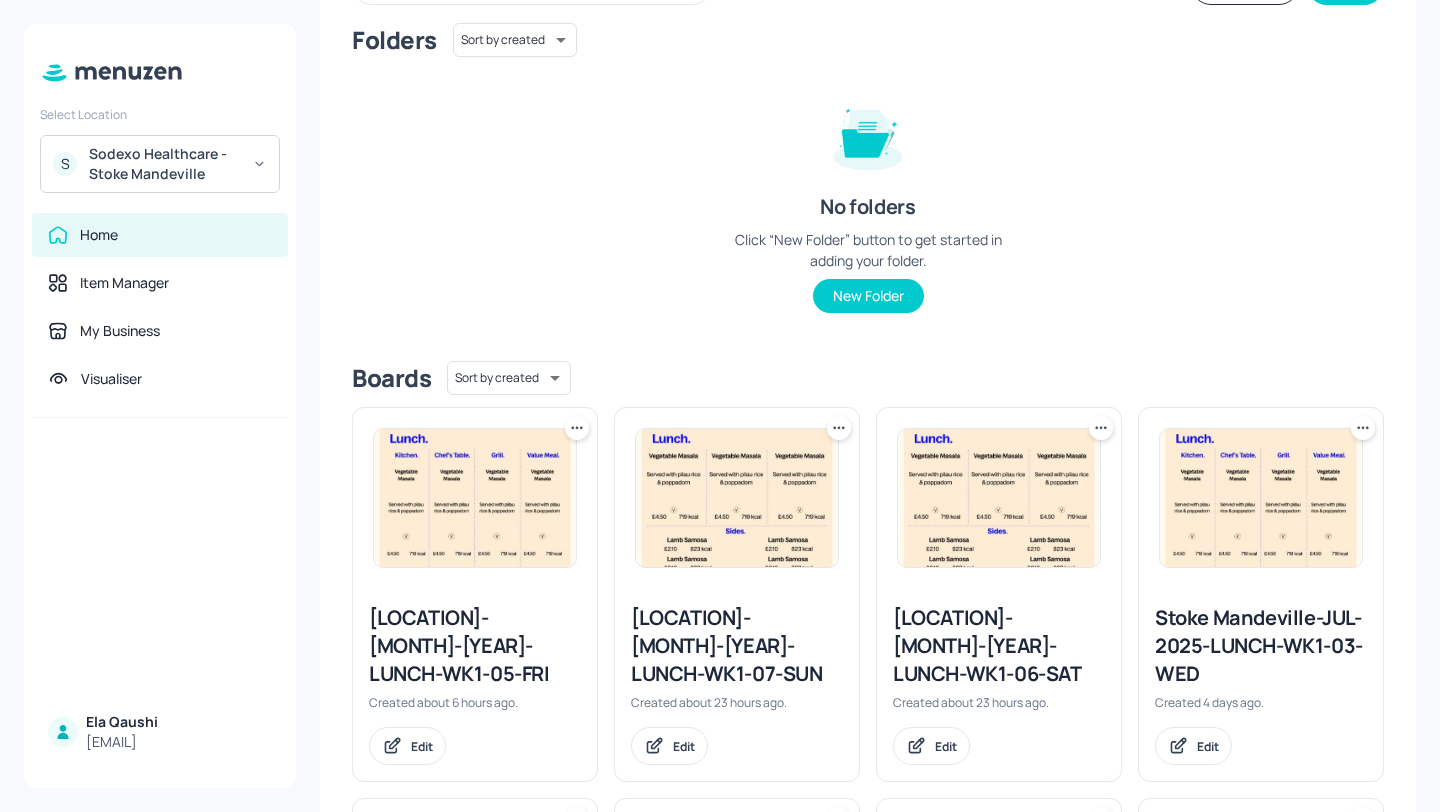 click on "Stoke Mandeville-JUL-2025-LUNCH-WK1-03-WED" at bounding box center (1261, 646) 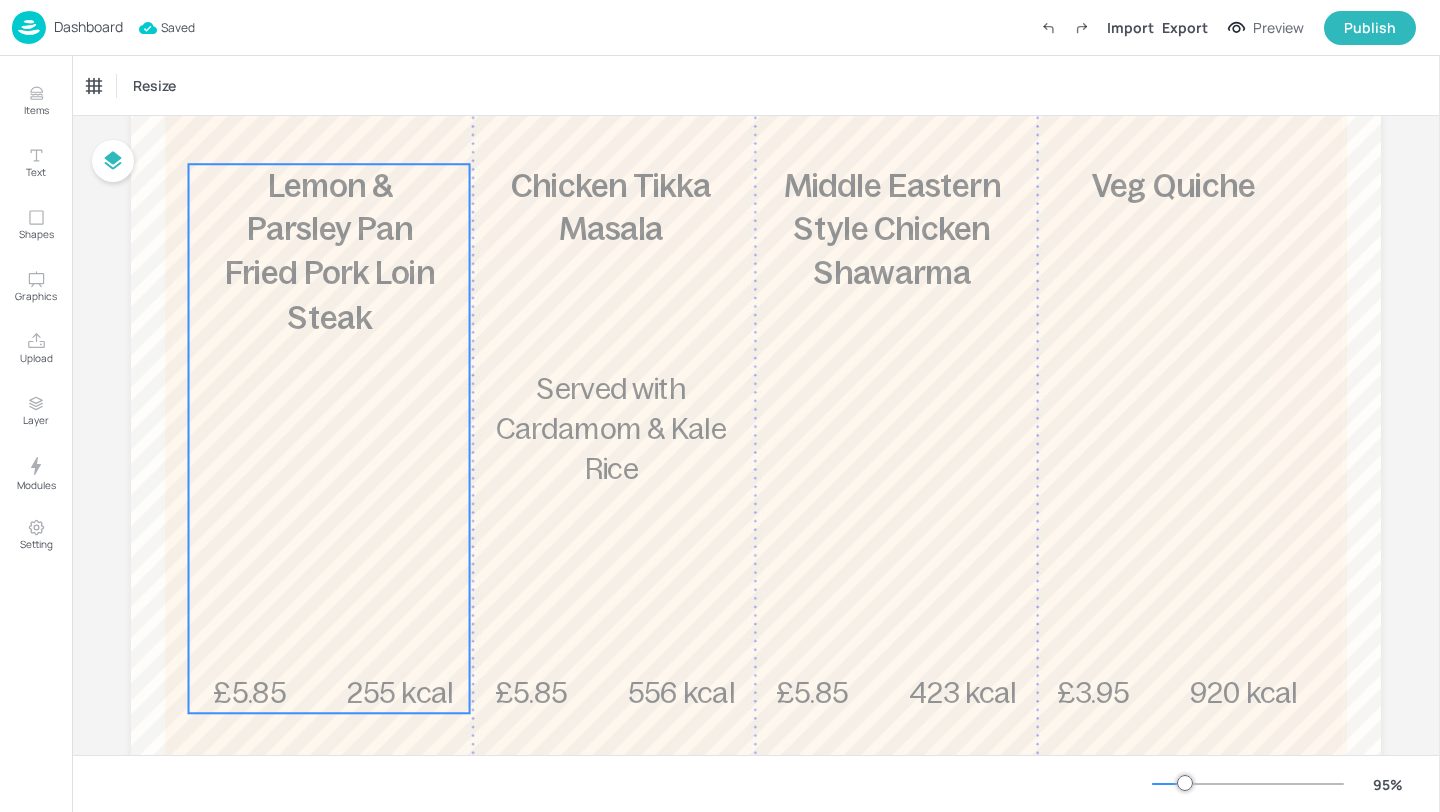scroll, scrollTop: 334, scrollLeft: 0, axis: vertical 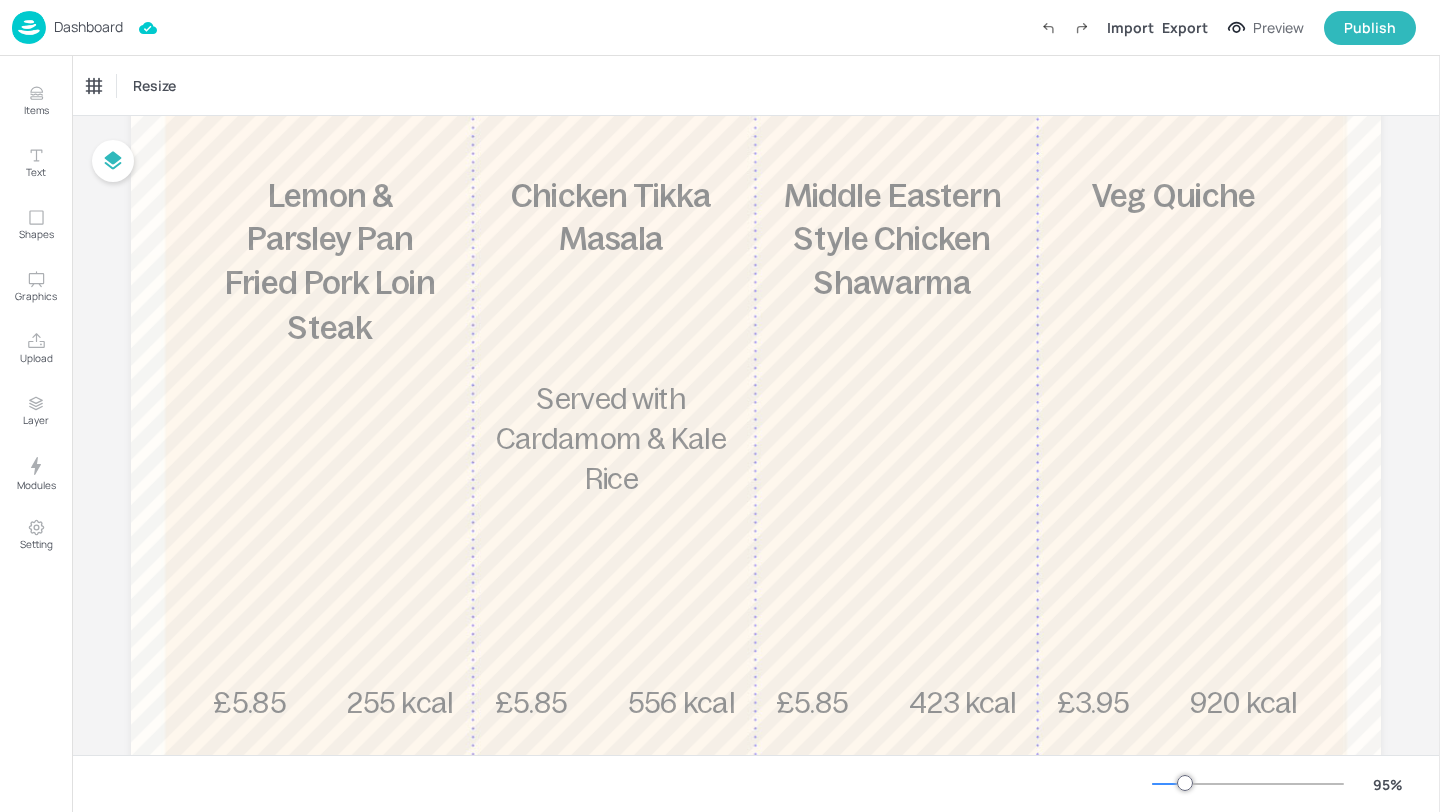 click on "Dashboard" at bounding box center (88, 27) 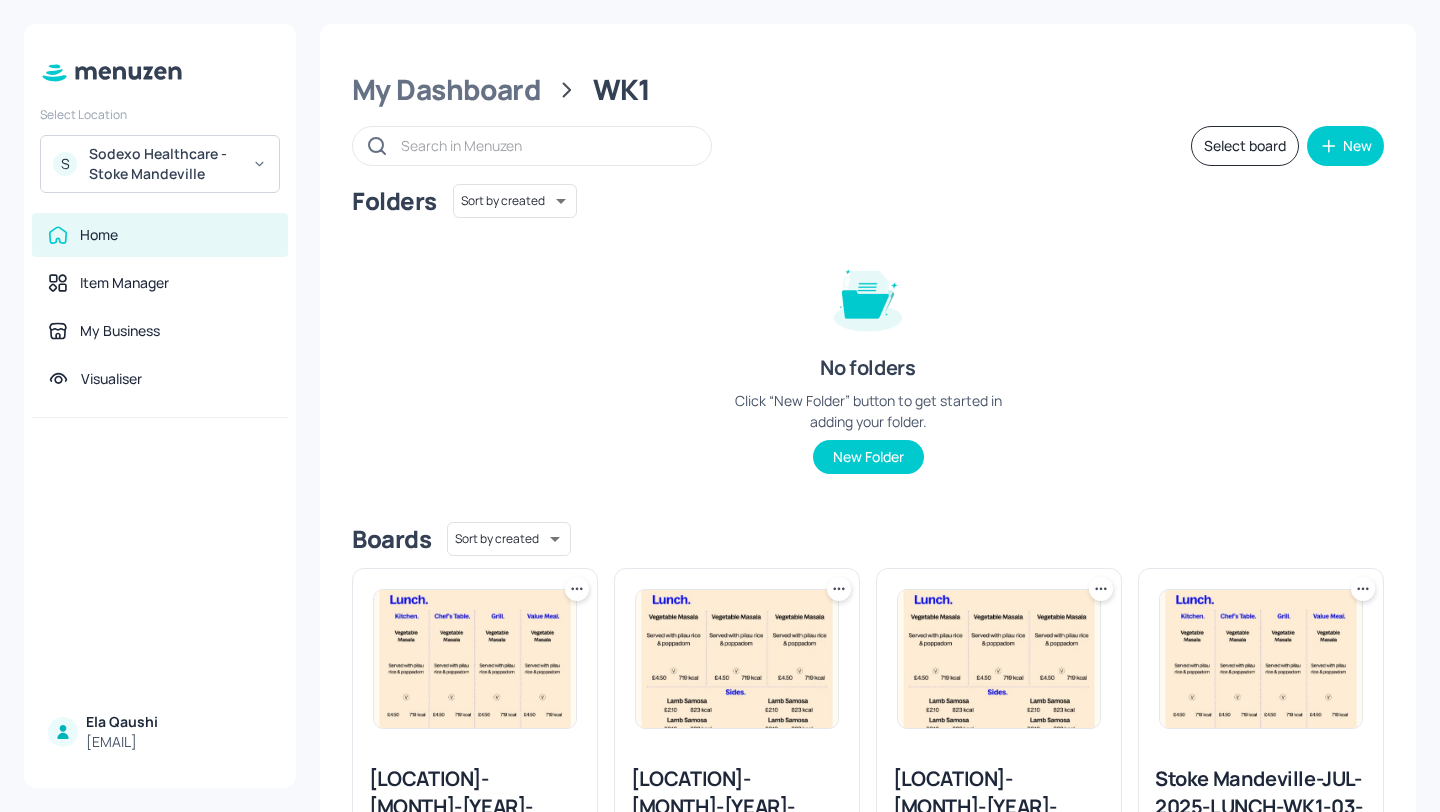 click on "Sodexo Healthcare - Stoke Mandeville" at bounding box center (164, 164) 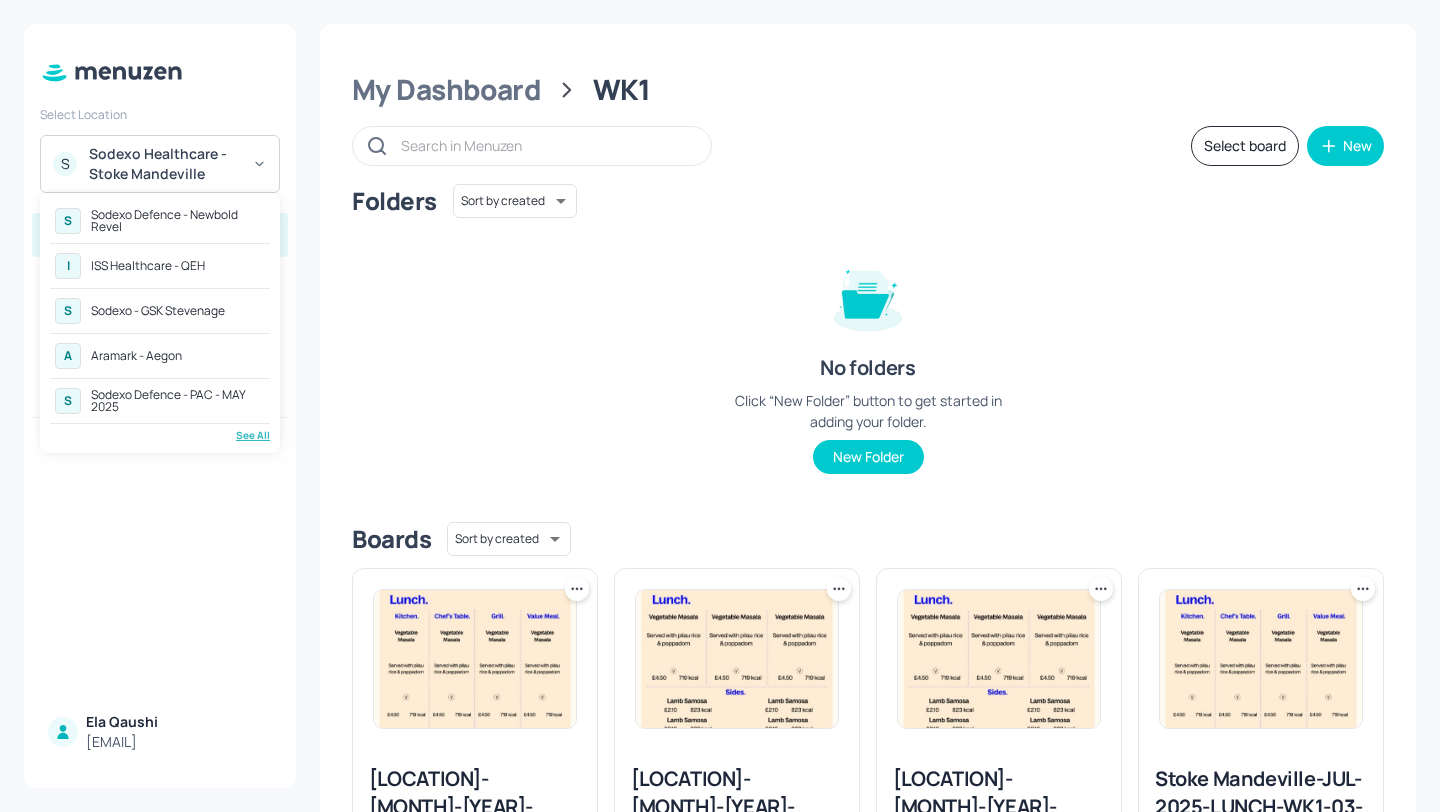 click on "I ISS Healthcare - QEH" at bounding box center (160, 266) 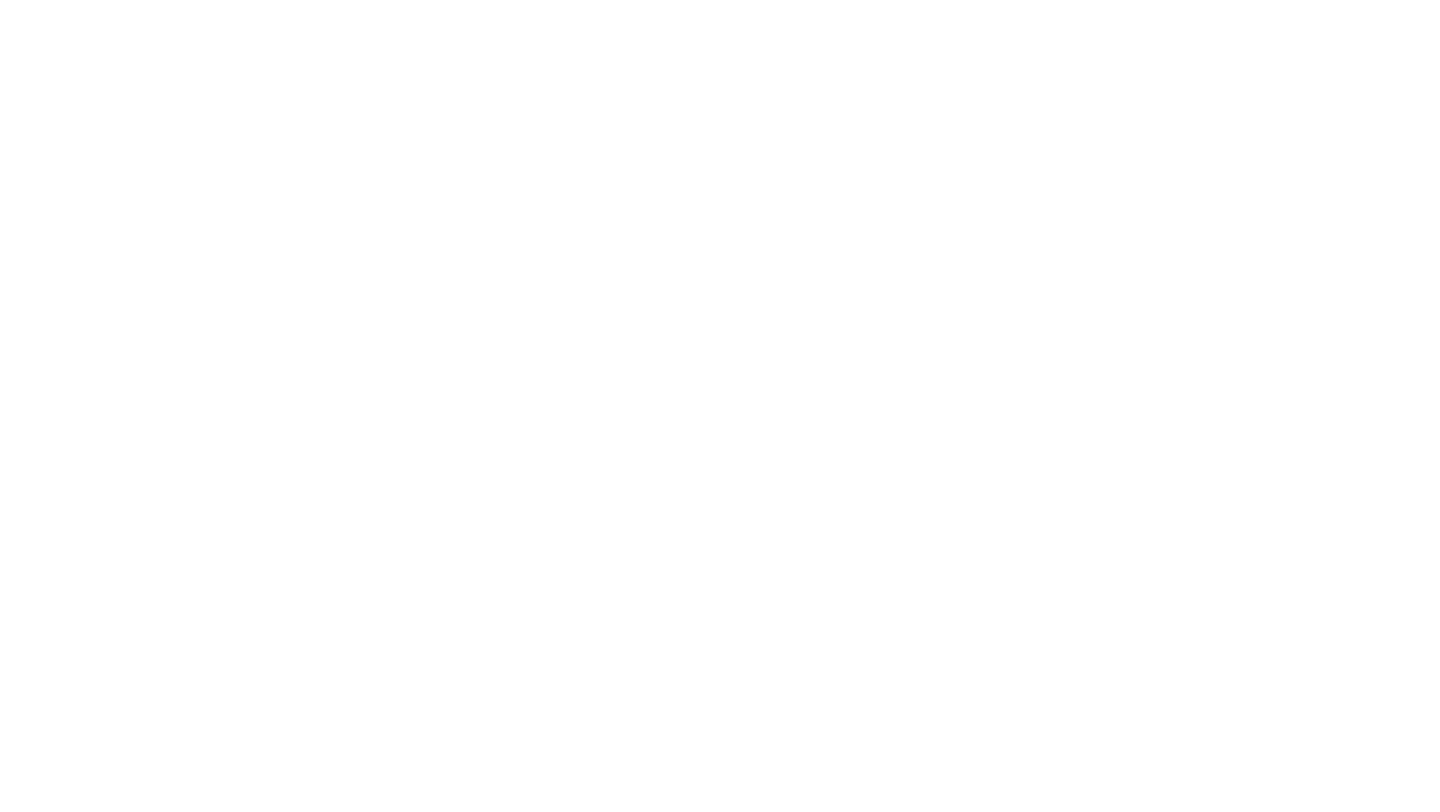 scroll, scrollTop: 0, scrollLeft: 0, axis: both 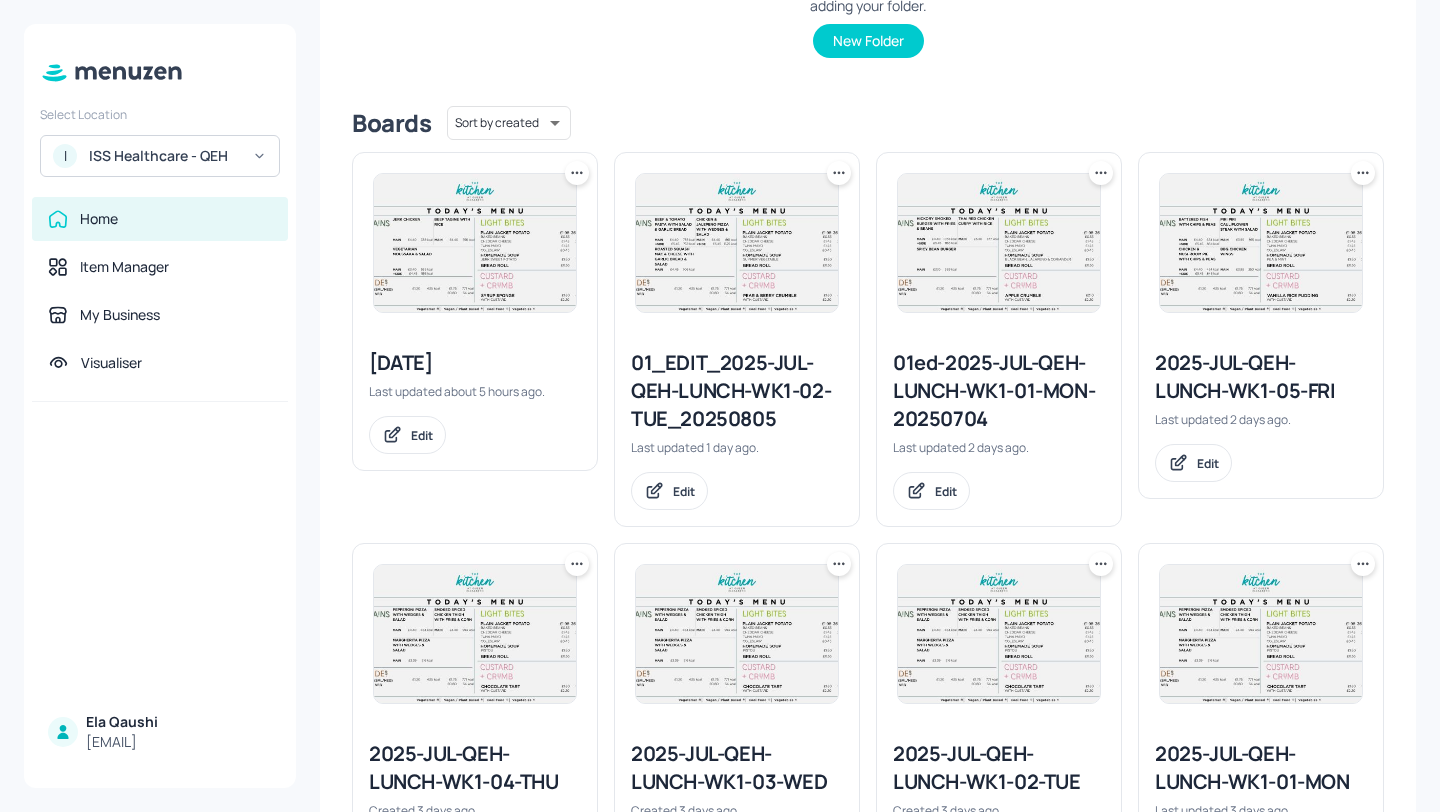 click on "01_EDIT_2025-JUL-QEH-LUNCH-WK1-02-TUE_20250805" at bounding box center [737, 391] 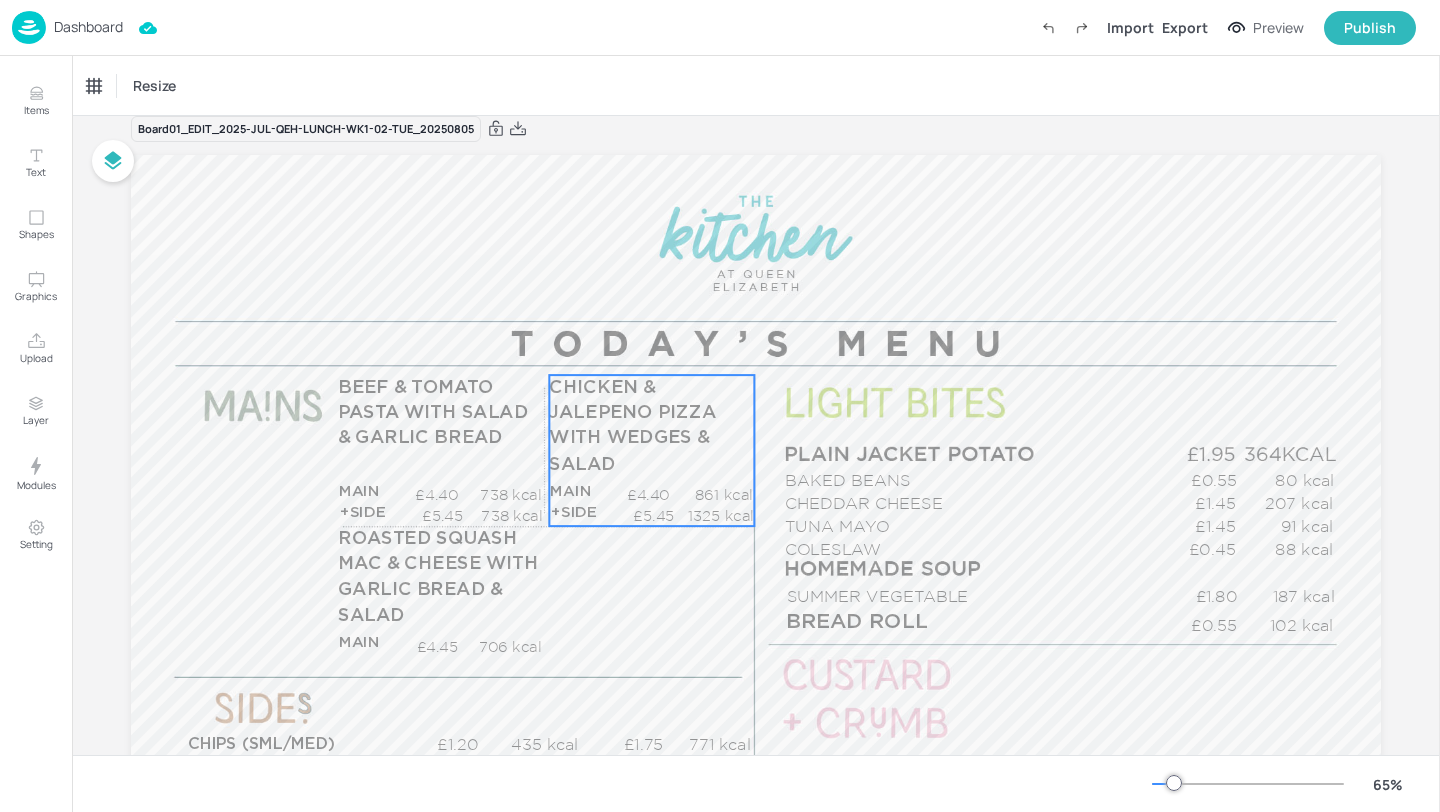 scroll, scrollTop: 69, scrollLeft: 0, axis: vertical 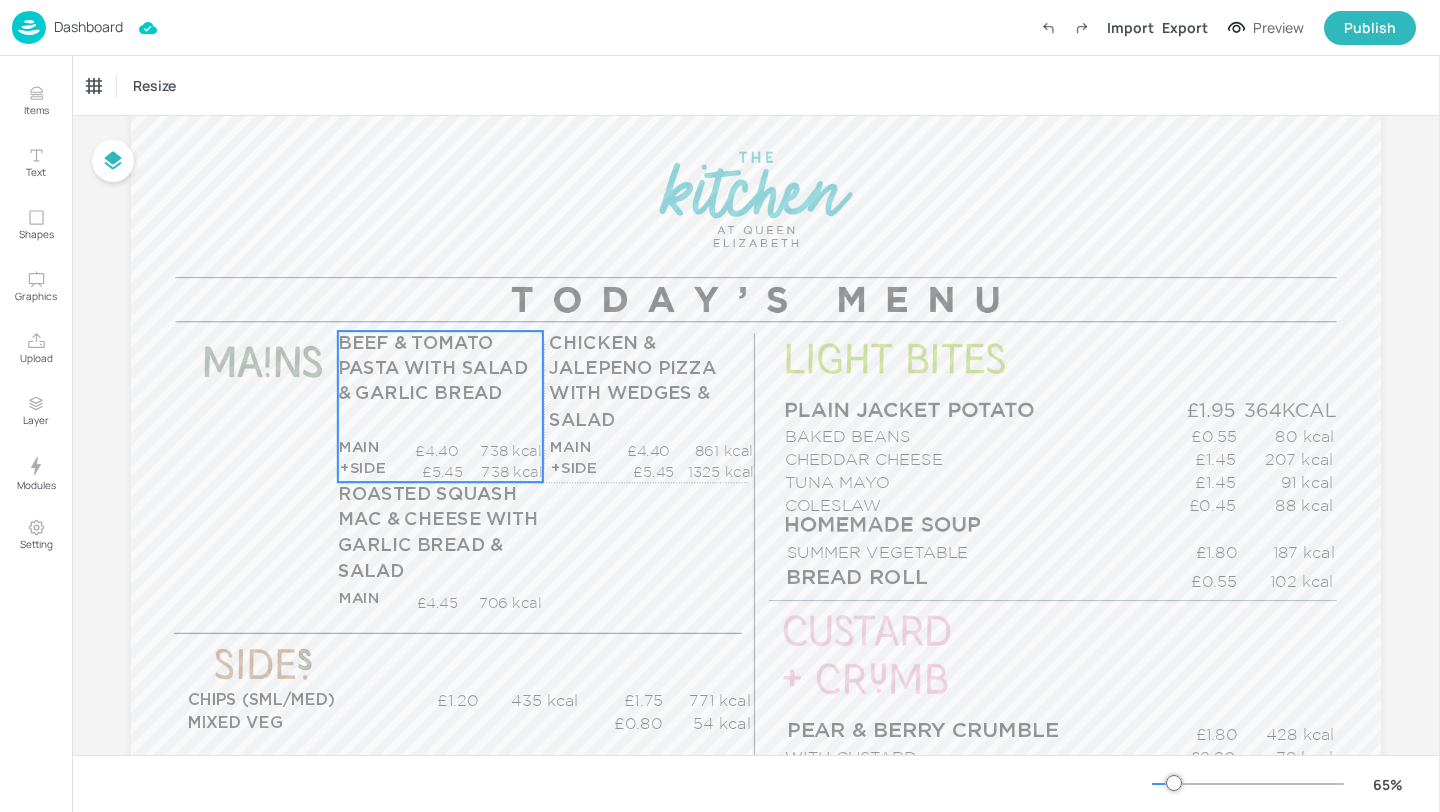 click on "BEEF & TOMATO PASTA WITH SALAD & GARLIC BREAD MAIN £4.40 738 kcal +SIDE £5.45 738 kcal" at bounding box center (440, 406) 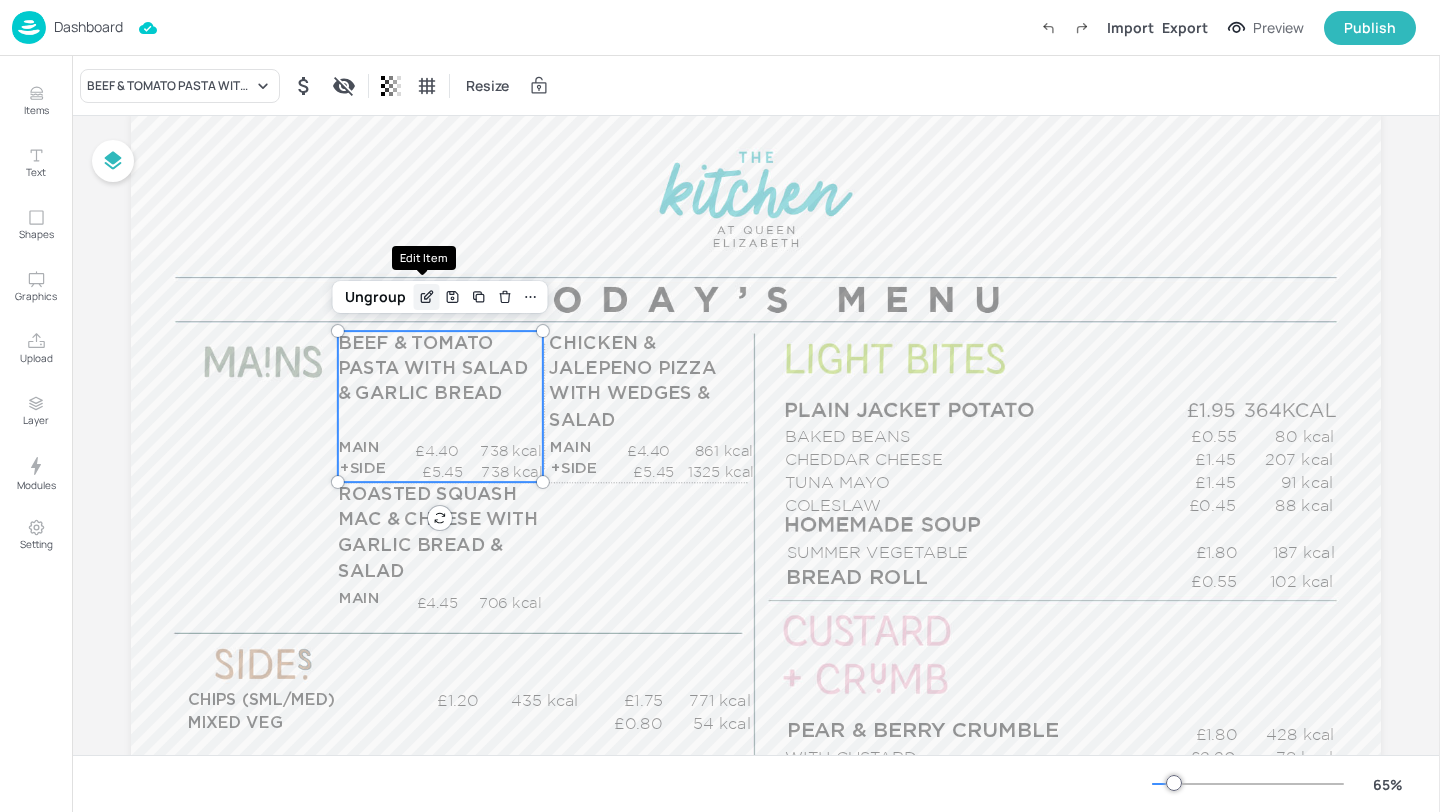 click 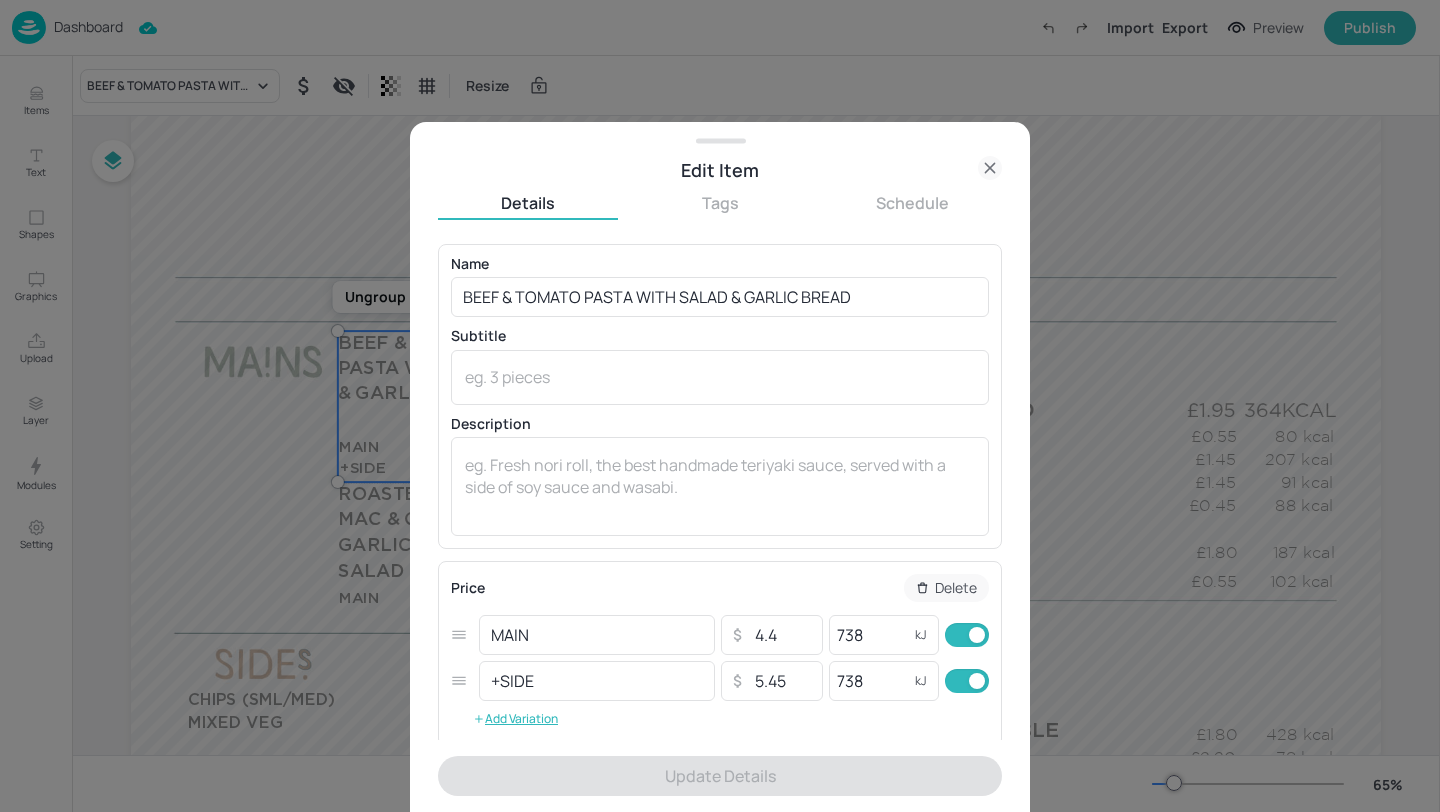 click at bounding box center (977, 681) 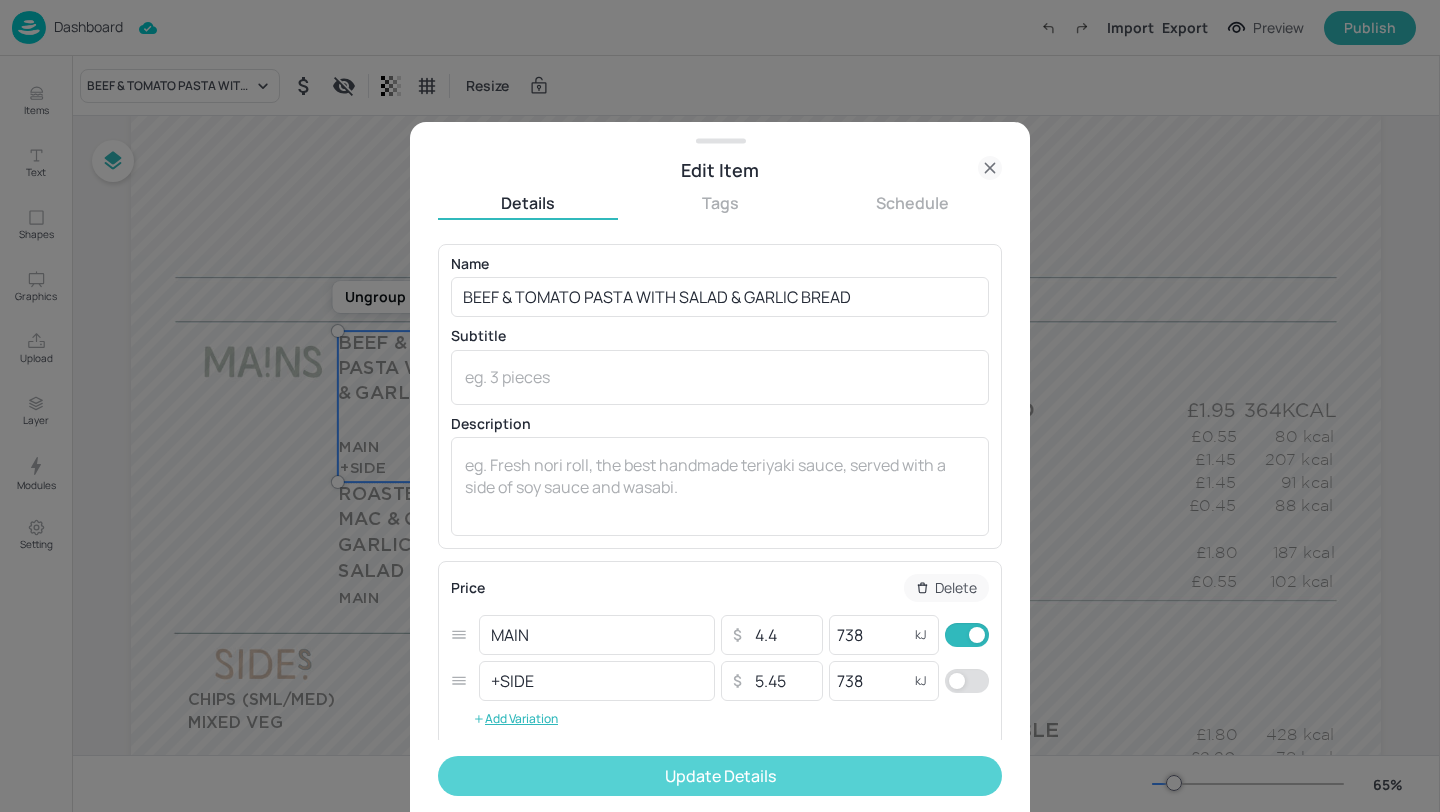 click on "Update Details" at bounding box center [720, 776] 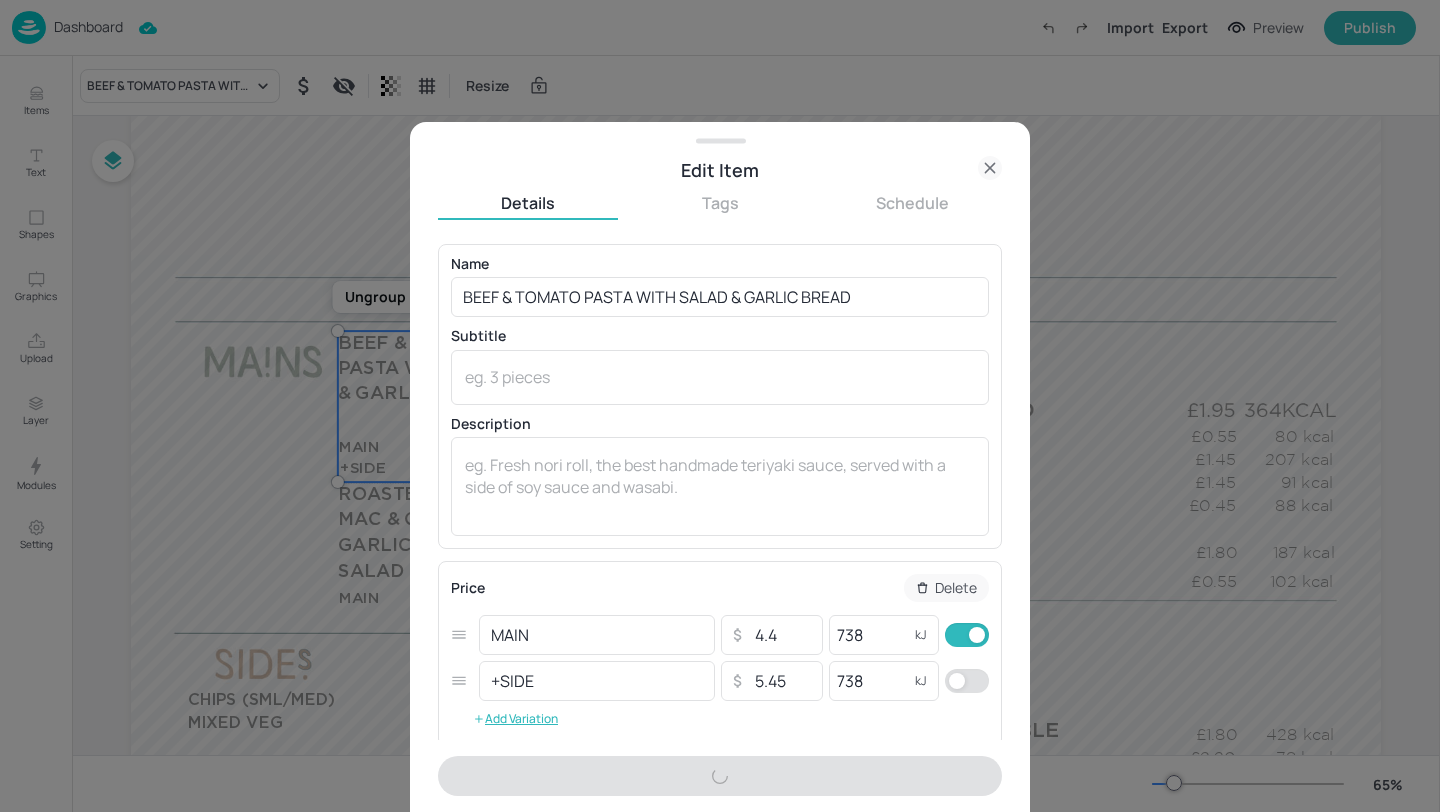 click on "Name BEEF & TOMATO PASTA WITH SALAD & GARLIC BREAD ​ Subtitle x ​ Description x ​ Price Delete MAIN ​ ​ 4.4 ​ 738 kJ ​ +SIDE ​ ​ 5.45 ​ 738 kJ ​  Add Variation Item Image Upload Image
To pick up a draggable item, press the space bar.
While dragging, use the arrow keys to move the item.
Press space again to drop the item in its new position, or press escape to cancel.
Icons
To pick up a draggable item, press the space bar.
While dragging, use the arrow keys to move the item.
Press space again to drop the item in its new position, or press escape to cancel.
Update Details" at bounding box center [720, 528] 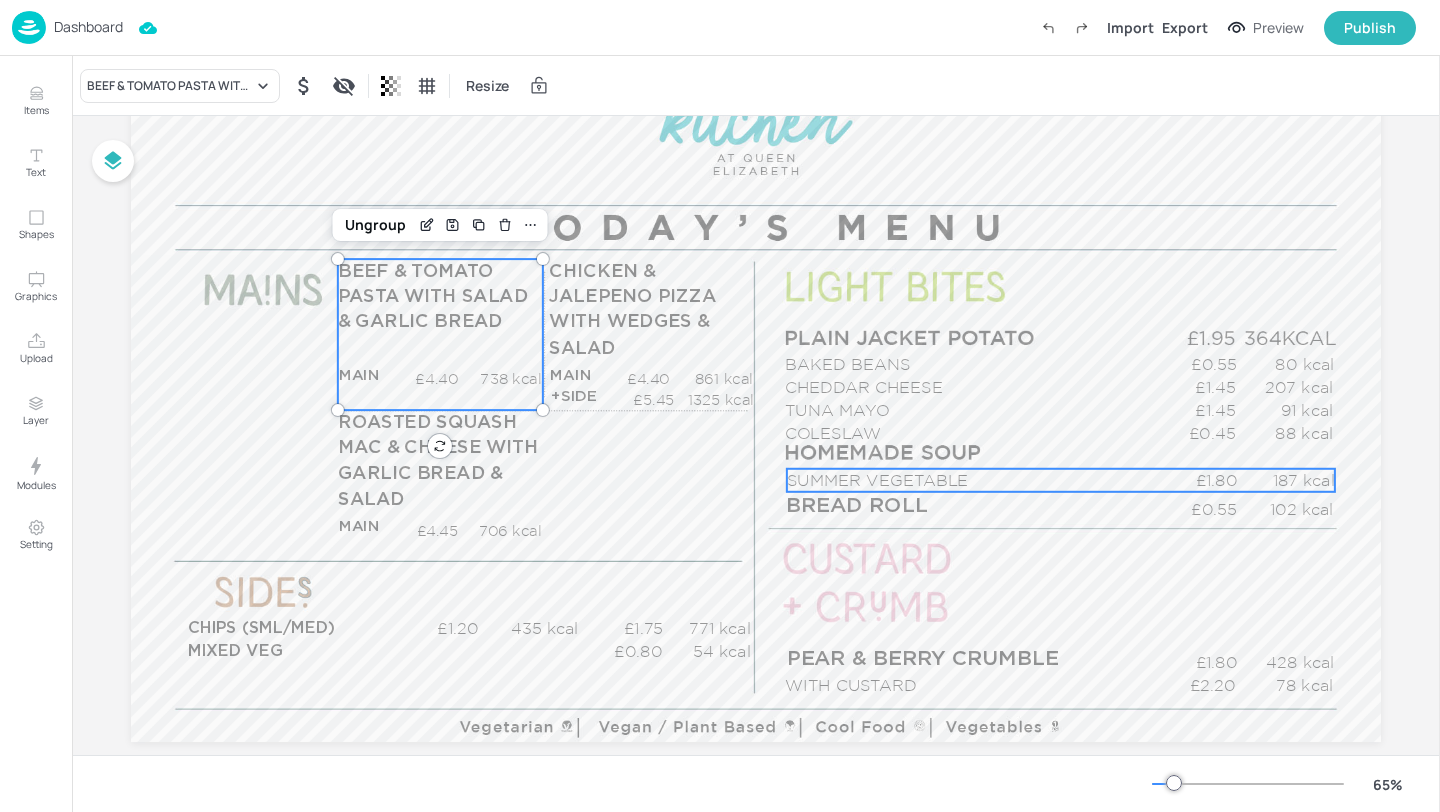scroll, scrollTop: 148, scrollLeft: 0, axis: vertical 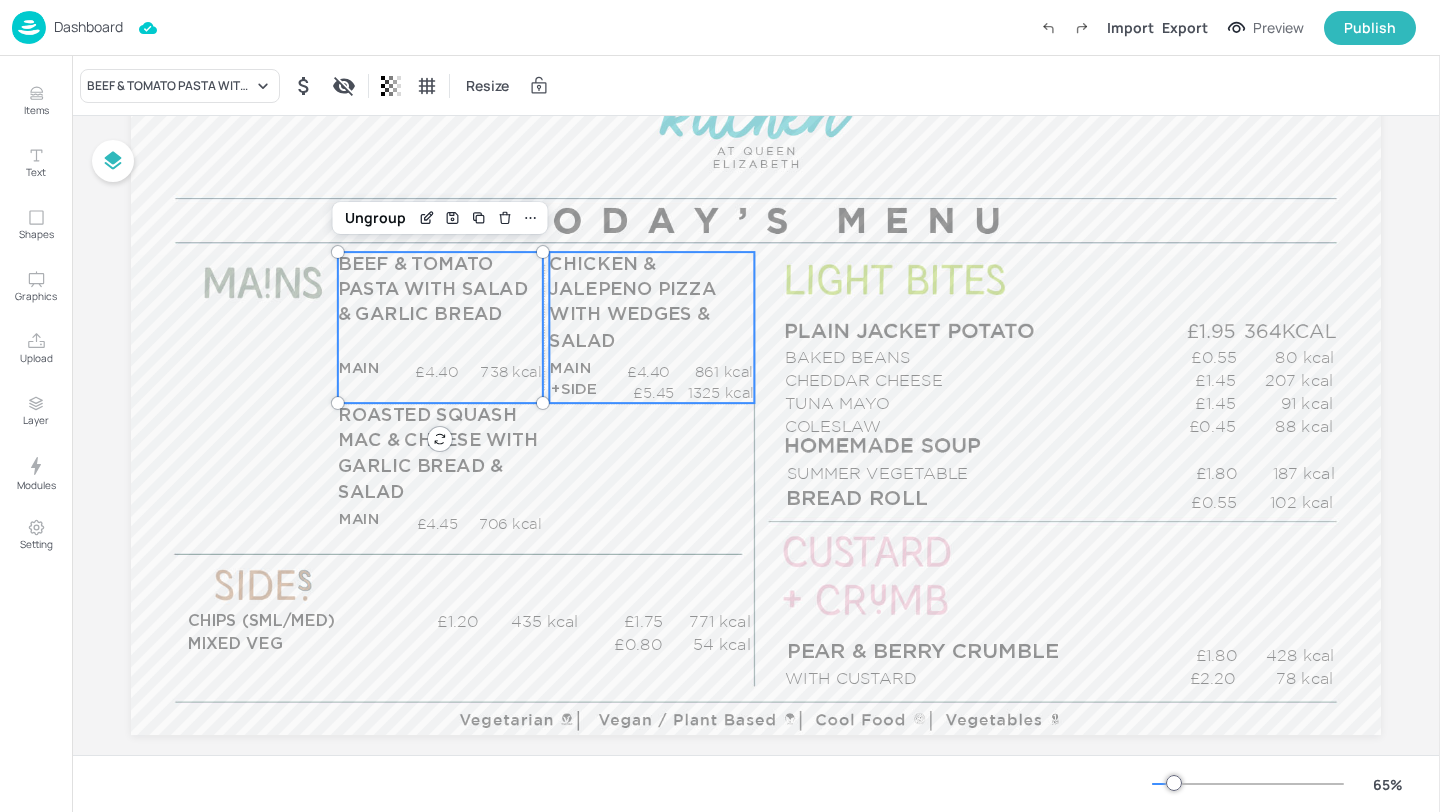 click on "CHICKEN & JALEPENO PIZZA WITH WEDGES & SALAD" at bounding box center [651, 303] 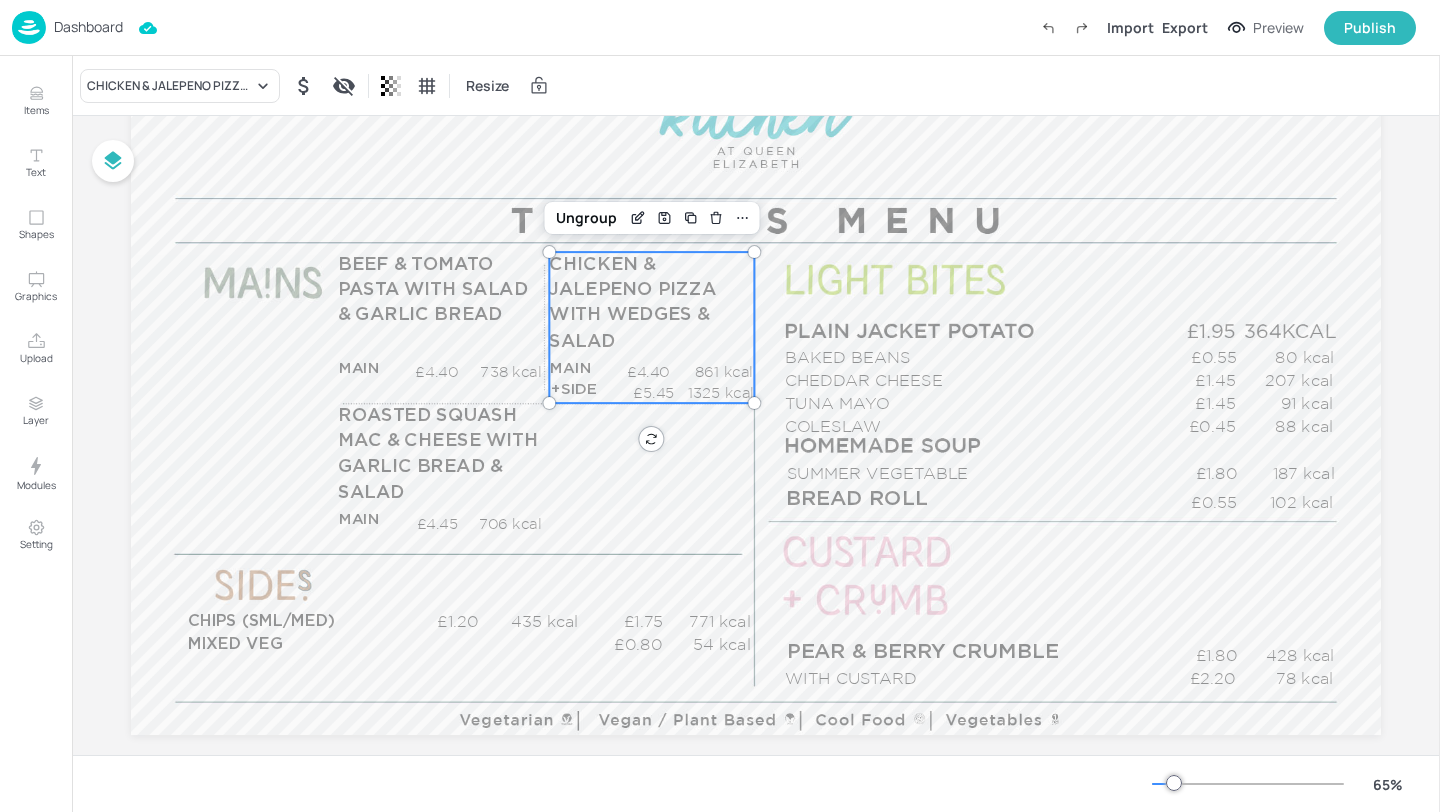 scroll, scrollTop: 87, scrollLeft: 0, axis: vertical 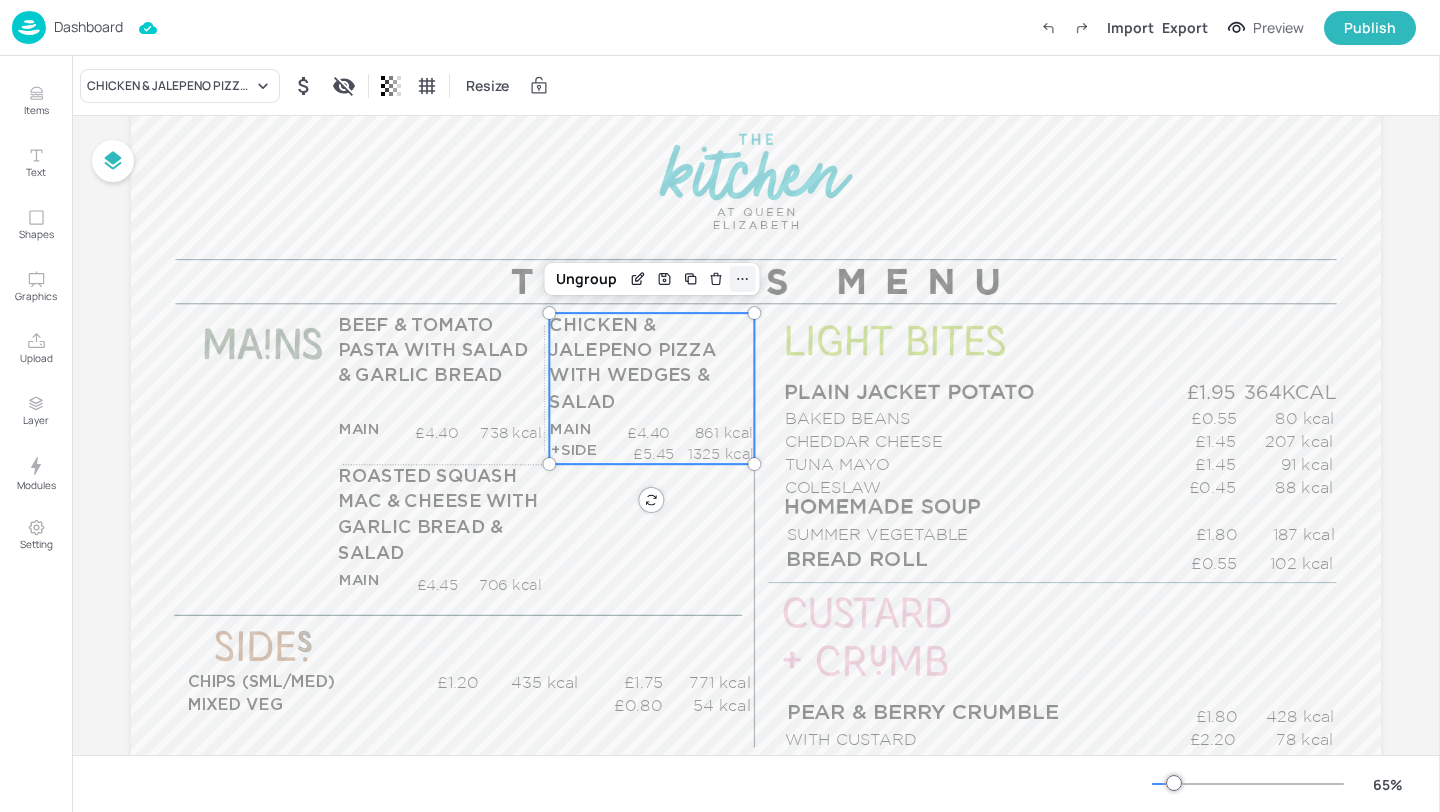 click 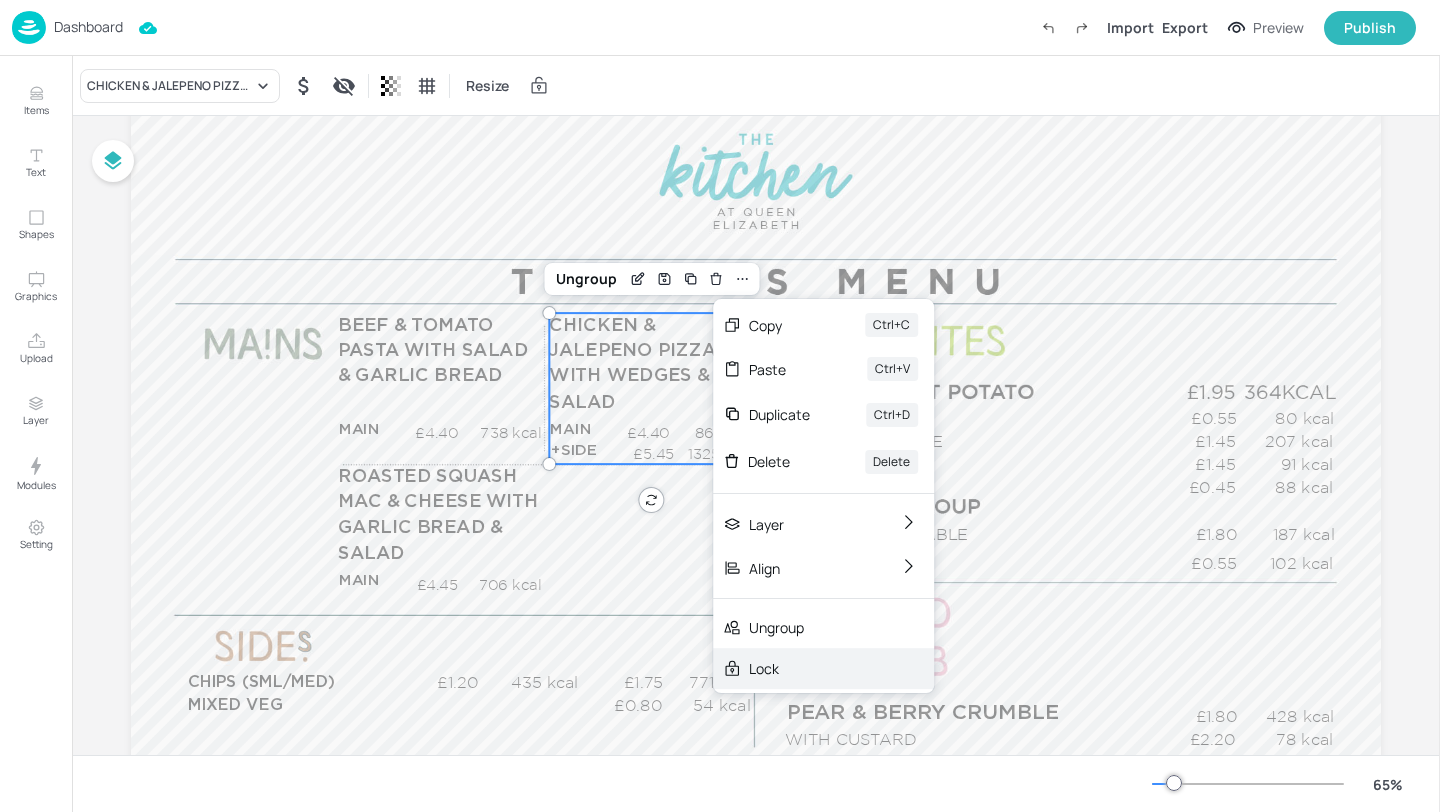 click on "Lock" at bounding box center (809, 668) 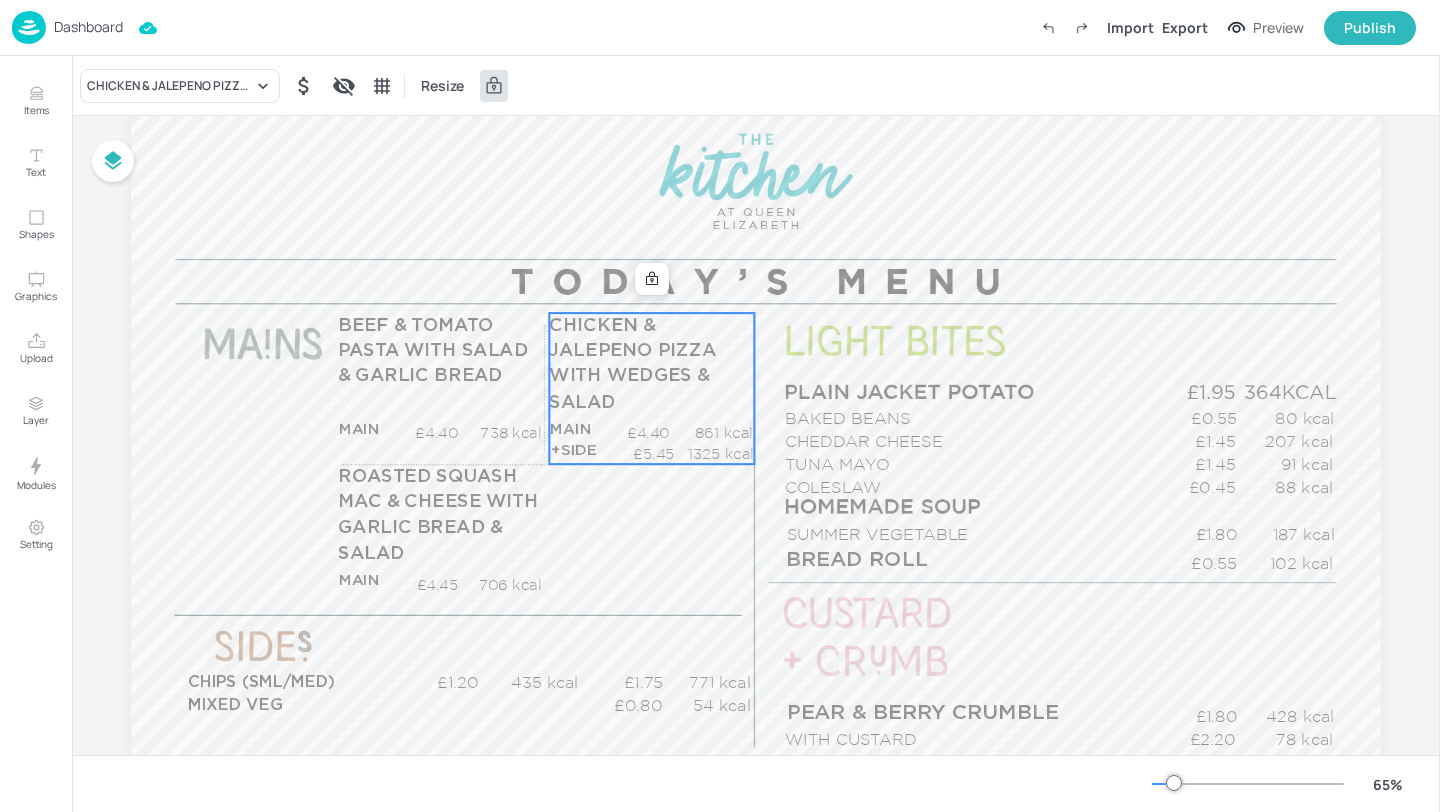scroll, scrollTop: 141, scrollLeft: 0, axis: vertical 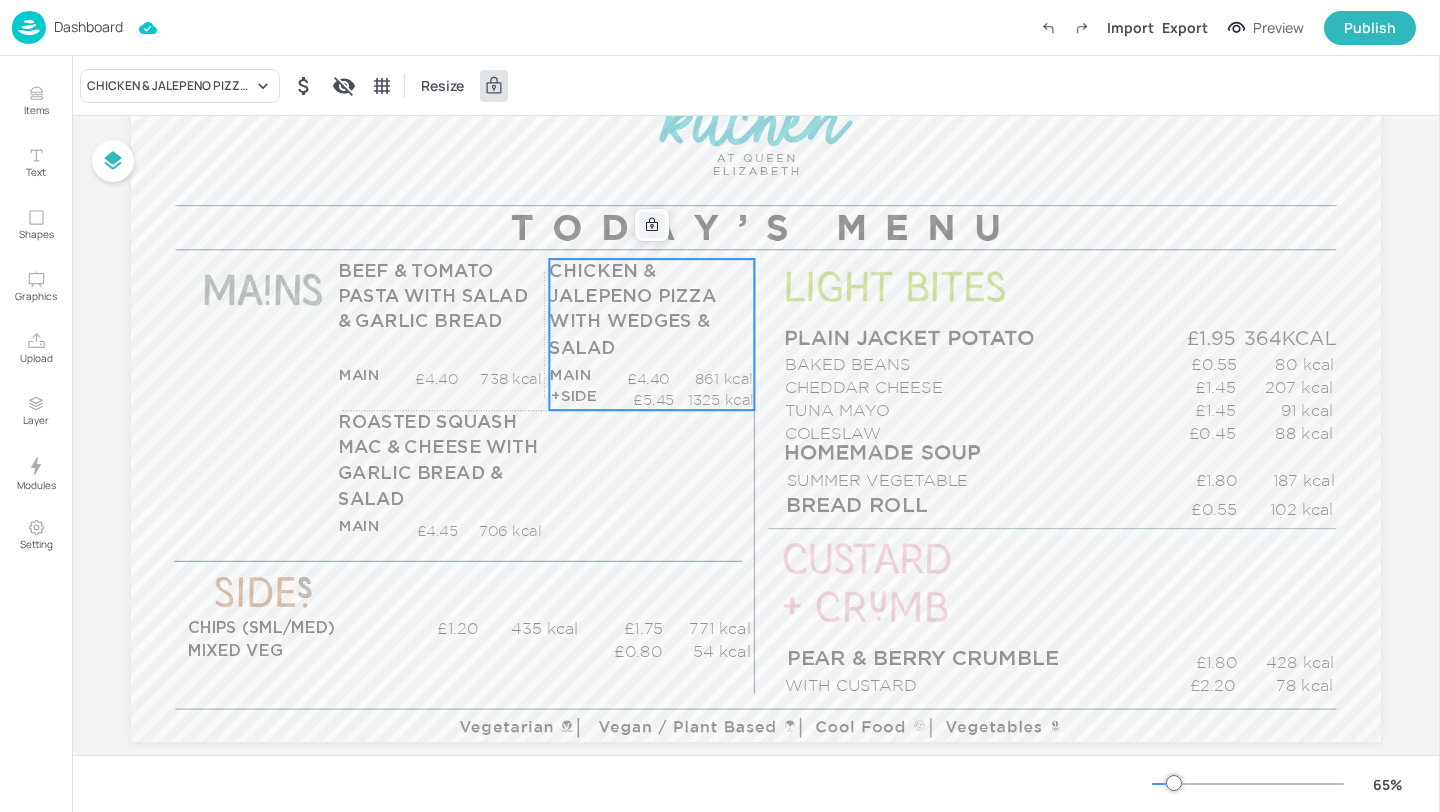 click 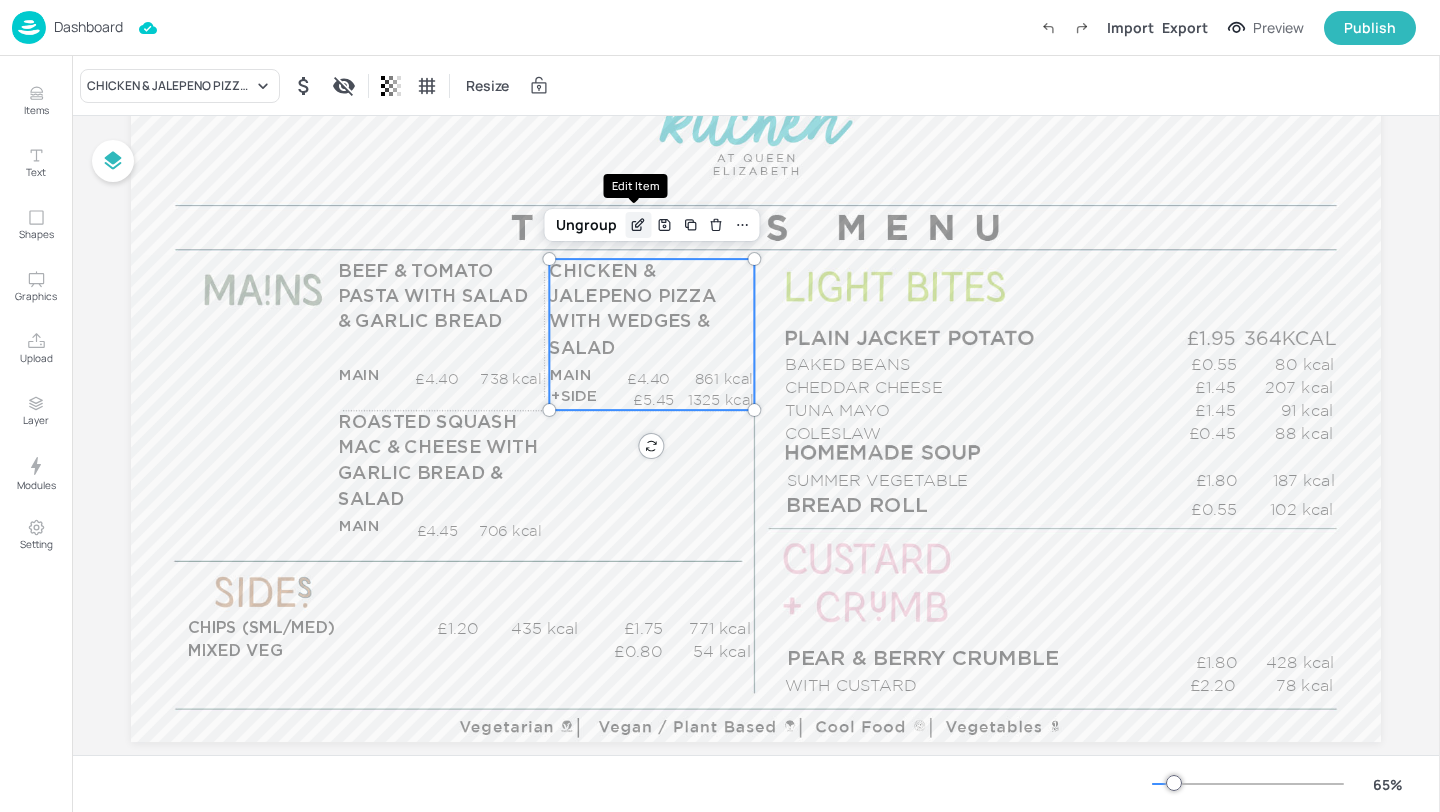 click 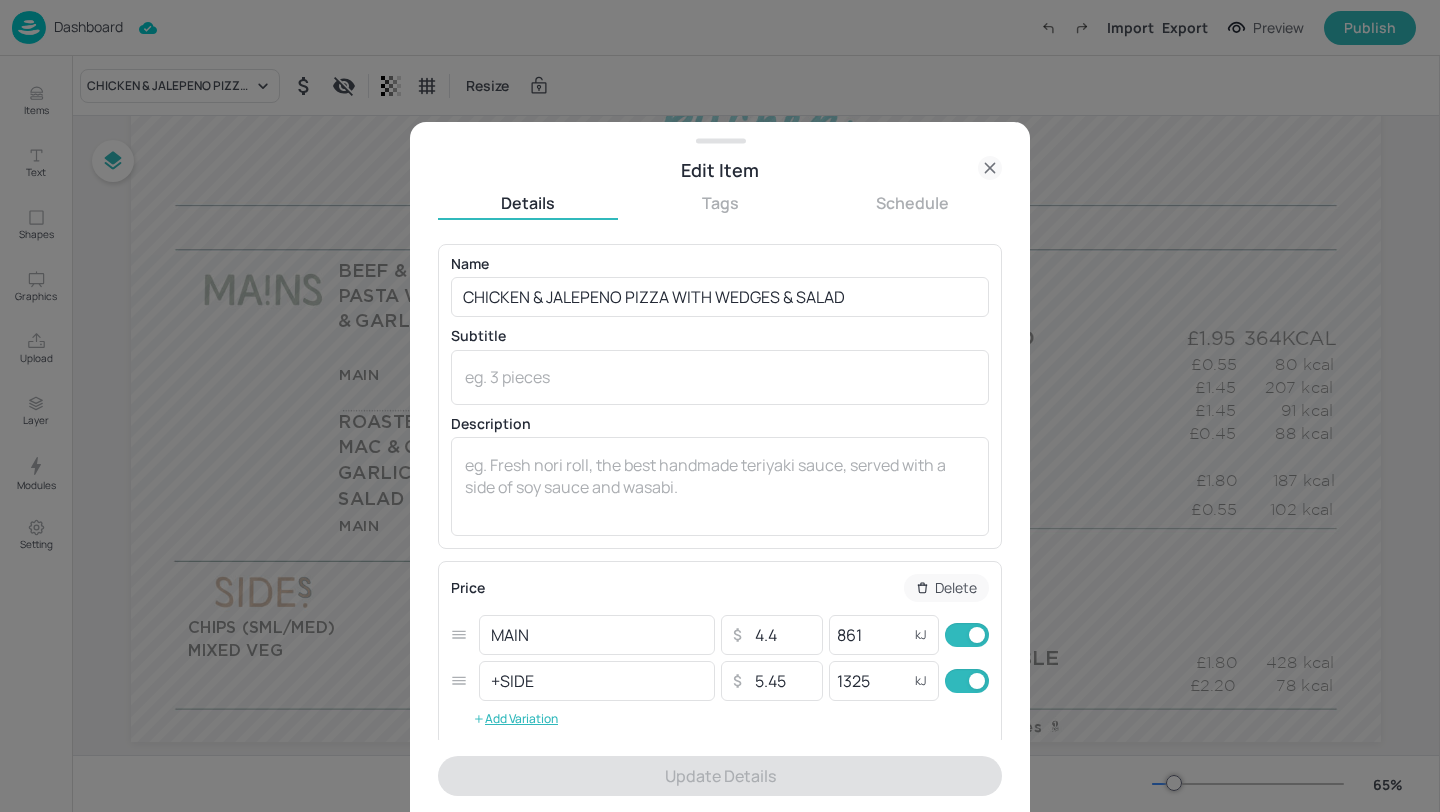 click 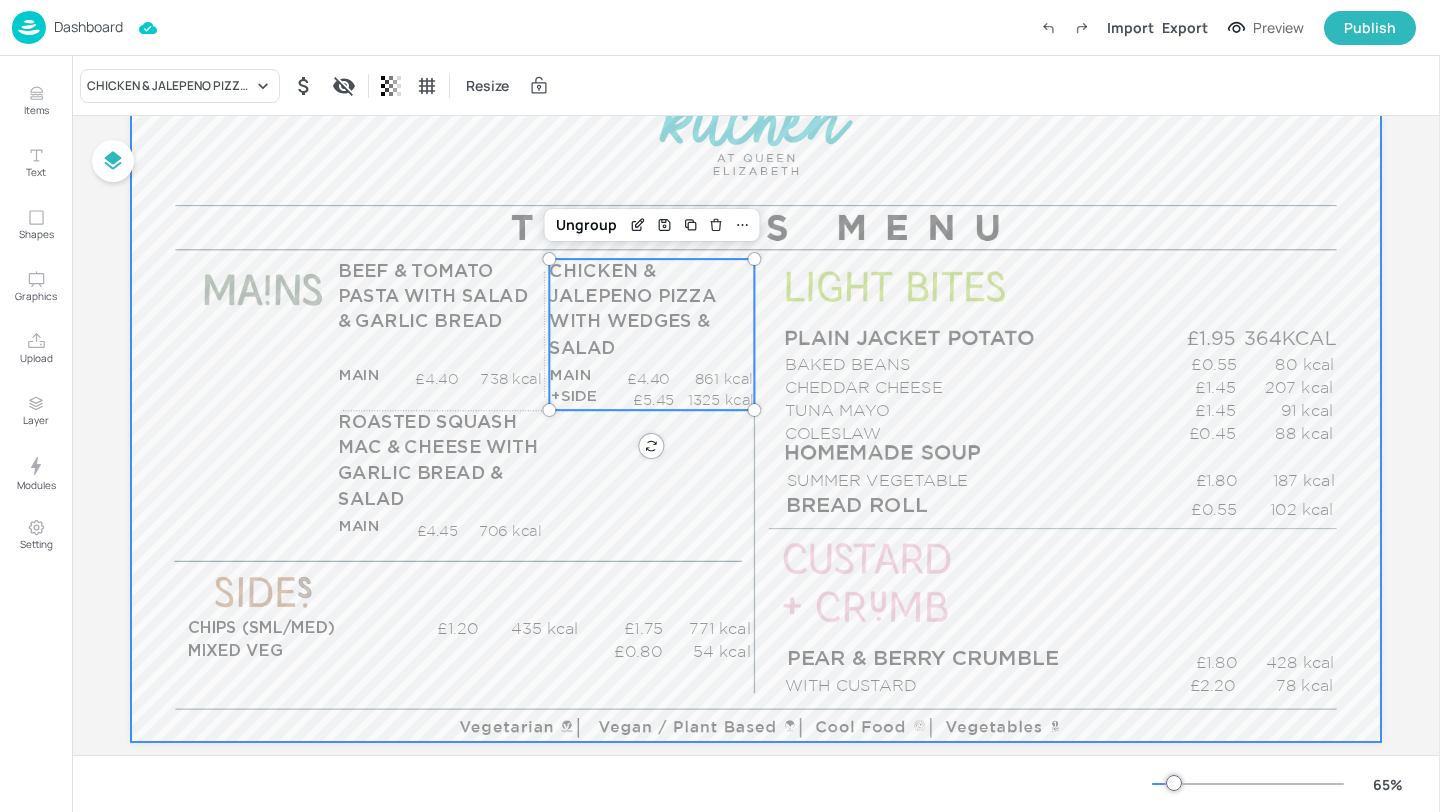 click on "Ungroup" at bounding box center [651, 225] 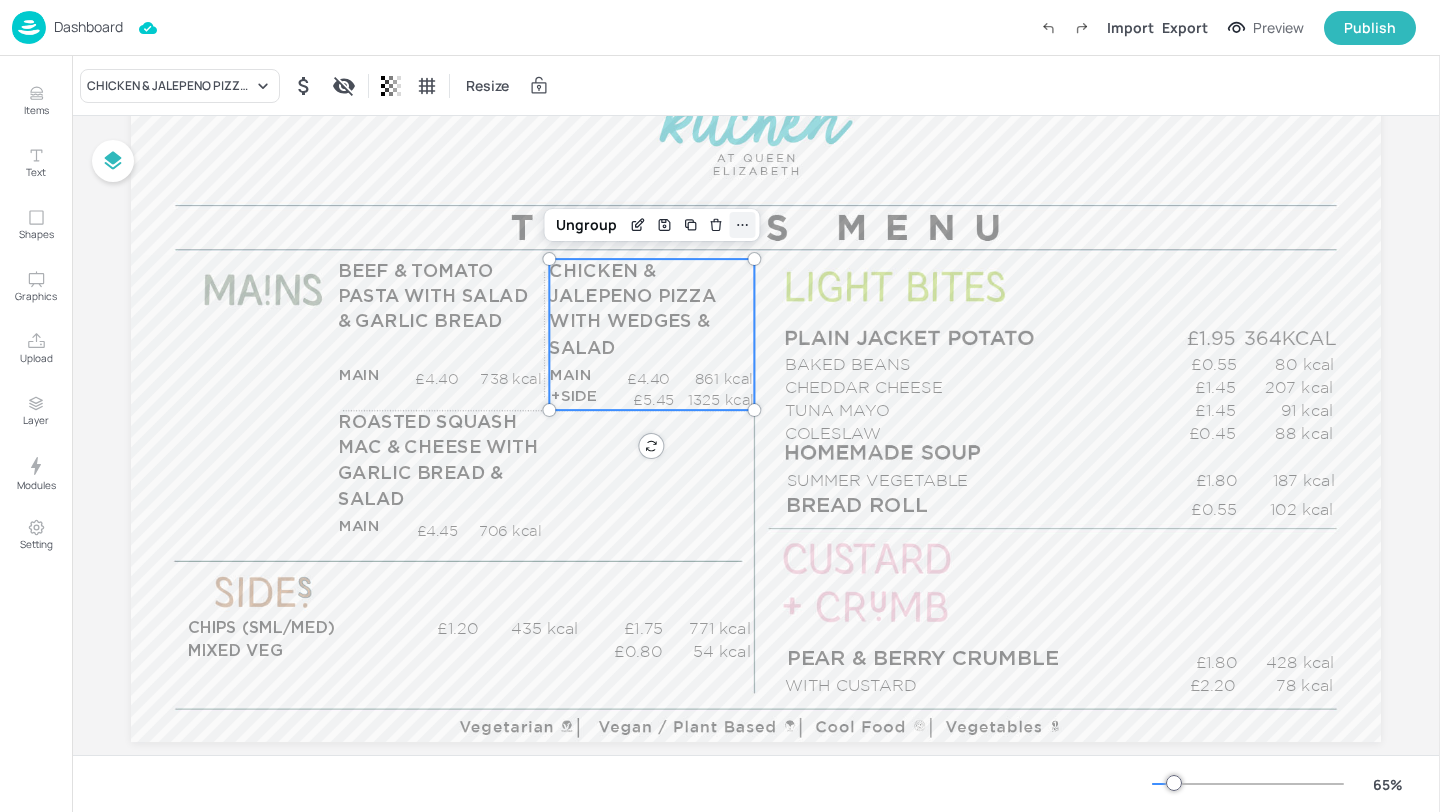 click at bounding box center (742, 225) 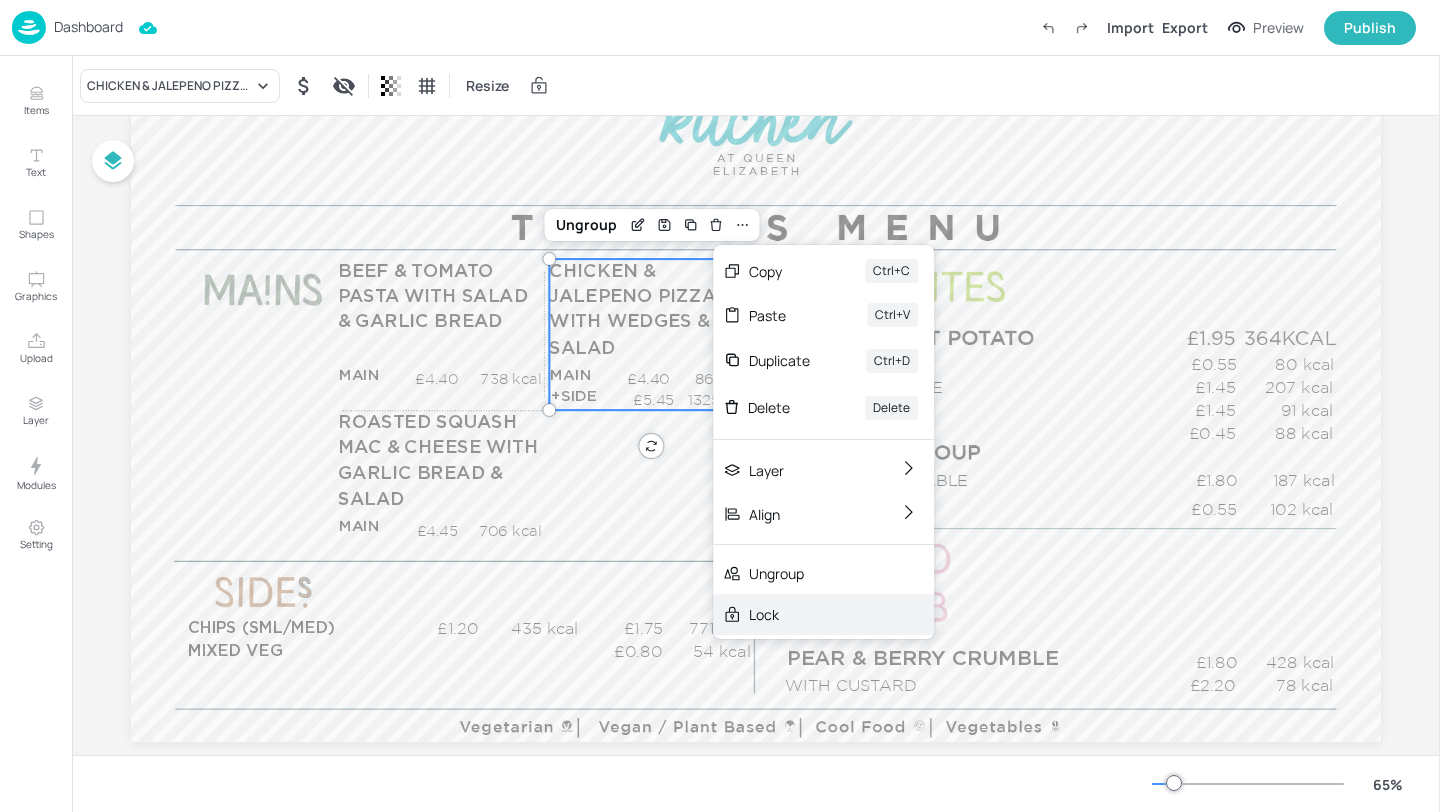 click on "Lock" at bounding box center (809, 614) 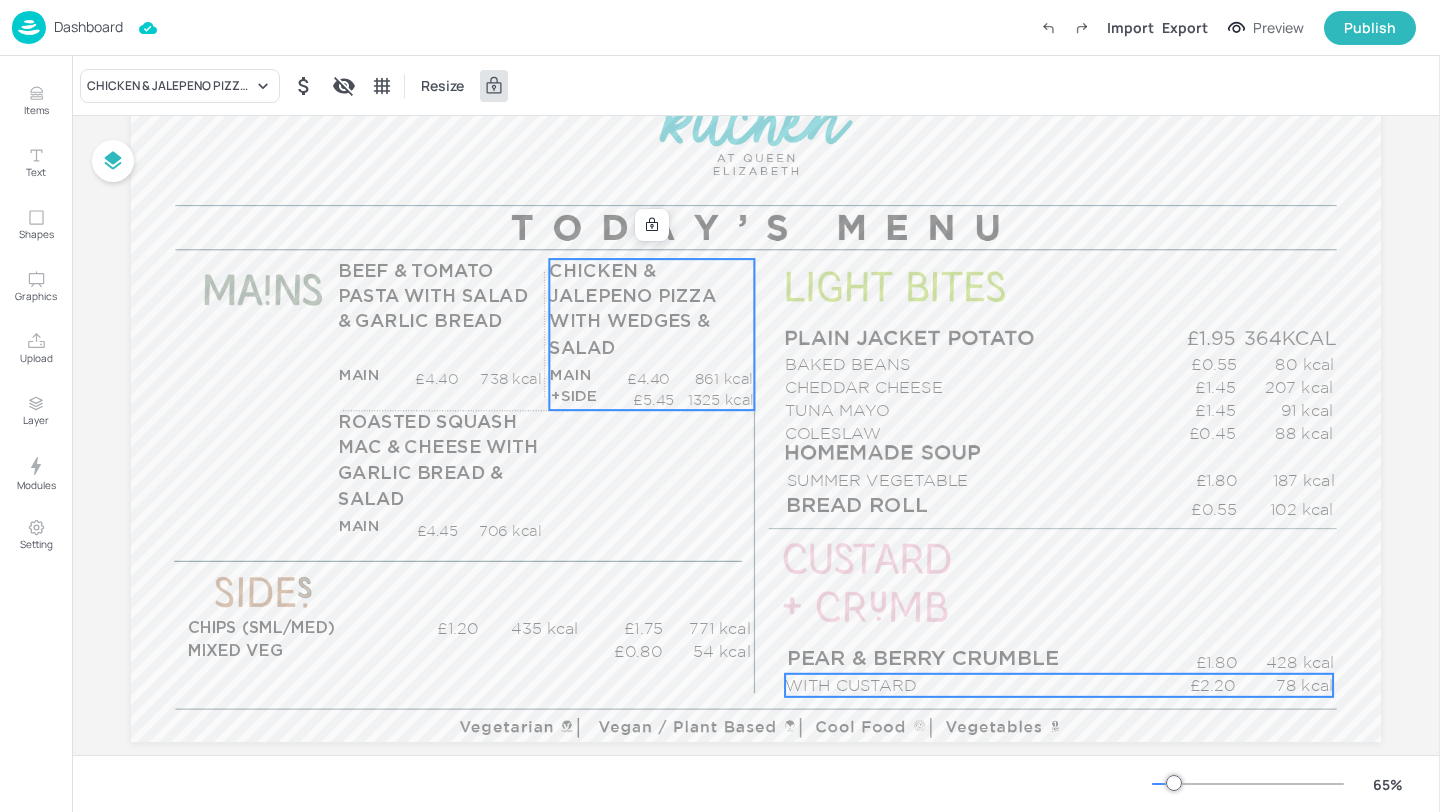 click on "78 kcal" at bounding box center [1291, 685] 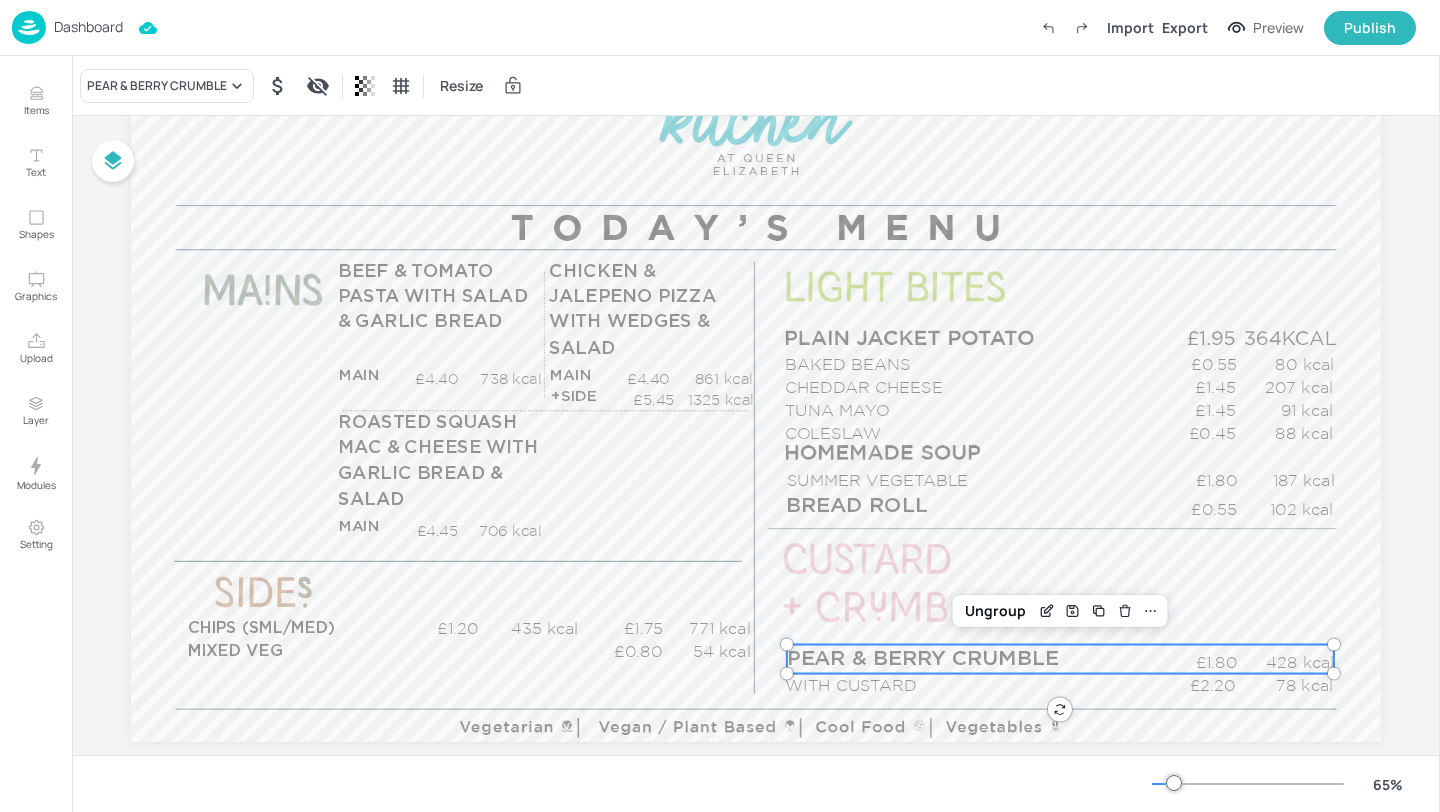 click on "£1.80" at bounding box center (1210, 662) 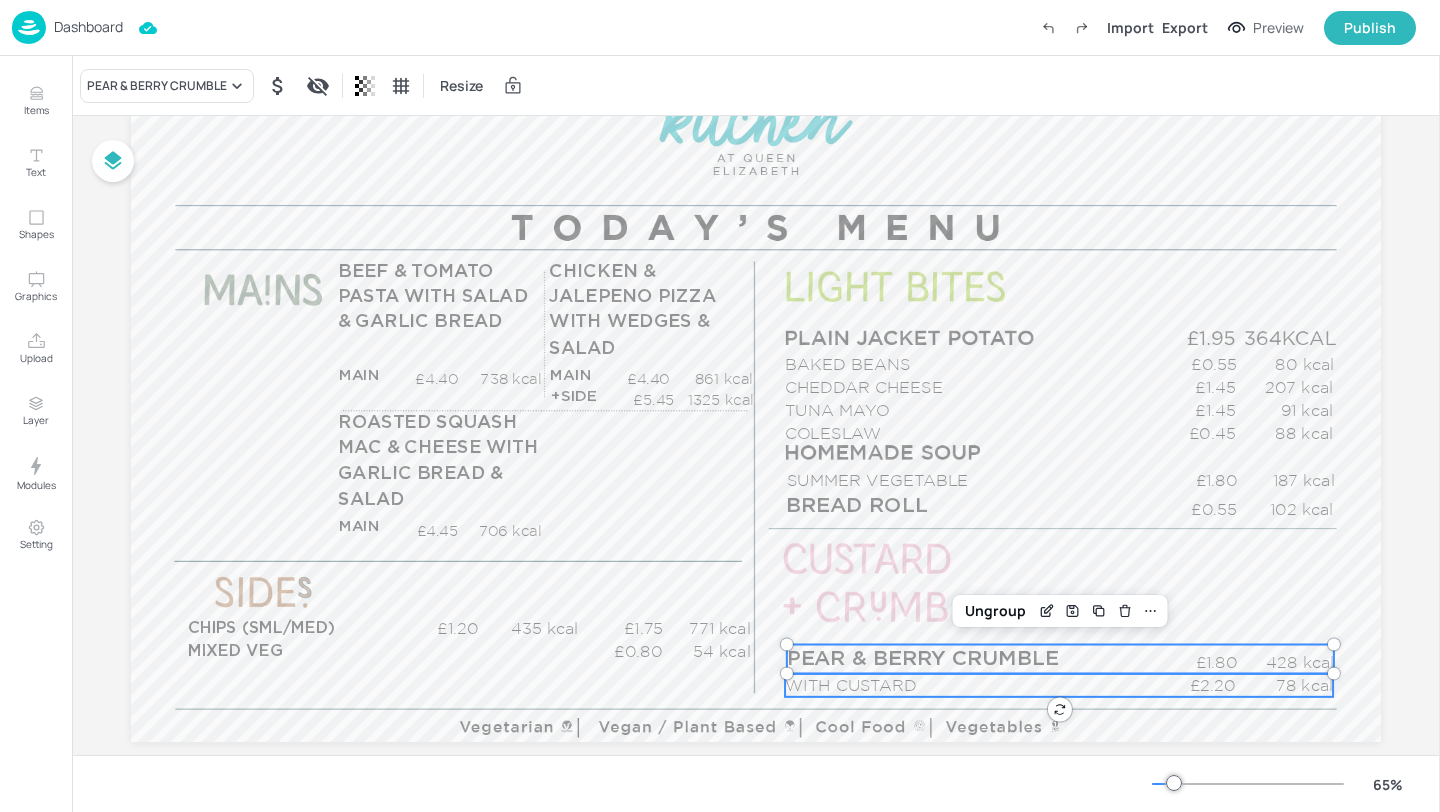 click on "WITH CUSTARD" at bounding box center [970, 685] 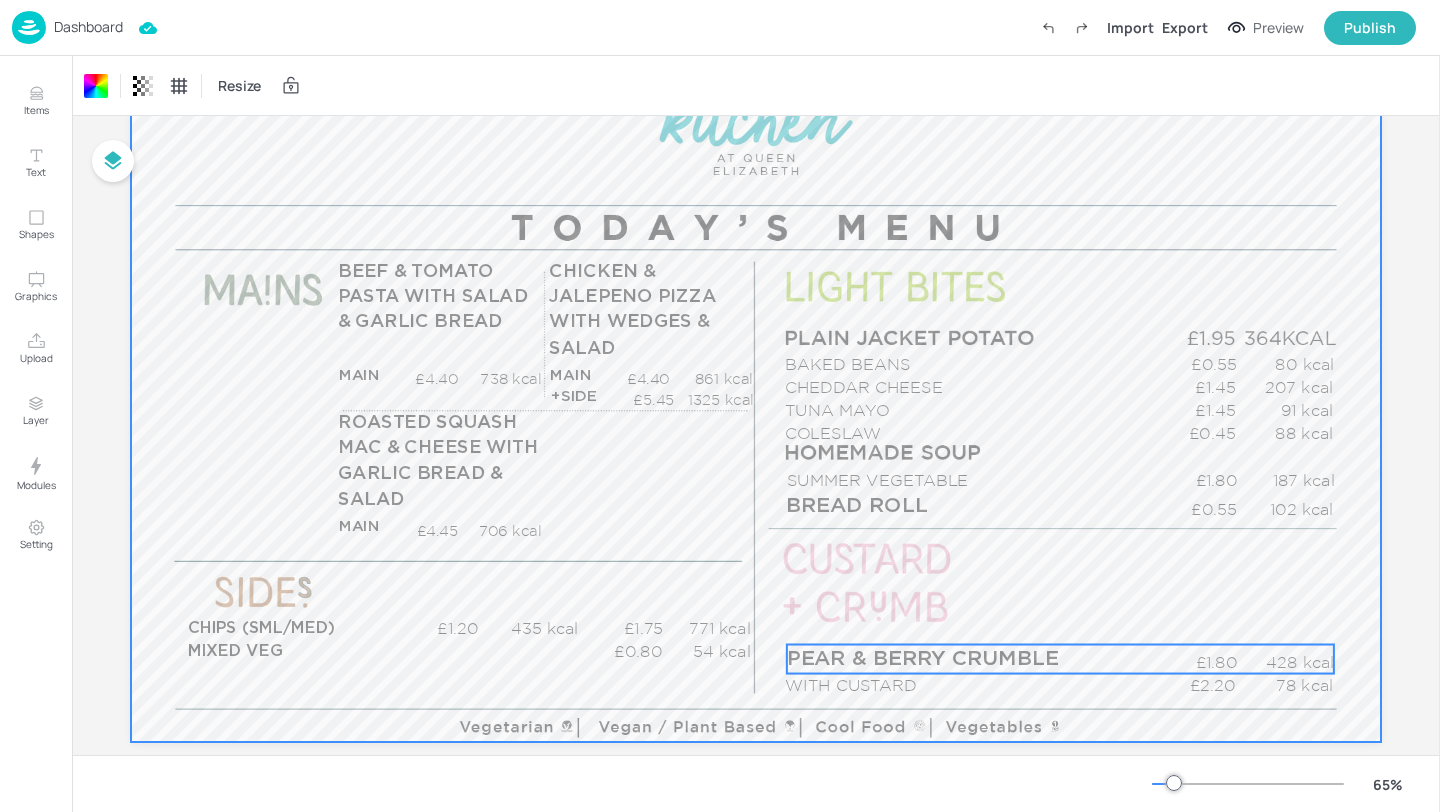 click on "PEAR & BERRY CRUMBLE" at bounding box center [990, 659] 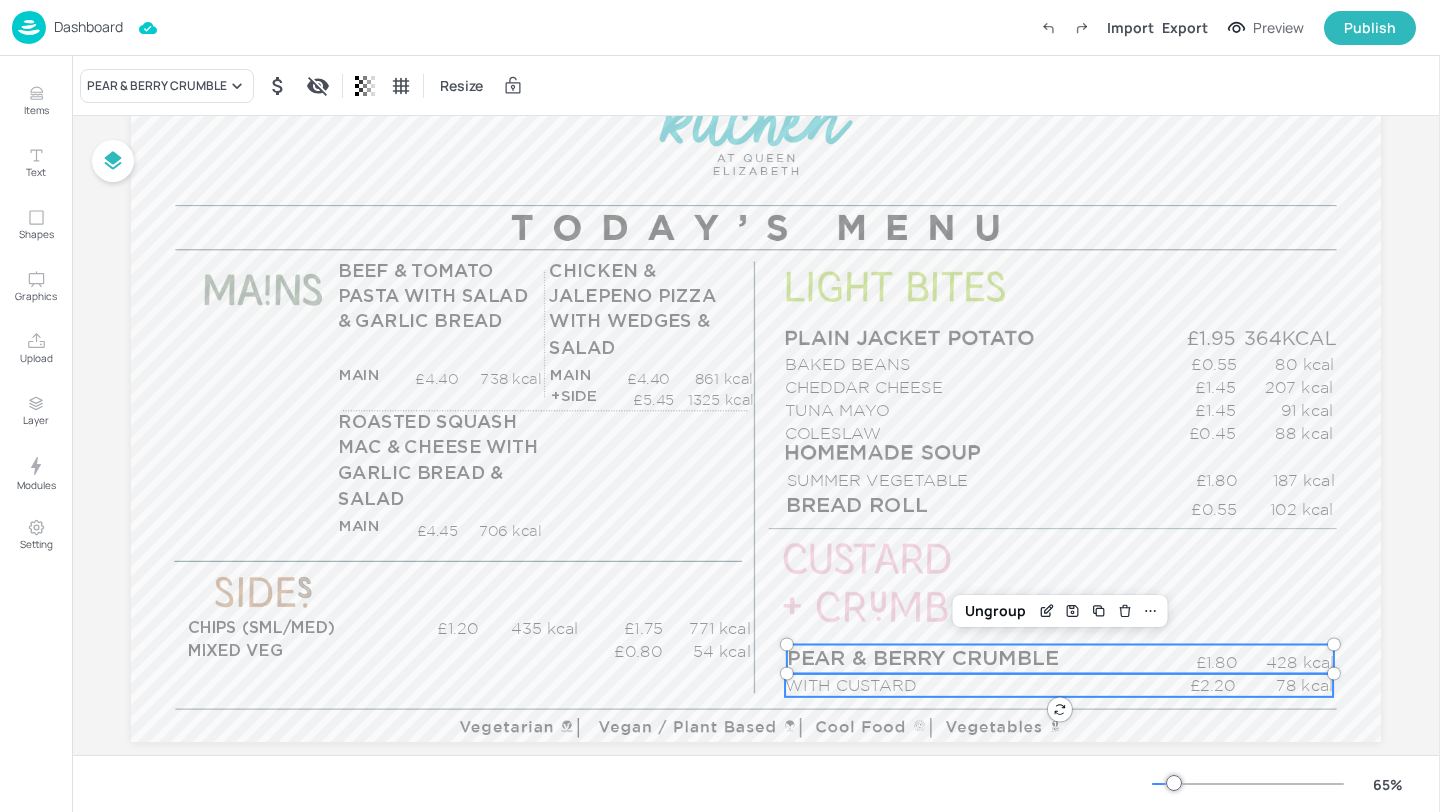 click on "WITH CUSTARD" at bounding box center (970, 685) 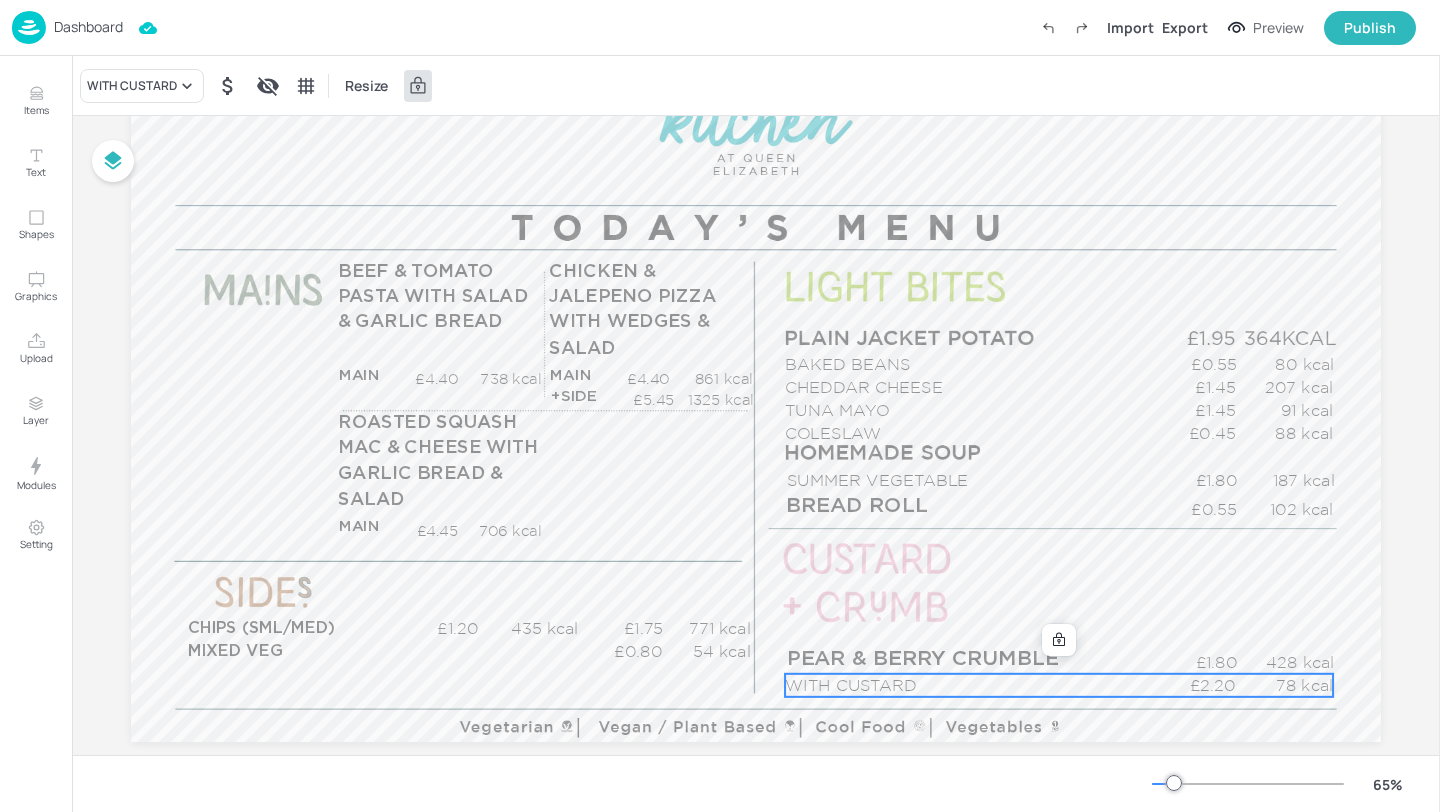 click on "Dashboard" at bounding box center [88, 27] 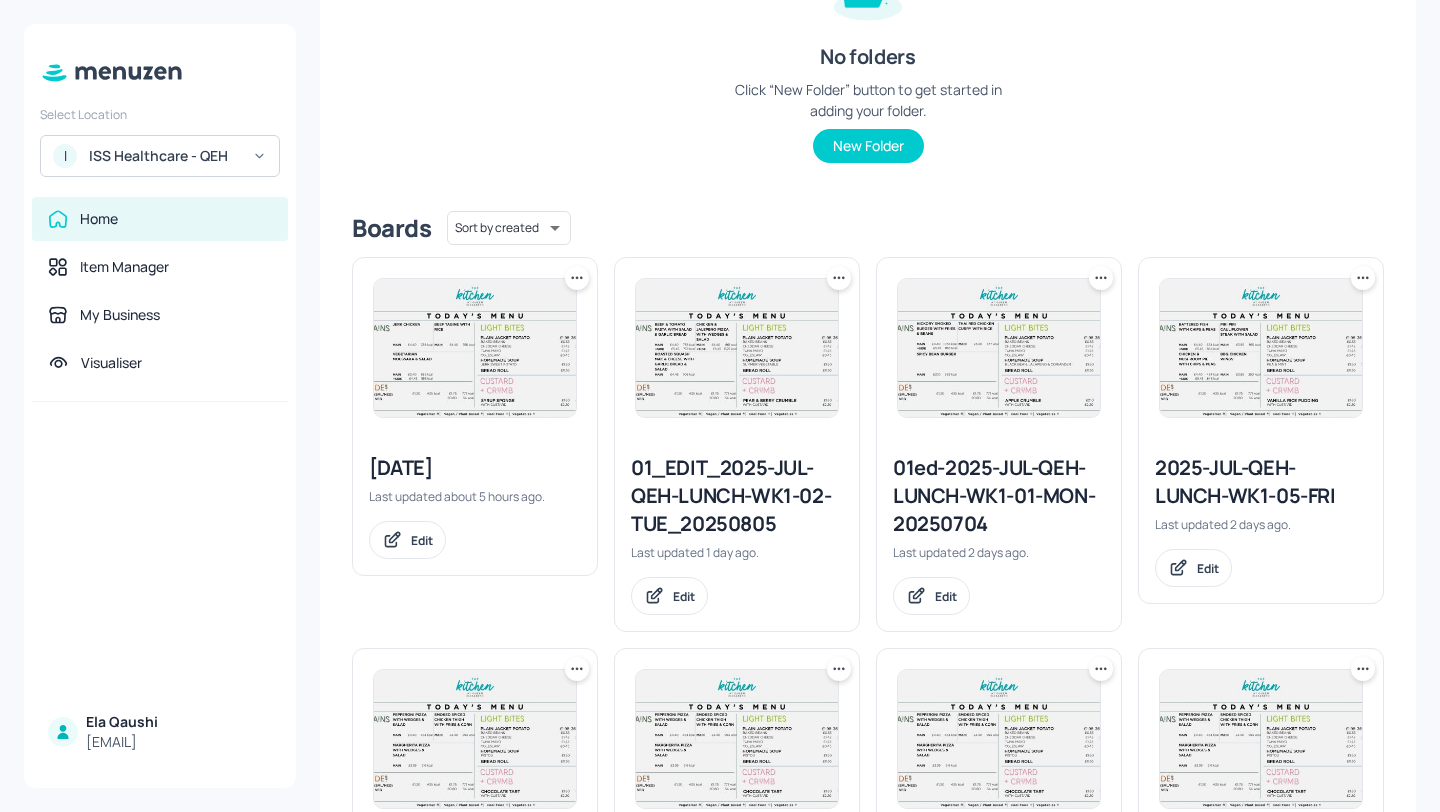 scroll, scrollTop: 325, scrollLeft: 0, axis: vertical 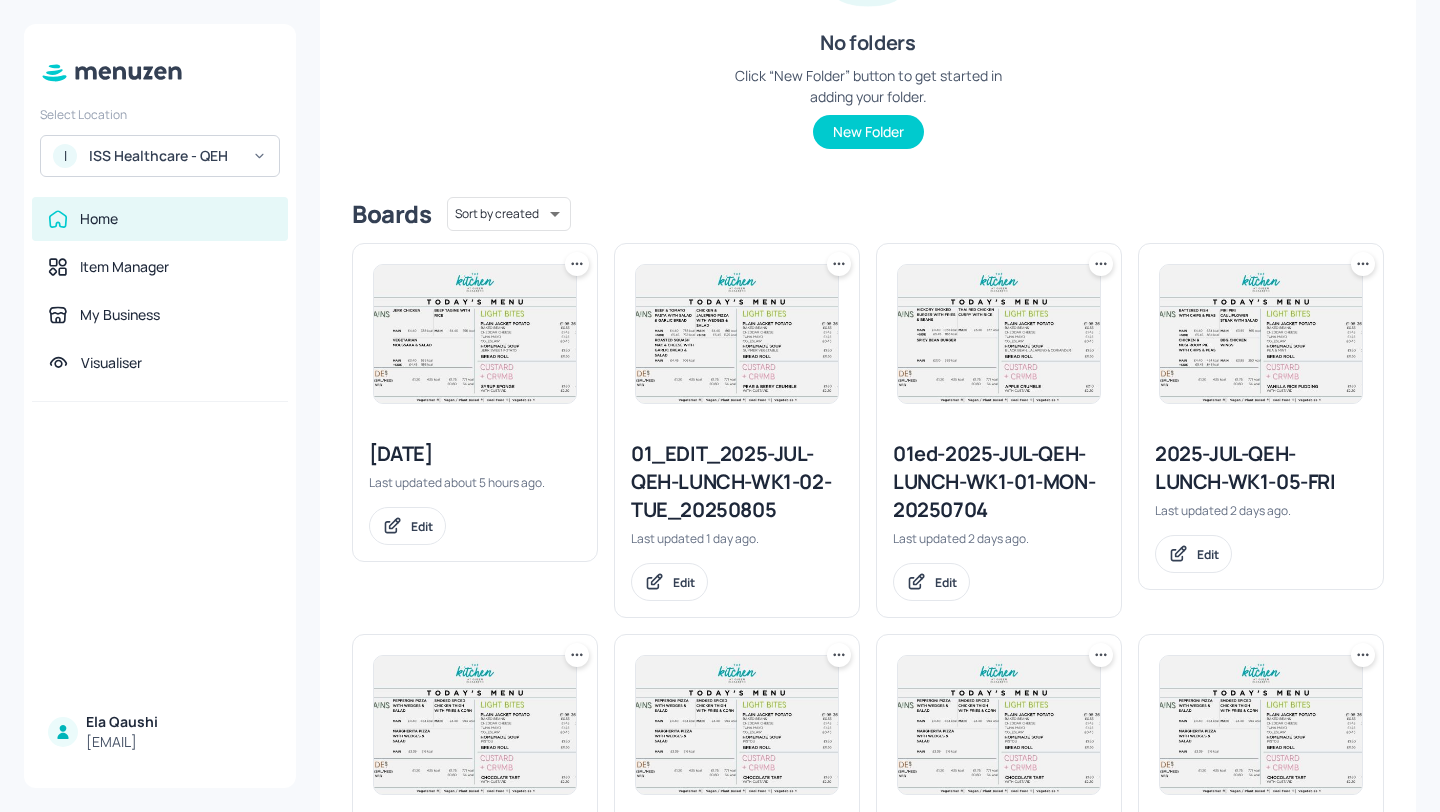 click on "Select Location I ISS Healthcare - QEH Home Item Manager My Business Visualiser Ela Qaushi ela@digital-messaging.com" at bounding box center [160, 406] 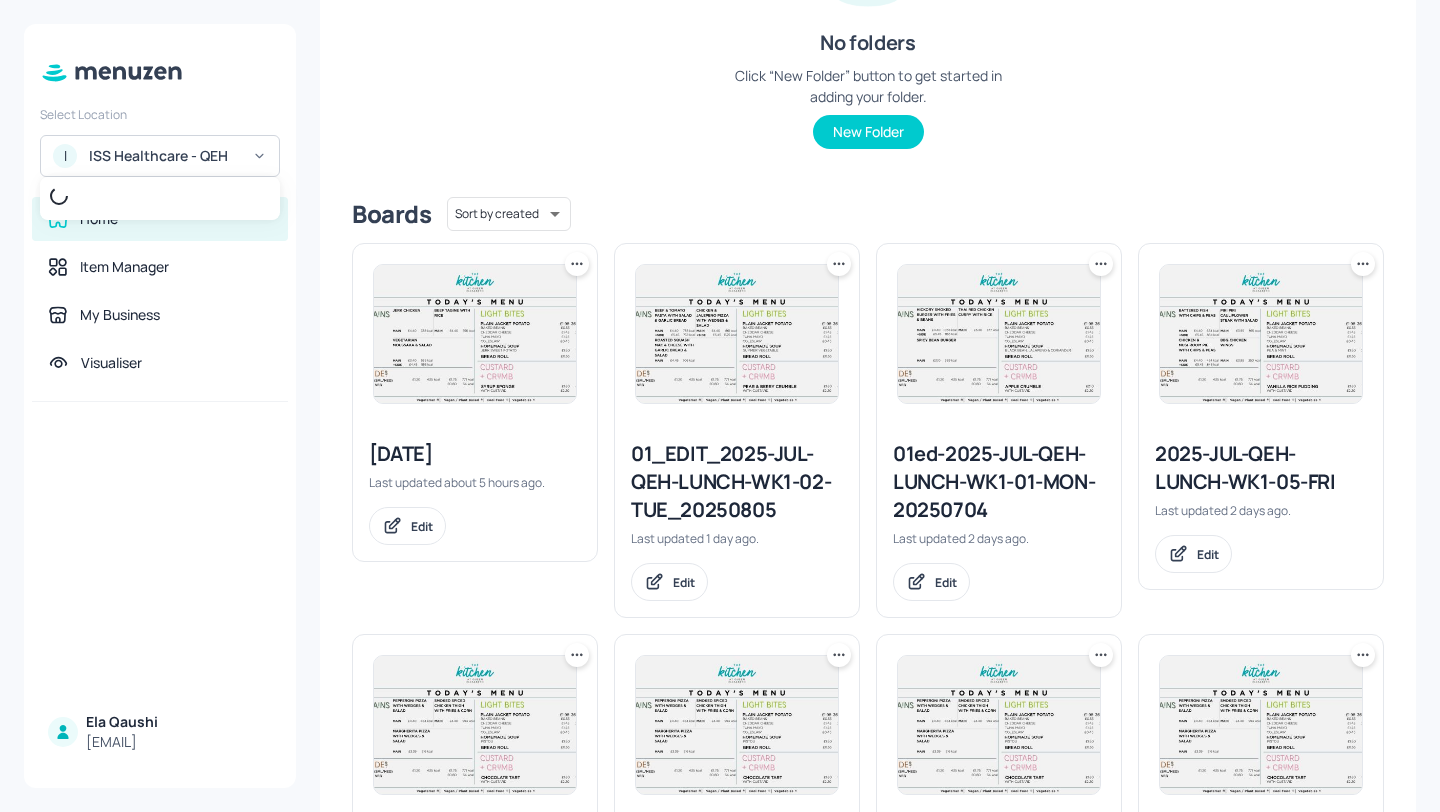 click at bounding box center (720, 406) 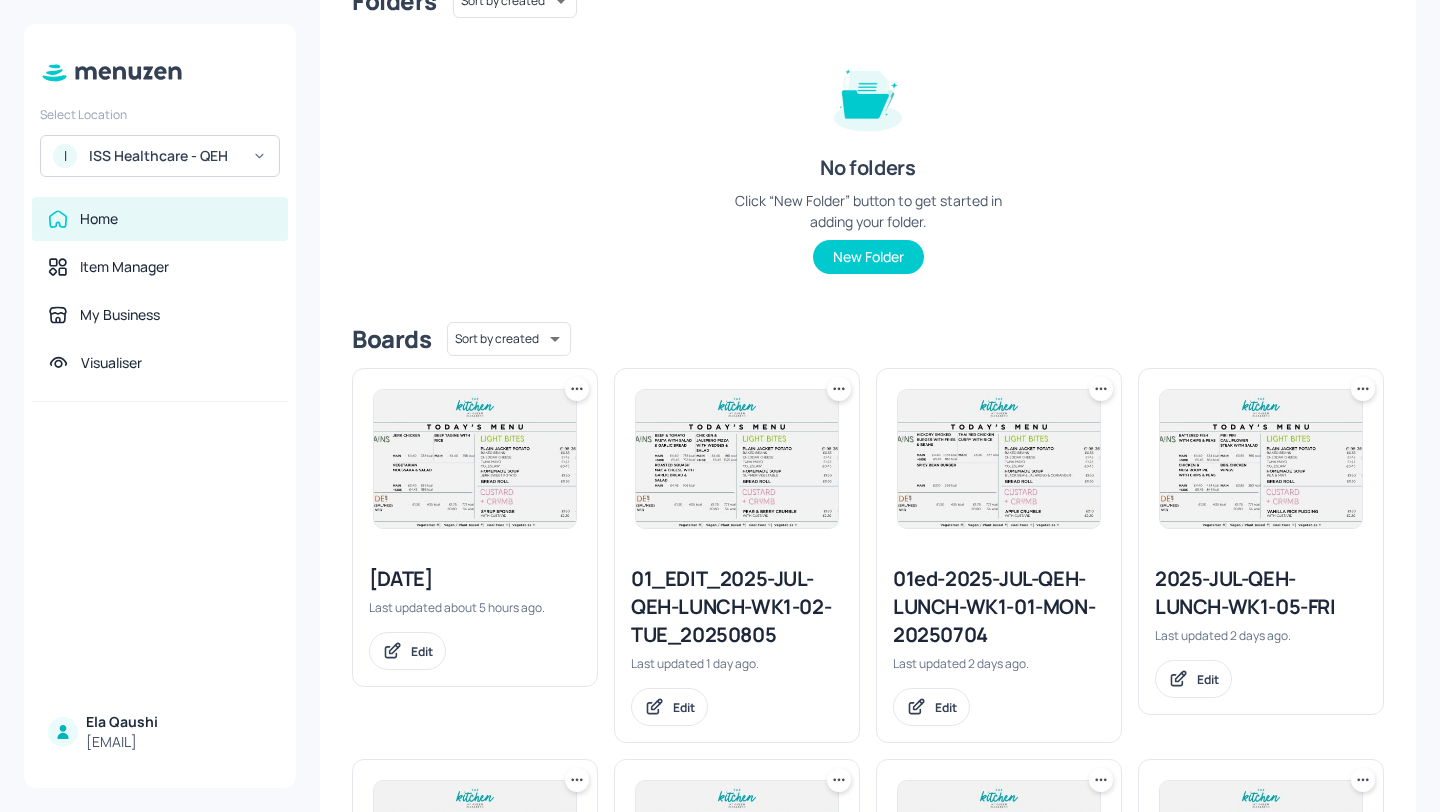 scroll, scrollTop: 0, scrollLeft: 0, axis: both 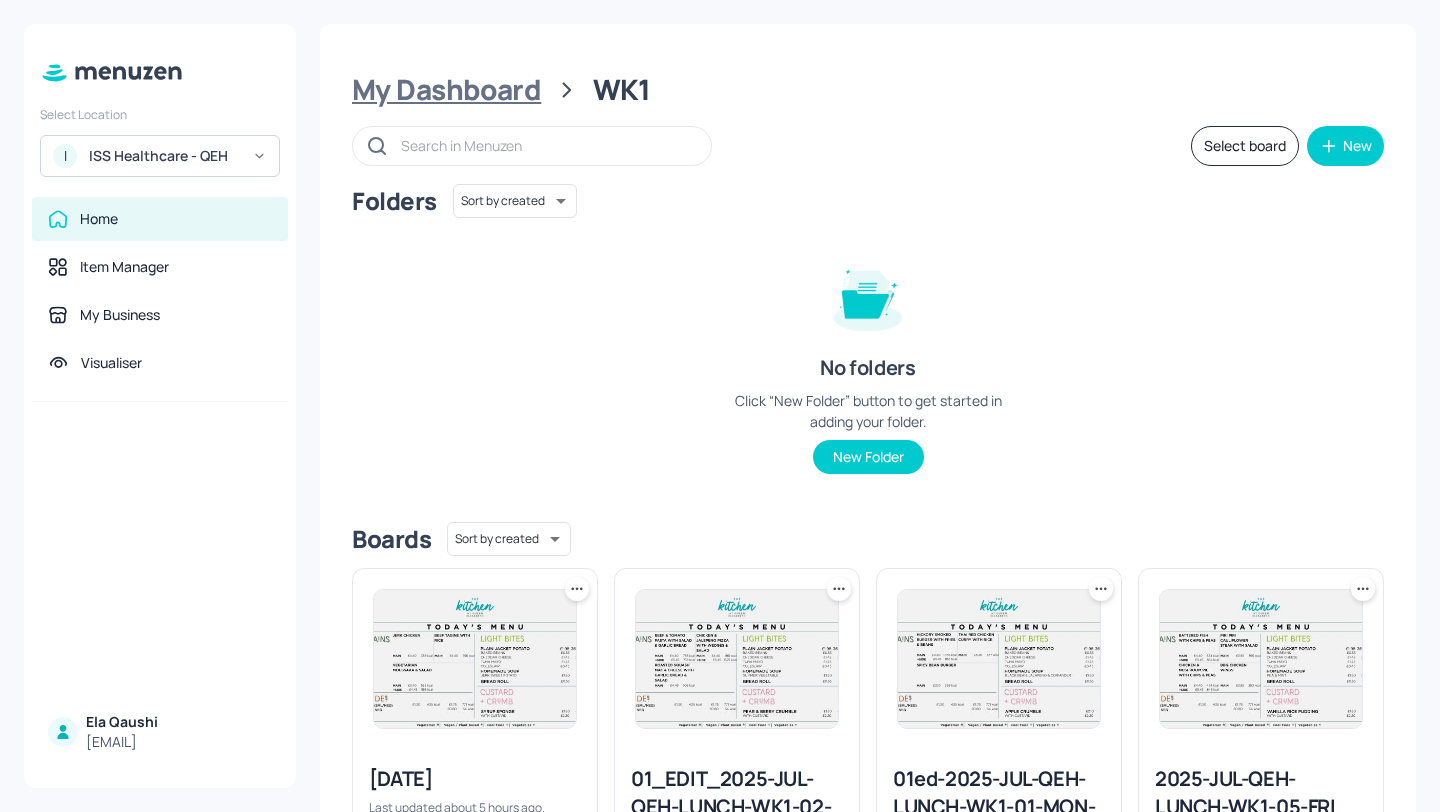 click on "My Dashboard" at bounding box center (446, 90) 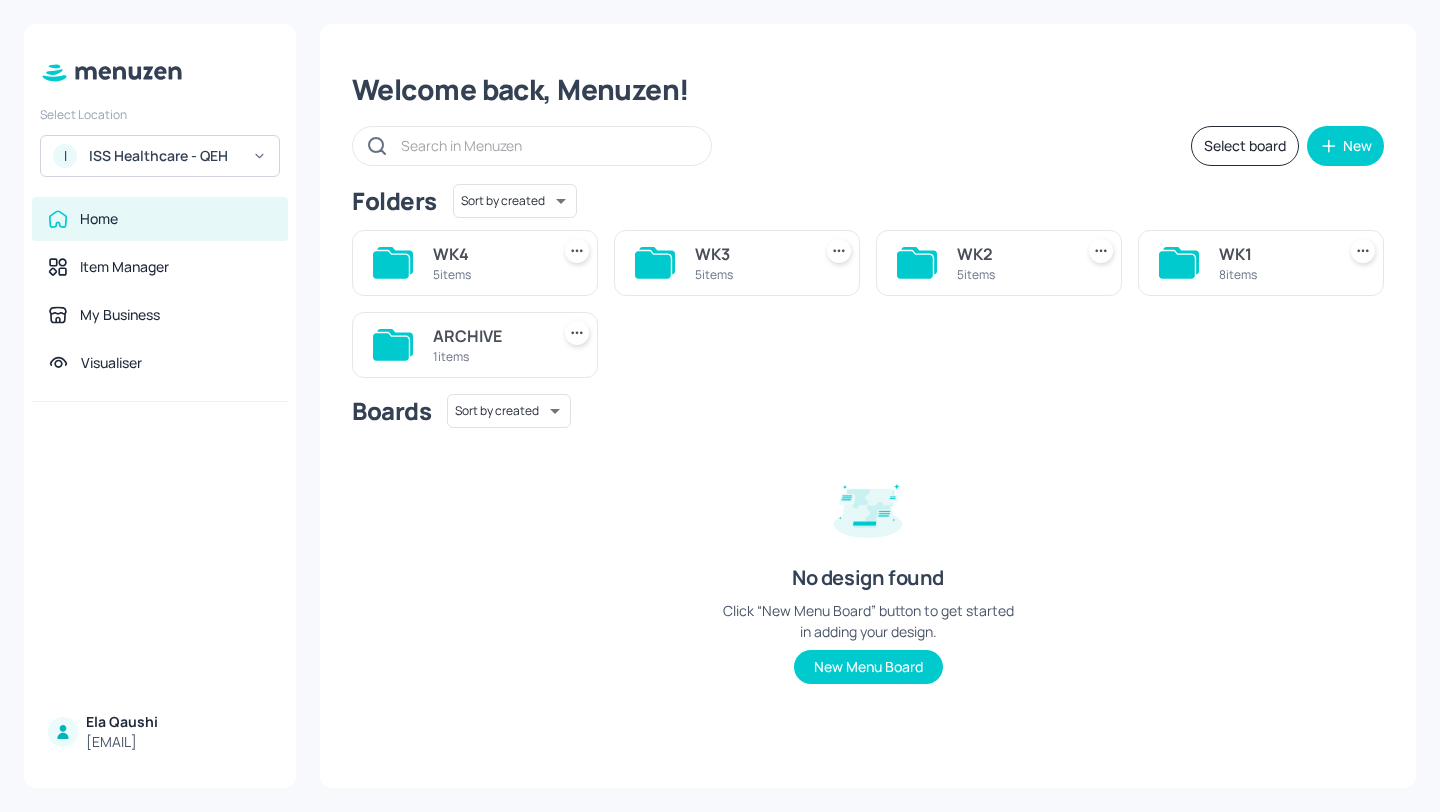click on "ARCHIVE" at bounding box center (487, 336) 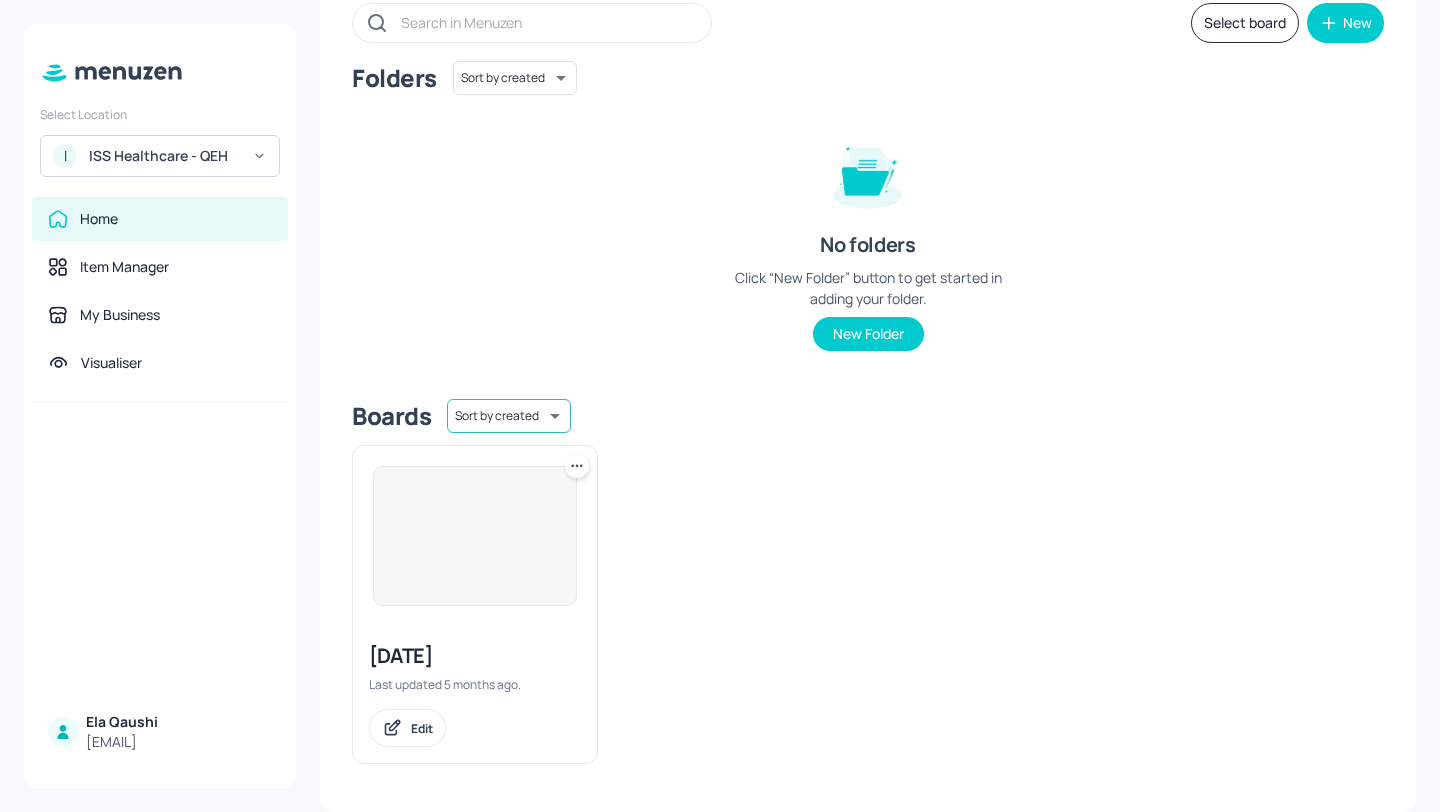 scroll, scrollTop: 151, scrollLeft: 0, axis: vertical 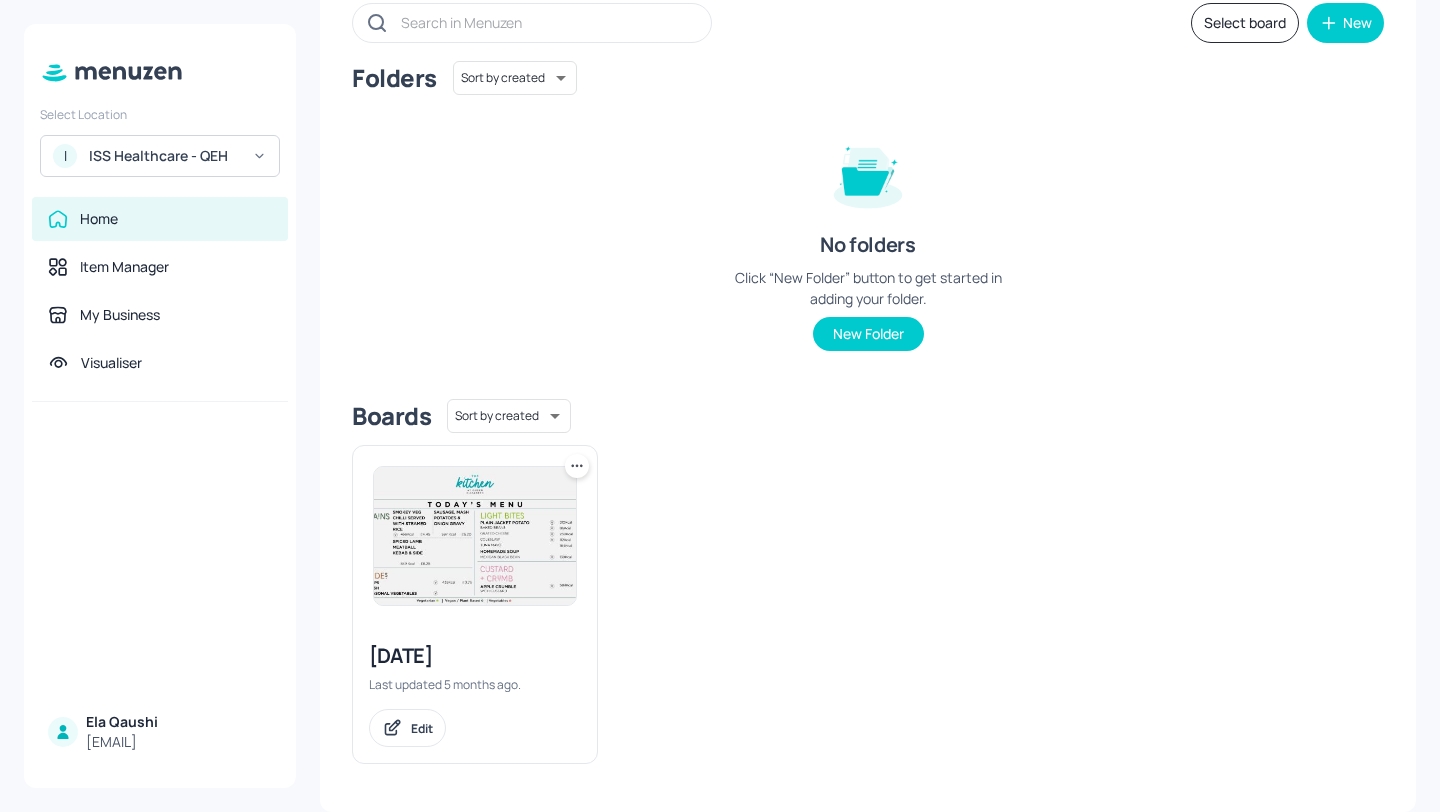 click on "2025-MAR-QEH-LUNCH-WK1-01-MON" at bounding box center [475, 656] 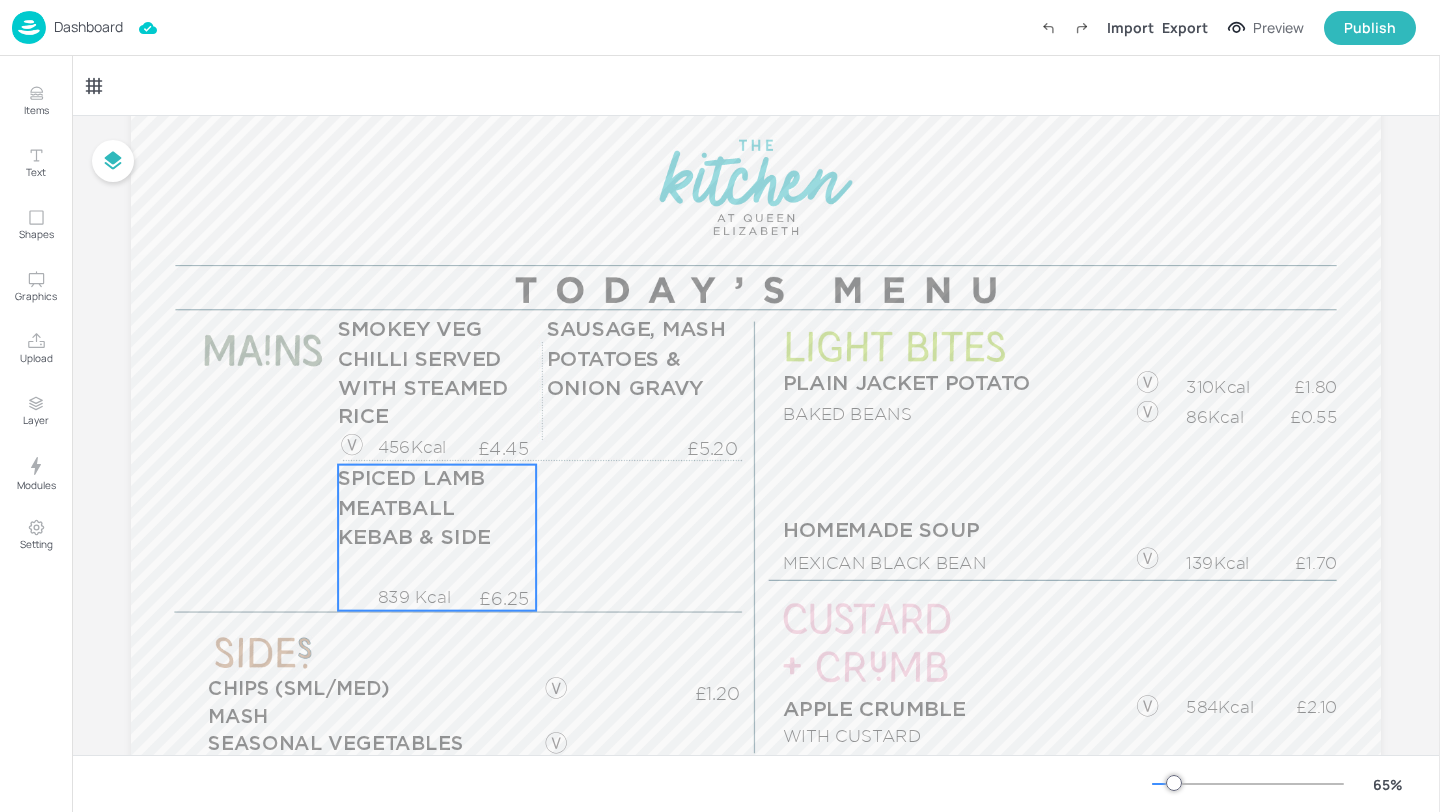 scroll, scrollTop: 95, scrollLeft: 0, axis: vertical 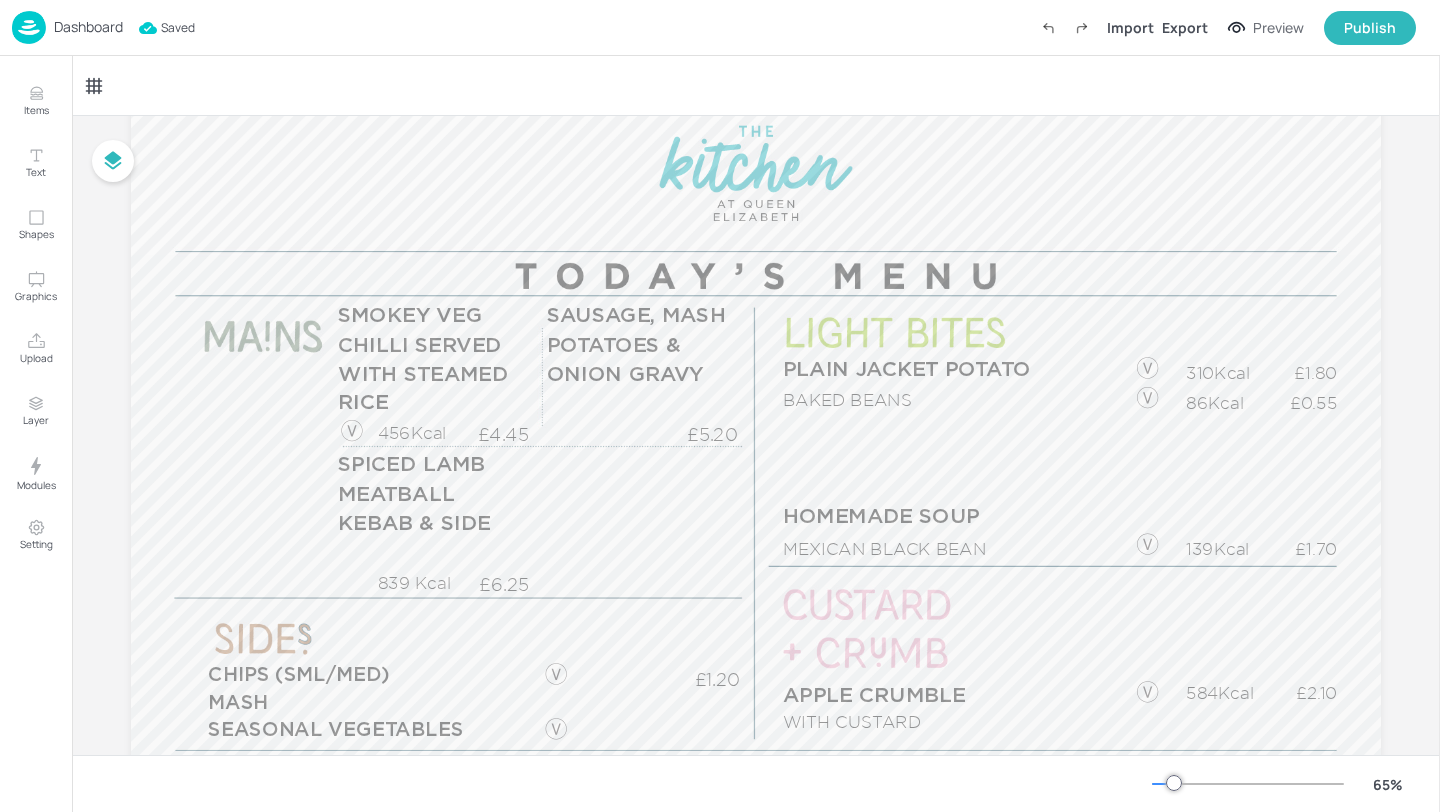 click on "Dashboard" at bounding box center (88, 27) 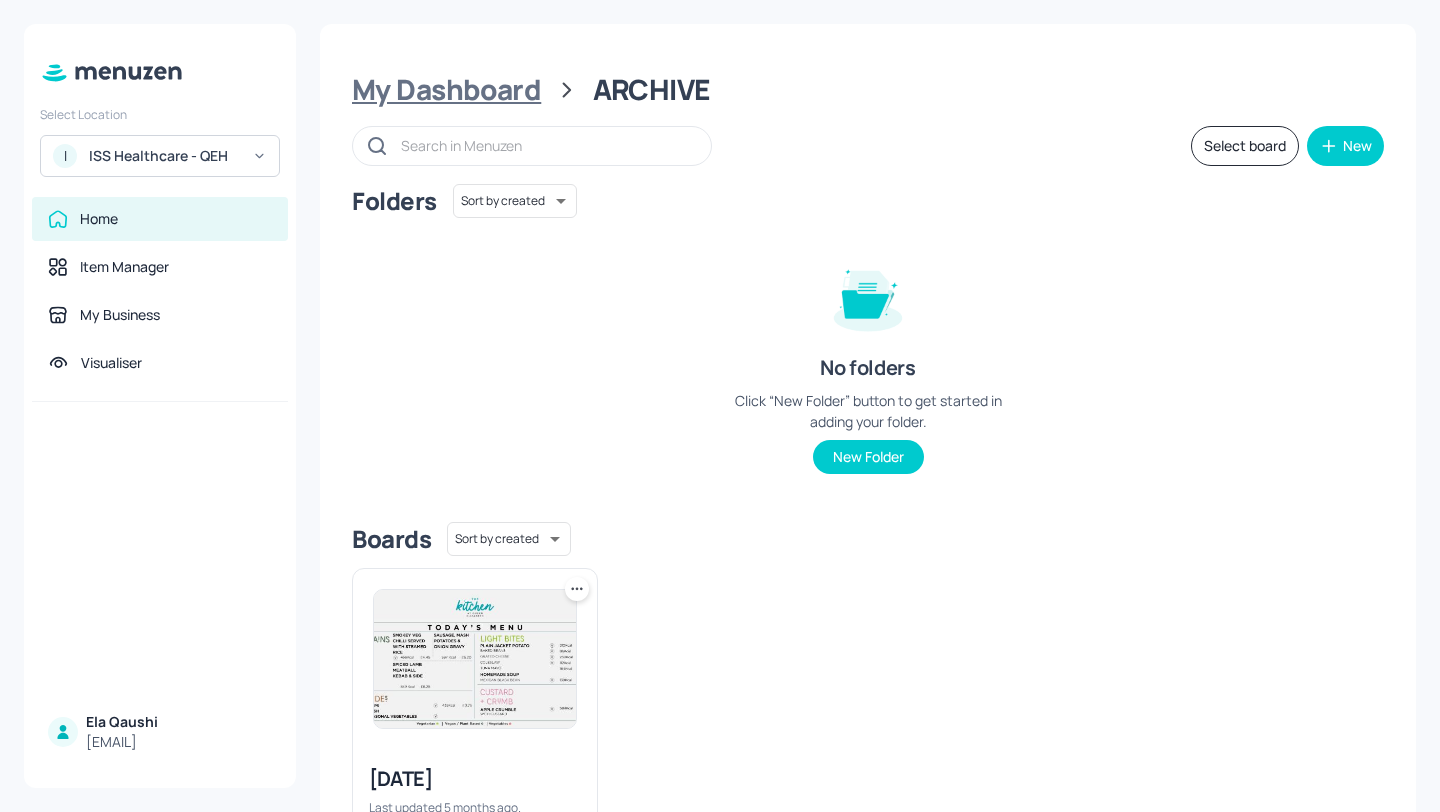 click on "My Dashboard" at bounding box center (446, 90) 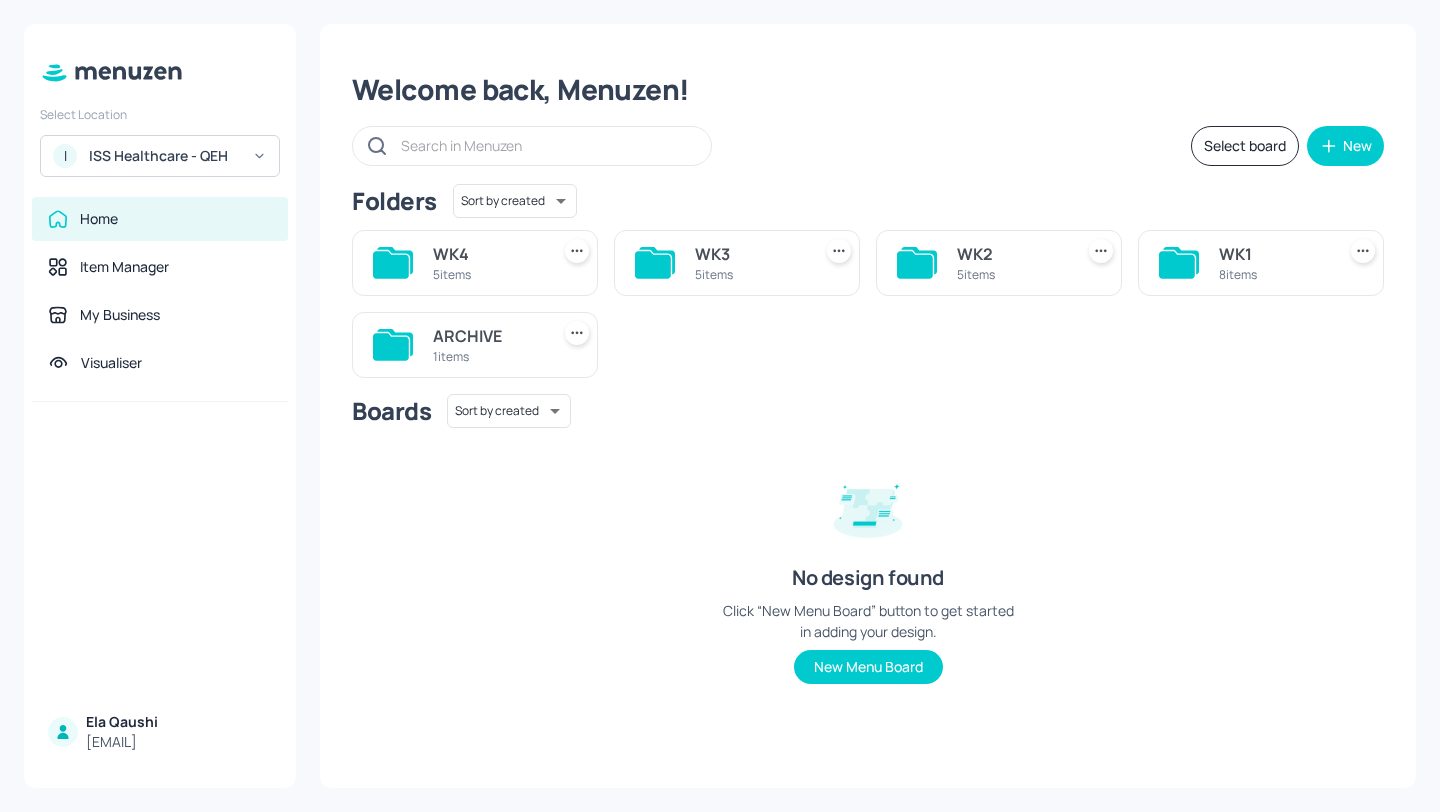 click on "I ISS Healthcare - QEH" at bounding box center (160, 156) 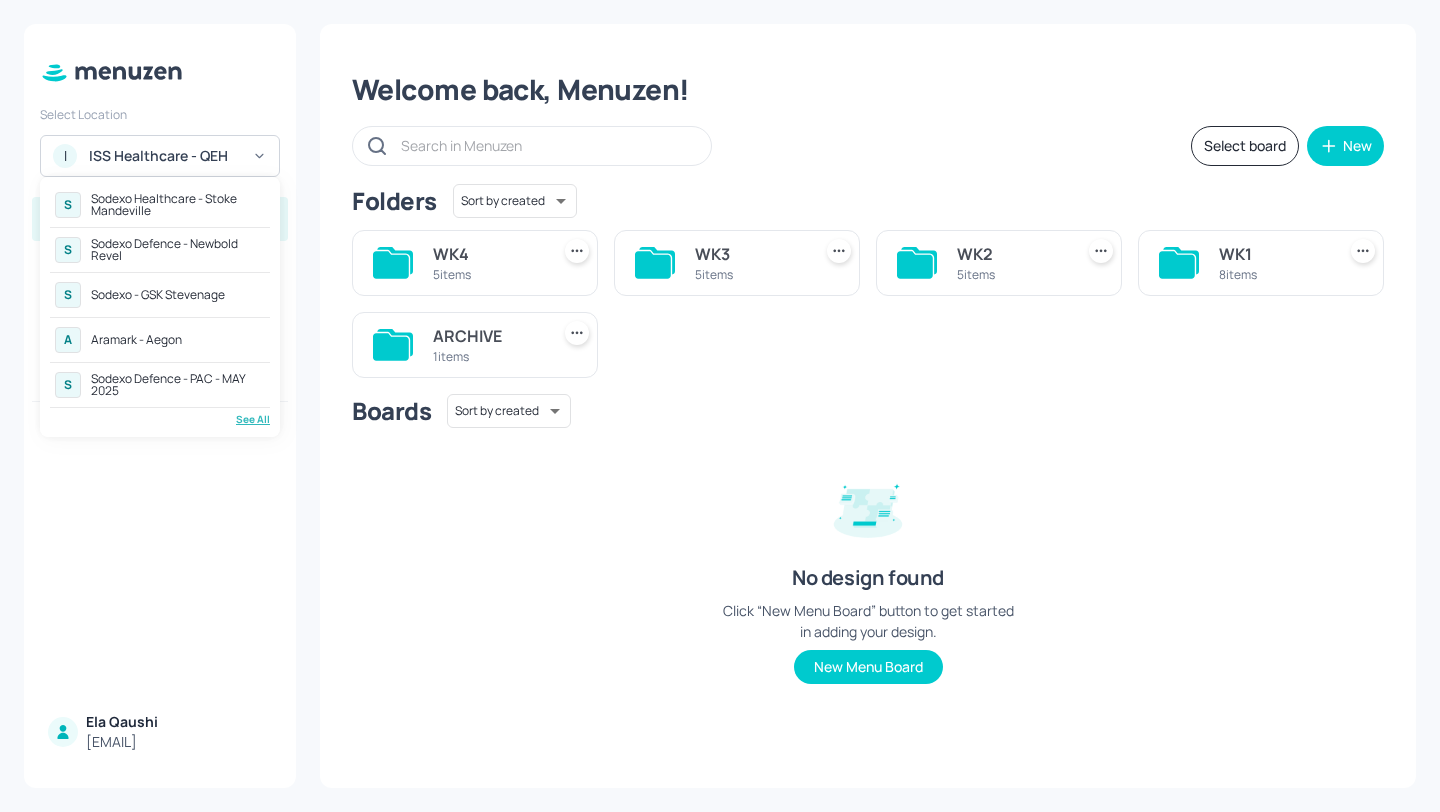 click on "Sodexo - GSK Stevenage" at bounding box center [158, 295] 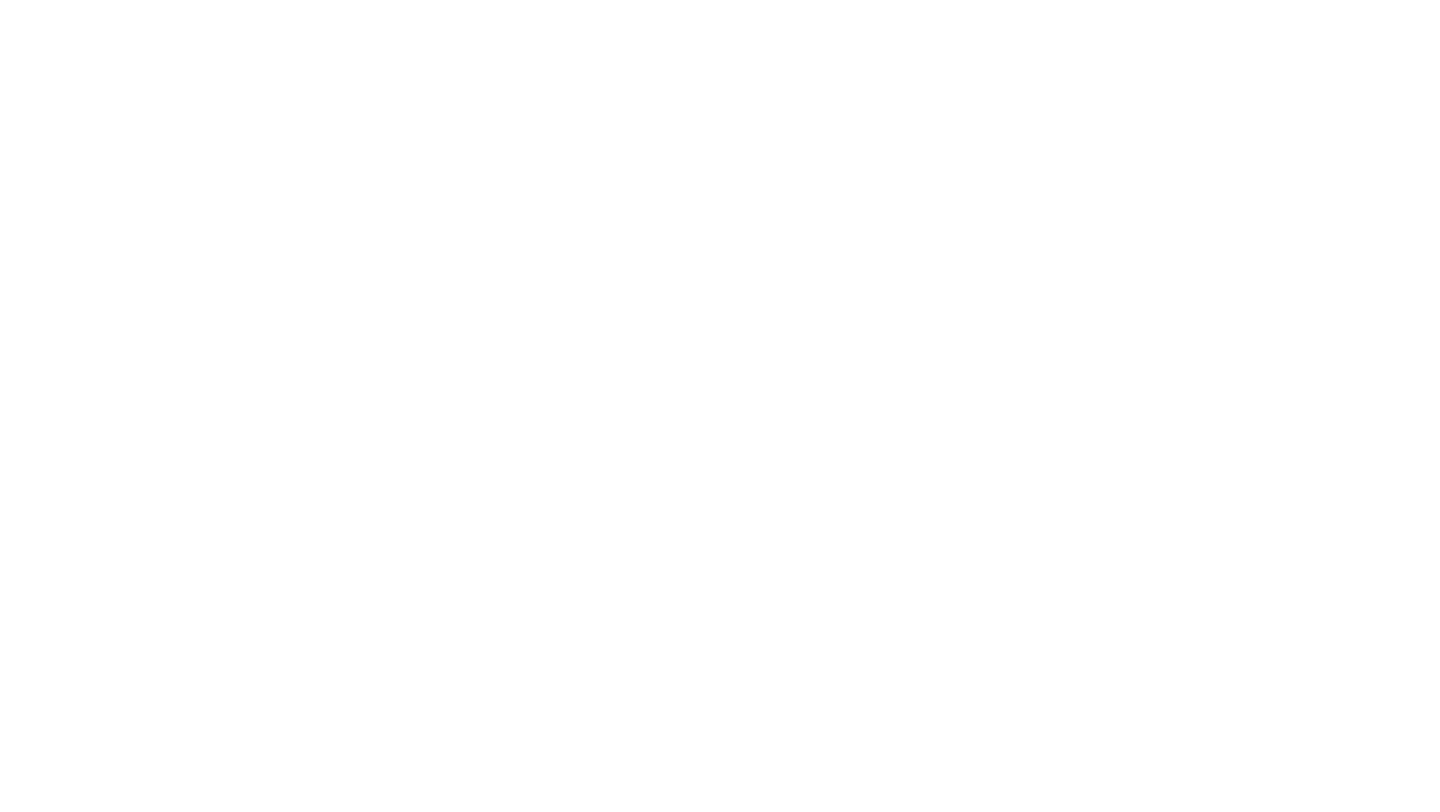scroll, scrollTop: 0, scrollLeft: 0, axis: both 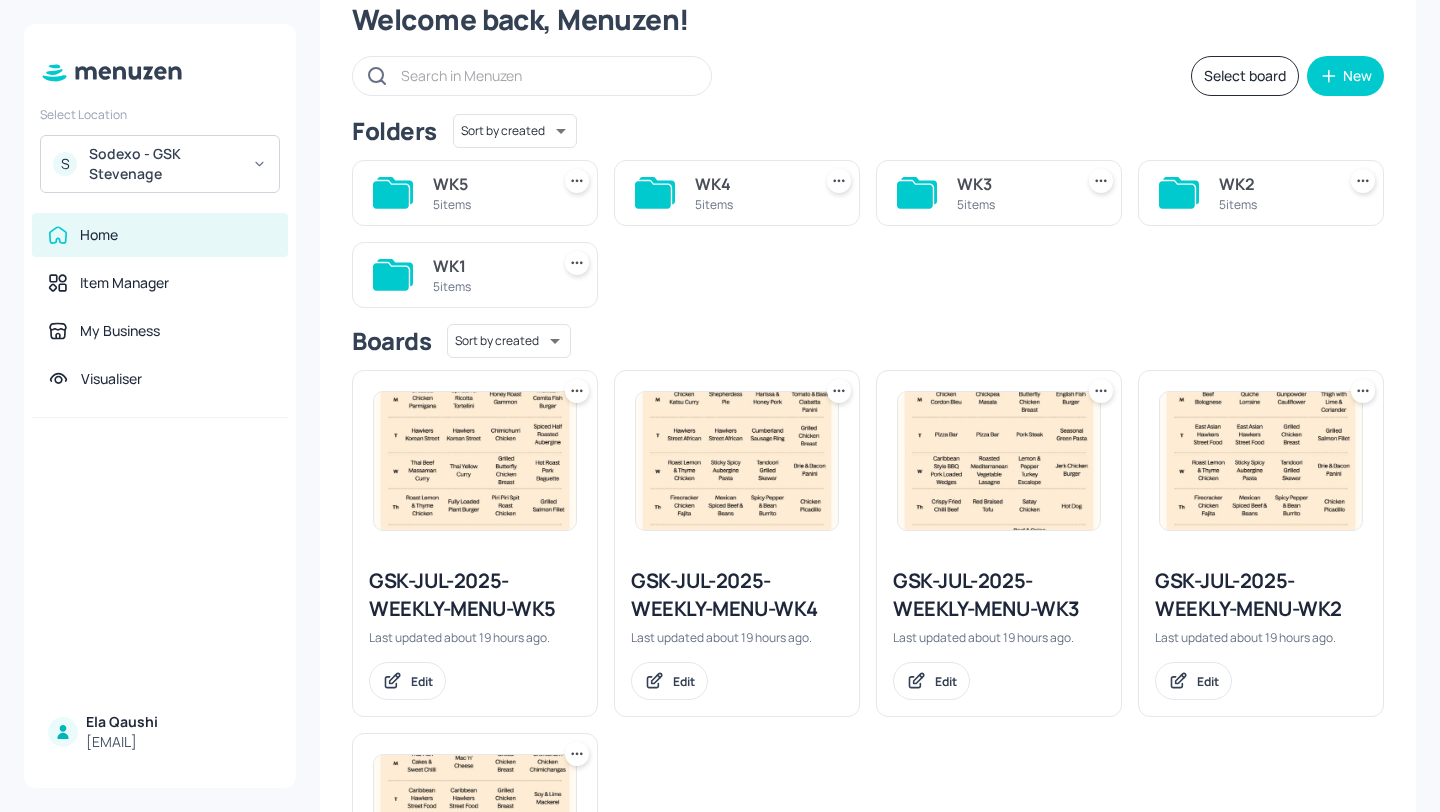 click on "WK4" at bounding box center (749, 184) 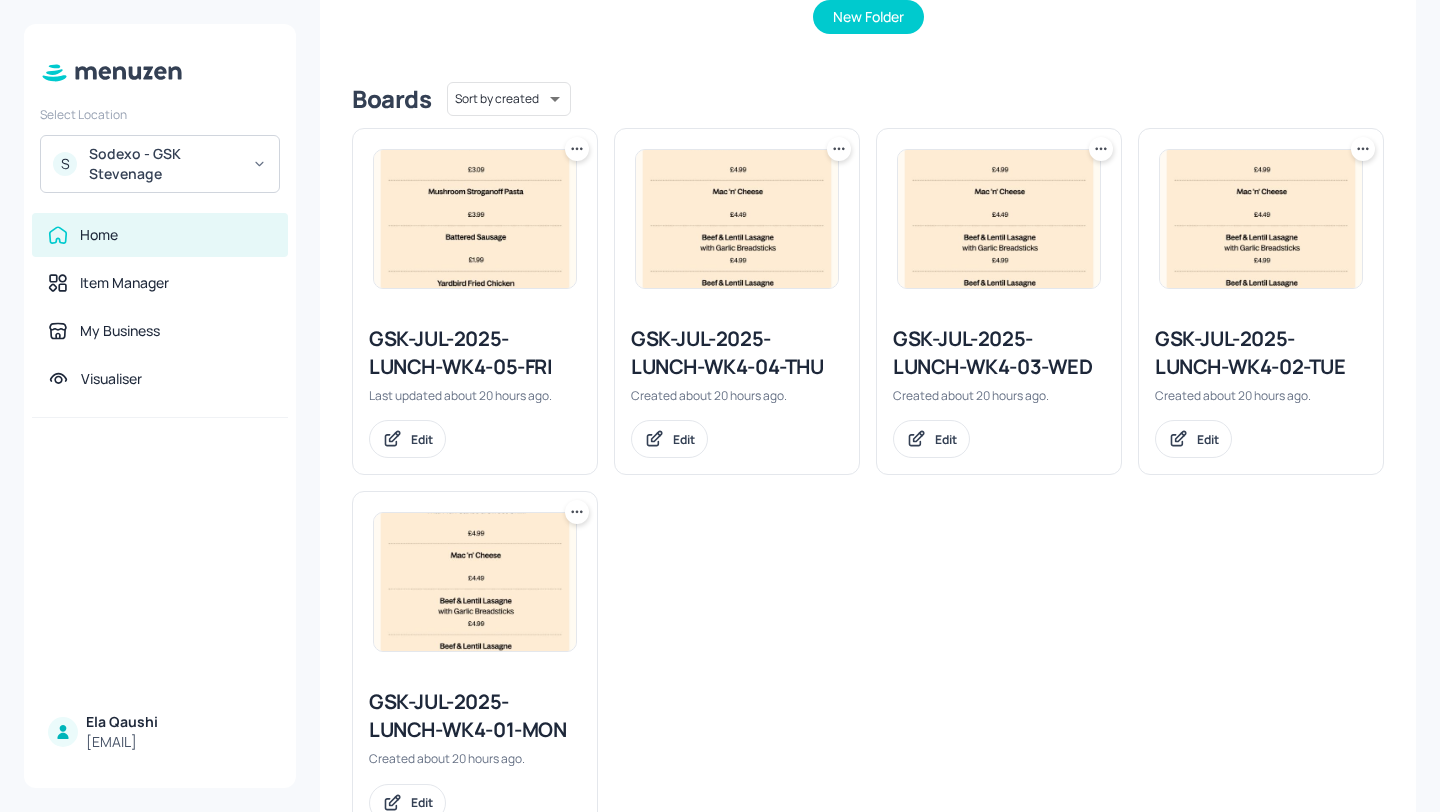 scroll, scrollTop: 467, scrollLeft: 0, axis: vertical 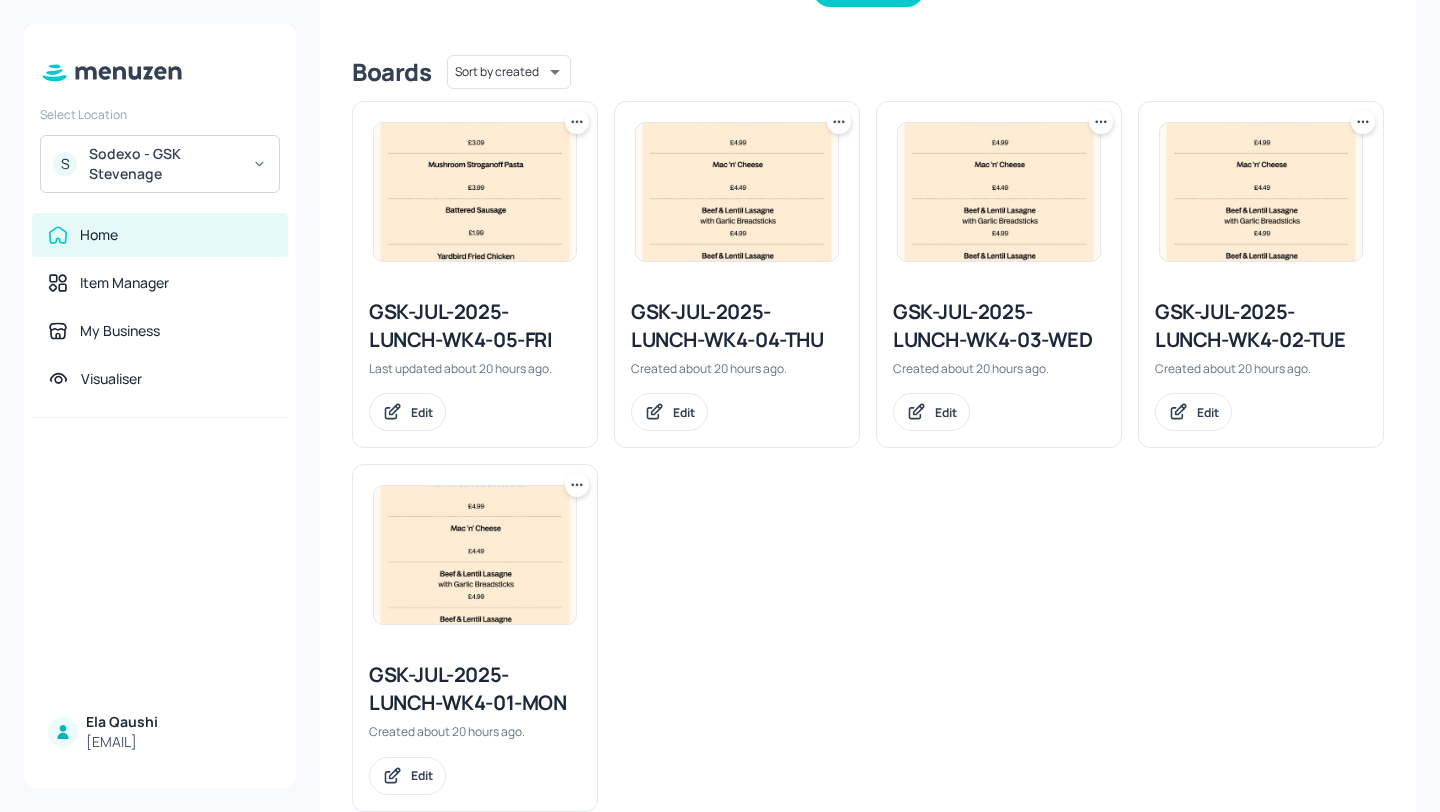 click on "GSK-JUL-2025-LUNCH-WK4-04-THU" at bounding box center (737, 326) 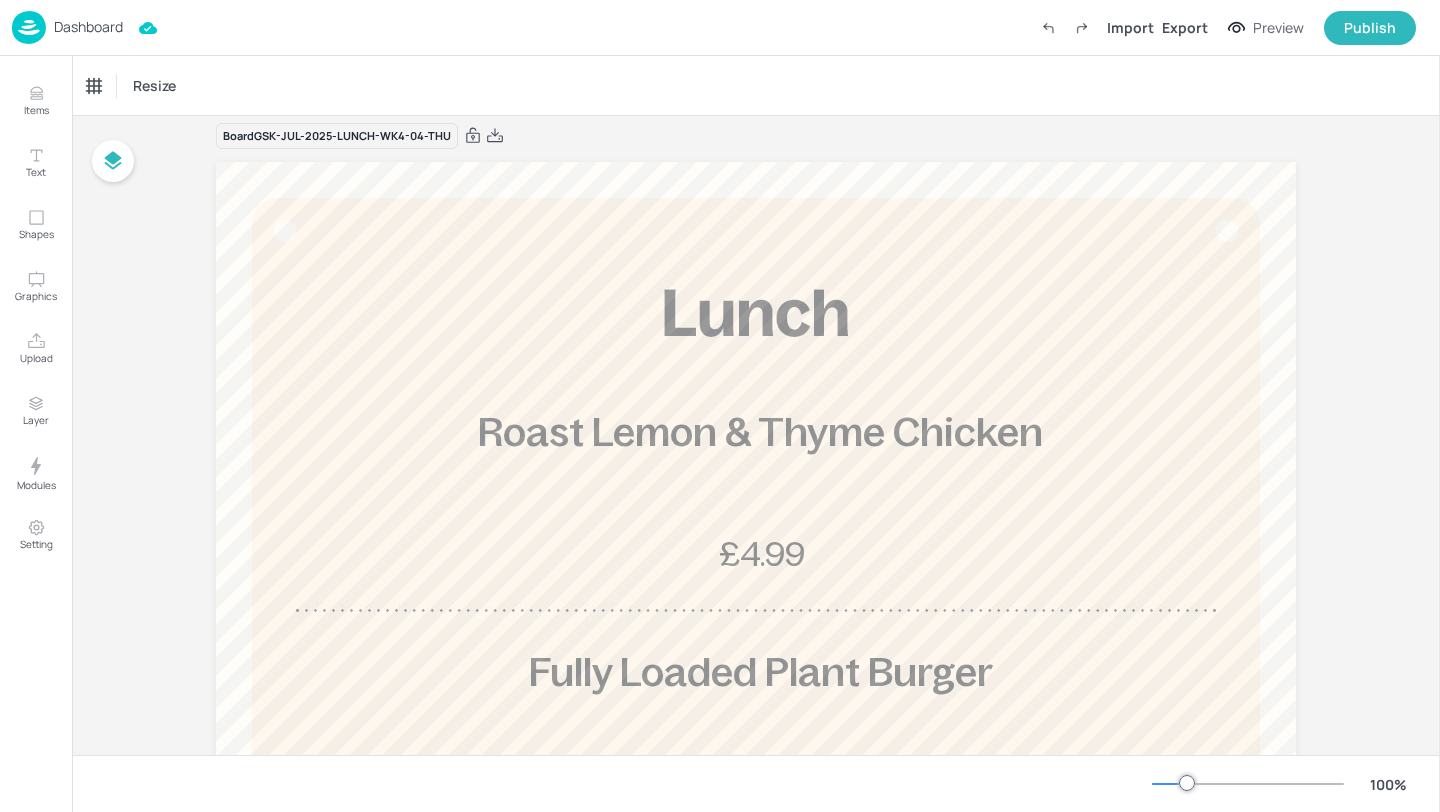 scroll, scrollTop: 0, scrollLeft: 0, axis: both 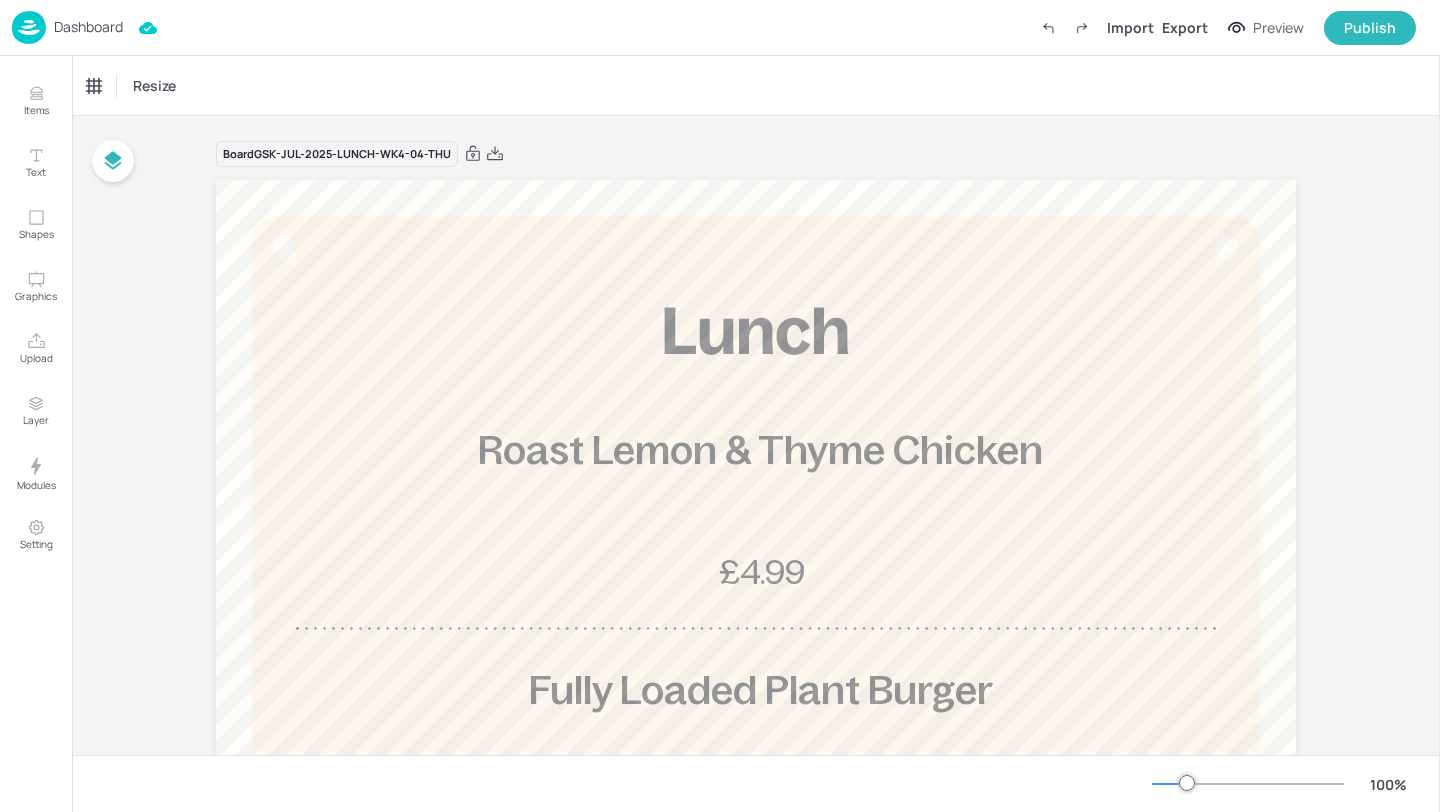 click on "Dashboard" 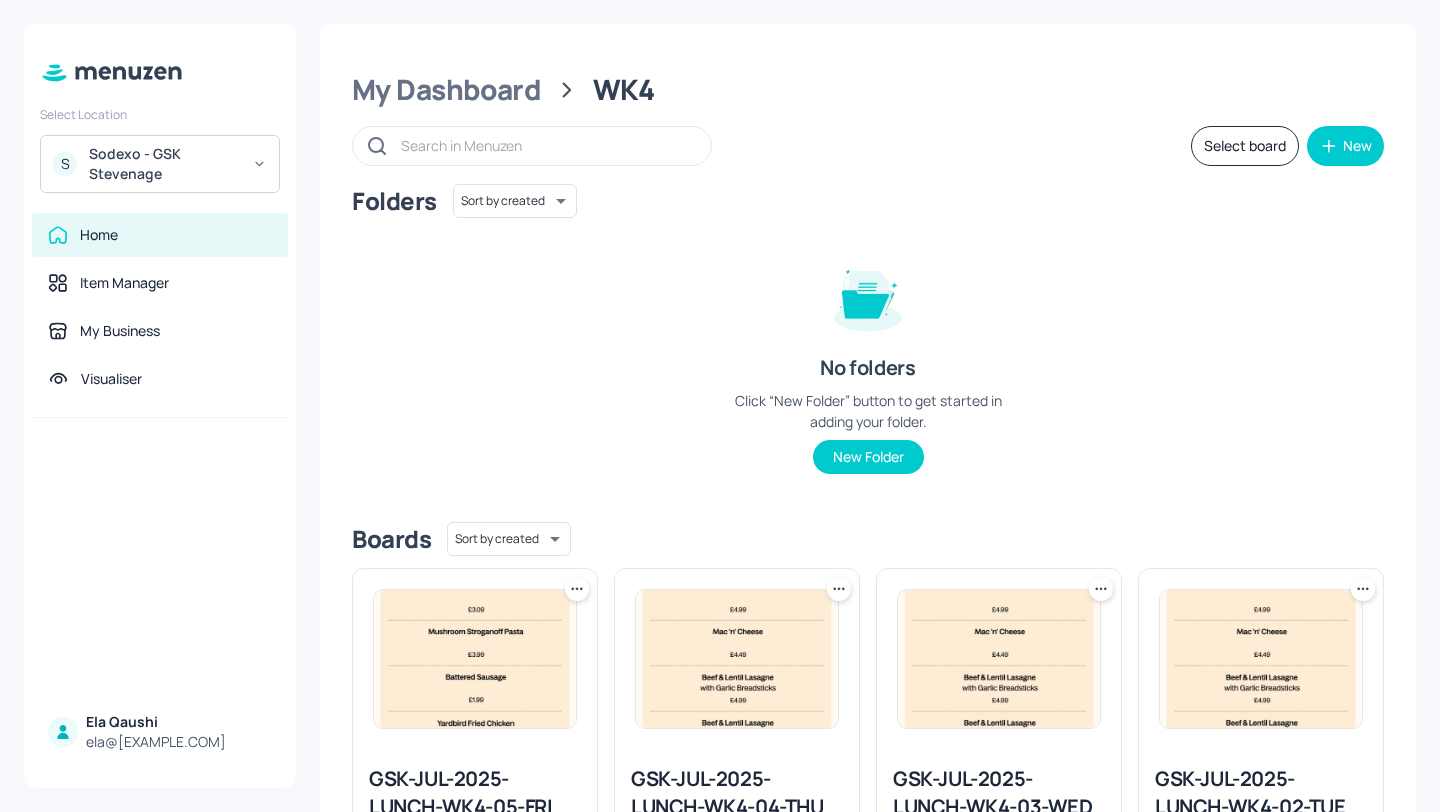 click on "Sodexo - GSK Stevenage" 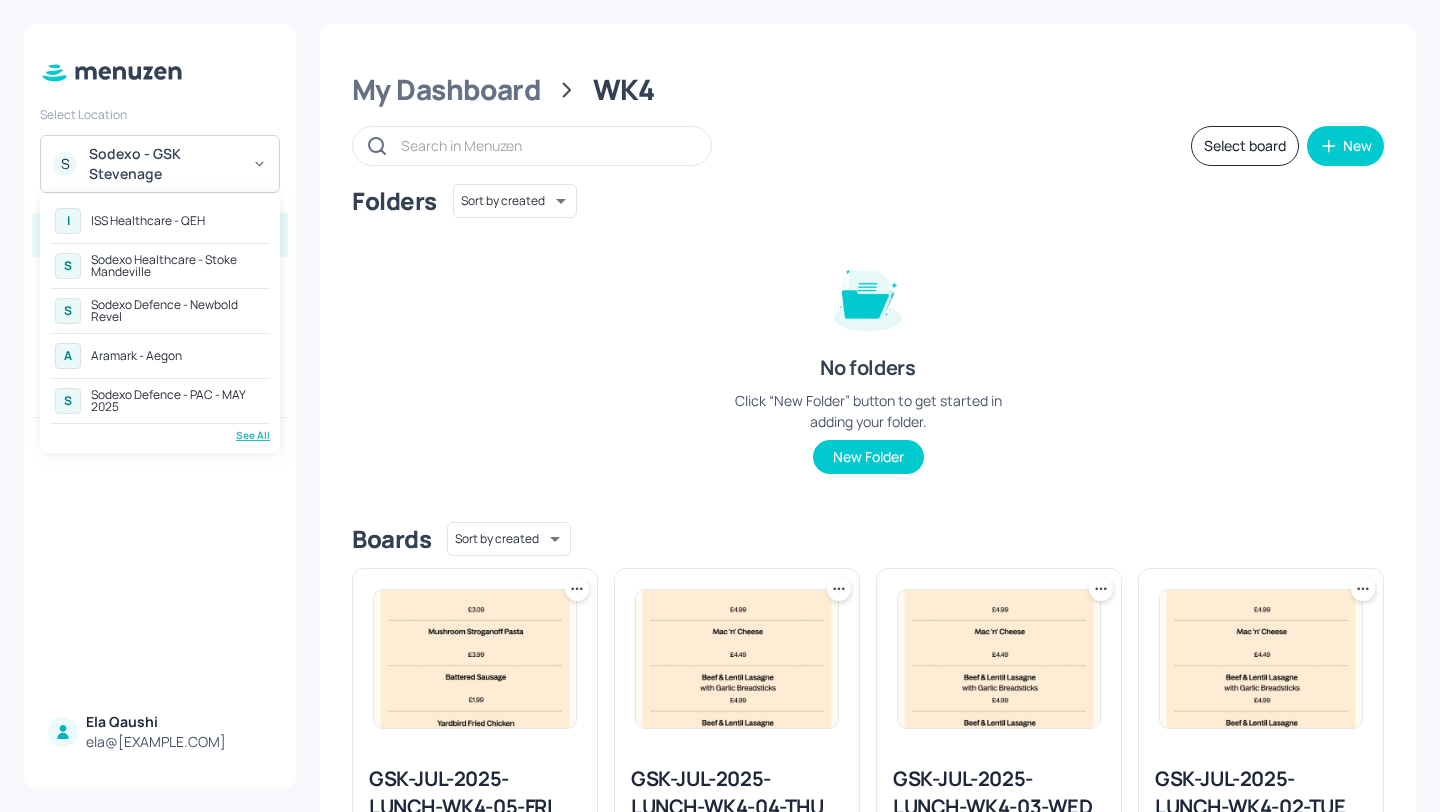 click on "Sodexo Defence - Newbold Revel" 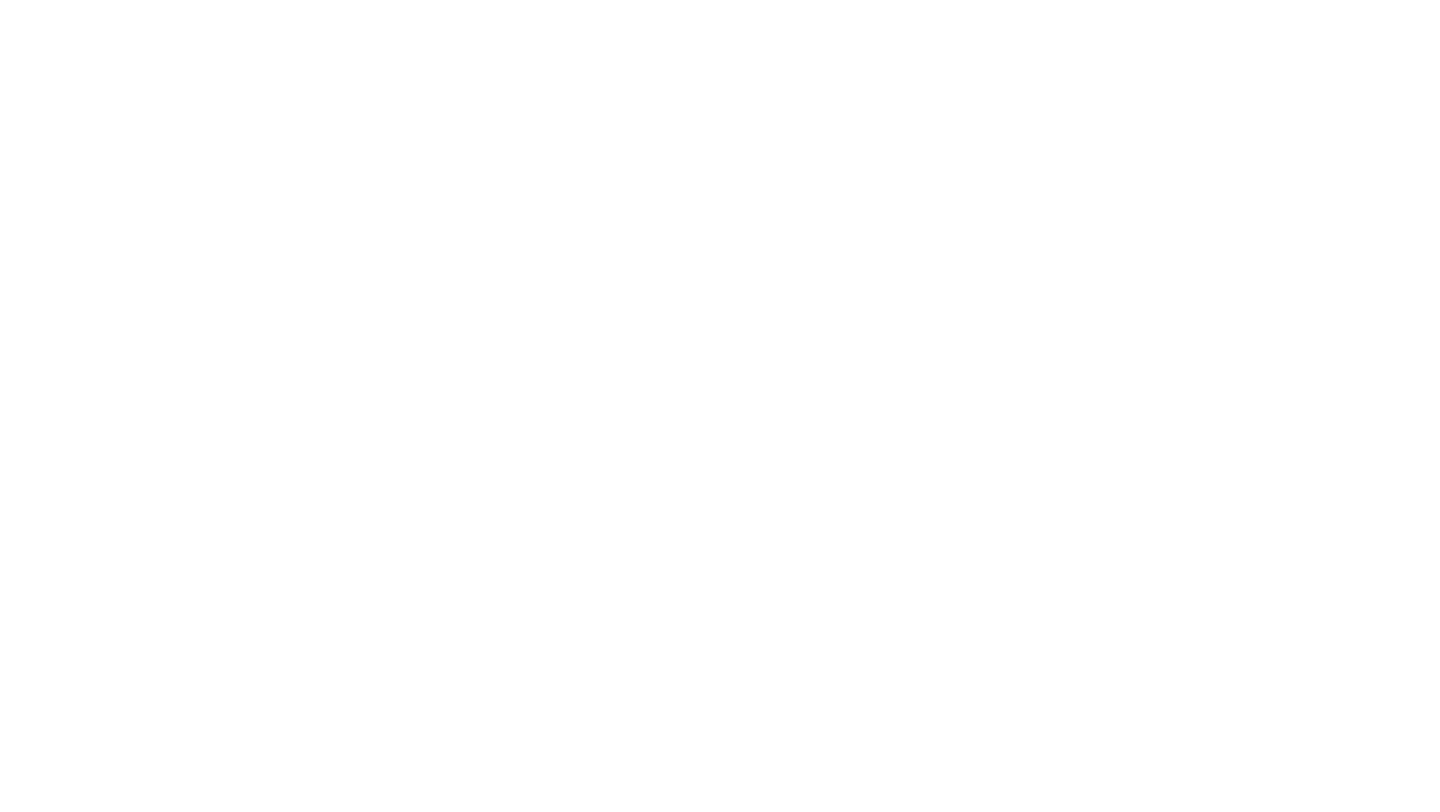 scroll, scrollTop: 0, scrollLeft: 0, axis: both 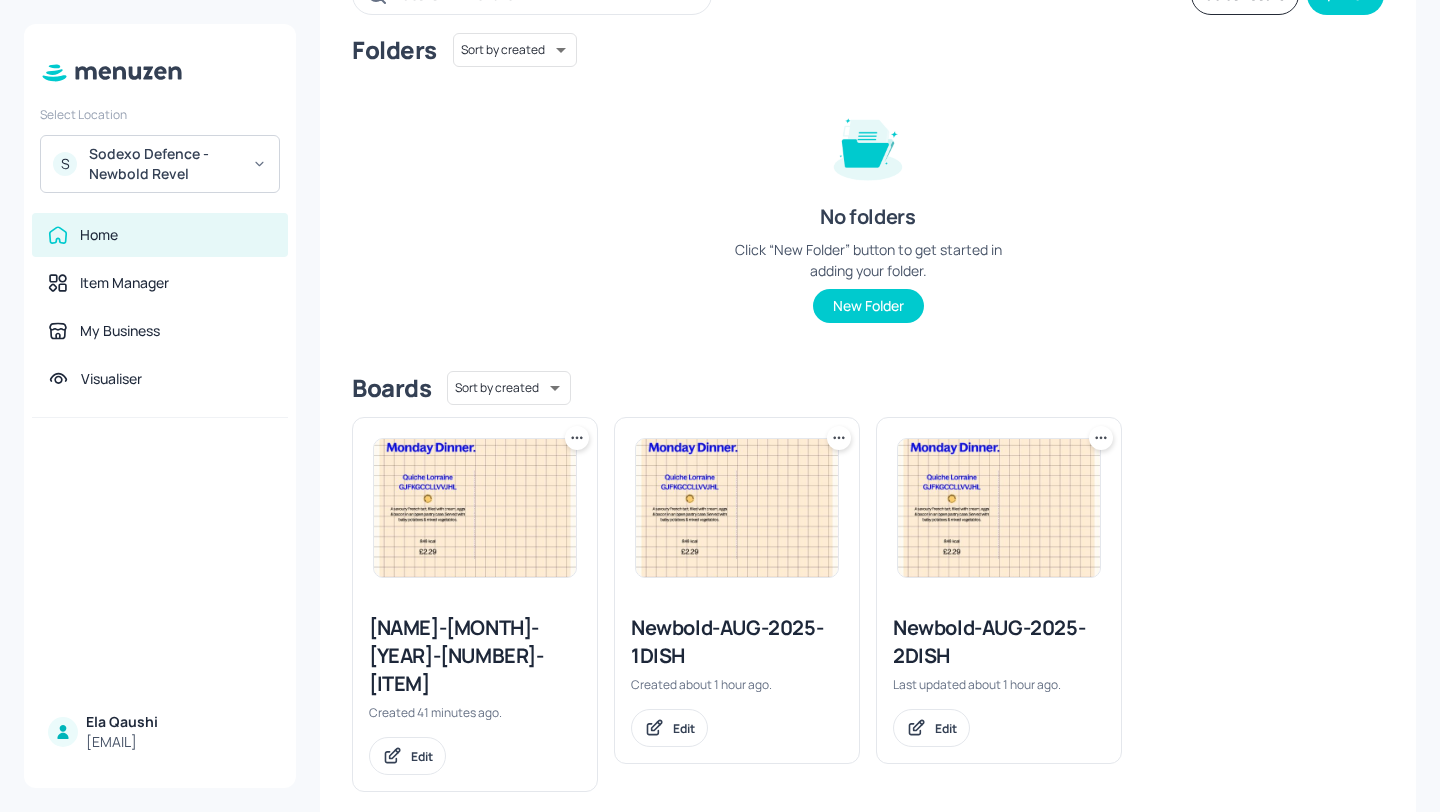 click on "Newbold-AUG-2025-2DISH" at bounding box center [999, 642] 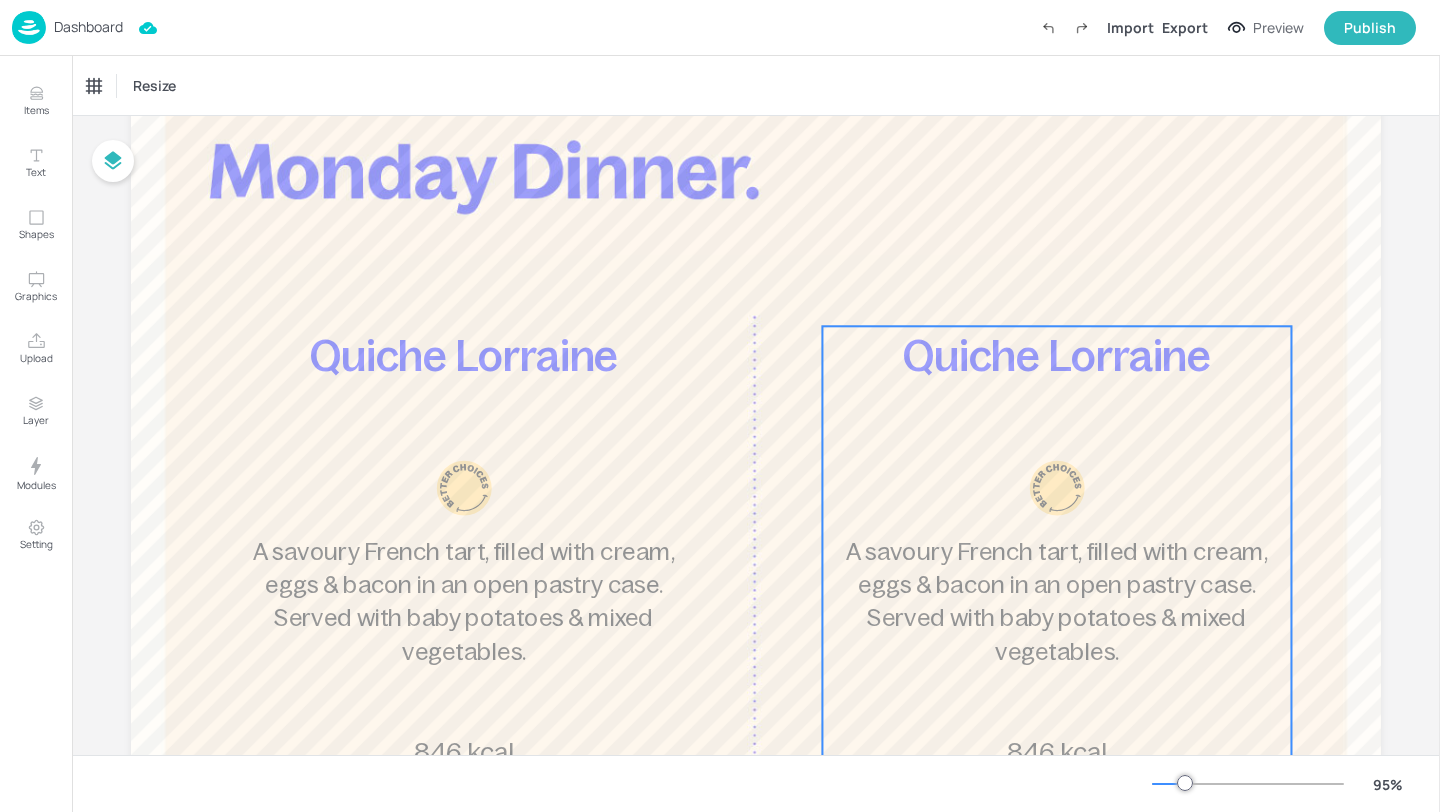 scroll, scrollTop: 145, scrollLeft: 0, axis: vertical 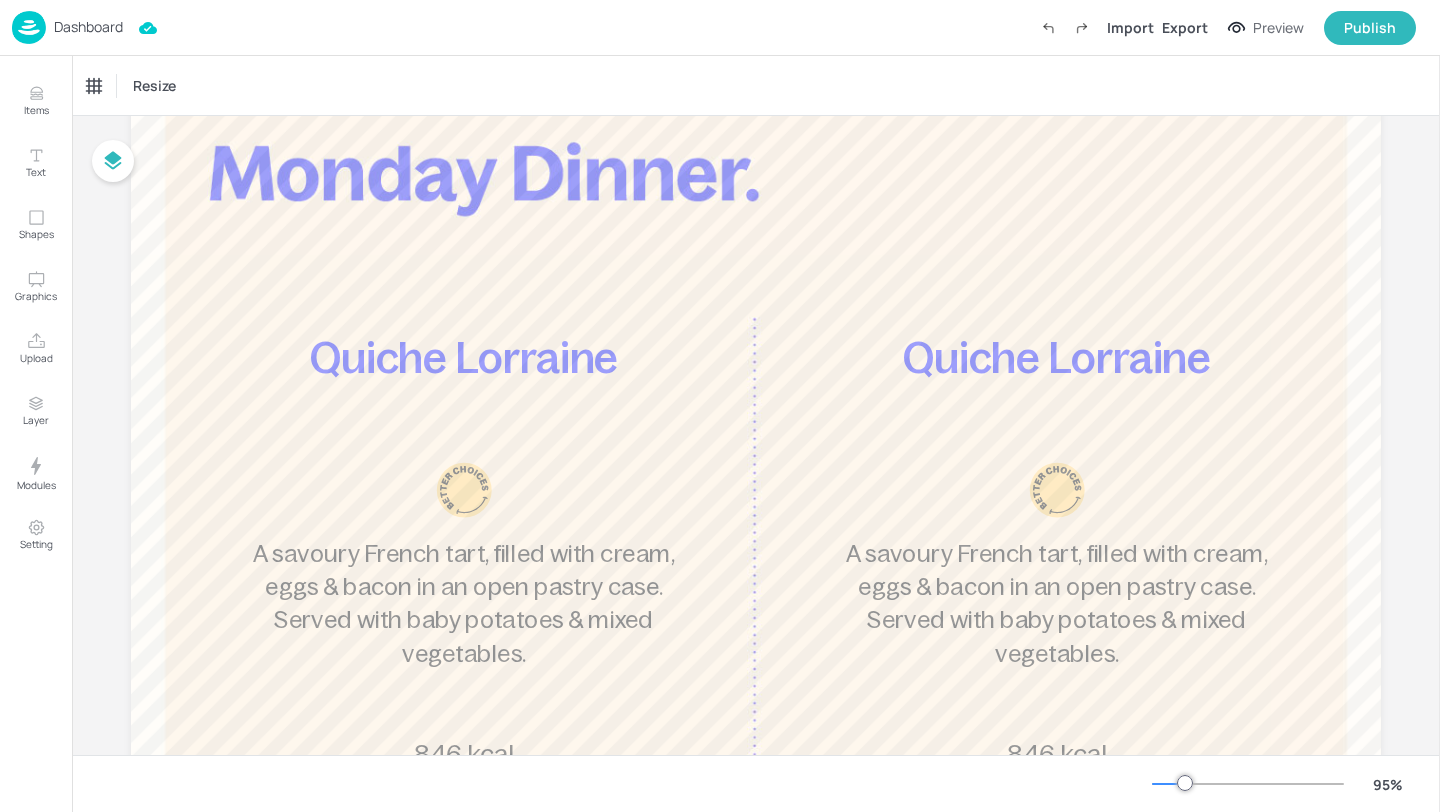 click on "Dashboard" at bounding box center [88, 27] 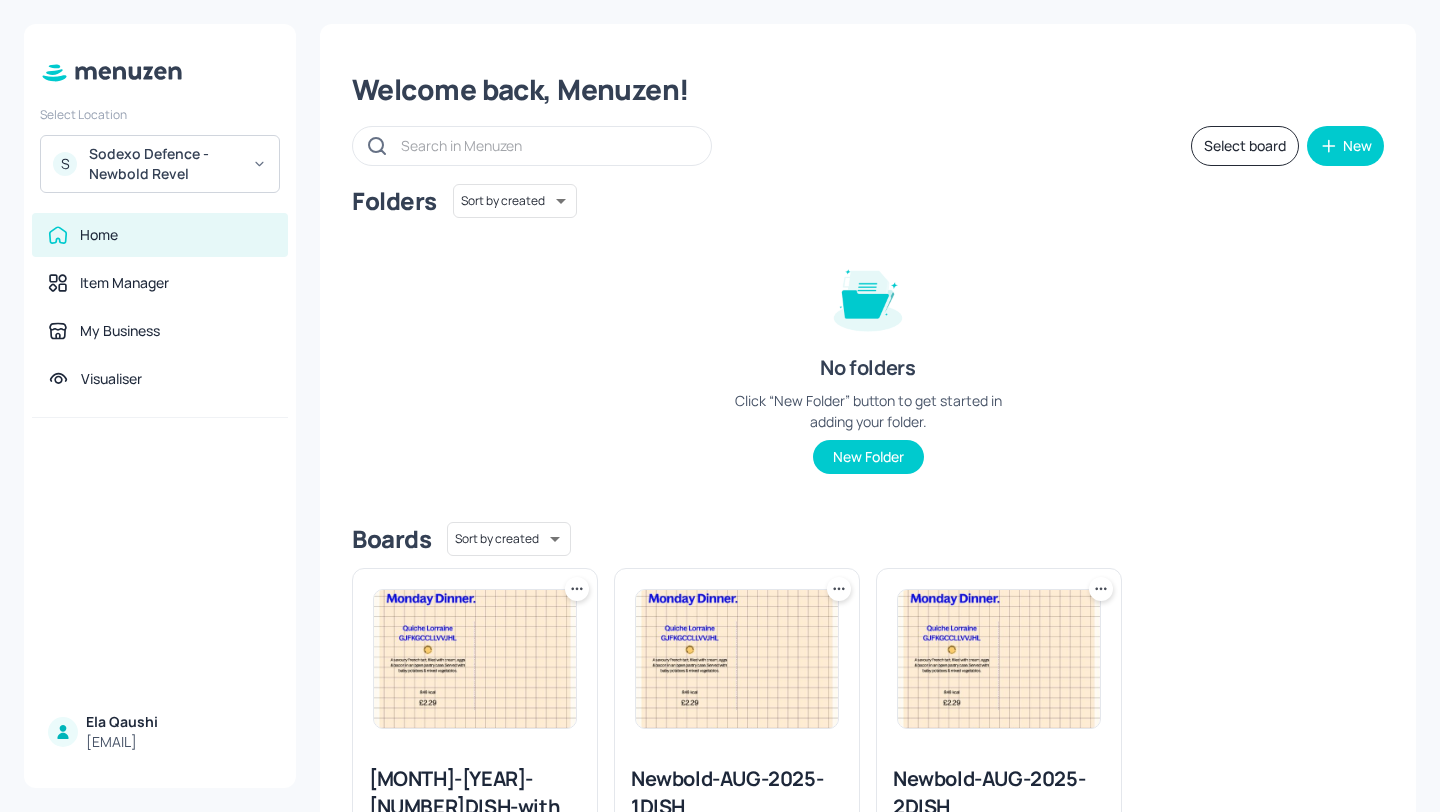 scroll, scrollTop: 151, scrollLeft: 0, axis: vertical 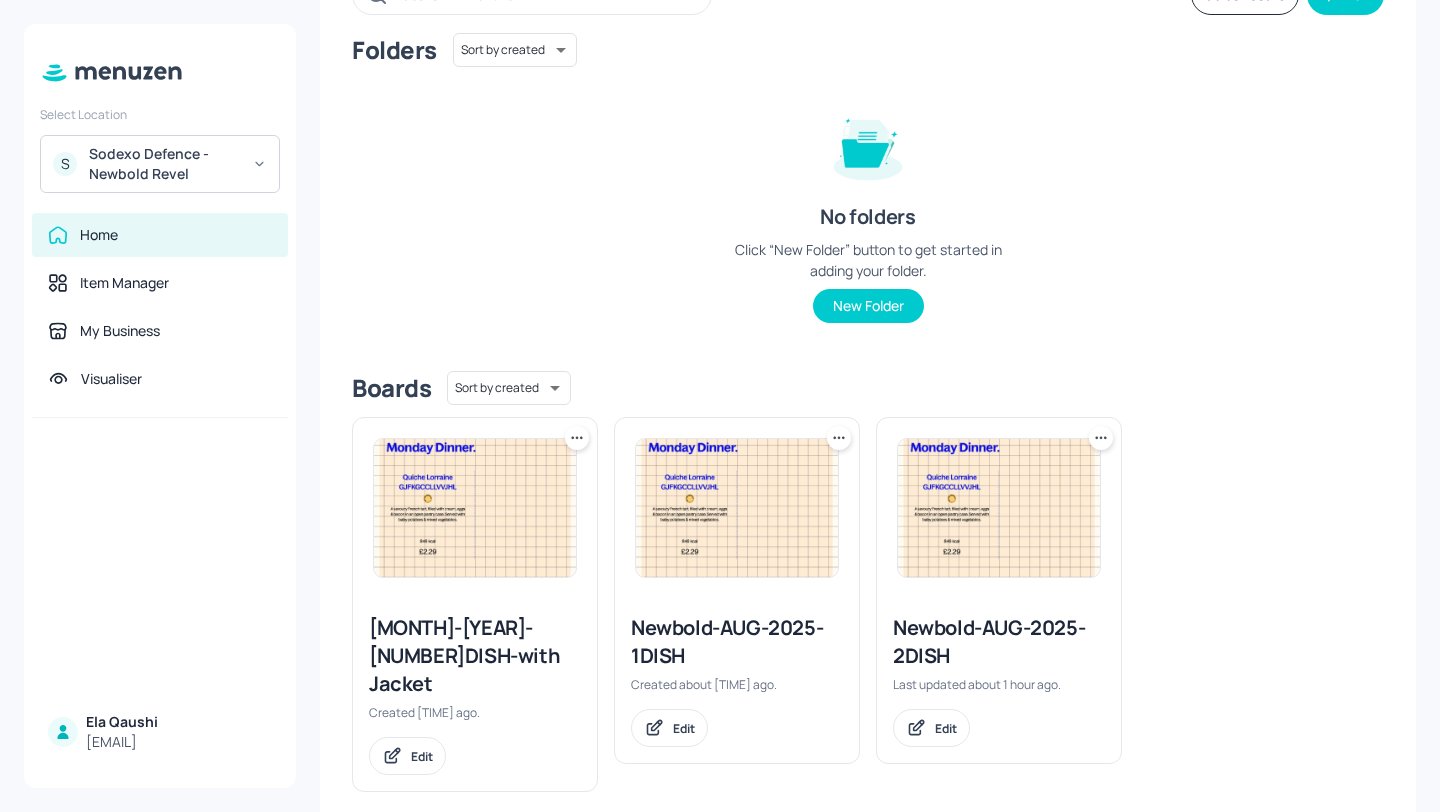 click on "Newbold-AUG-2025-1DISH" 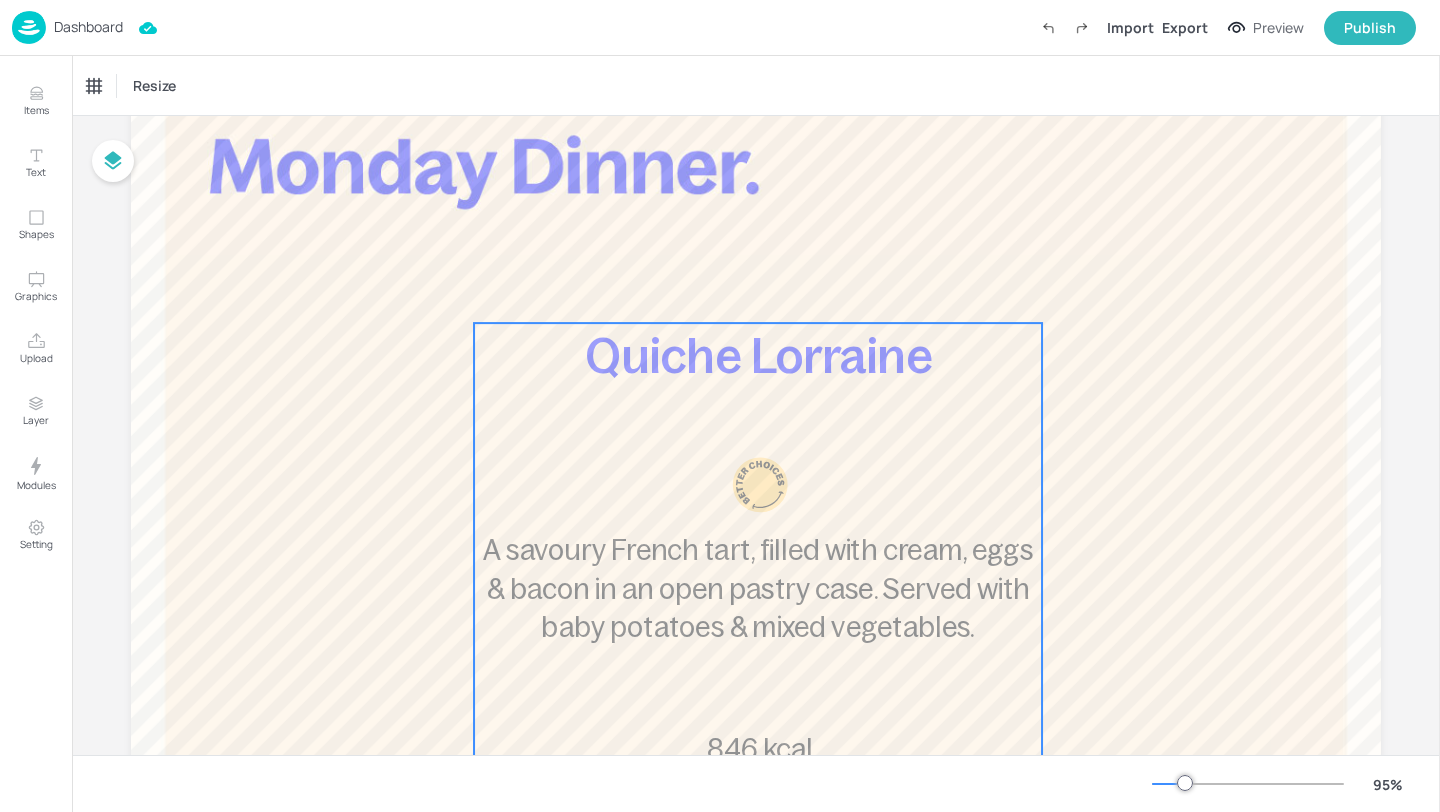 scroll, scrollTop: 0, scrollLeft: 0, axis: both 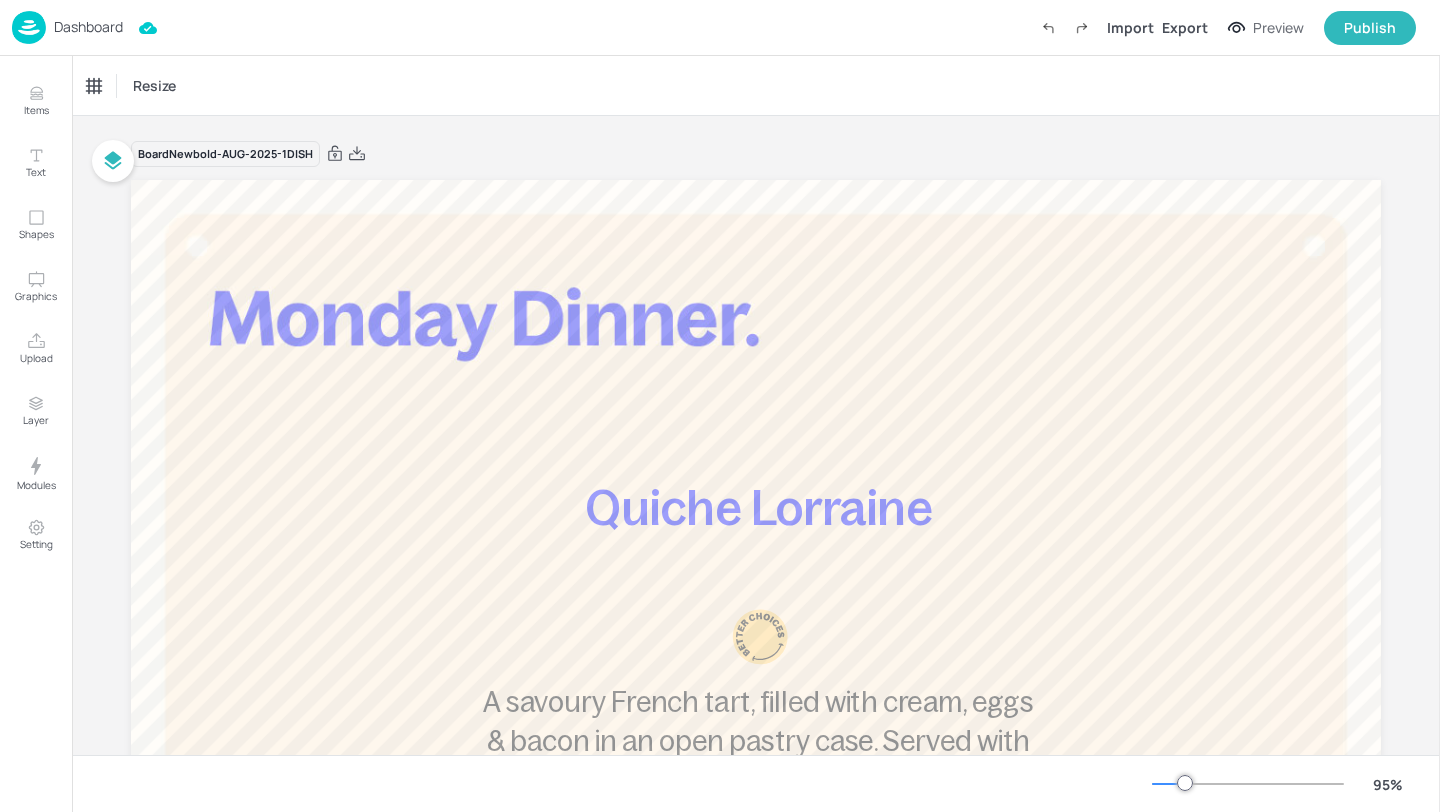 click on "Dashboard Import Export Preview Publish" 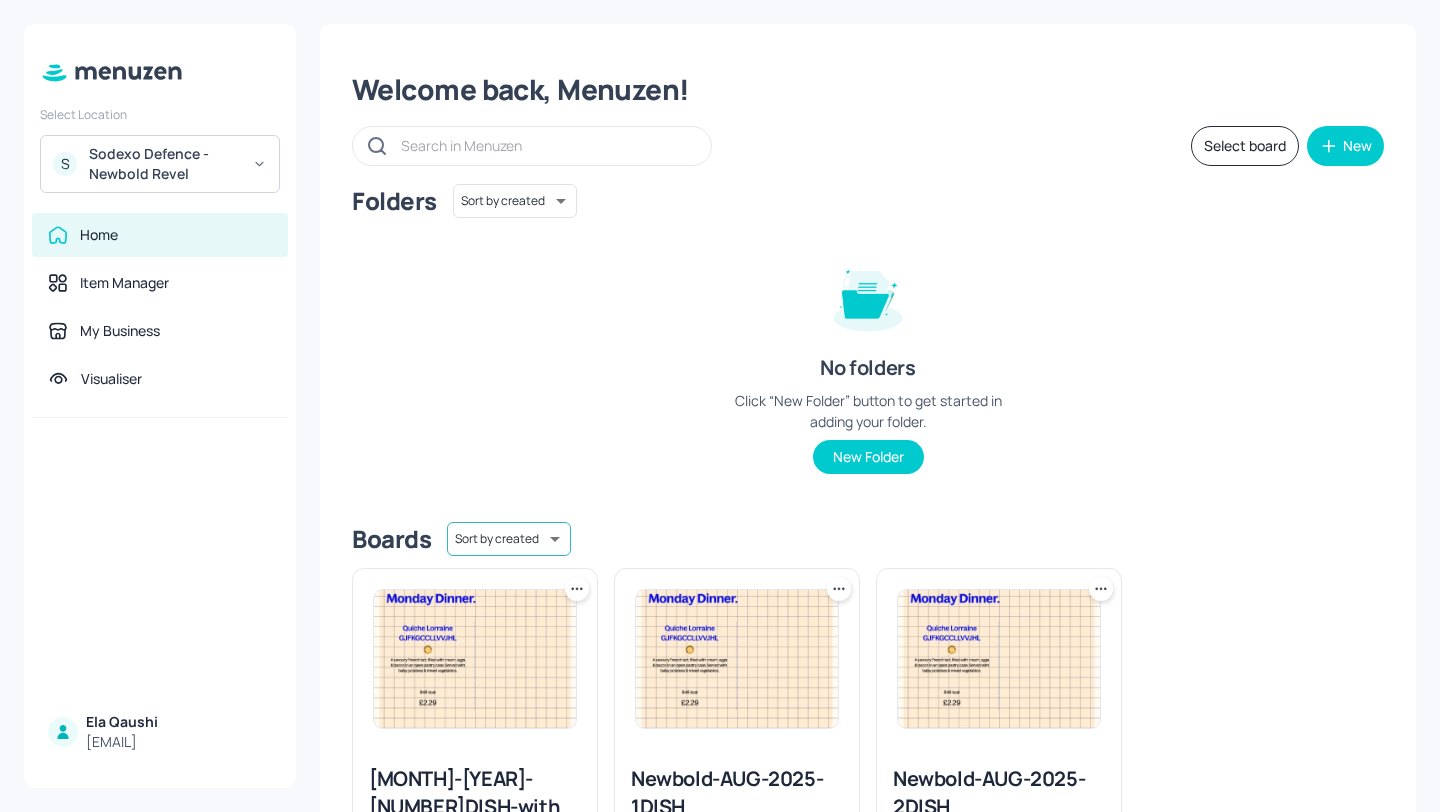 scroll, scrollTop: 151, scrollLeft: 0, axis: vertical 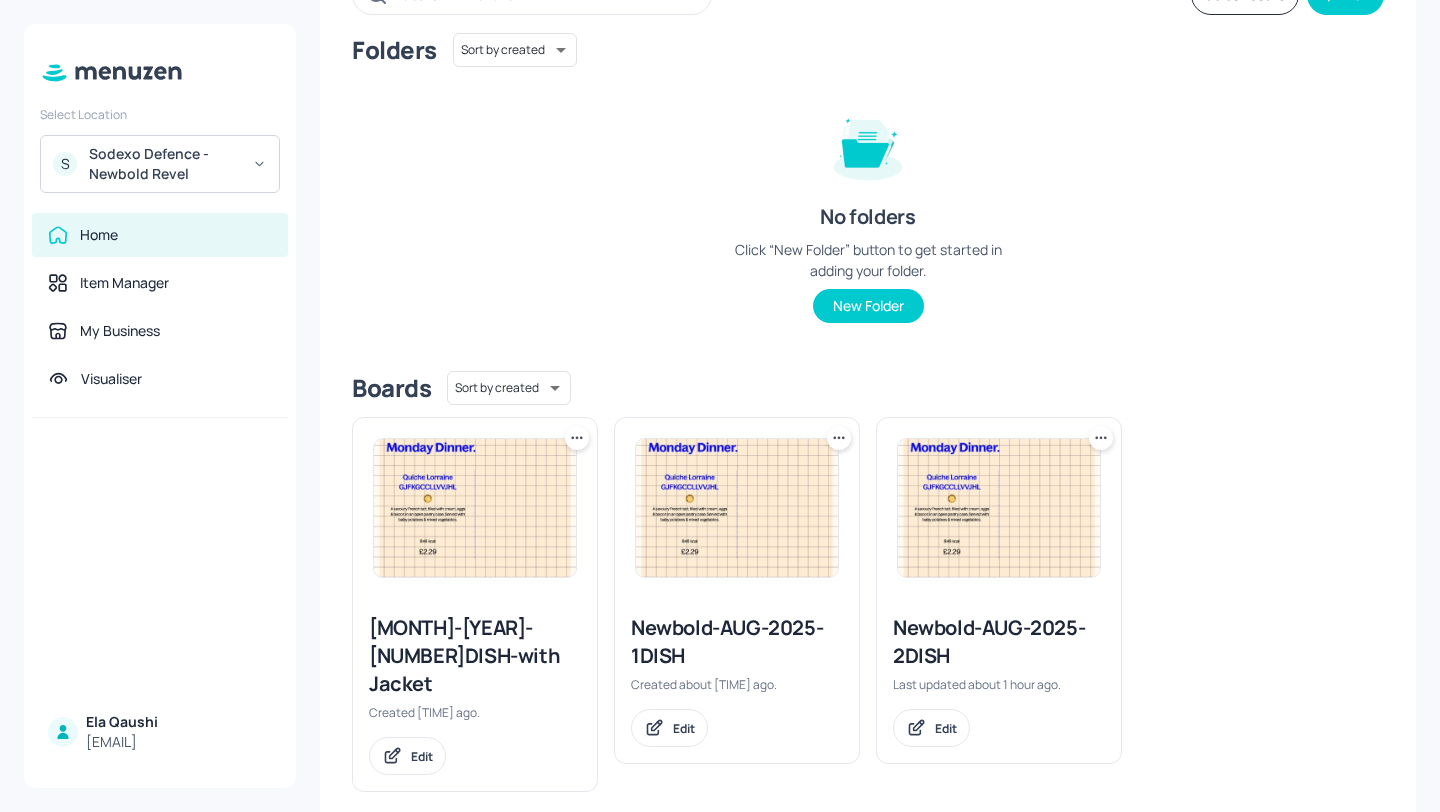 click on "Newbold-AUG-2025-2DISH-with Jacket" 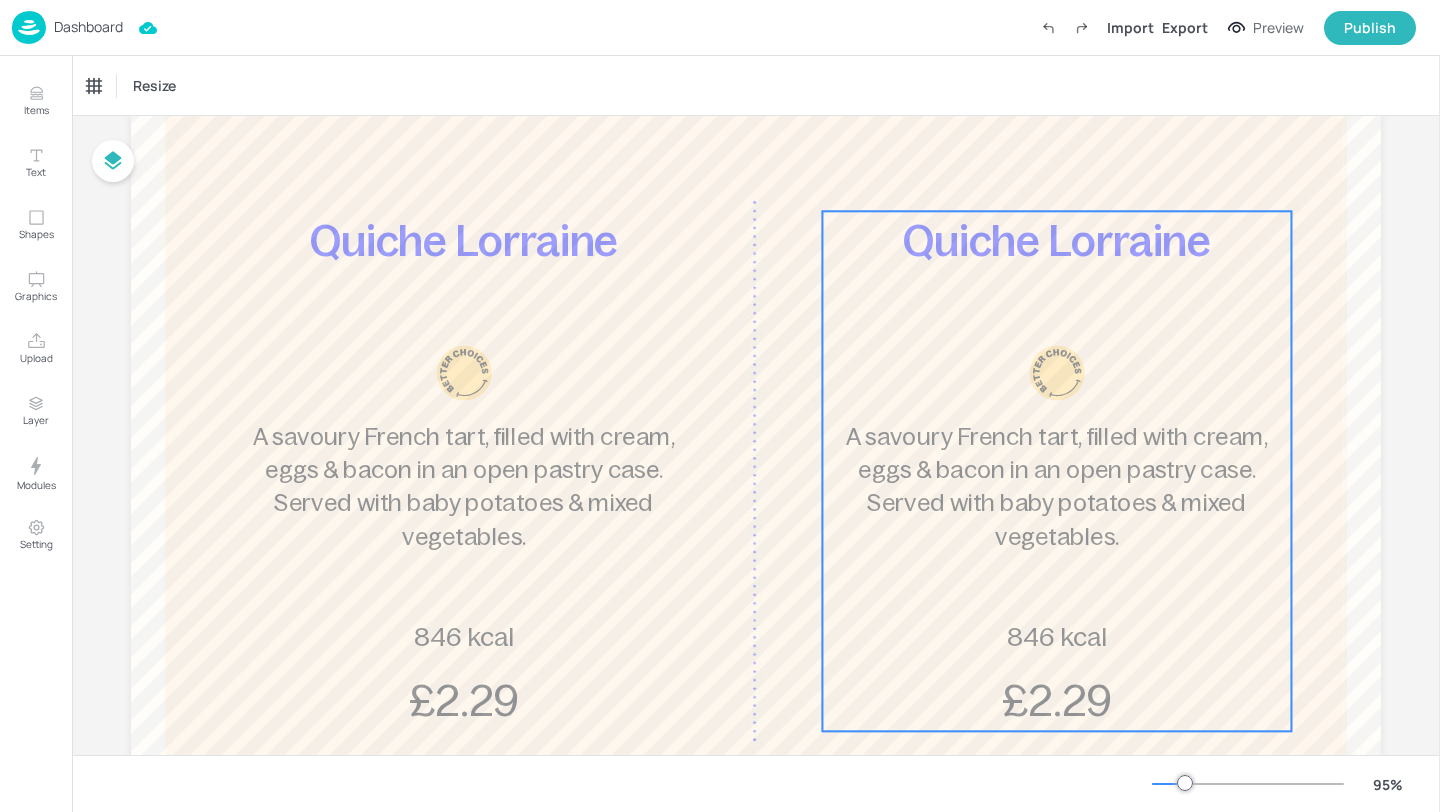 scroll, scrollTop: 301, scrollLeft: 0, axis: vertical 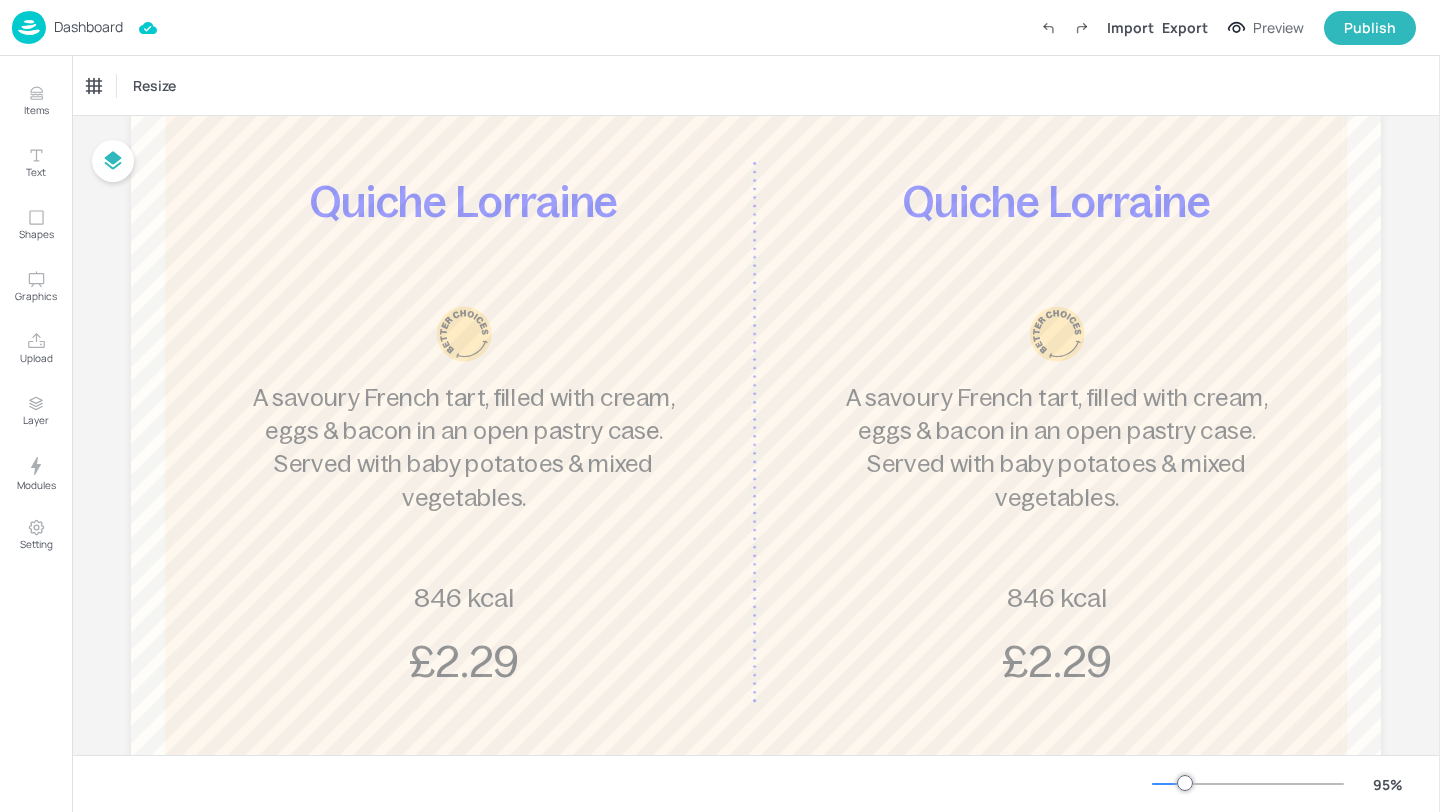 click on "Dashboard" 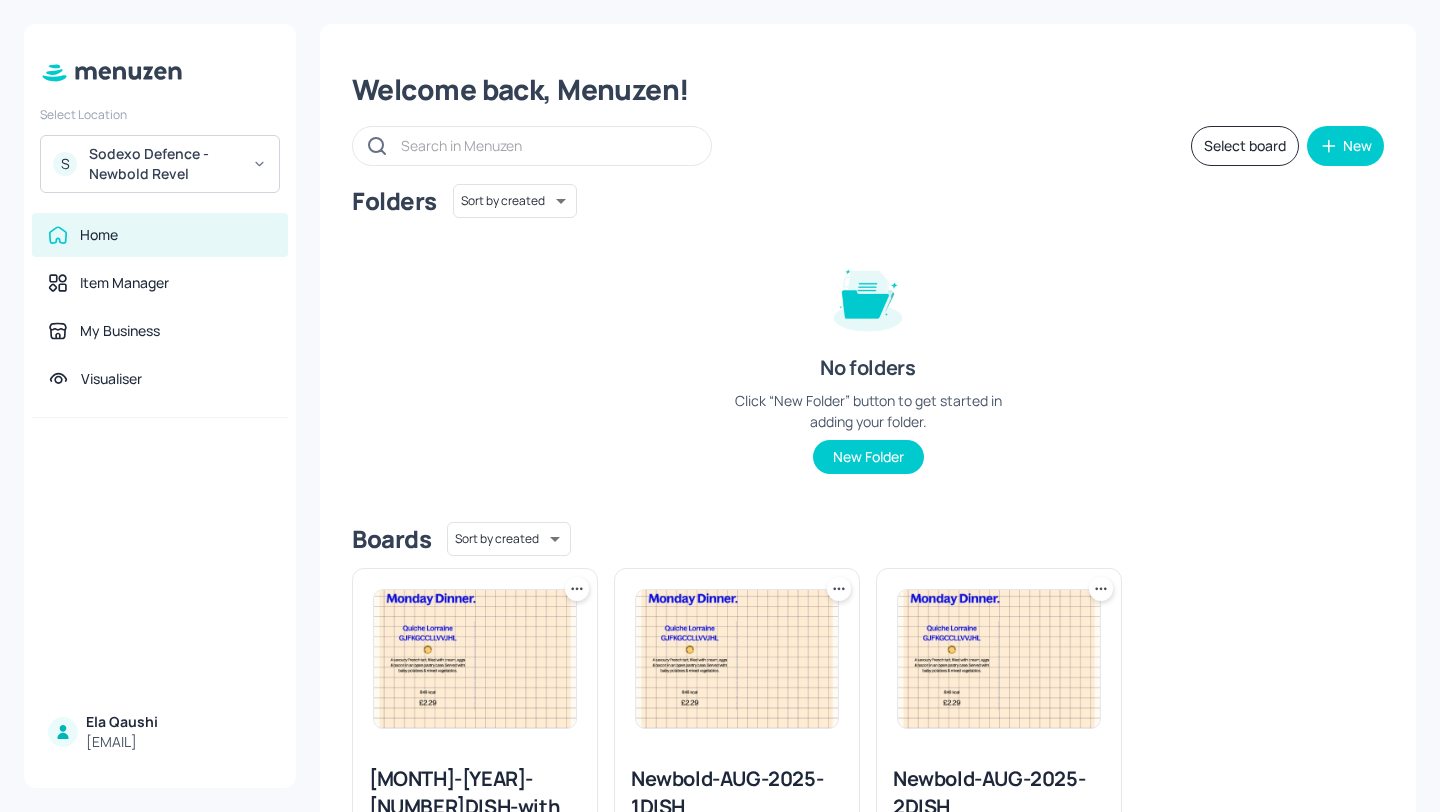 click on "Sodexo Defence - Newbold Revel" 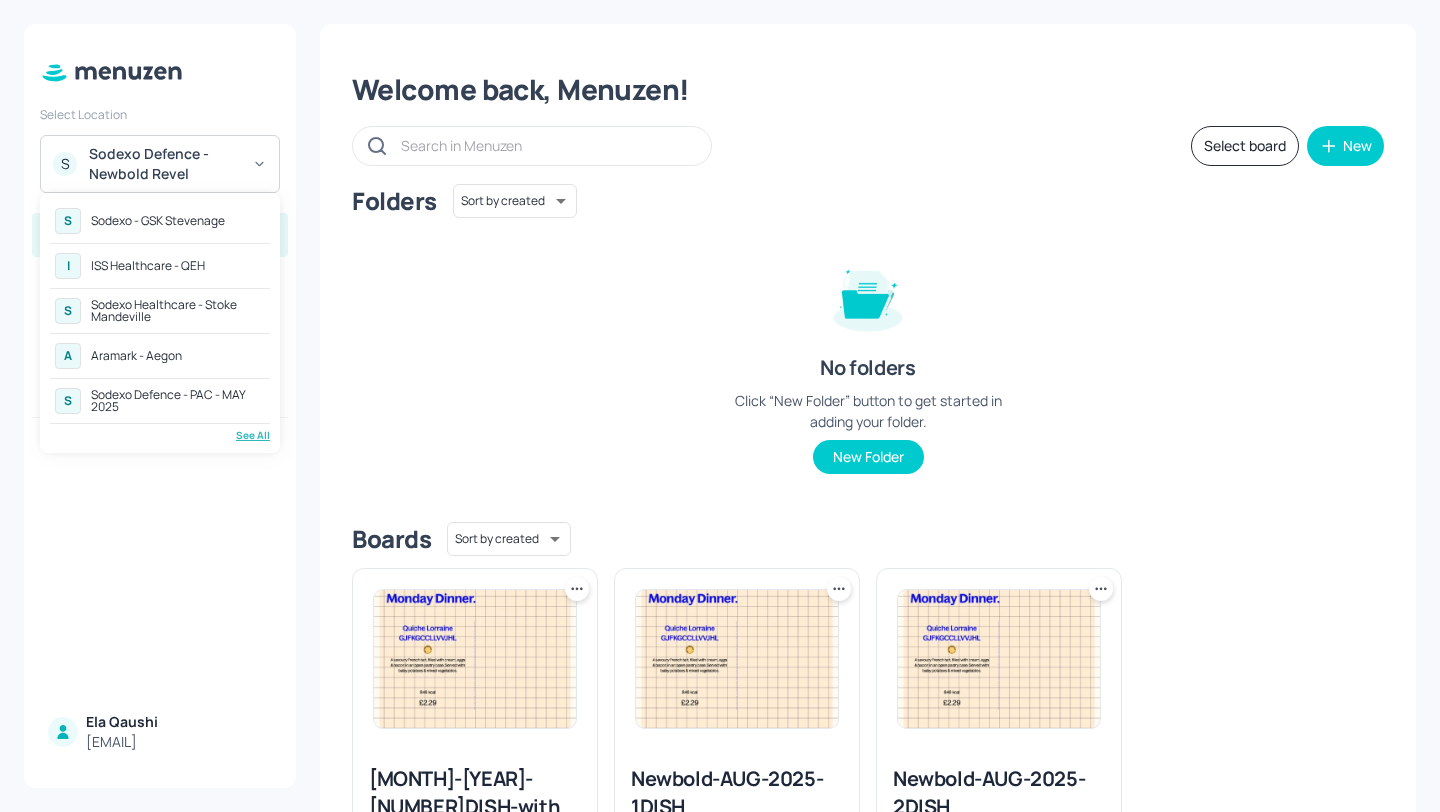 click on "A Aramark - Aegon" 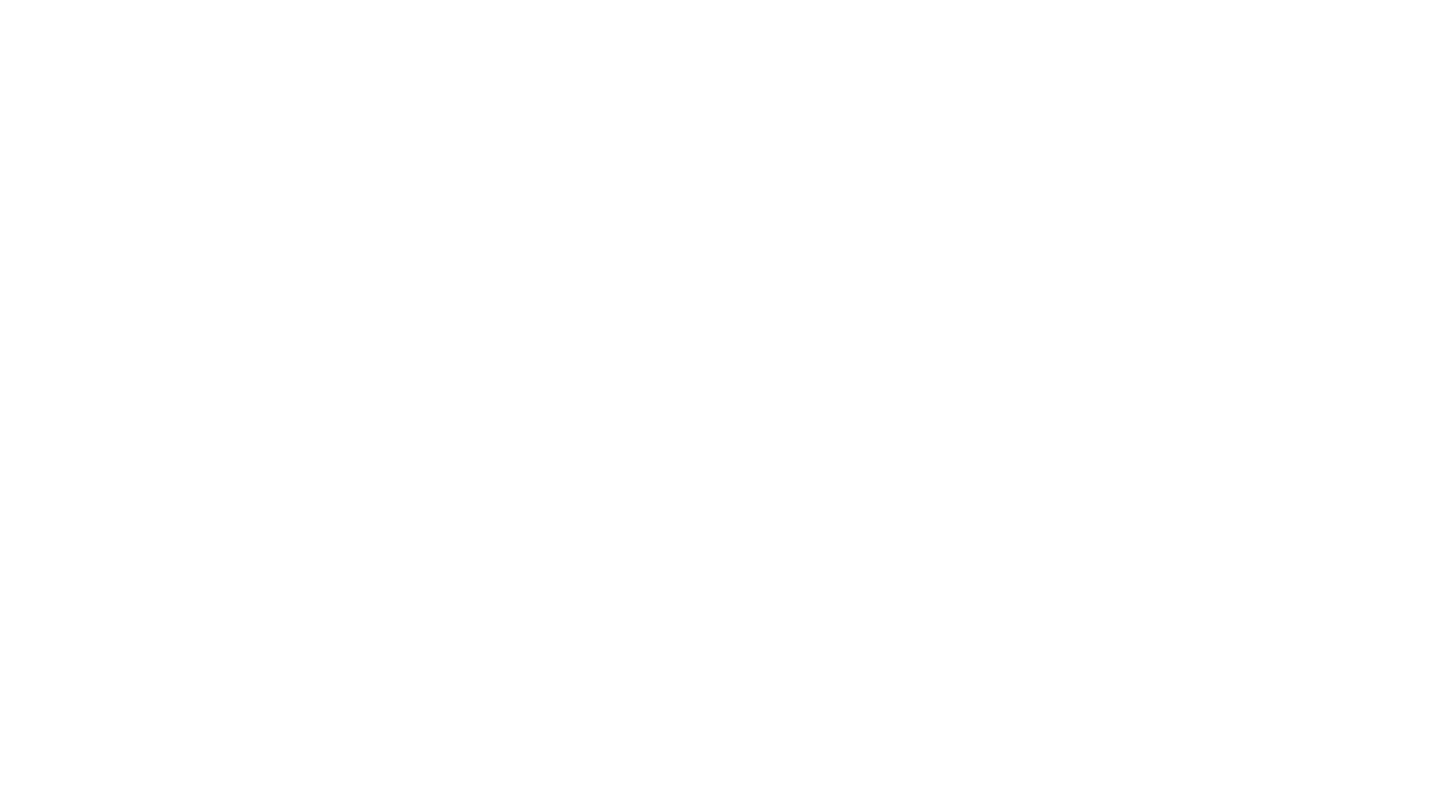 scroll, scrollTop: 0, scrollLeft: 0, axis: both 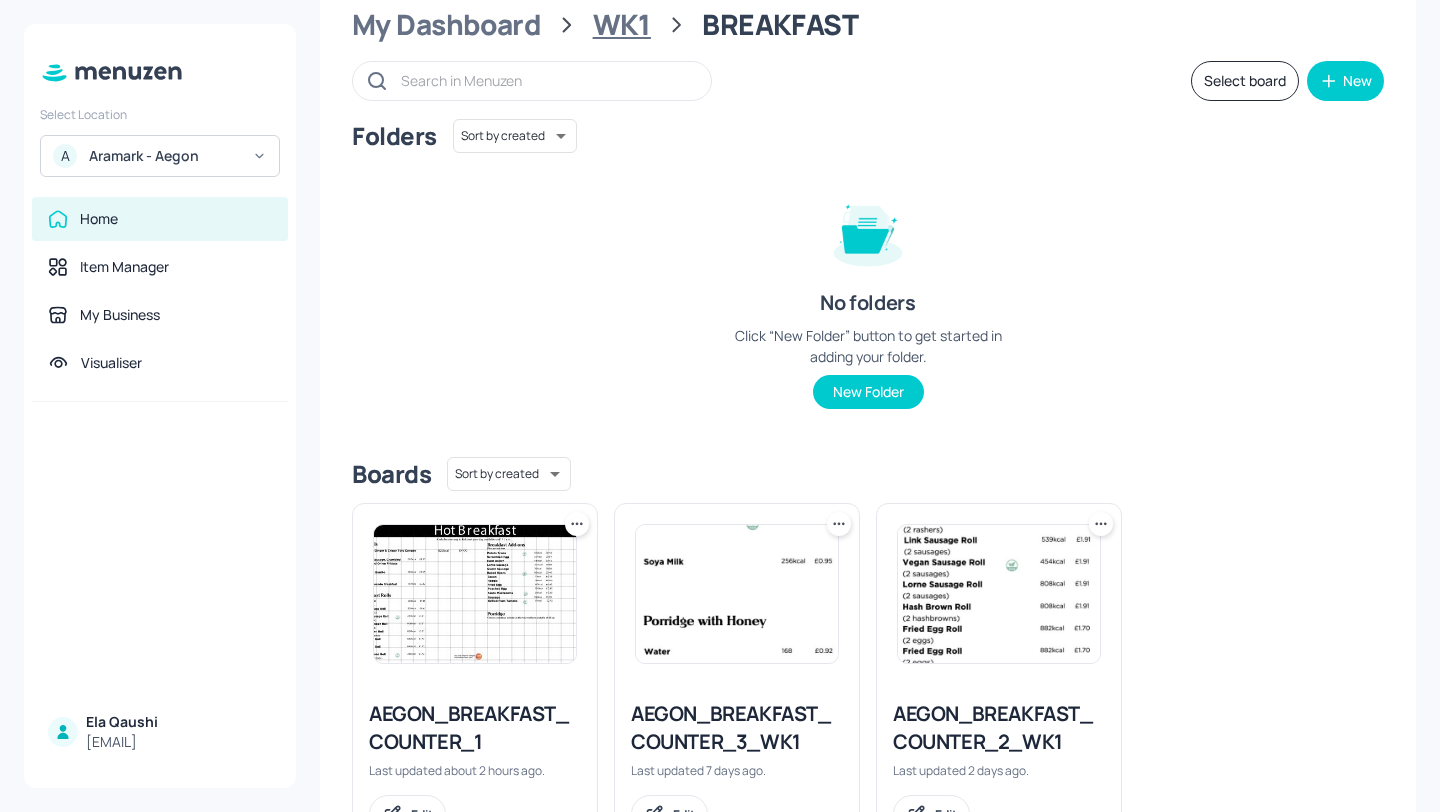click on "WK1" at bounding box center [622, 25] 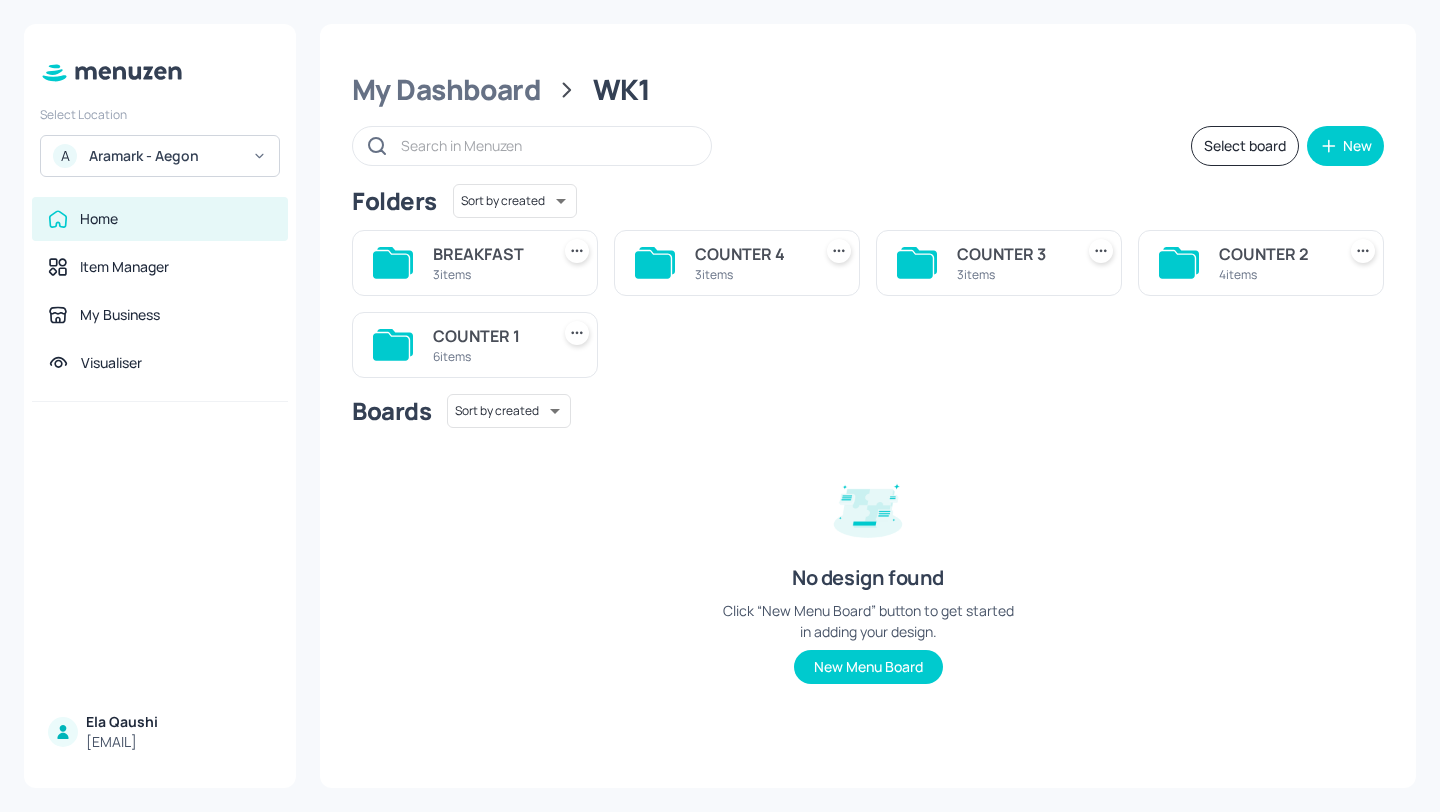 scroll, scrollTop: 0, scrollLeft: 0, axis: both 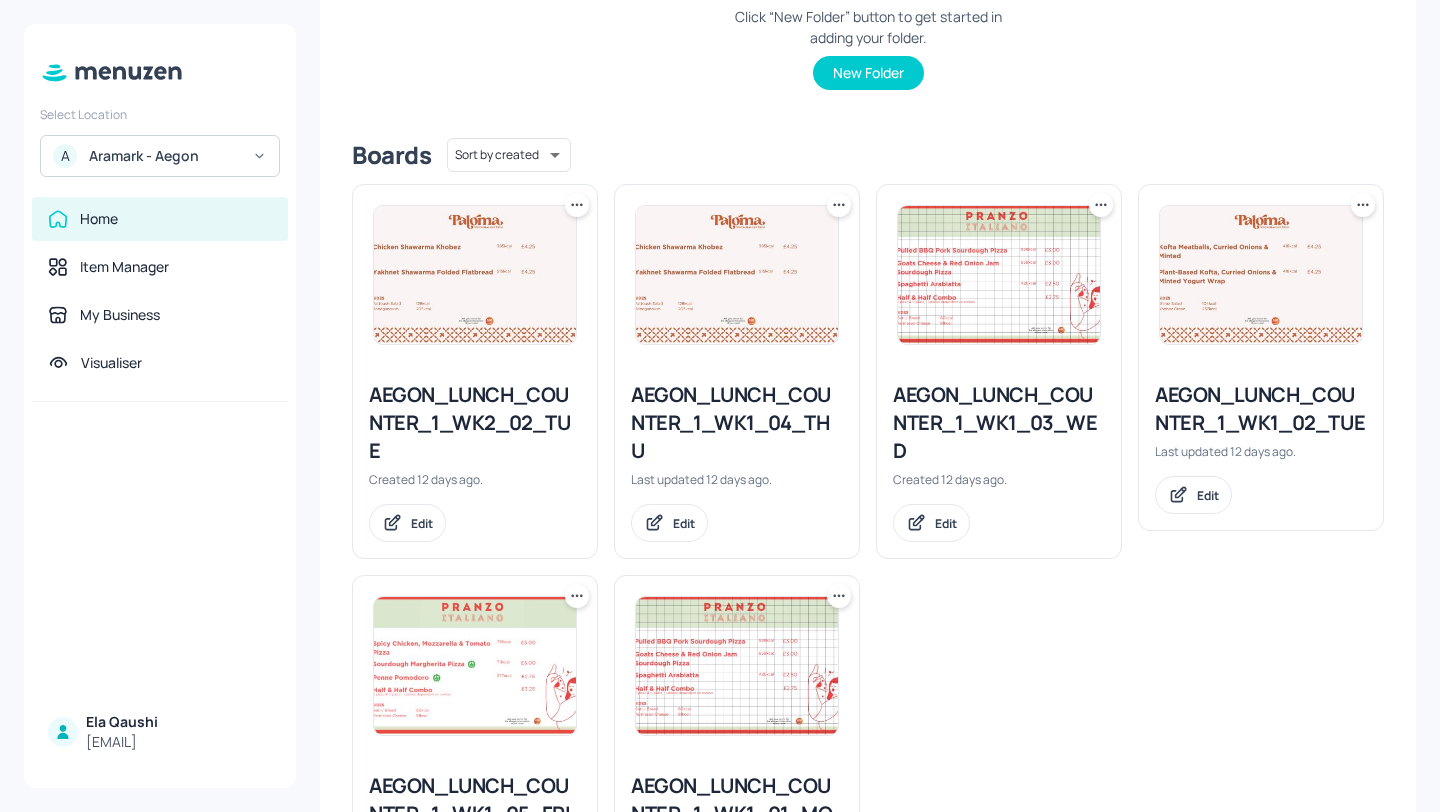 click on "AEGON_LUNCH_COUNTER_1_WK1_03_WED" at bounding box center [999, 423] 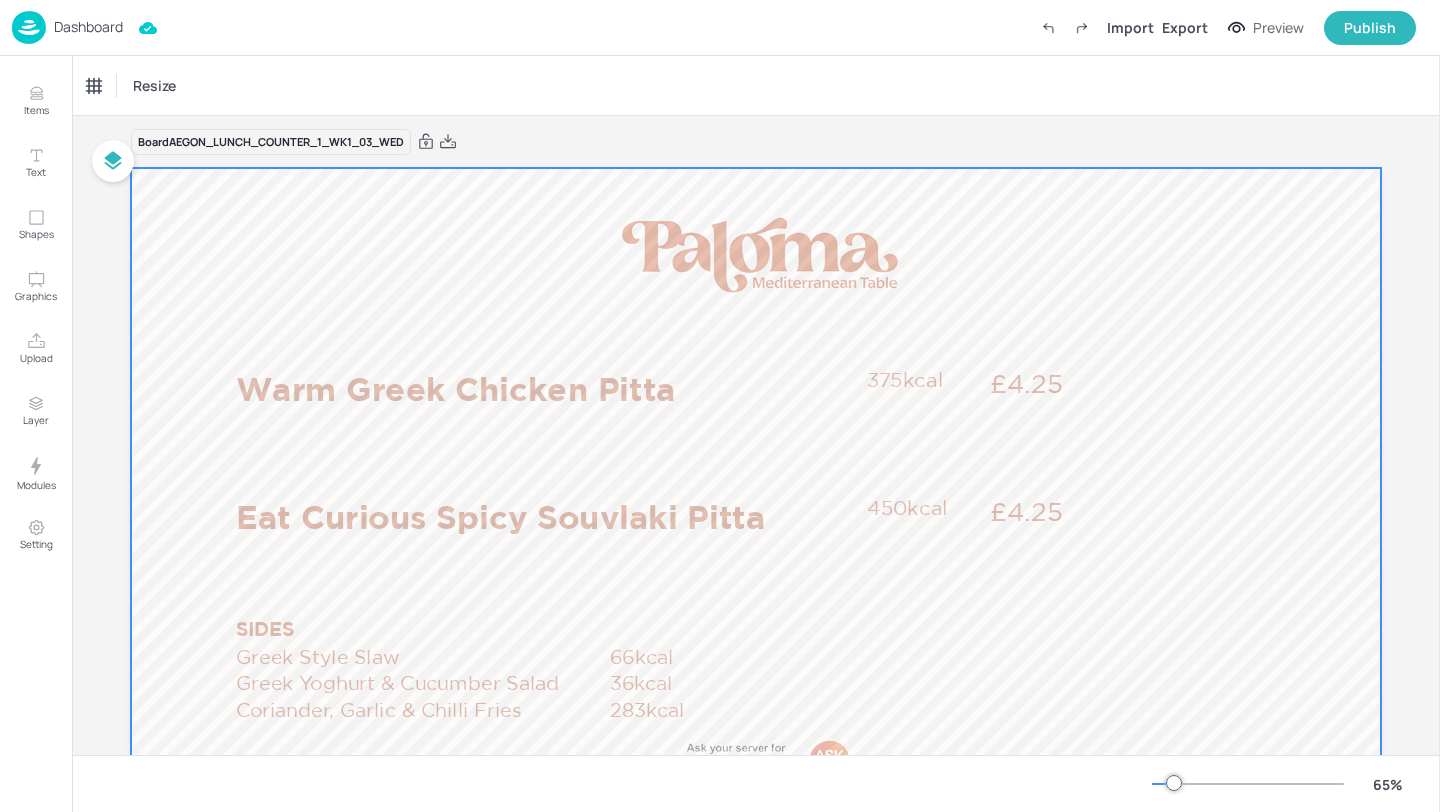 scroll, scrollTop: 0, scrollLeft: 0, axis: both 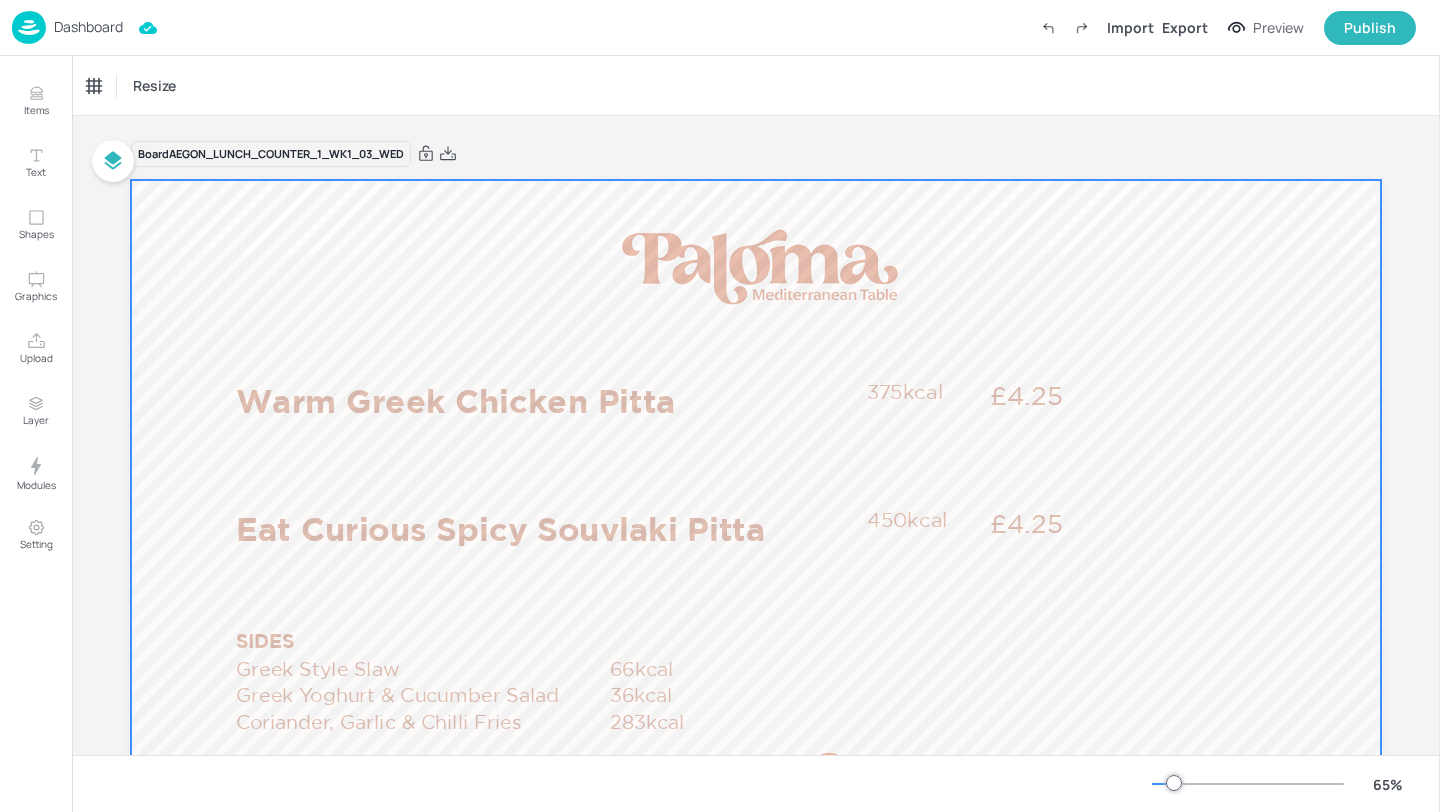 click at bounding box center [756, 531] 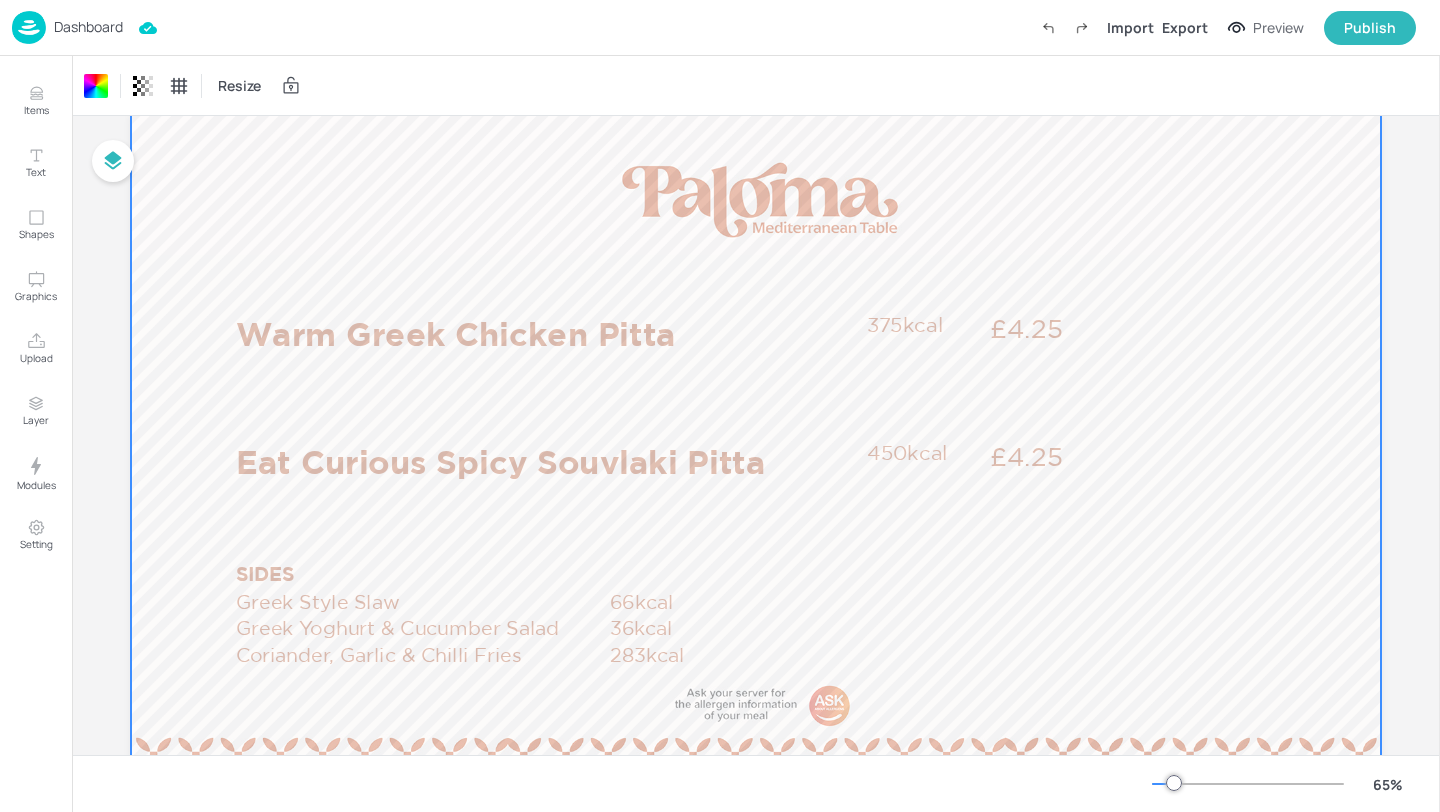 scroll, scrollTop: 69, scrollLeft: 0, axis: vertical 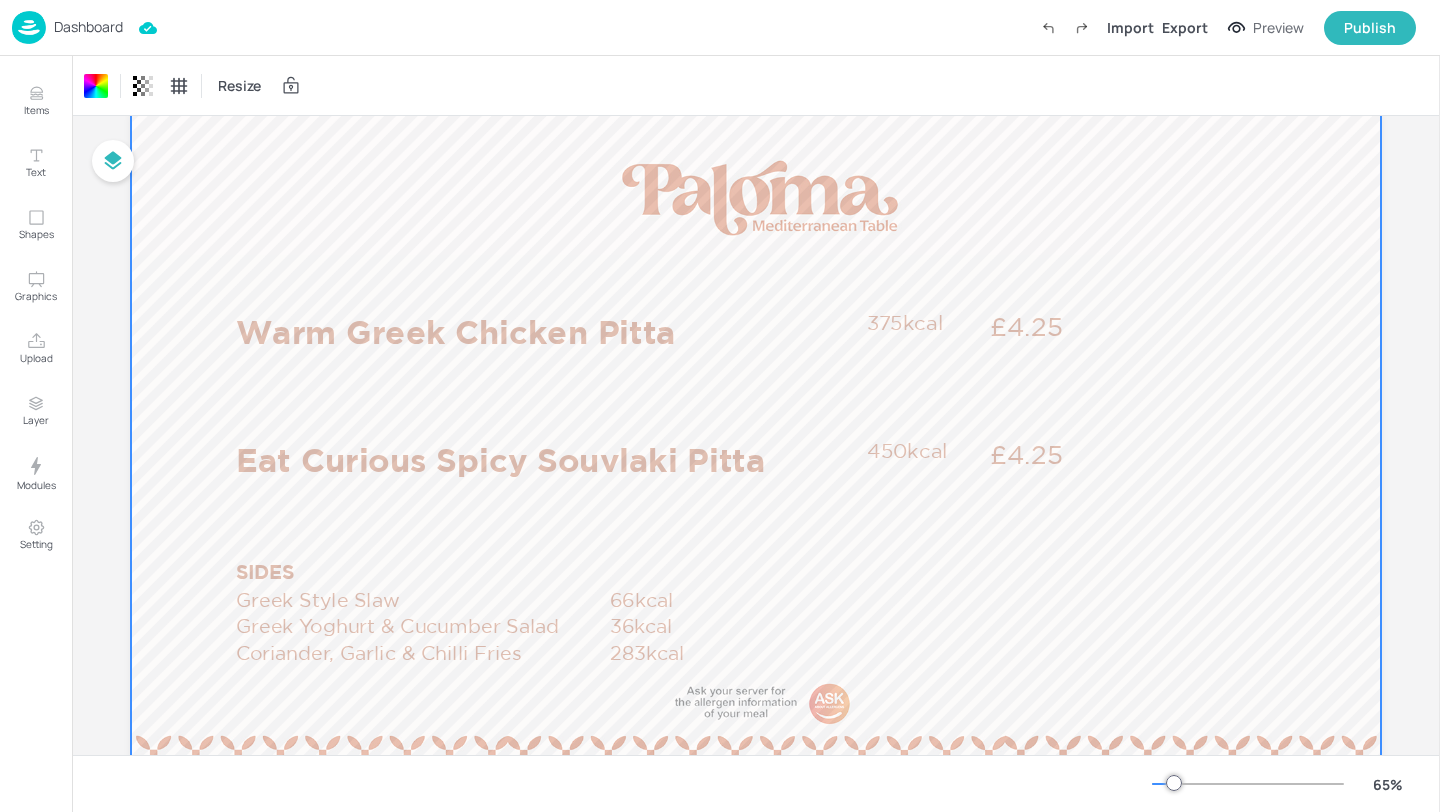 click on "Dashboard" at bounding box center (88, 27) 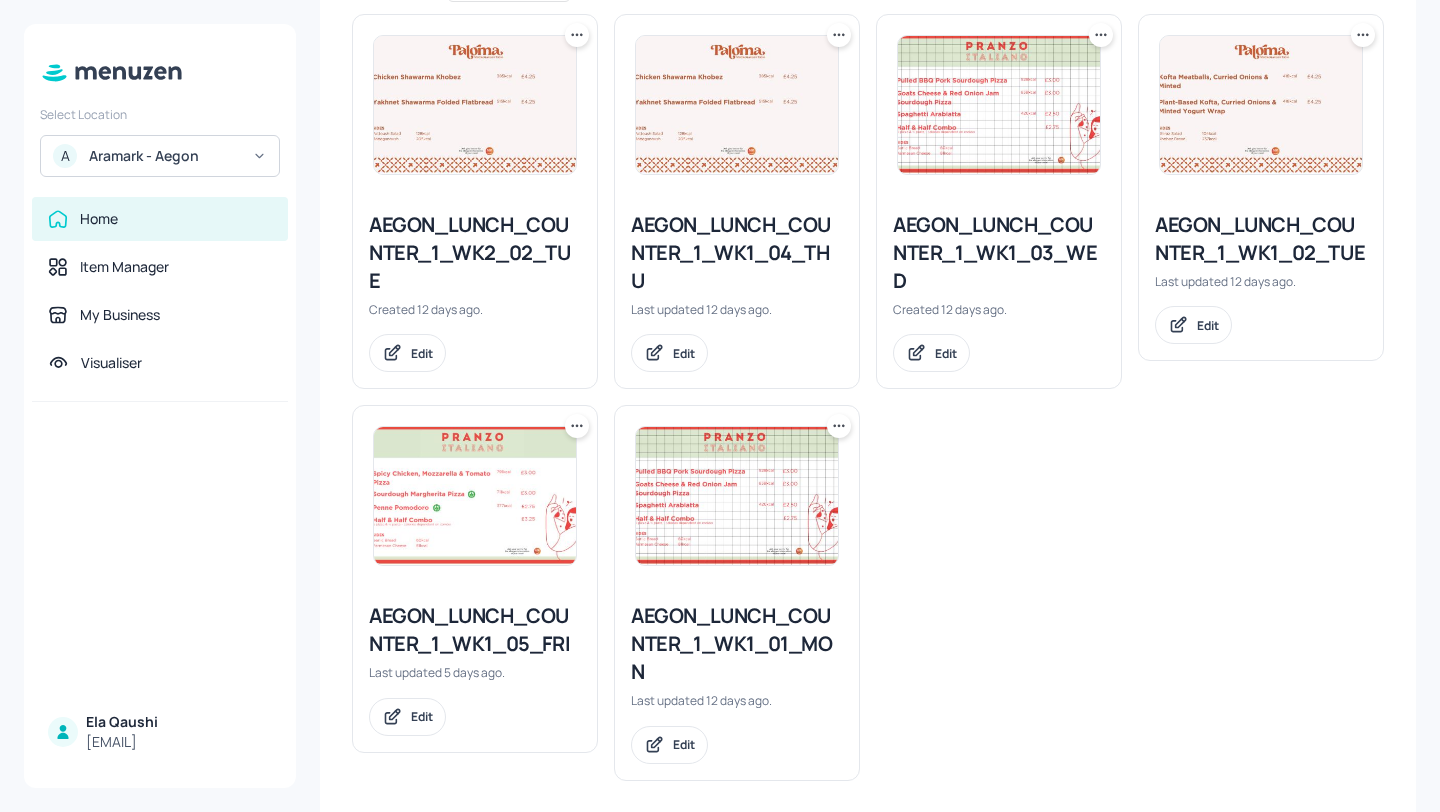 scroll, scrollTop: 570, scrollLeft: 0, axis: vertical 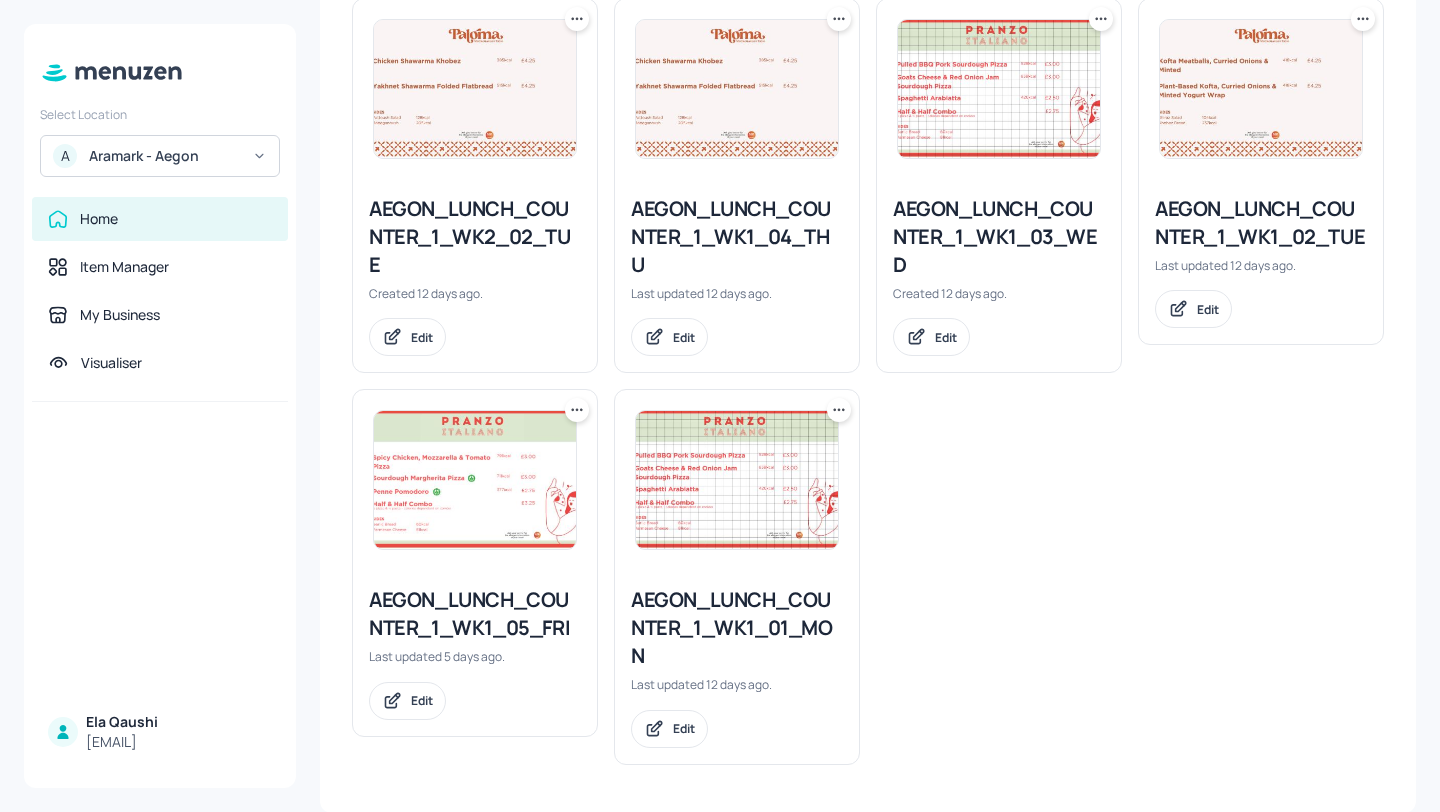 click on "AEGON_LUNCH_COUNTER_1_WK1_01_MON" at bounding box center [737, 628] 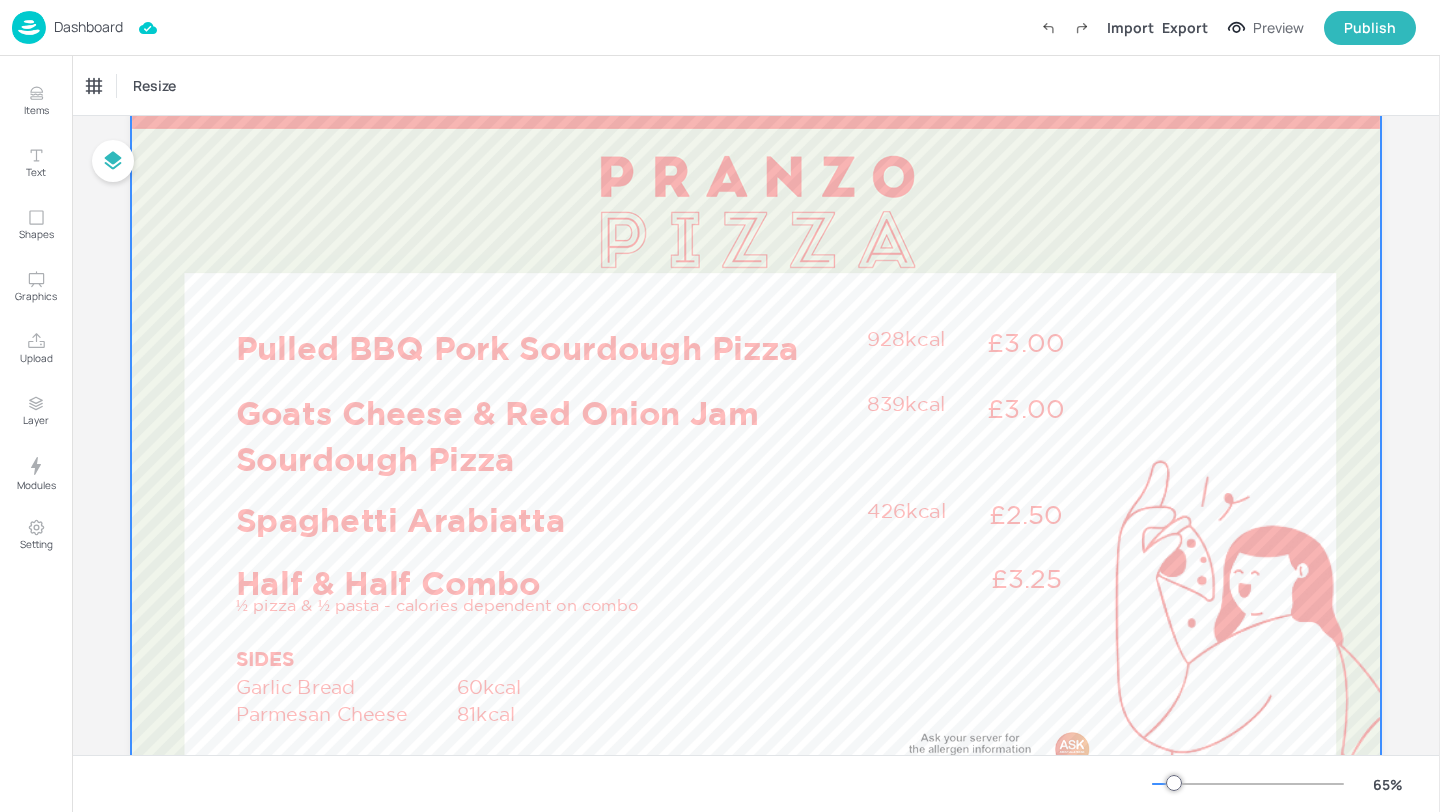 scroll, scrollTop: 64, scrollLeft: 0, axis: vertical 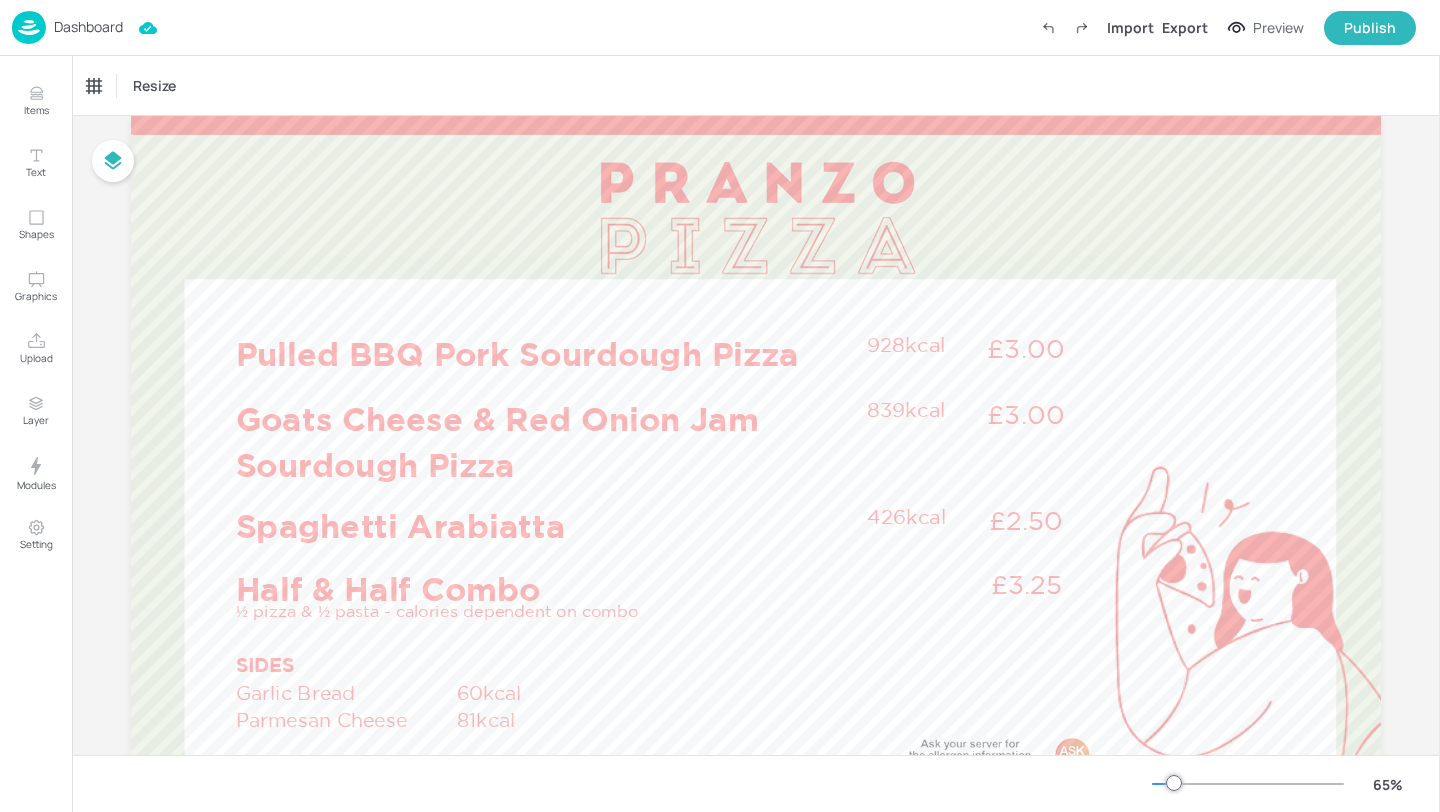click on "Dashboard" at bounding box center [88, 27] 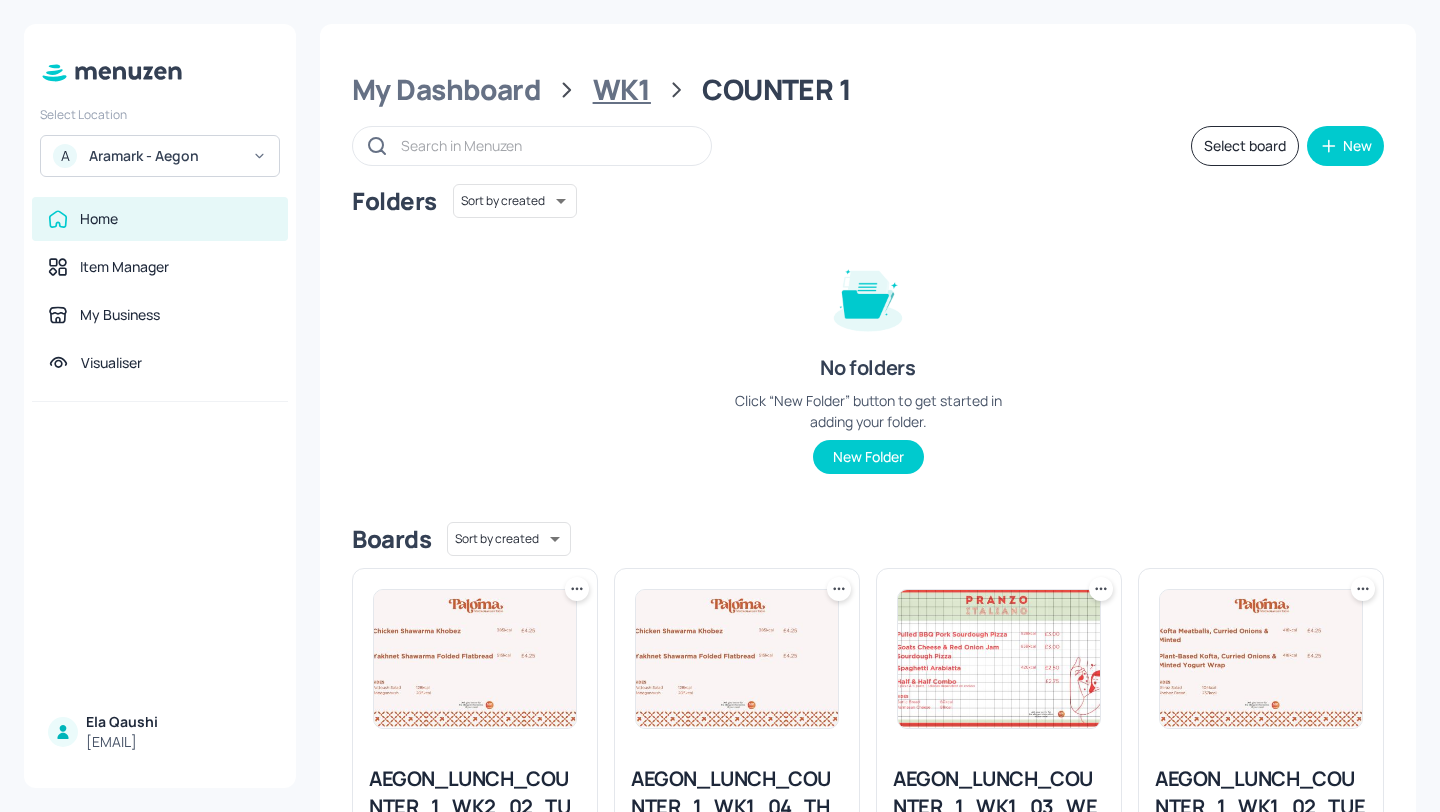 click on "WK1" at bounding box center [622, 90] 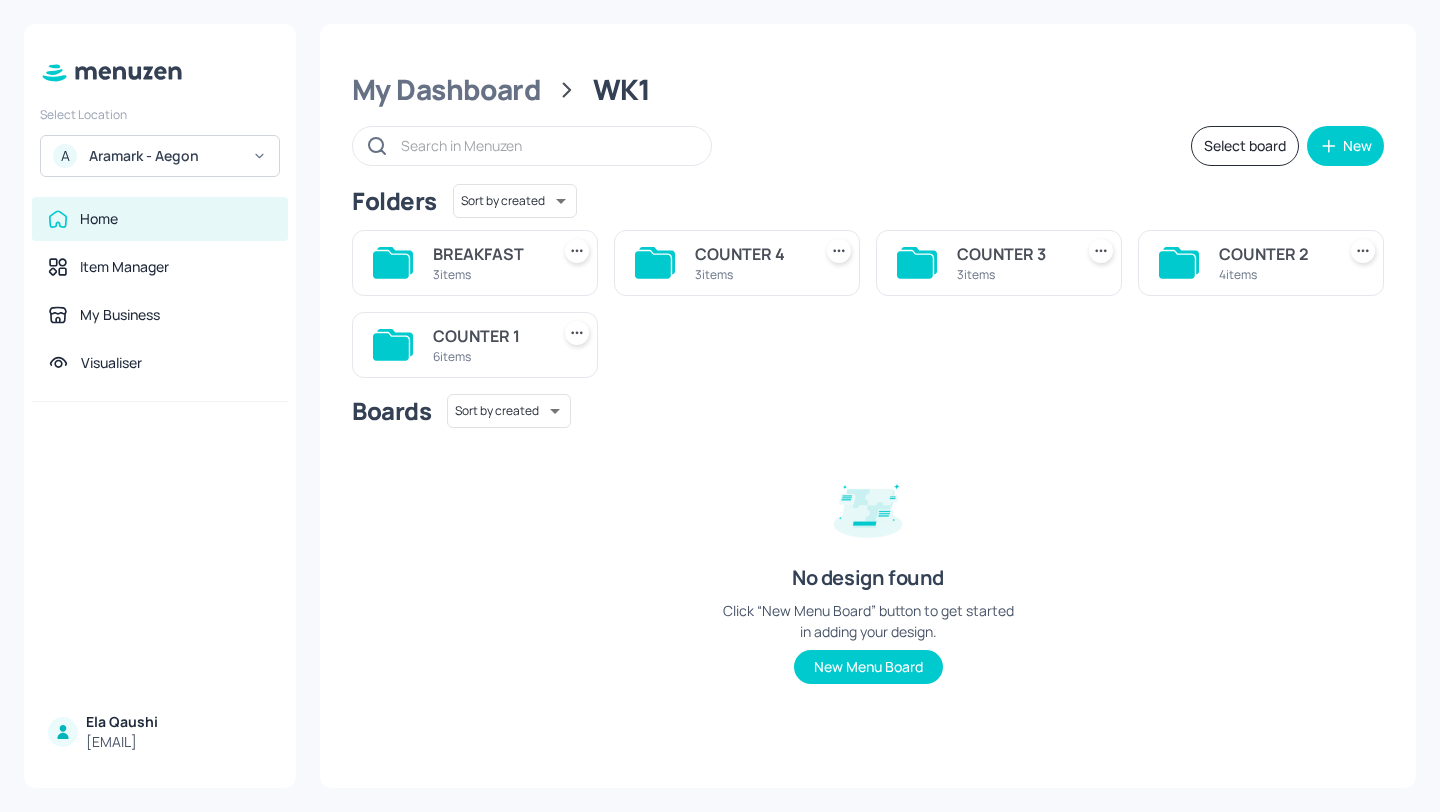 click on "COUNTER 2" at bounding box center (1273, 254) 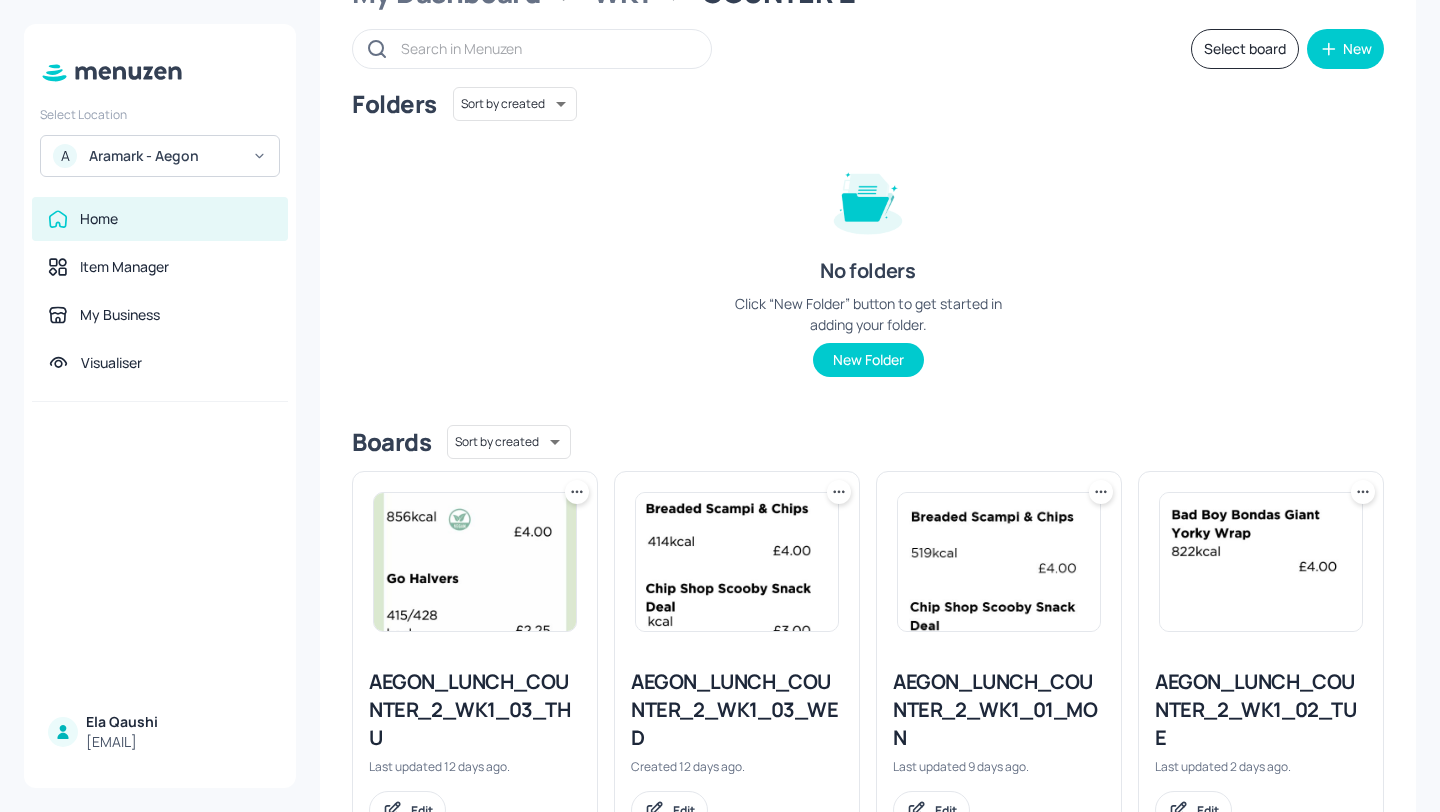 scroll, scrollTop: 179, scrollLeft: 0, axis: vertical 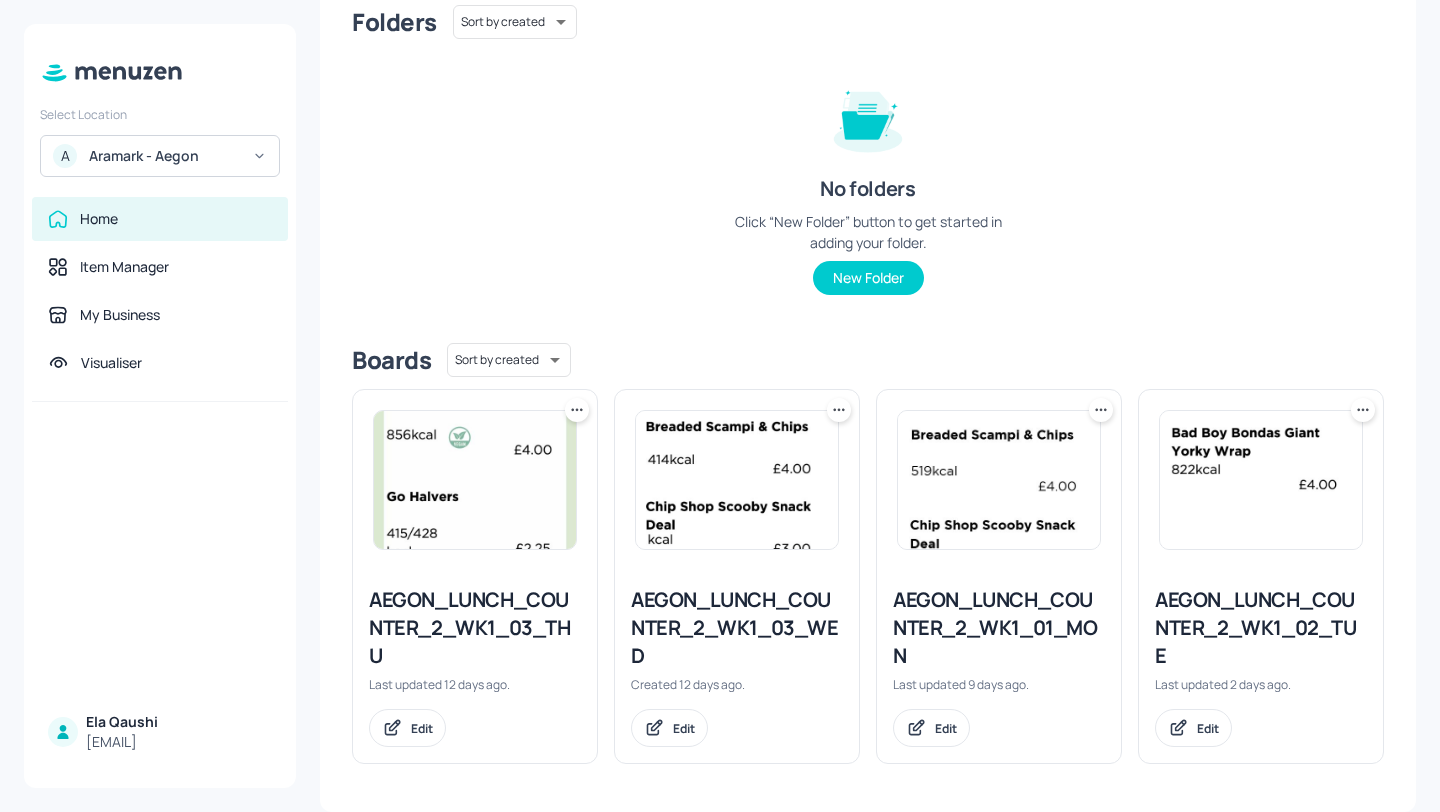 click on "AEGON_LUNCH_COUNTER_2_WK1_03_WED" at bounding box center (737, 628) 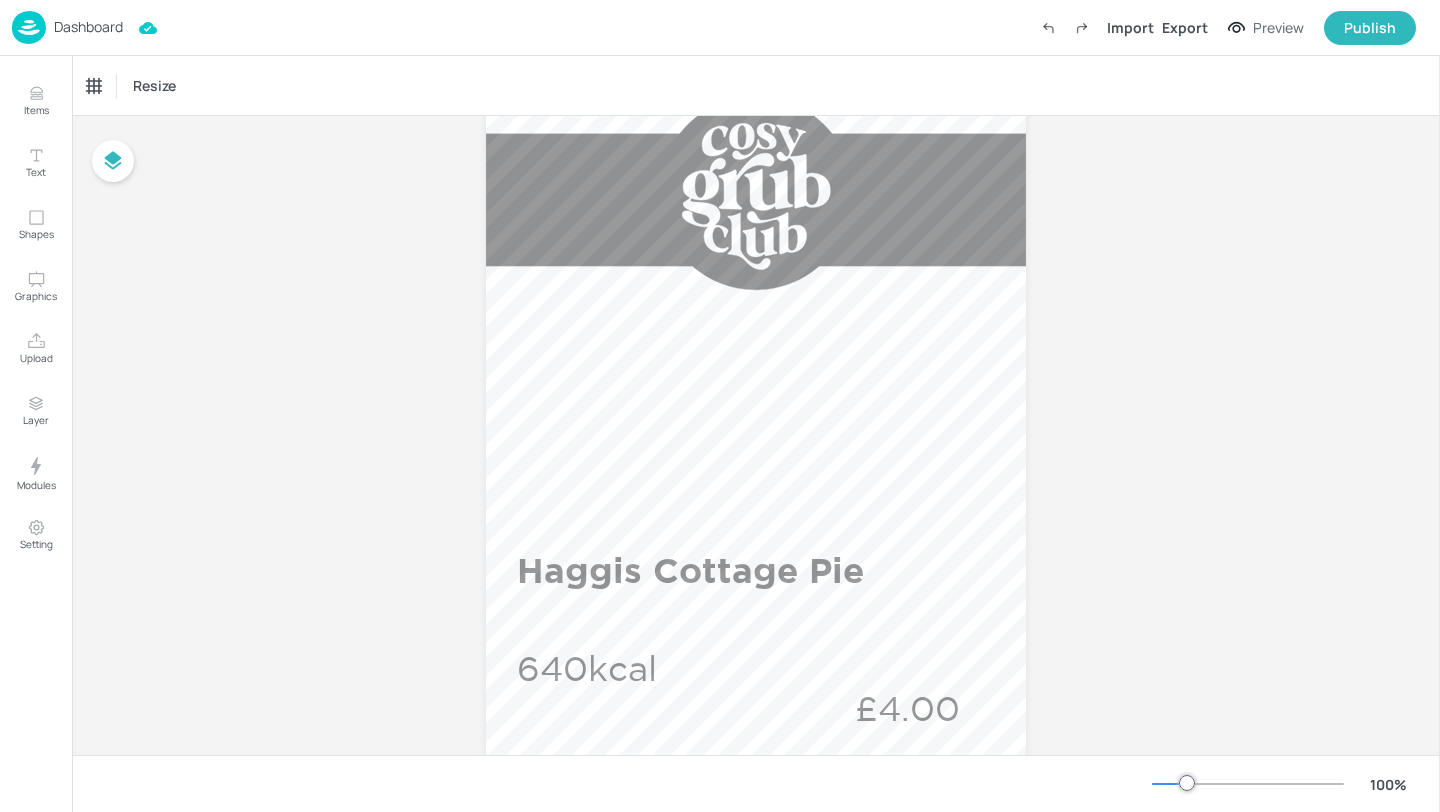 scroll, scrollTop: 0, scrollLeft: 0, axis: both 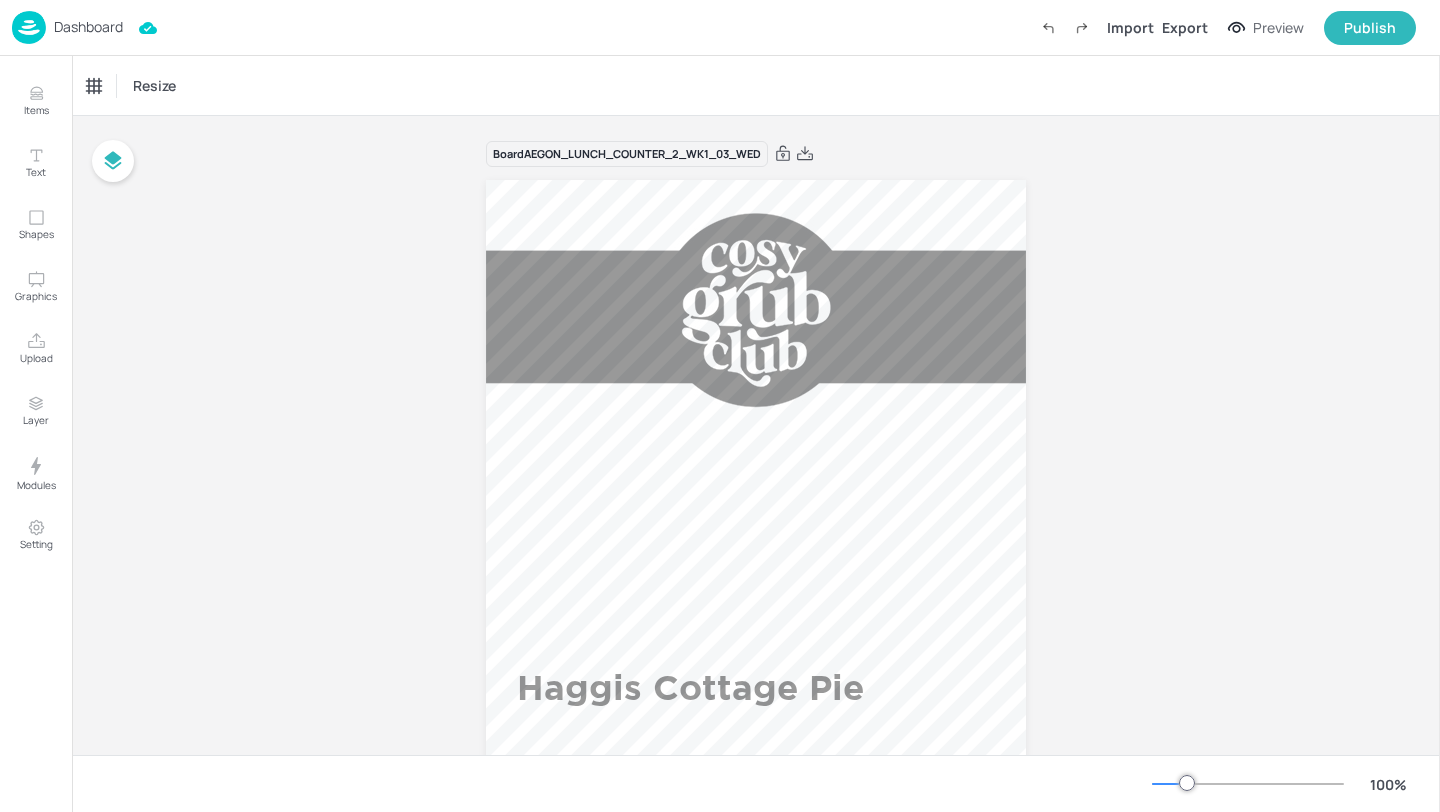click on "Dashboard" at bounding box center (88, 27) 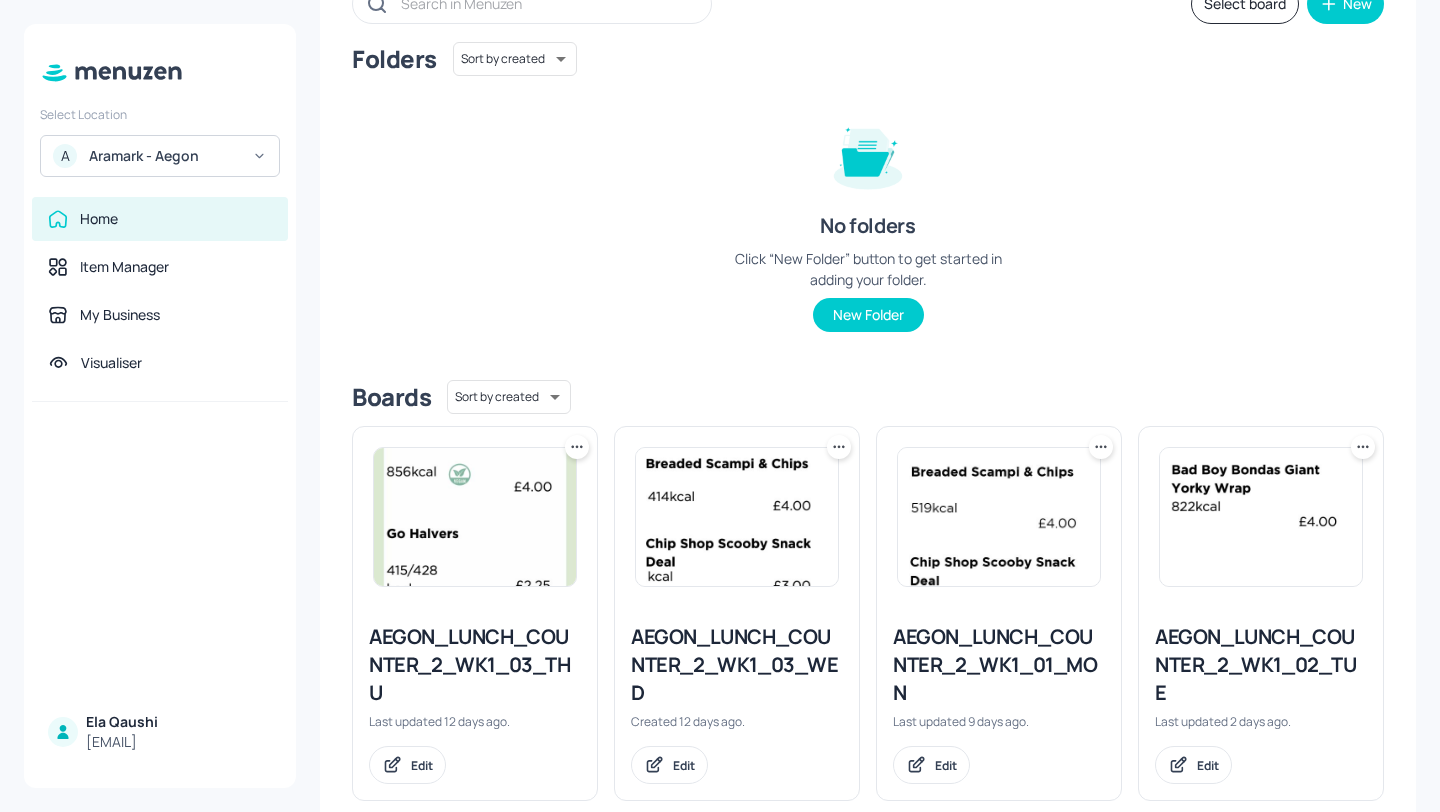 scroll, scrollTop: 147, scrollLeft: 0, axis: vertical 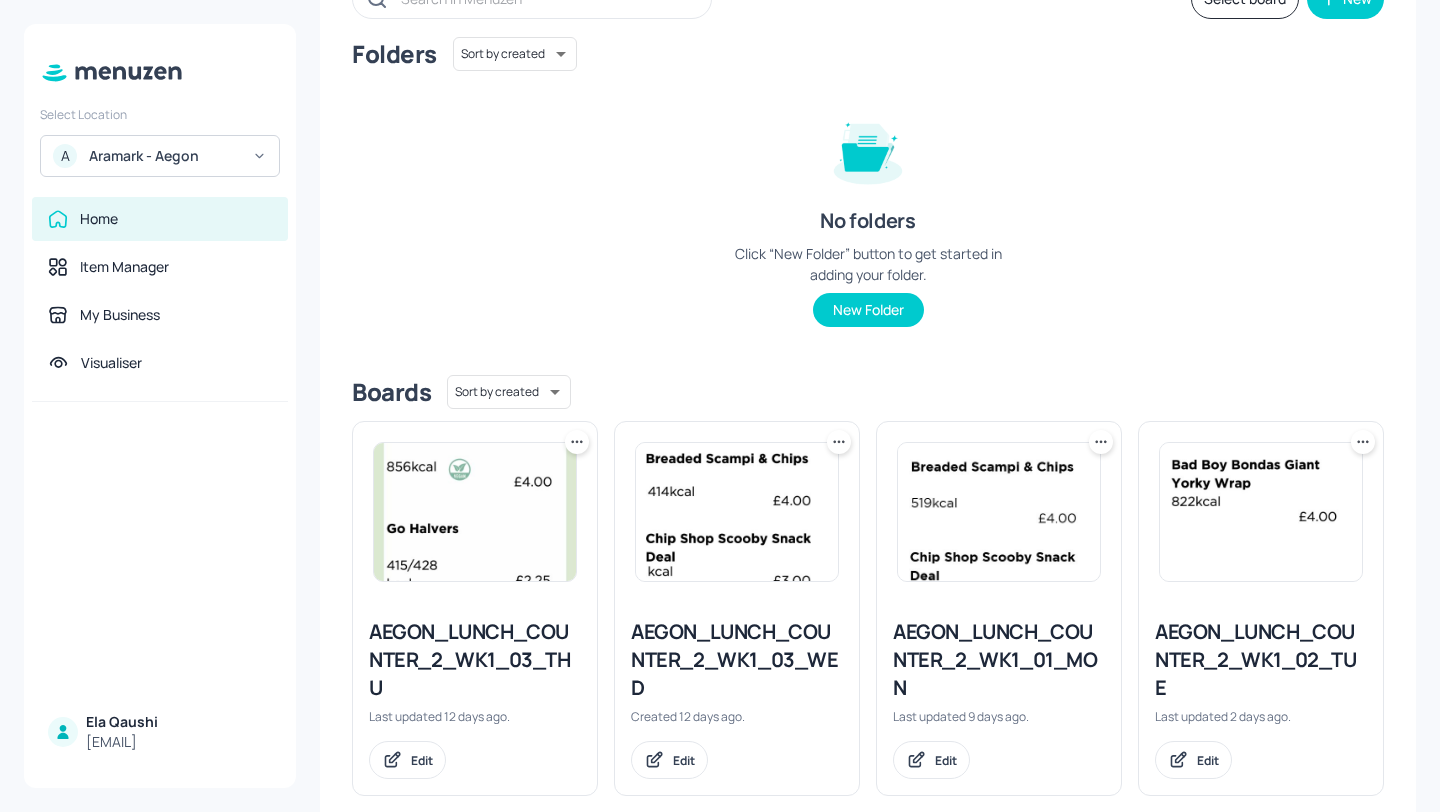 click on "AEGON_LUNCH_COUNTER_2_WK1_01_MON" at bounding box center [999, 660] 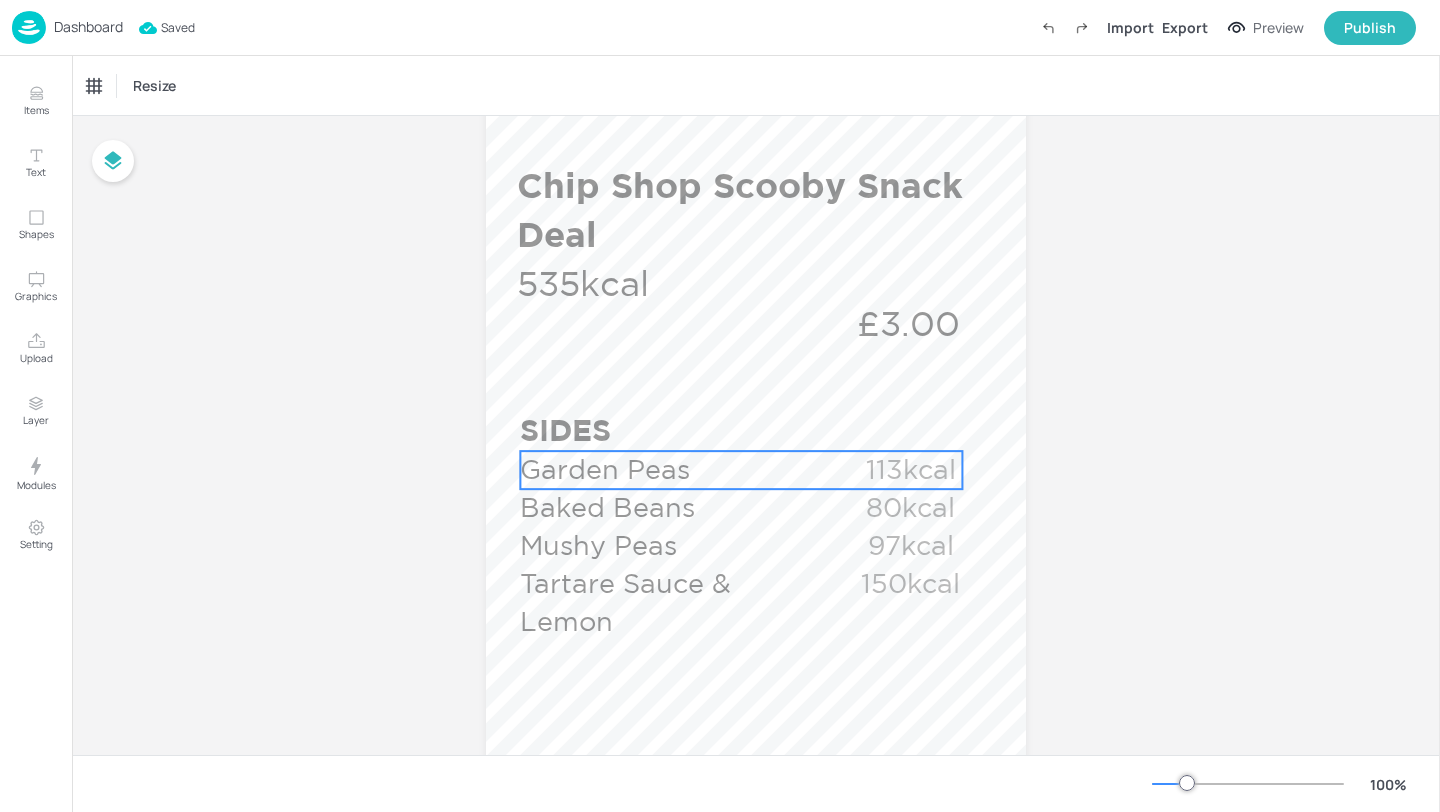 scroll, scrollTop: 1136, scrollLeft: 0, axis: vertical 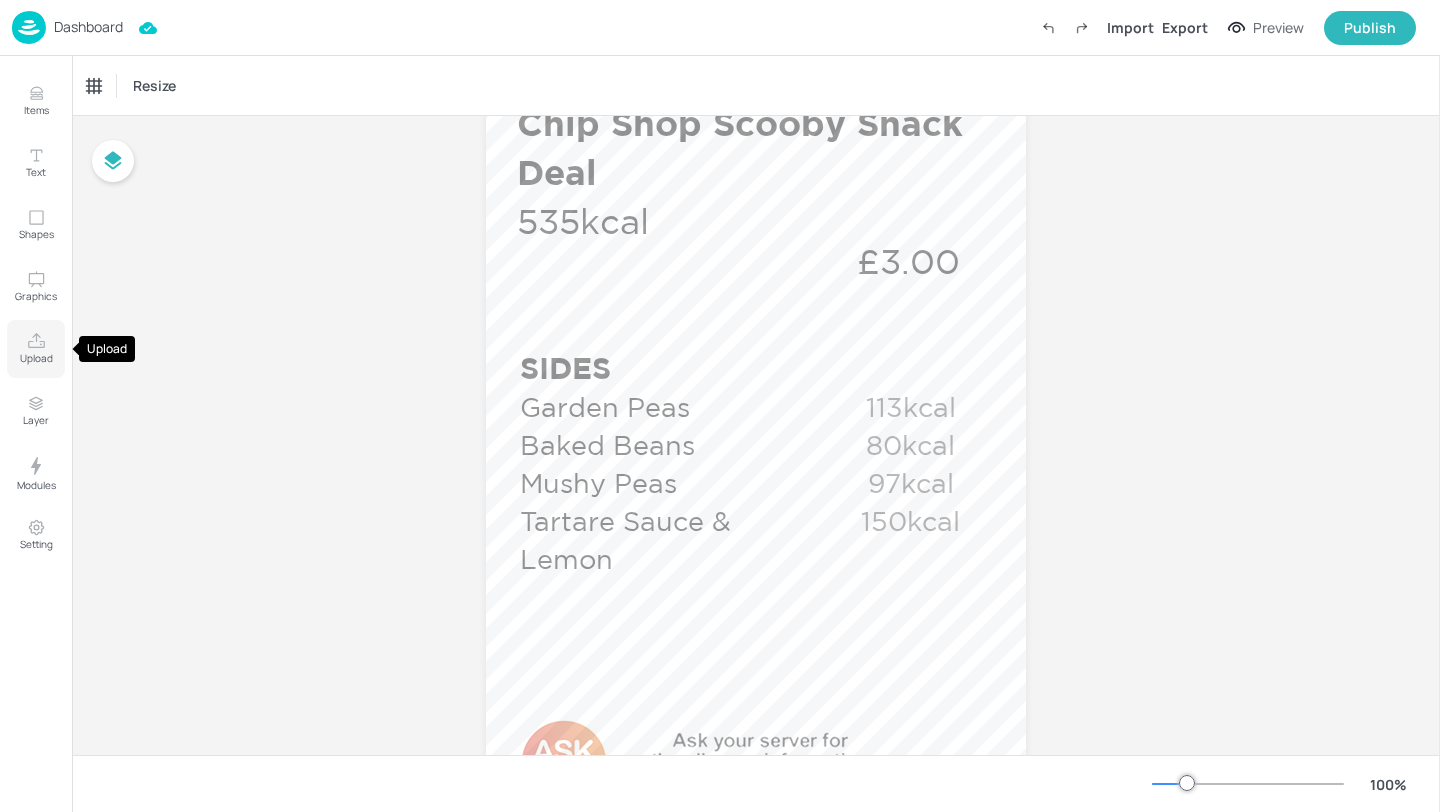 click 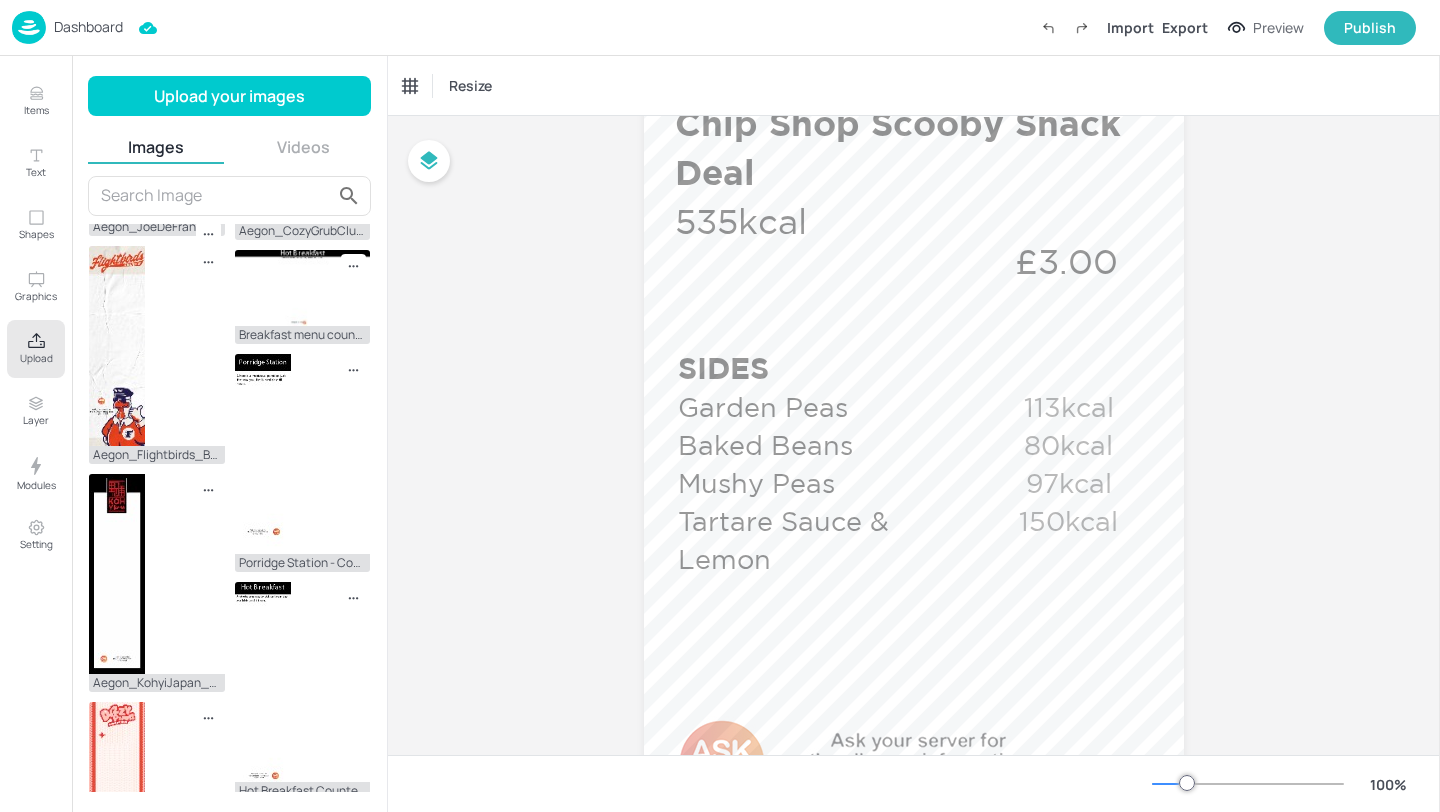 scroll, scrollTop: 0, scrollLeft: 0, axis: both 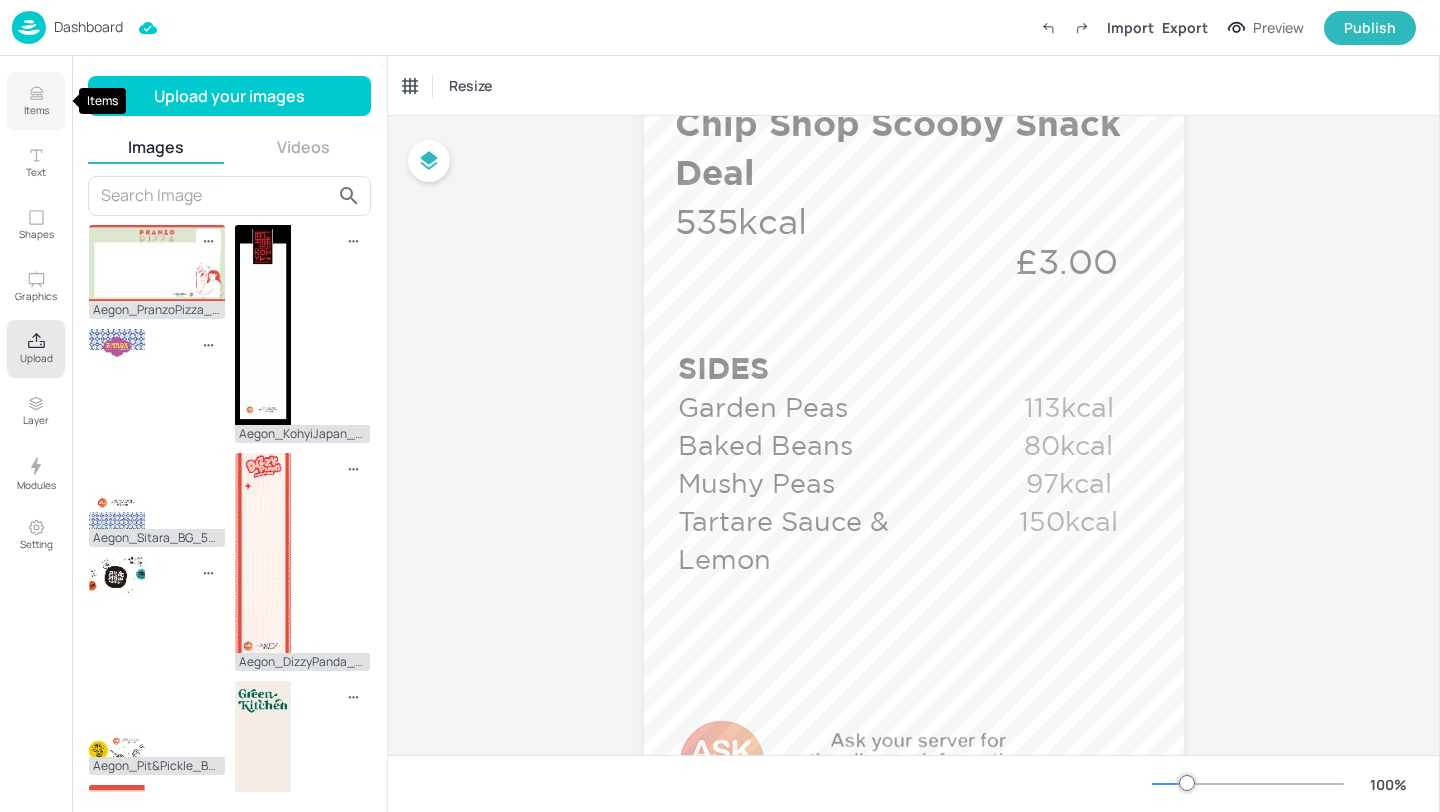 click on "Items" at bounding box center (36, 110) 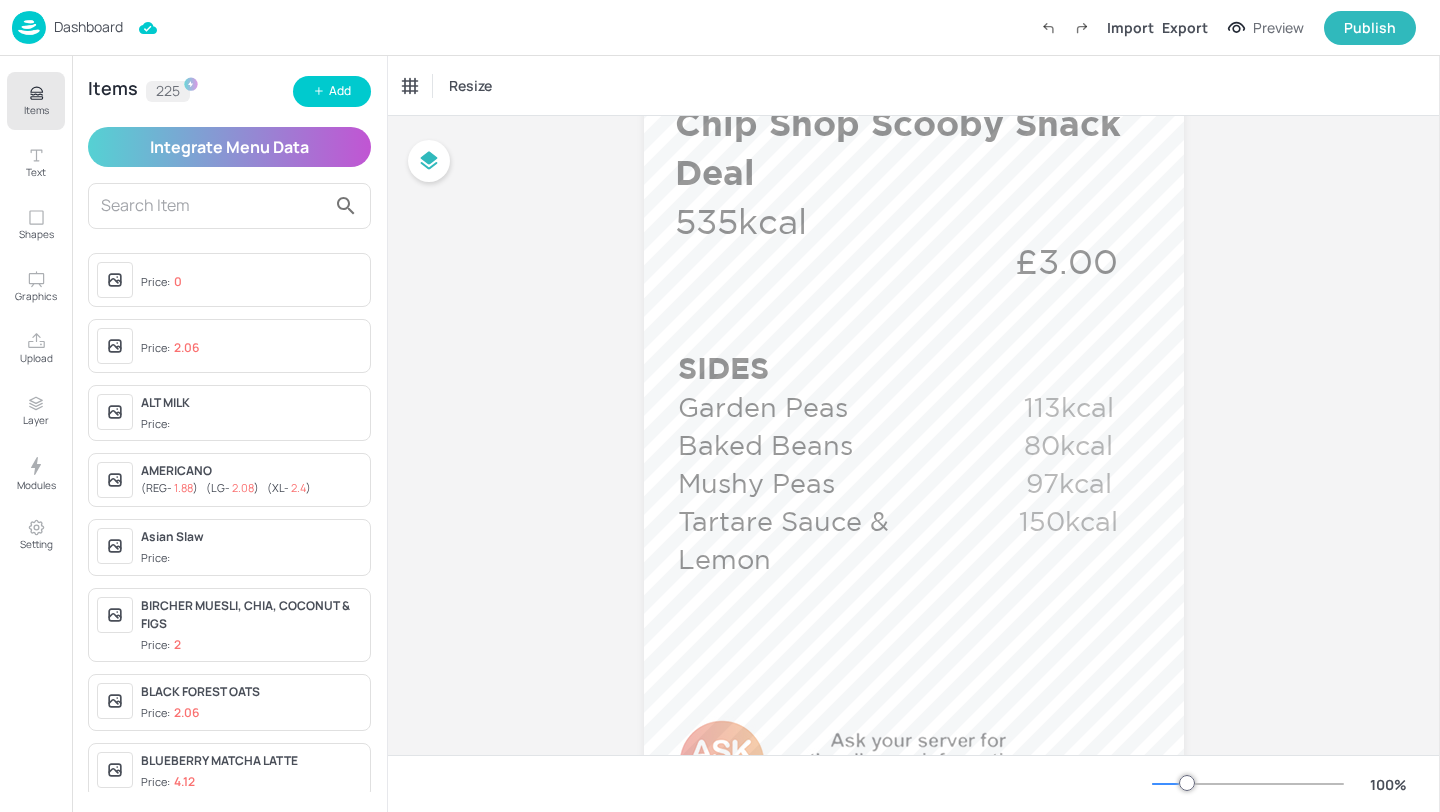 click on "Dashboard Import Export Preview Publish" at bounding box center [714, 27] 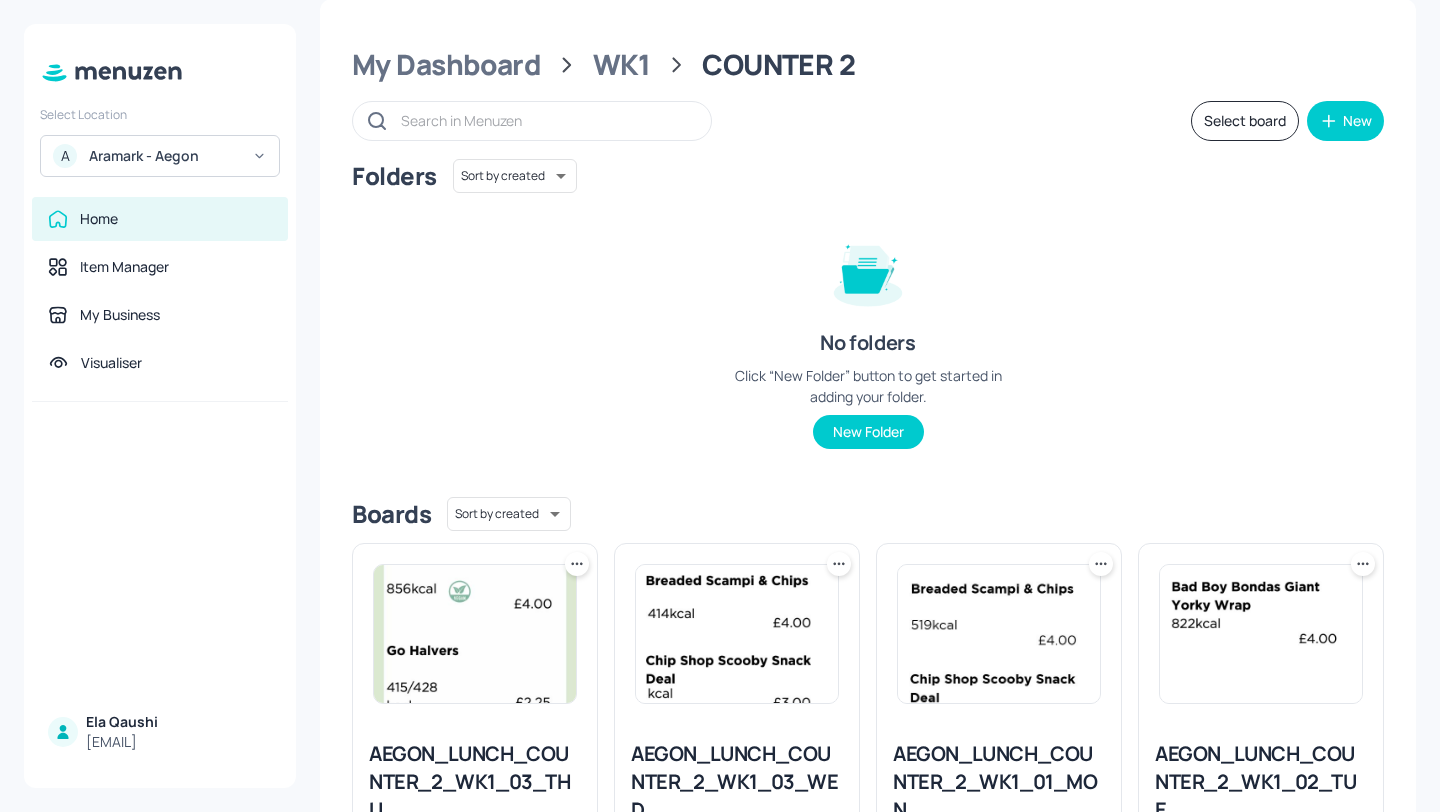 scroll, scrollTop: 54, scrollLeft: 0, axis: vertical 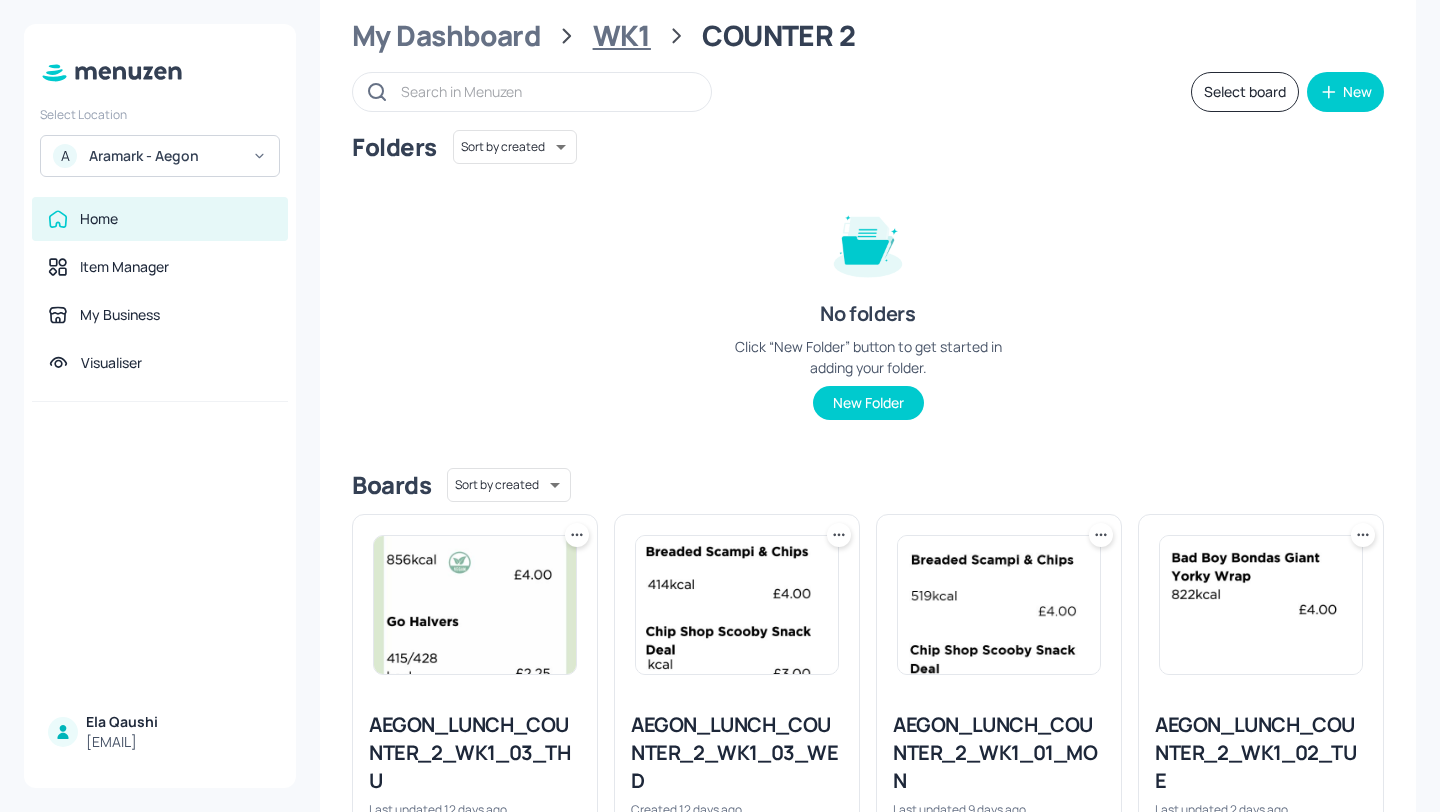click on "WK1" at bounding box center [622, 36] 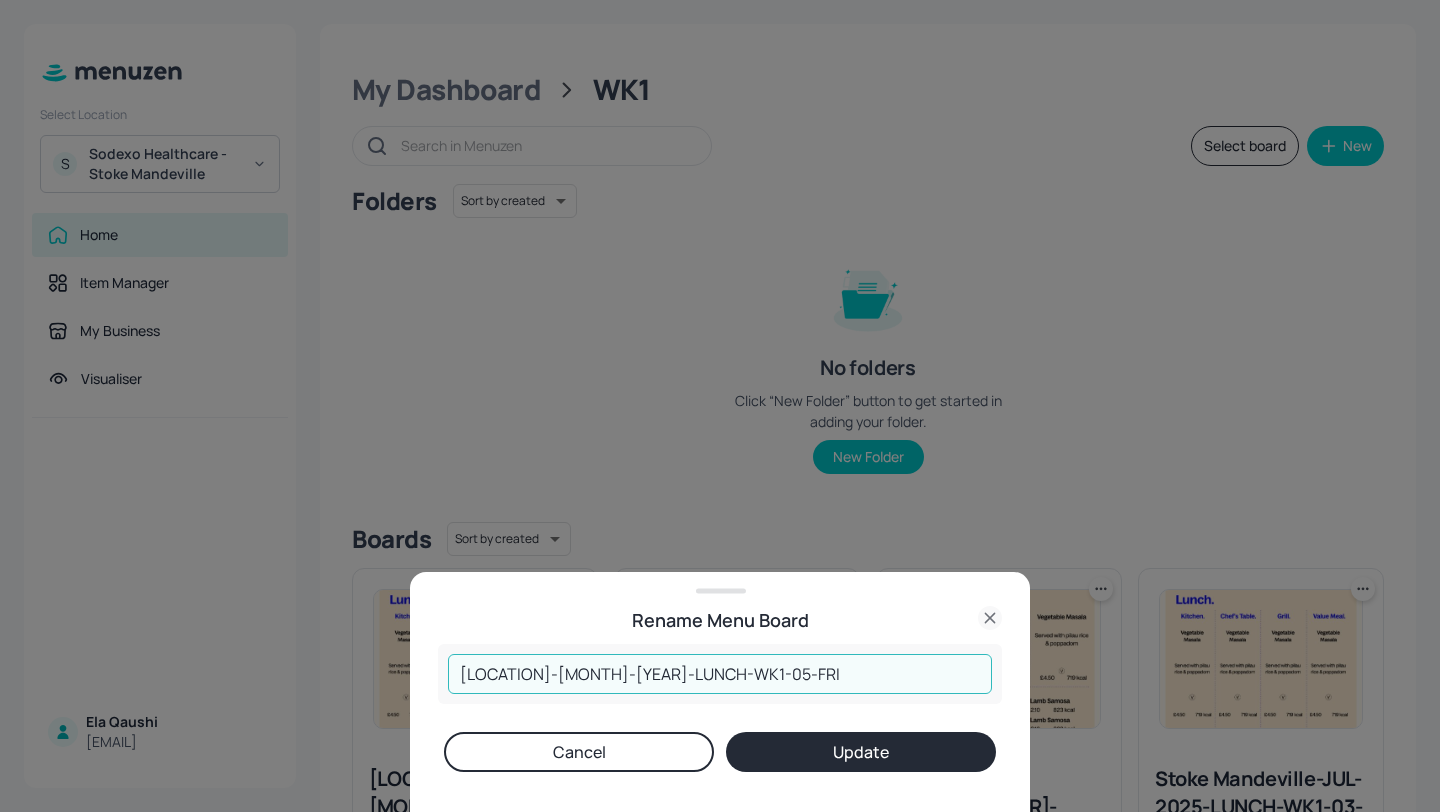 scroll, scrollTop: 0, scrollLeft: 0, axis: both 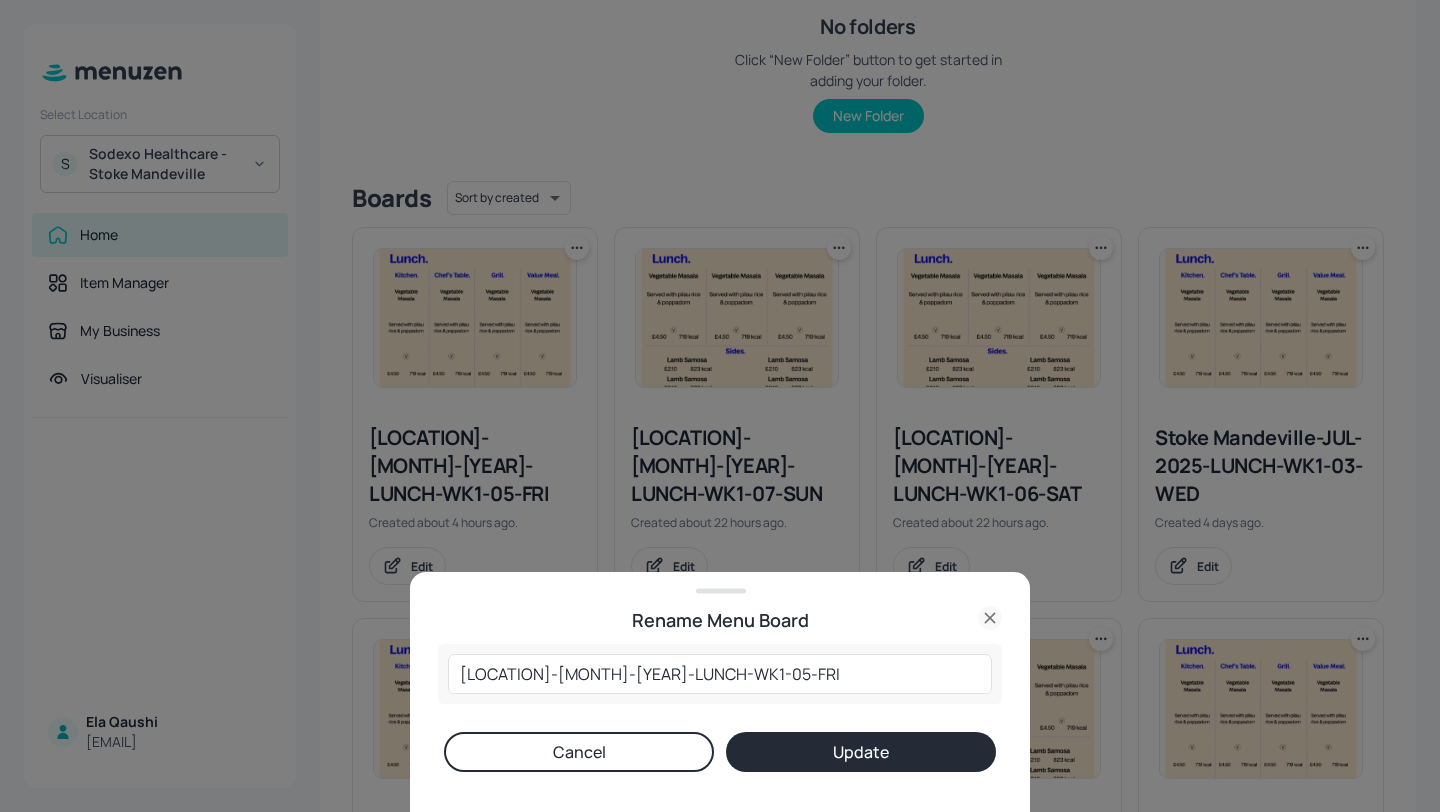 click at bounding box center [720, 406] 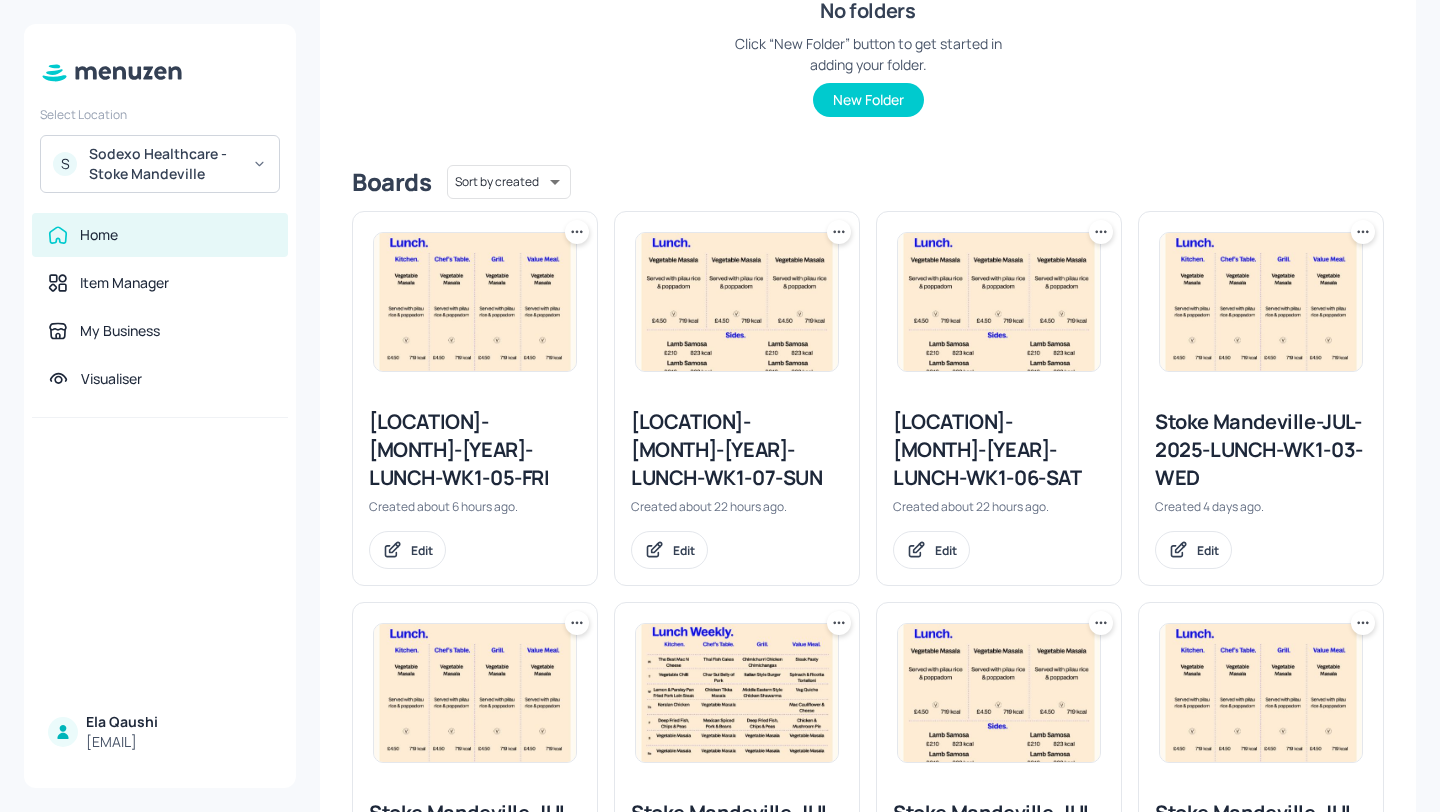 scroll, scrollTop: 360, scrollLeft: 0, axis: vertical 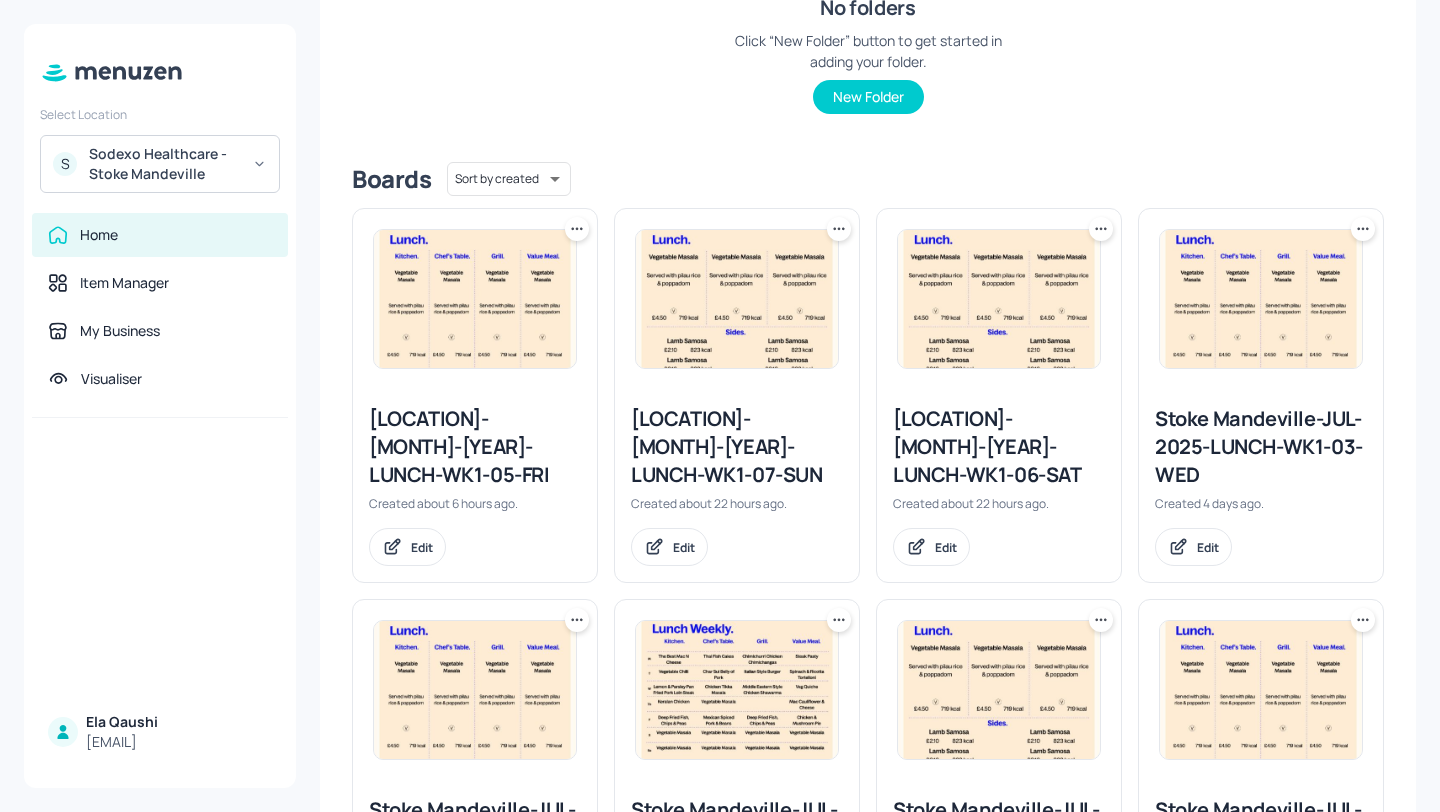 click on "S Sodexo Healthcare - Stoke Mandeville" at bounding box center [160, 164] 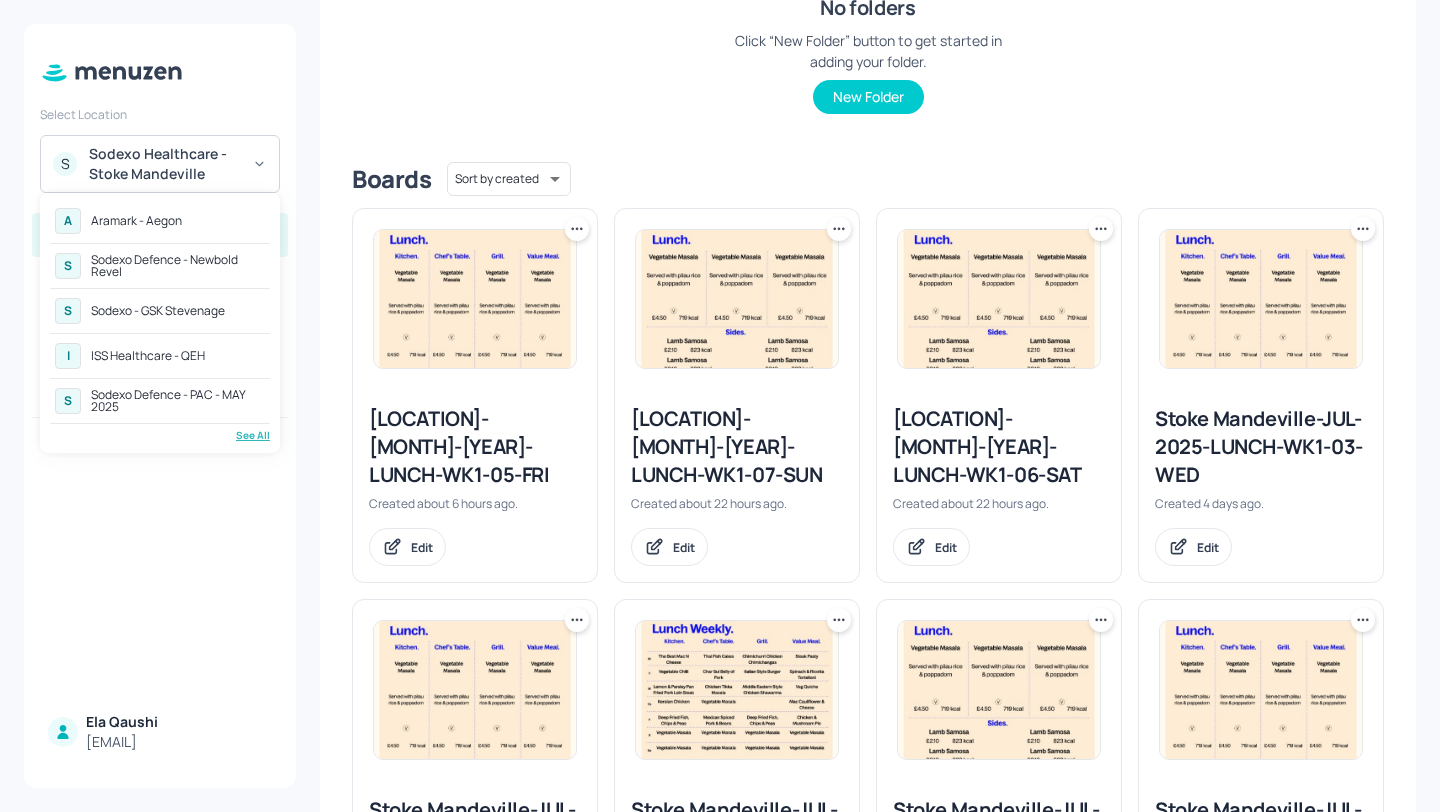 click on "Sodexo Defence - Newbold Revel" at bounding box center (178, 266) 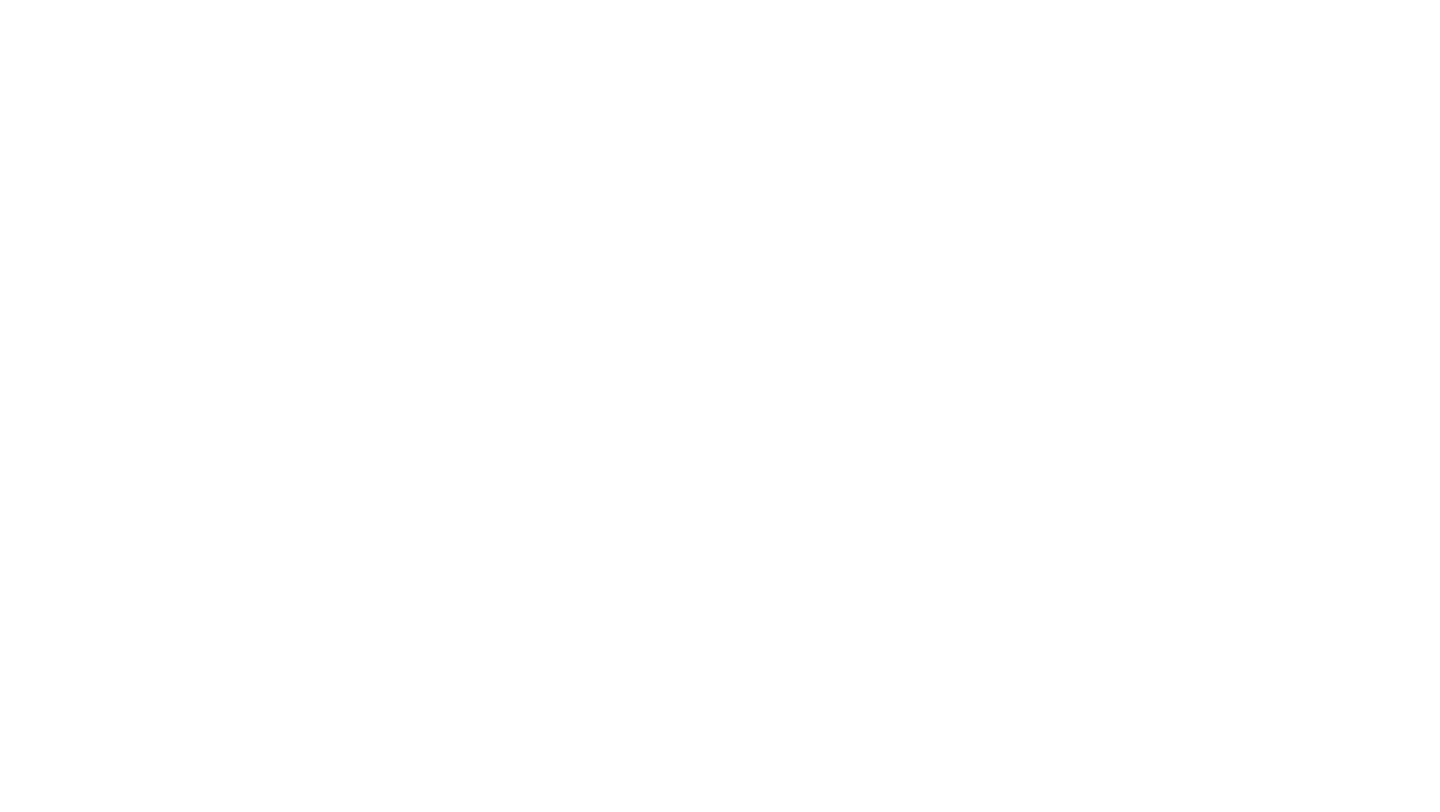 scroll, scrollTop: 0, scrollLeft: 0, axis: both 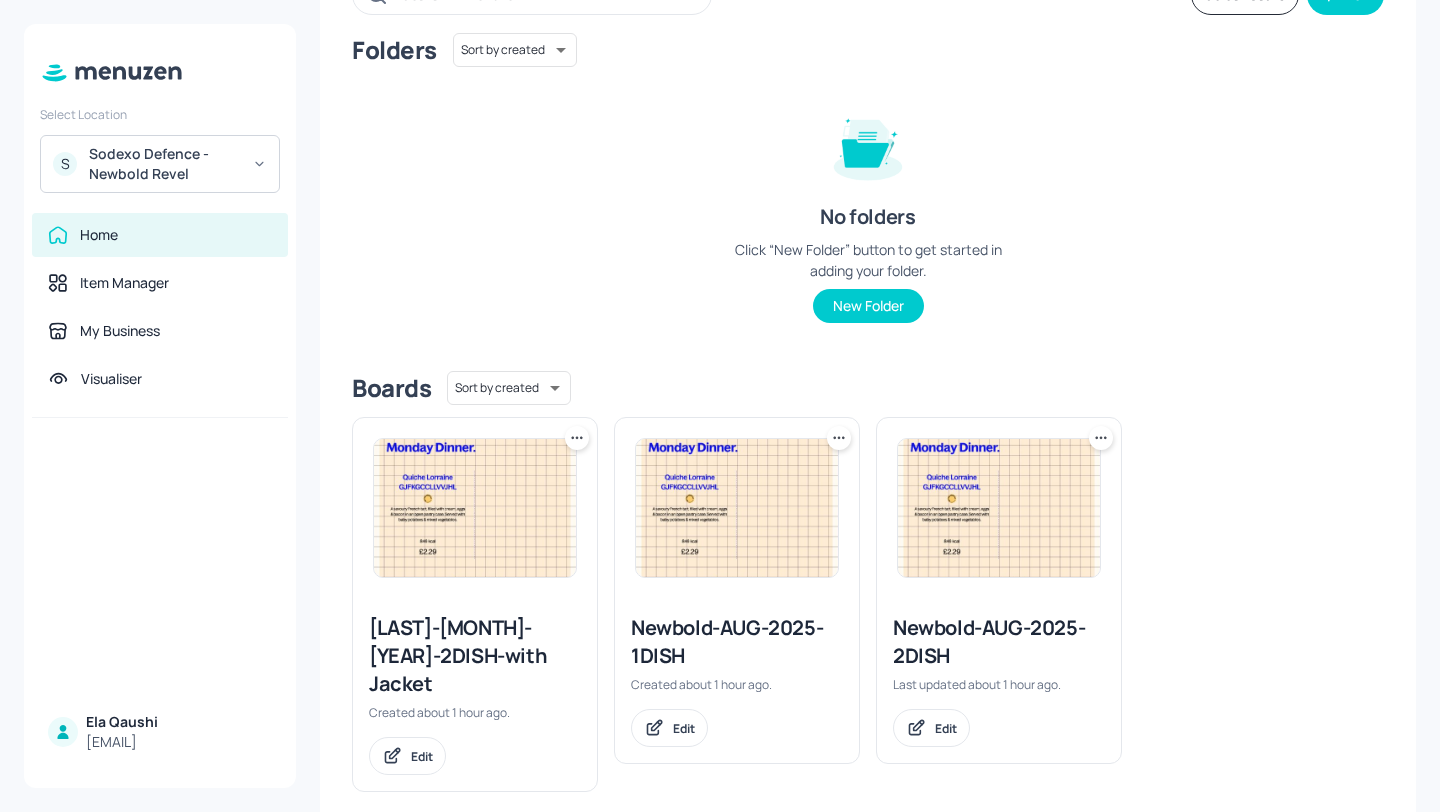 click on "[LAST]-[MONTH]-[YEAR]-2DISH-with Jacket" at bounding box center (475, 656) 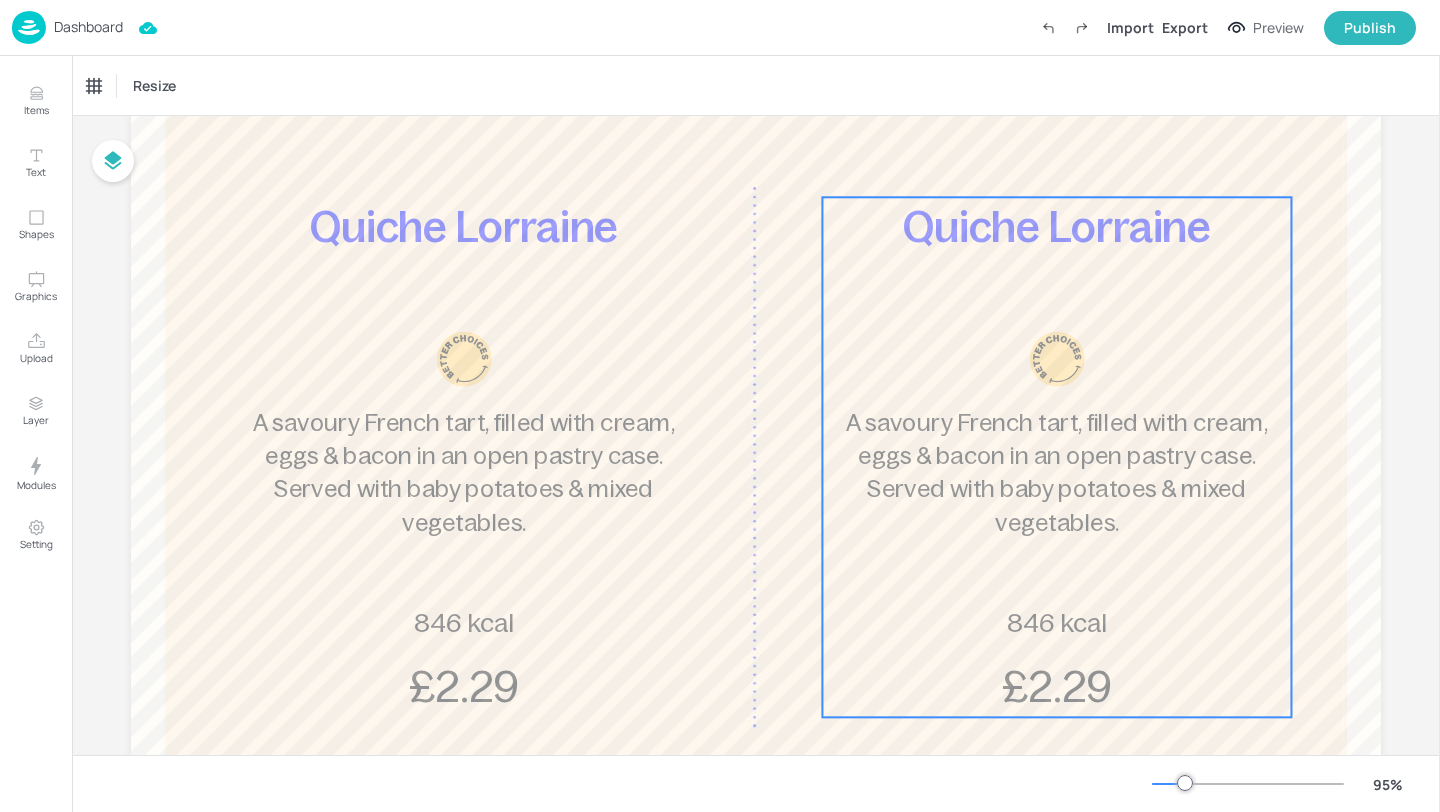 scroll, scrollTop: 409, scrollLeft: 0, axis: vertical 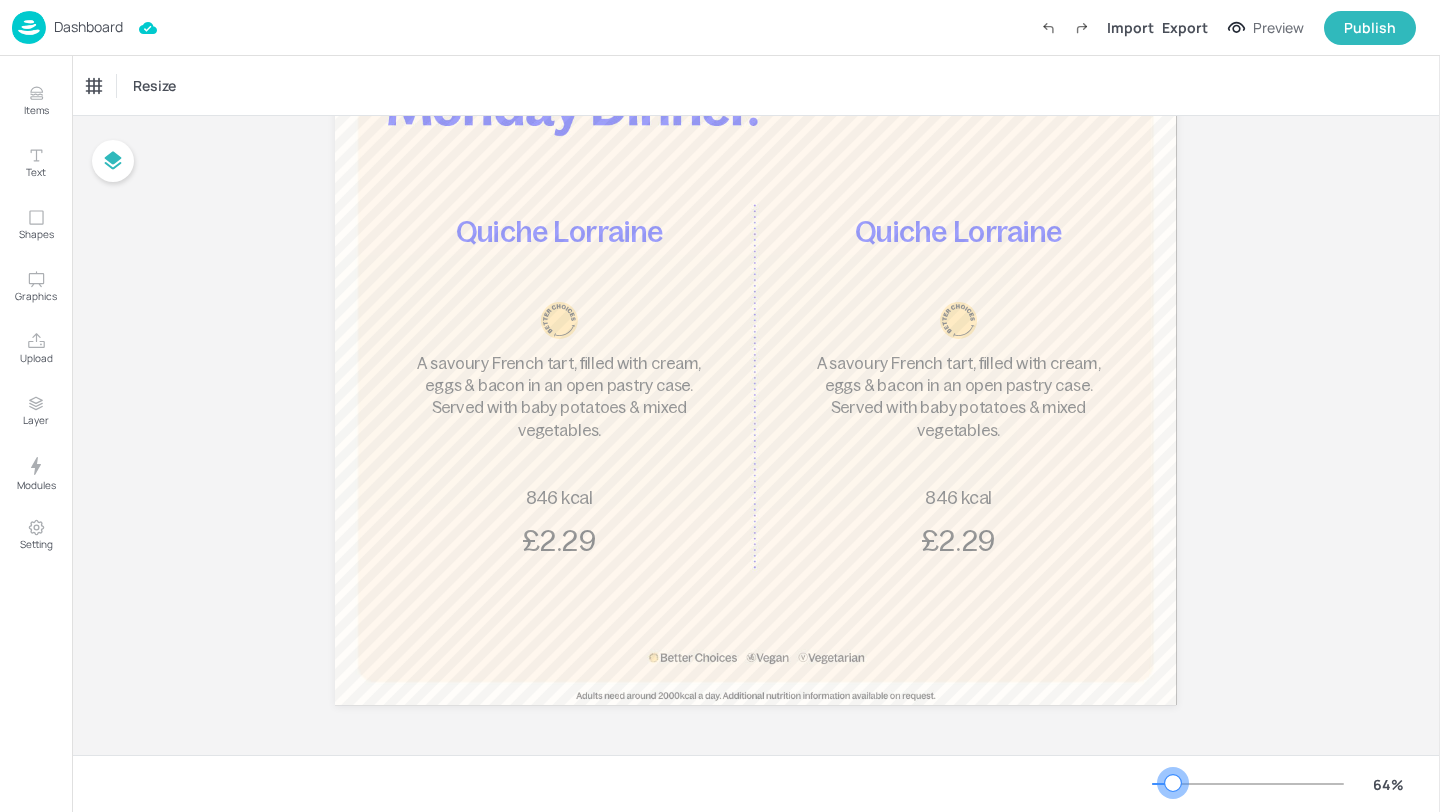 click at bounding box center (1173, 783) 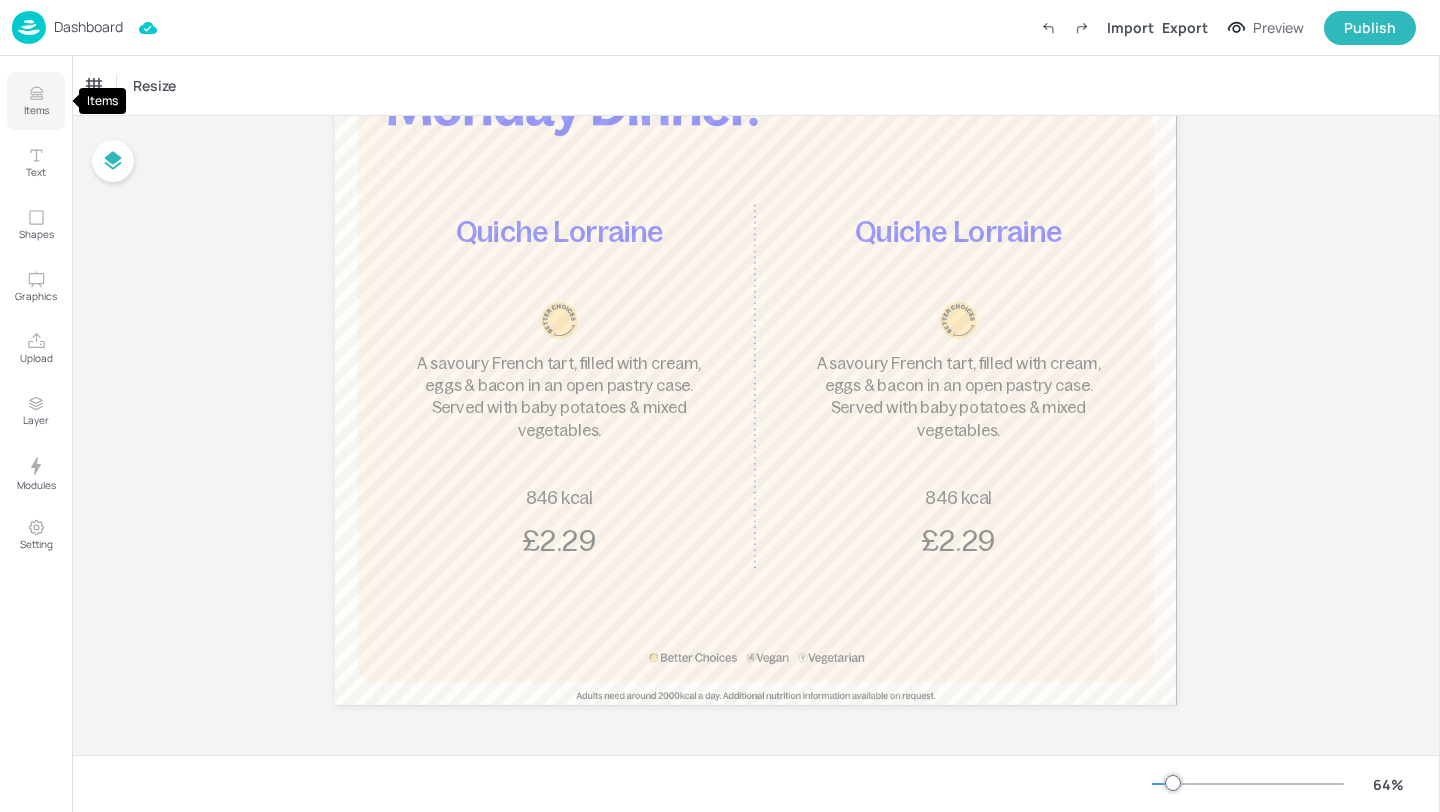 click 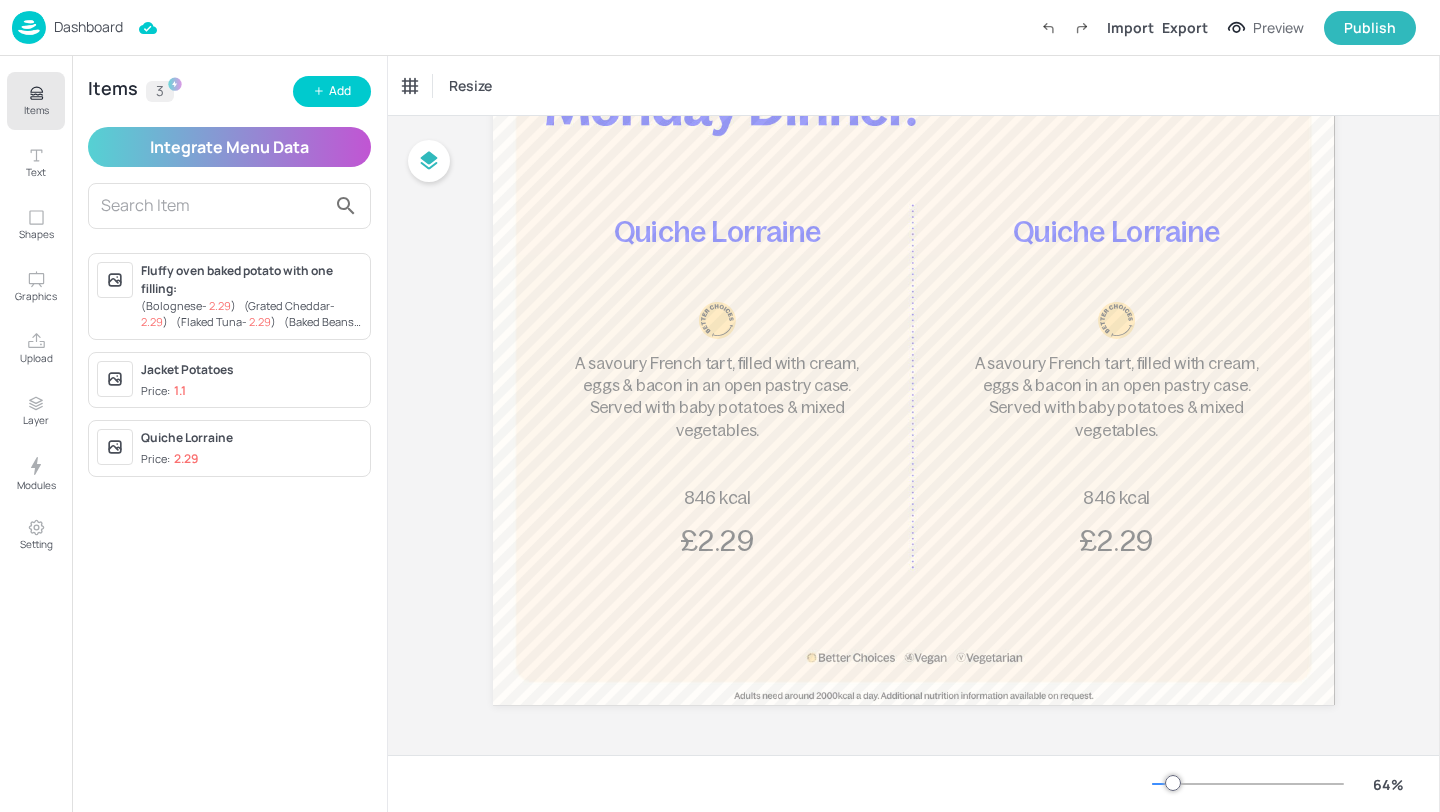 click on "Price: 1.1" at bounding box center [251, 391] 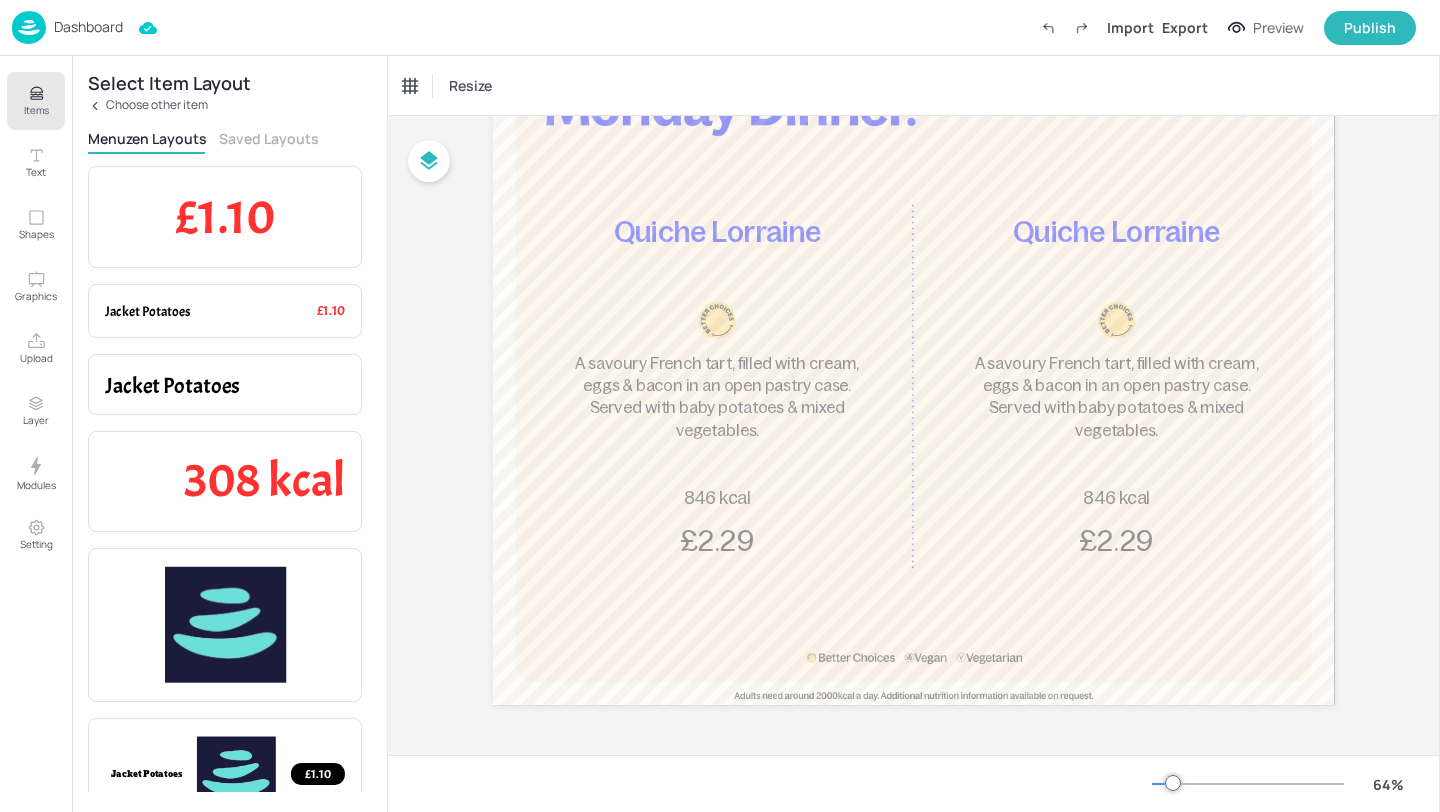 click on "Saved Layouts" at bounding box center (269, 138) 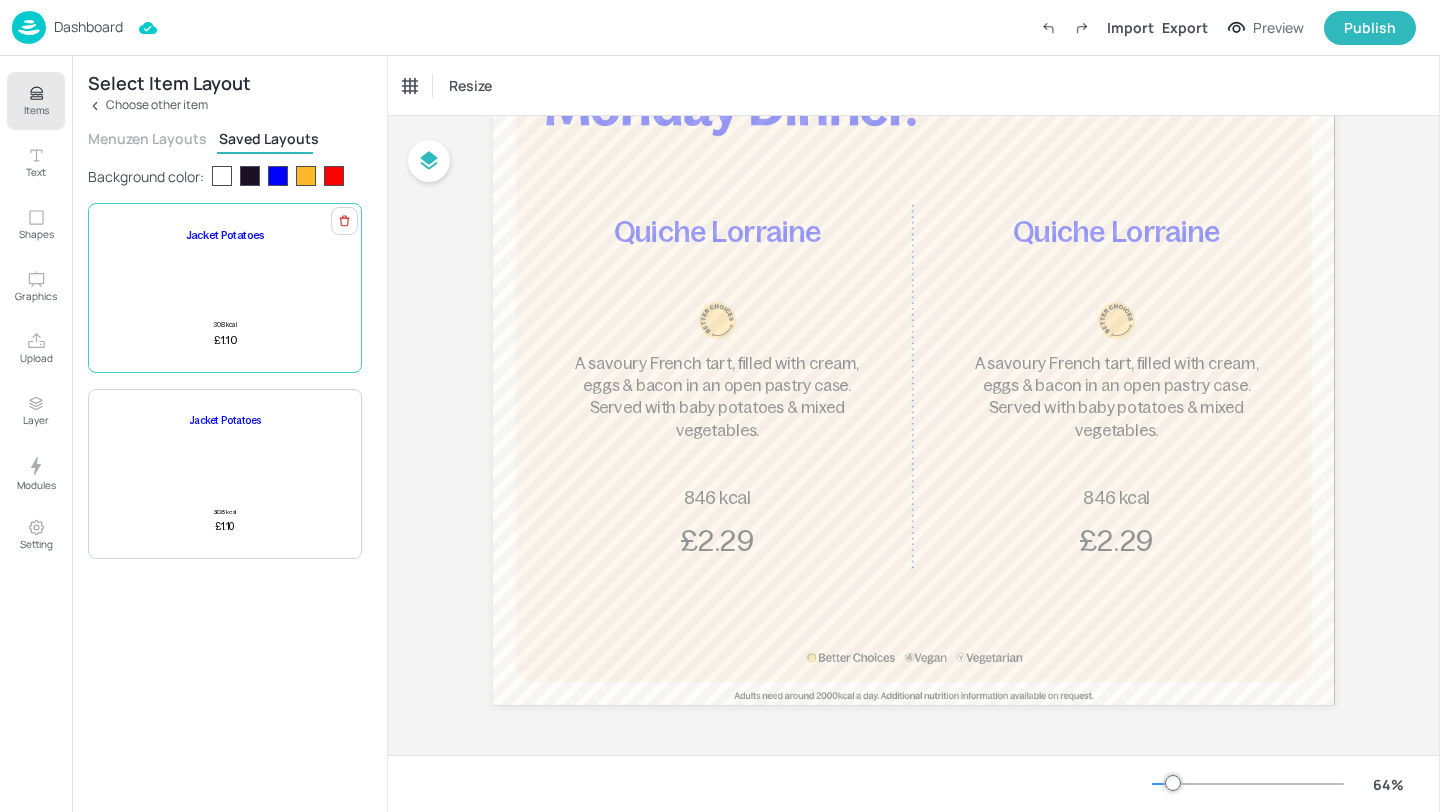 click on "Jacket Potatoes 308 kcal £1.10" at bounding box center (224, 288) 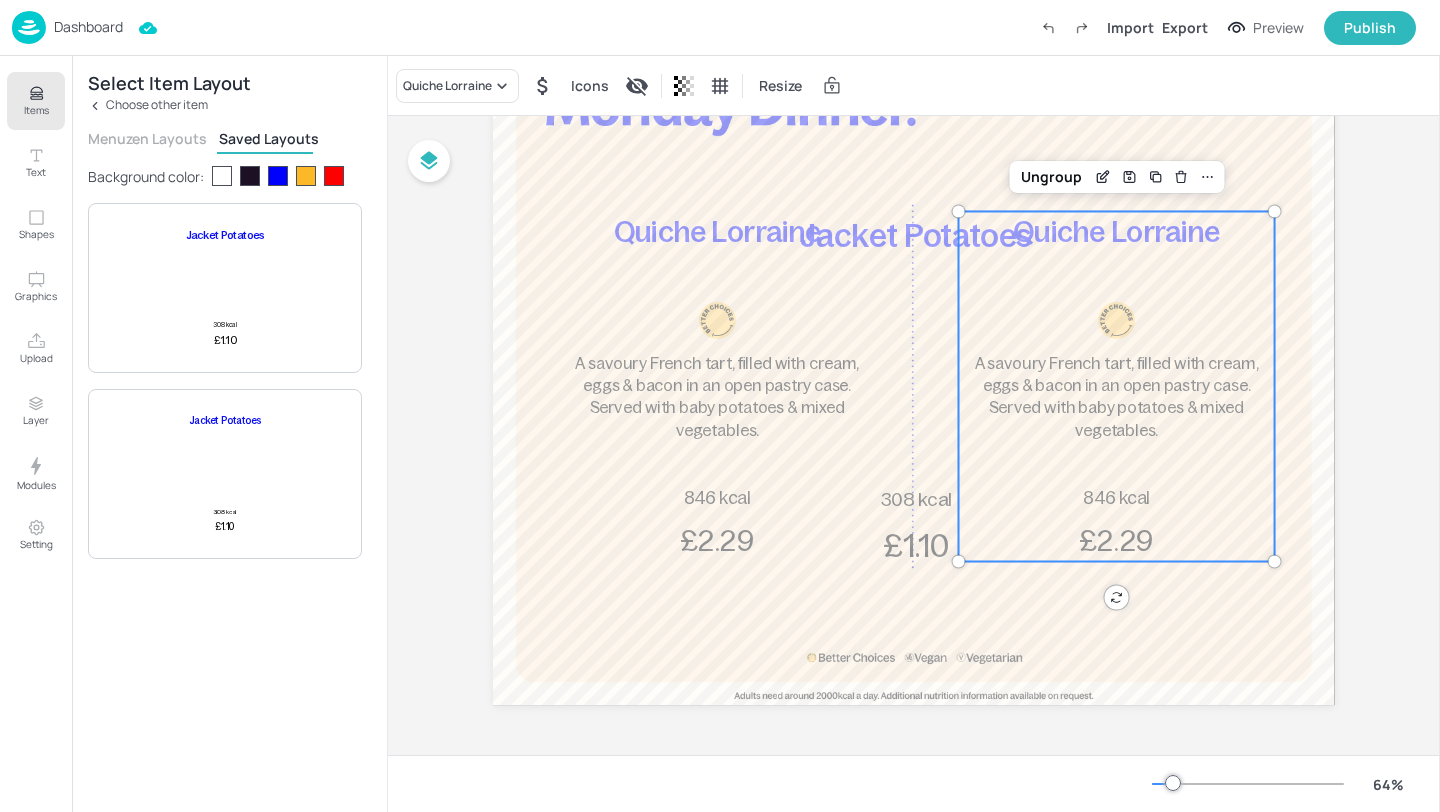 click on "A savoury French tart, filled with cream, eggs & bacon in an open pastry case. Served with baby potatoes & mixed vegetables." at bounding box center [1117, 396] 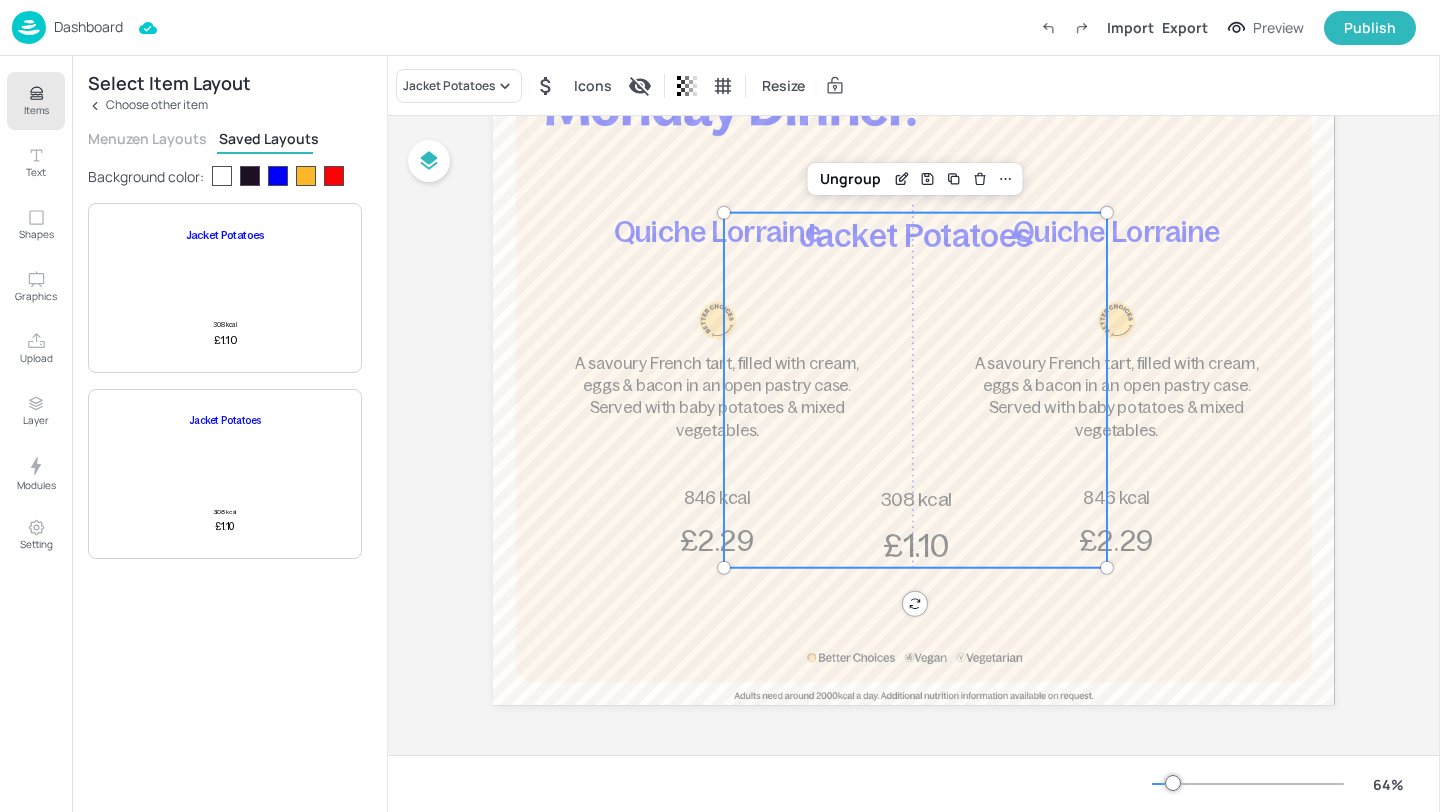 click on "Jacket Potatoes 308 kcal £1.10" at bounding box center (915, 390) 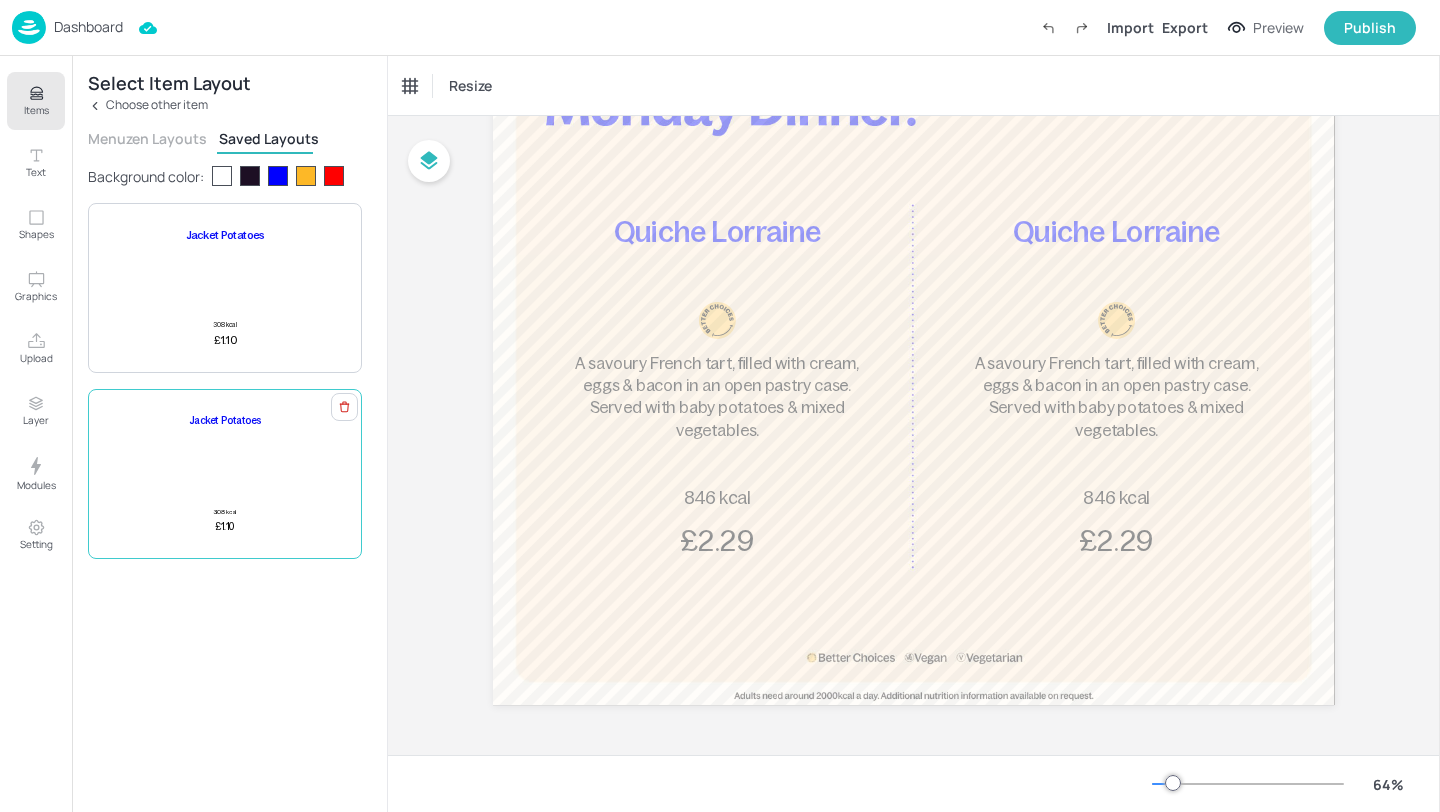 click on "308 kcal" at bounding box center (224, 512) 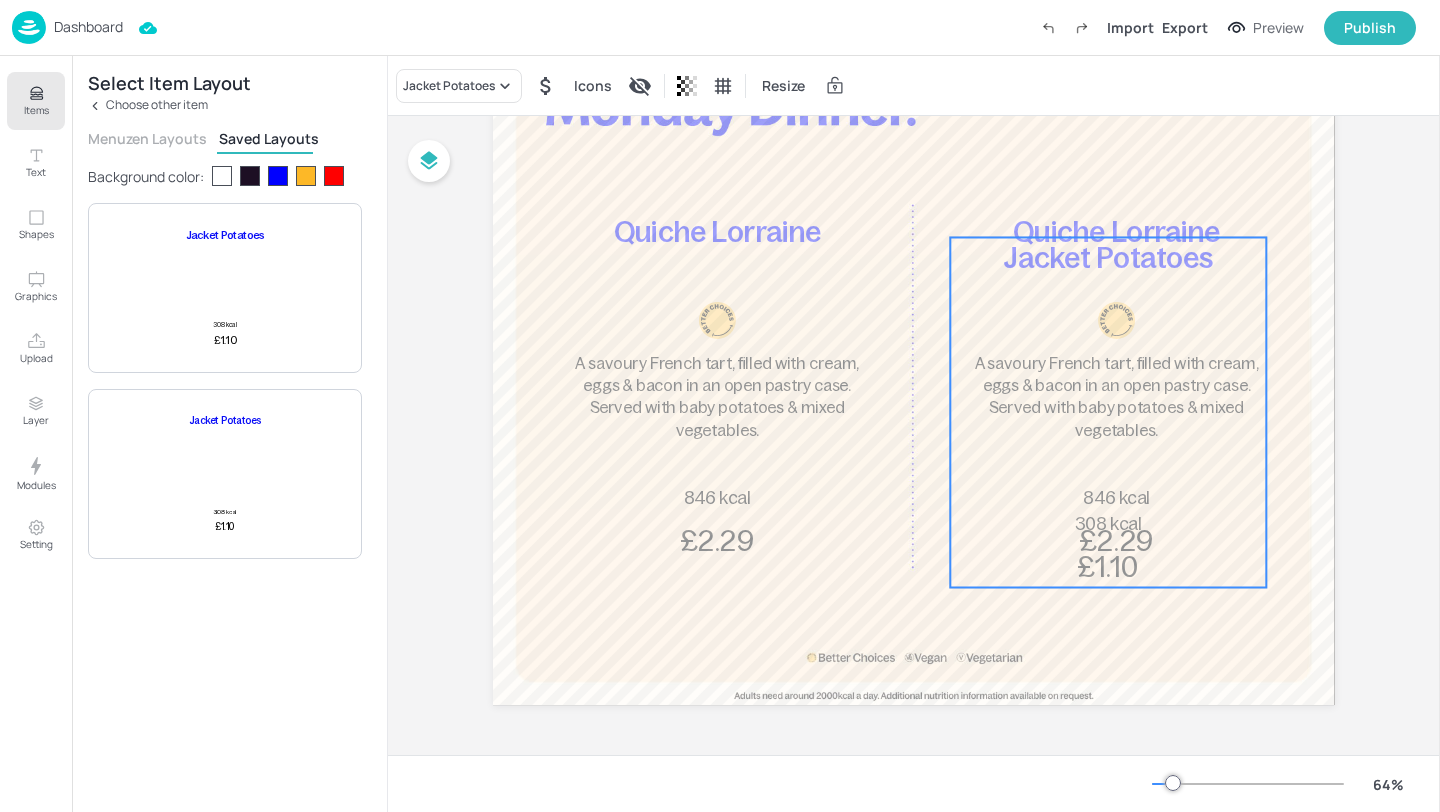 drag, startPoint x: 667, startPoint y: 423, endPoint x: 1027, endPoint y: 539, distance: 378.22745 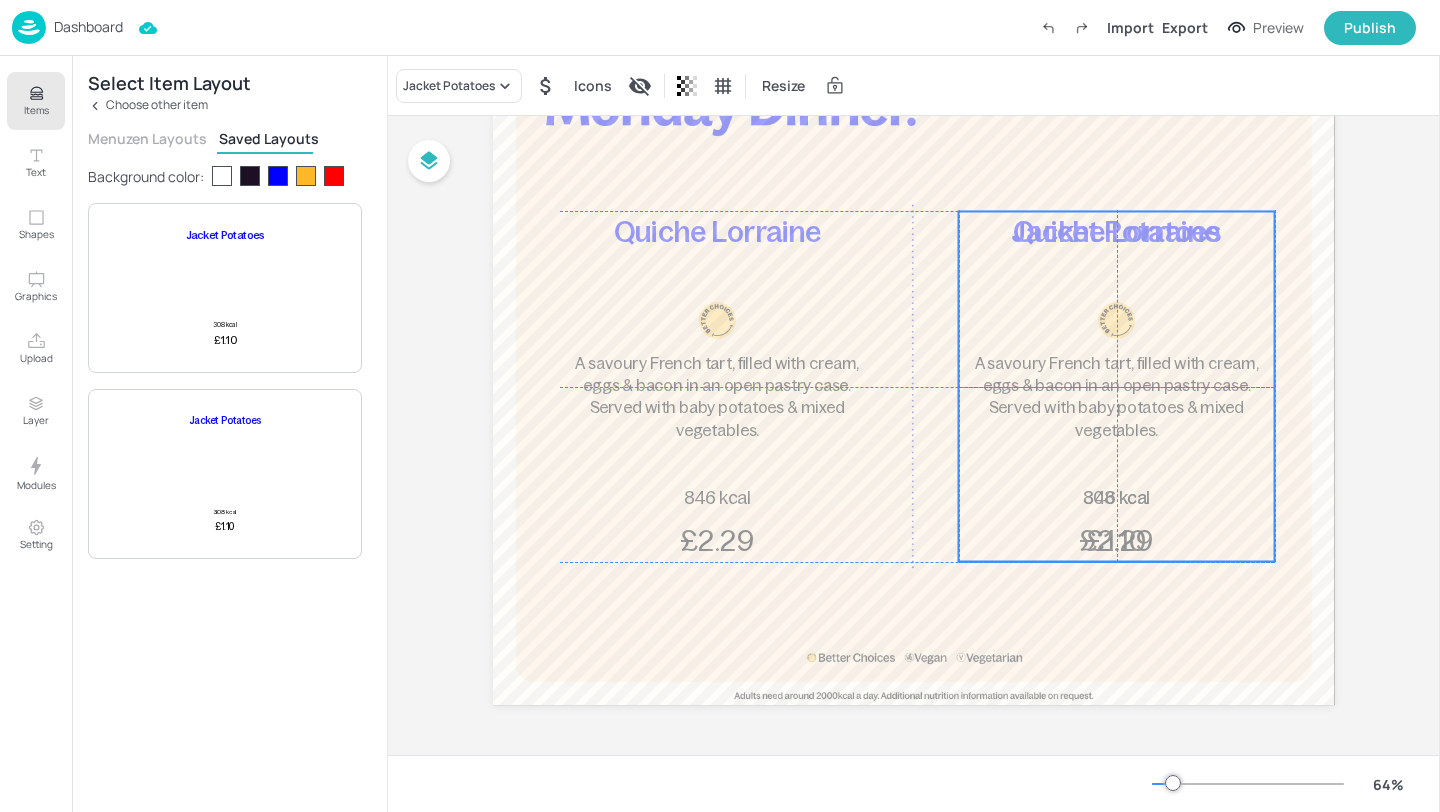 drag, startPoint x: 1053, startPoint y: 664, endPoint x: 1092, endPoint y: 547, distance: 123.32883 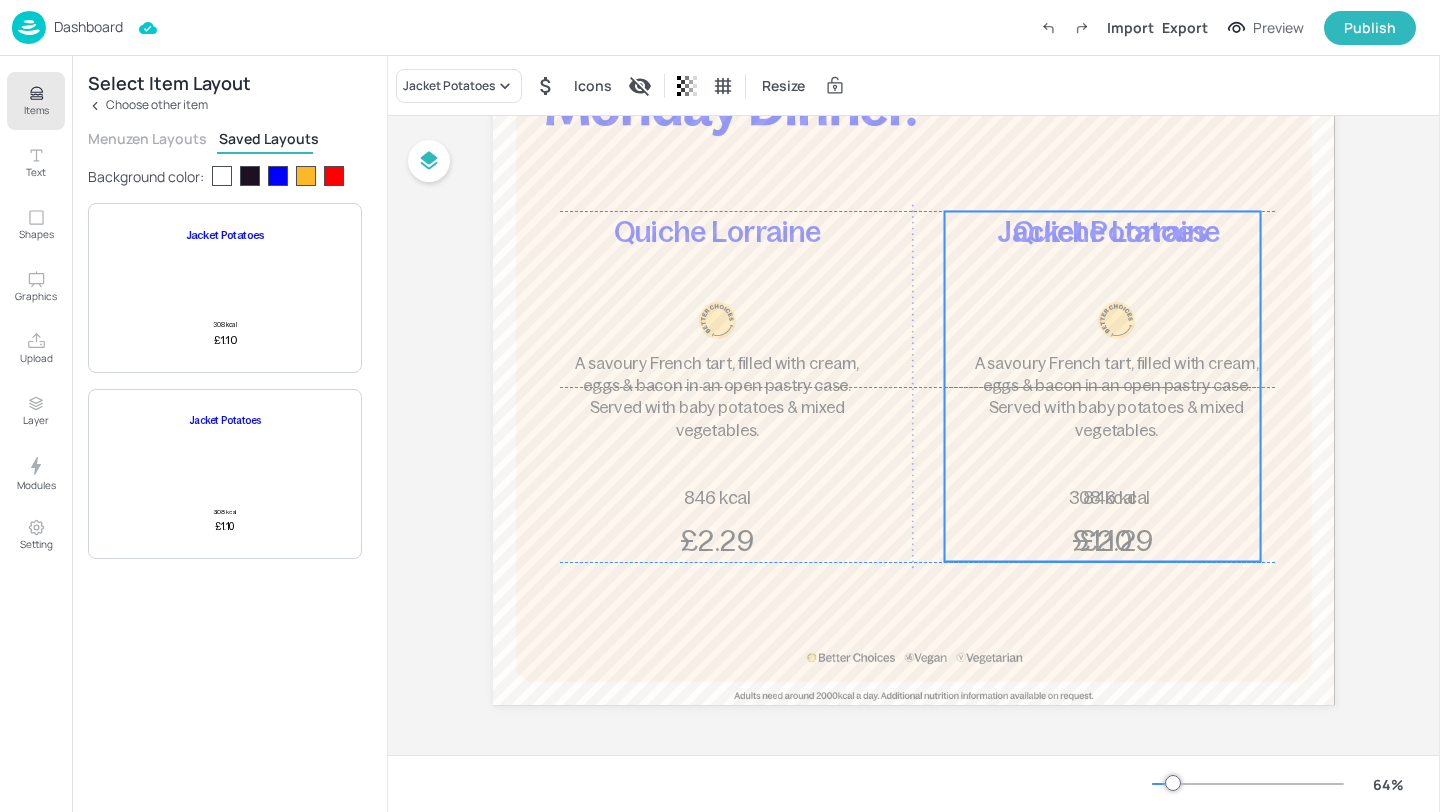drag, startPoint x: 1135, startPoint y: 528, endPoint x: 1121, endPoint y: 528, distance: 14 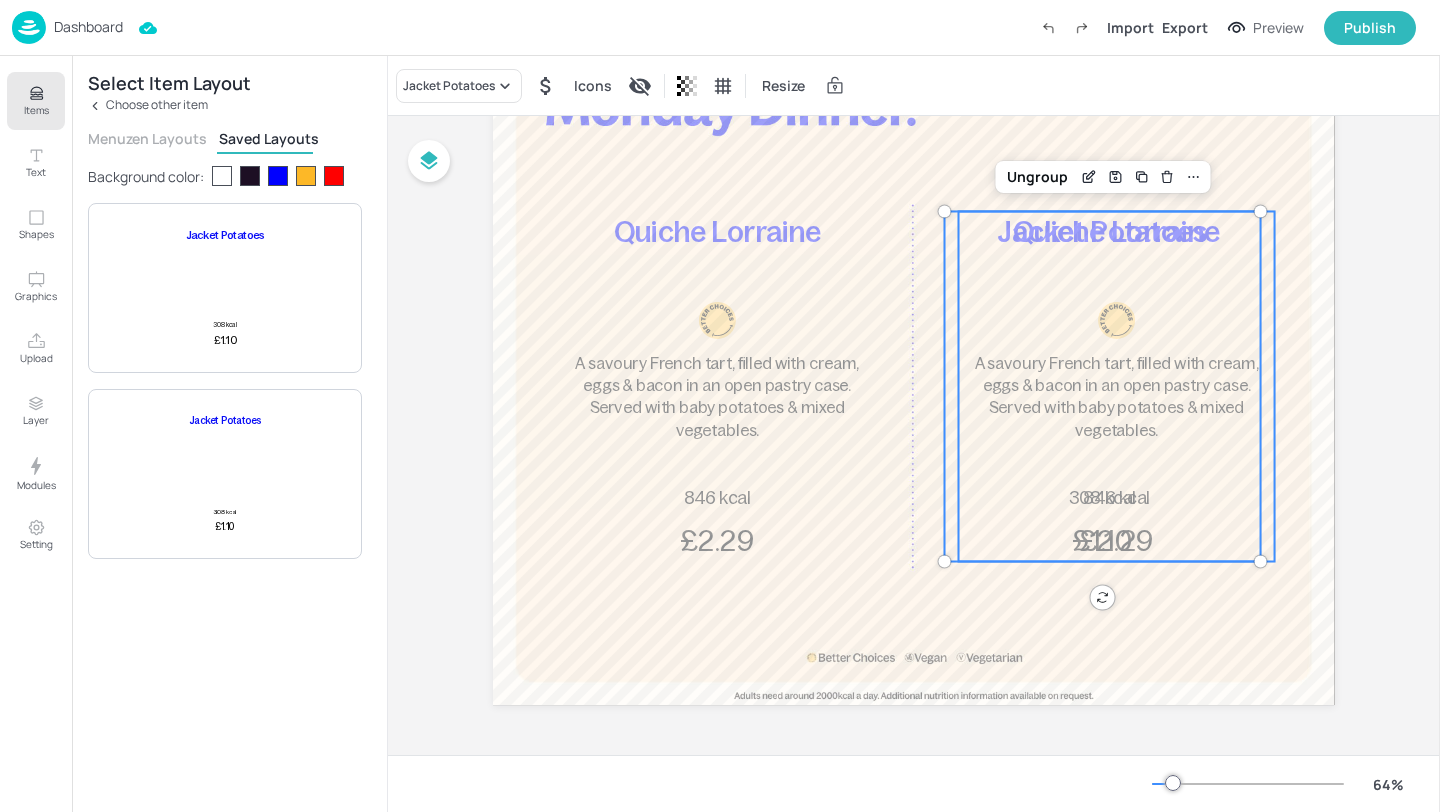 click on "Quiche Lorraine A savoury French tart, filled with cream, eggs & bacon in an open pastry case. Served with baby potatoes & mixed vegetables. 846 kcal £2.29" at bounding box center [1117, 386] 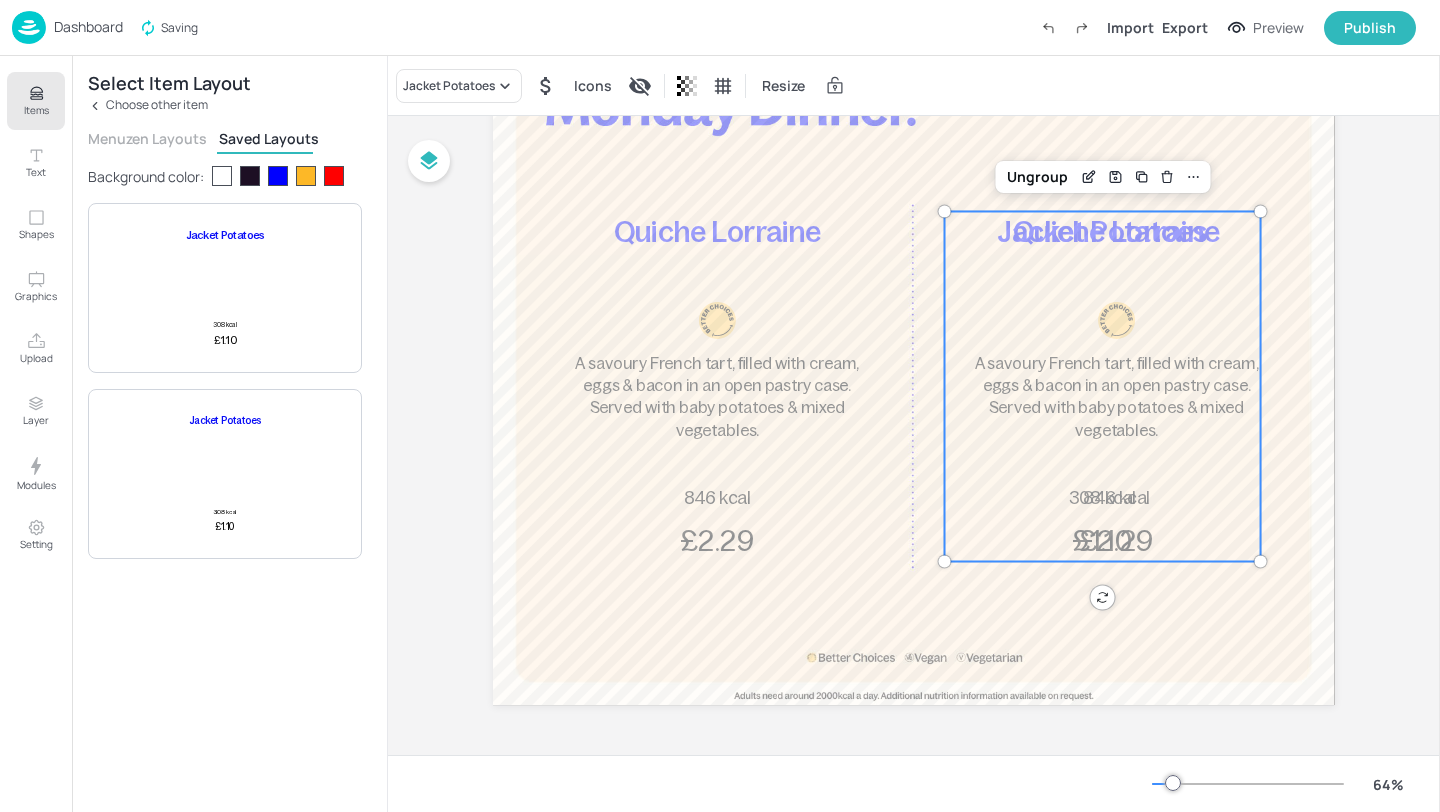 click on "Jacket Potatoes 308 kcal £1.10" at bounding box center (1103, 386) 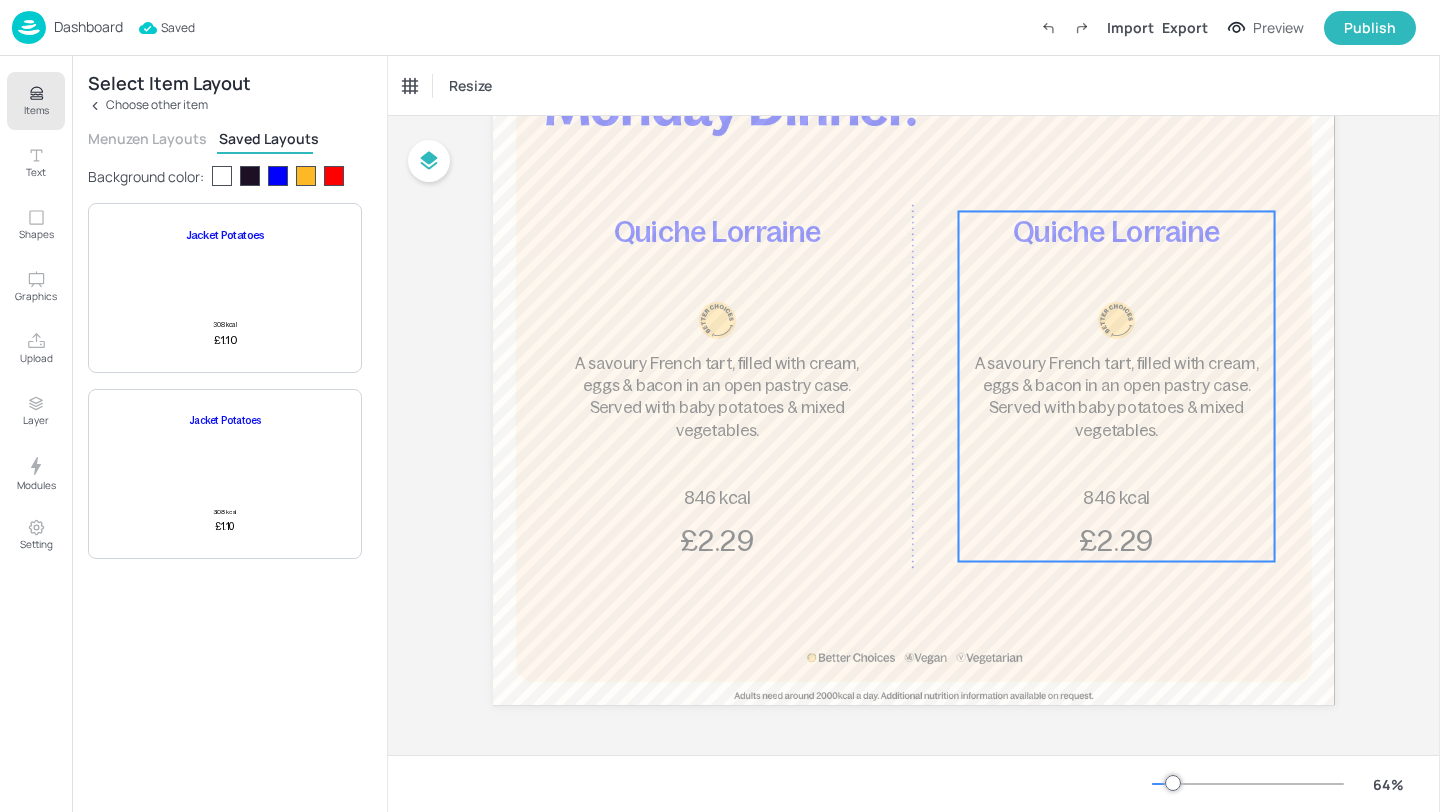 click on "Quiche Lorraine A savoury French tart, filled with cream, eggs & bacon in an open pastry case. Served with baby potatoes & mixed vegetables. 846 kcal £2.29" at bounding box center [1117, 386] 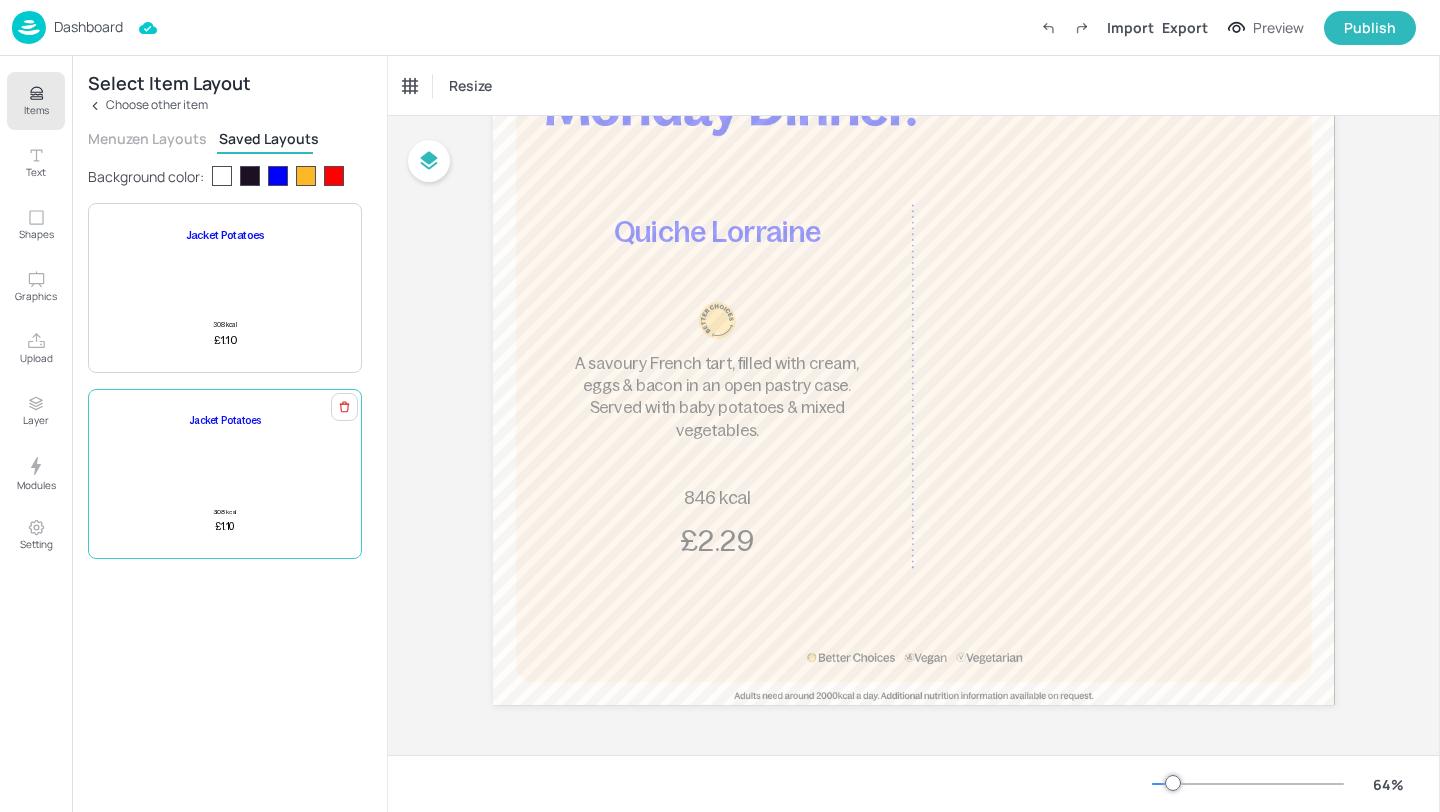 click on "Jacket Potatoes 308 kcal £1.10" at bounding box center [225, 474] 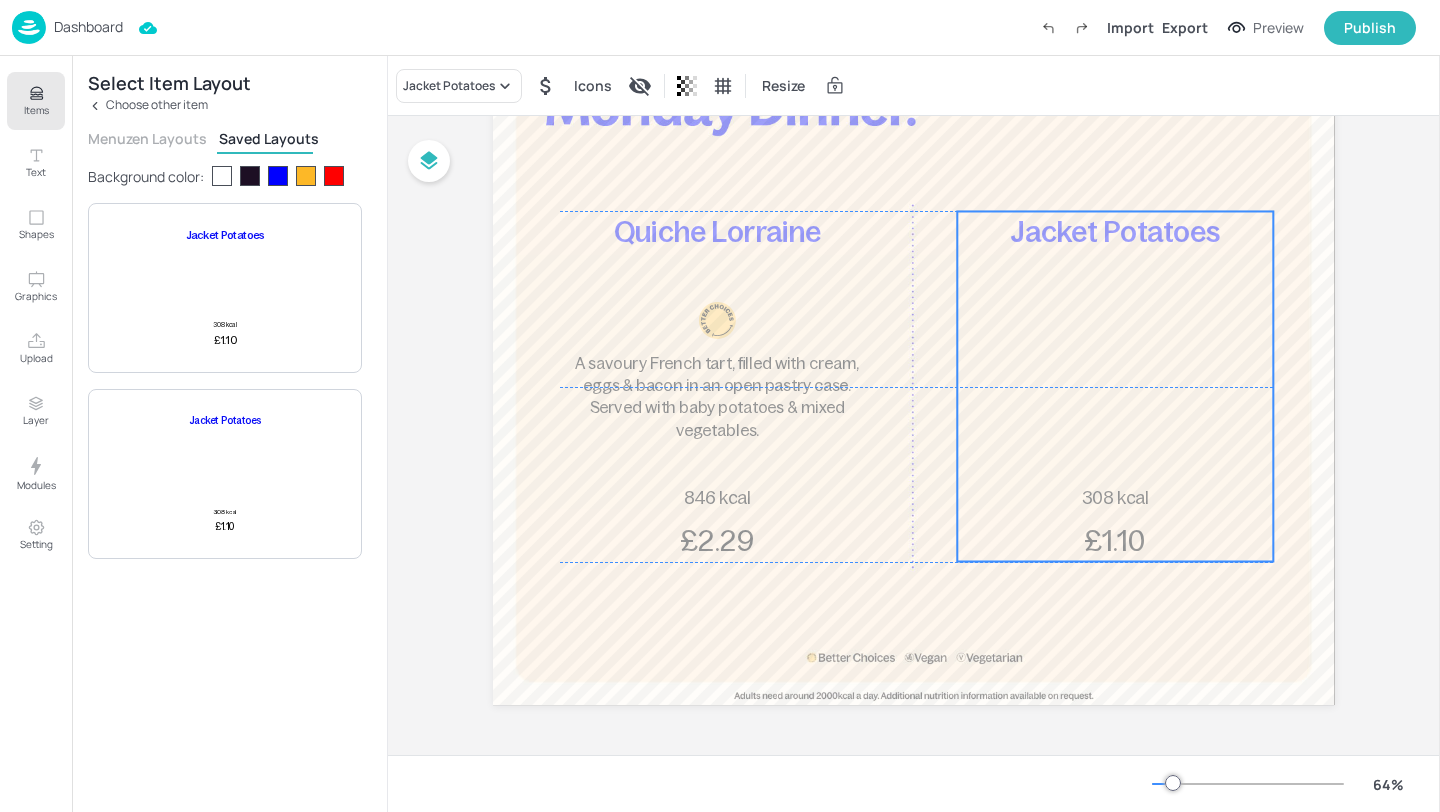 drag, startPoint x: 765, startPoint y: 361, endPoint x: 1163, endPoint y: 364, distance: 398.0113 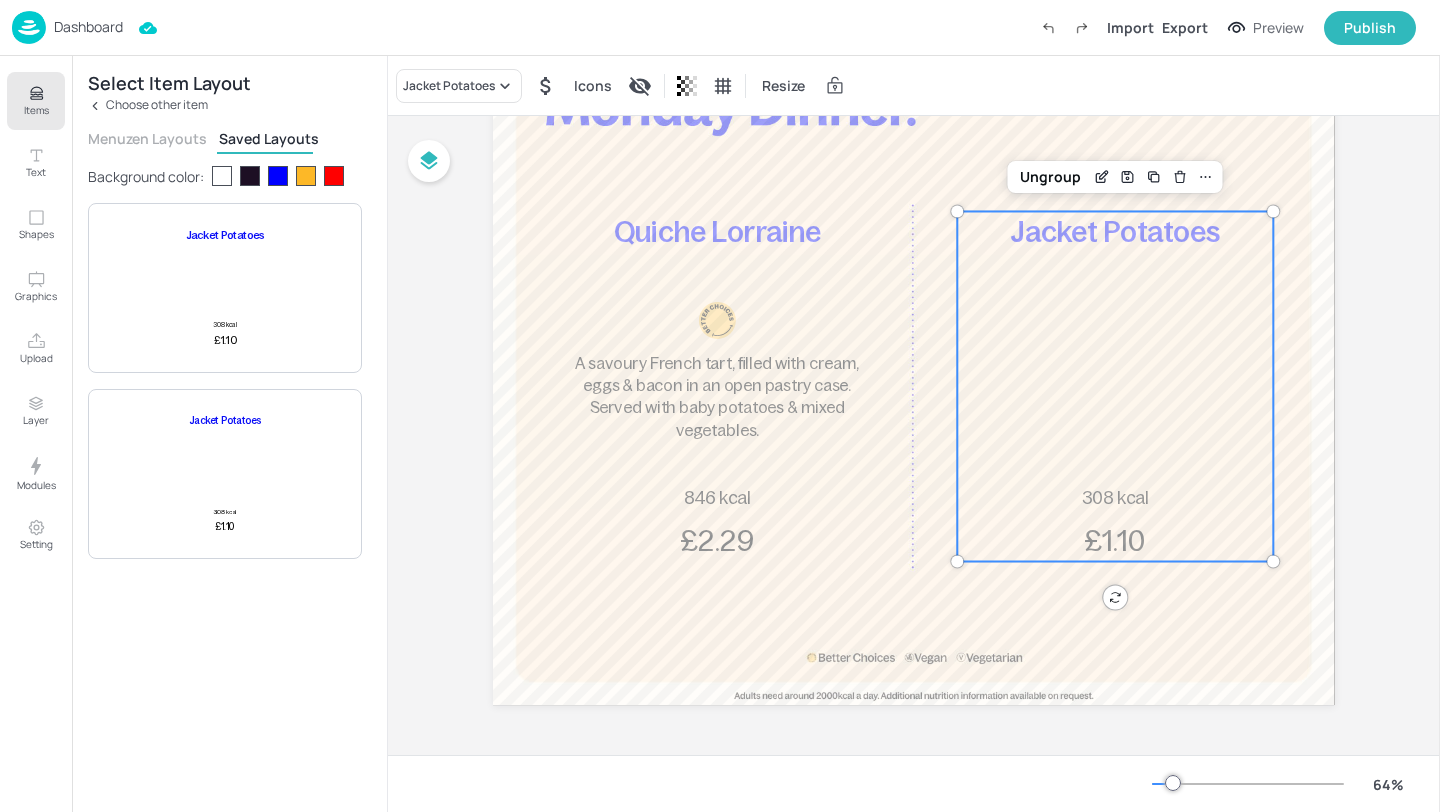 click on "Dashboard" at bounding box center (88, 27) 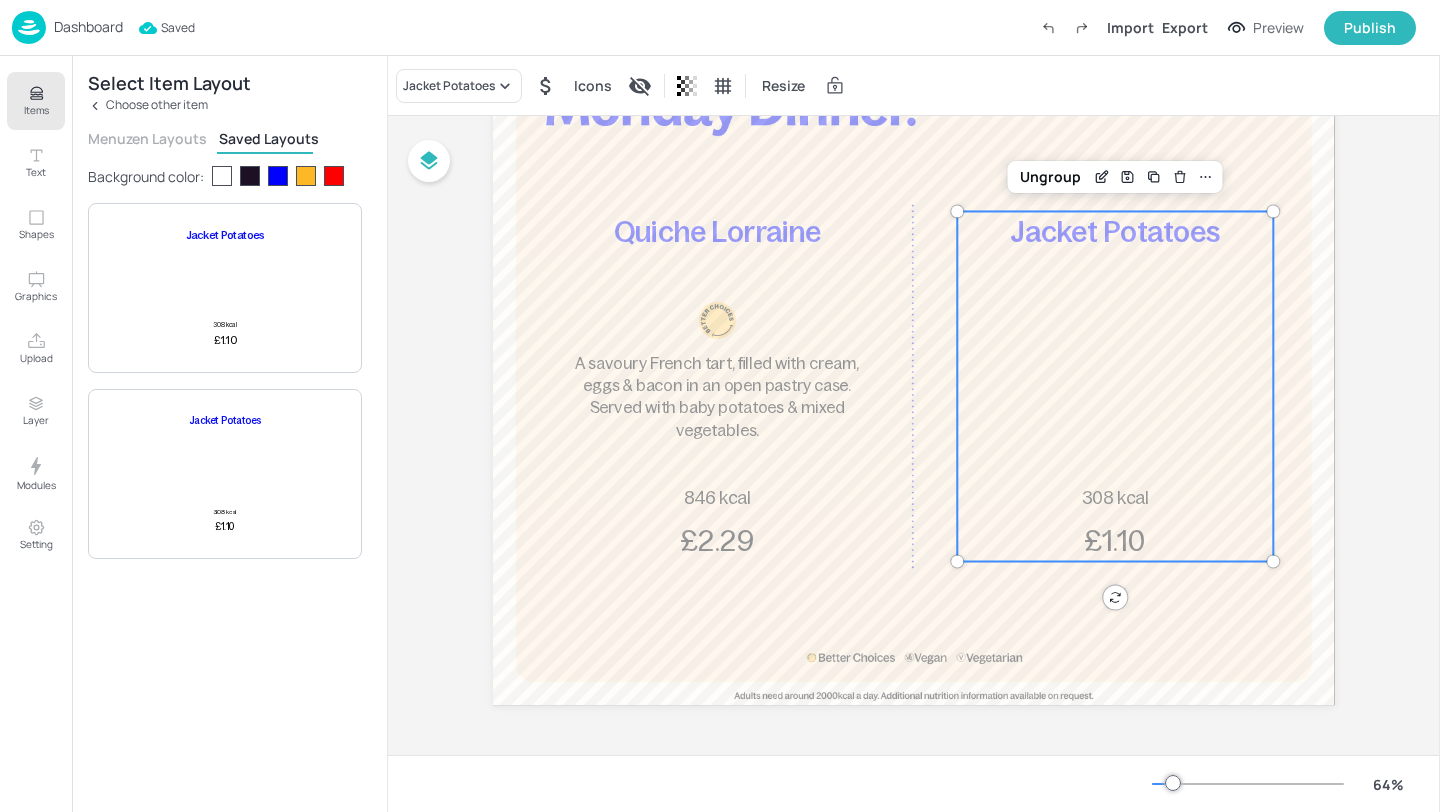 click on "Dashboard" at bounding box center (88, 27) 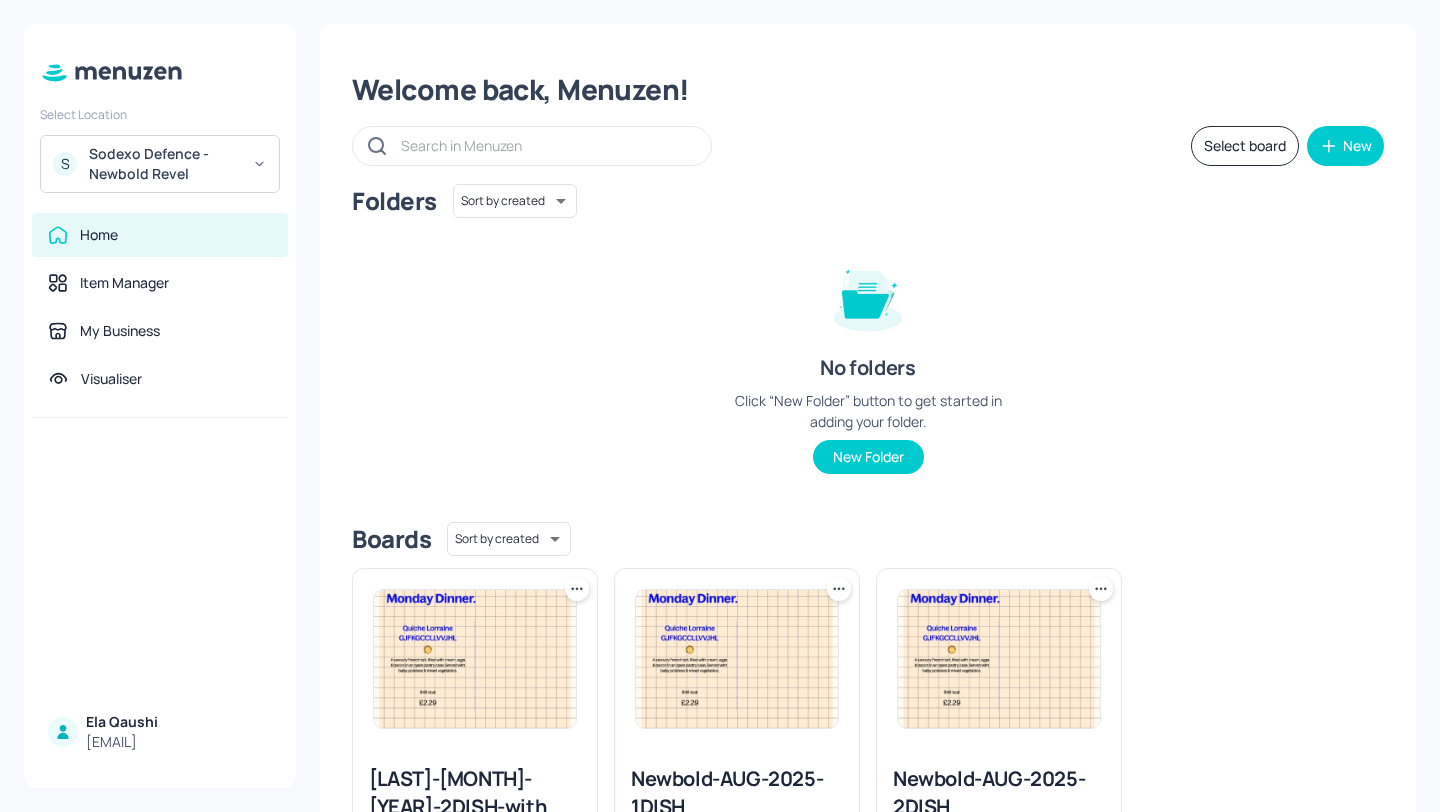 scroll, scrollTop: 151, scrollLeft: 0, axis: vertical 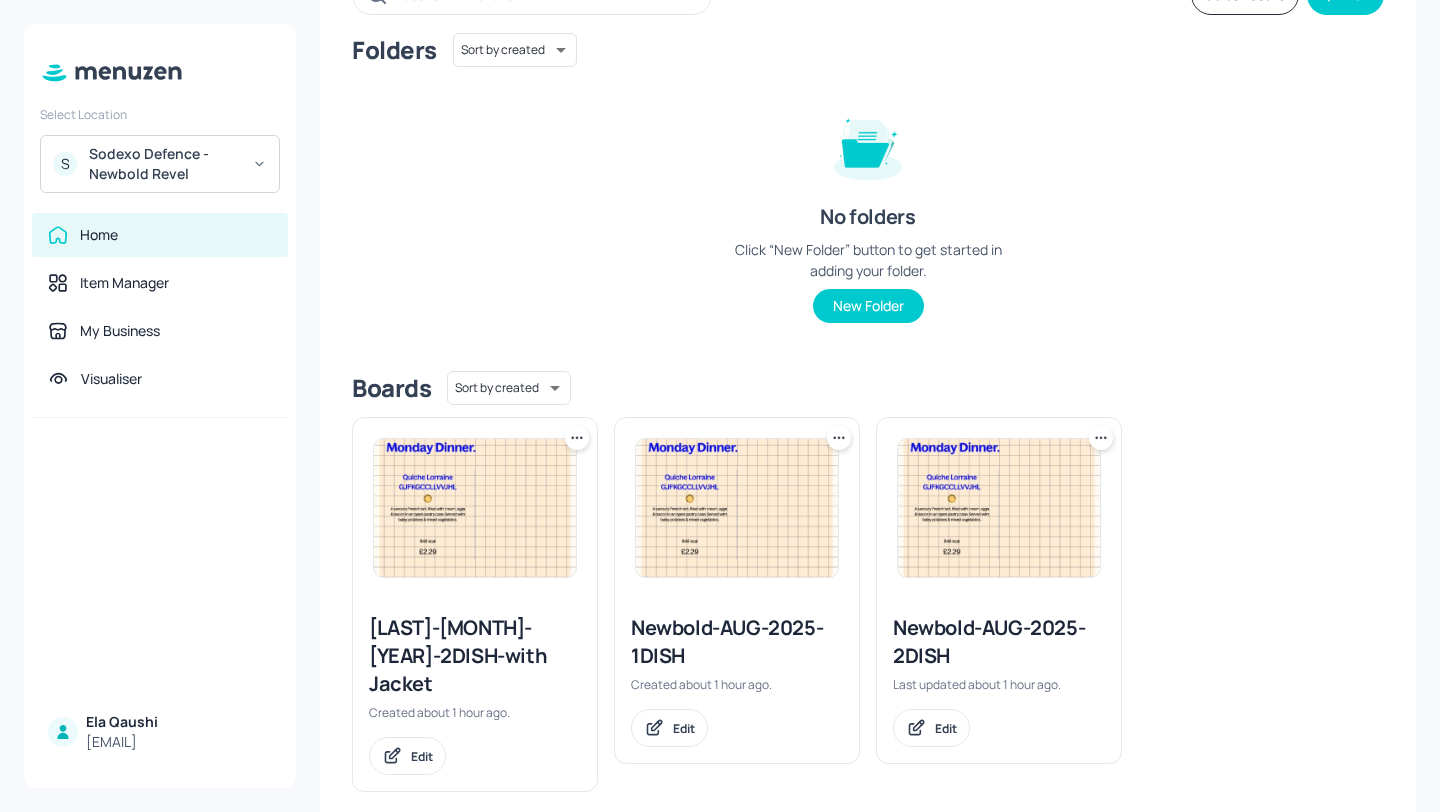 click on "Newbold-AUG-2025-2DISH" at bounding box center (999, 642) 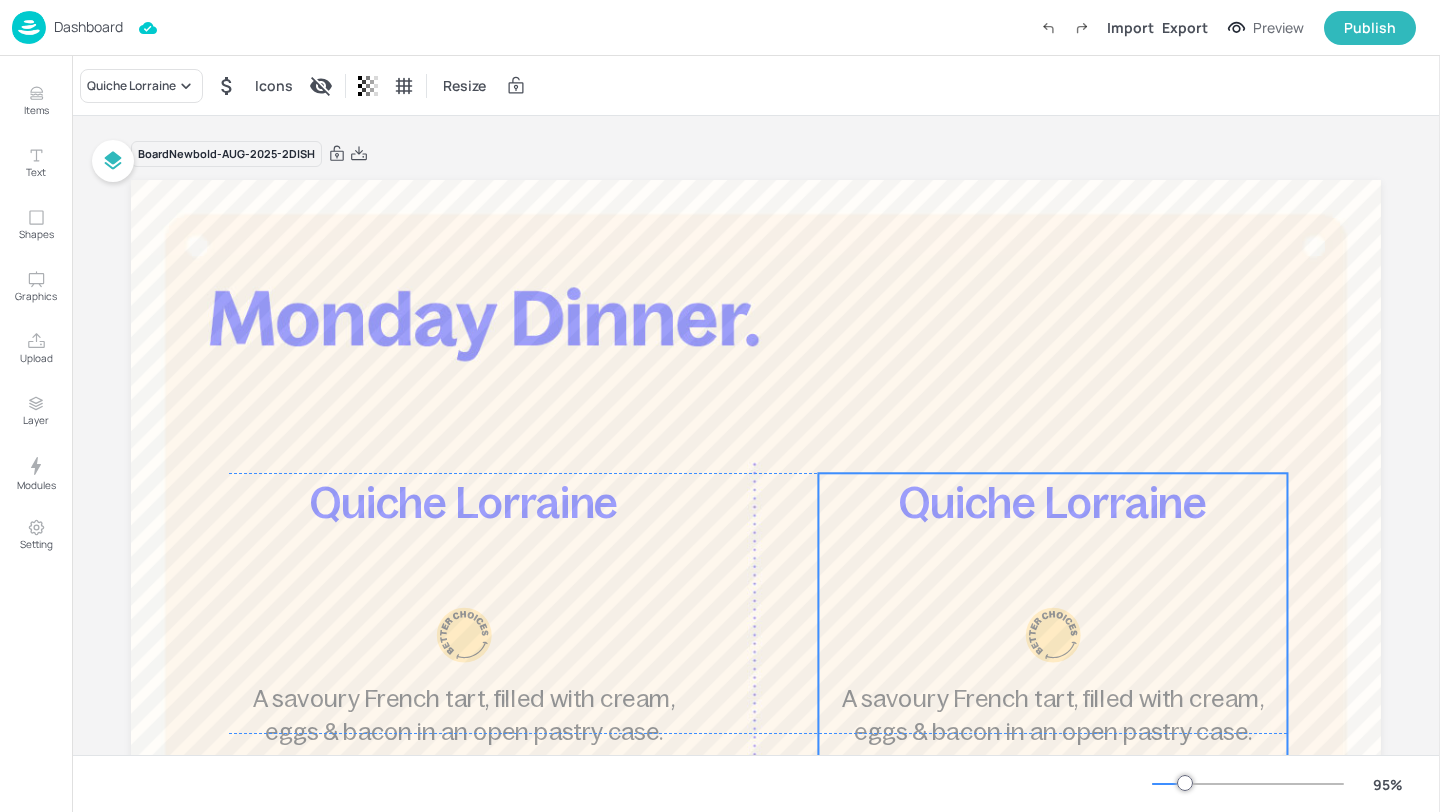 click on "Quiche Lorraine" at bounding box center (1053, 503) 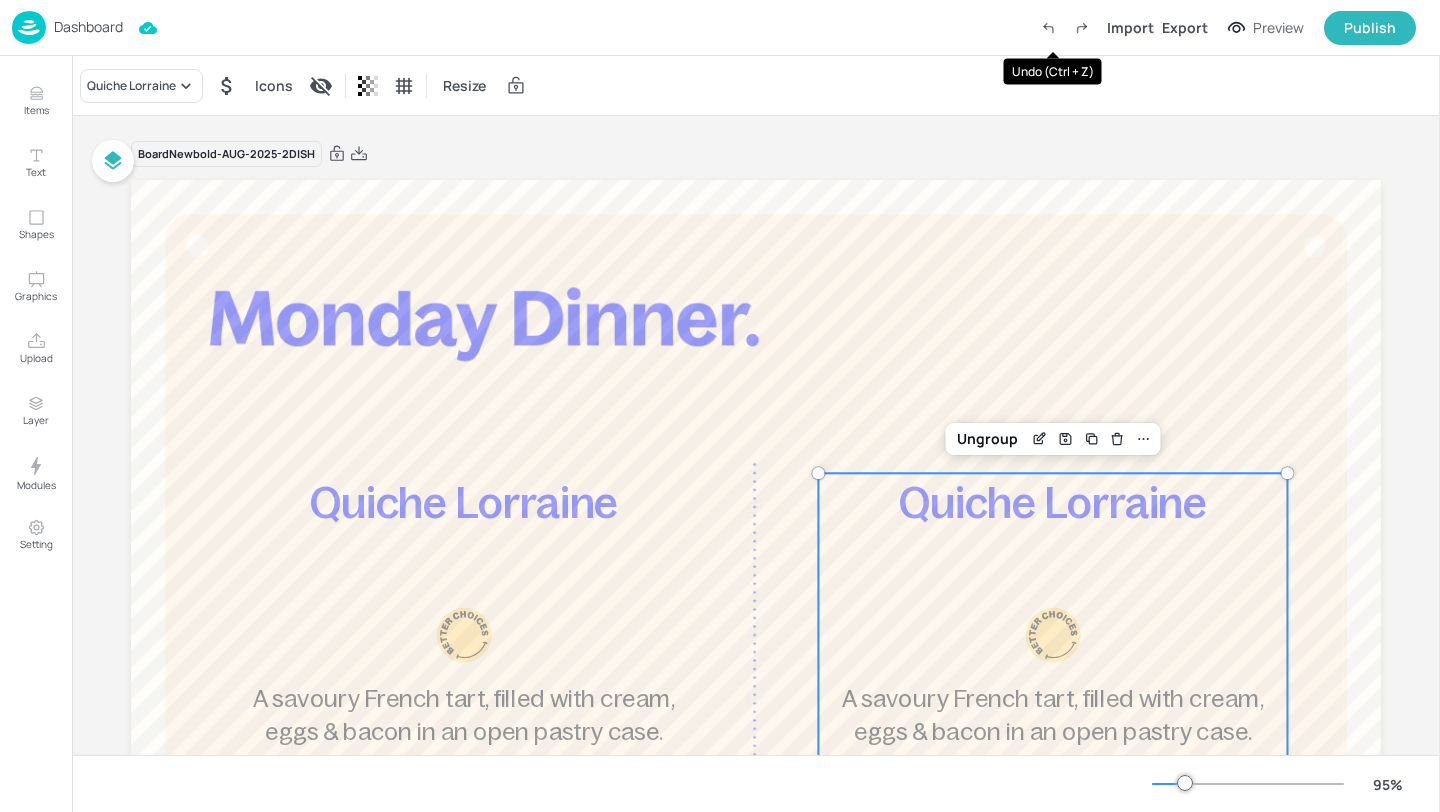 click 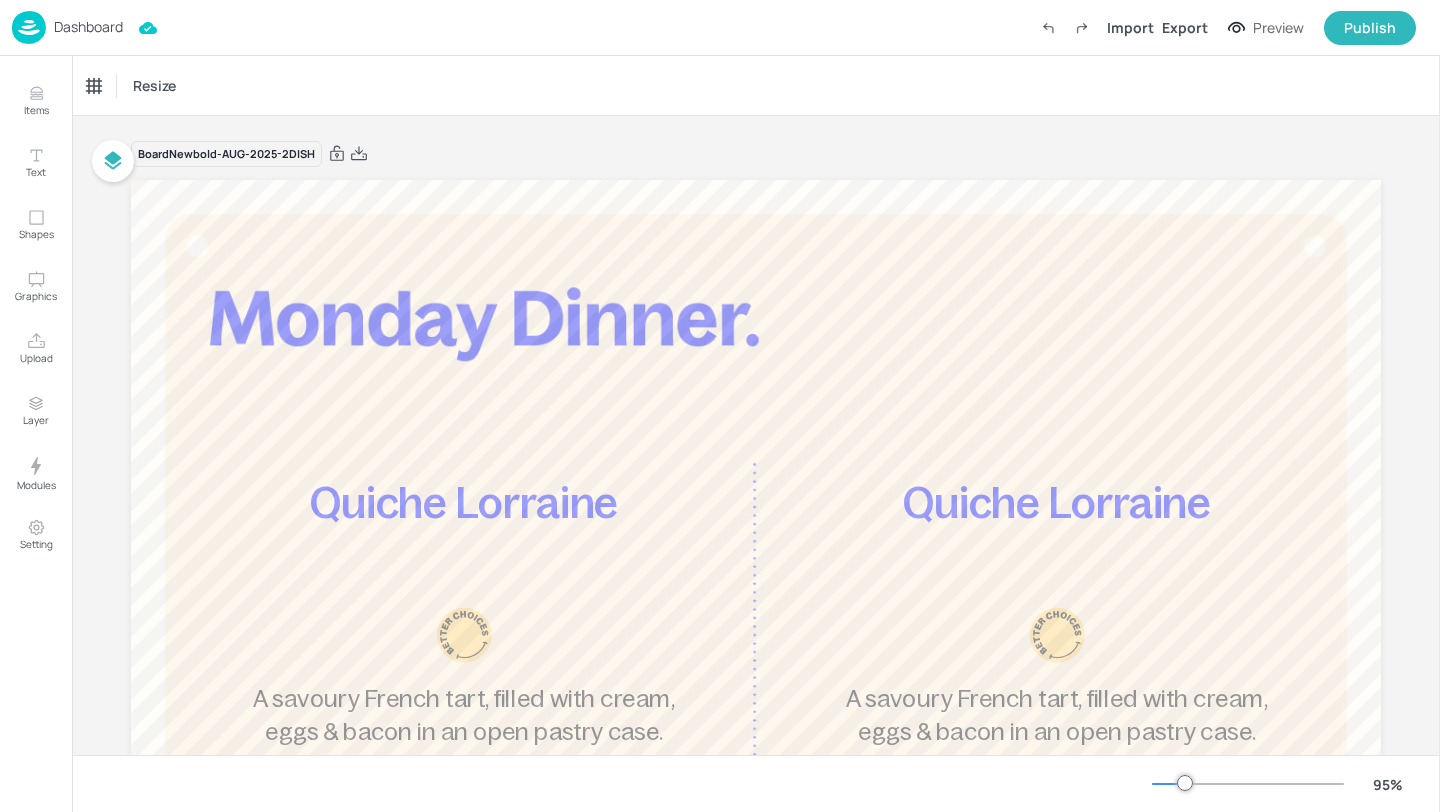 click on "Dashboard" at bounding box center (88, 27) 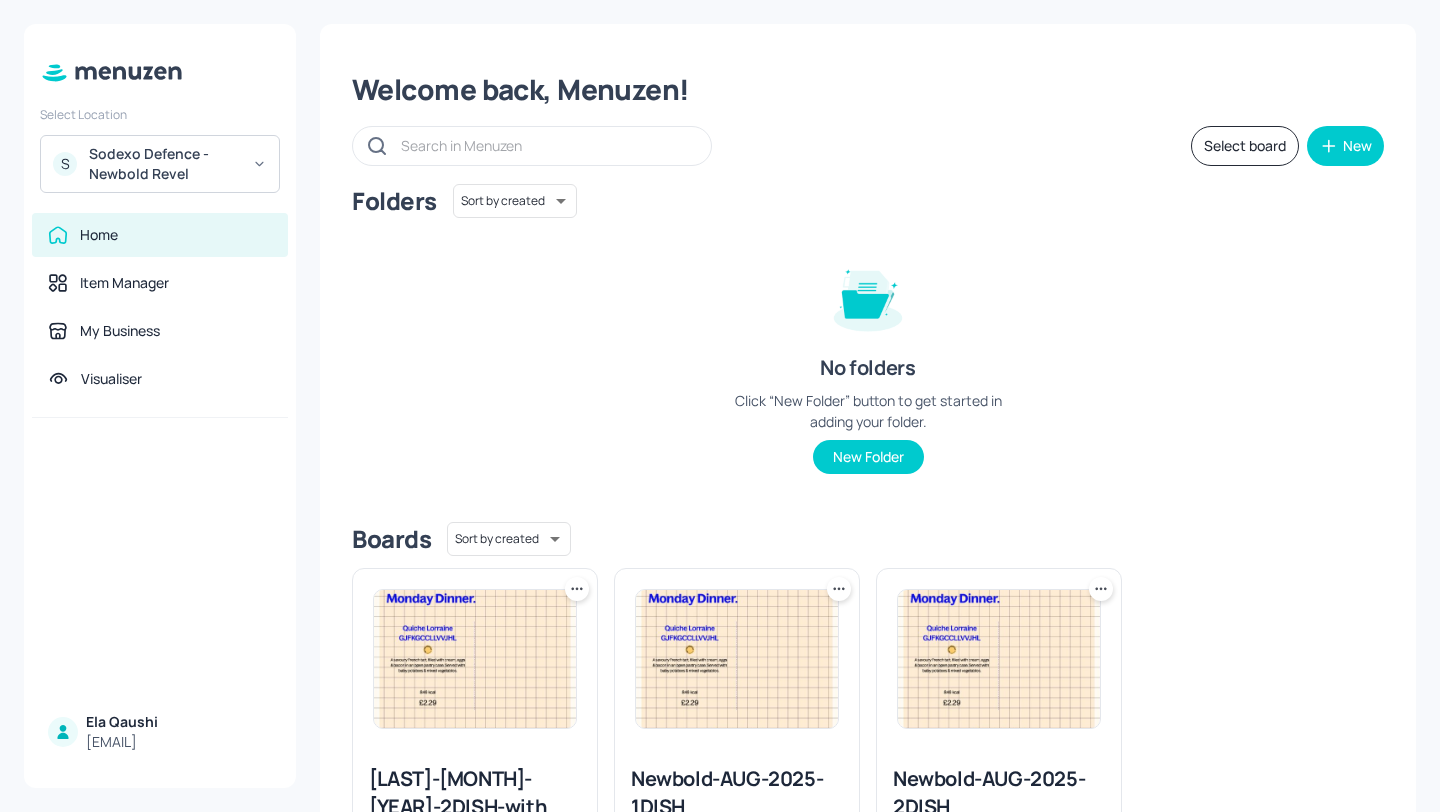 scroll, scrollTop: 151, scrollLeft: 0, axis: vertical 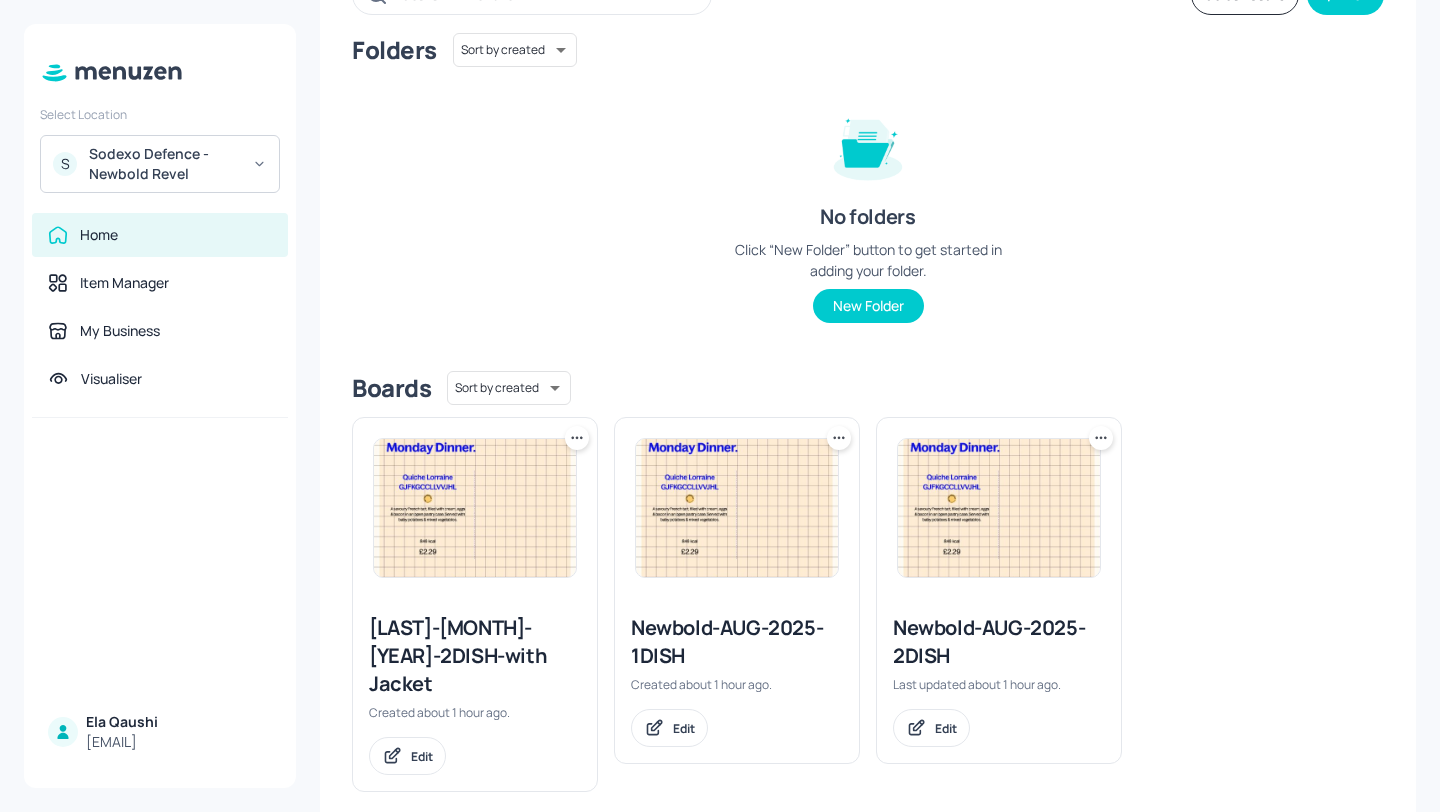 click on "[LAST]-[MONTH]-[YEAR]-2DISH-with Jacket" at bounding box center [475, 656] 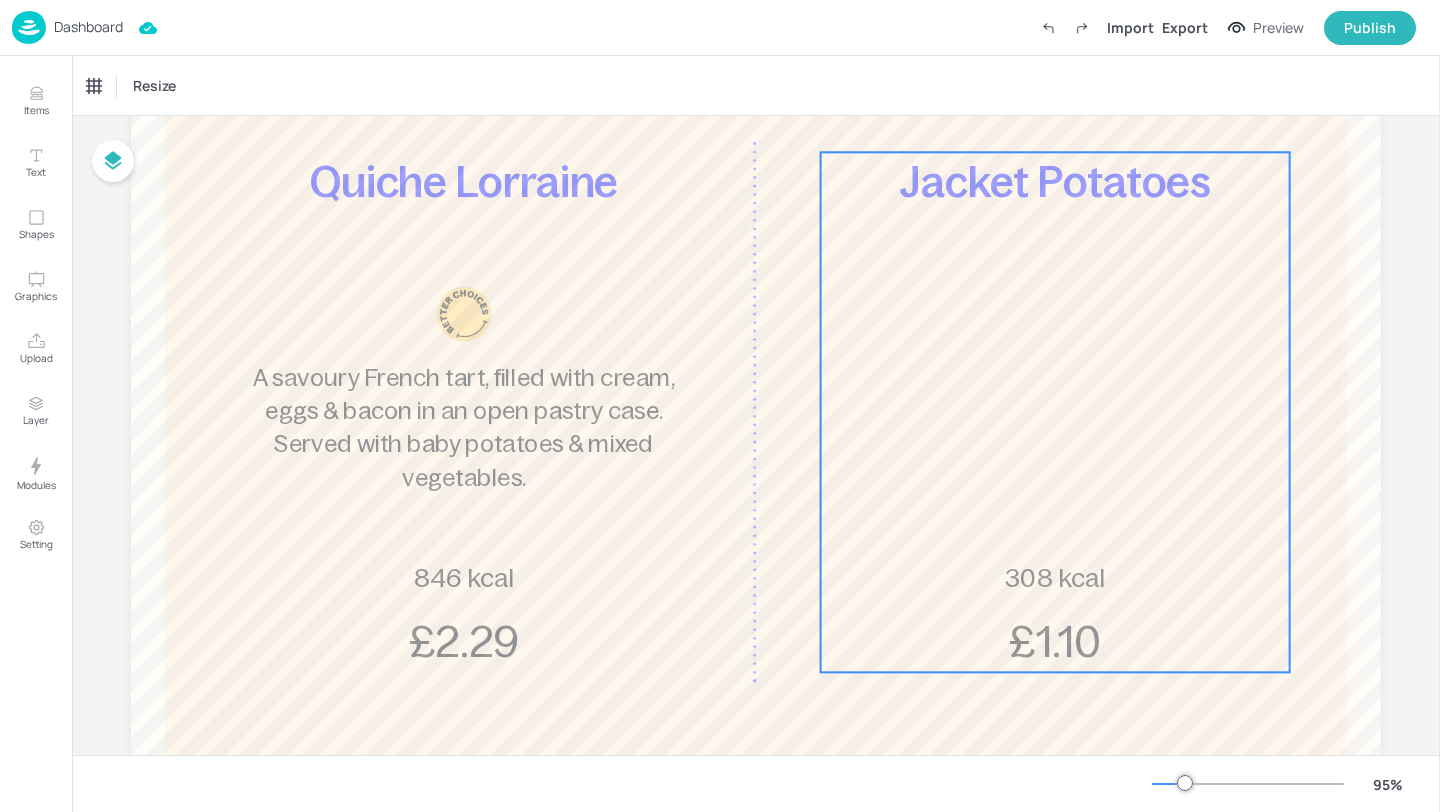 scroll, scrollTop: 317, scrollLeft: 0, axis: vertical 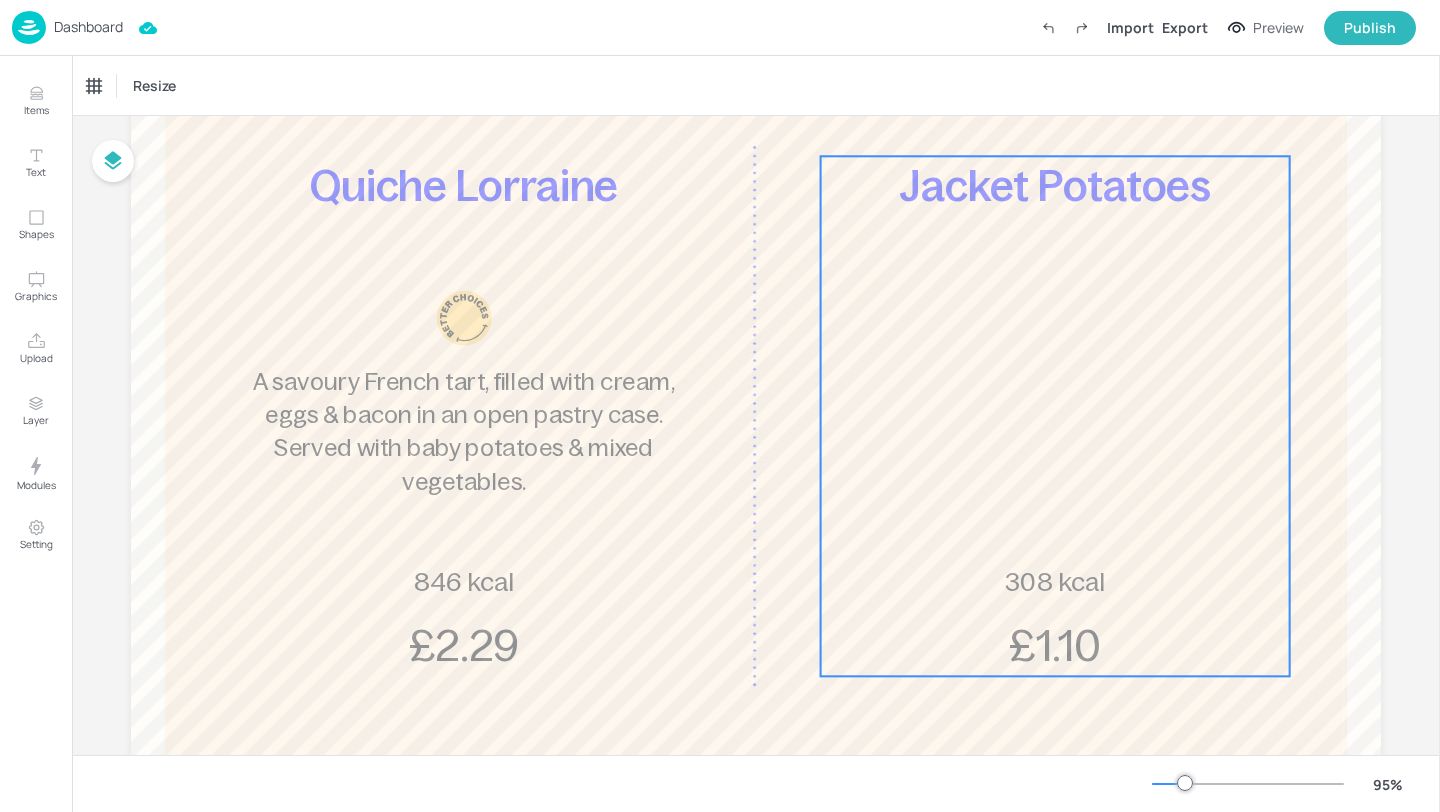 click on "Jacket Potatoes 308 kcal £1.10" at bounding box center [1055, 416] 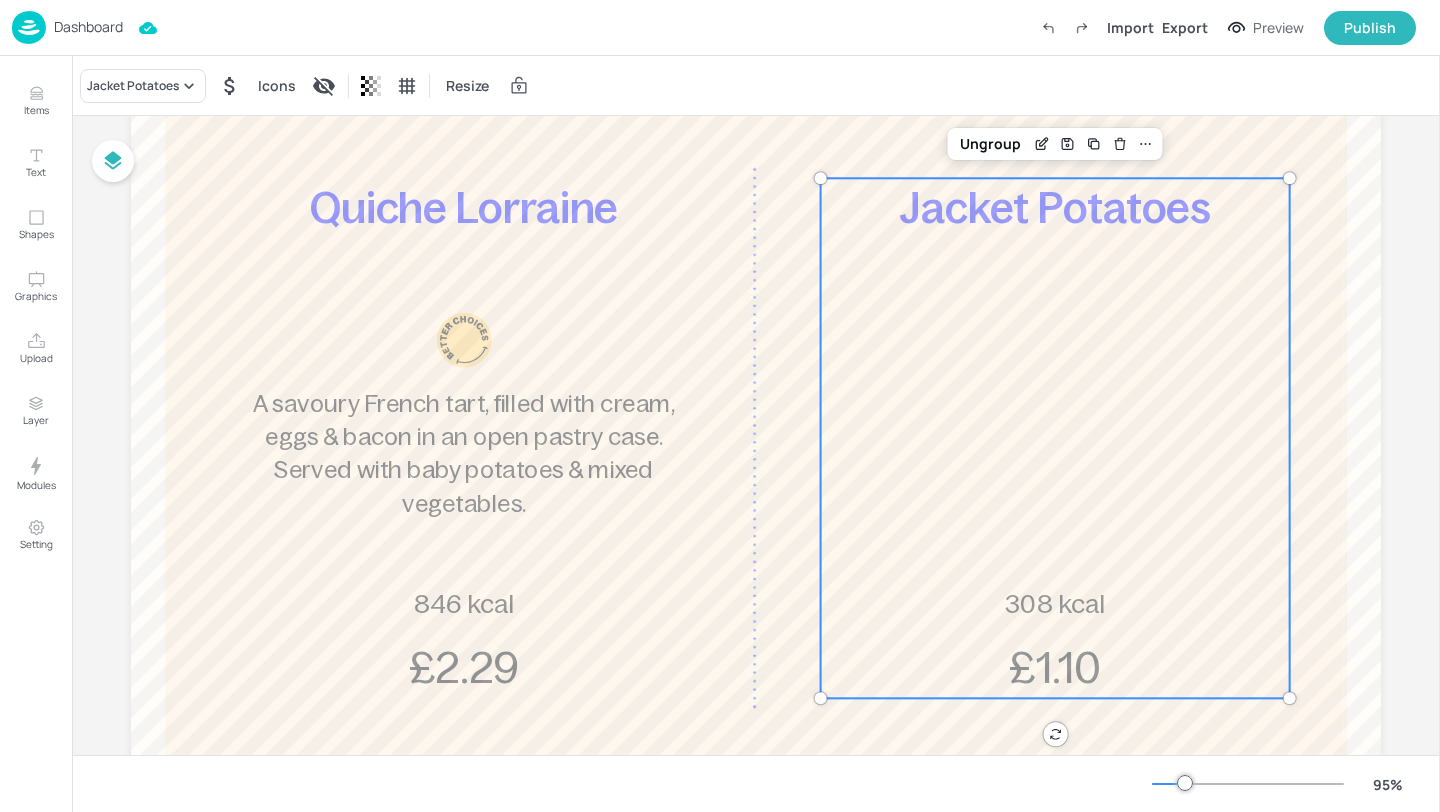 scroll, scrollTop: 289, scrollLeft: 0, axis: vertical 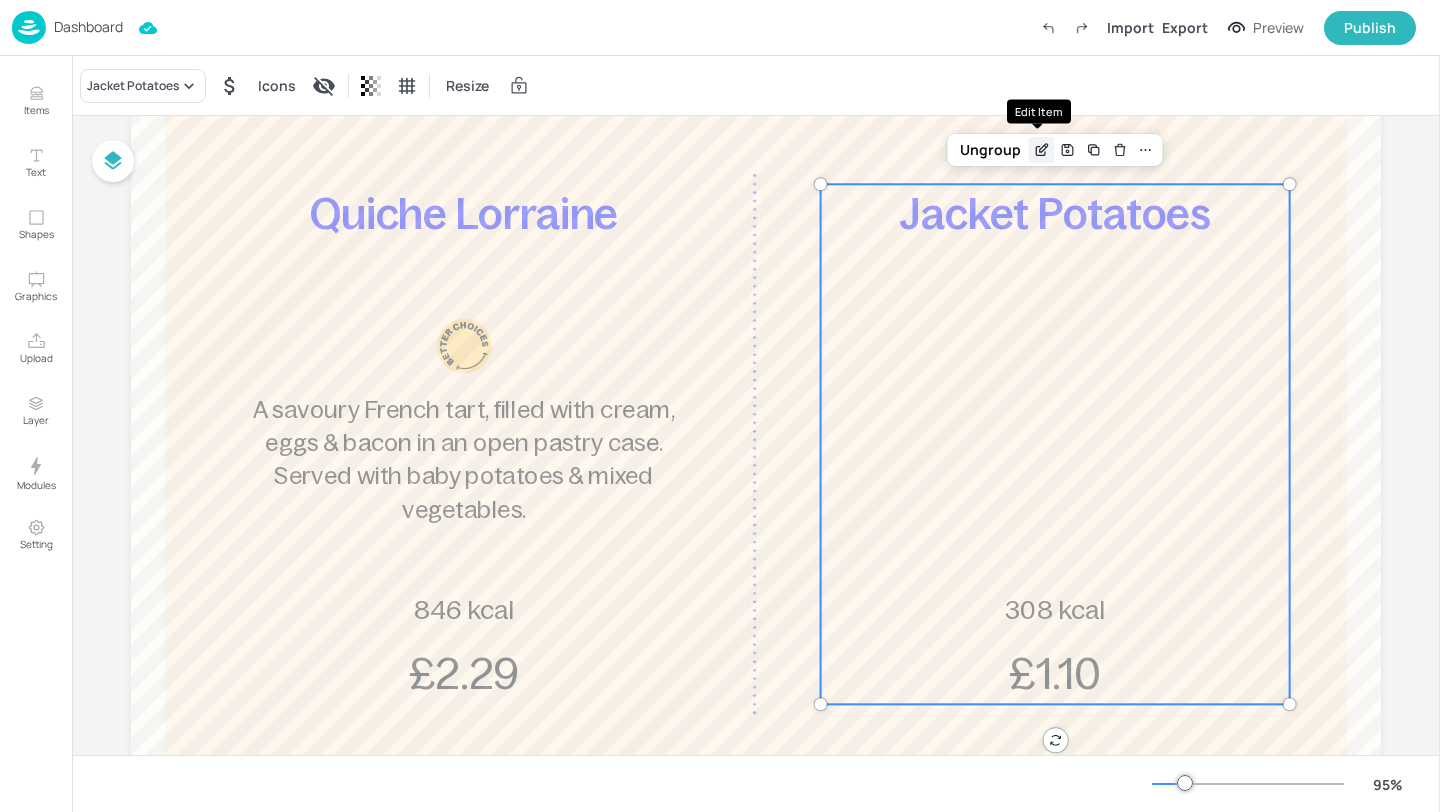 click 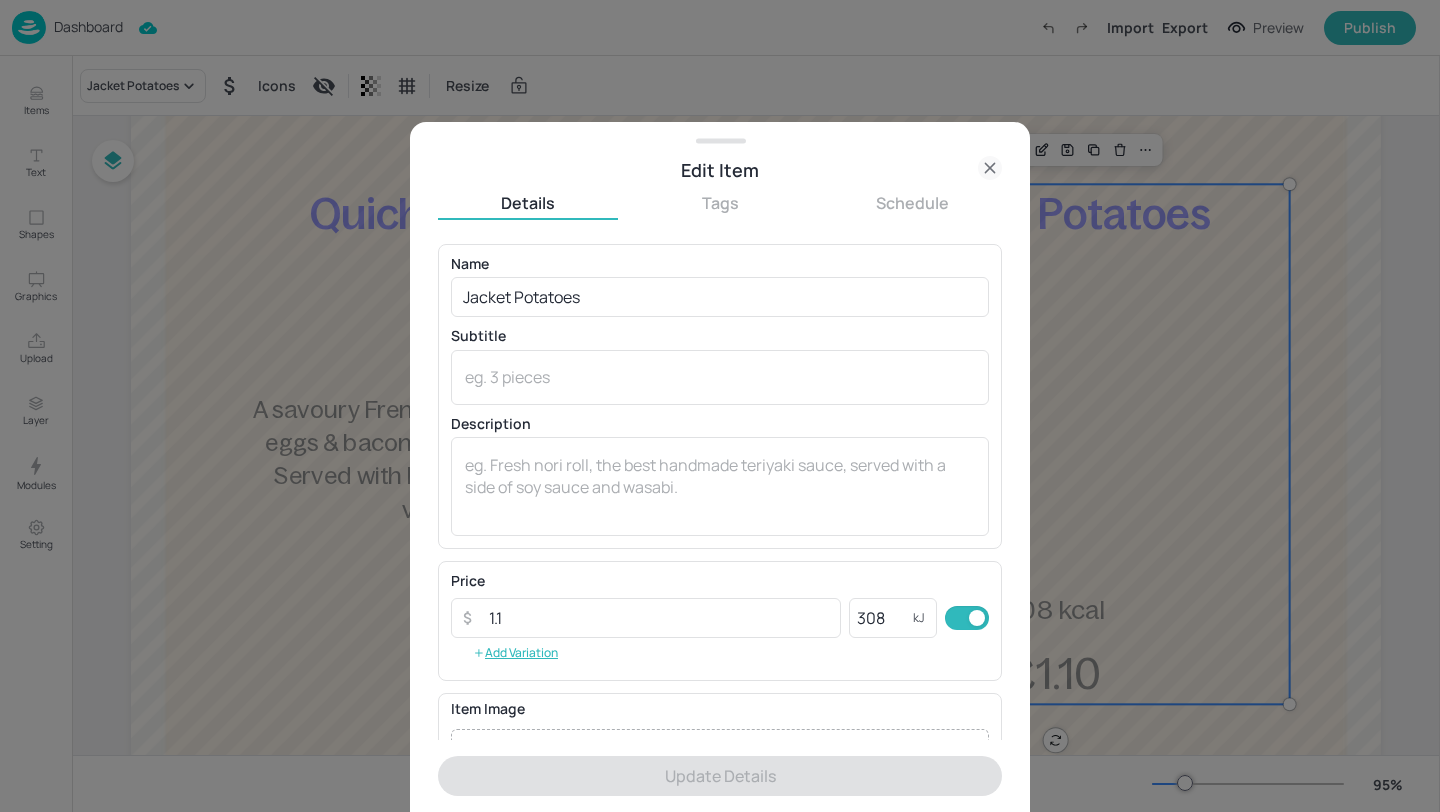 click on "Edit Item" at bounding box center [720, 170] 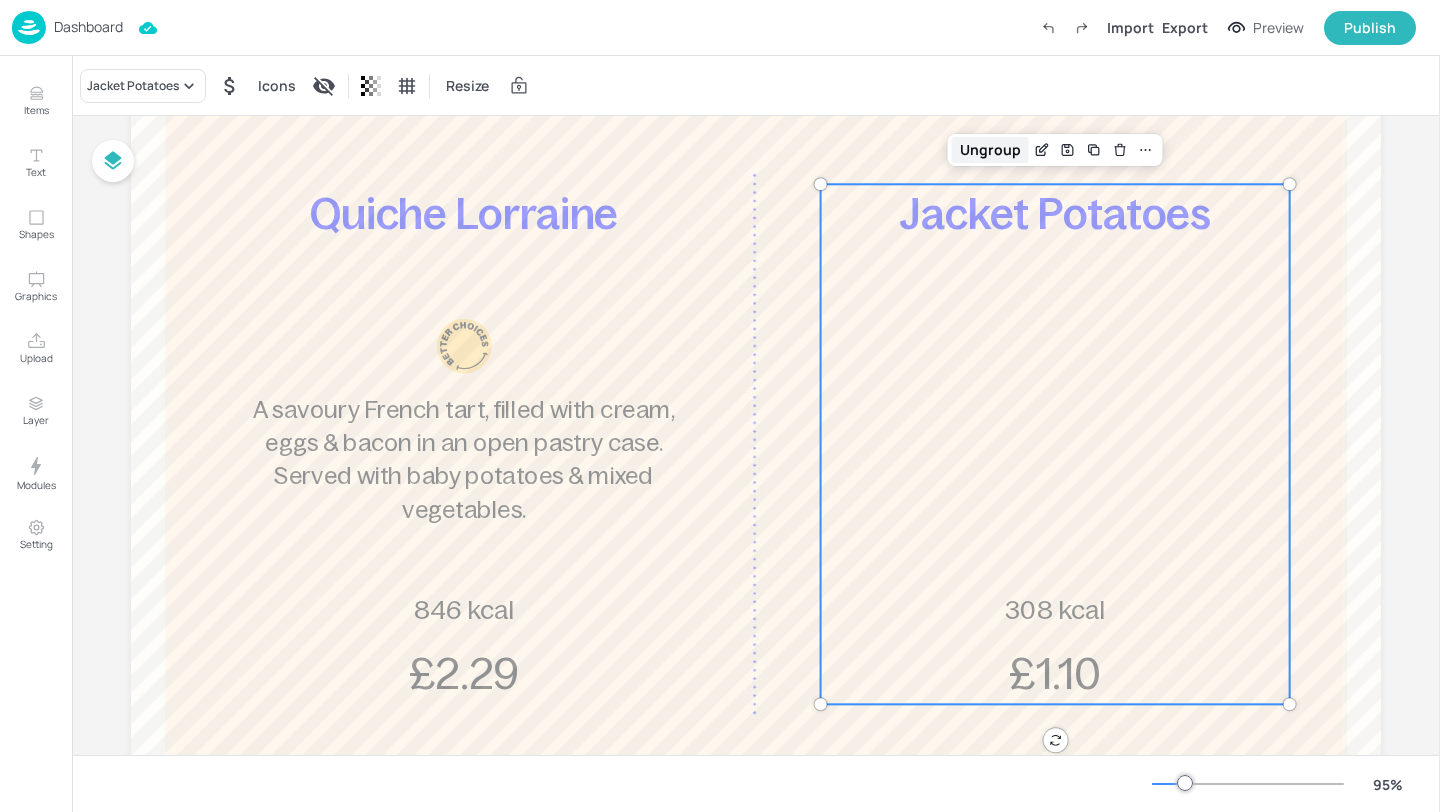 click on "Ungroup" at bounding box center [990, 150] 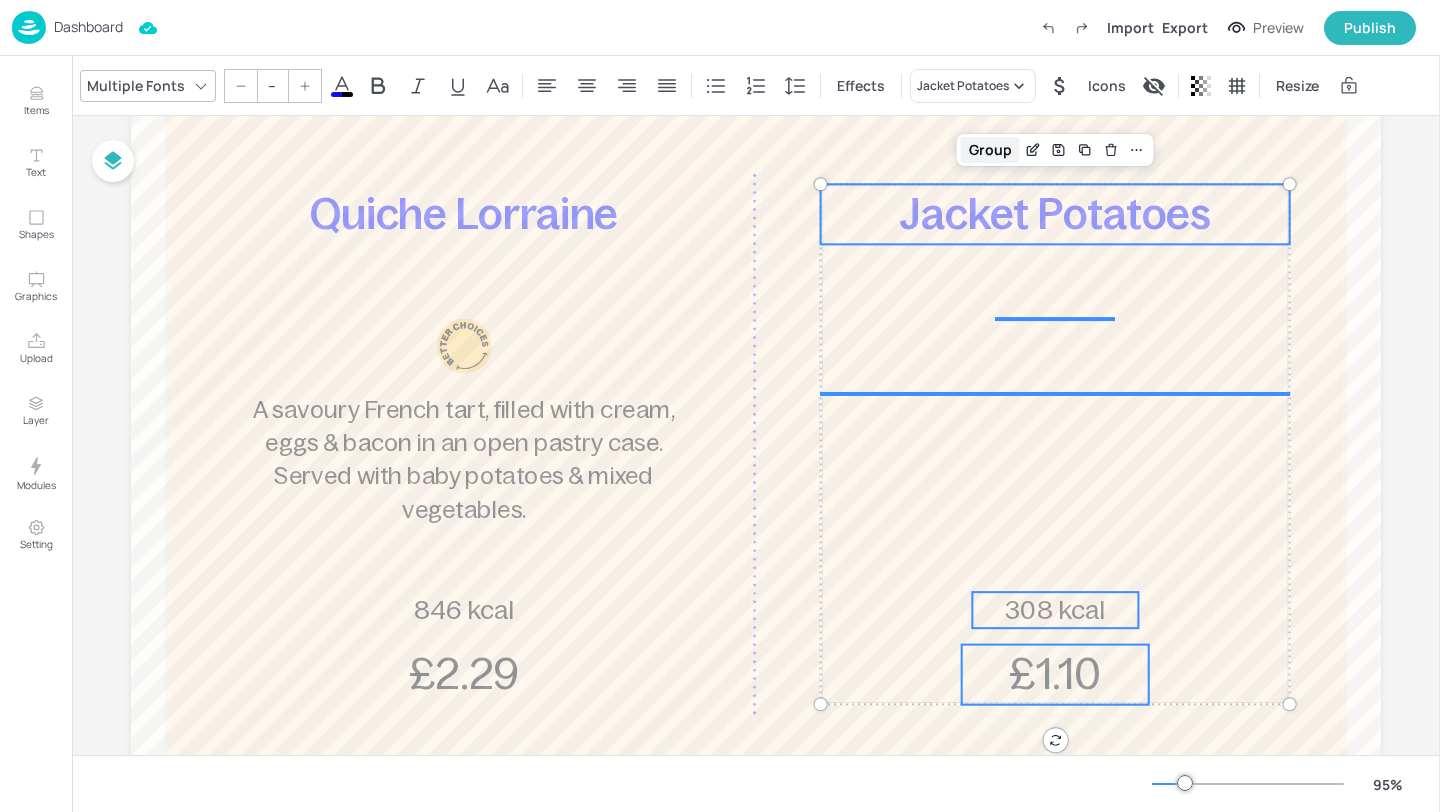 click on "Group" at bounding box center (990, 150) 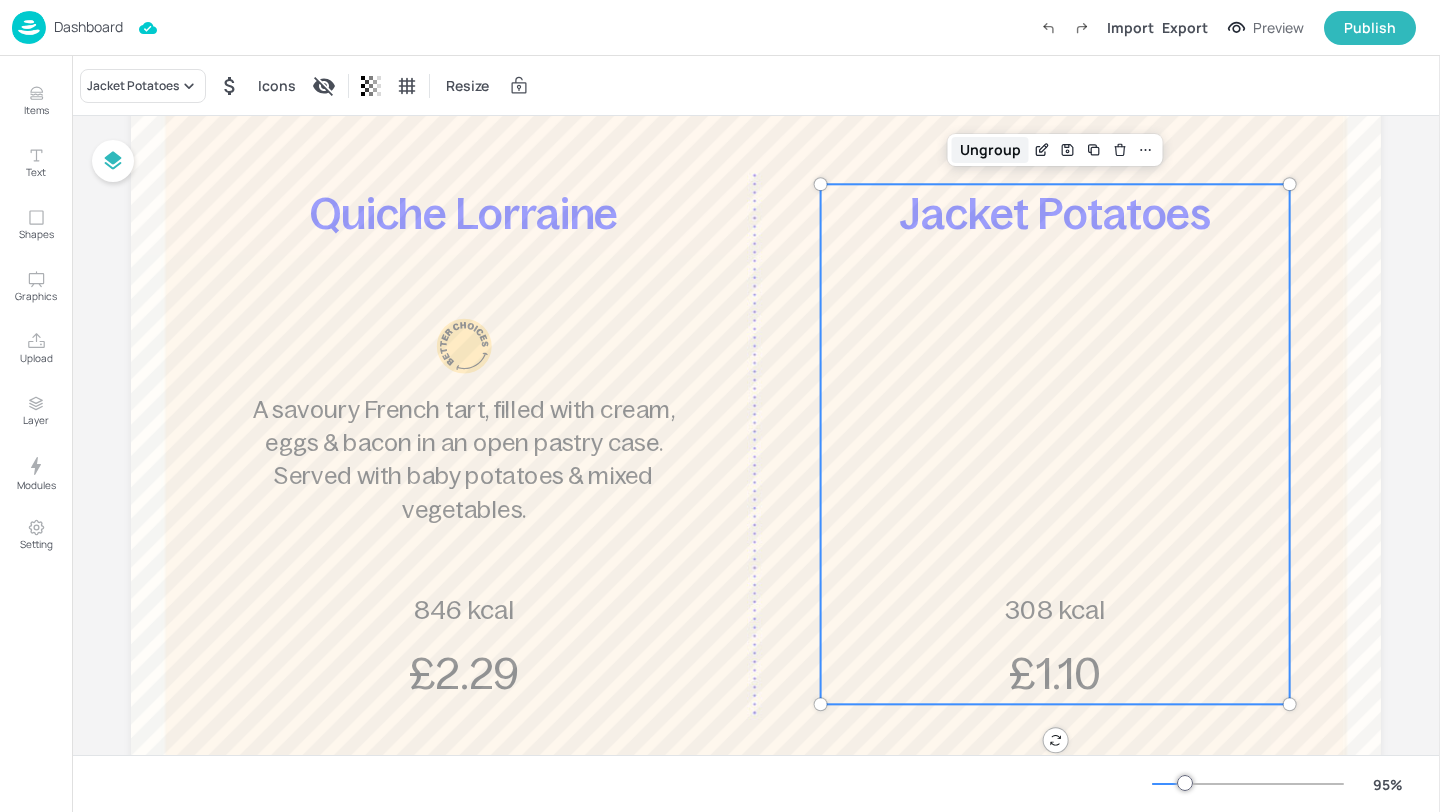 click on "Ungroup" at bounding box center [990, 150] 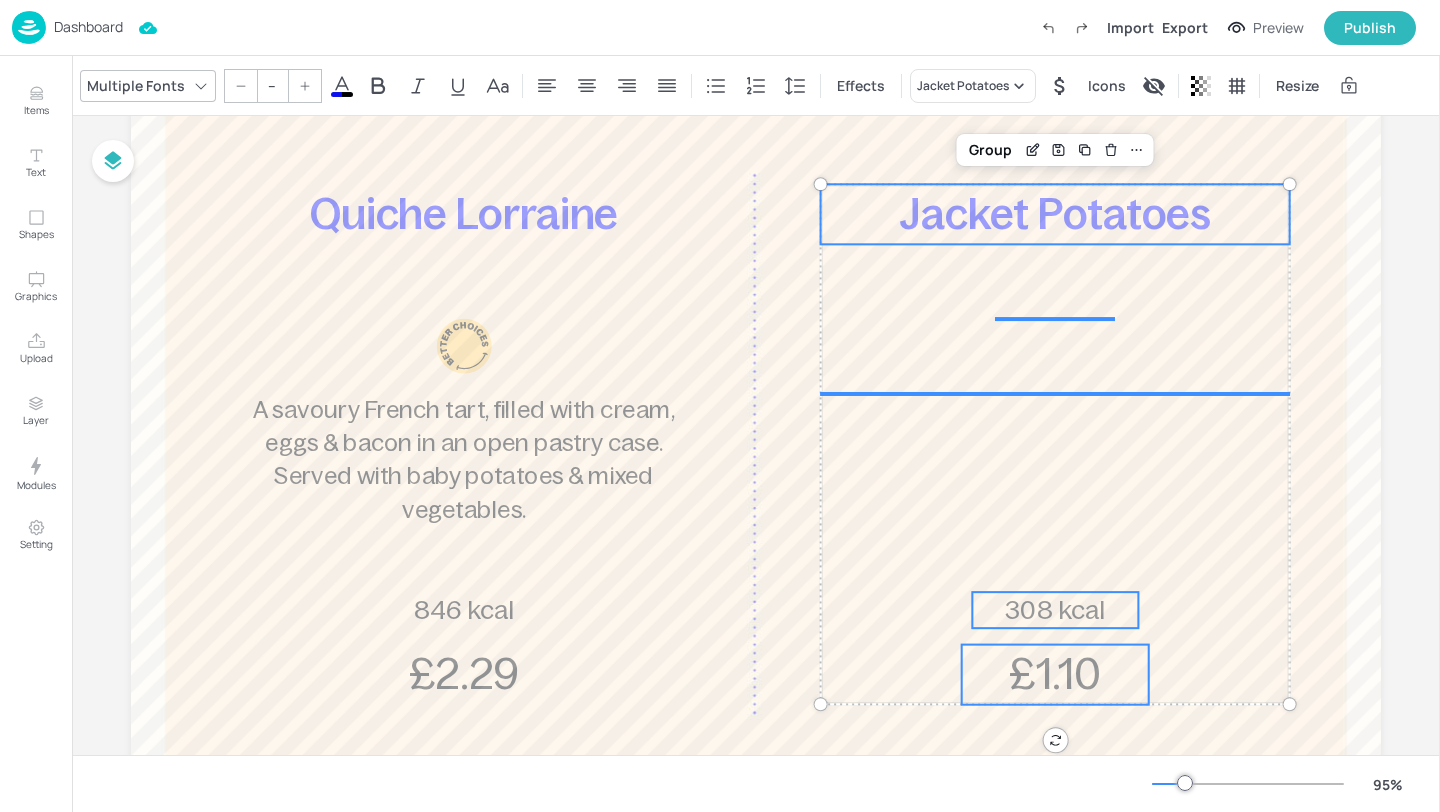 click on "308 kcal" at bounding box center [1055, 609] 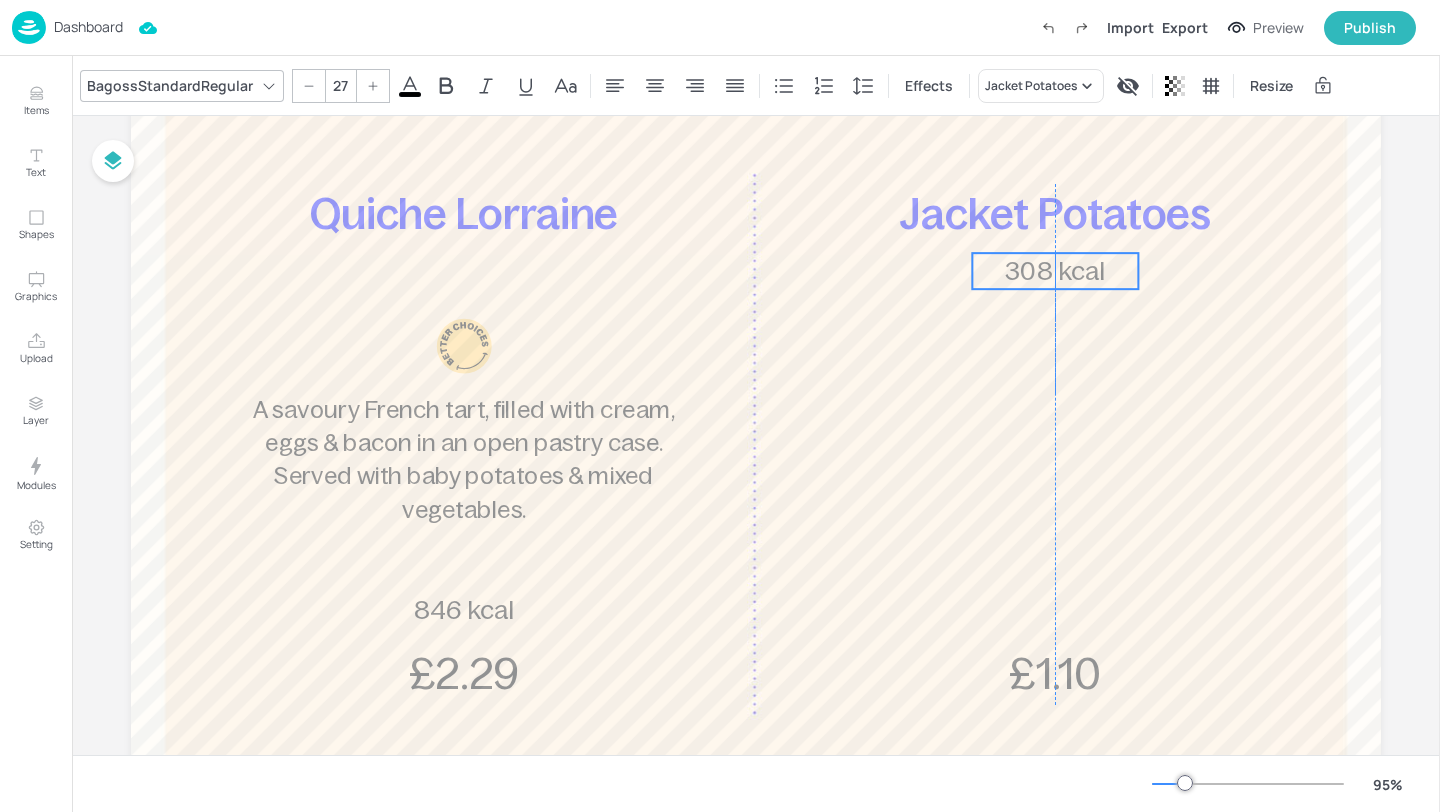 drag, startPoint x: 1079, startPoint y: 613, endPoint x: 1078, endPoint y: 274, distance: 339.00146 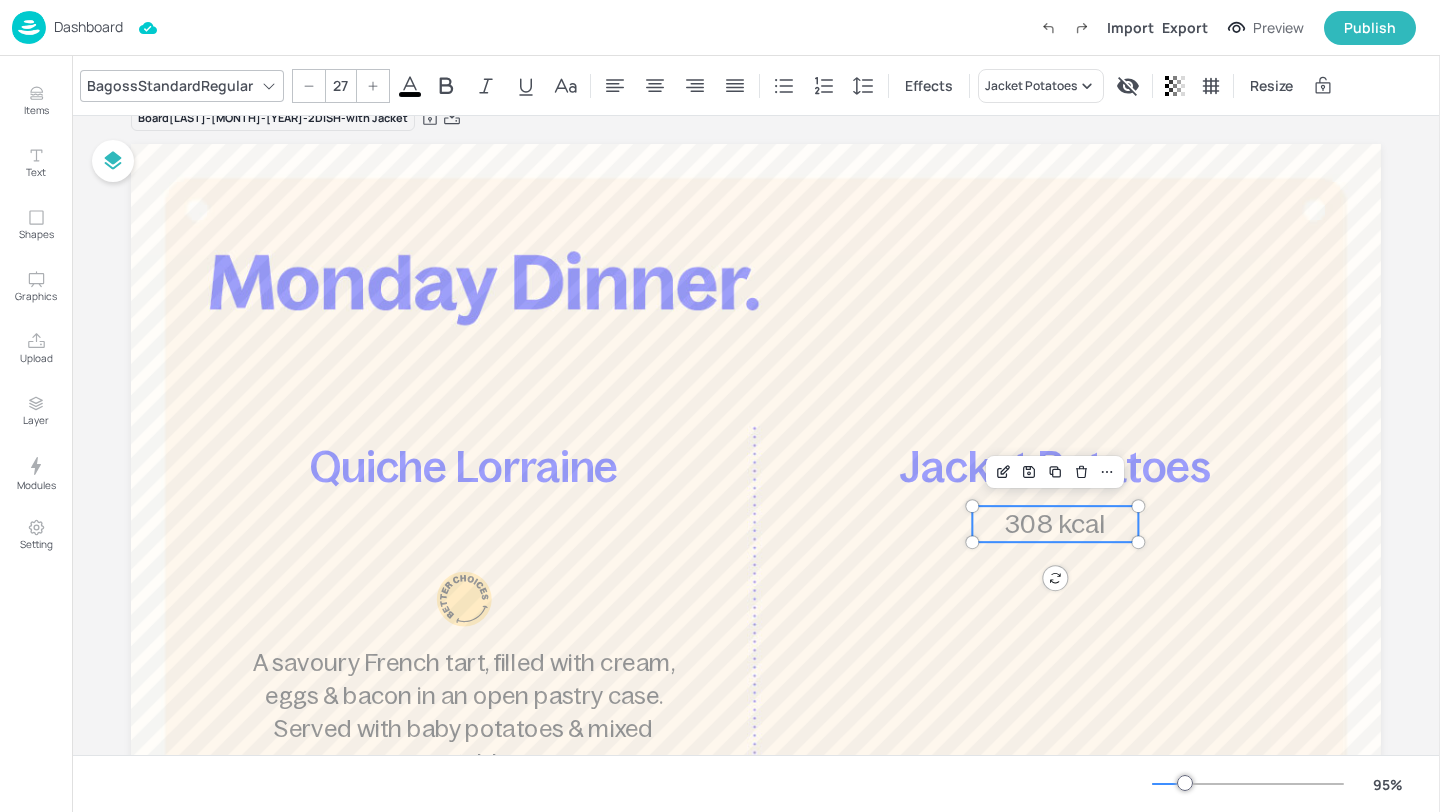 scroll, scrollTop: 1, scrollLeft: 0, axis: vertical 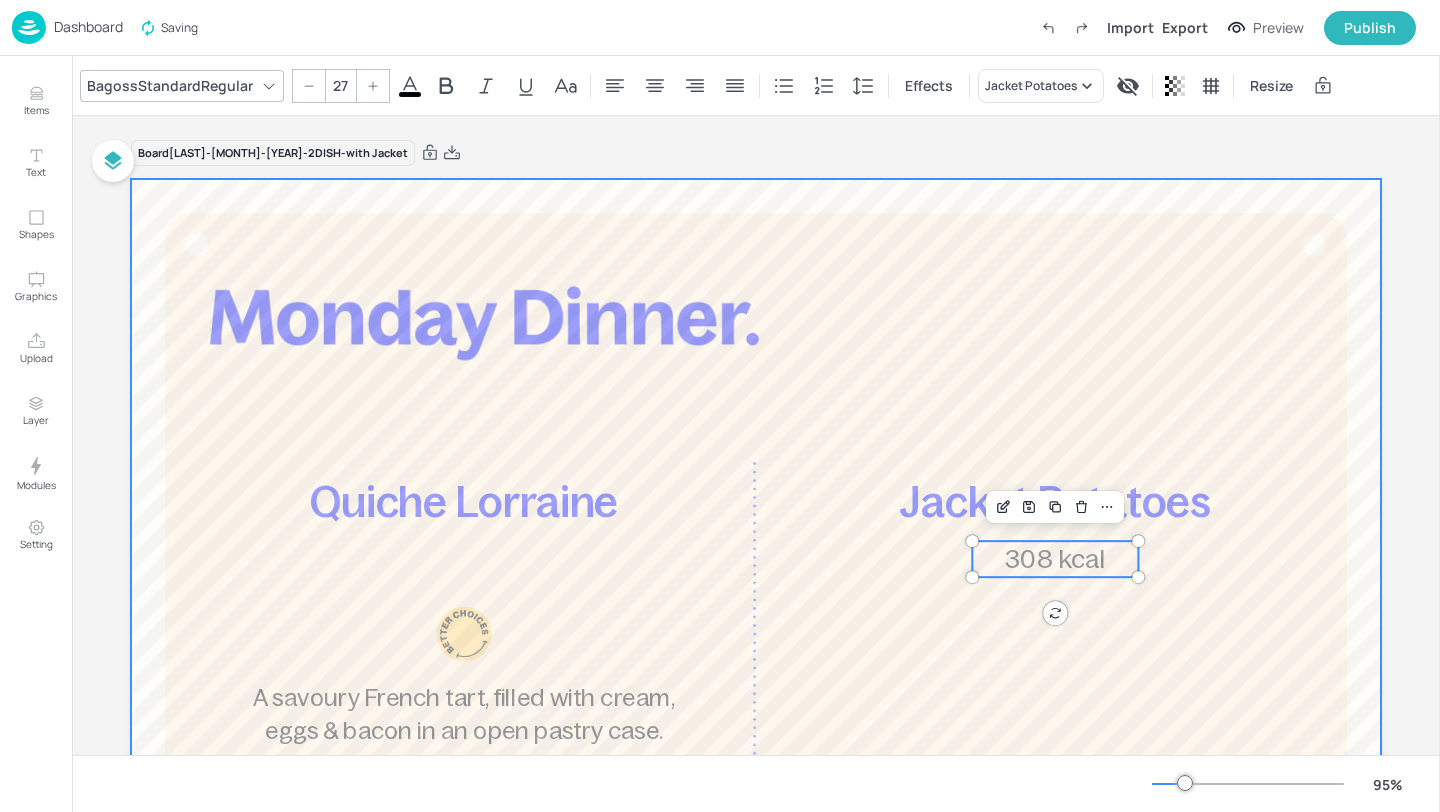 click at bounding box center [756, 692] 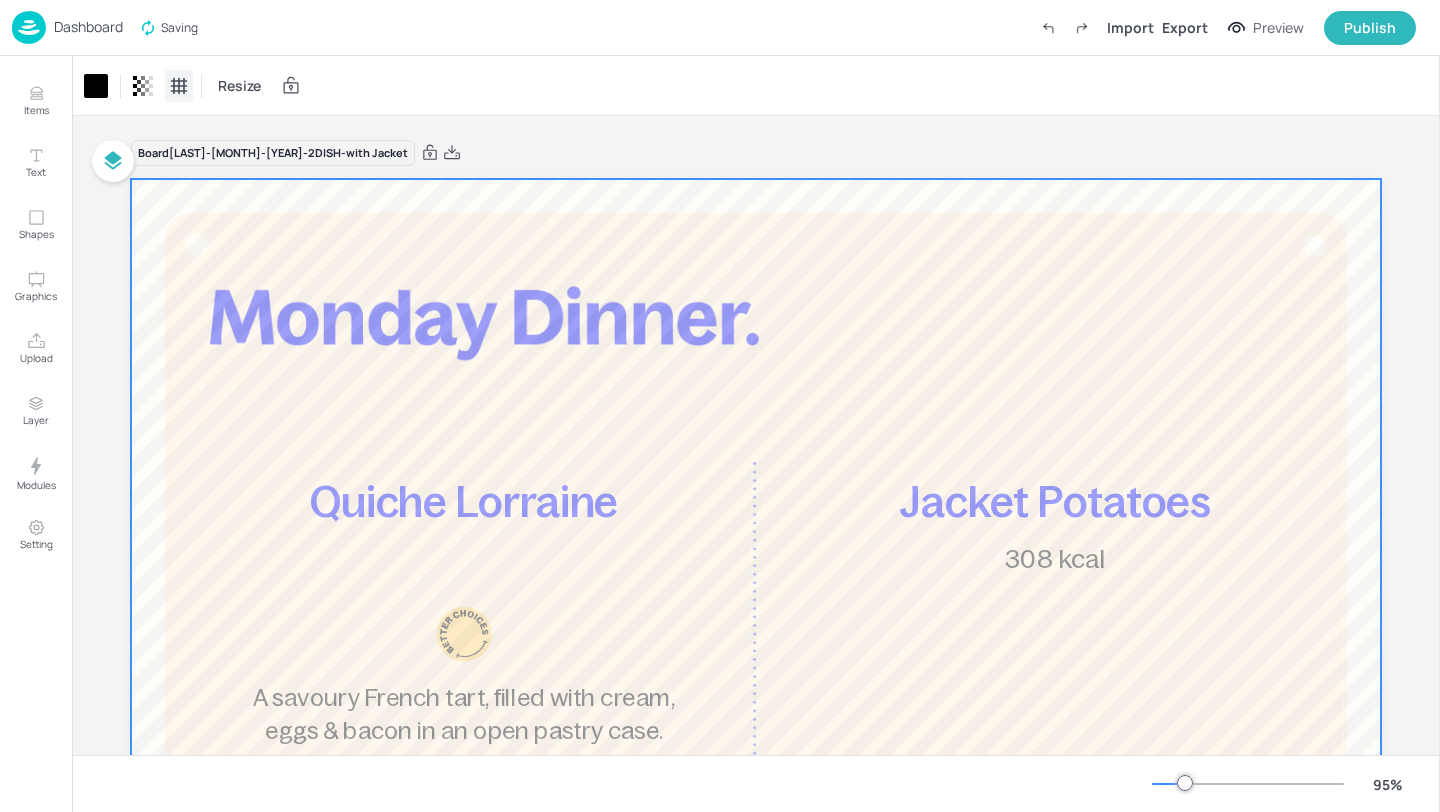 click 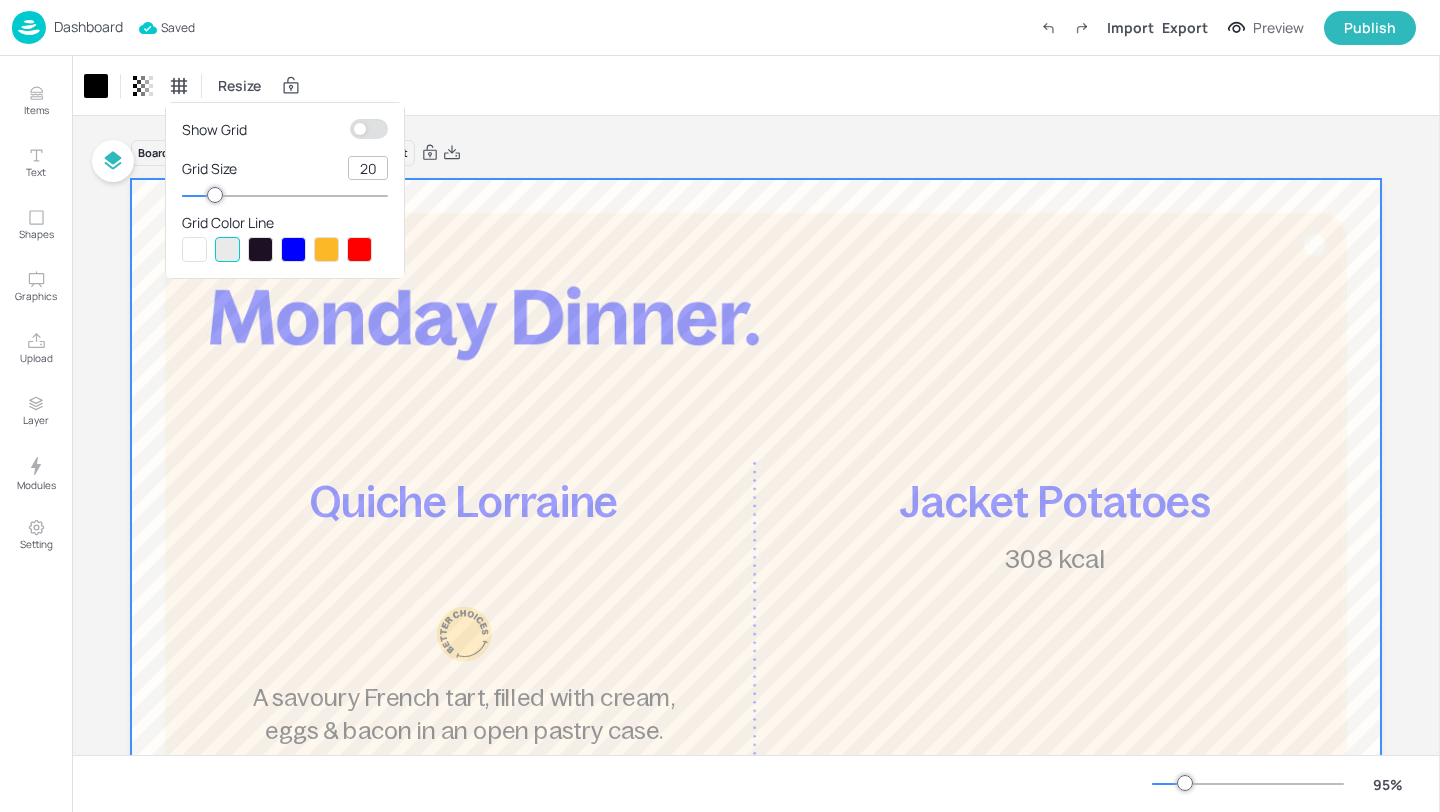 click at bounding box center (360, 129) 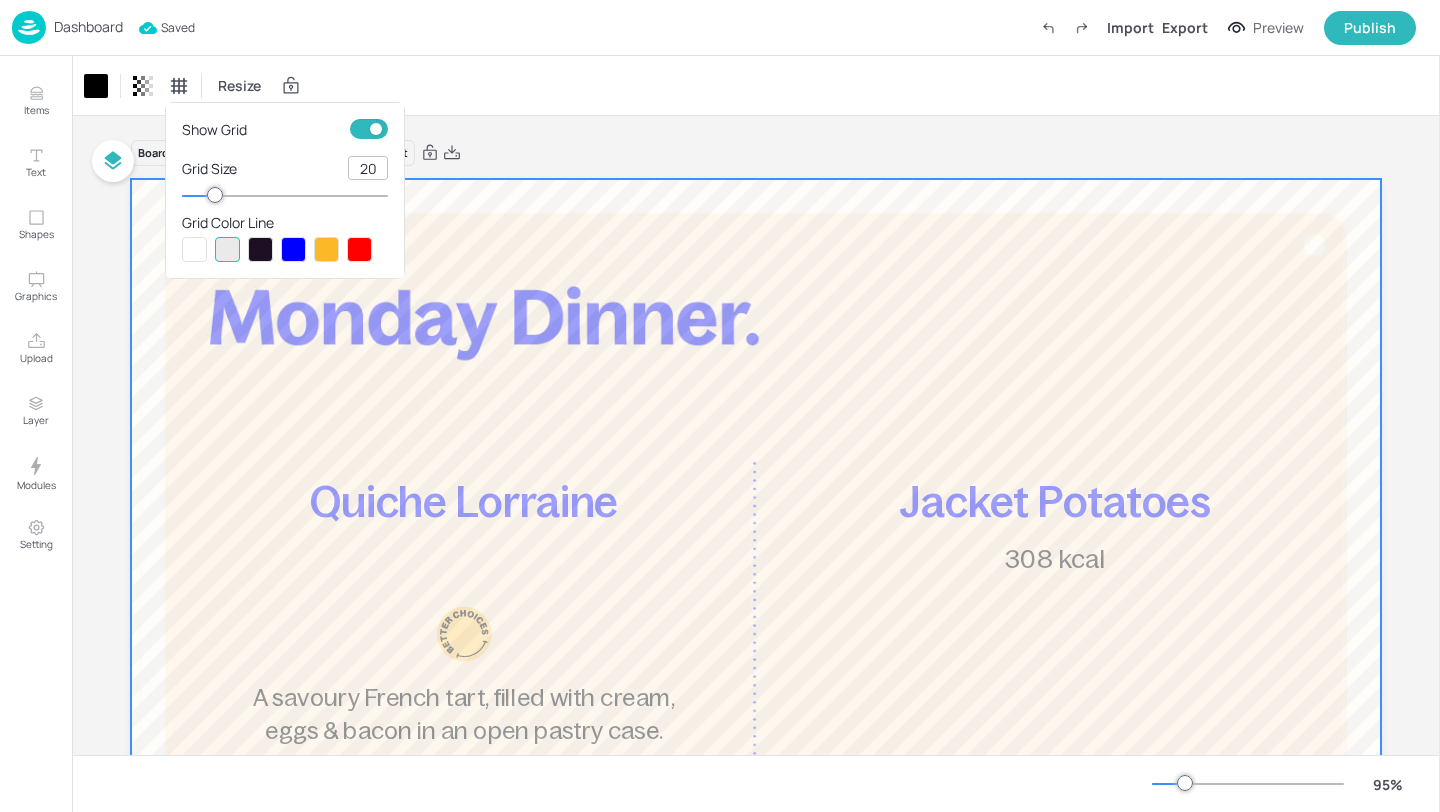 drag, startPoint x: 375, startPoint y: 170, endPoint x: 322, endPoint y: 126, distance: 68.88396 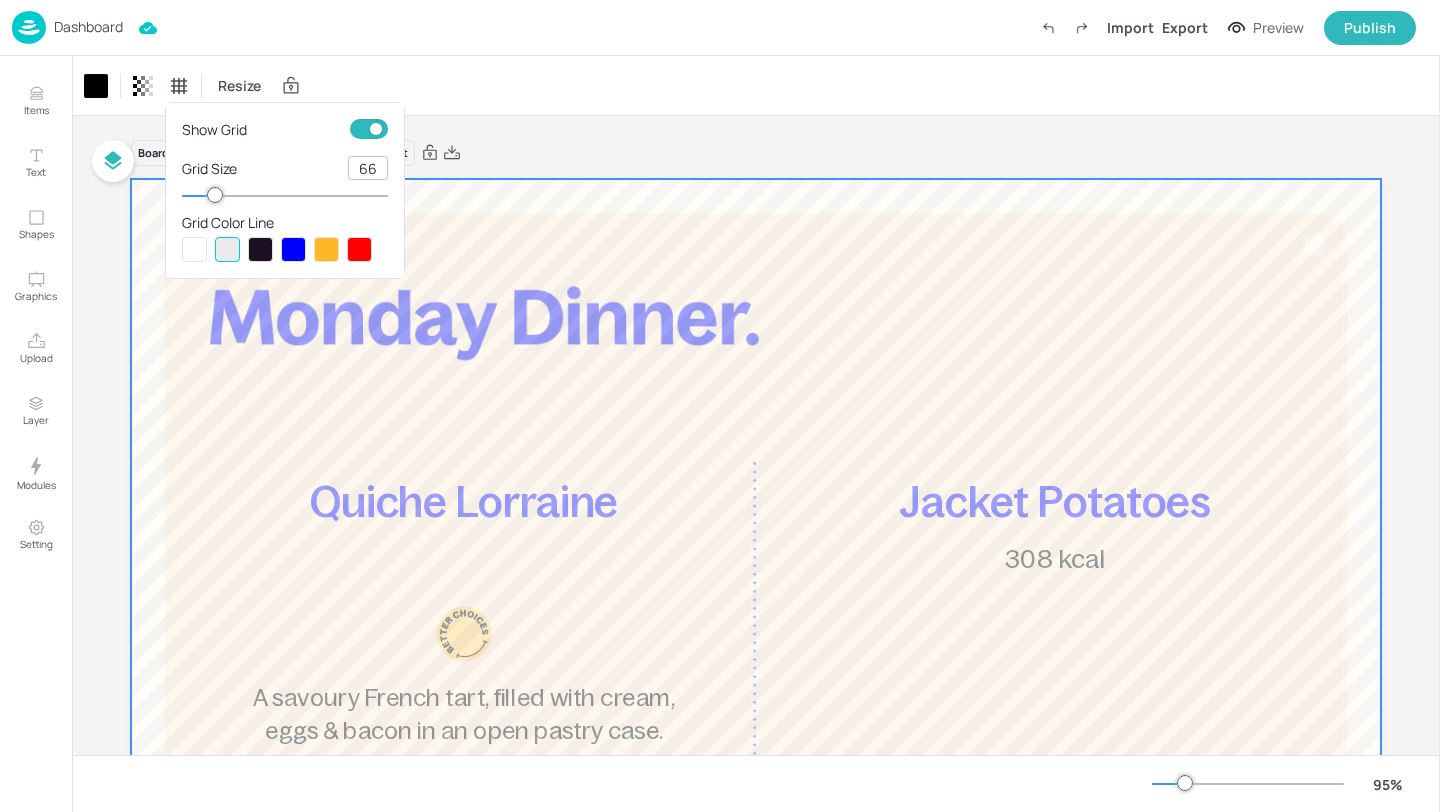 type on "66" 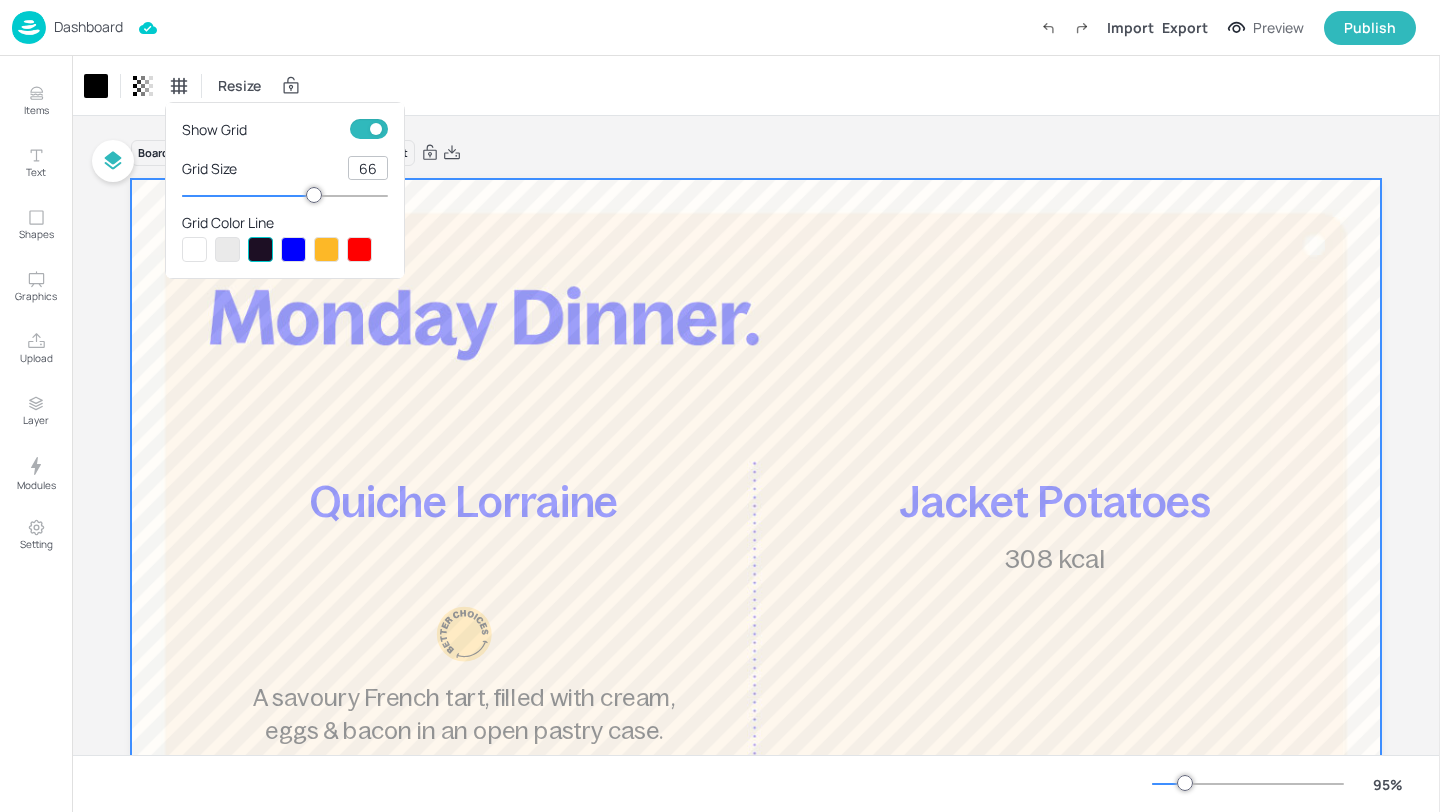 click at bounding box center [720, 406] 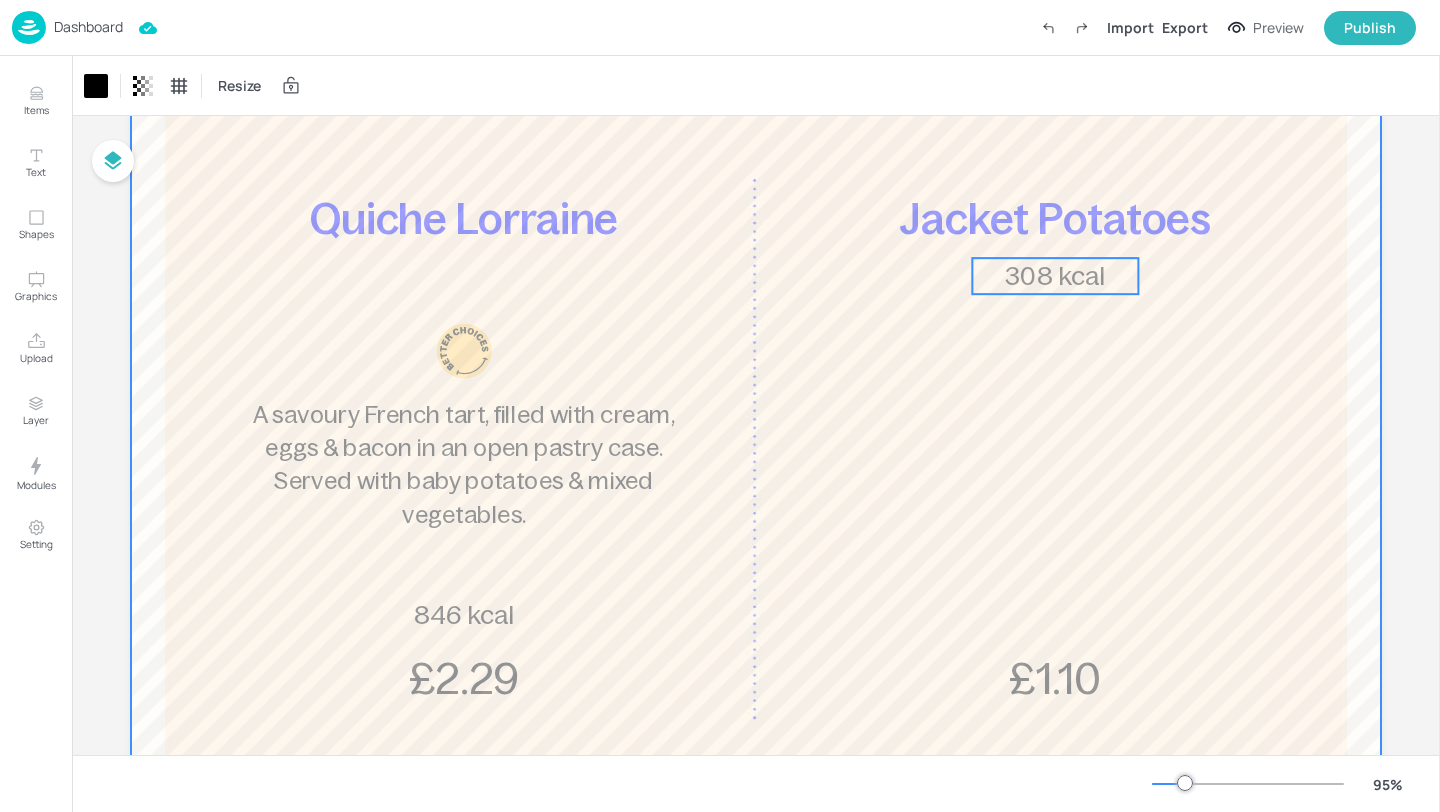 scroll, scrollTop: 293, scrollLeft: 0, axis: vertical 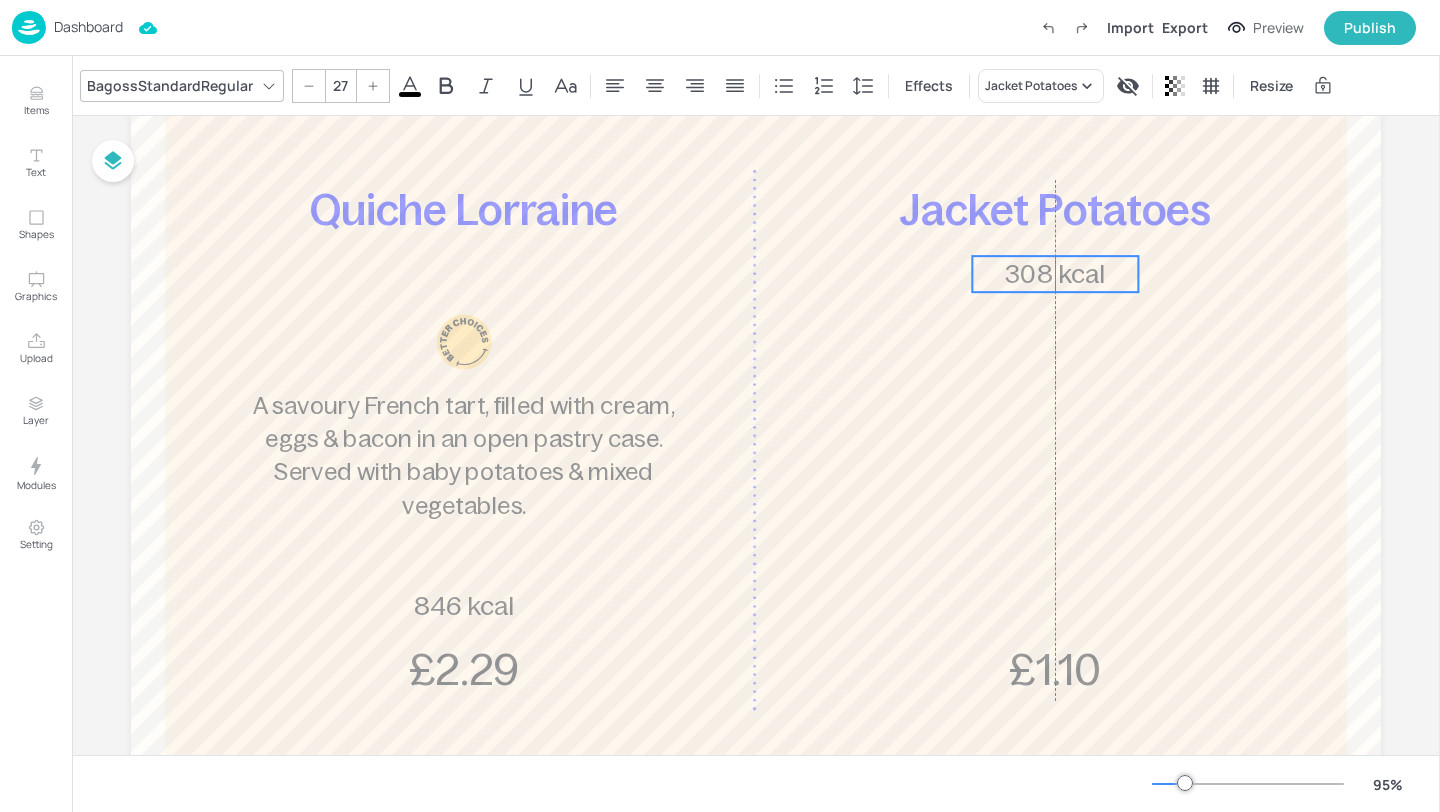 click on "308 kcal" at bounding box center [1055, 273] 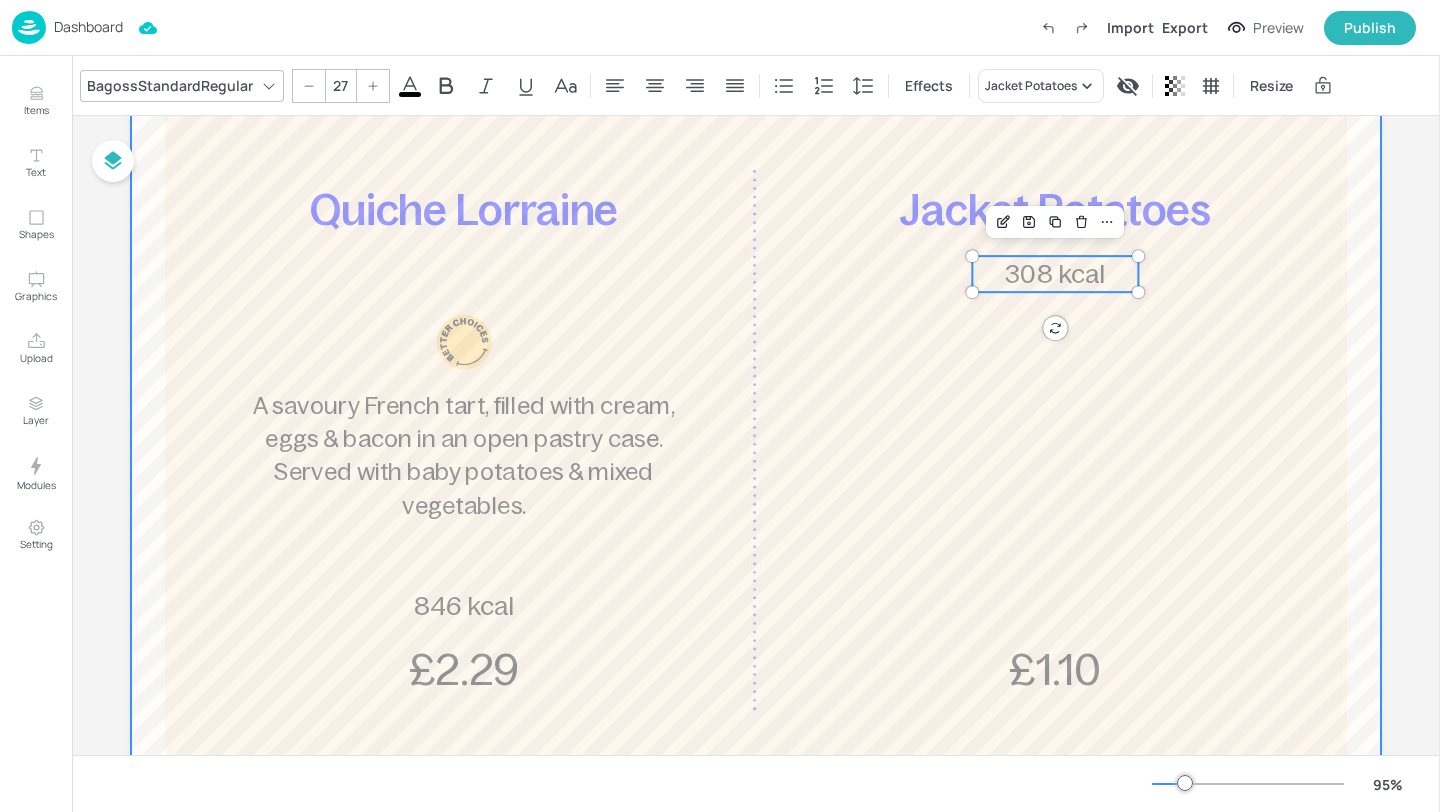 click at bounding box center [756, 400] 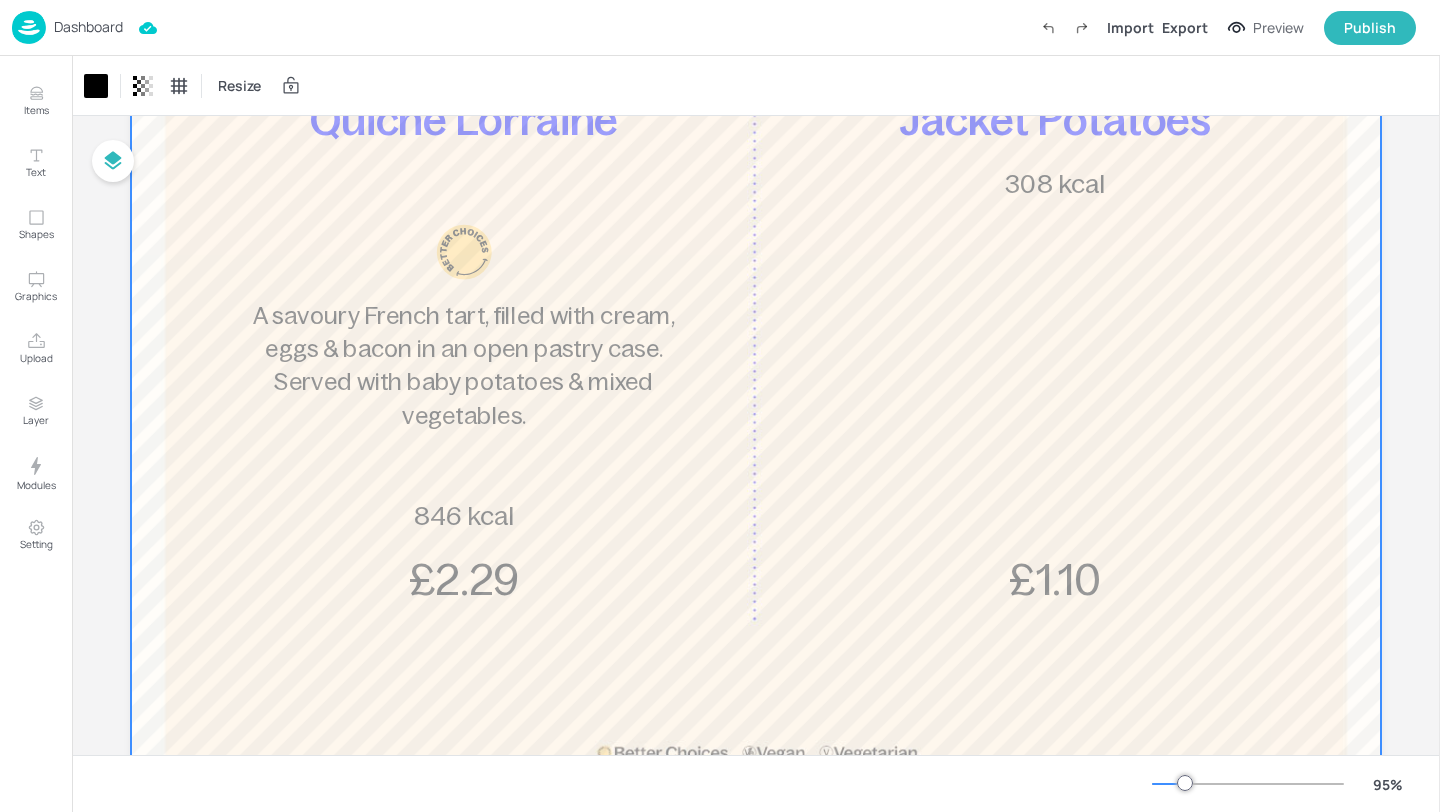 scroll, scrollTop: 389, scrollLeft: 0, axis: vertical 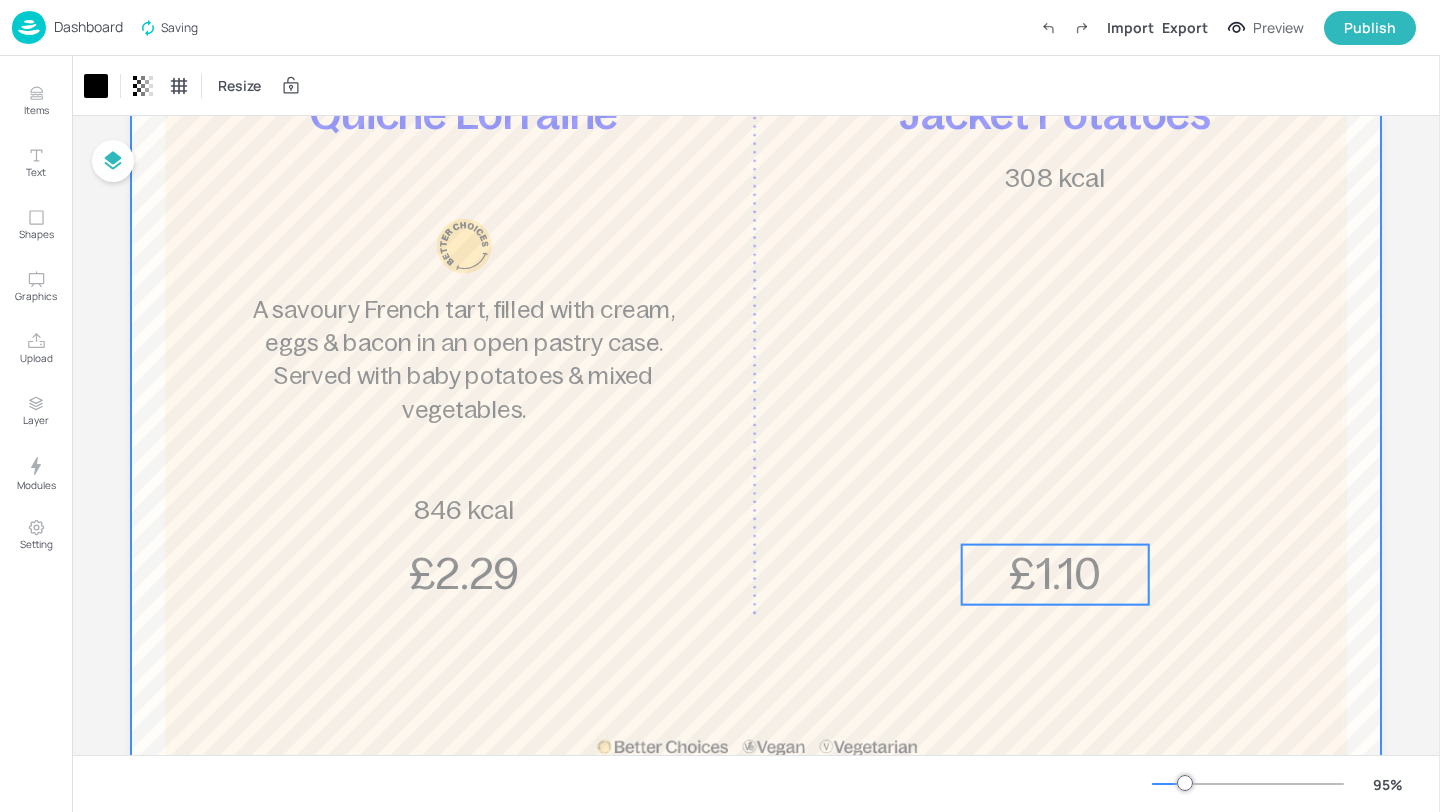 click on "£1.10" at bounding box center [1054, 574] 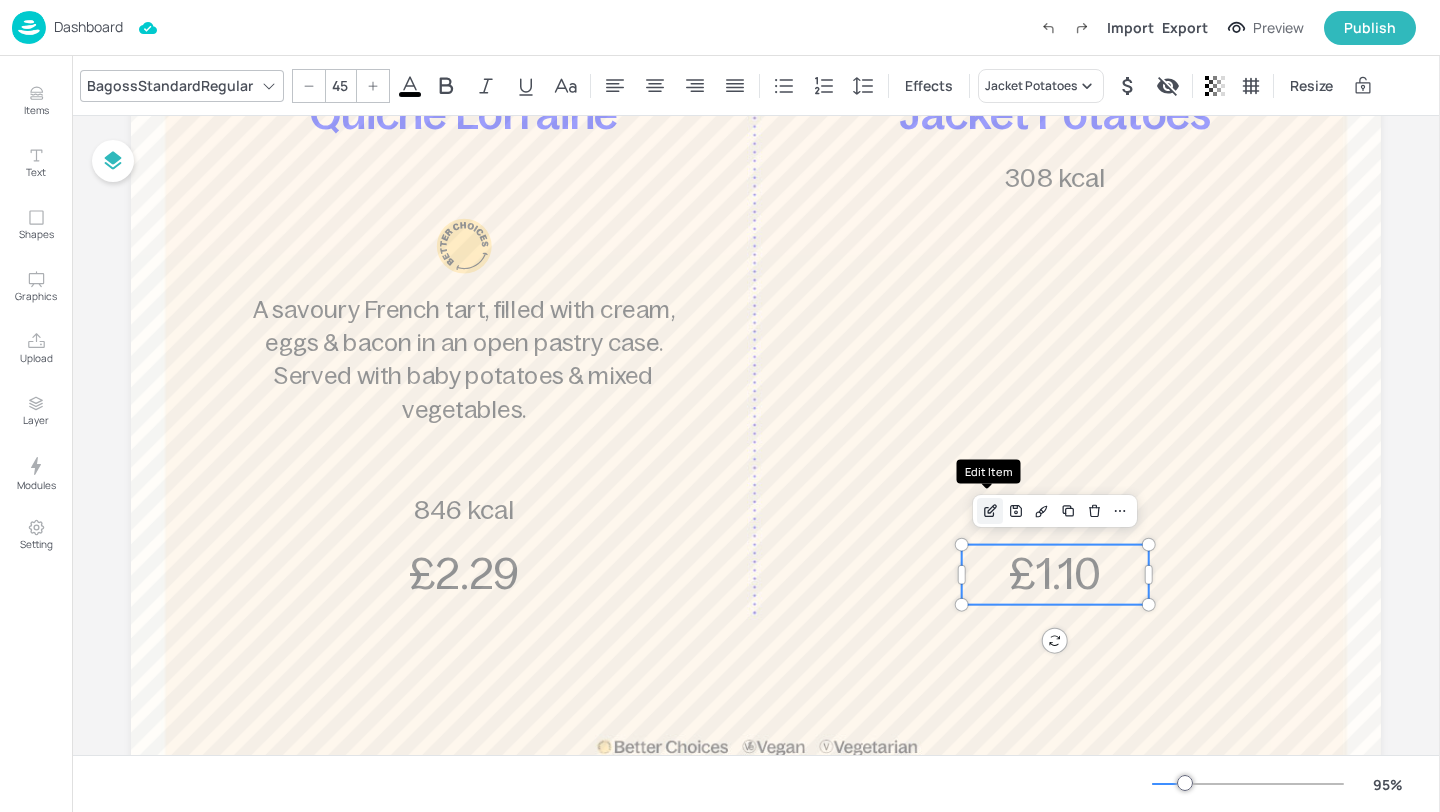 click 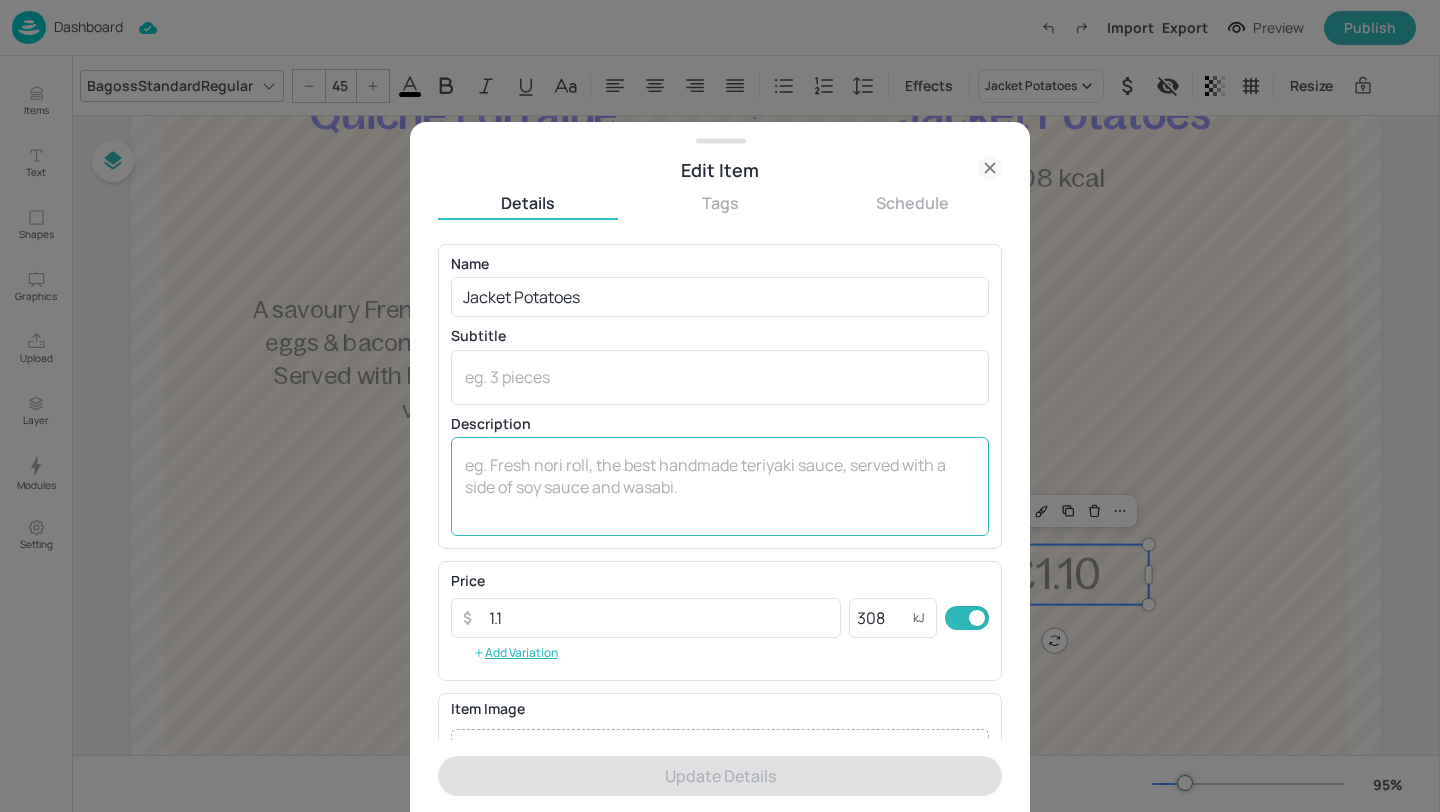 click at bounding box center (720, 487) 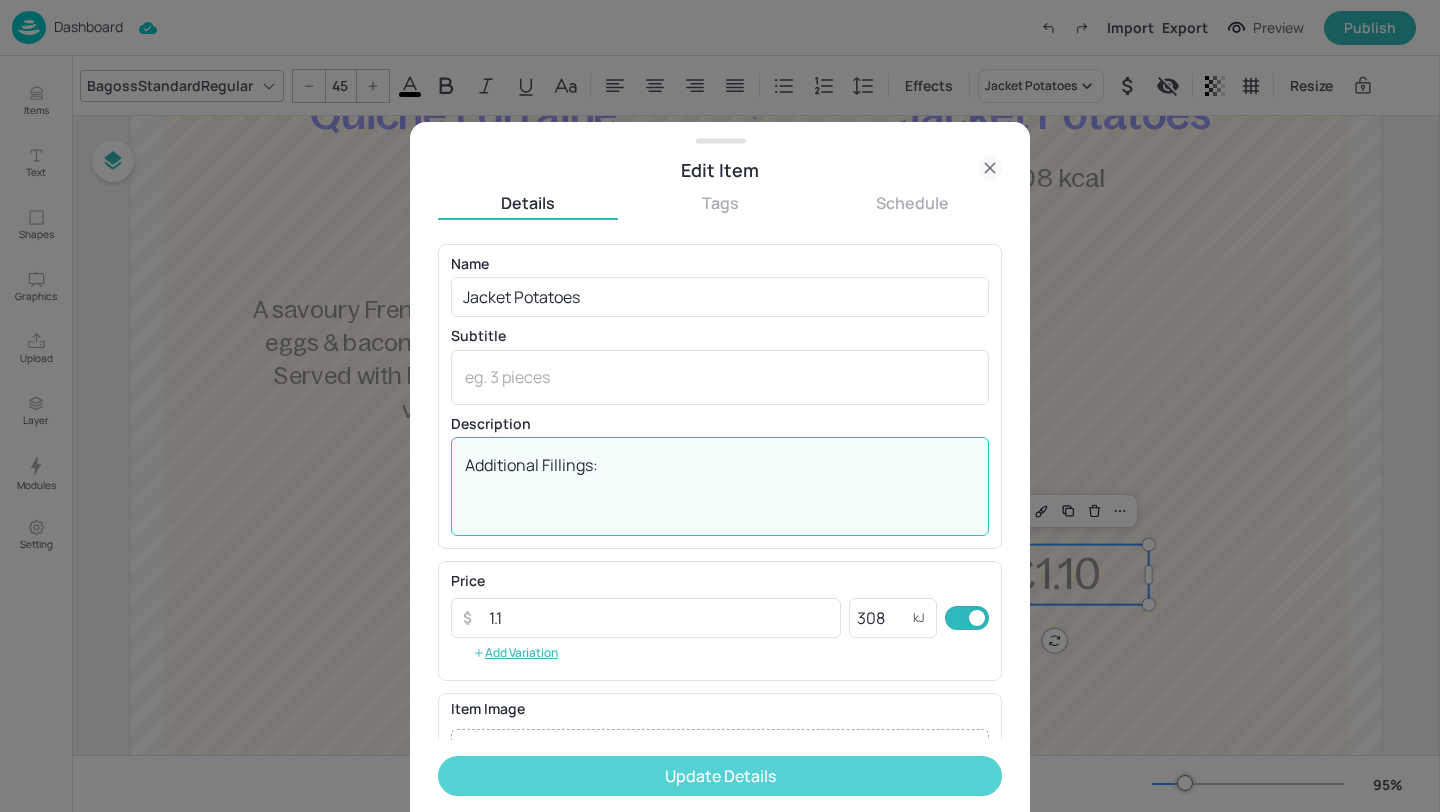 type on "Additional Fillings:" 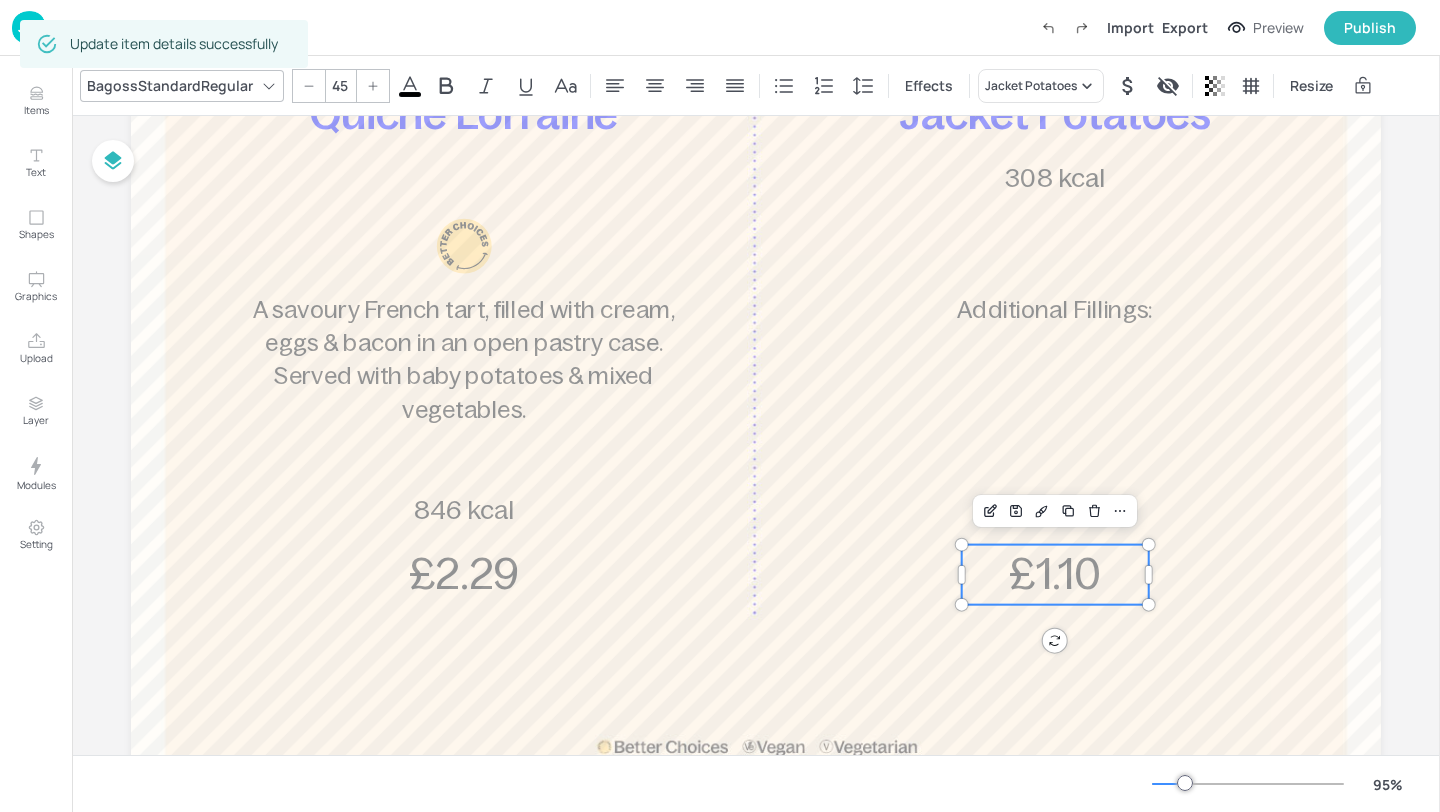 click at bounding box center [309, 86] 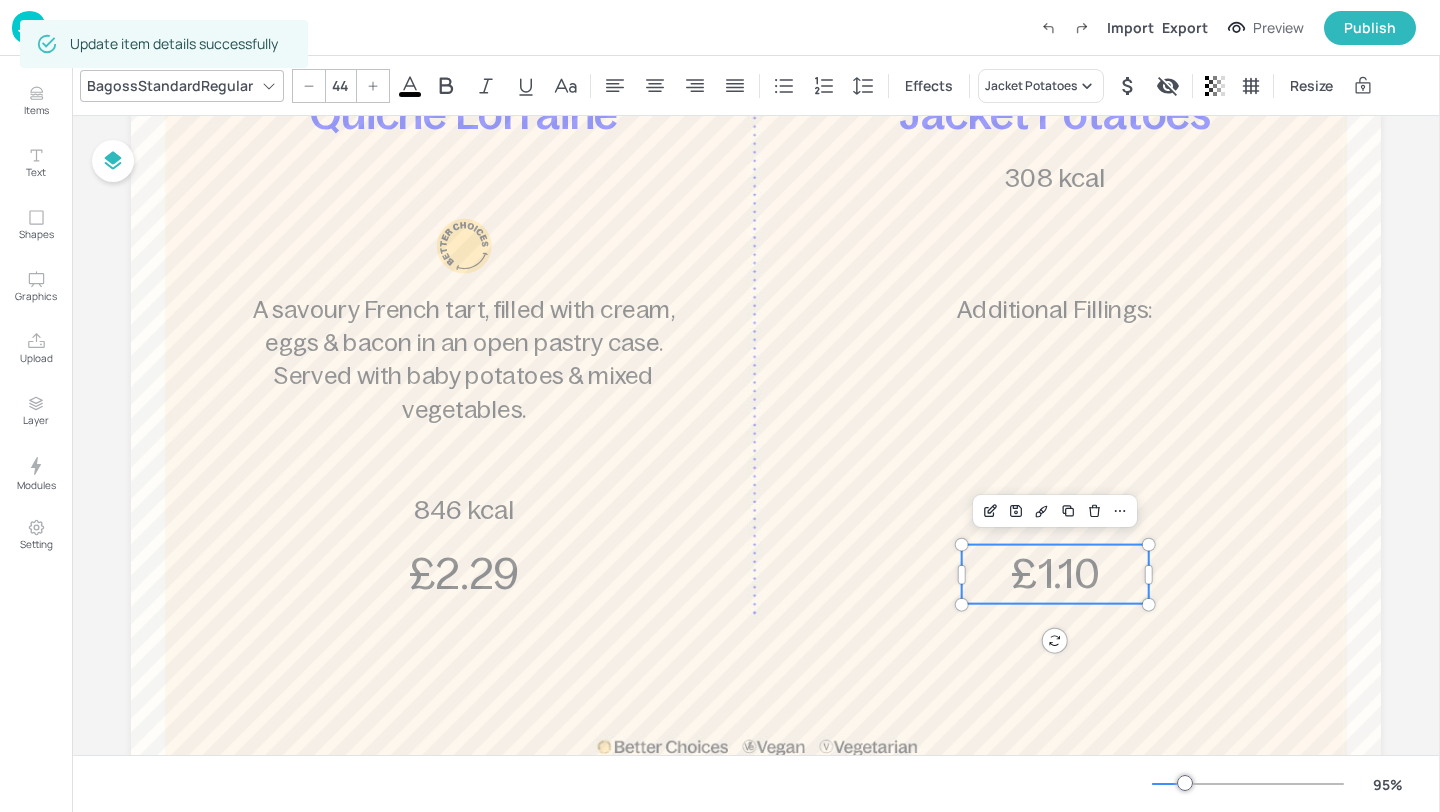 click at bounding box center (309, 86) 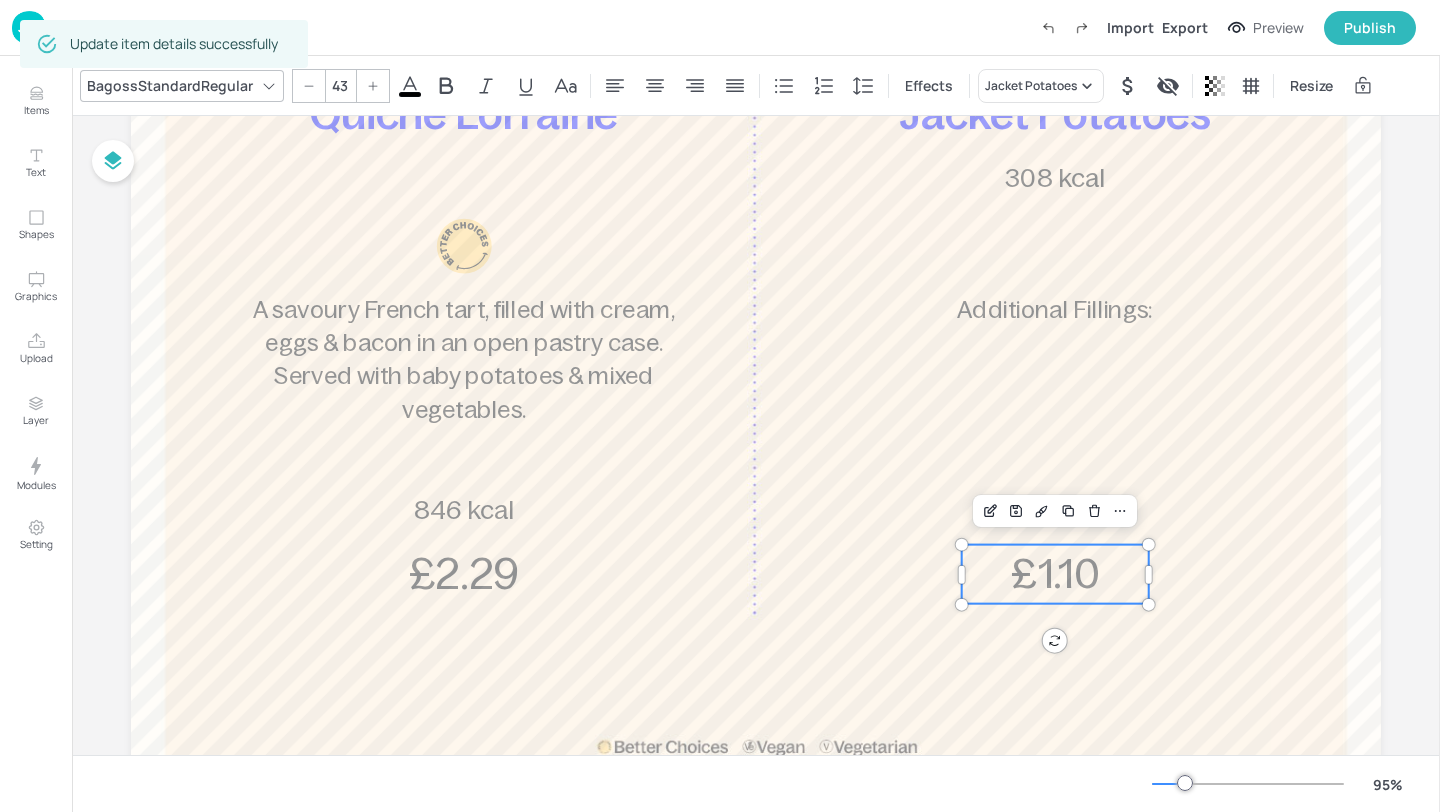 click at bounding box center [309, 86] 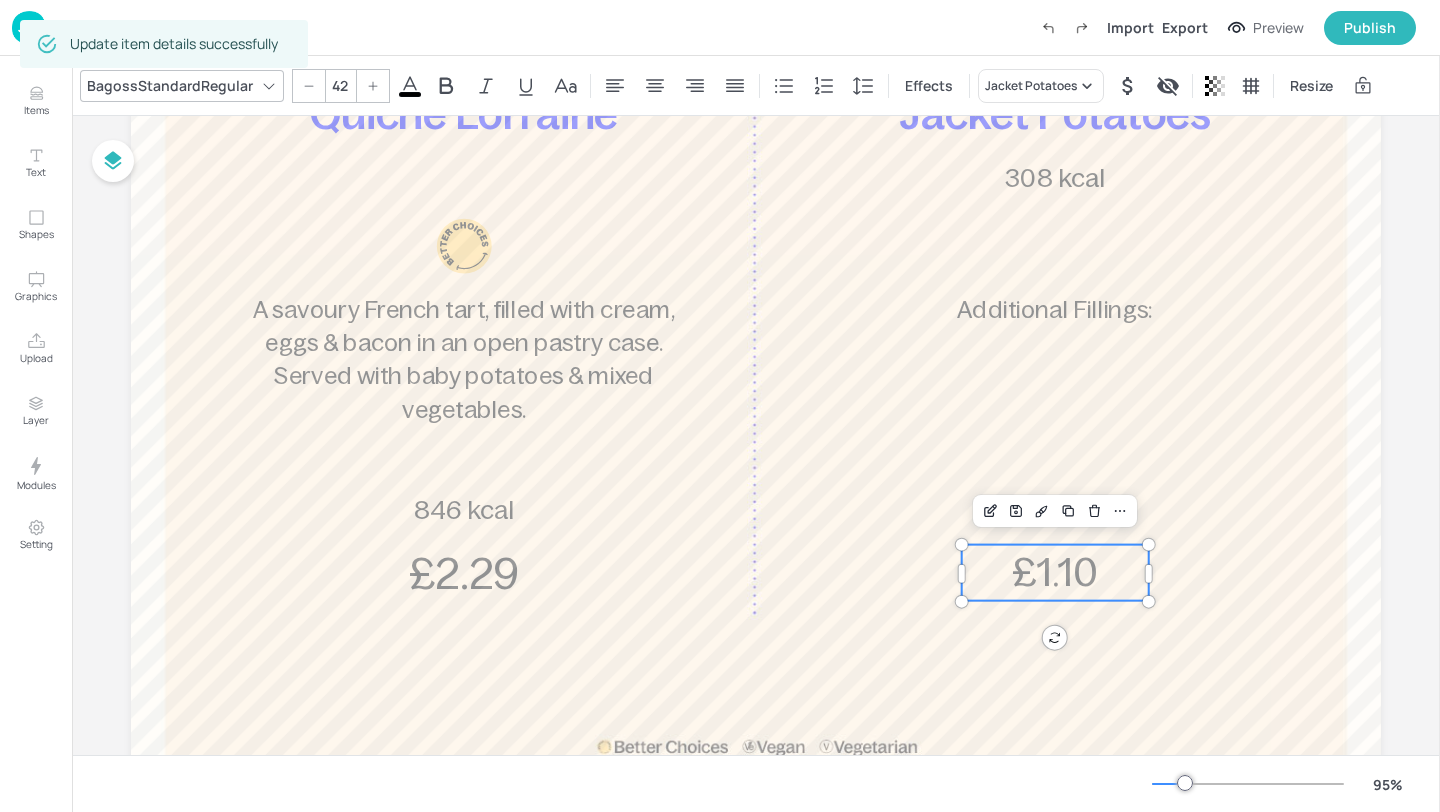 click at bounding box center [309, 86] 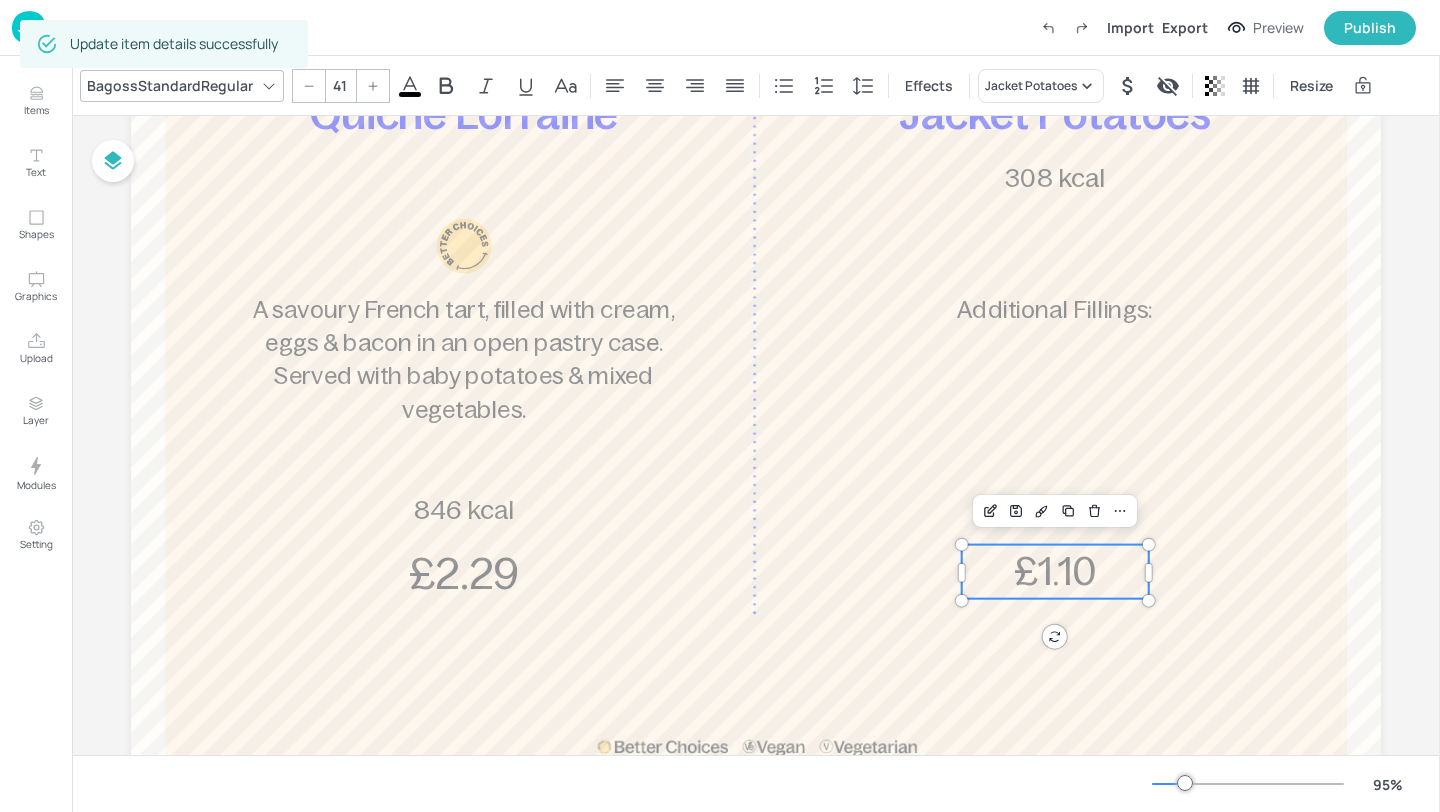 click at bounding box center (309, 86) 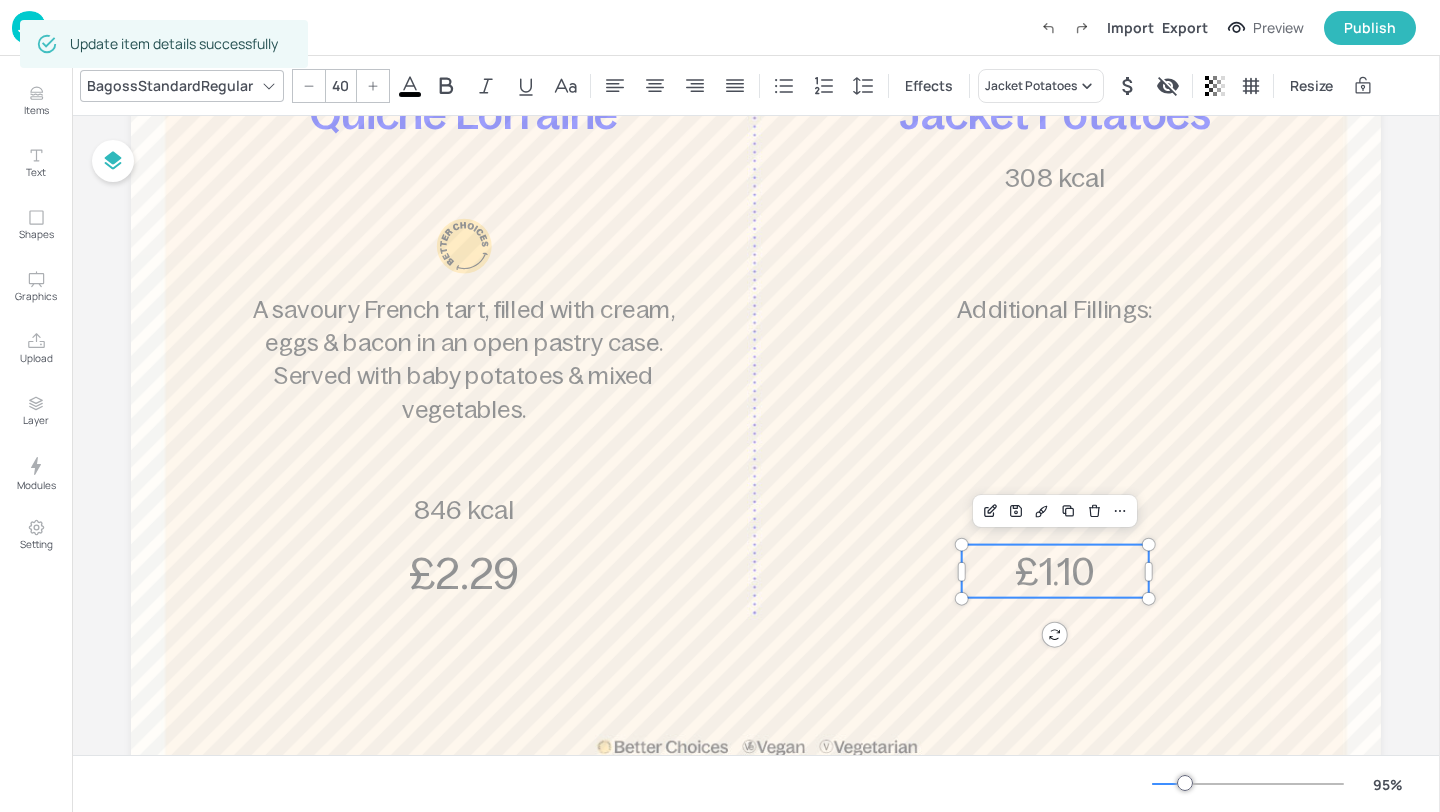 click at bounding box center (309, 86) 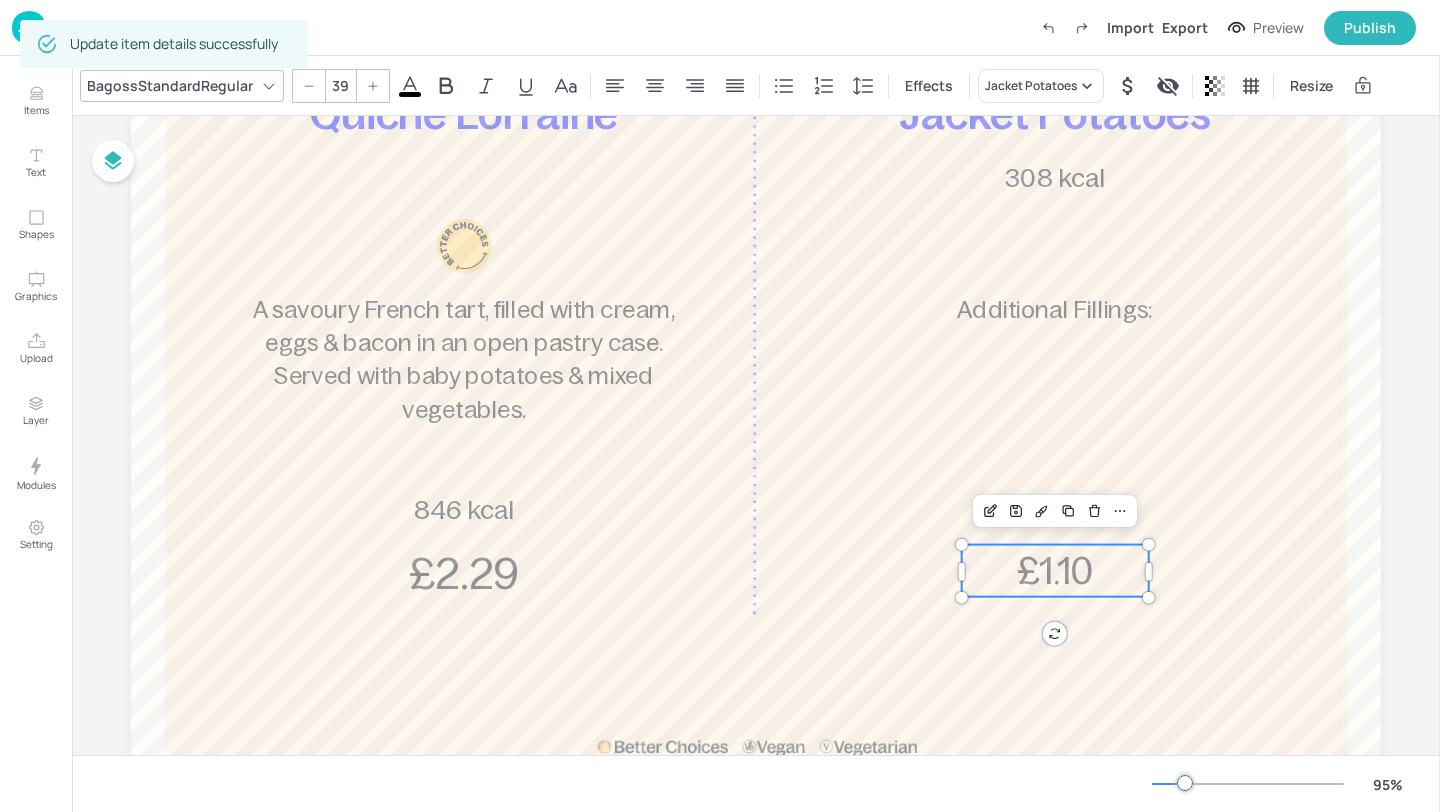 click at bounding box center (309, 86) 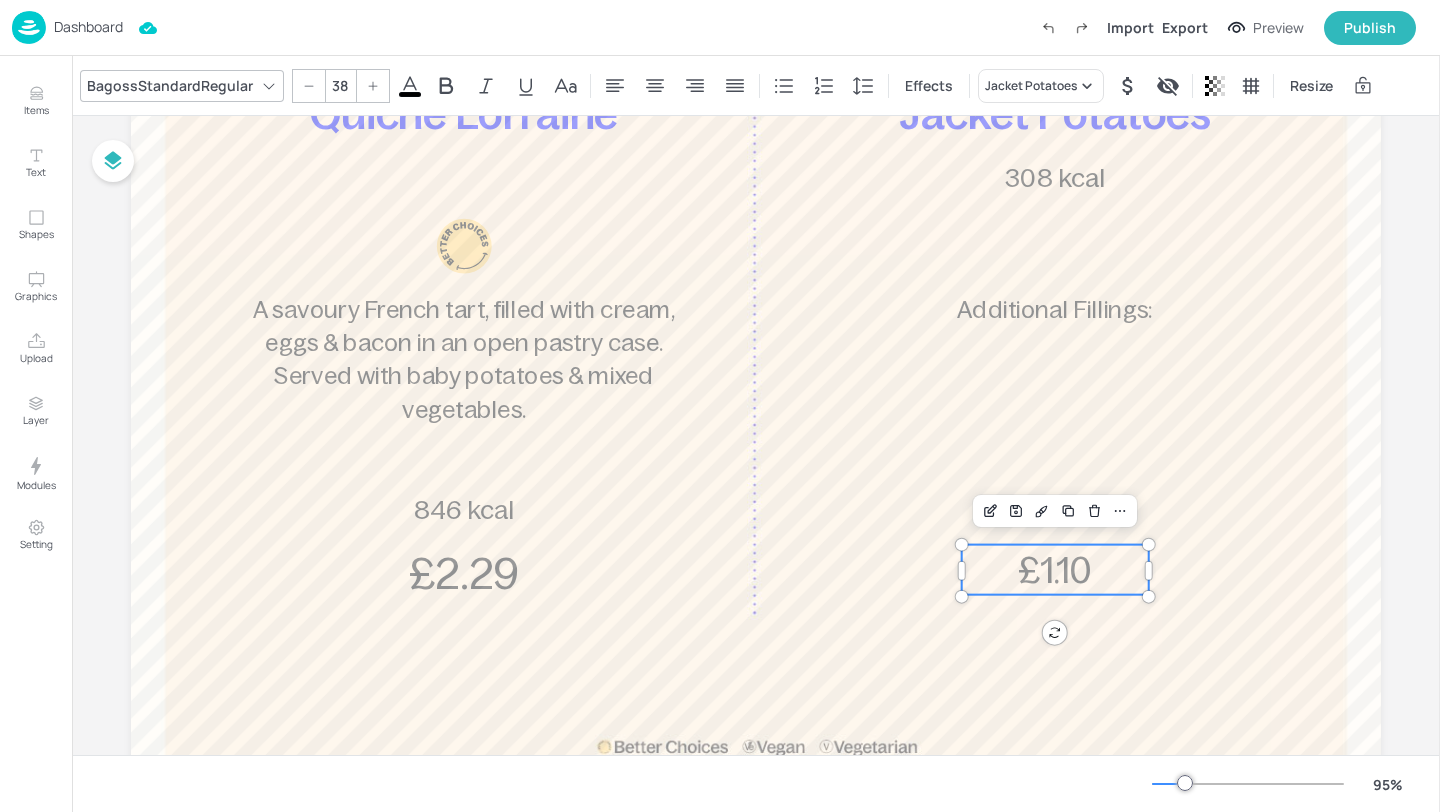 click at bounding box center [309, 86] 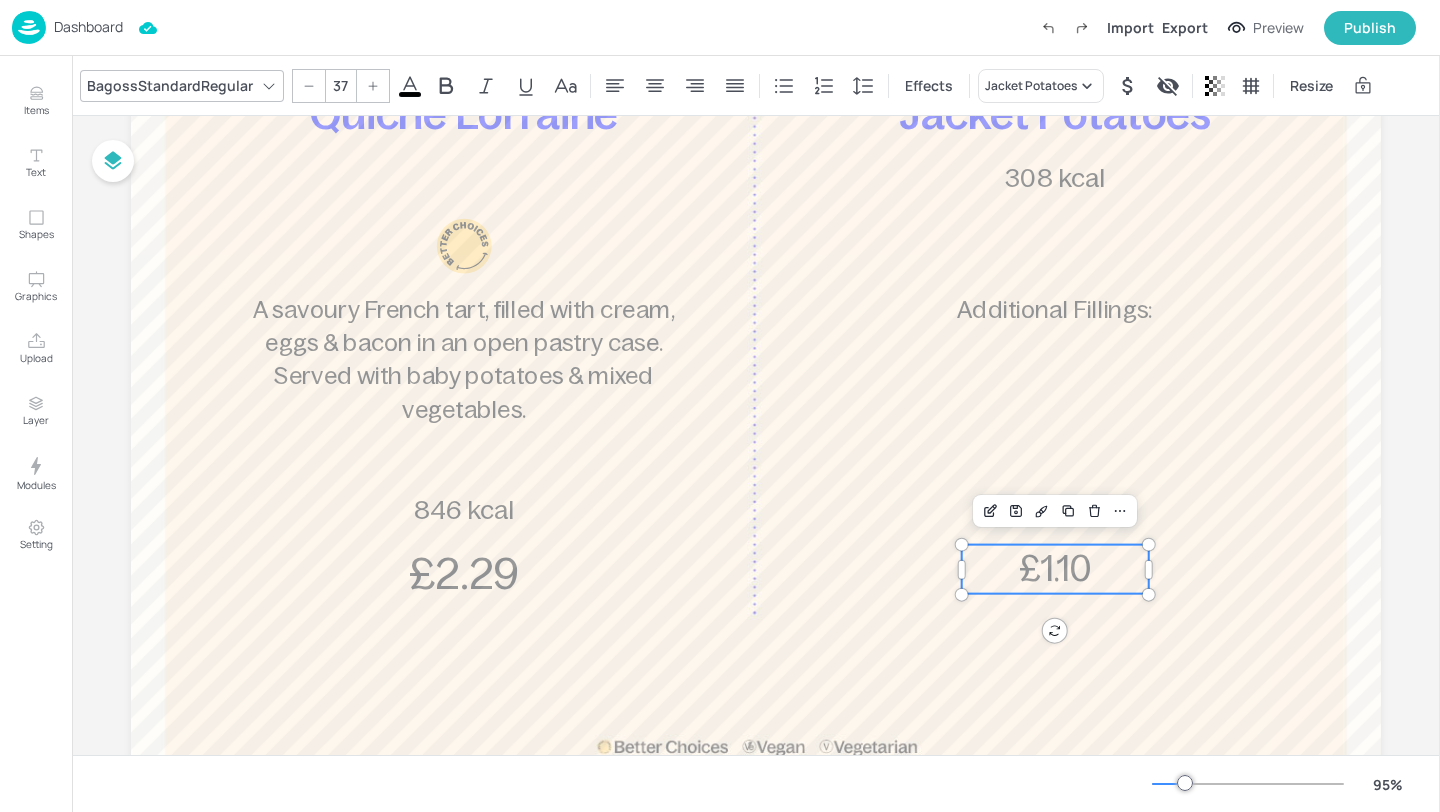 click at bounding box center [309, 86] 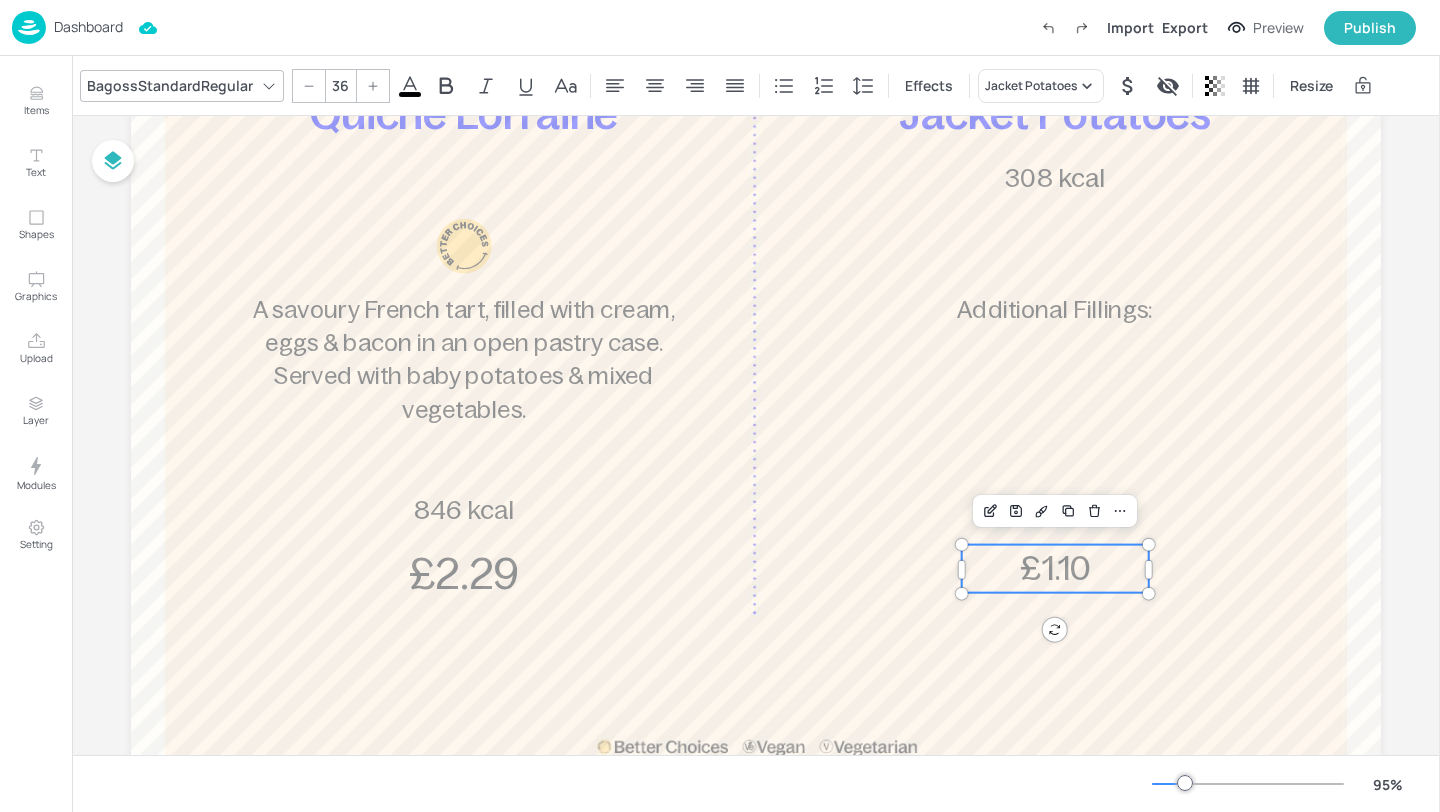 click at bounding box center (309, 86) 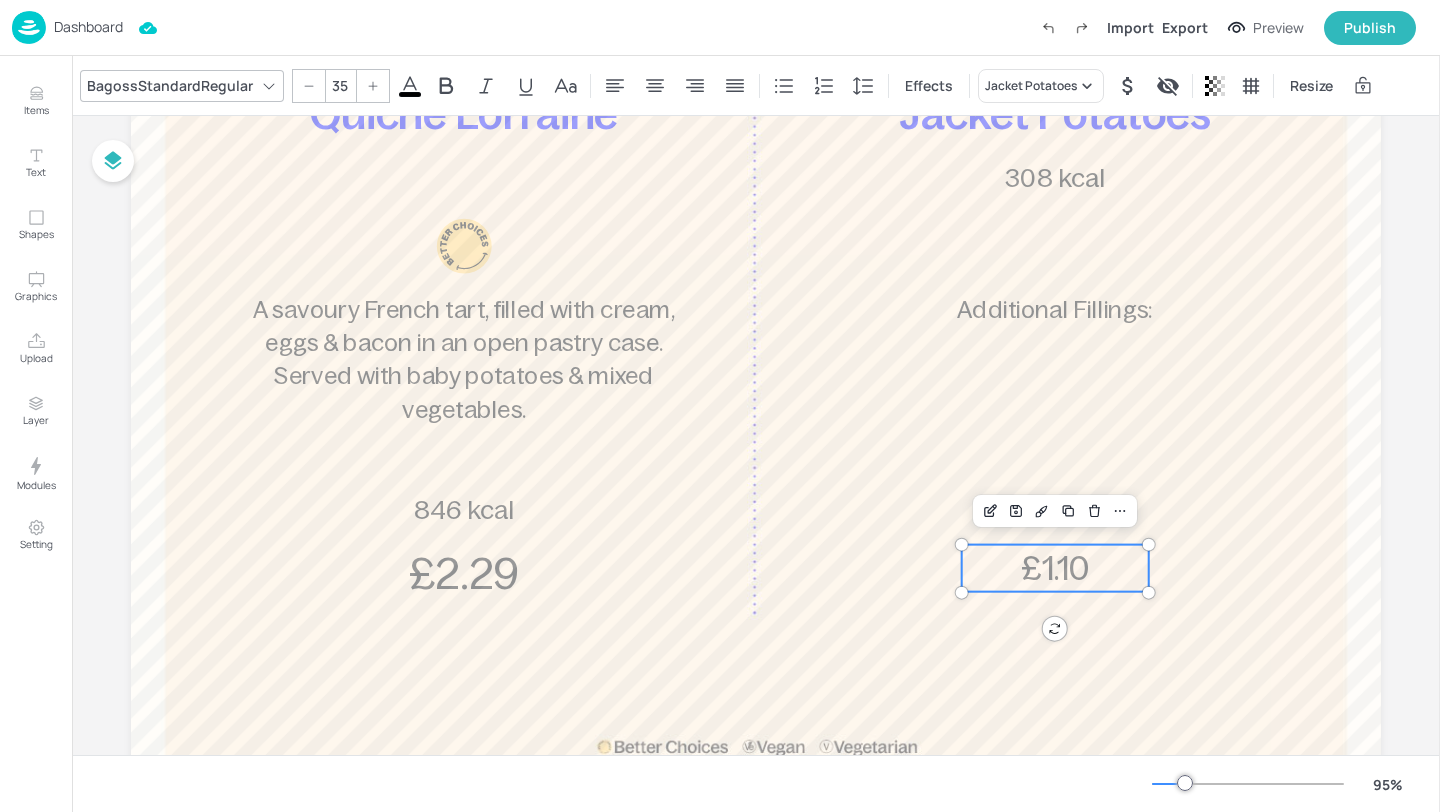 click at bounding box center [309, 86] 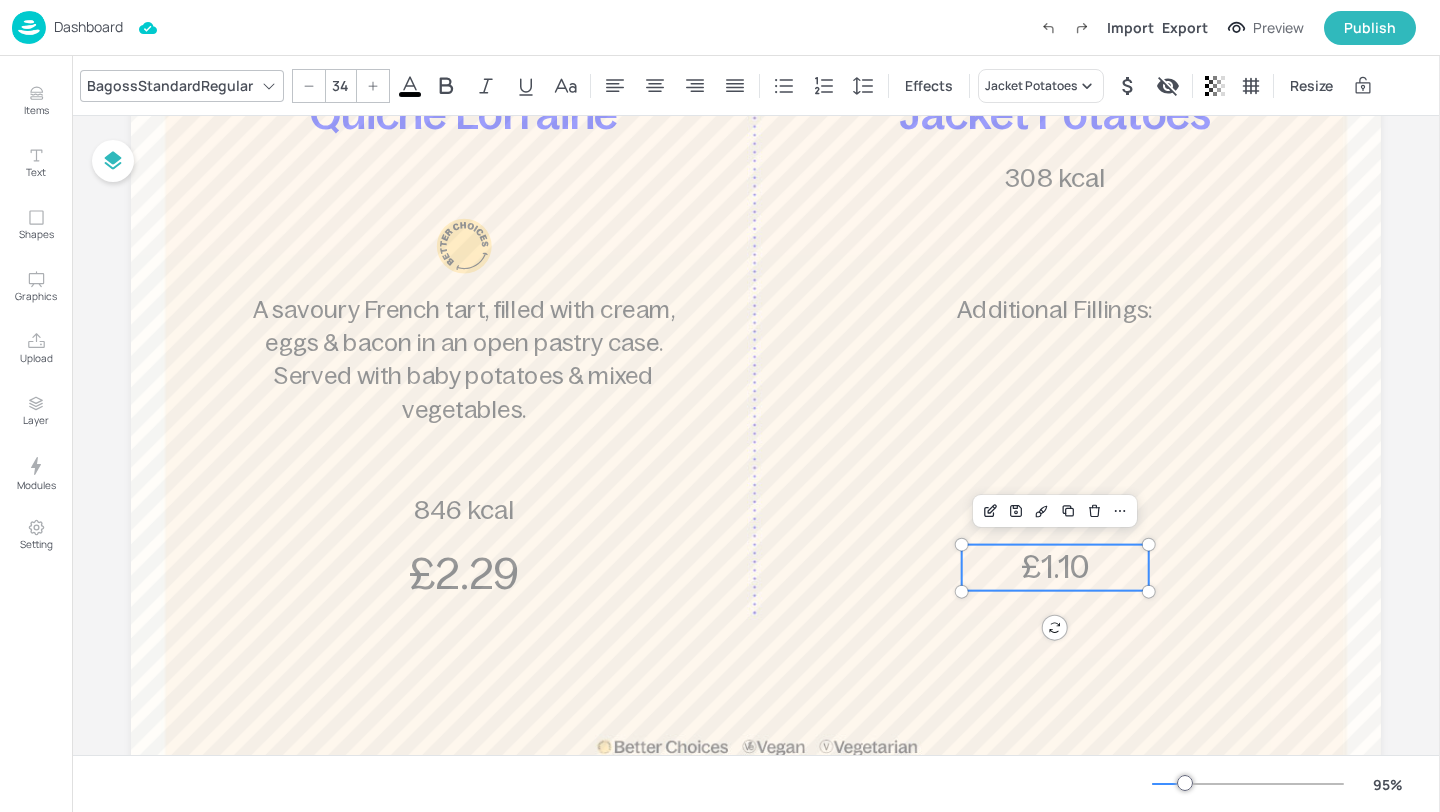 click 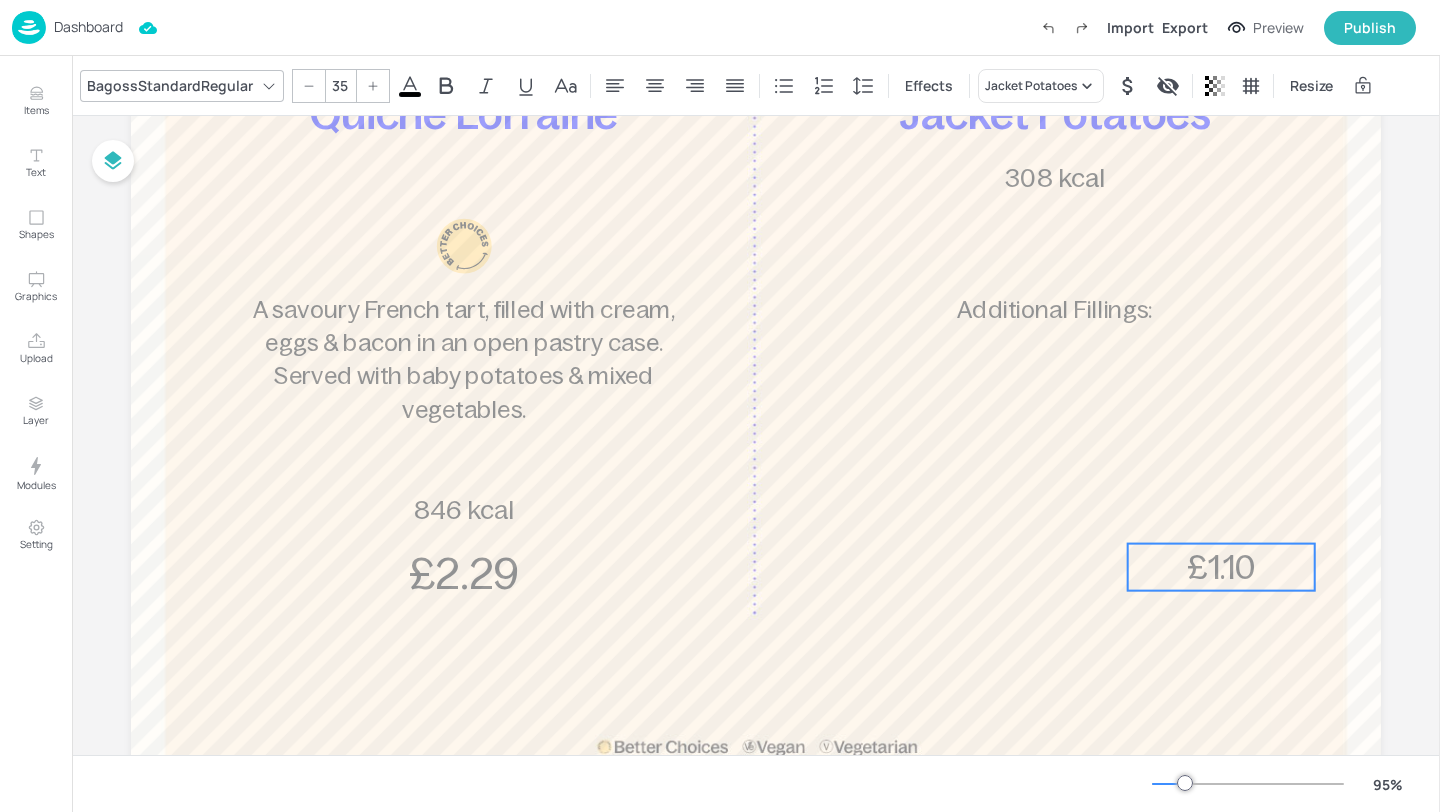 drag, startPoint x: 1047, startPoint y: 563, endPoint x: 1213, endPoint y: 562, distance: 166.003 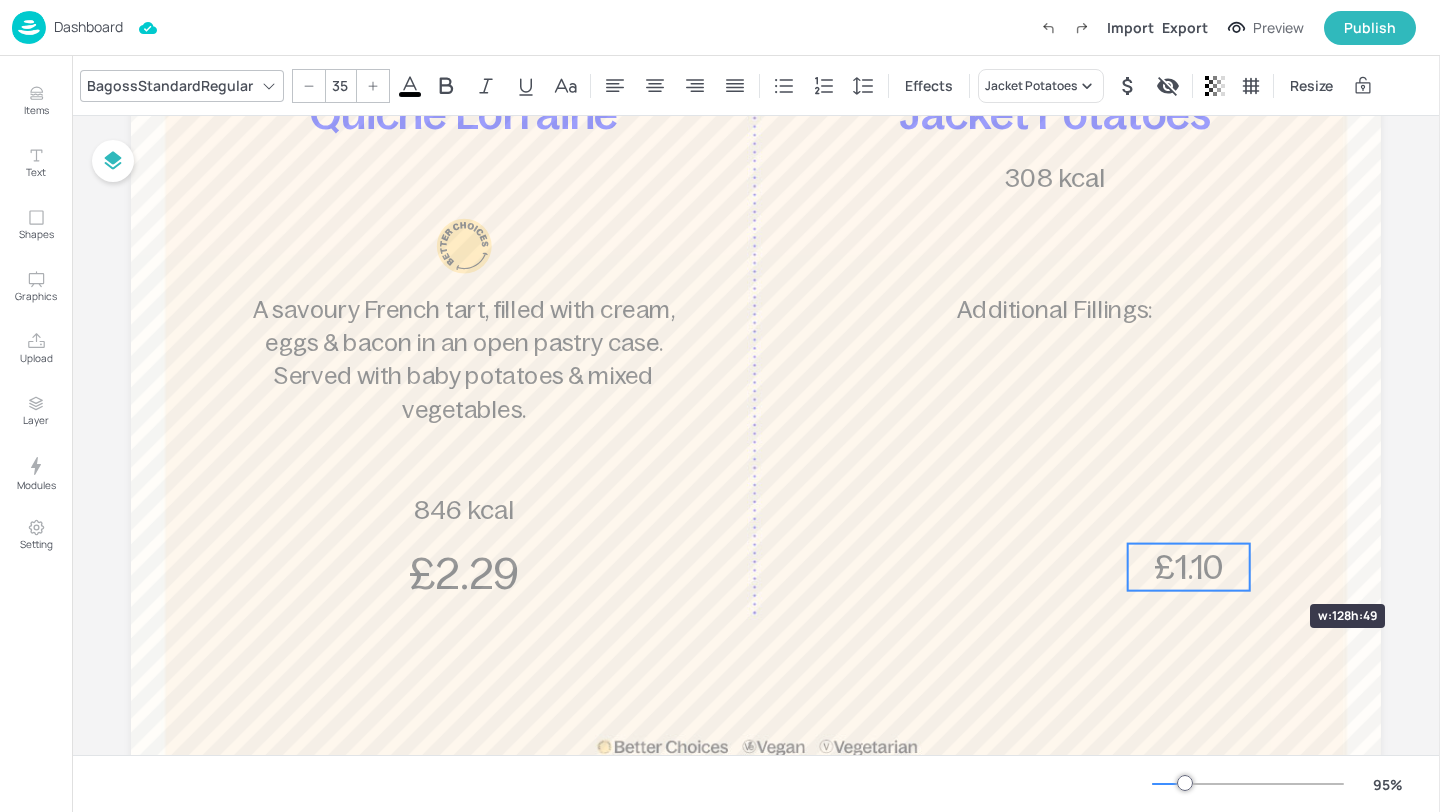 drag, startPoint x: 1315, startPoint y: 569, endPoint x: 1250, endPoint y: 568, distance: 65.00769 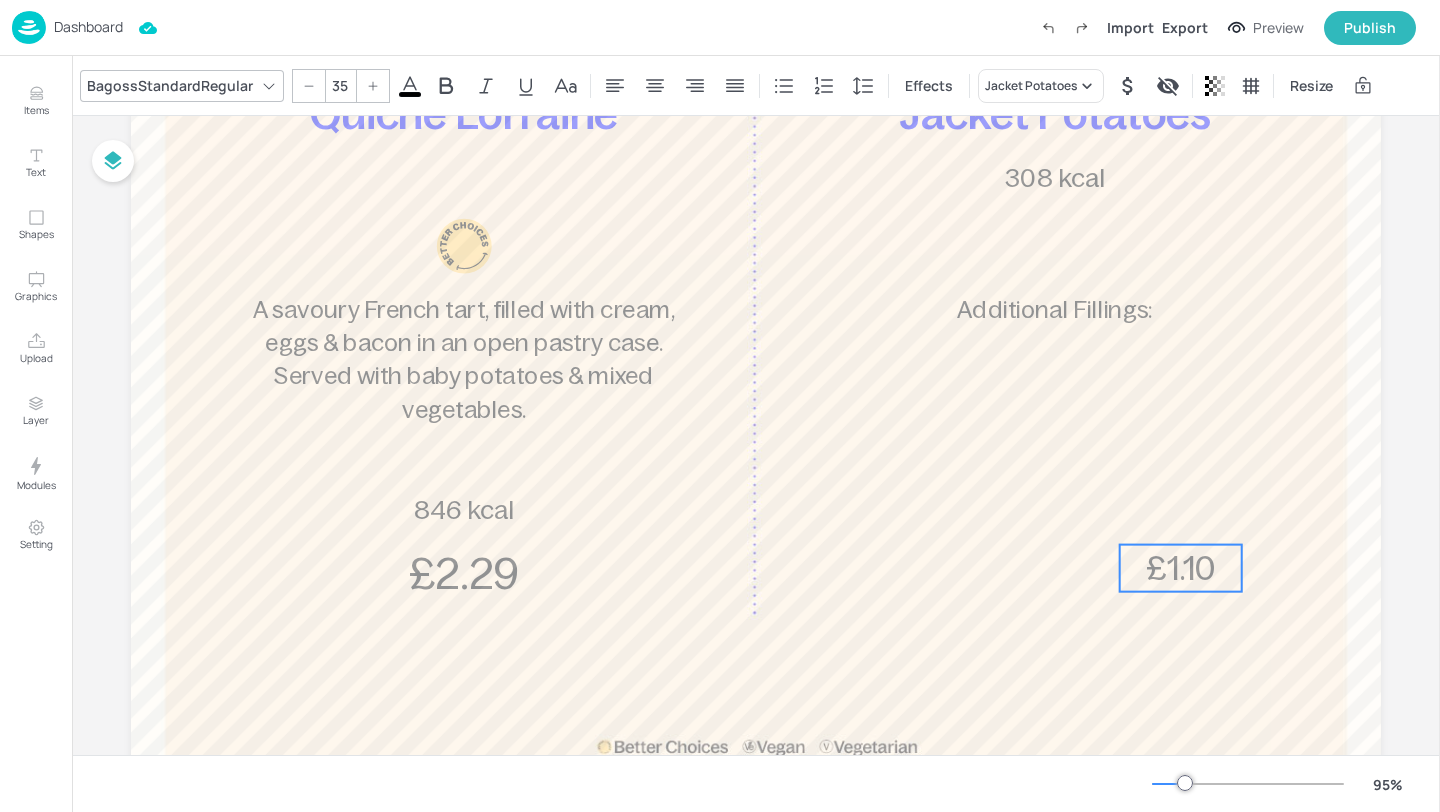 click on "£1.10" at bounding box center [1180, 567] 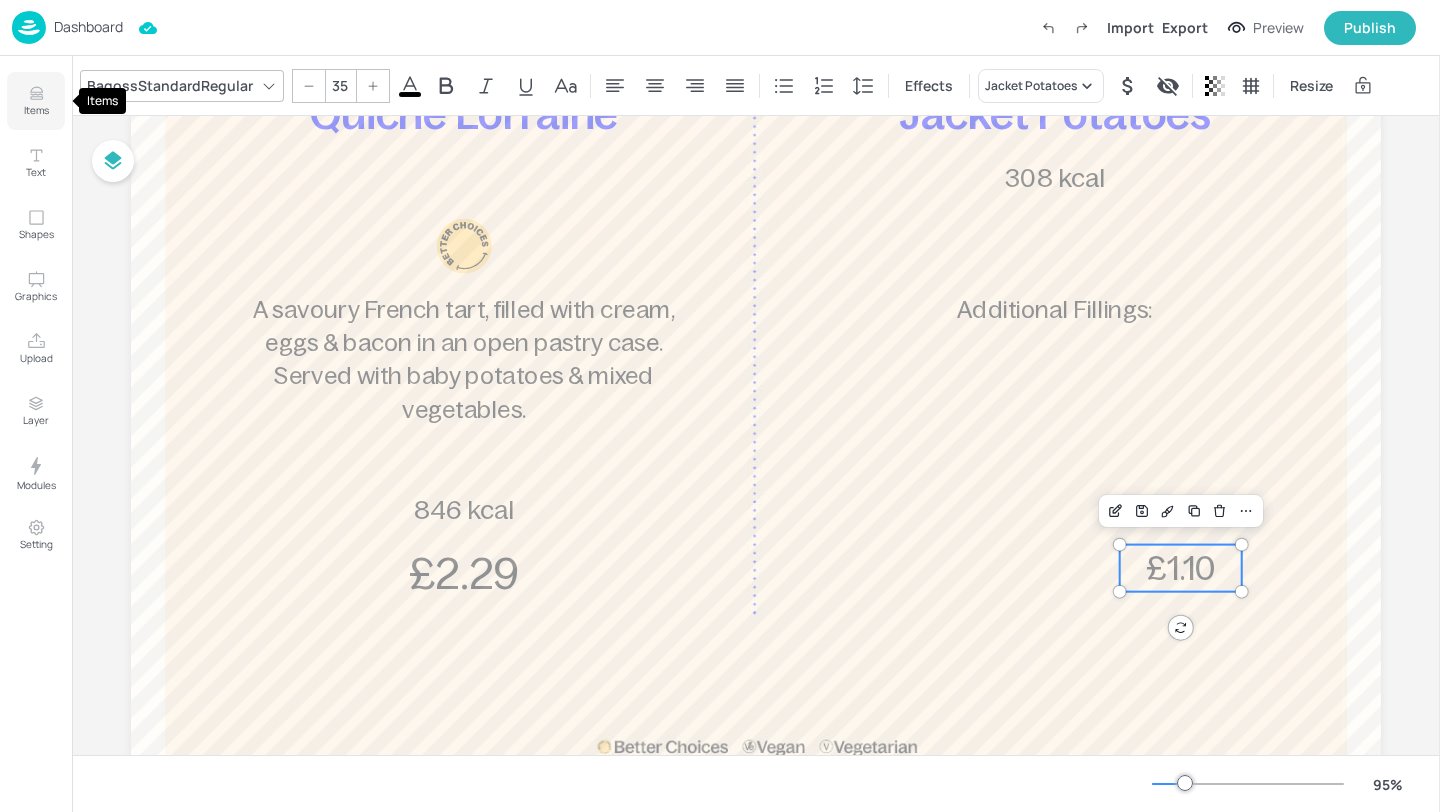 click on "Items" at bounding box center (36, 101) 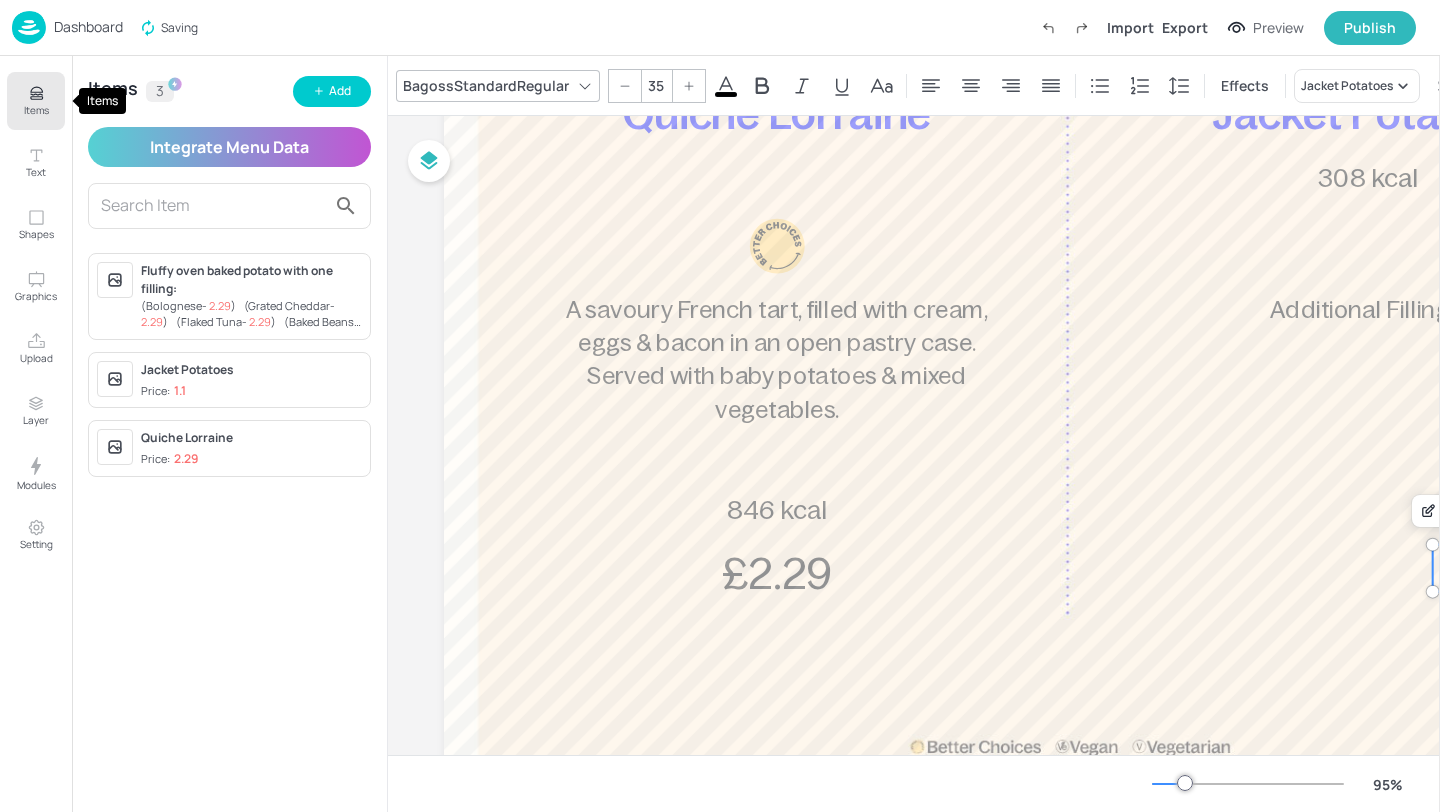 click on "Items" at bounding box center [36, 101] 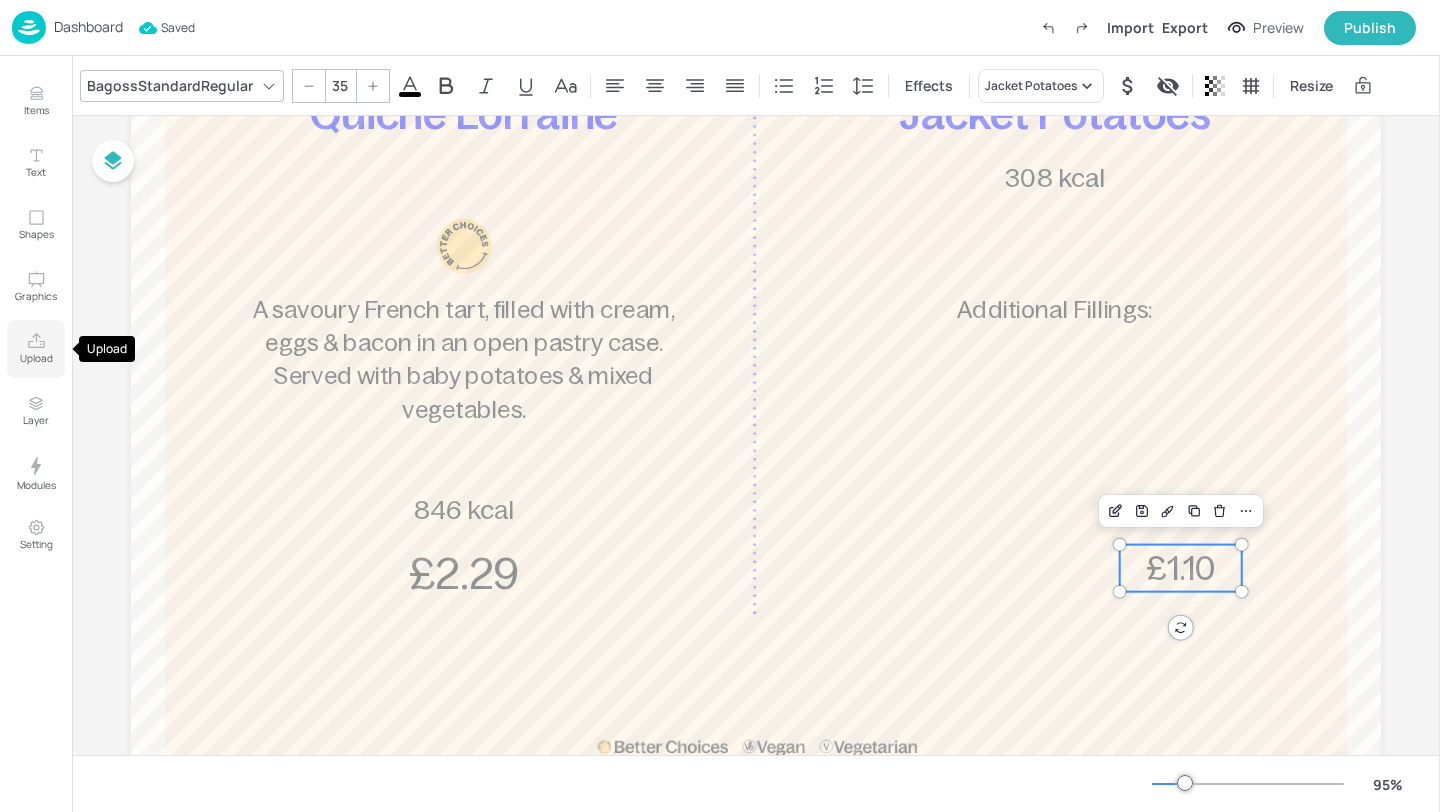 click on "Upload" at bounding box center (36, 358) 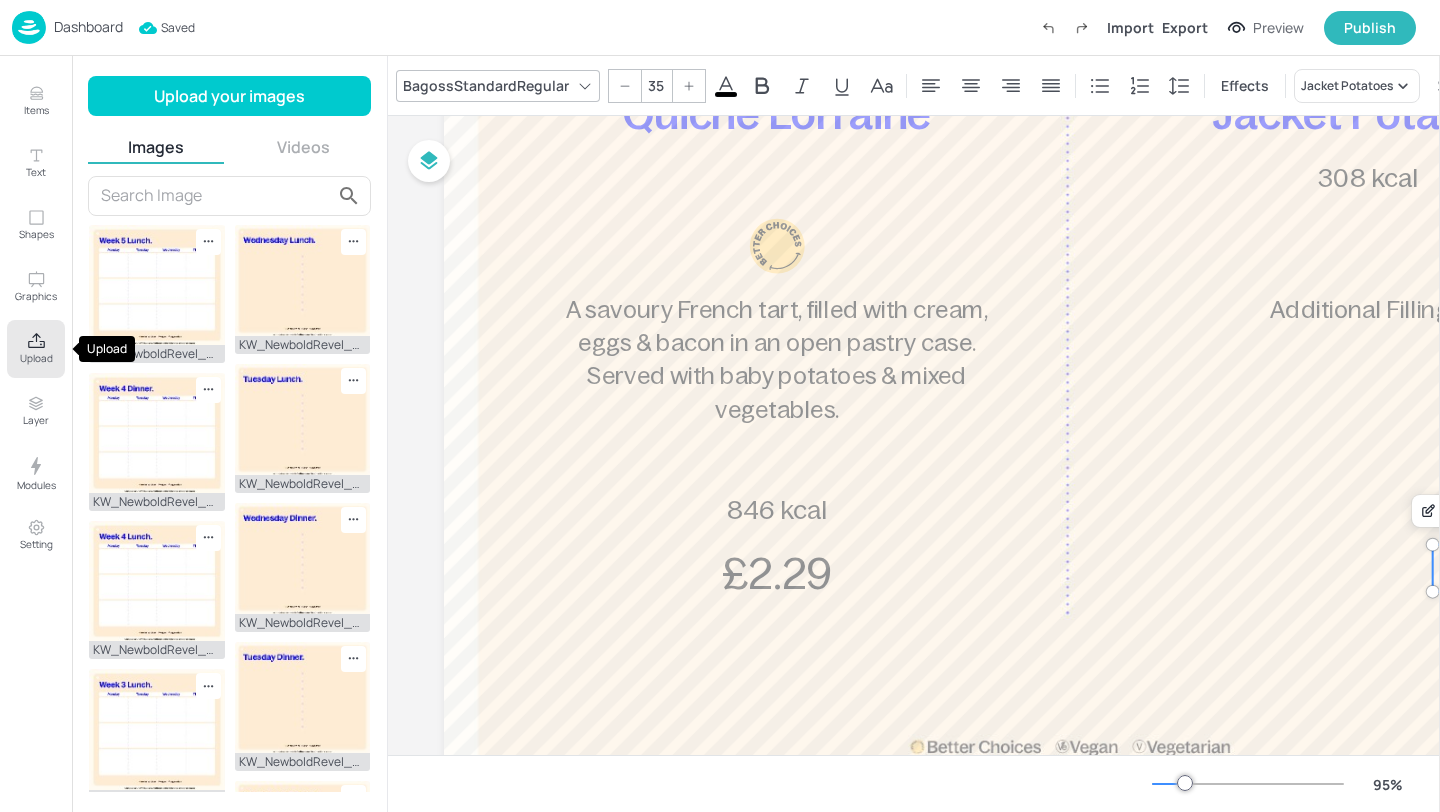 click on "Upload" at bounding box center [36, 358] 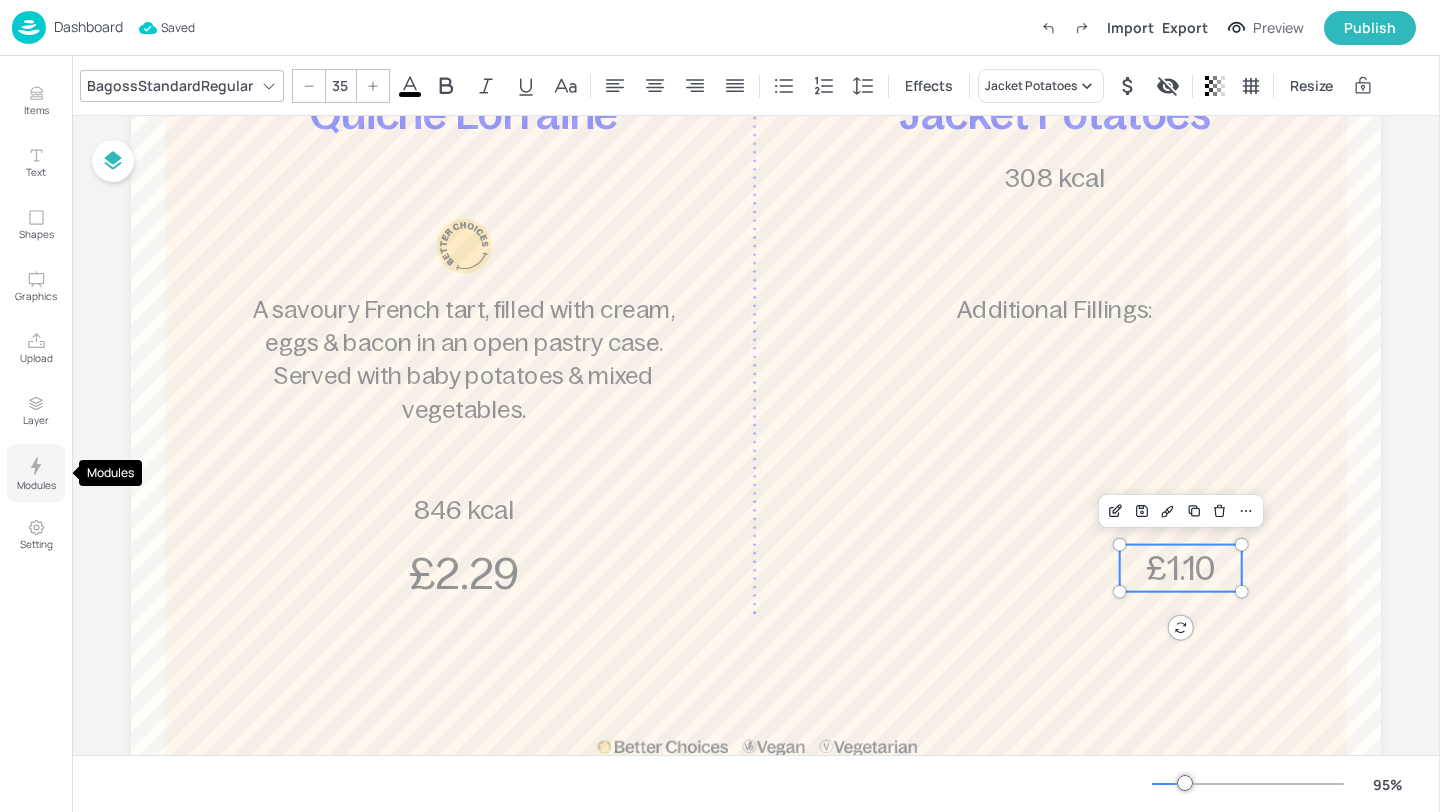 click 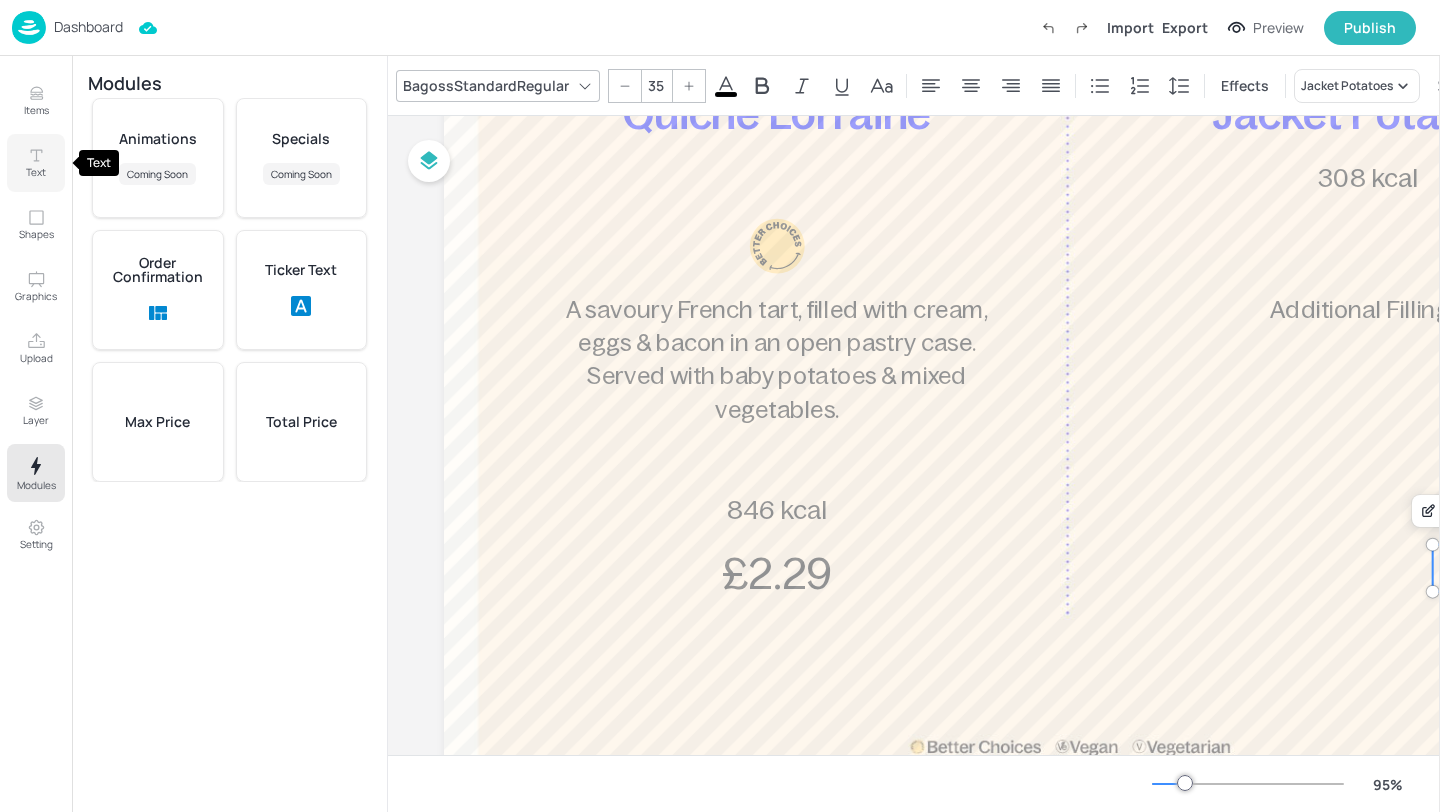 click on "Text" at bounding box center [36, 163] 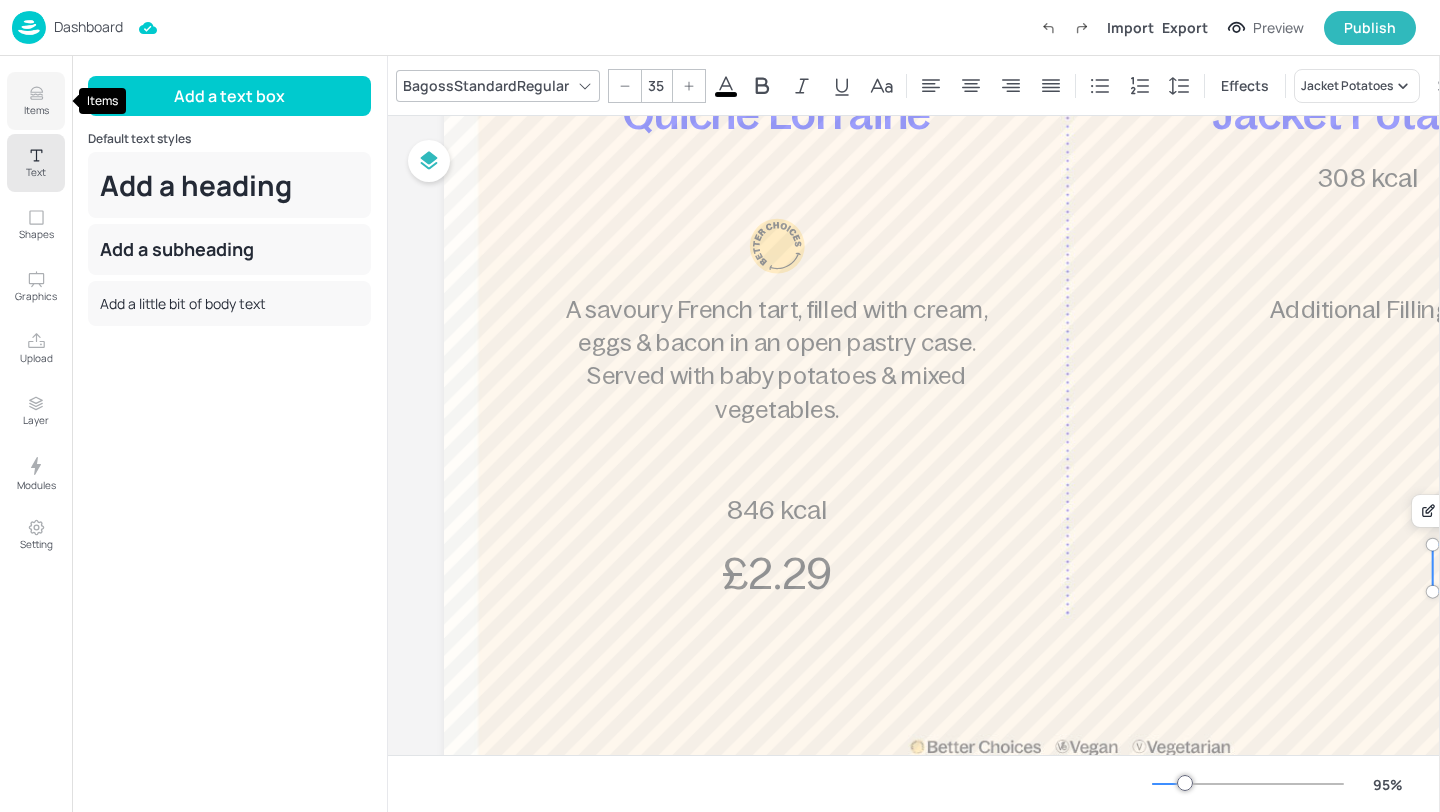 click on "Items" at bounding box center (36, 110) 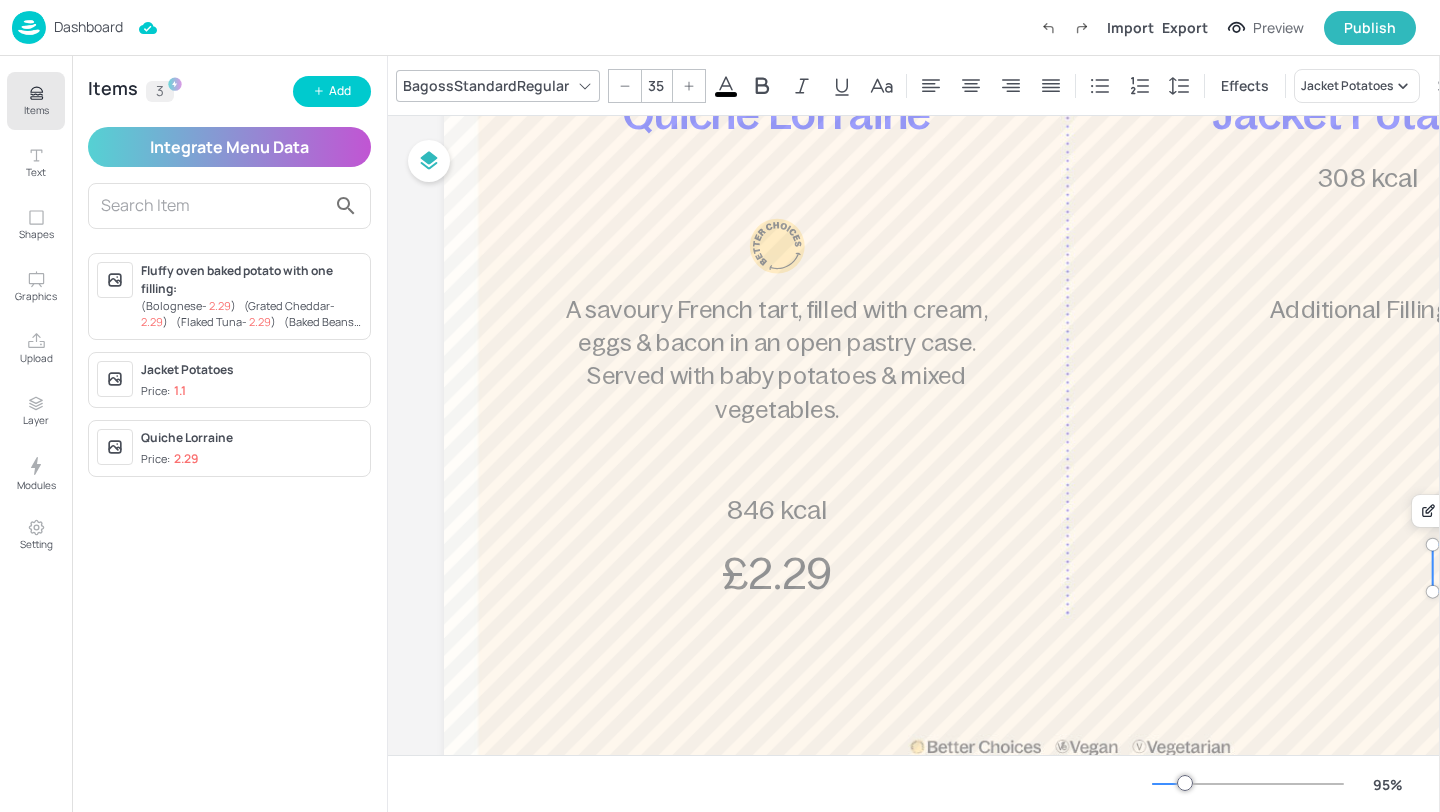 click on "Price: 1.1" at bounding box center (251, 391) 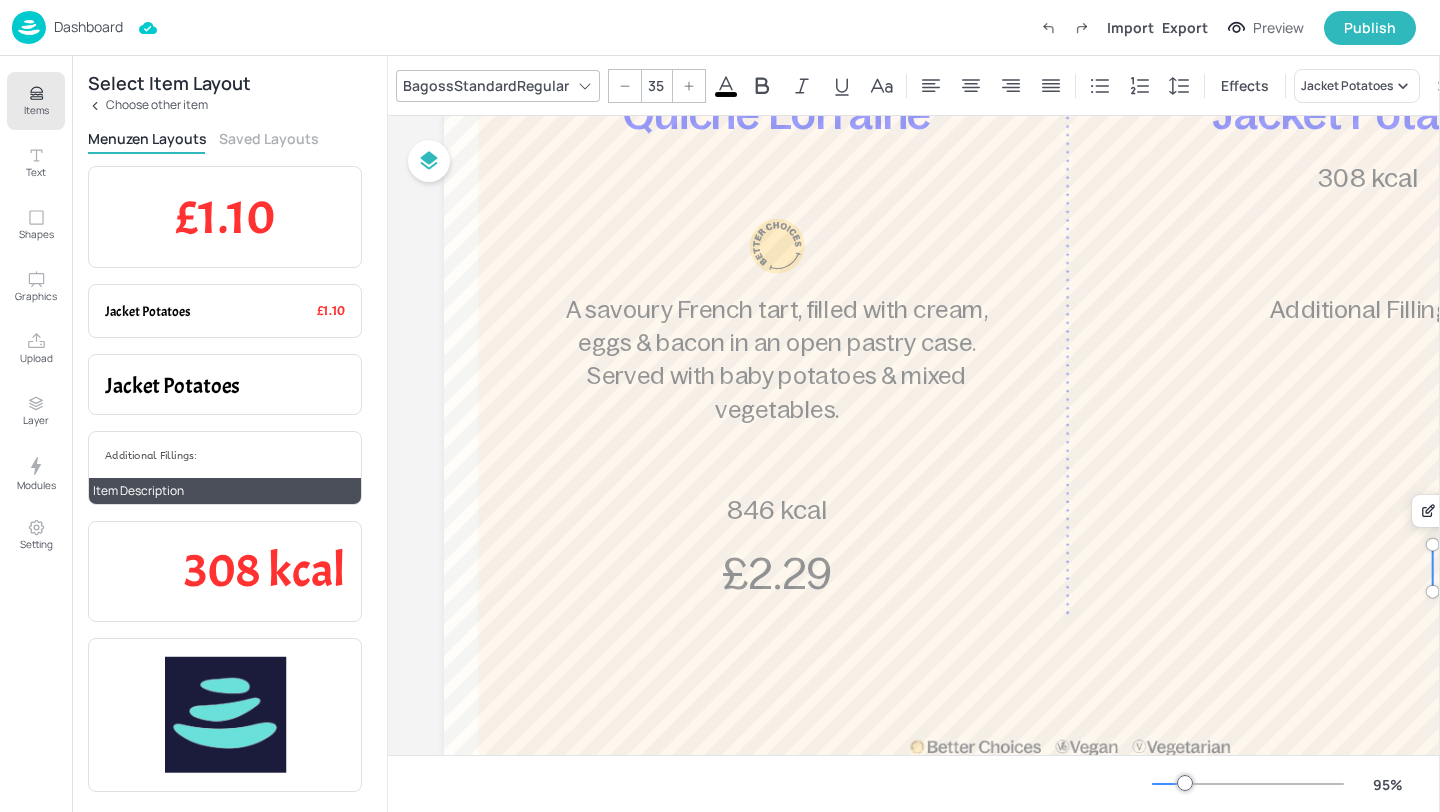 scroll, scrollTop: 24, scrollLeft: 0, axis: vertical 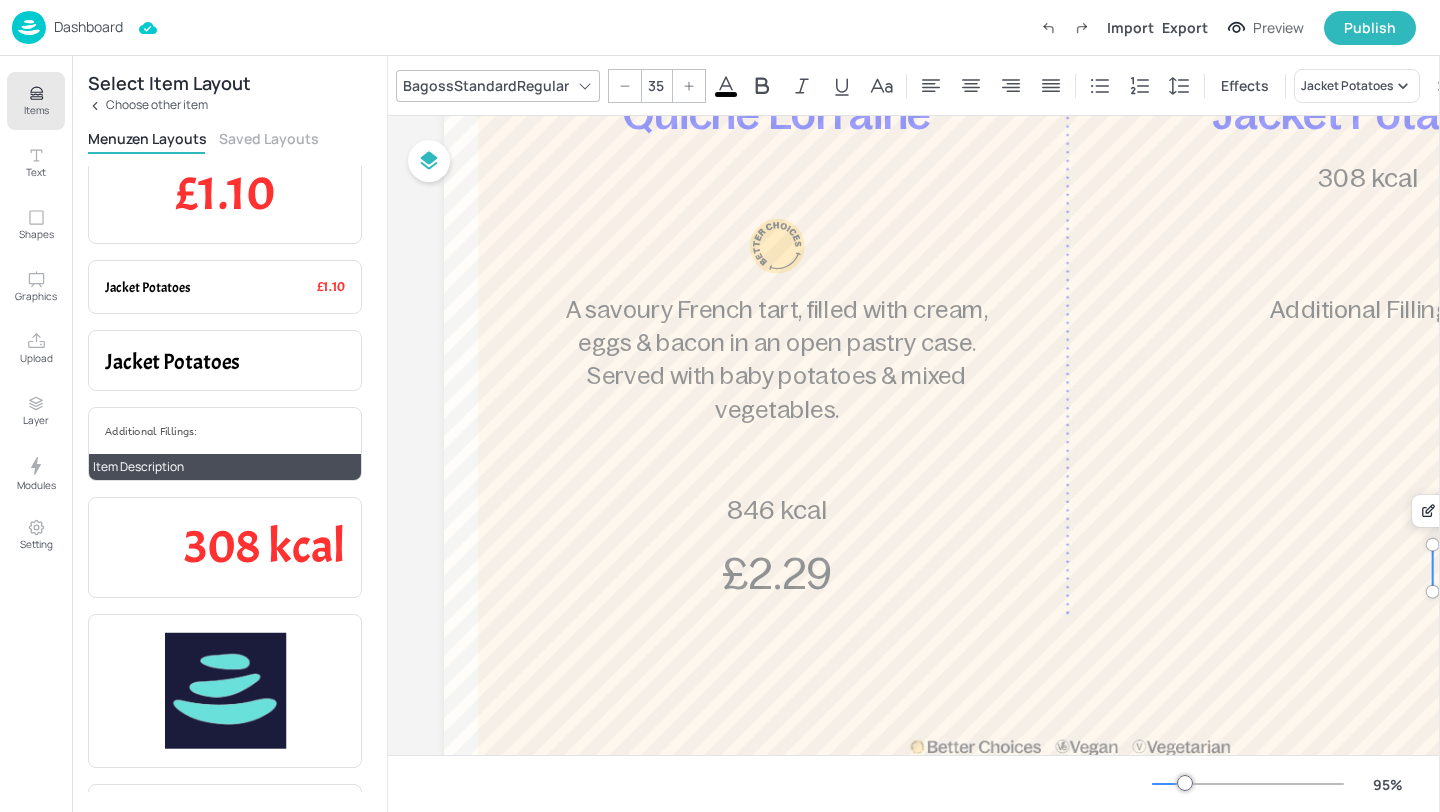 click on "Additional Fillings:" at bounding box center [225, 431] 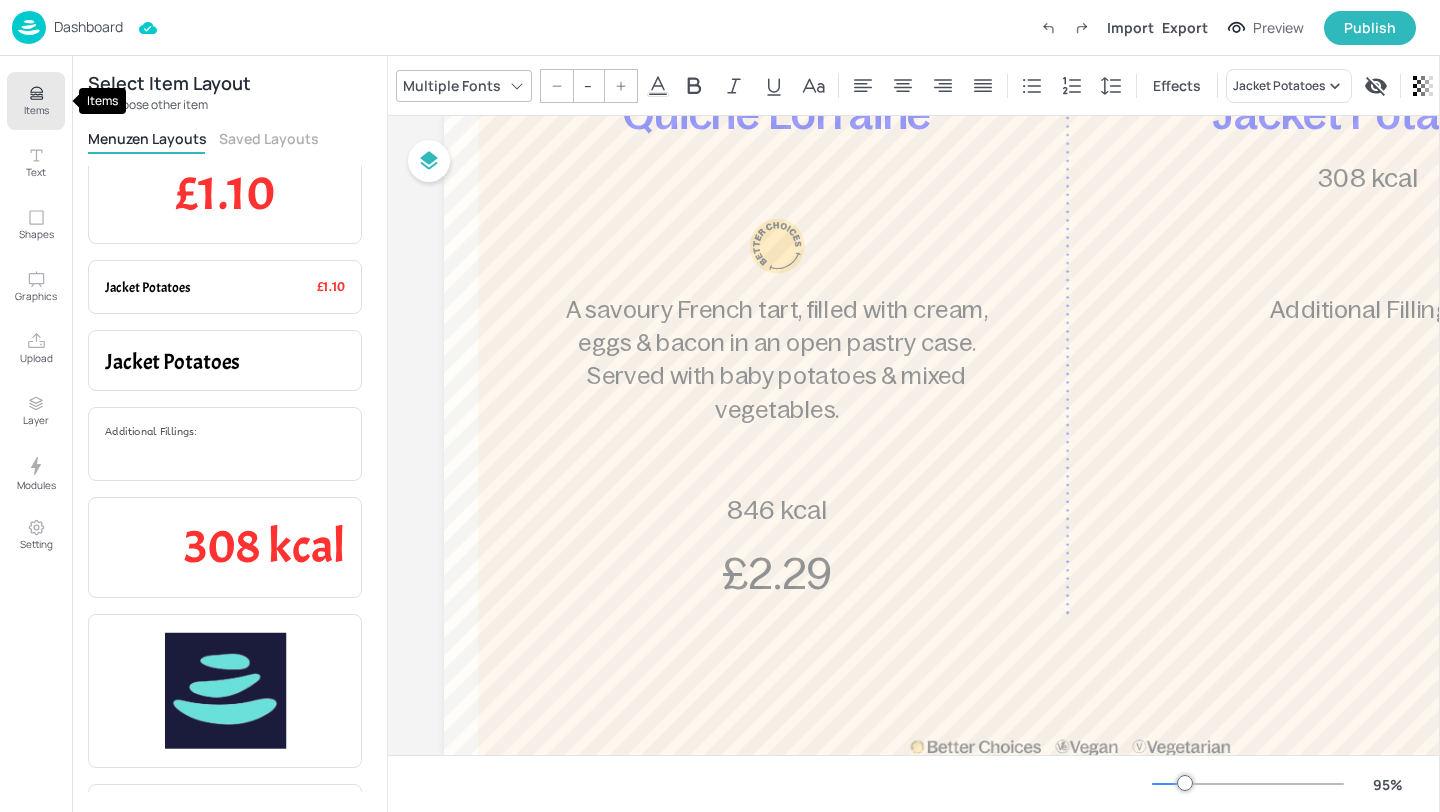 click on "Items" at bounding box center [36, 110] 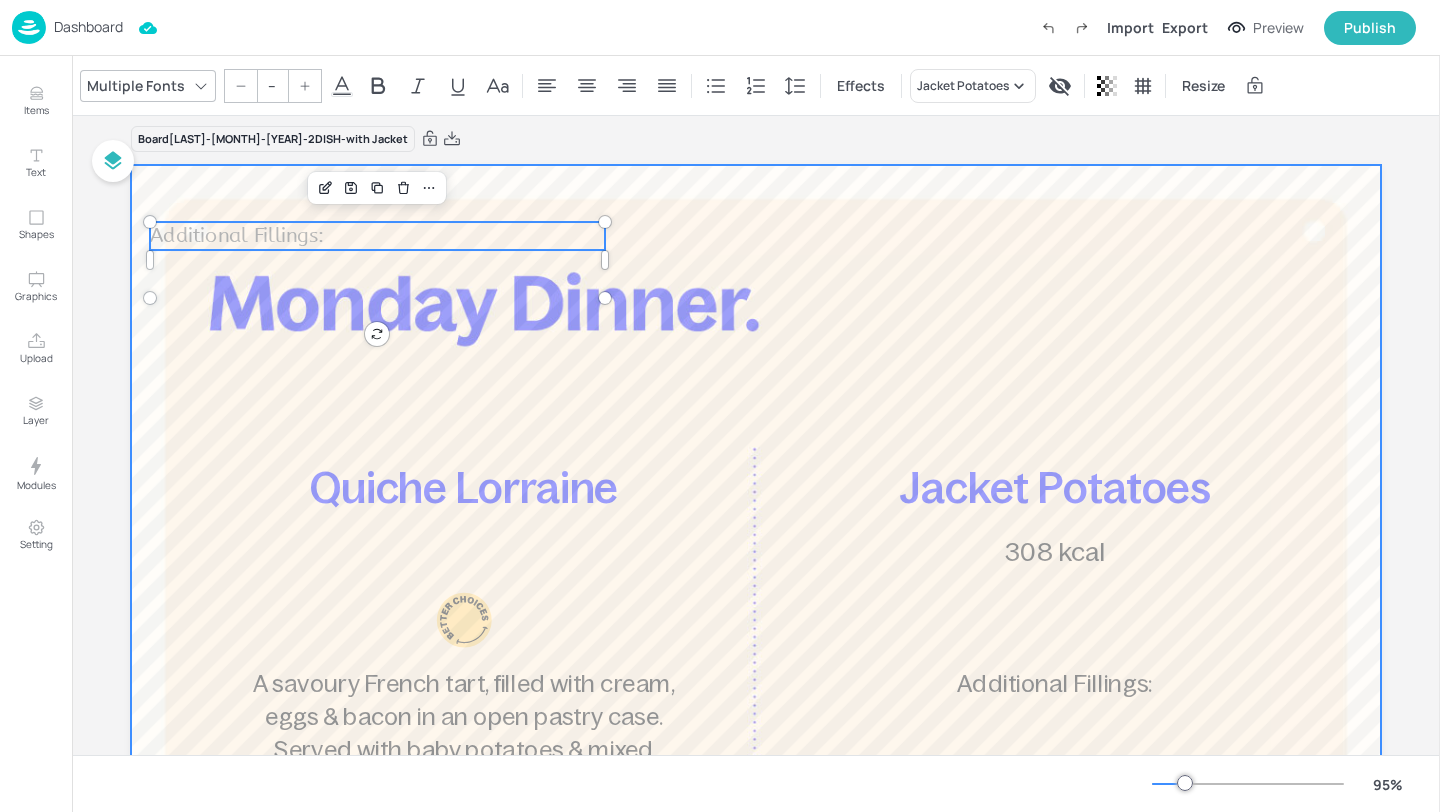 scroll, scrollTop: 14, scrollLeft: 0, axis: vertical 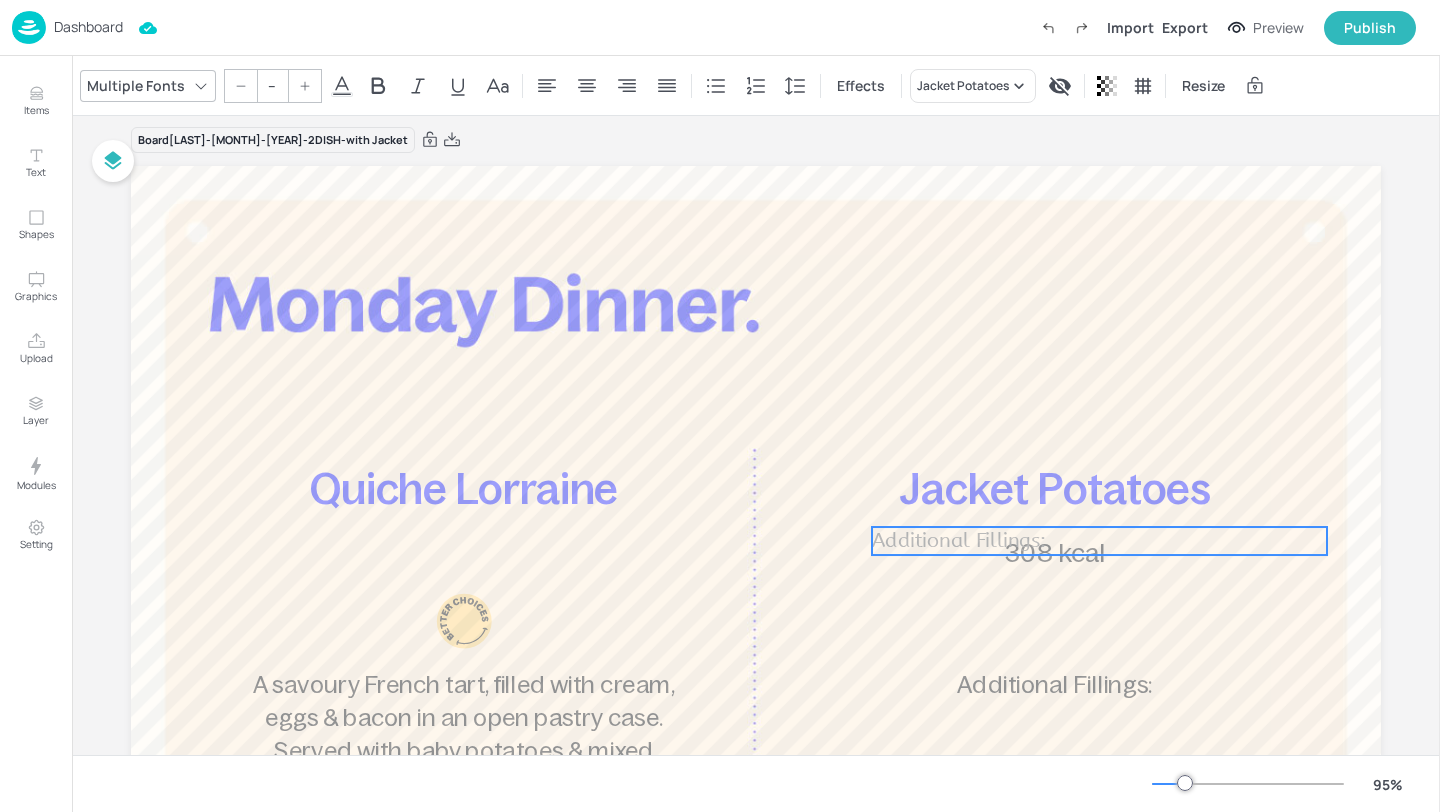 drag, startPoint x: 416, startPoint y: 230, endPoint x: 1123, endPoint y: 555, distance: 778.1221 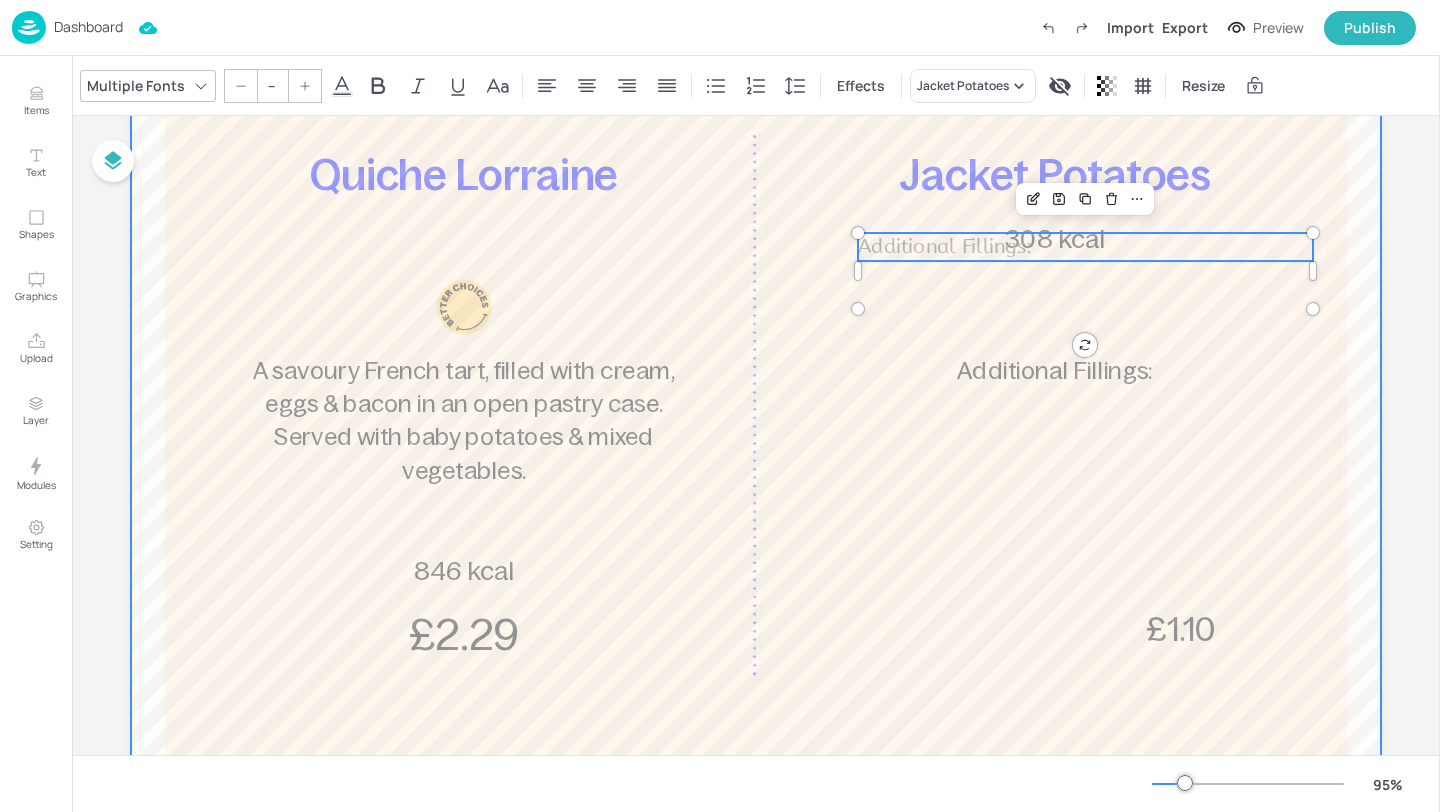scroll, scrollTop: 384, scrollLeft: 0, axis: vertical 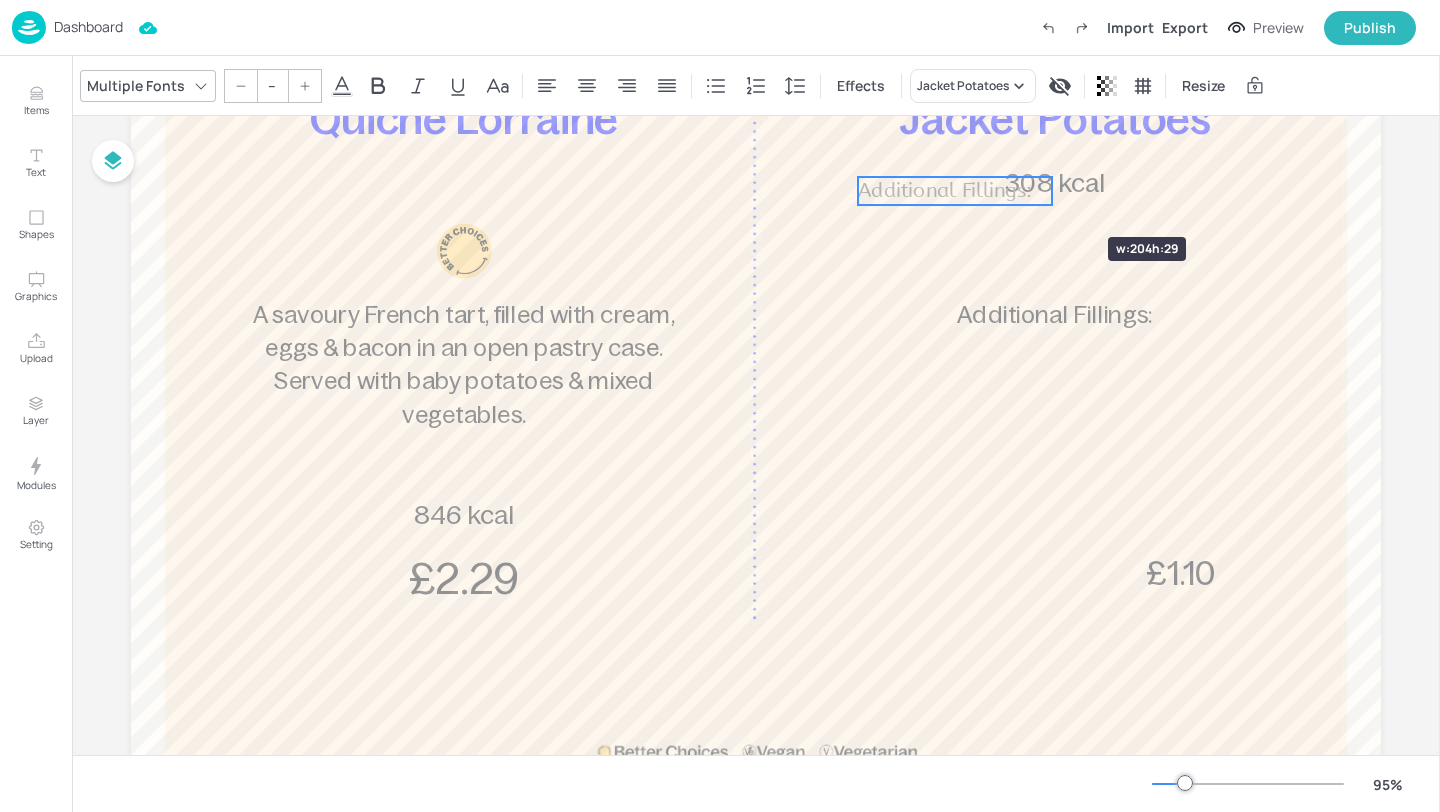 drag, startPoint x: 1309, startPoint y: 204, endPoint x: 1044, endPoint y: 201, distance: 265.01697 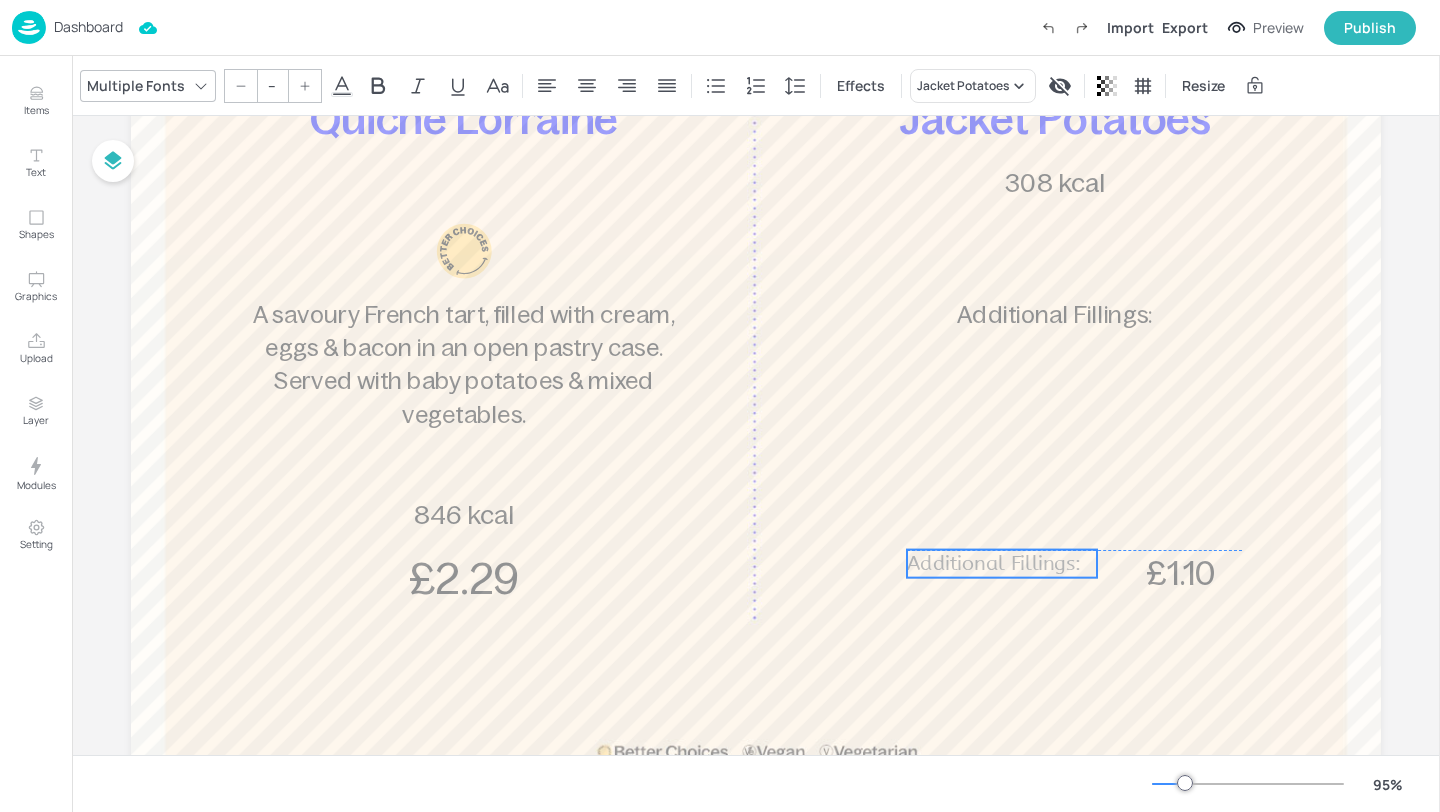 drag, startPoint x: 964, startPoint y: 186, endPoint x: 1013, endPoint y: 562, distance: 379.17938 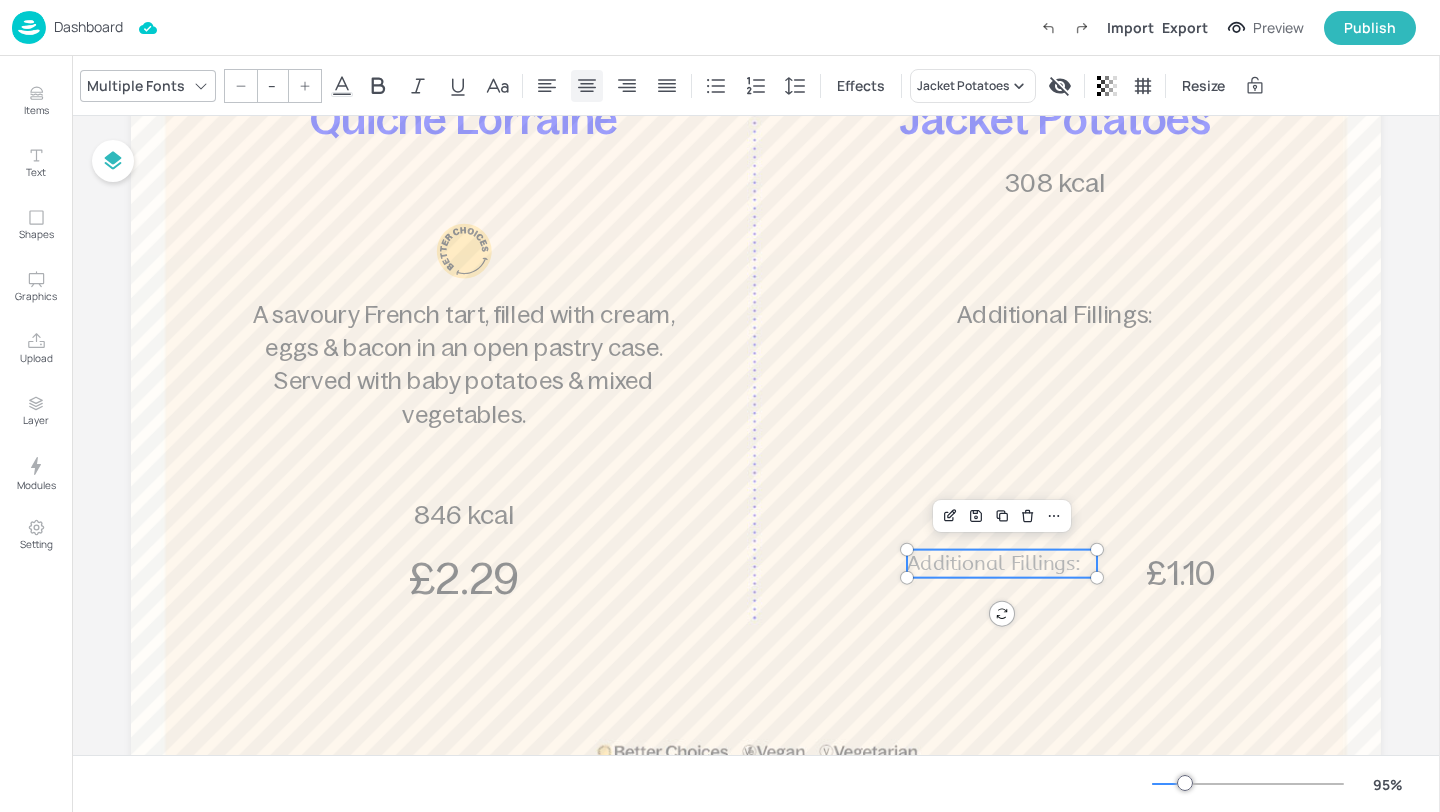 click 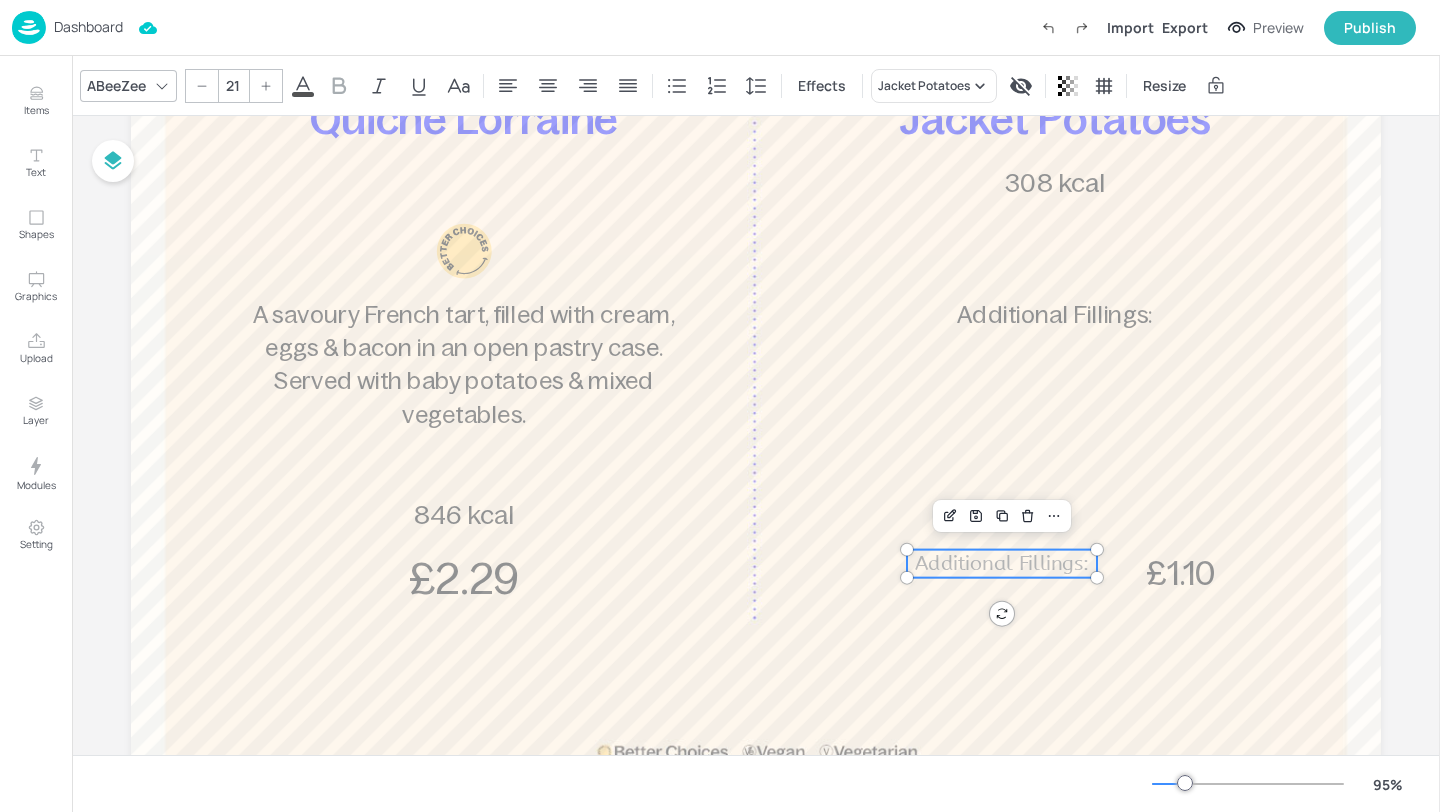 click 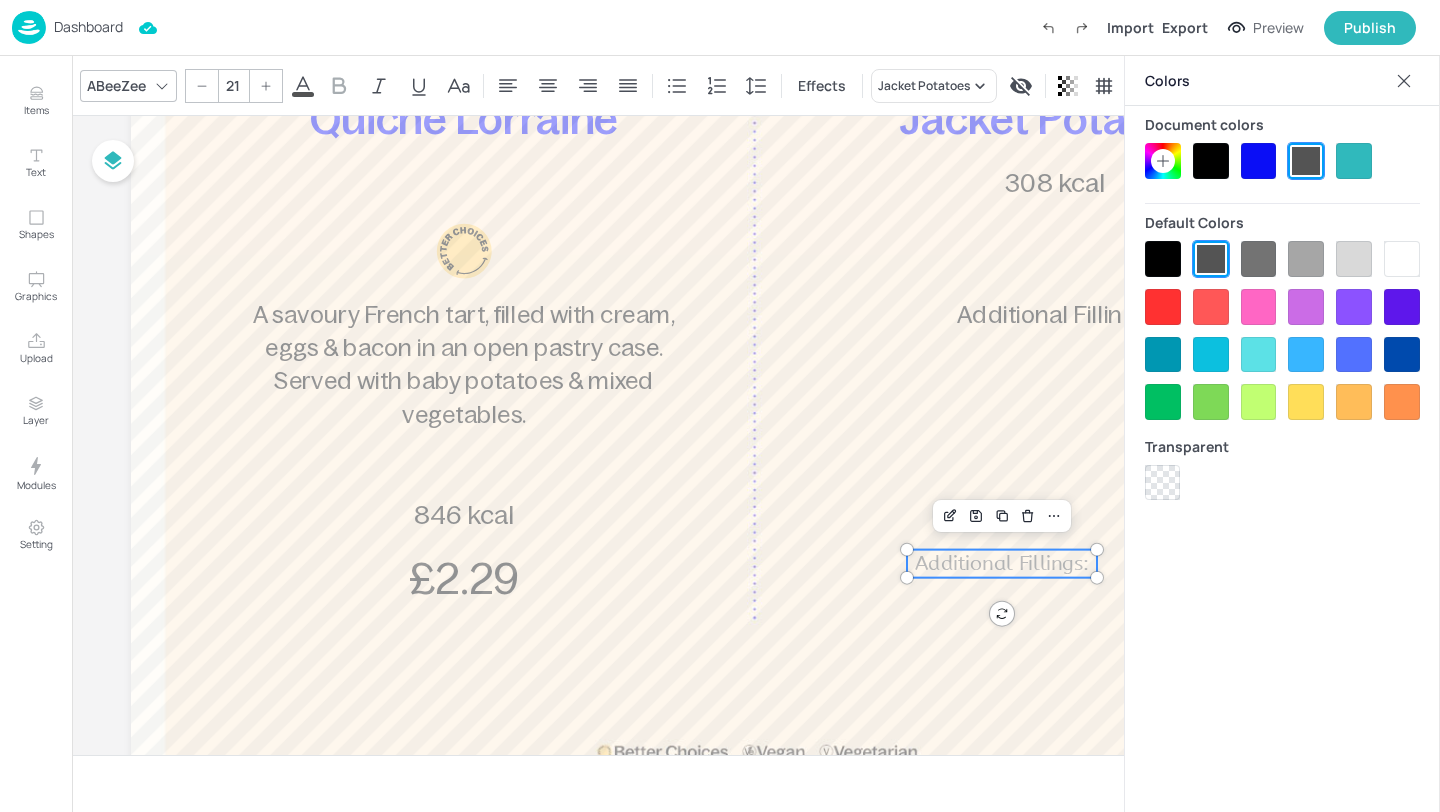 click at bounding box center [1211, 161] 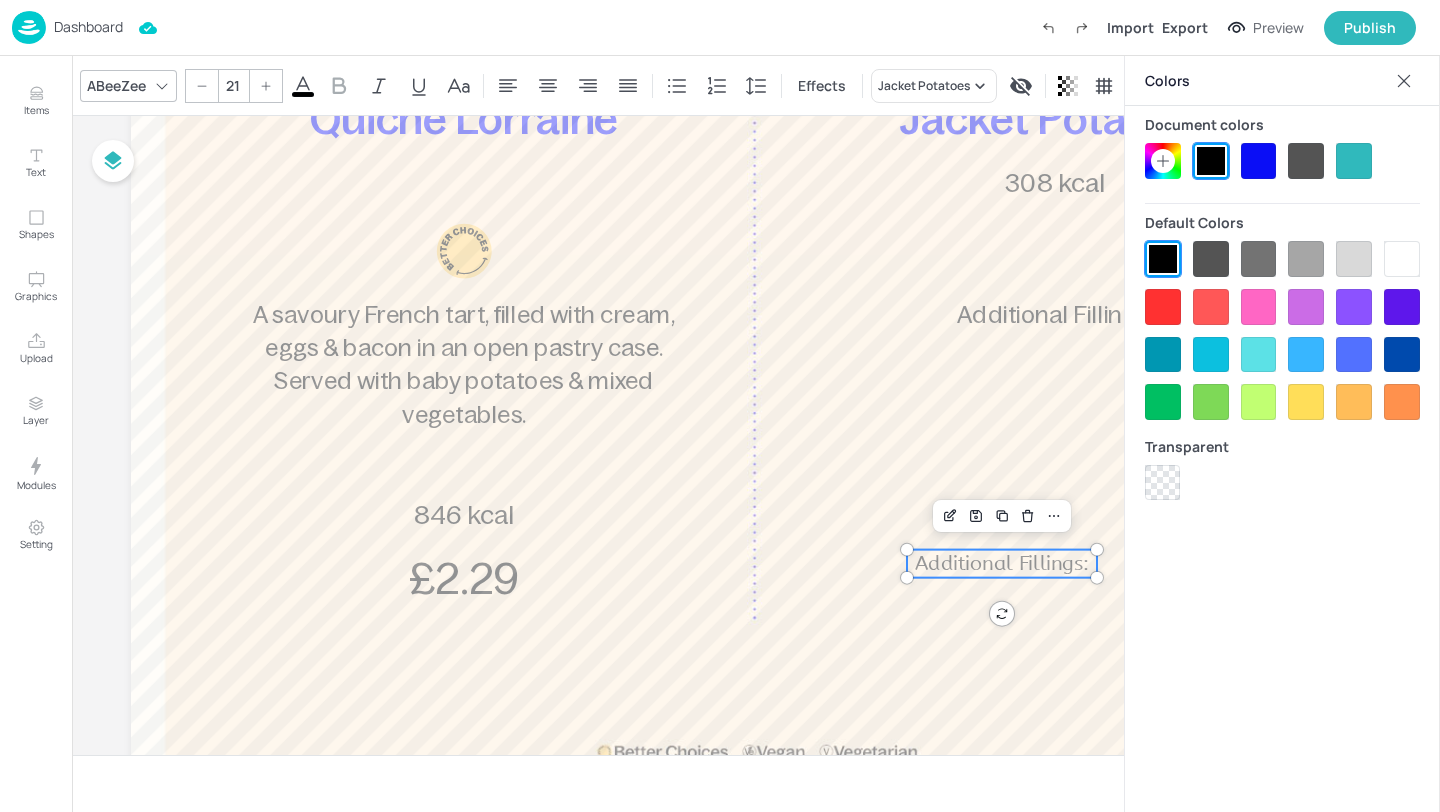 click on "ABeeZee" at bounding box center (116, 85) 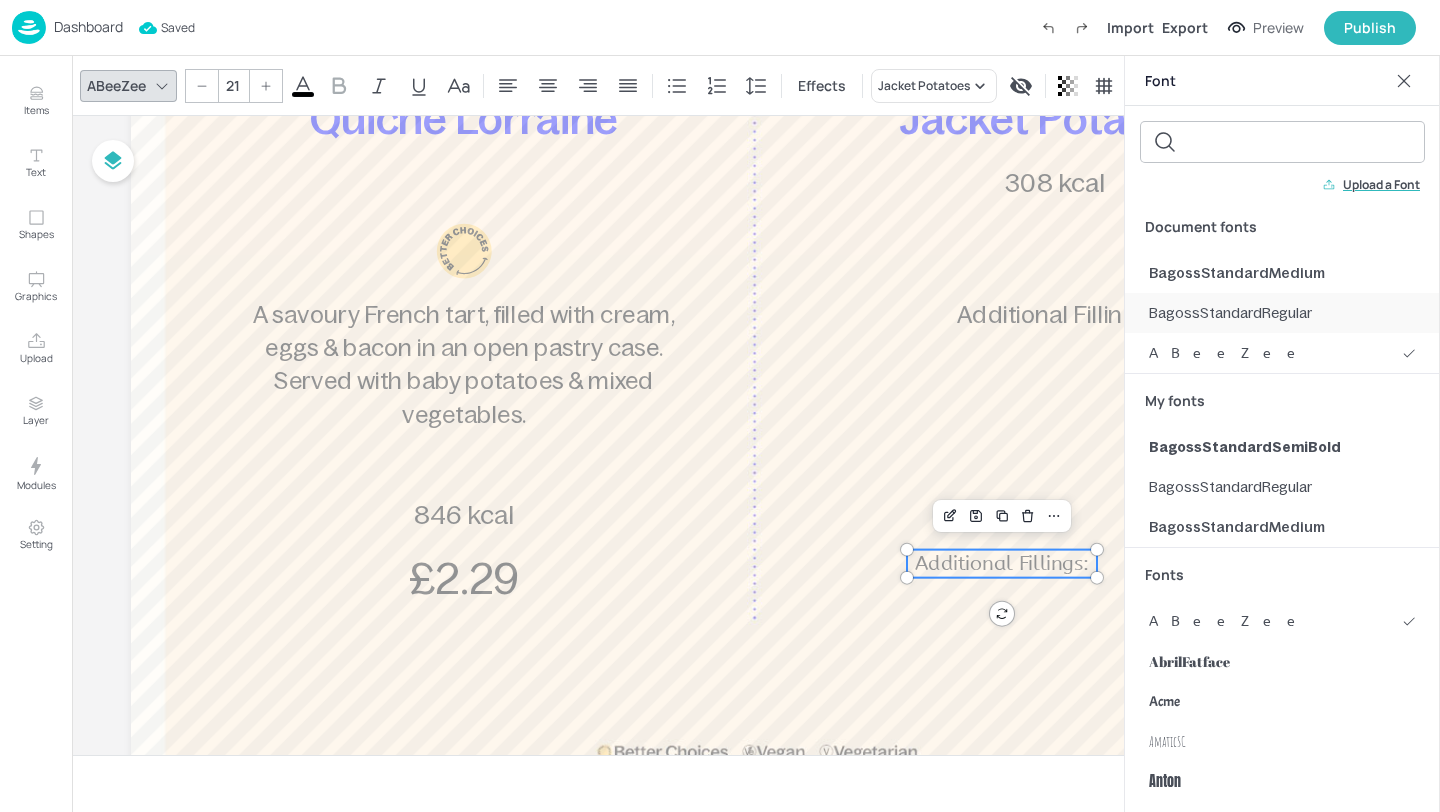 click on "BagossStandardRegular" at bounding box center [1230, 313] 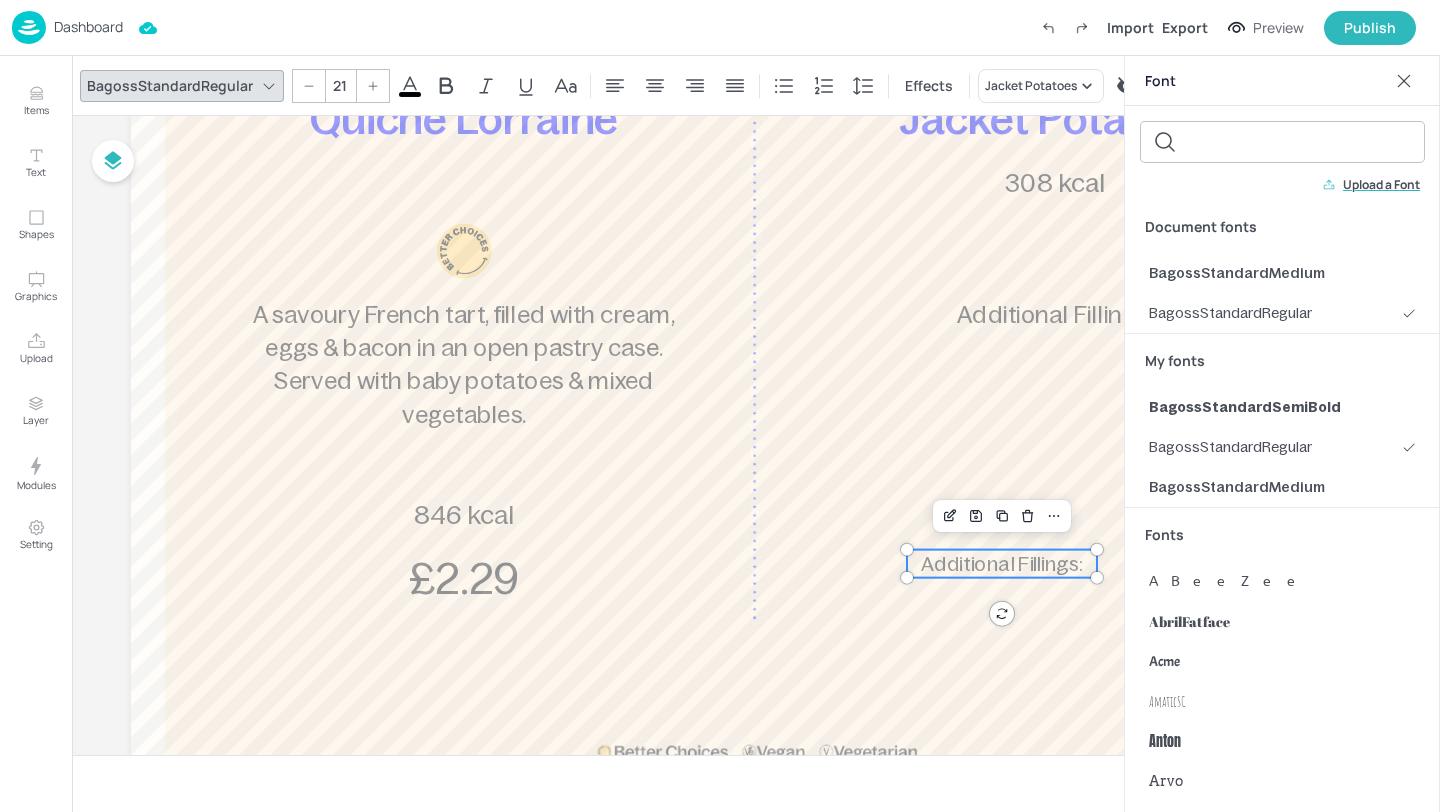 click 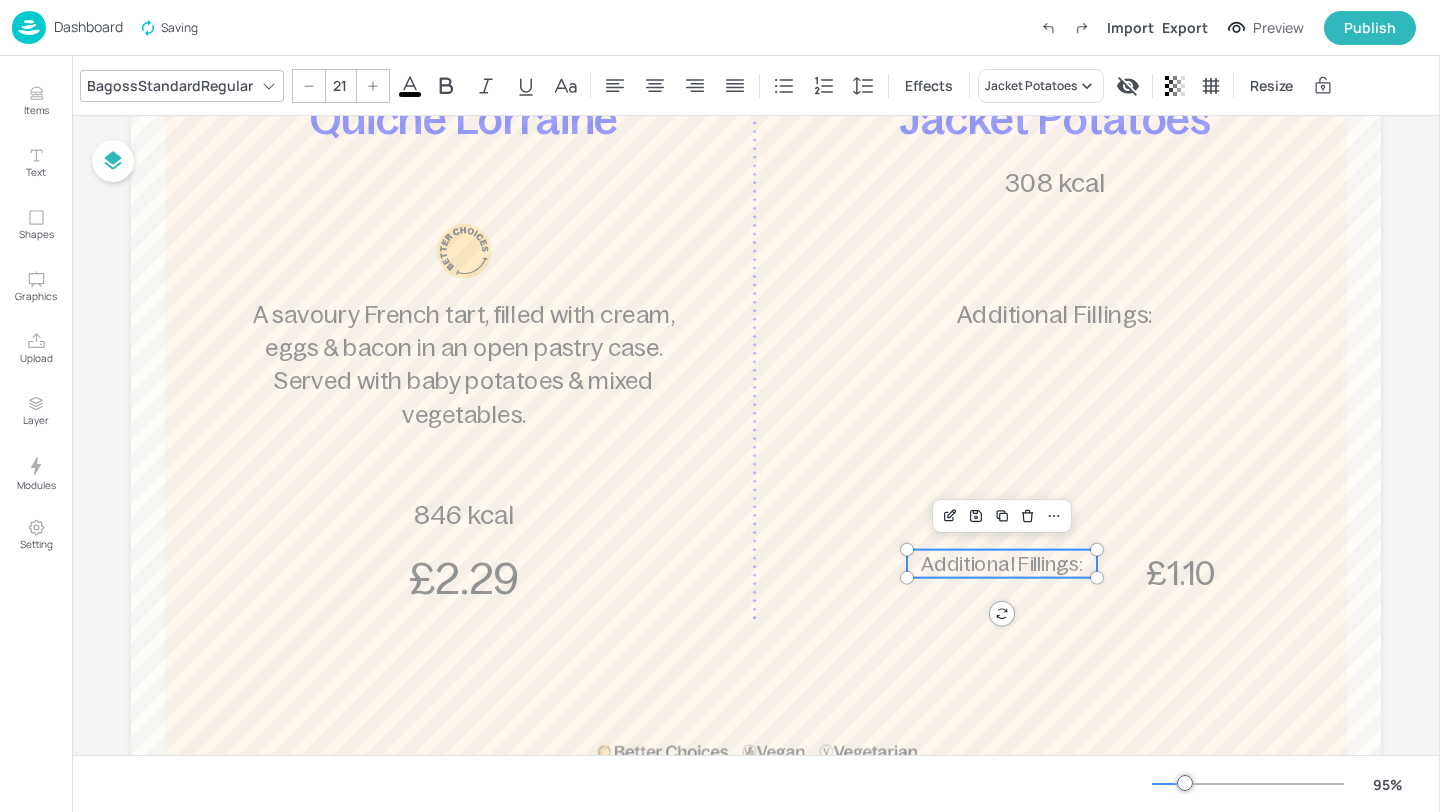 click 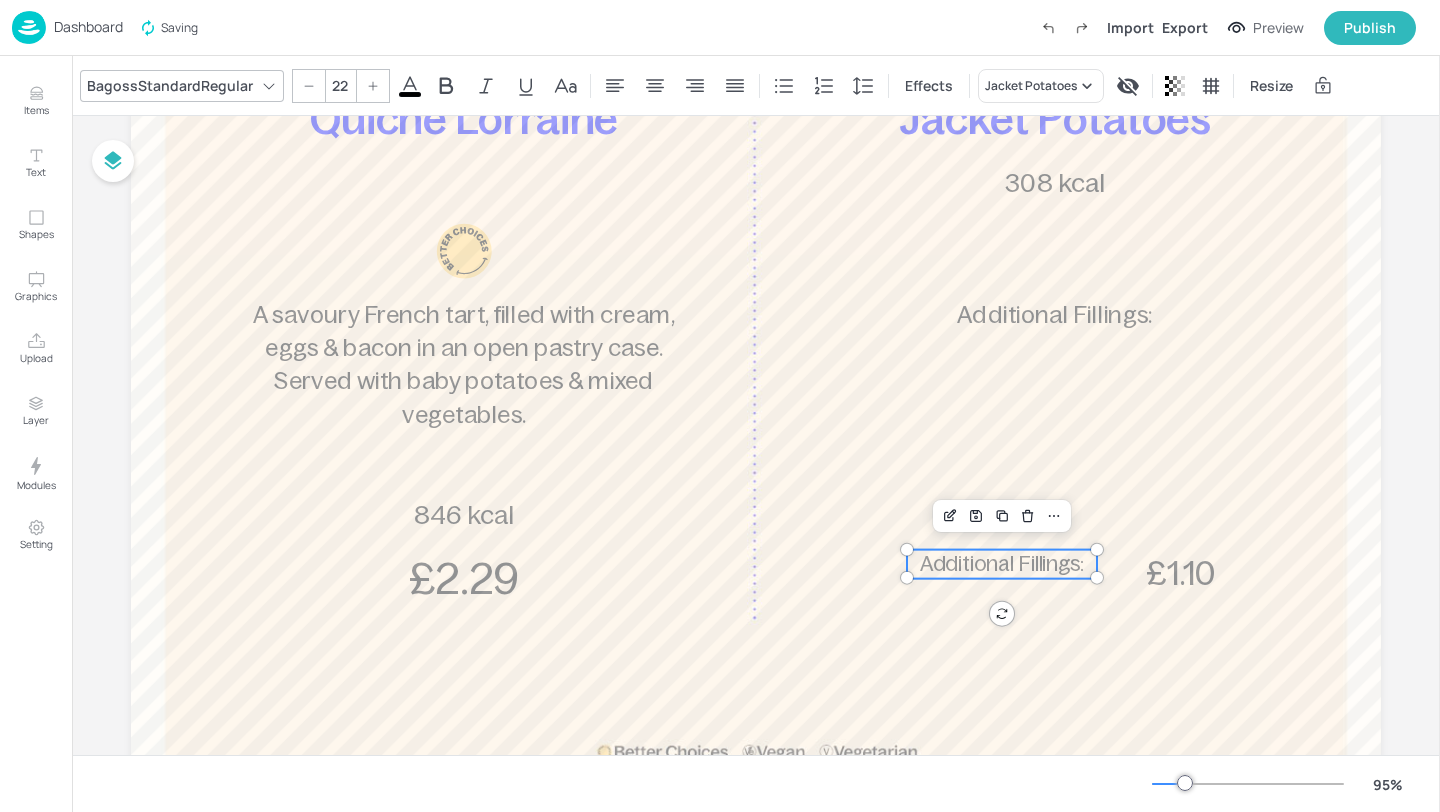 click 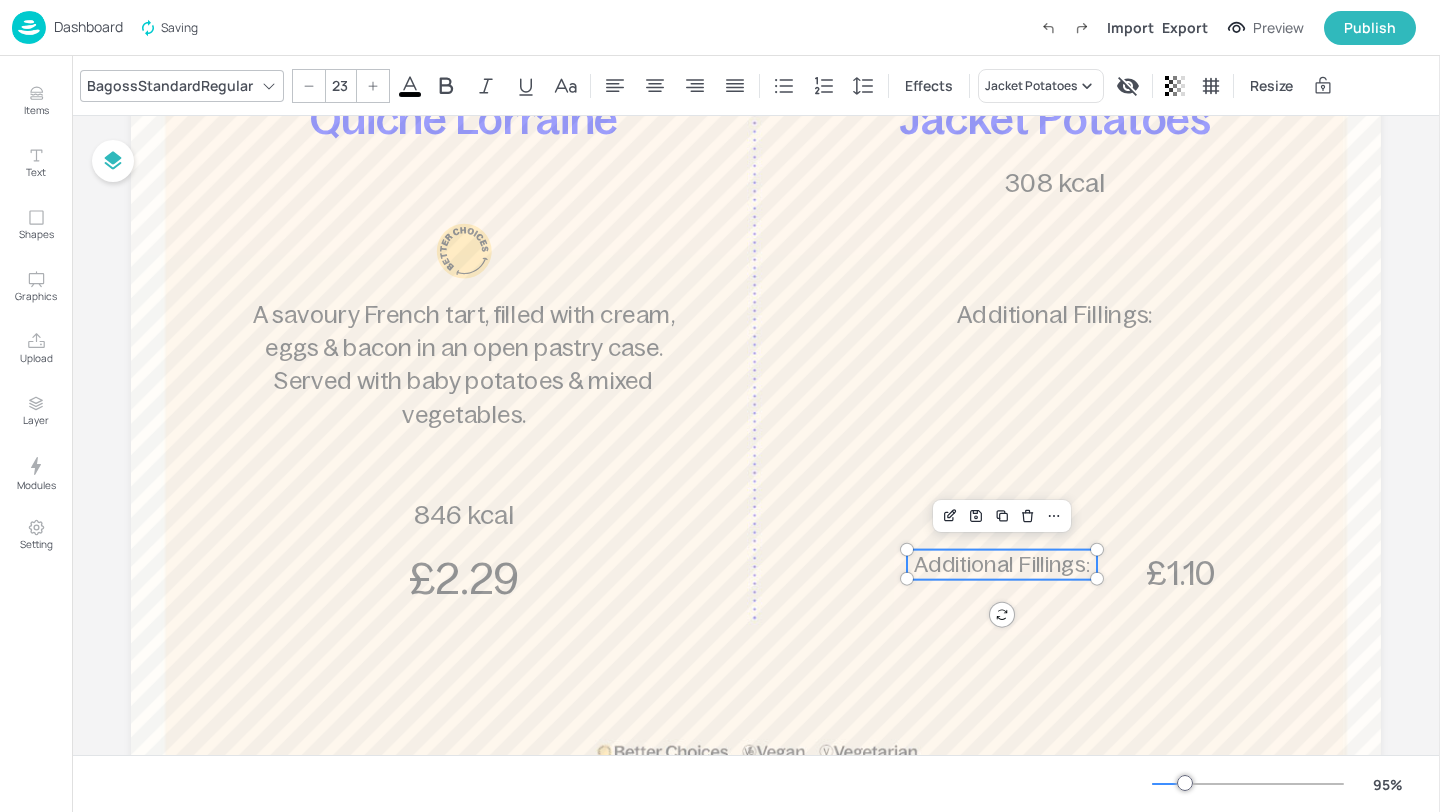 click 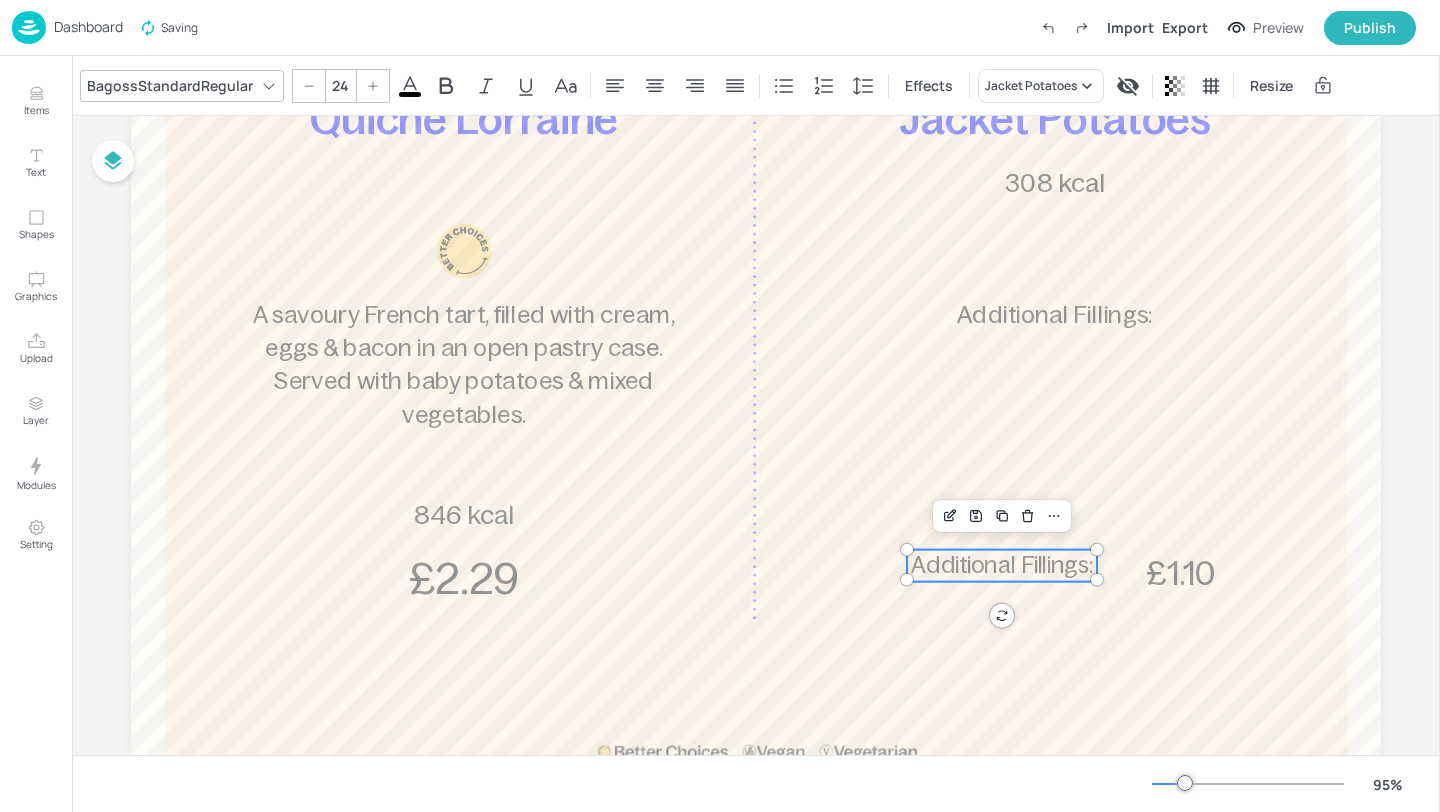 click 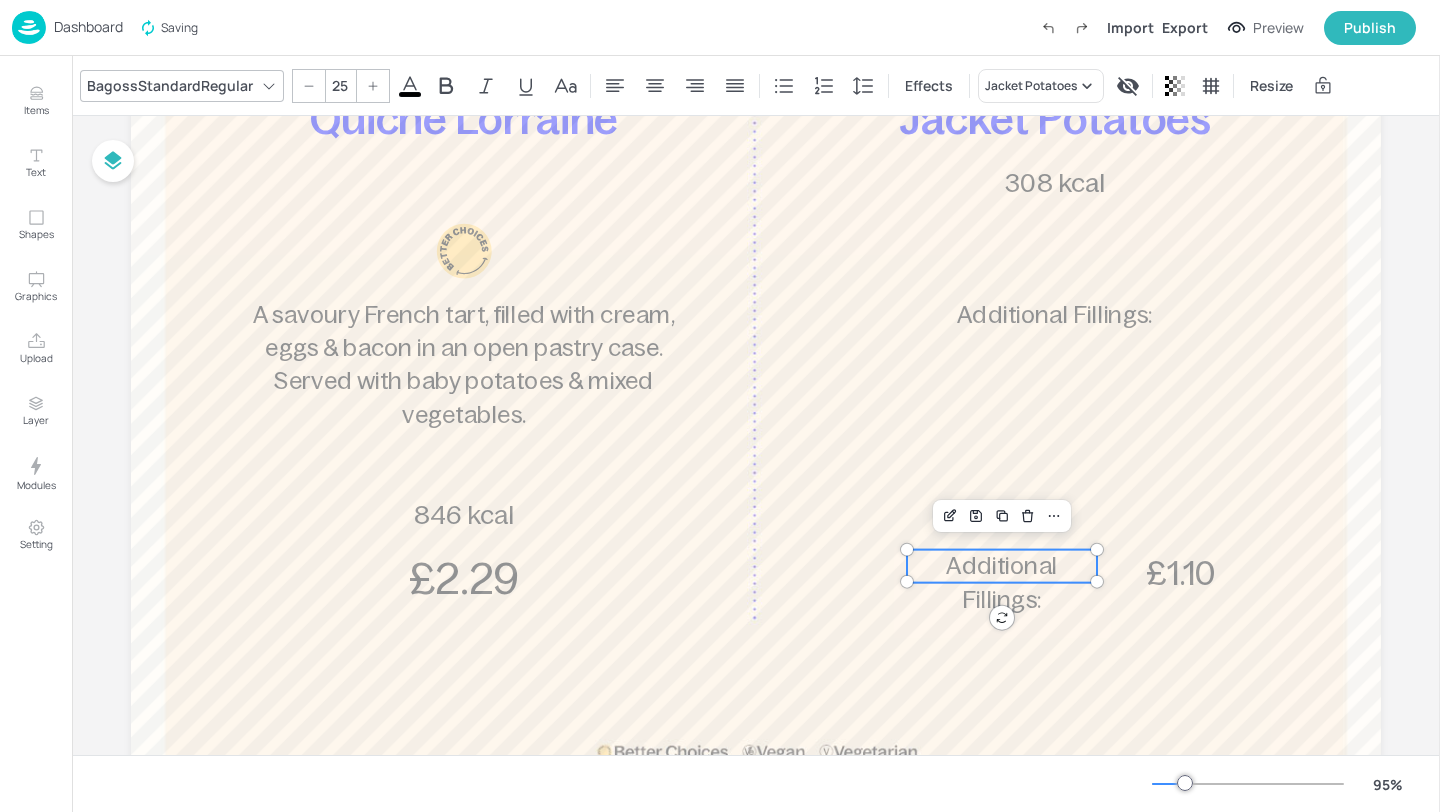 click 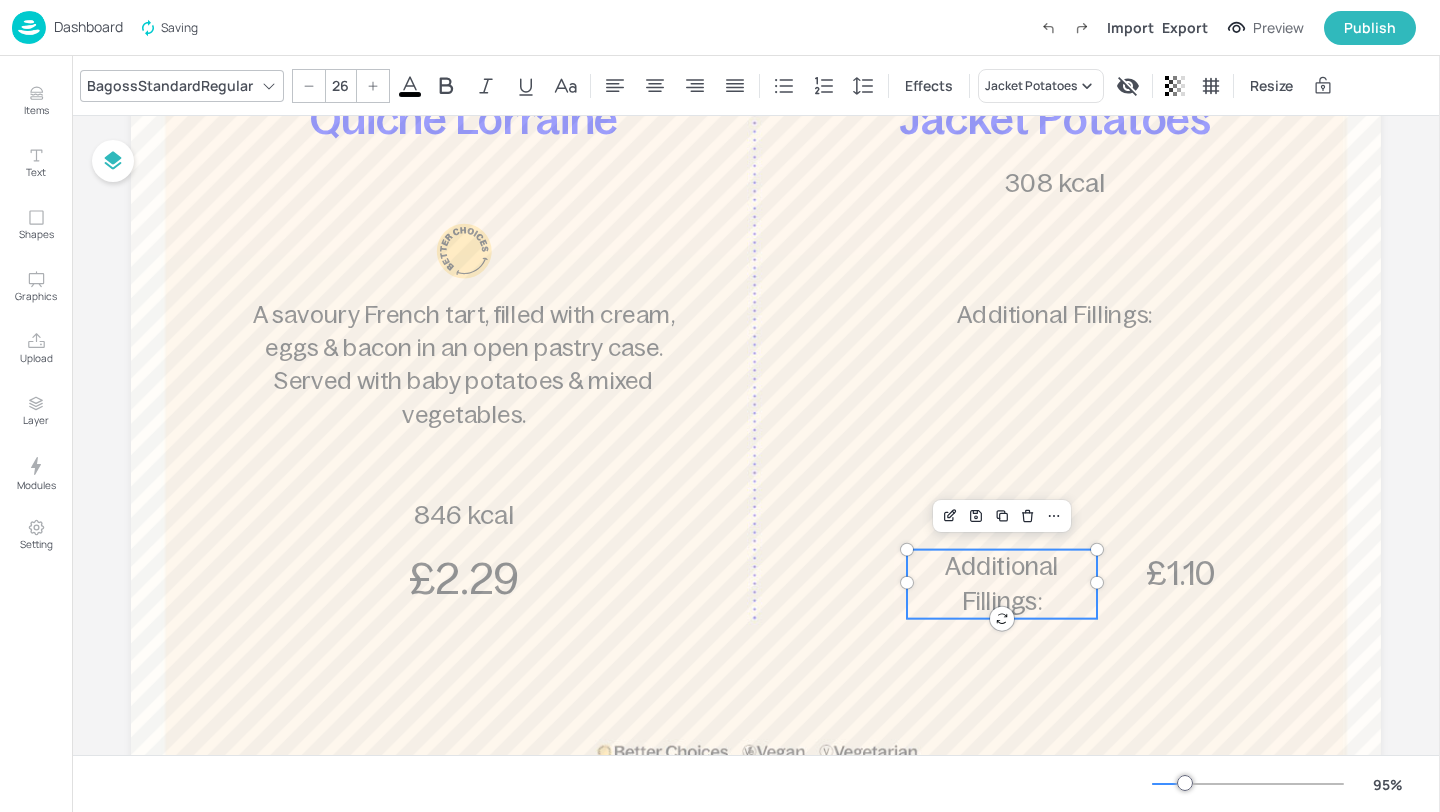 click 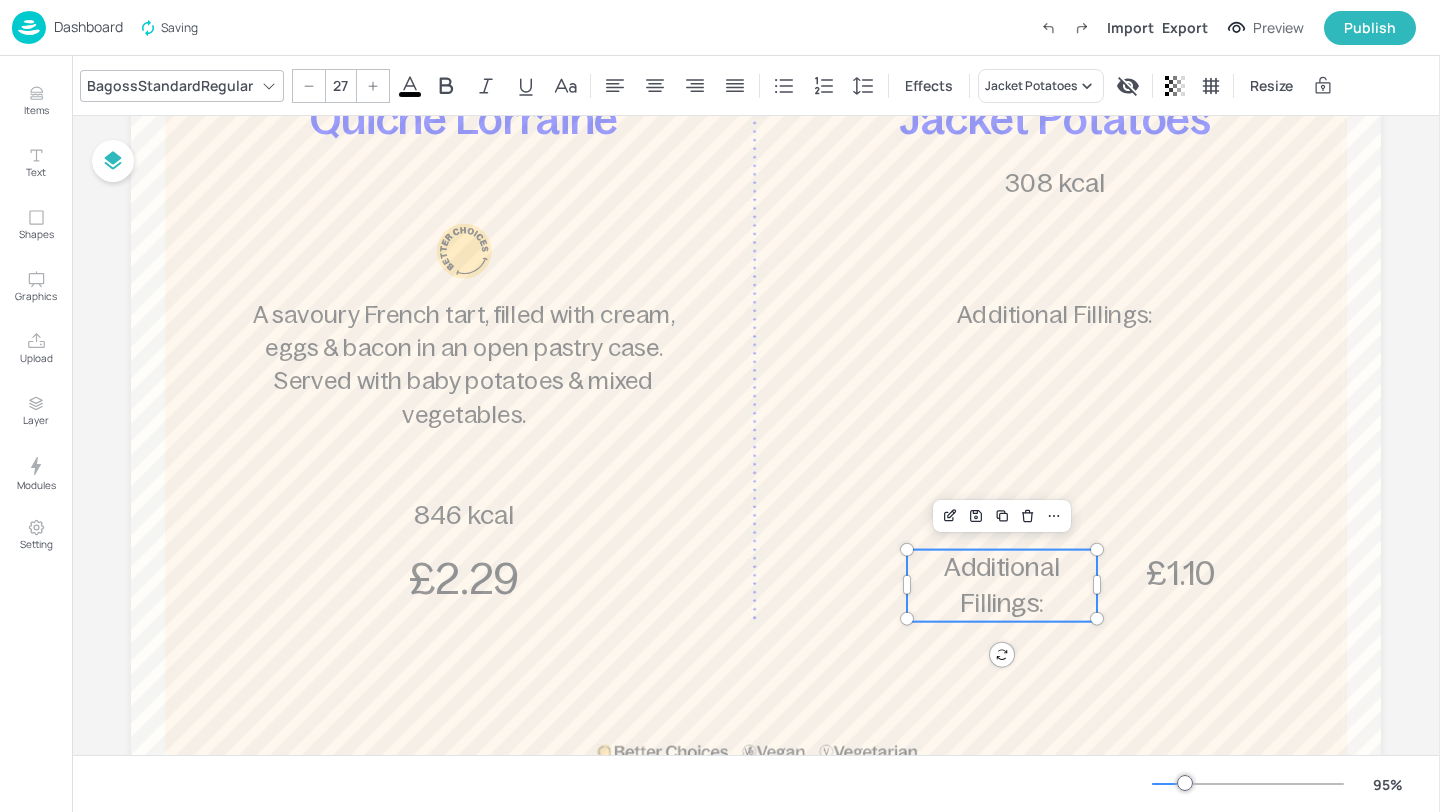 click 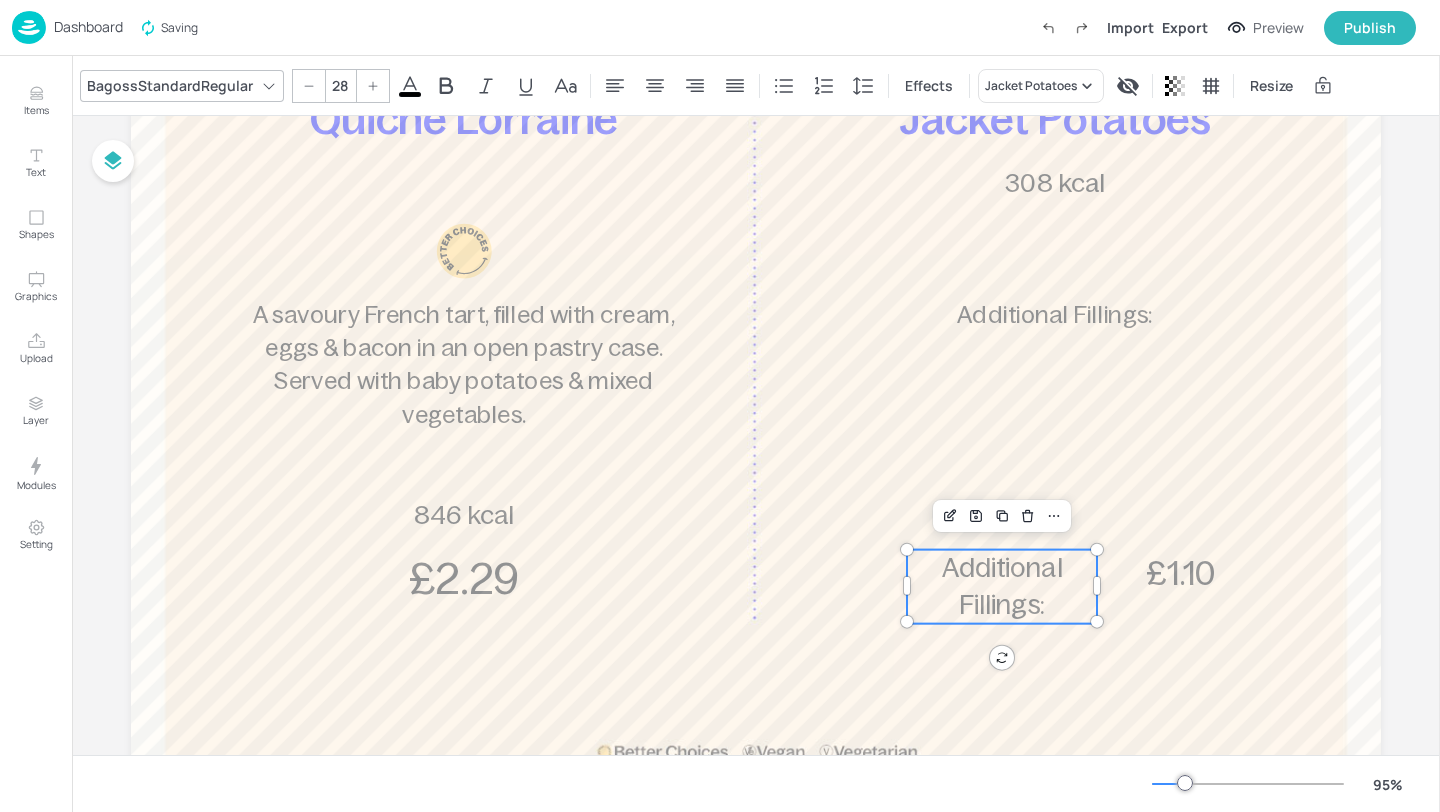 click 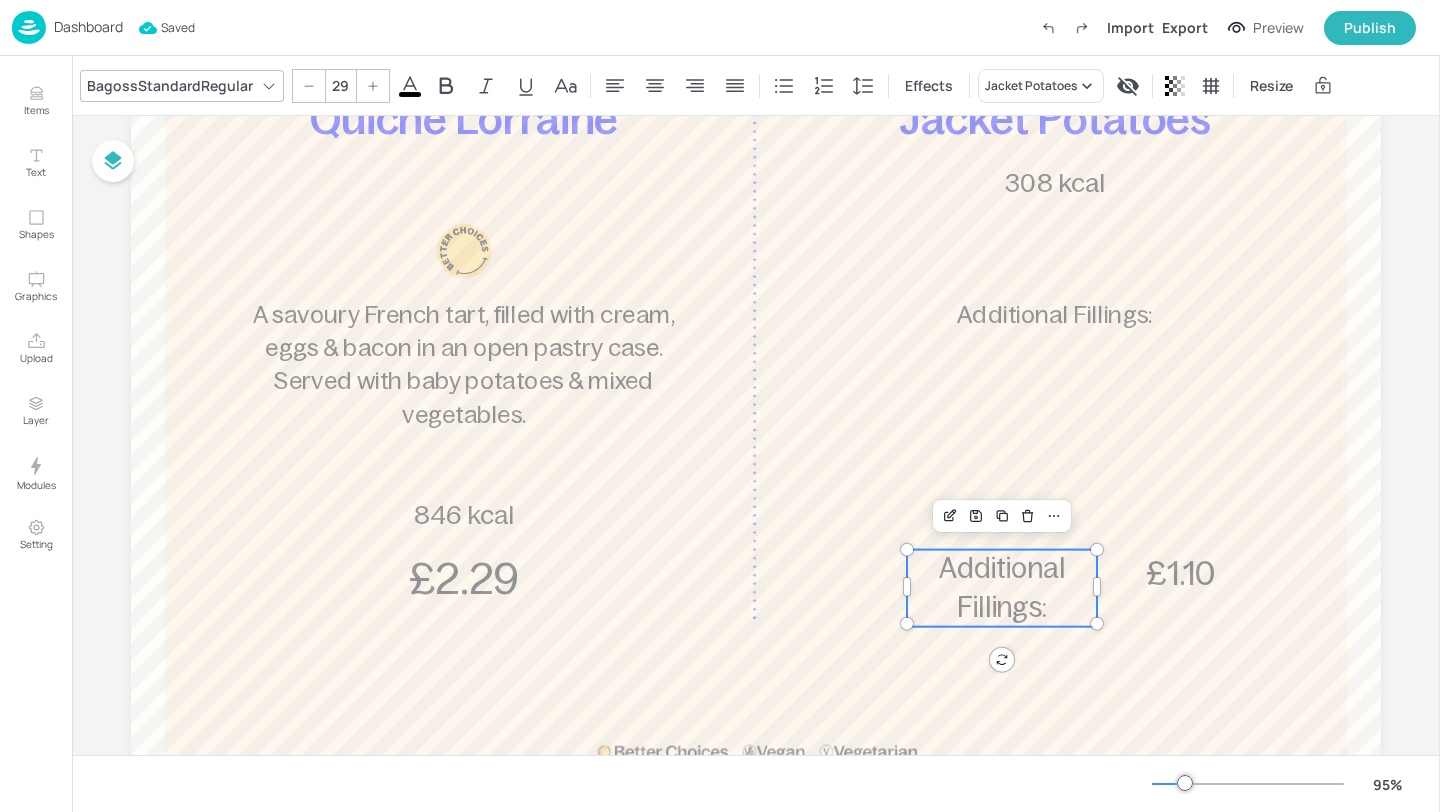 click 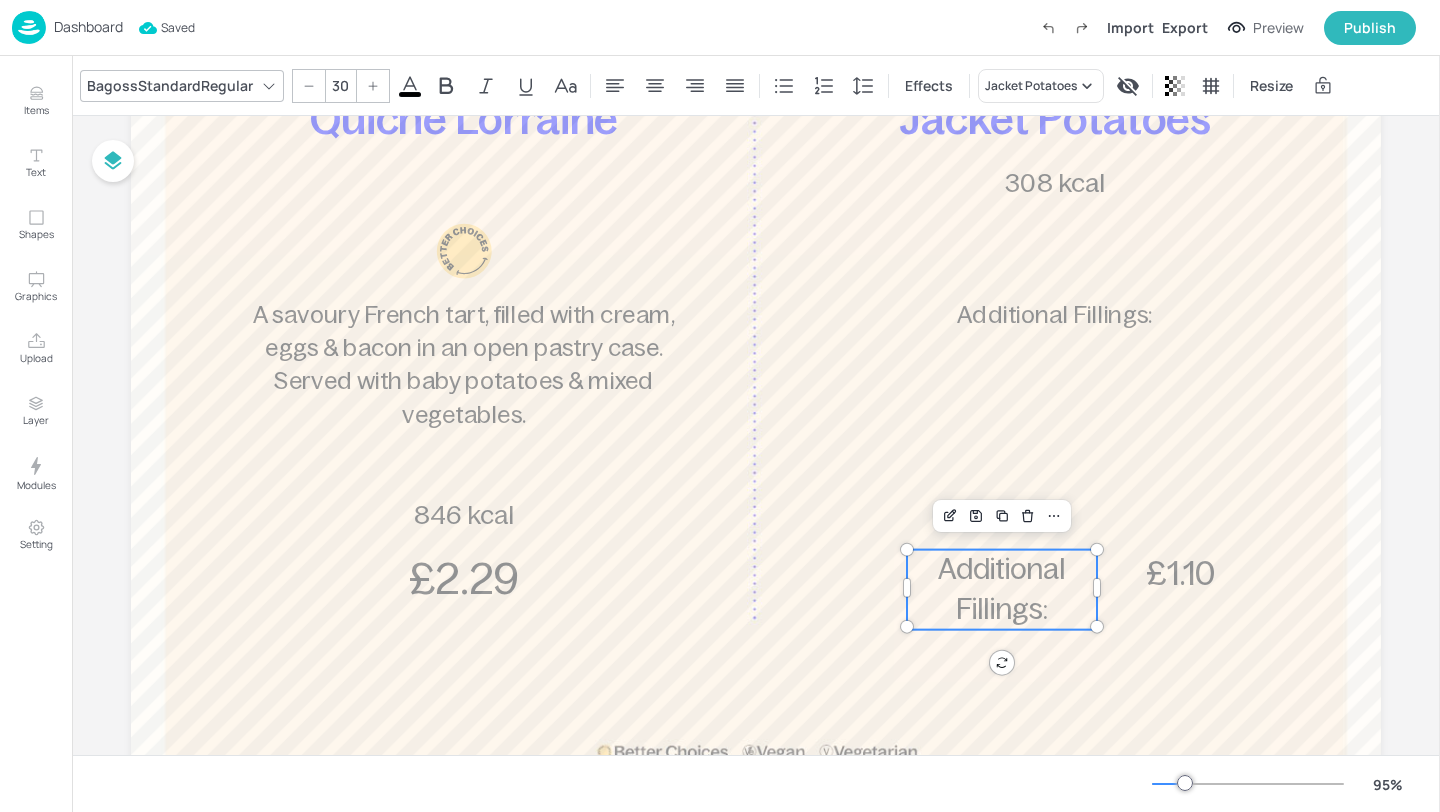 click 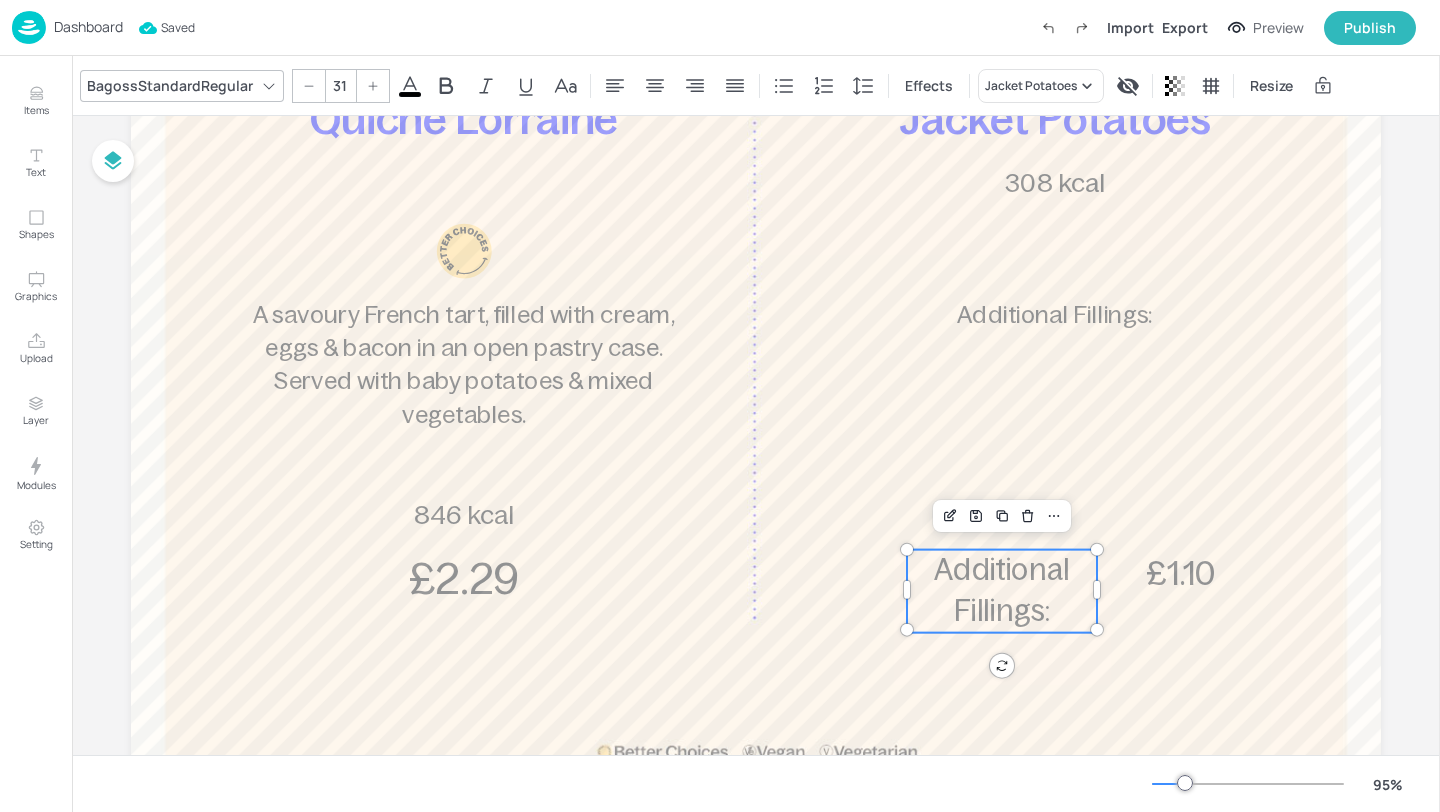 click 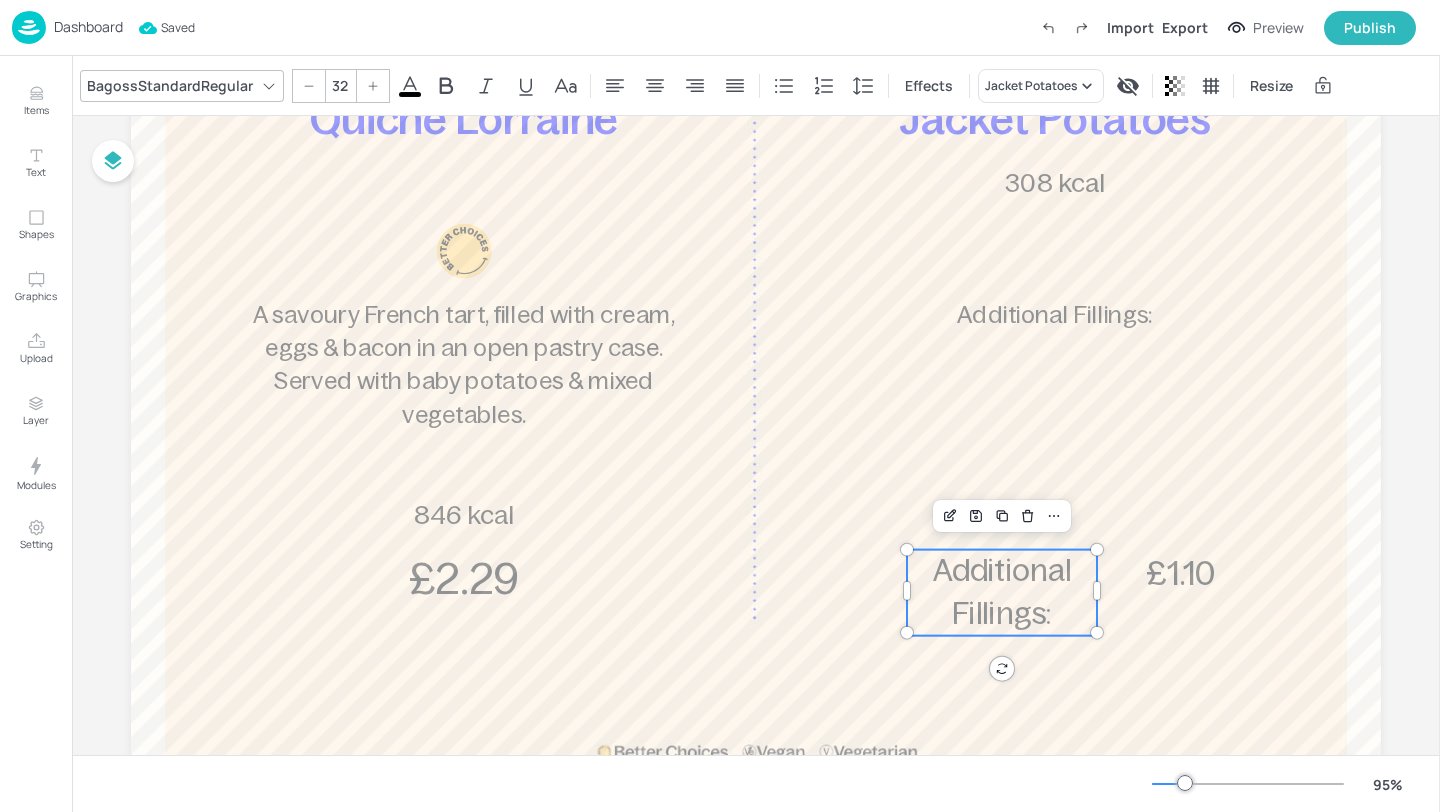 click 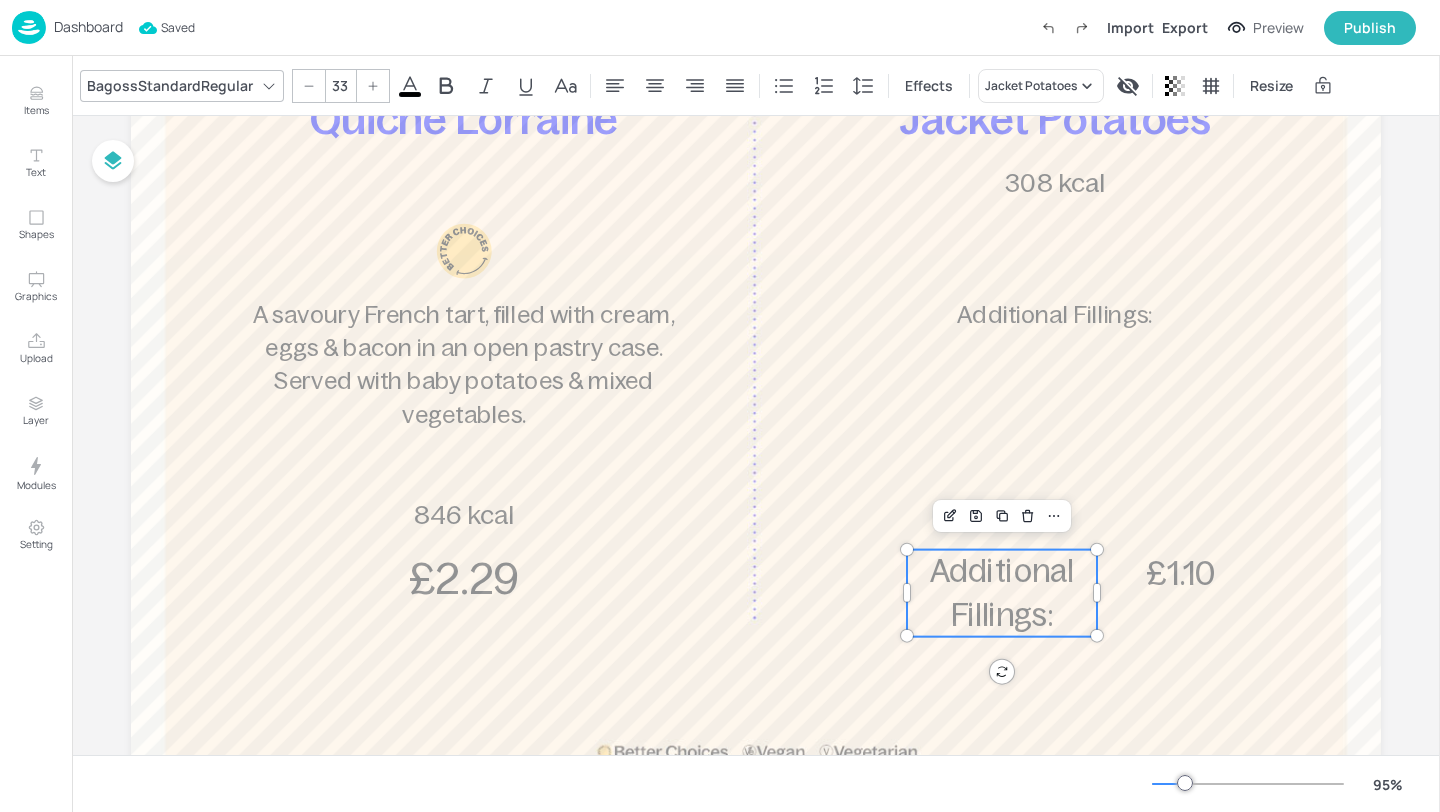 click 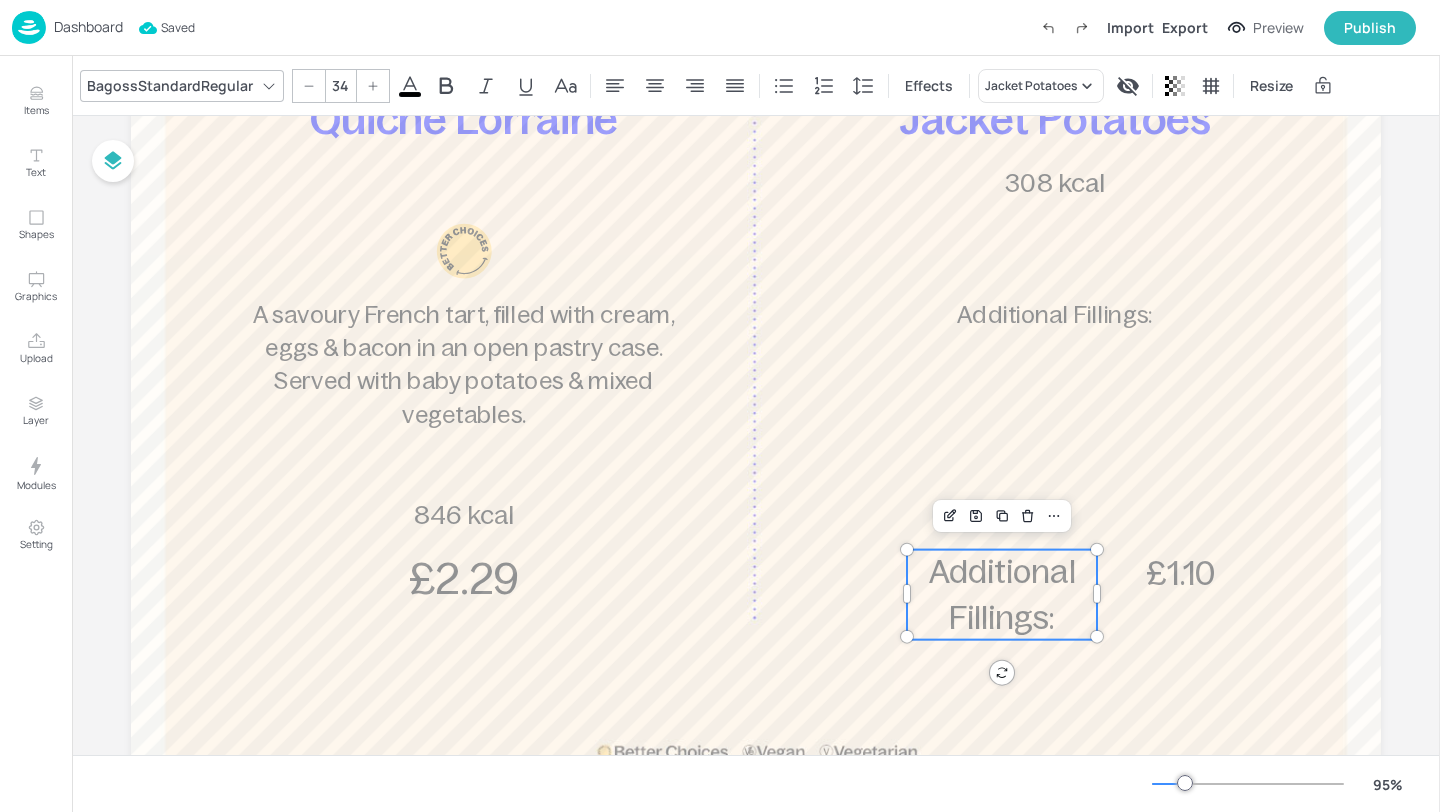 click 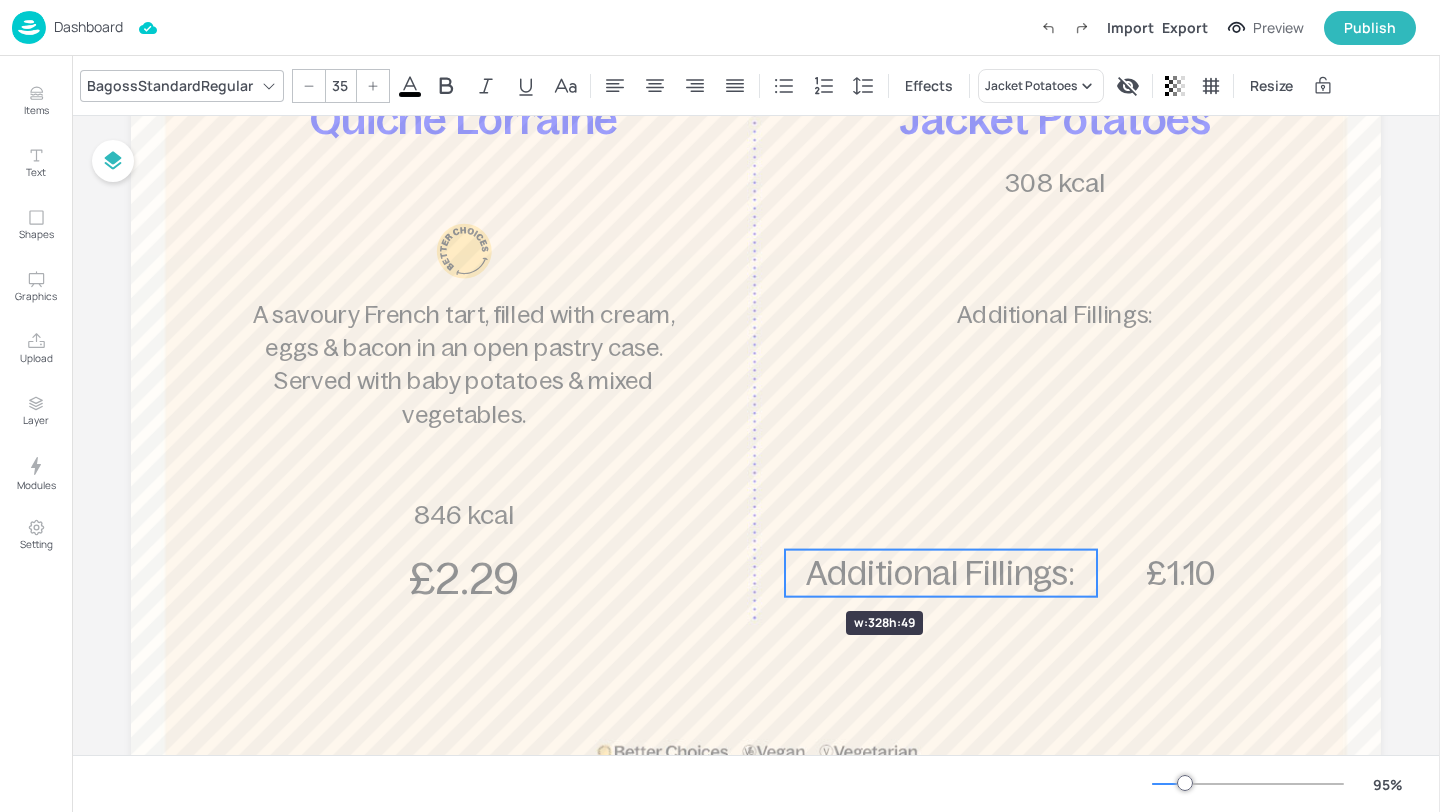 drag, startPoint x: 908, startPoint y: 588, endPoint x: 786, endPoint y: 575, distance: 122.69067 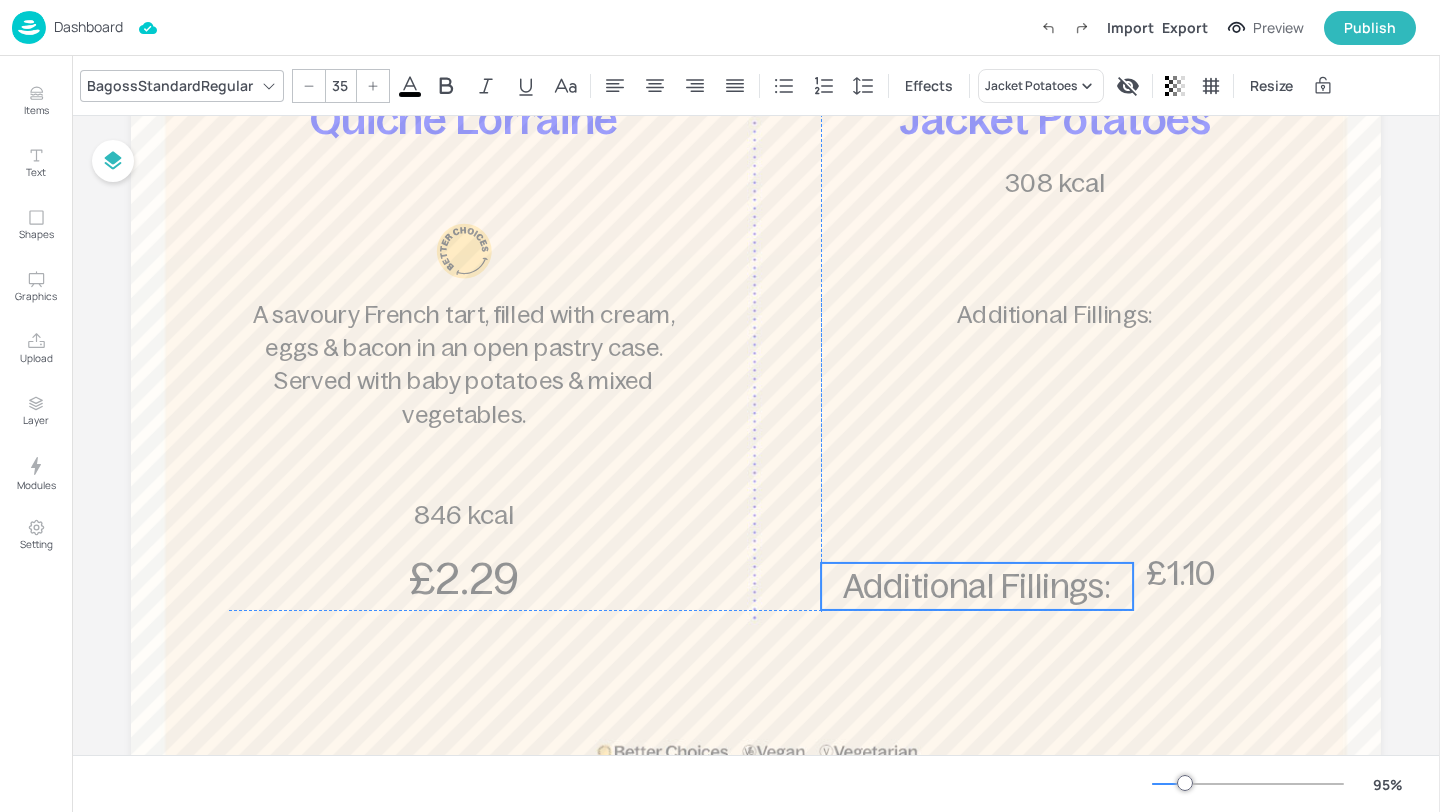 drag, startPoint x: 967, startPoint y: 585, endPoint x: 1000, endPoint y: 599, distance: 35.846897 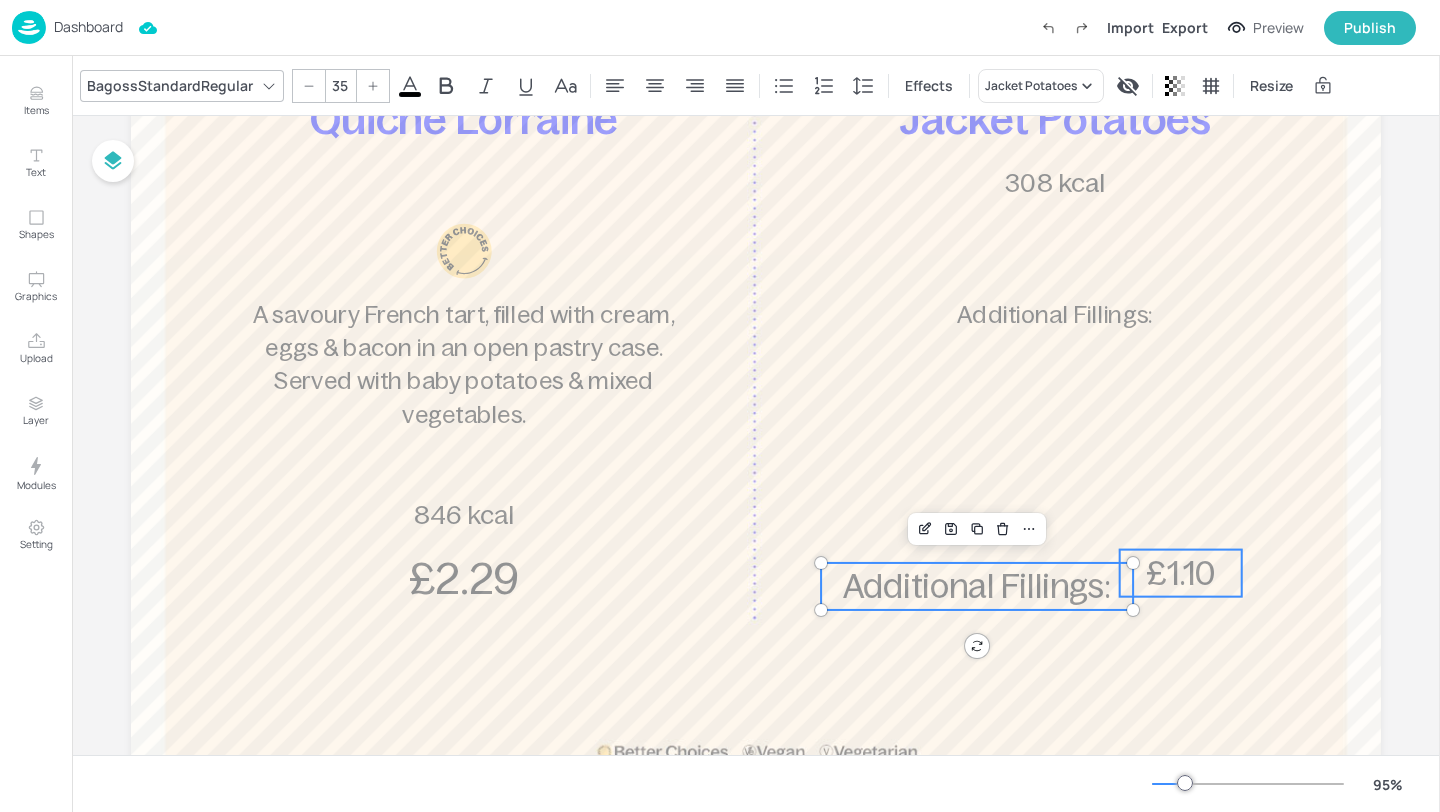 type on "35" 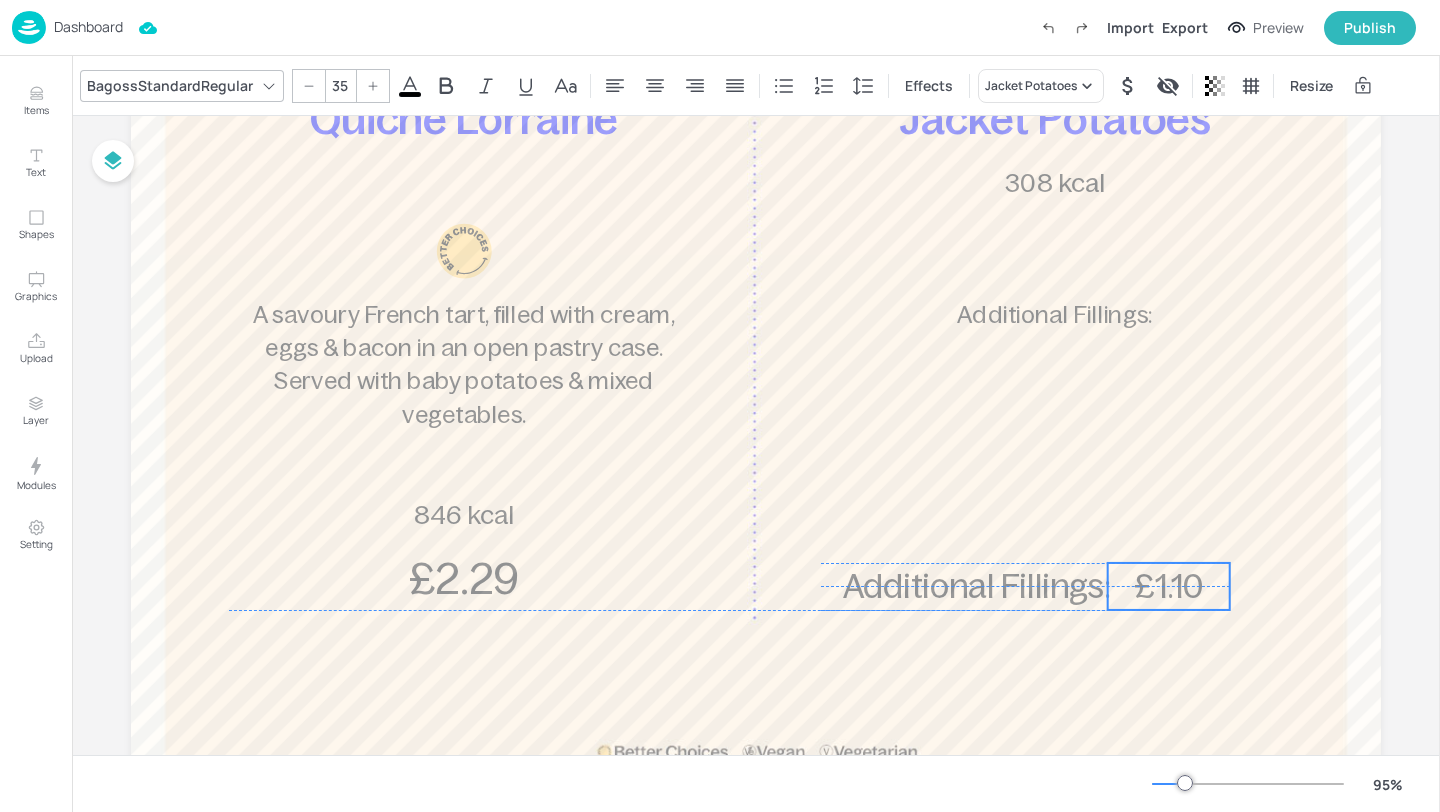 drag, startPoint x: 1181, startPoint y: 573, endPoint x: 1169, endPoint y: 590, distance: 20.808653 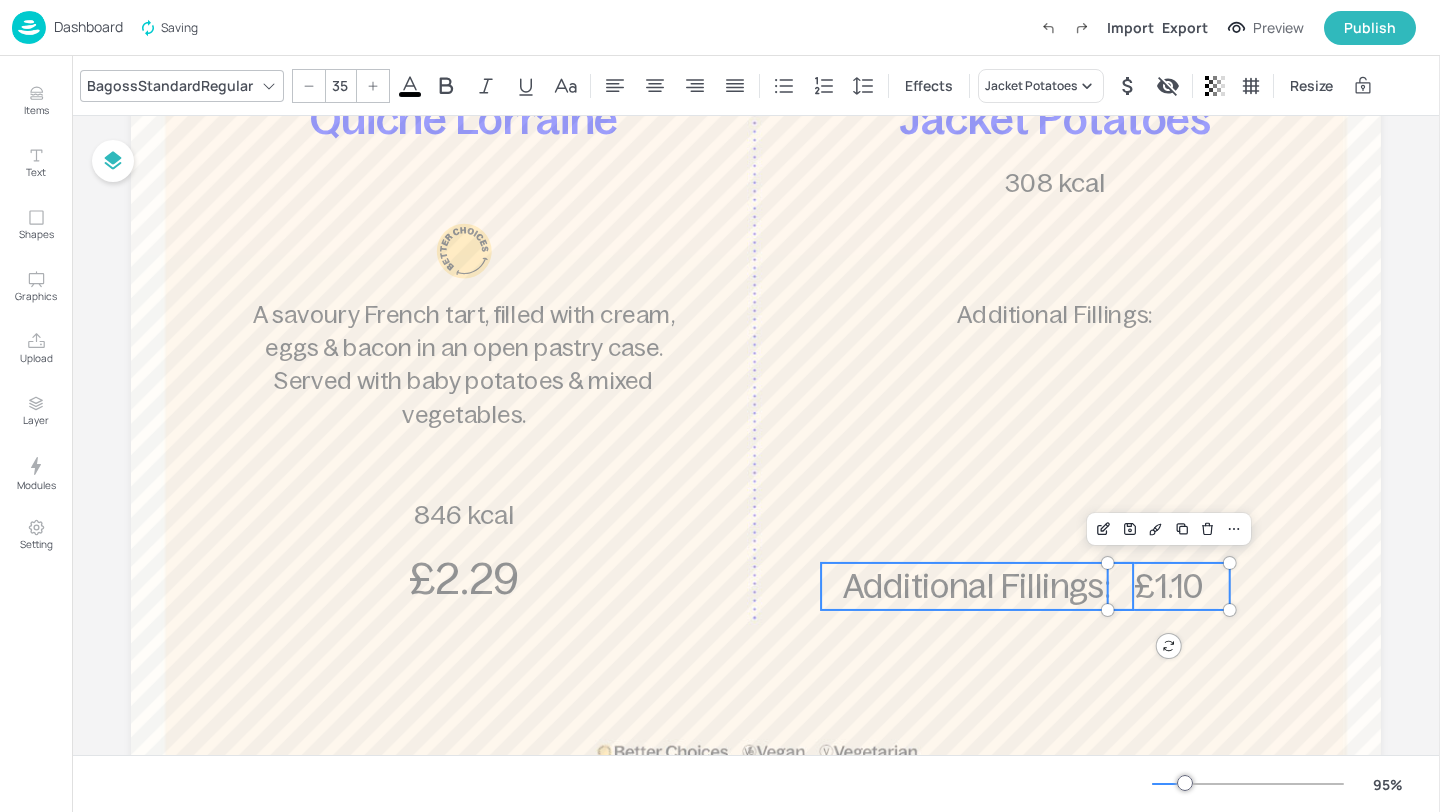 click on "Additional Fillings:" at bounding box center [977, 586] 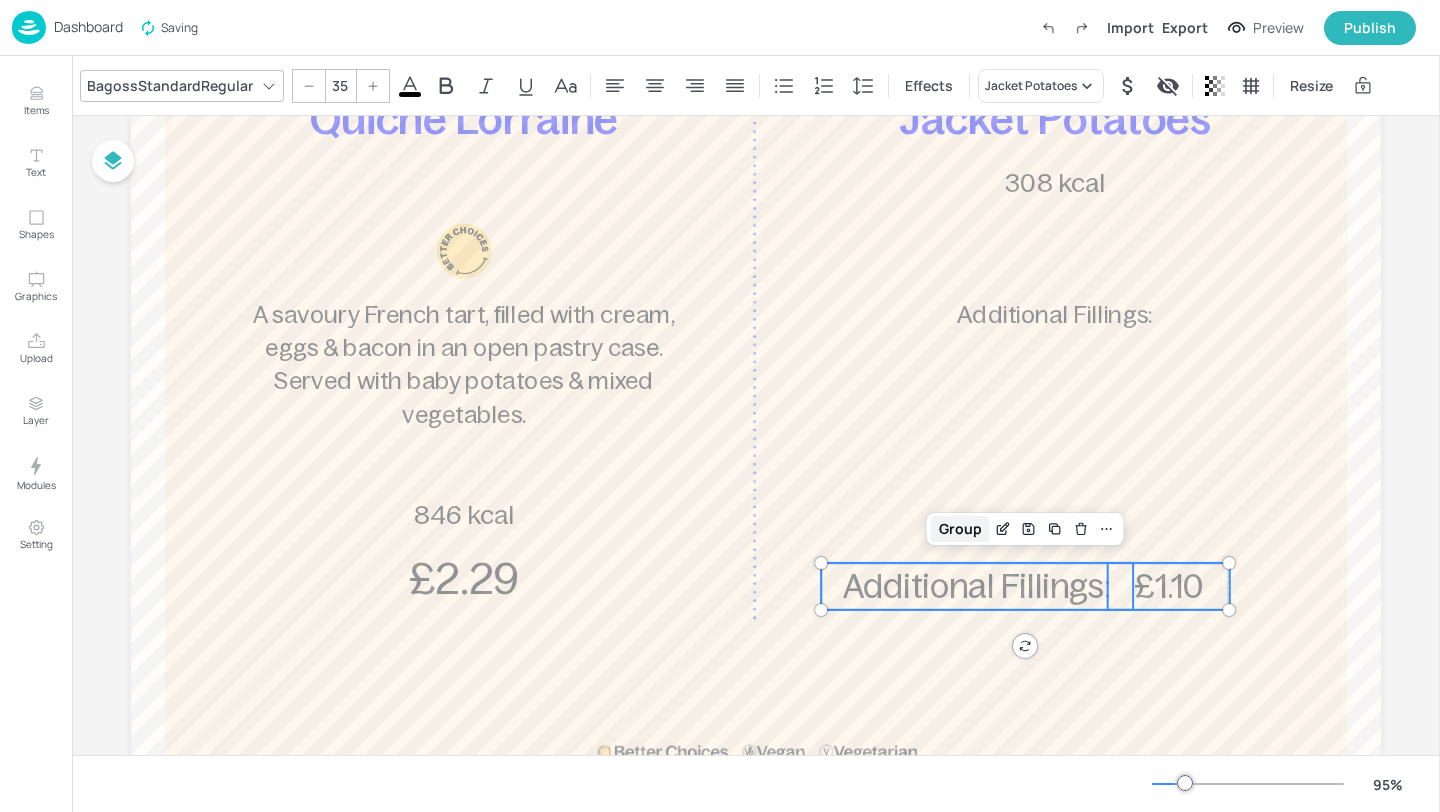 click on "Group" at bounding box center [960, 529] 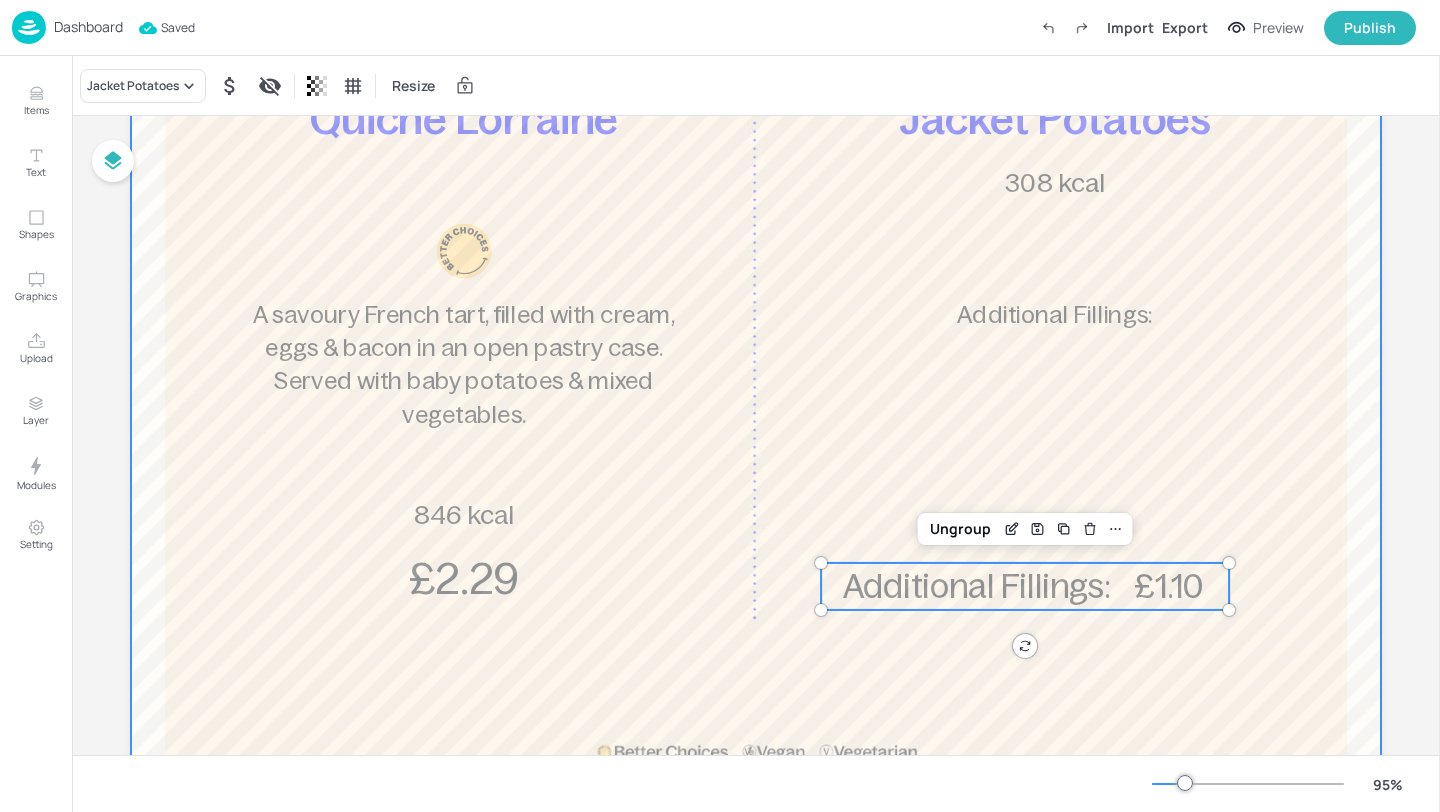 click at bounding box center (756, 309) 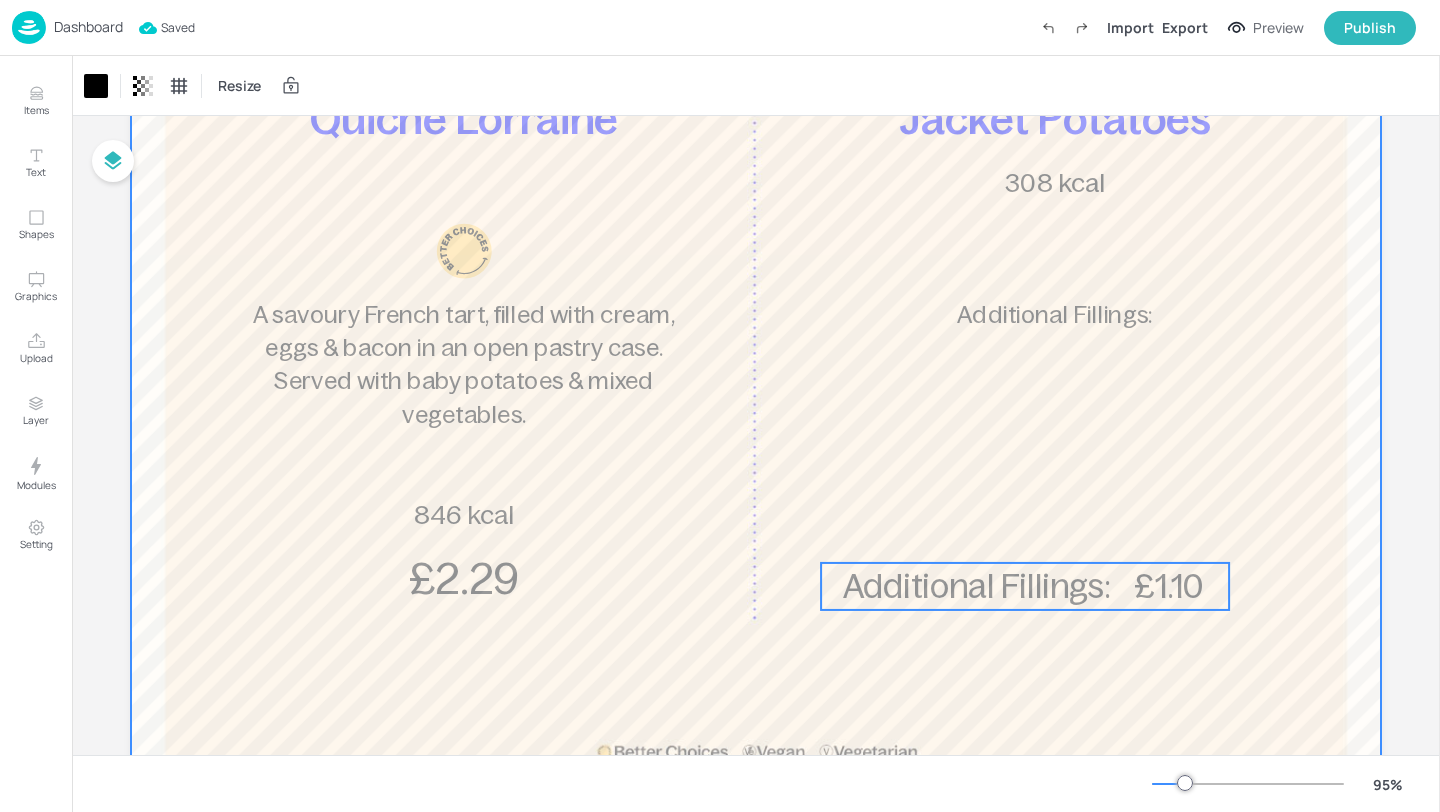 click on "£1.10" at bounding box center (1169, 586) 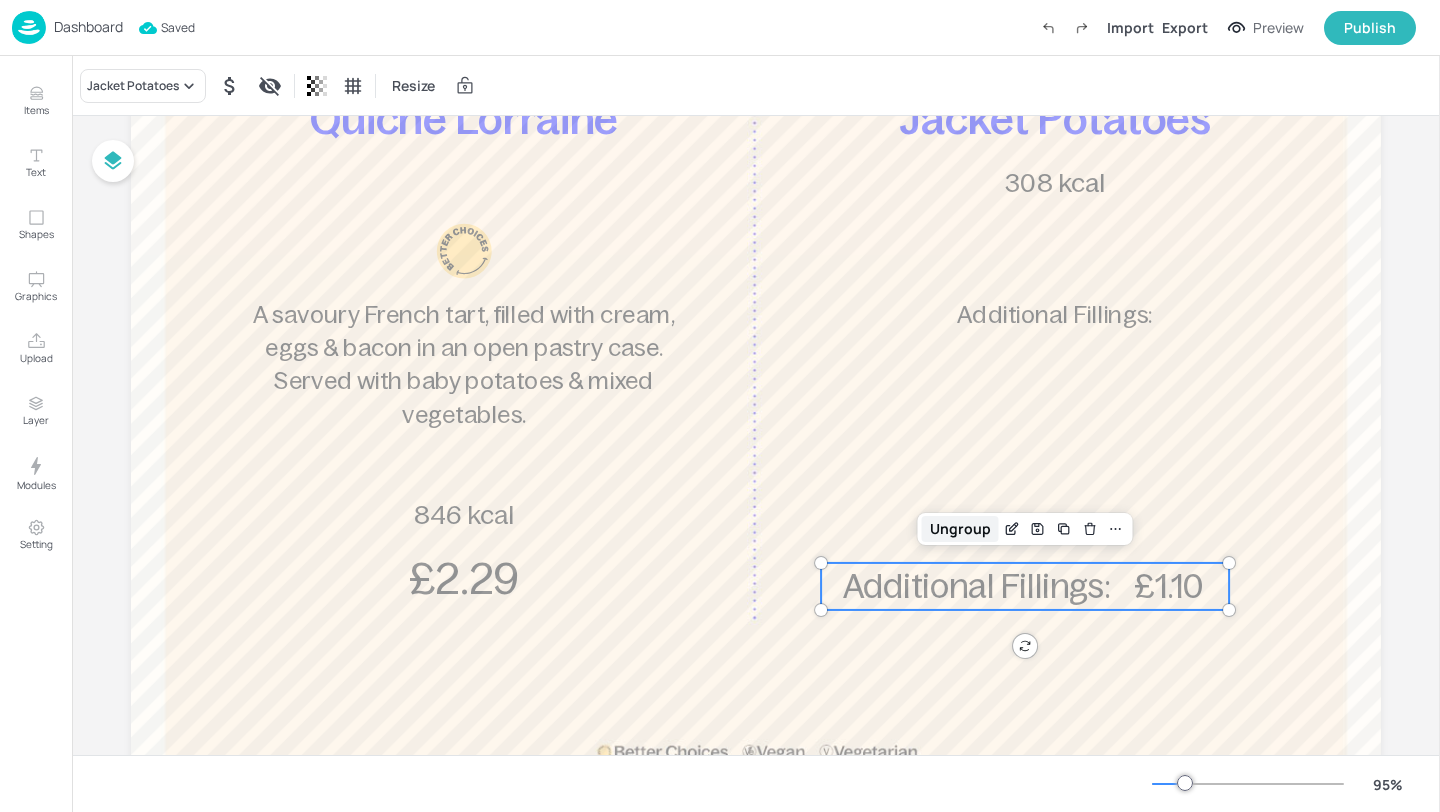 click on "Ungroup" at bounding box center [960, 529] 